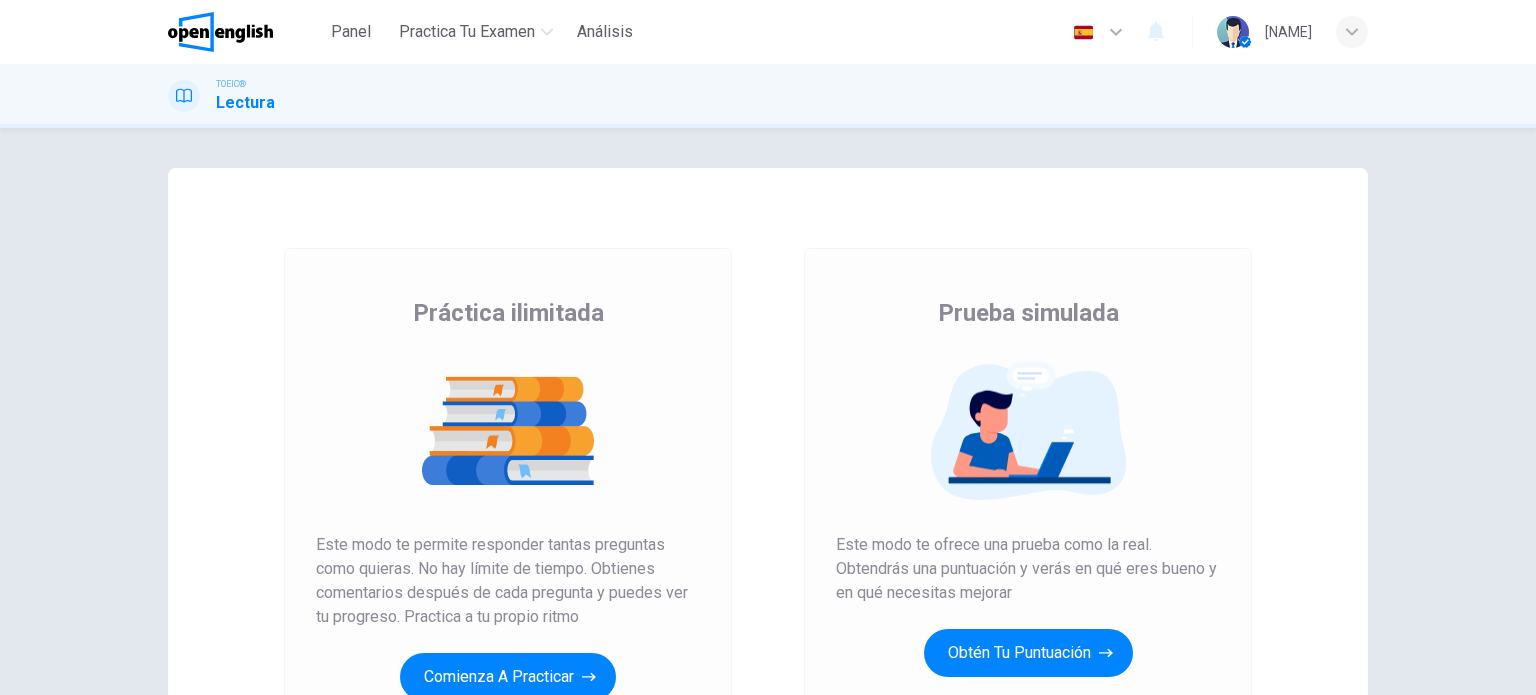 scroll, scrollTop: 0, scrollLeft: 0, axis: both 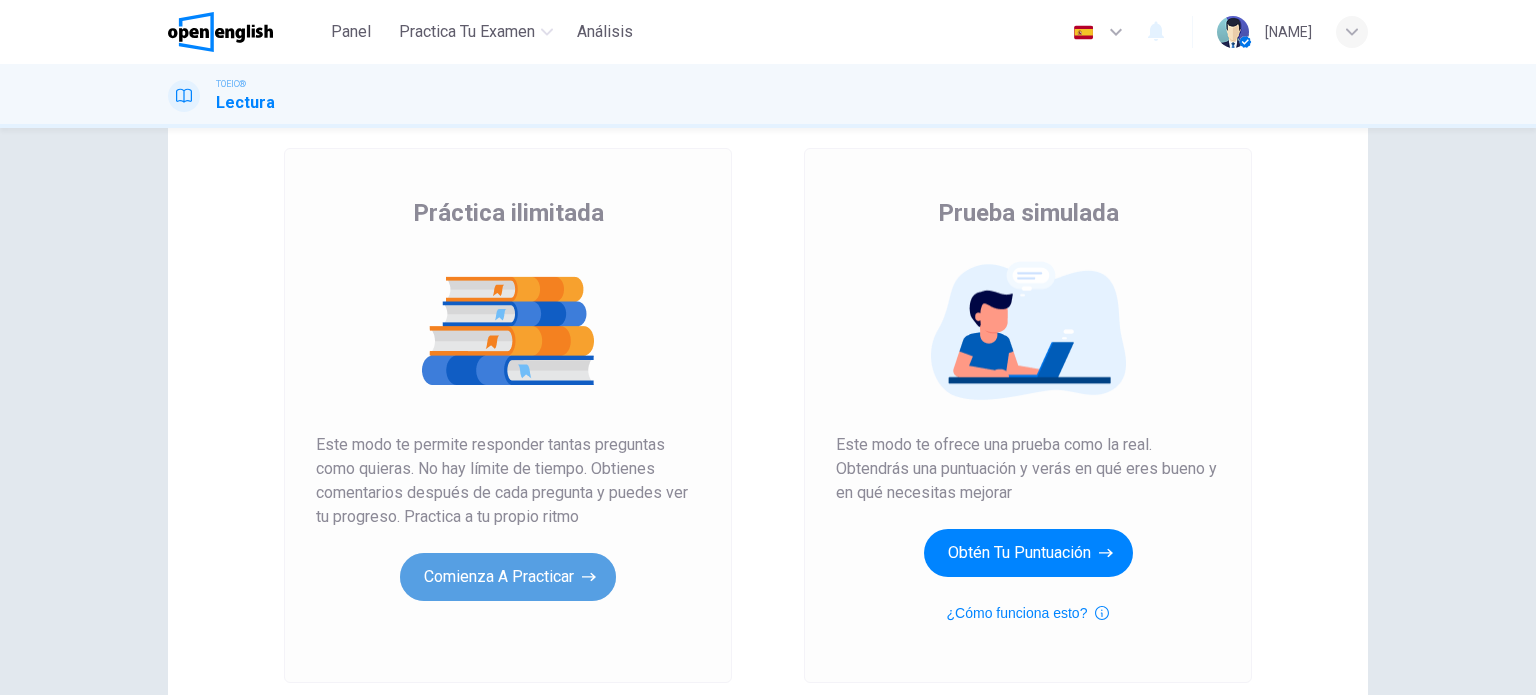 click on "Comienza a practicar" at bounding box center [508, 577] 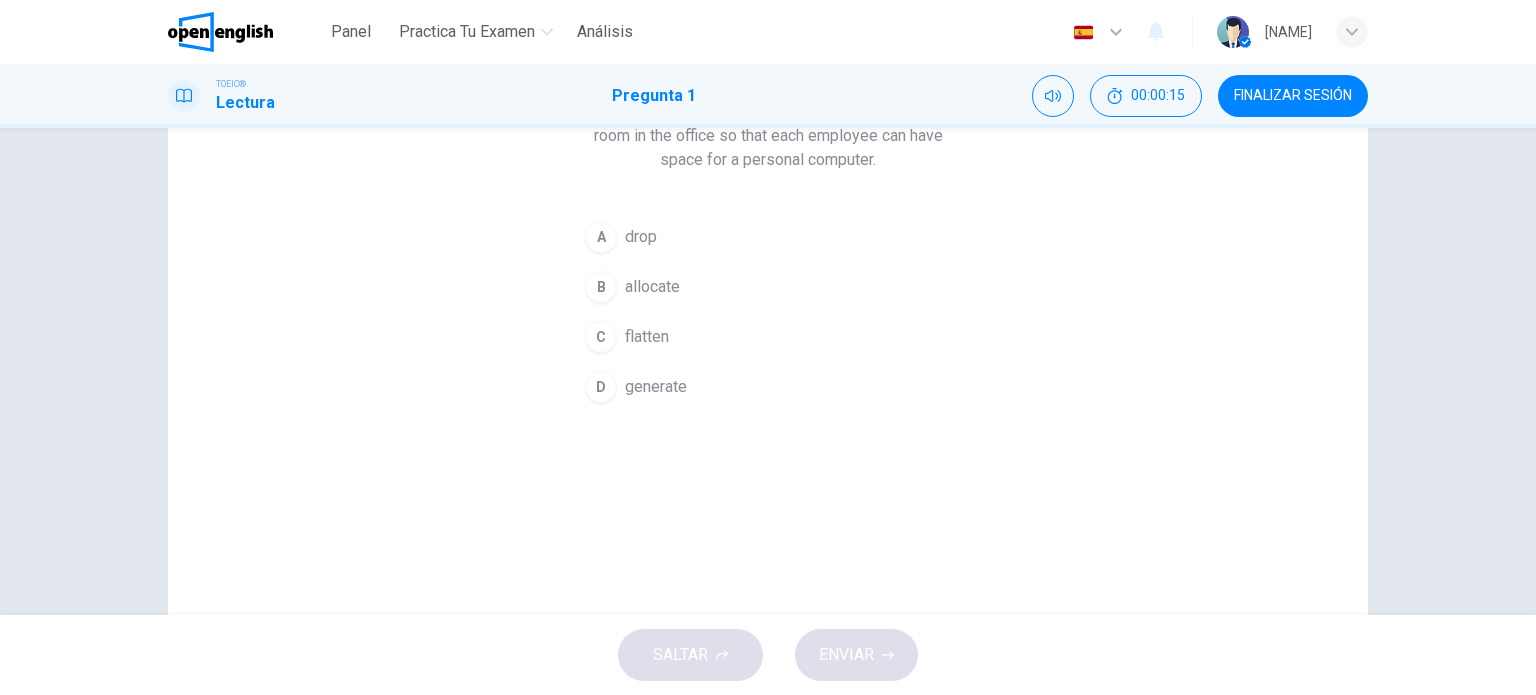 scroll, scrollTop: 200, scrollLeft: 0, axis: vertical 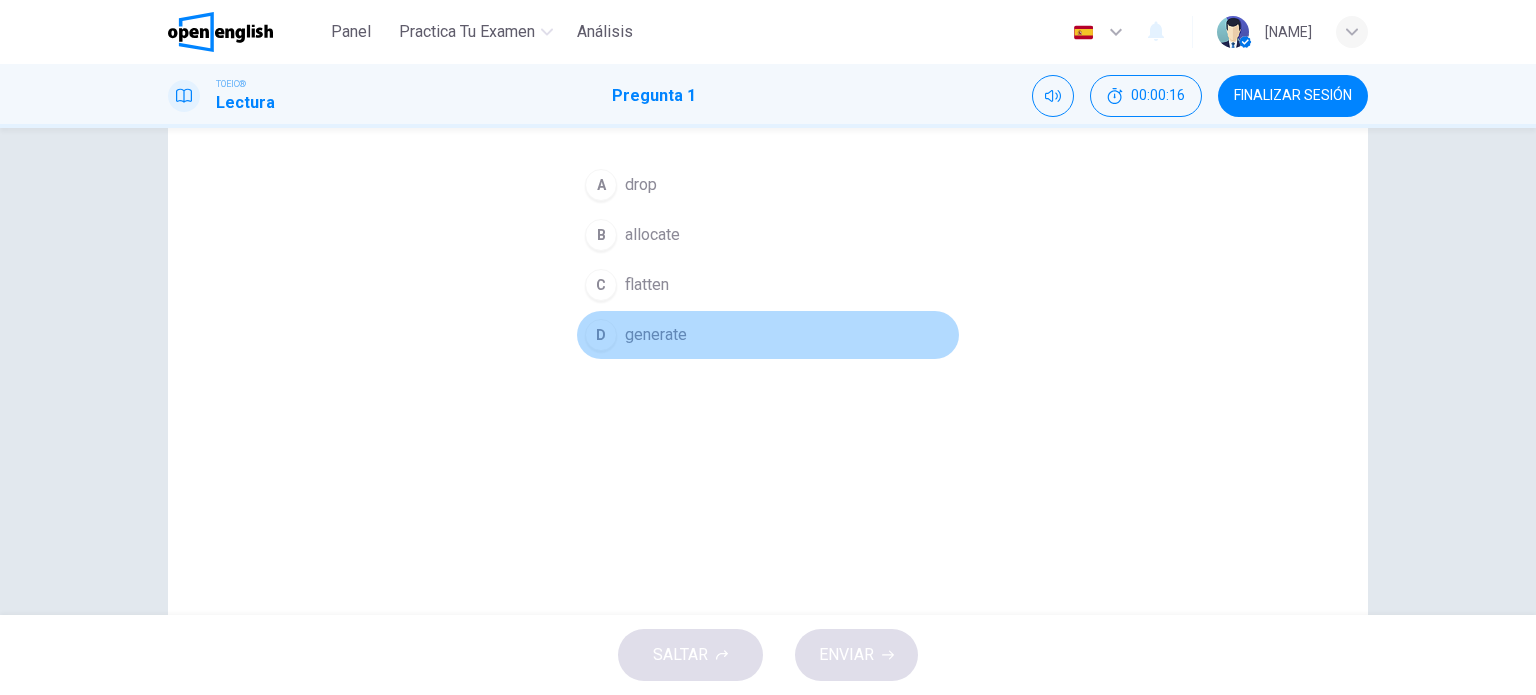 click on "generate" at bounding box center (656, 335) 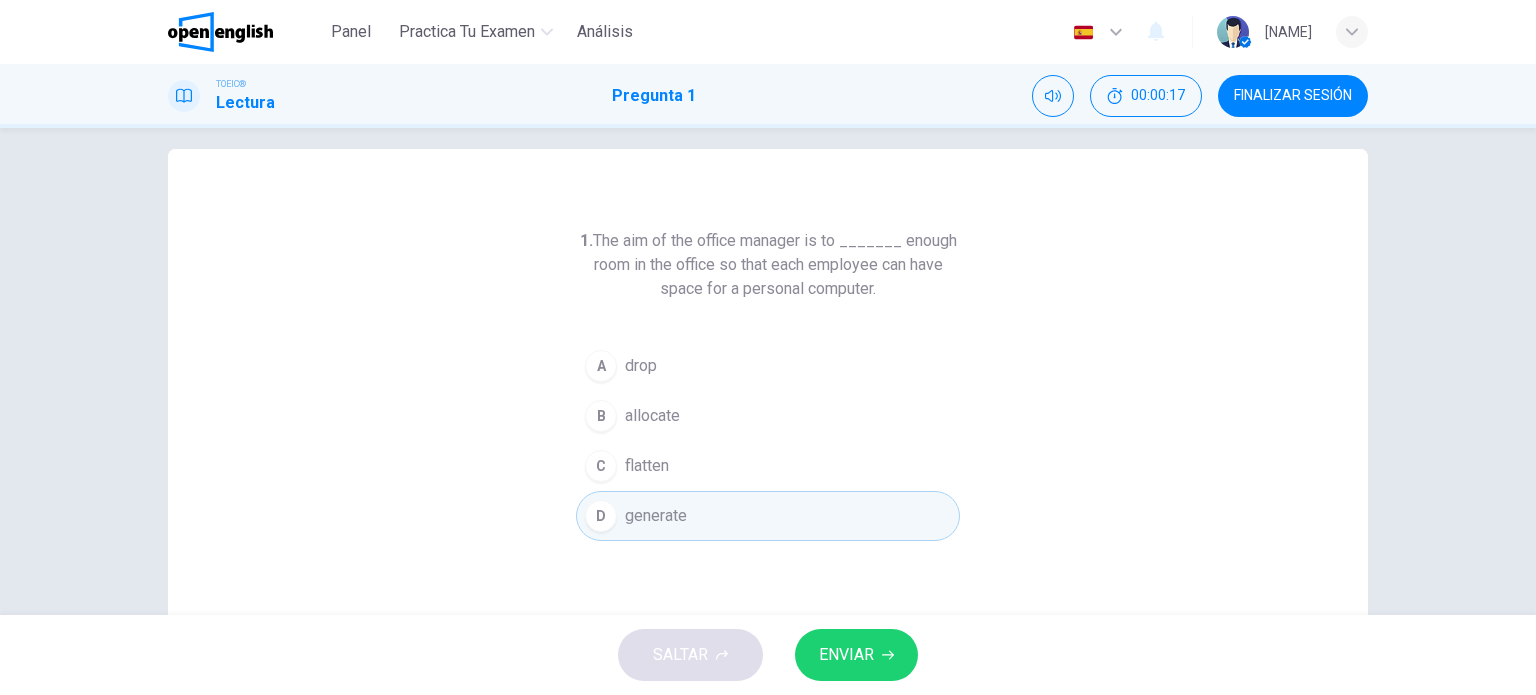 scroll, scrollTop: 0, scrollLeft: 0, axis: both 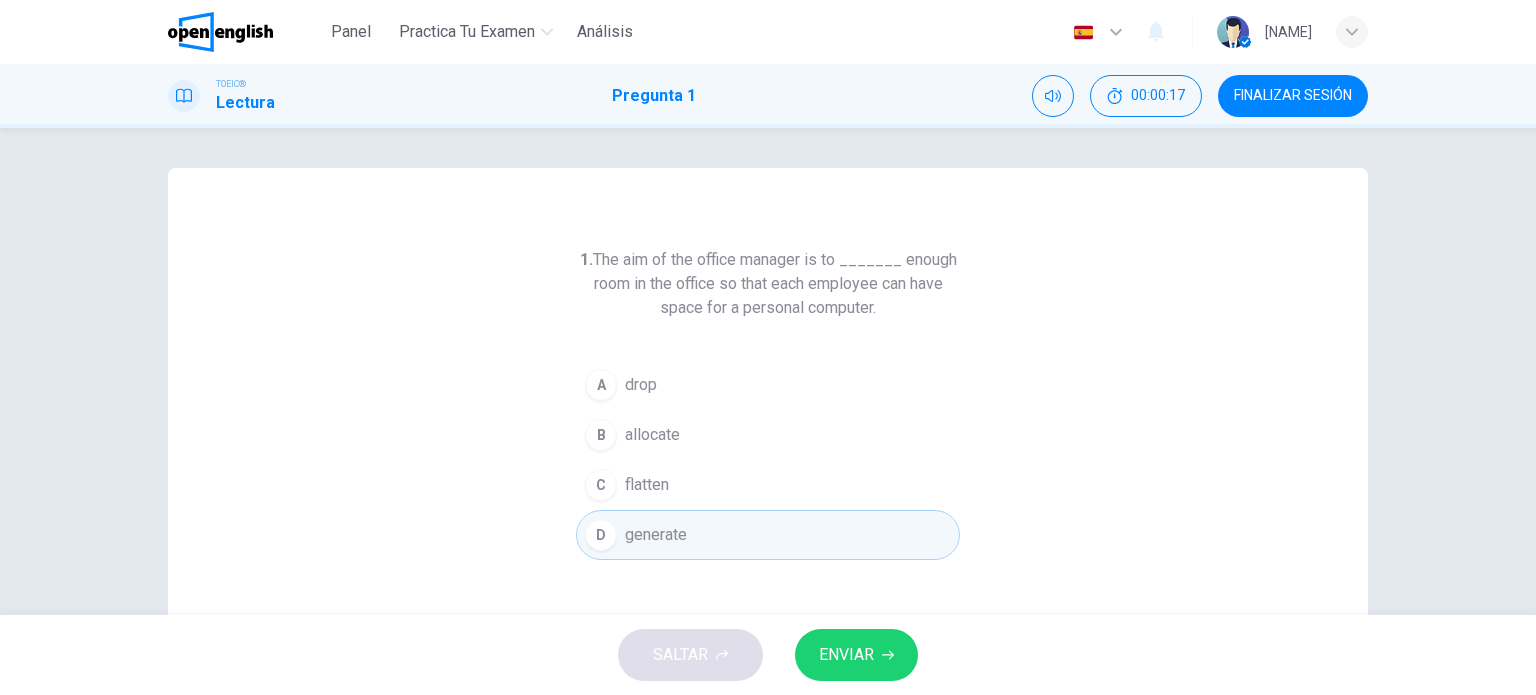 click 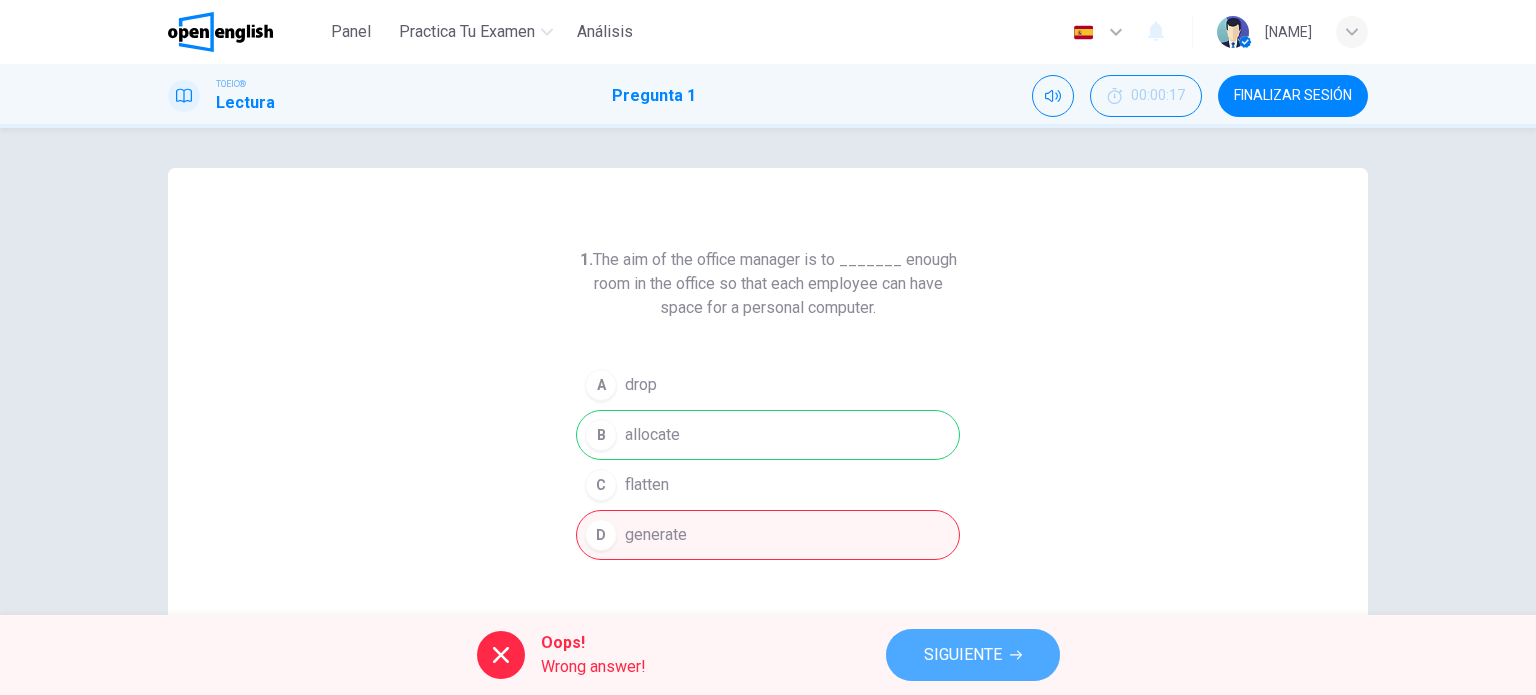 click on "SIGUIENTE" at bounding box center [963, 655] 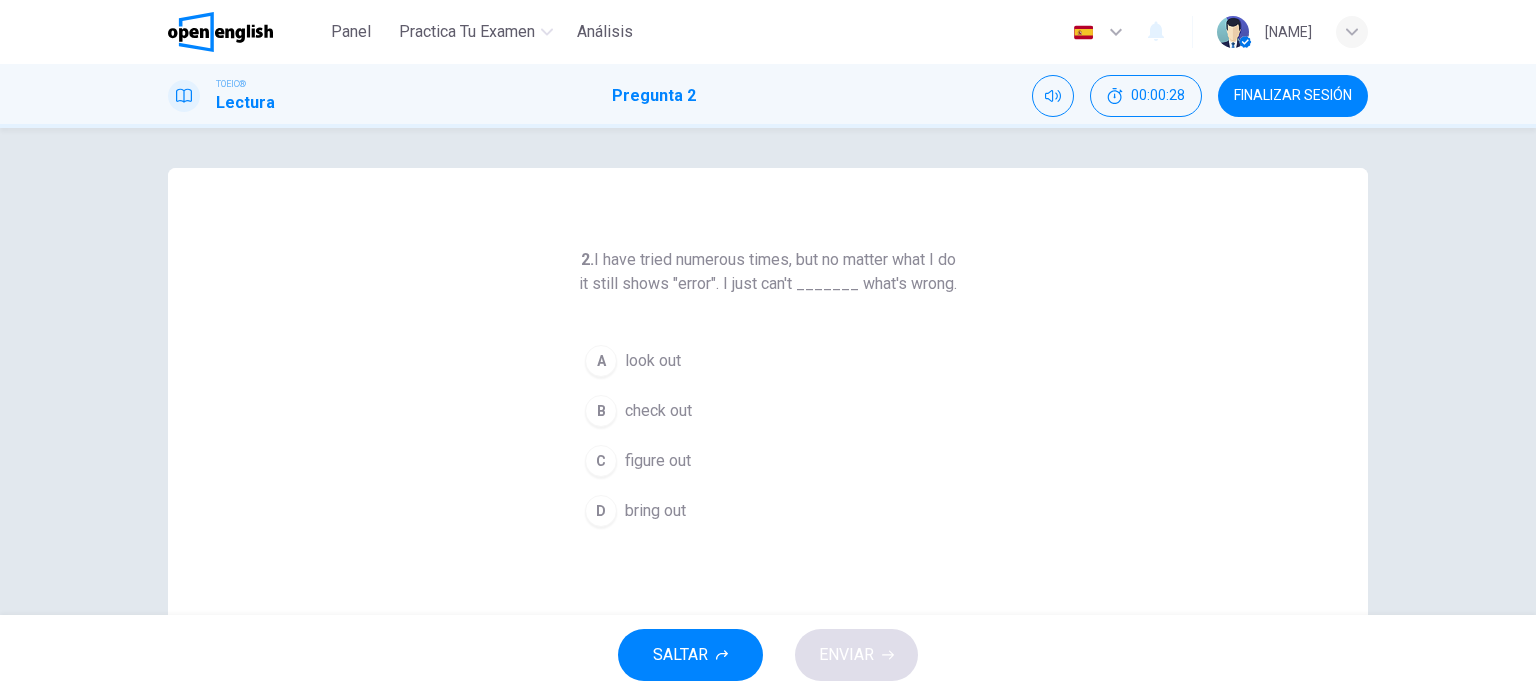 click on "figure out" at bounding box center (658, 461) 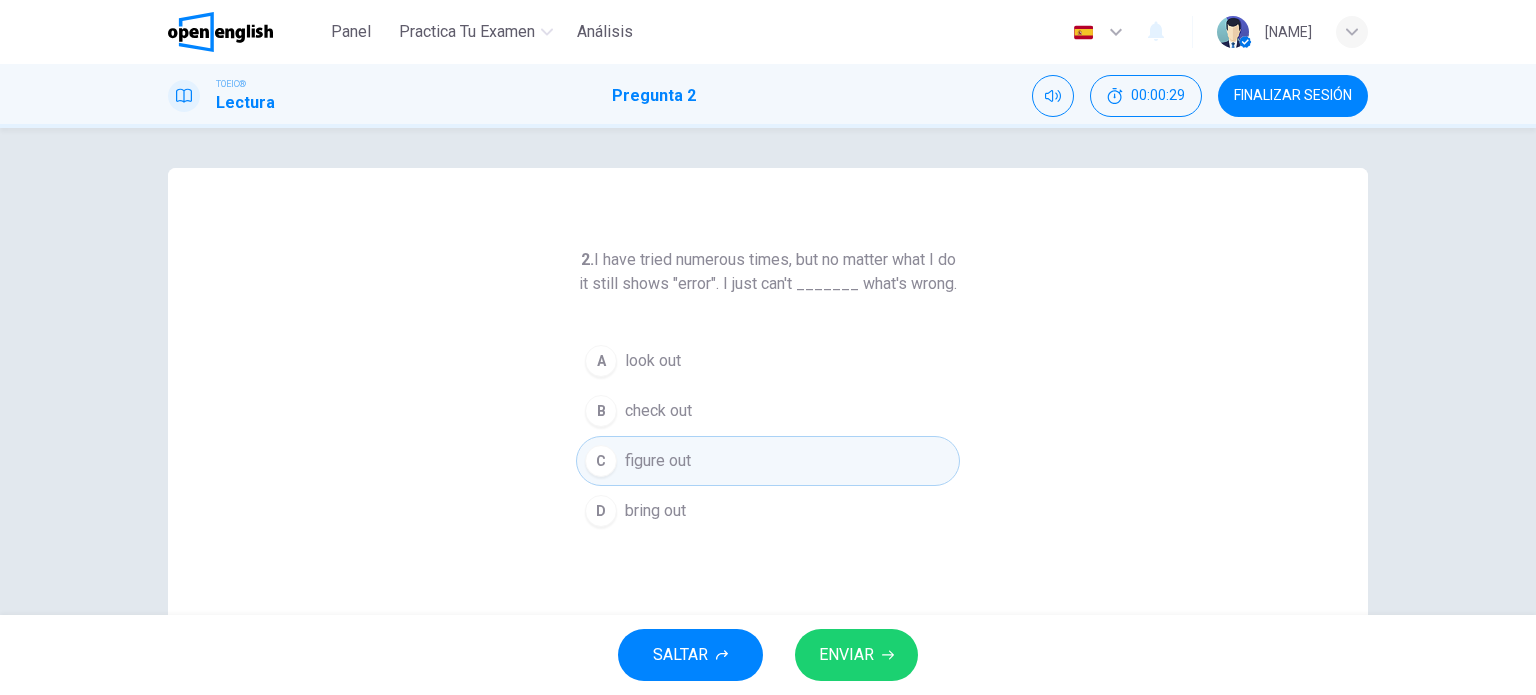 click 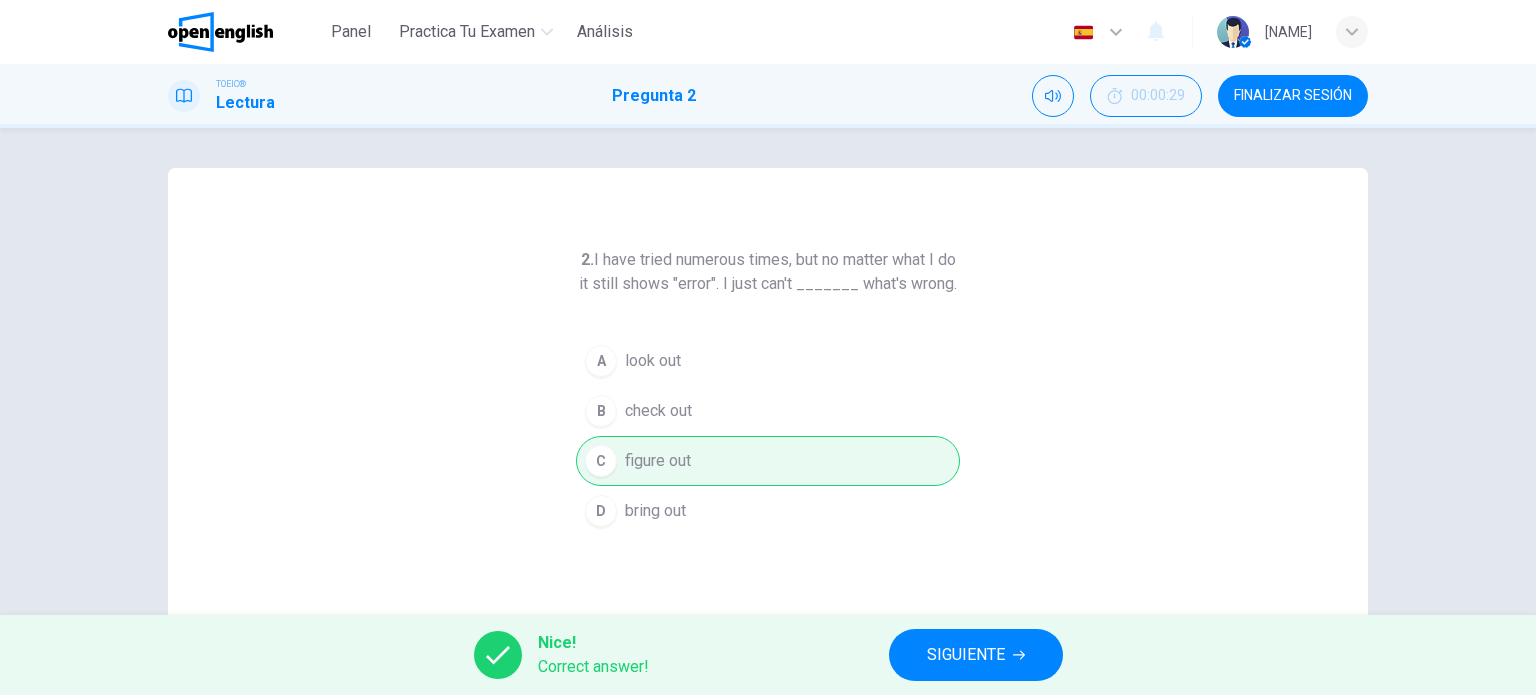 click on "SIGUIENTE" at bounding box center [966, 655] 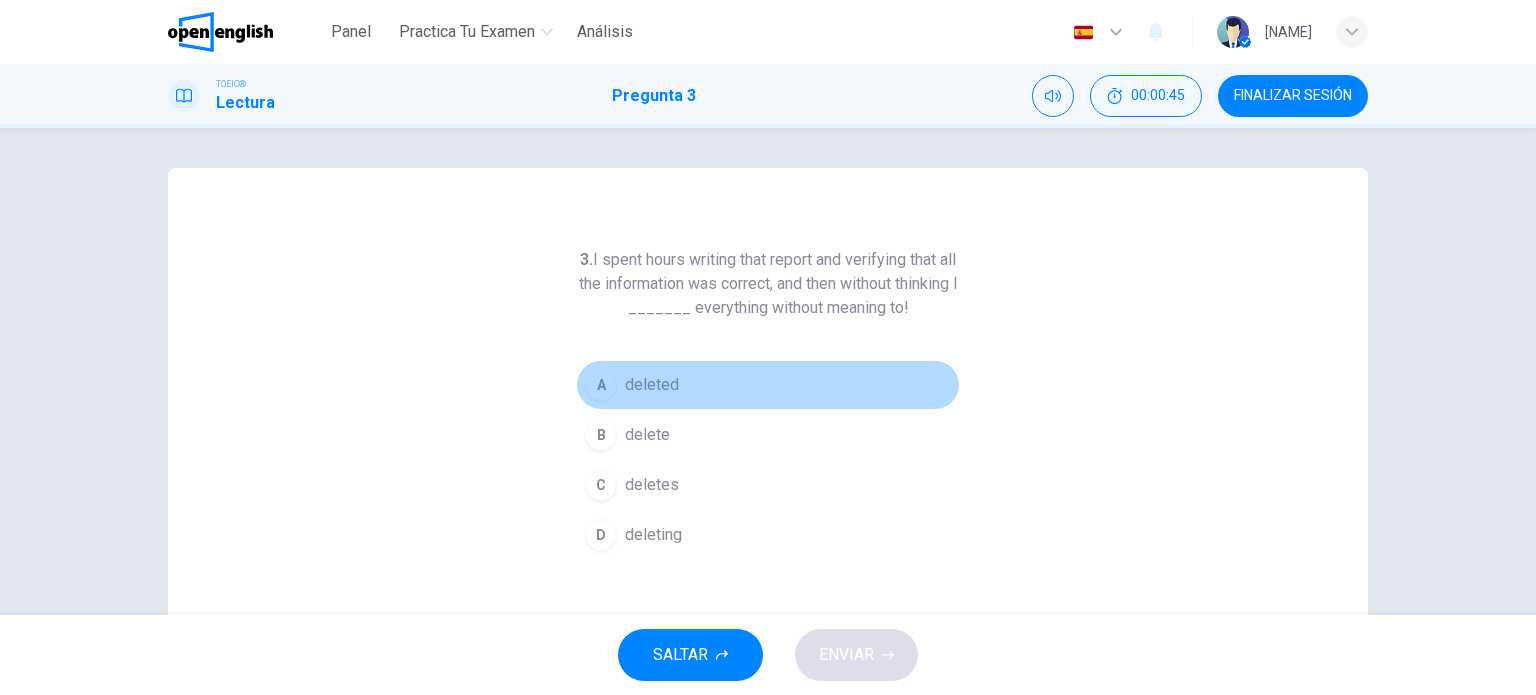 click on "deleted" at bounding box center [652, 385] 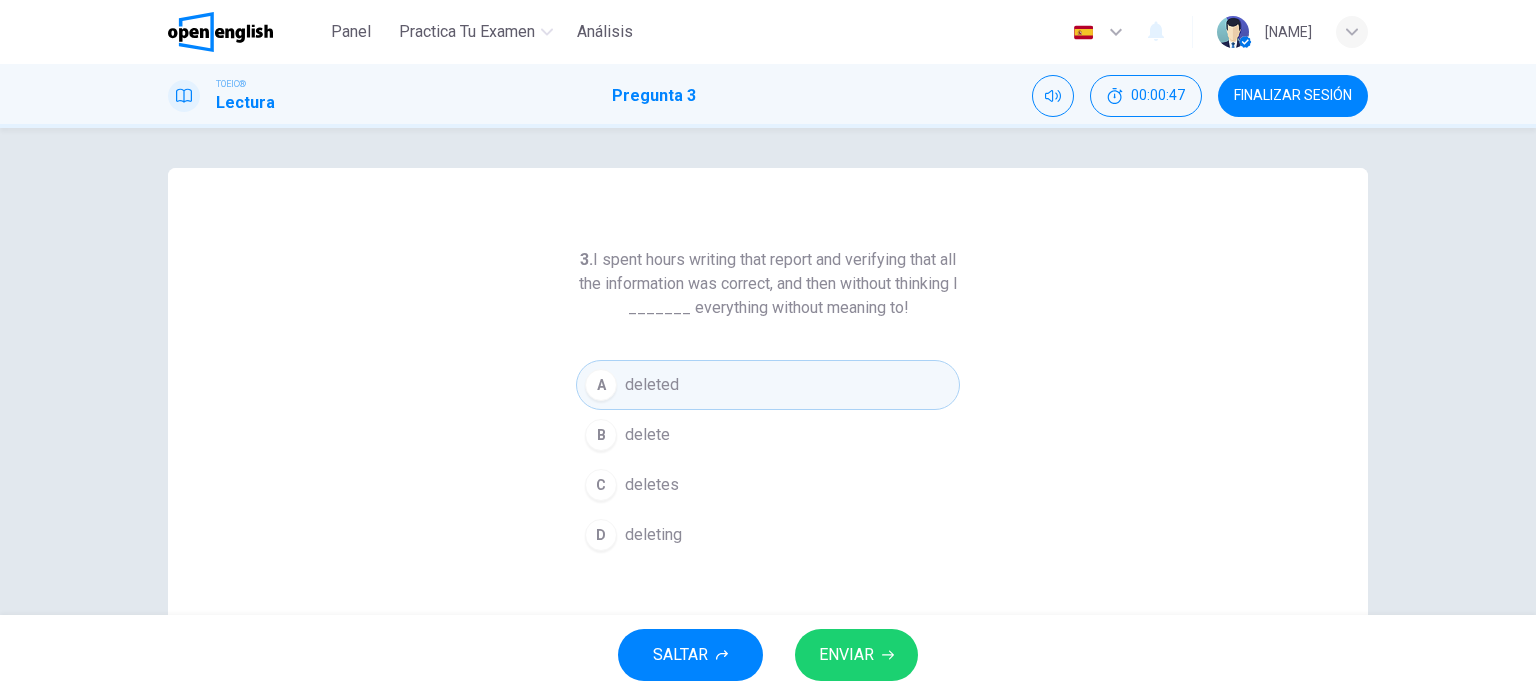 click on "ENVIAR" at bounding box center [856, 655] 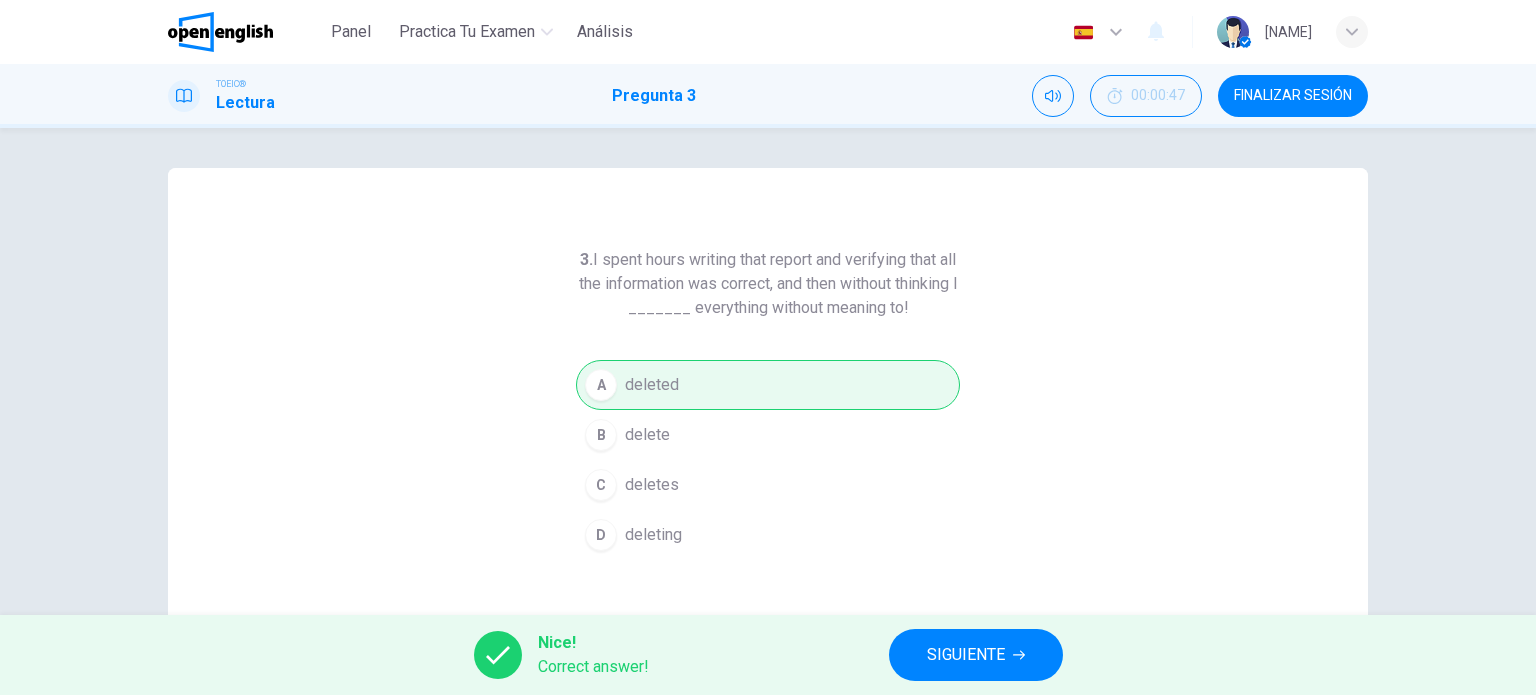 click on "SIGUIENTE" at bounding box center [966, 655] 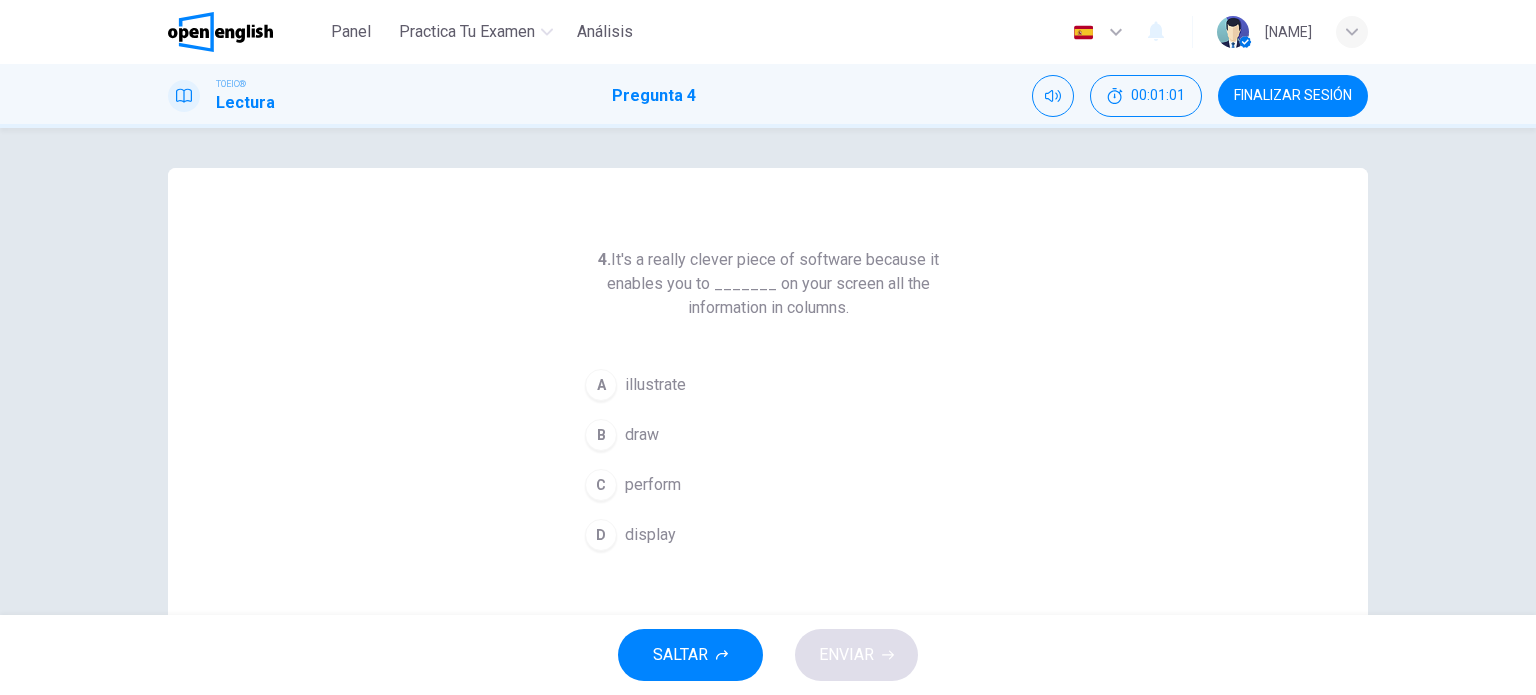 click on "draw" at bounding box center [642, 435] 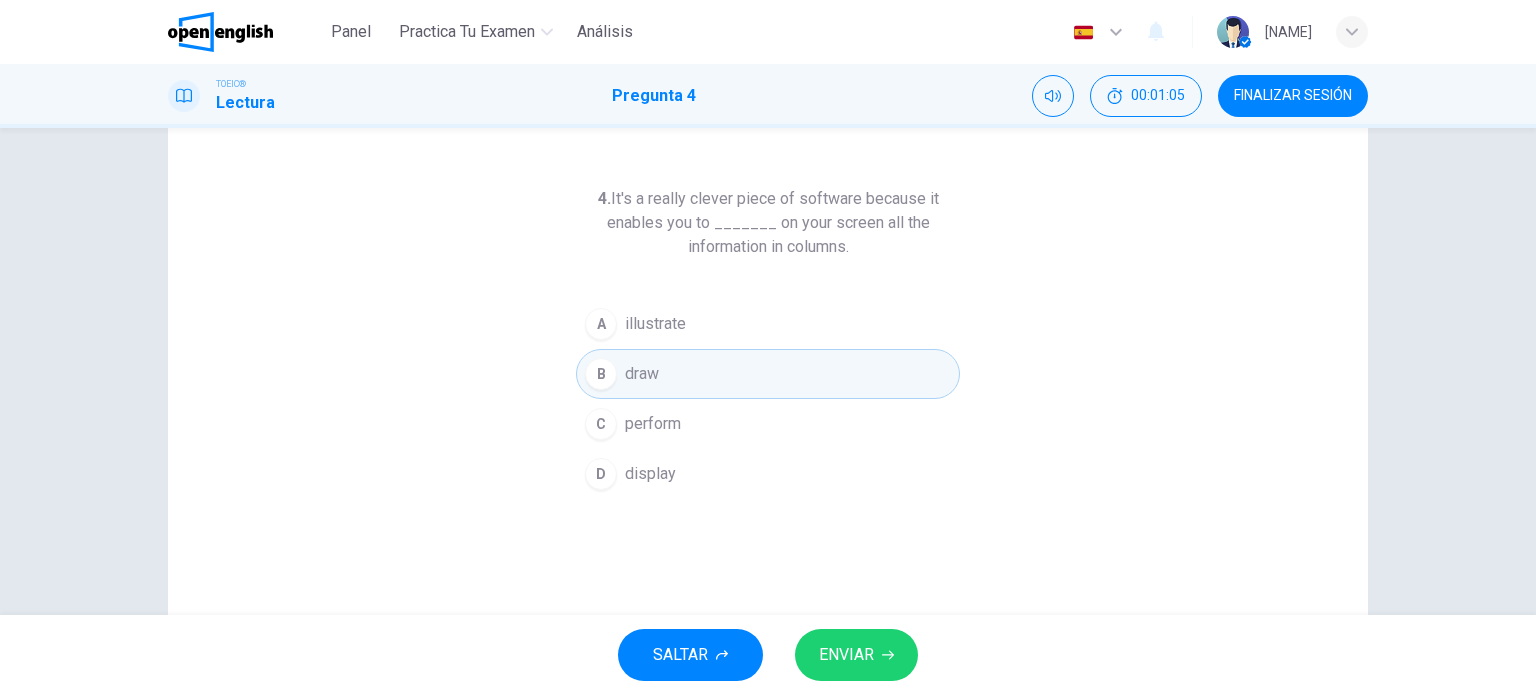 scroll, scrollTop: 0, scrollLeft: 0, axis: both 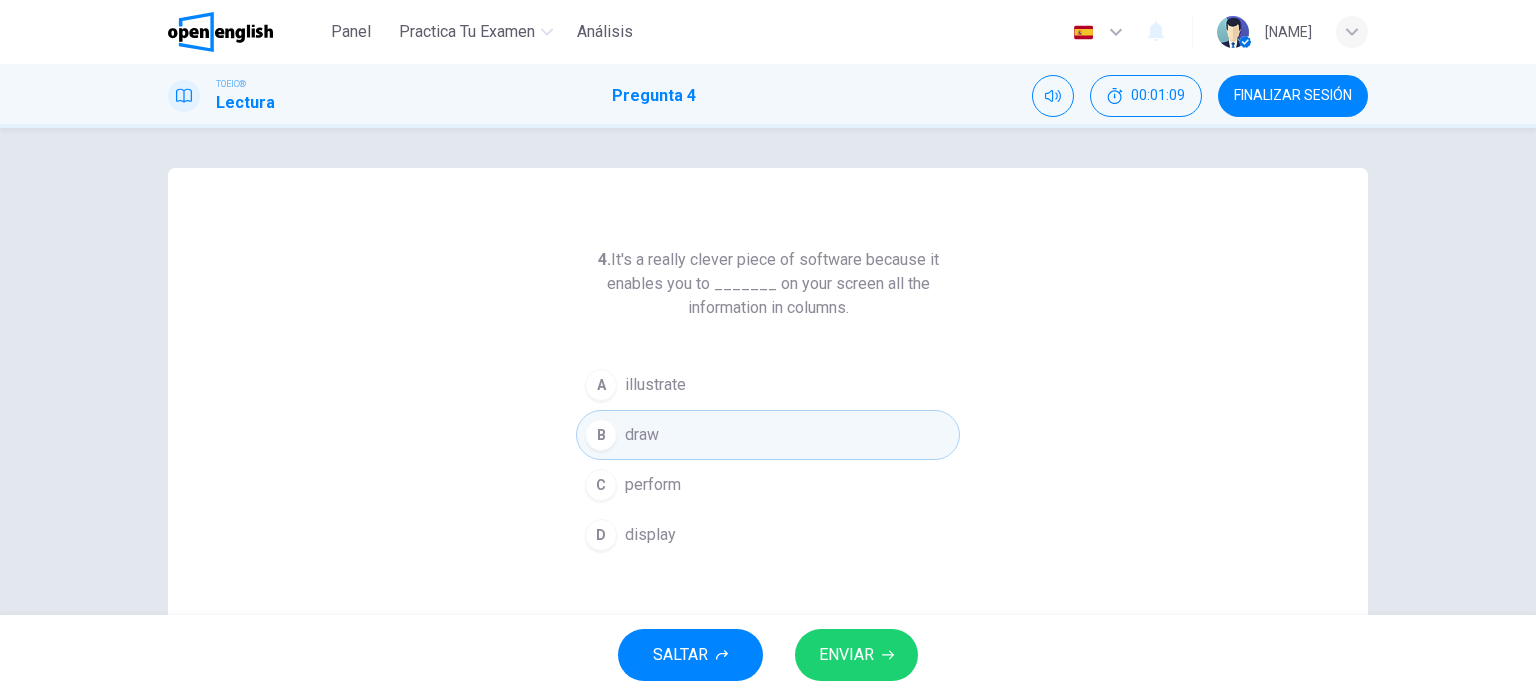click on "display" at bounding box center [650, 535] 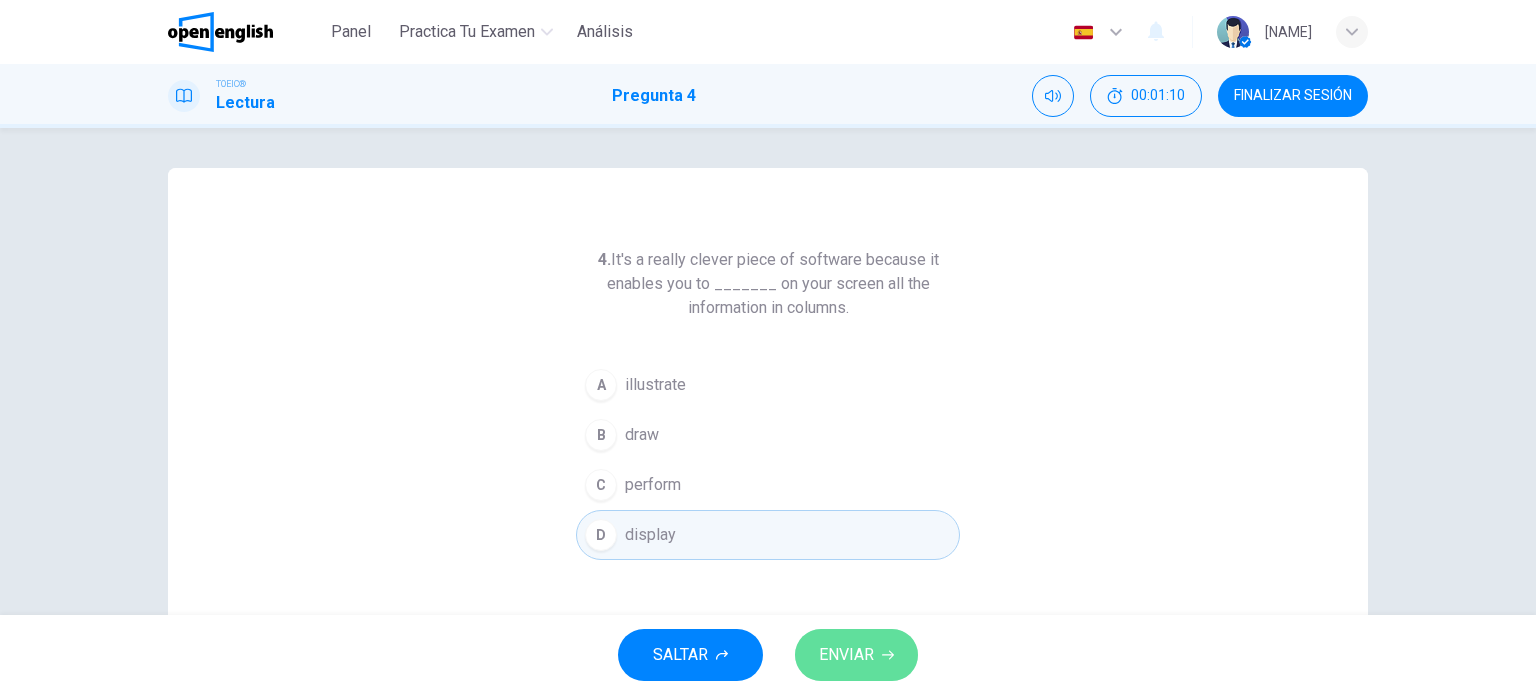 click on "ENVIAR" at bounding box center (846, 655) 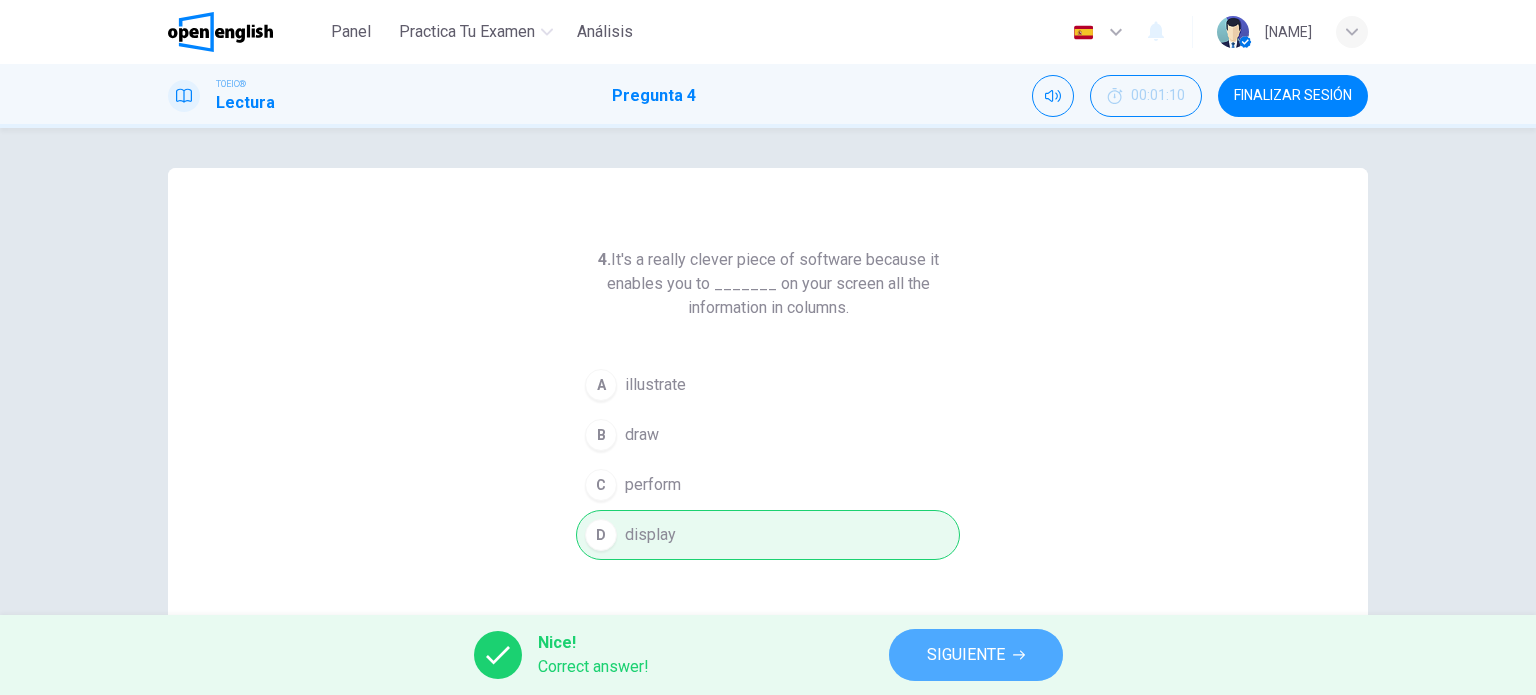 click on "SIGUIENTE" at bounding box center (976, 655) 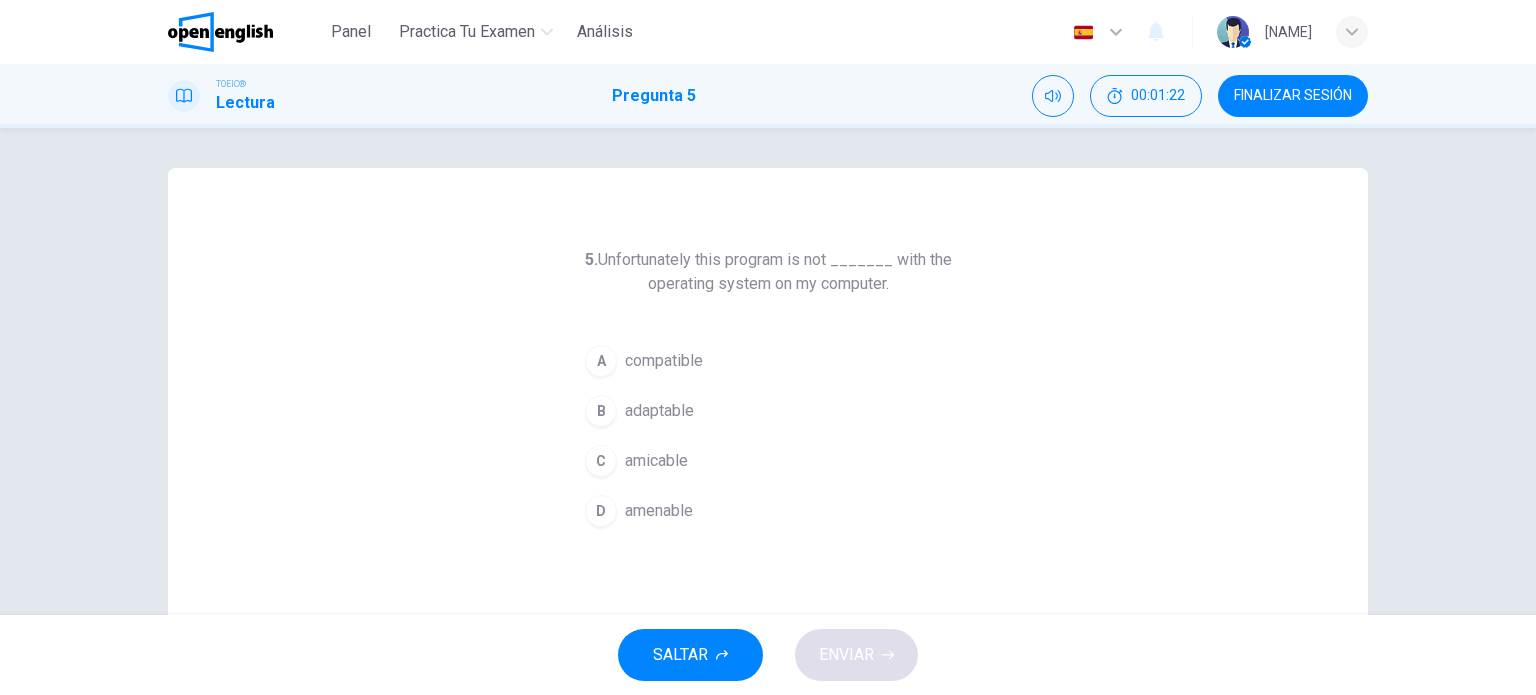 click on "compatible" at bounding box center (664, 361) 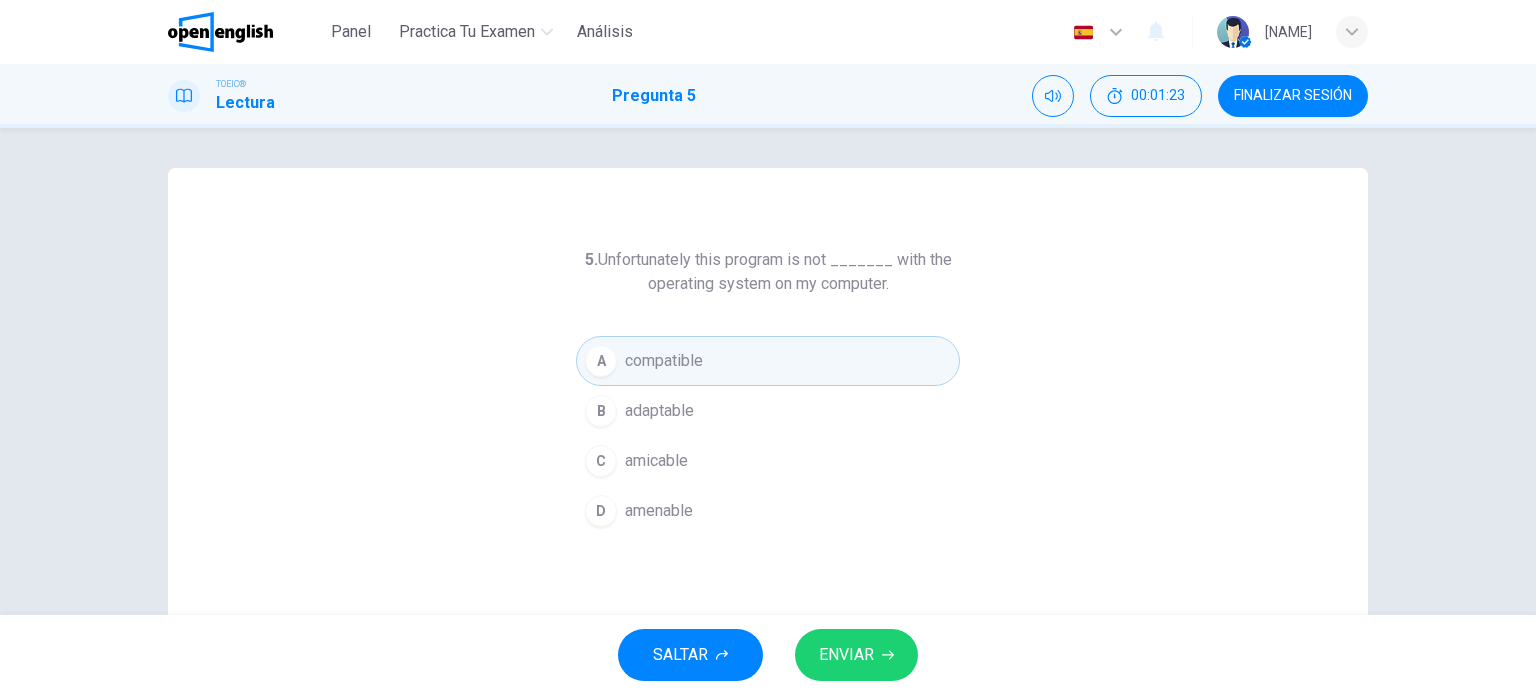 click on "ENVIAR" at bounding box center (856, 655) 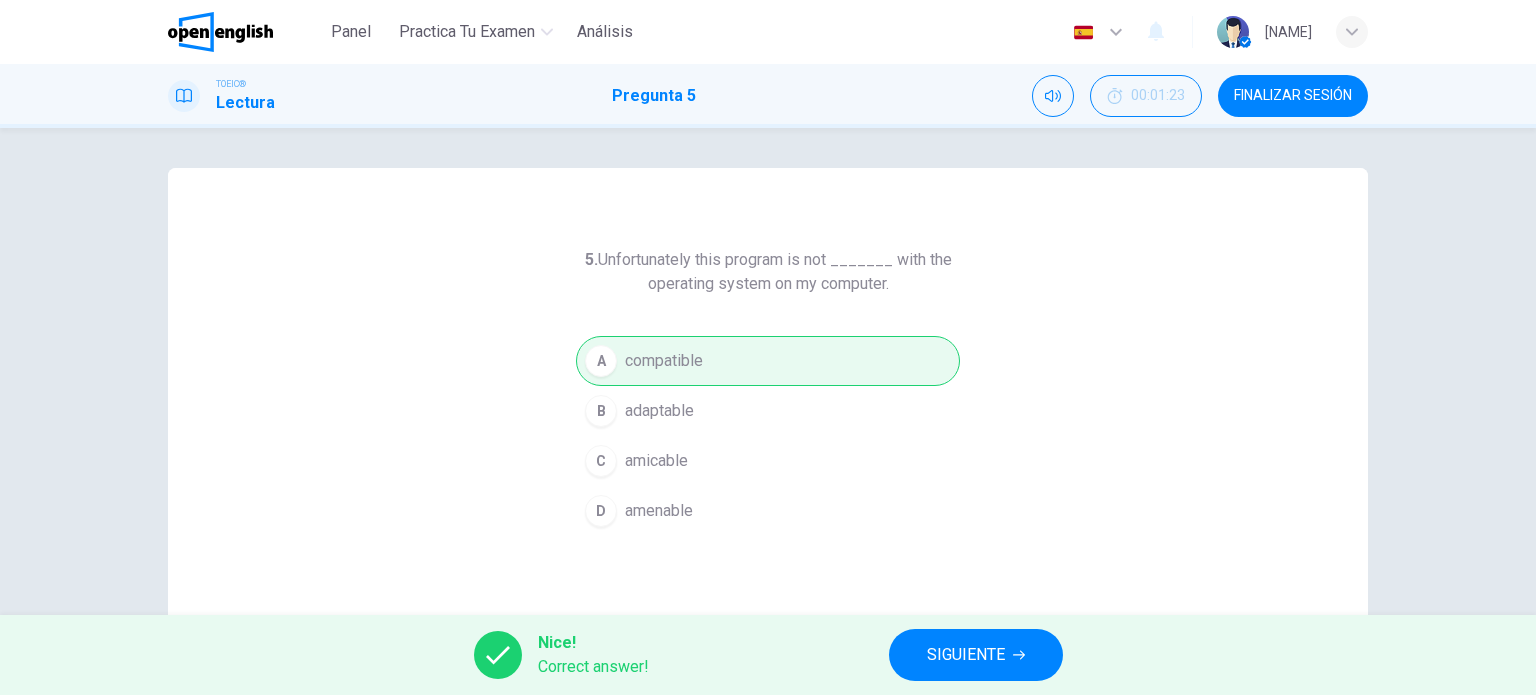 click on "SIGUIENTE" at bounding box center (966, 655) 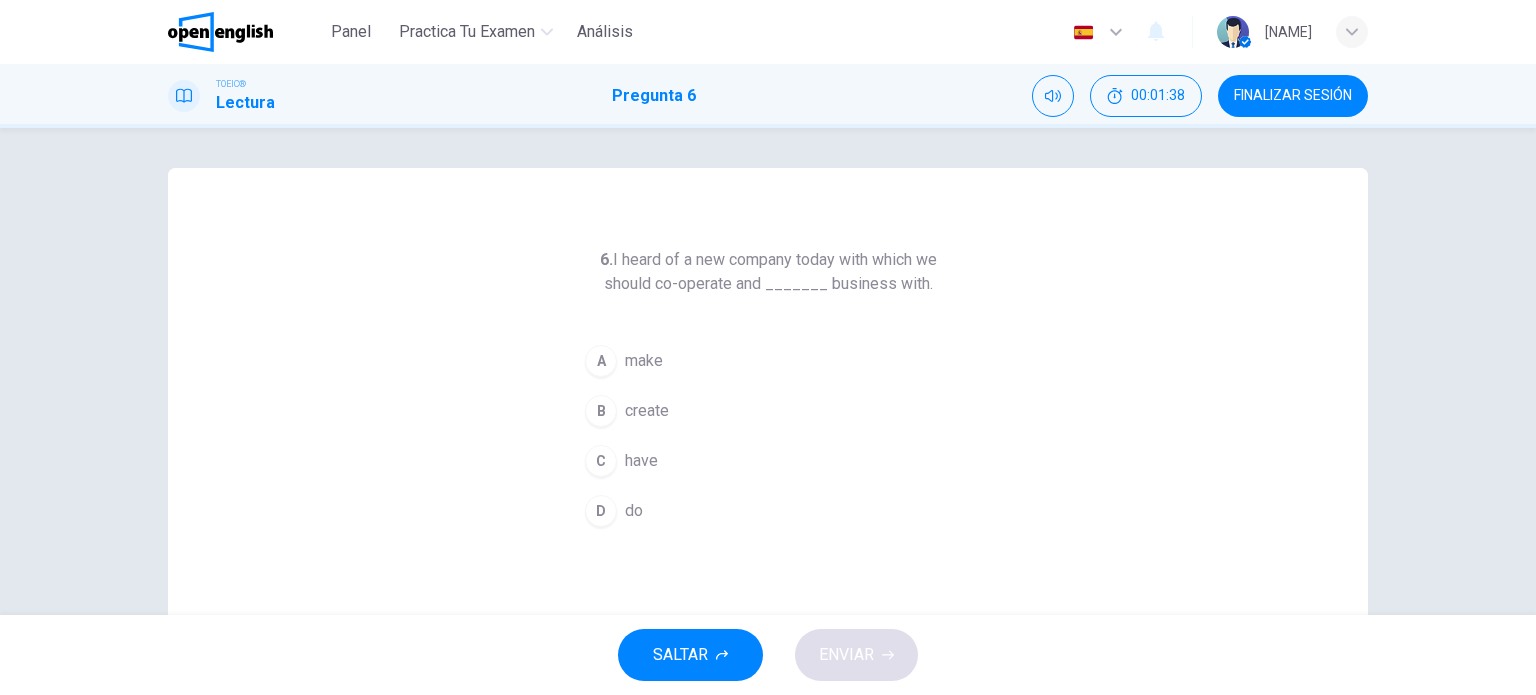 click on "make" at bounding box center [644, 361] 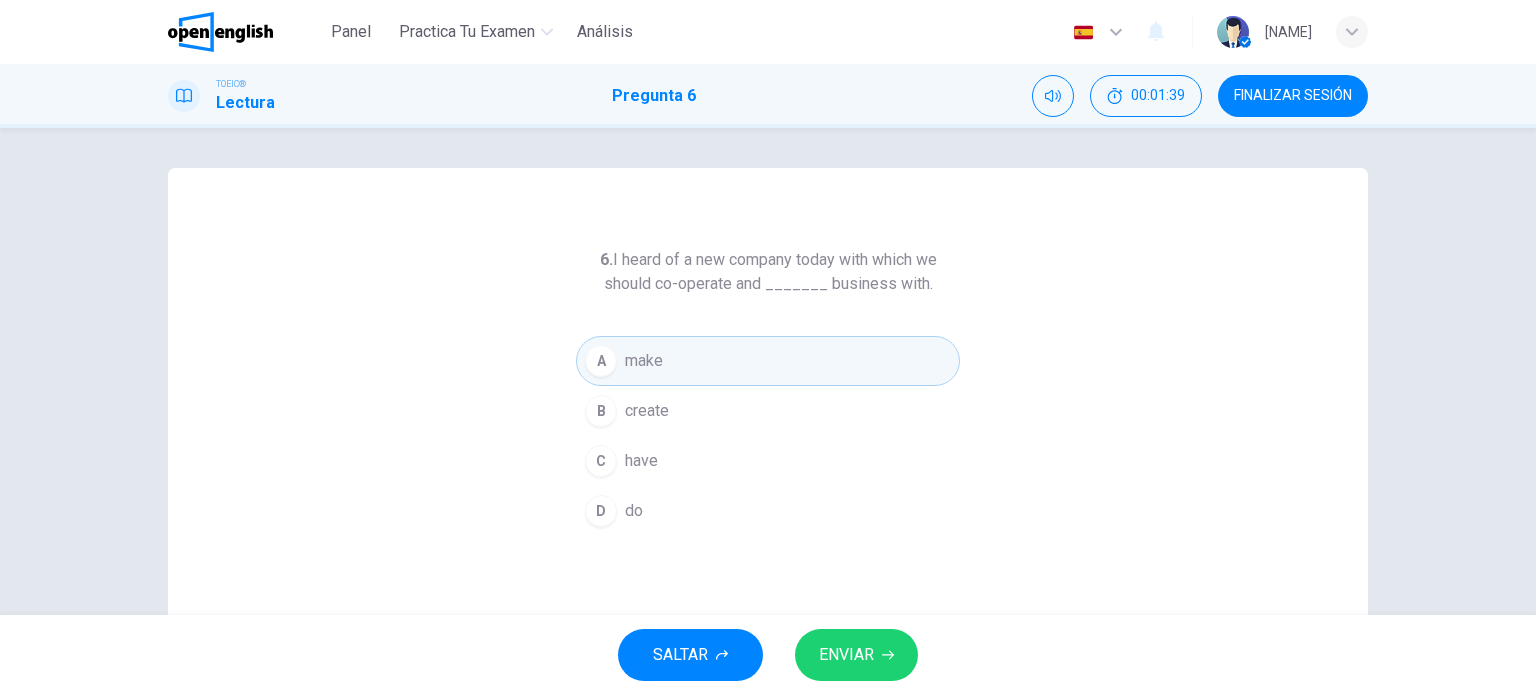 click on "ENVIAR" at bounding box center (856, 655) 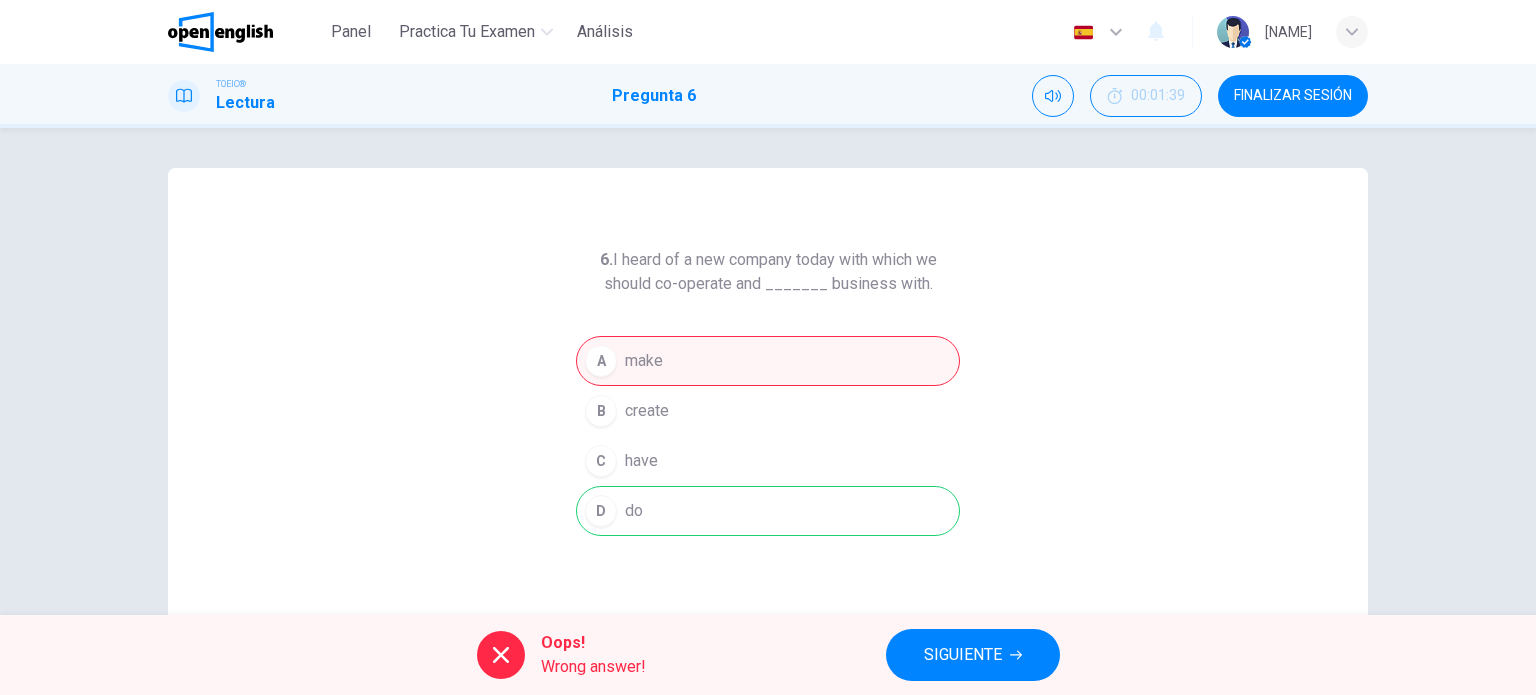 click on "SIGUIENTE" at bounding box center (963, 655) 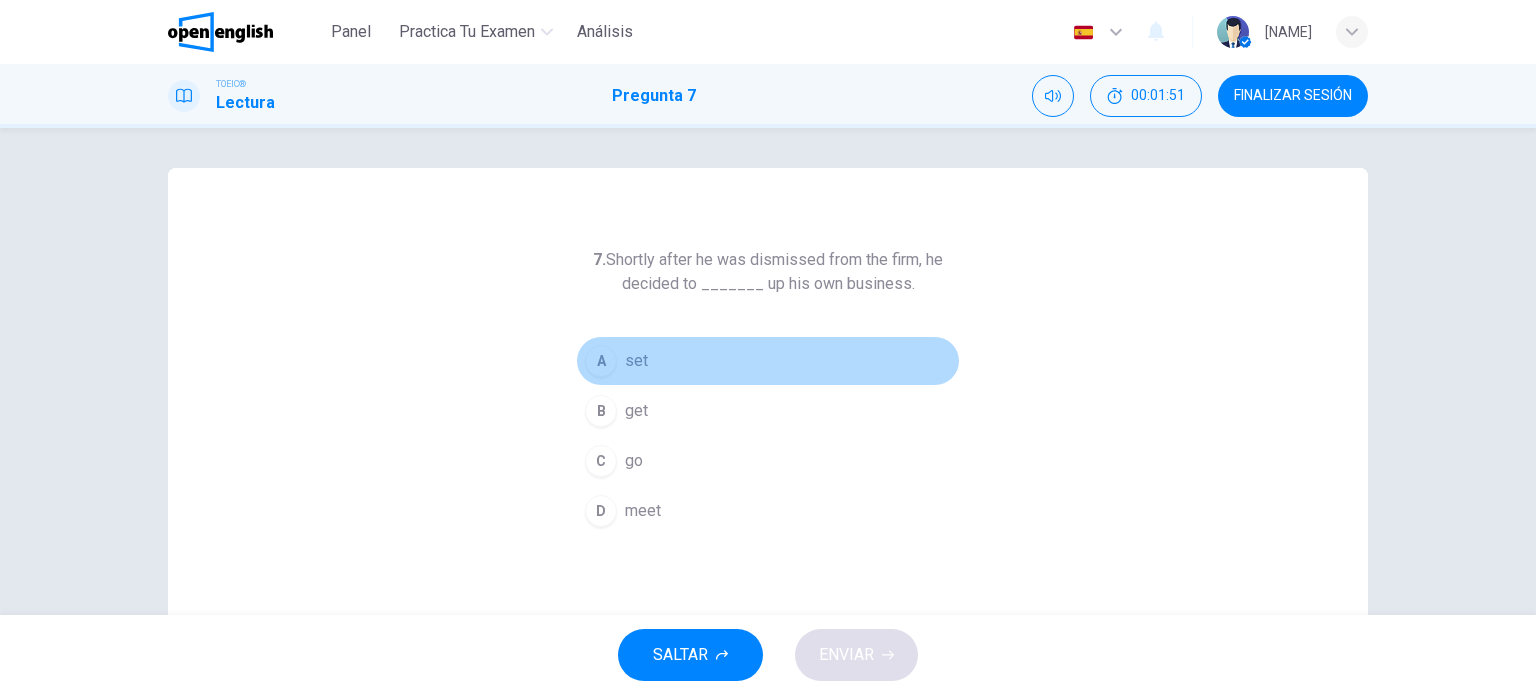 click on "set" at bounding box center (636, 361) 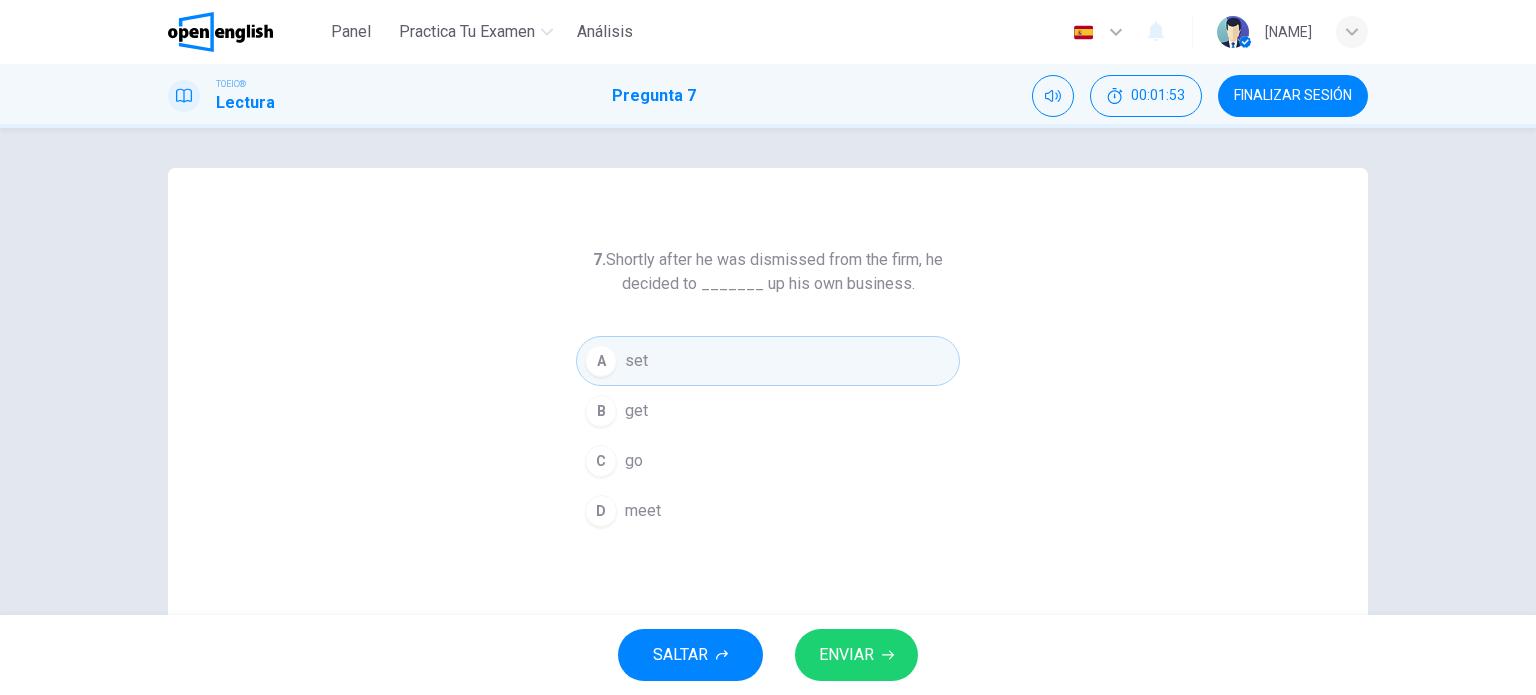 click on "ENVIAR" at bounding box center [846, 655] 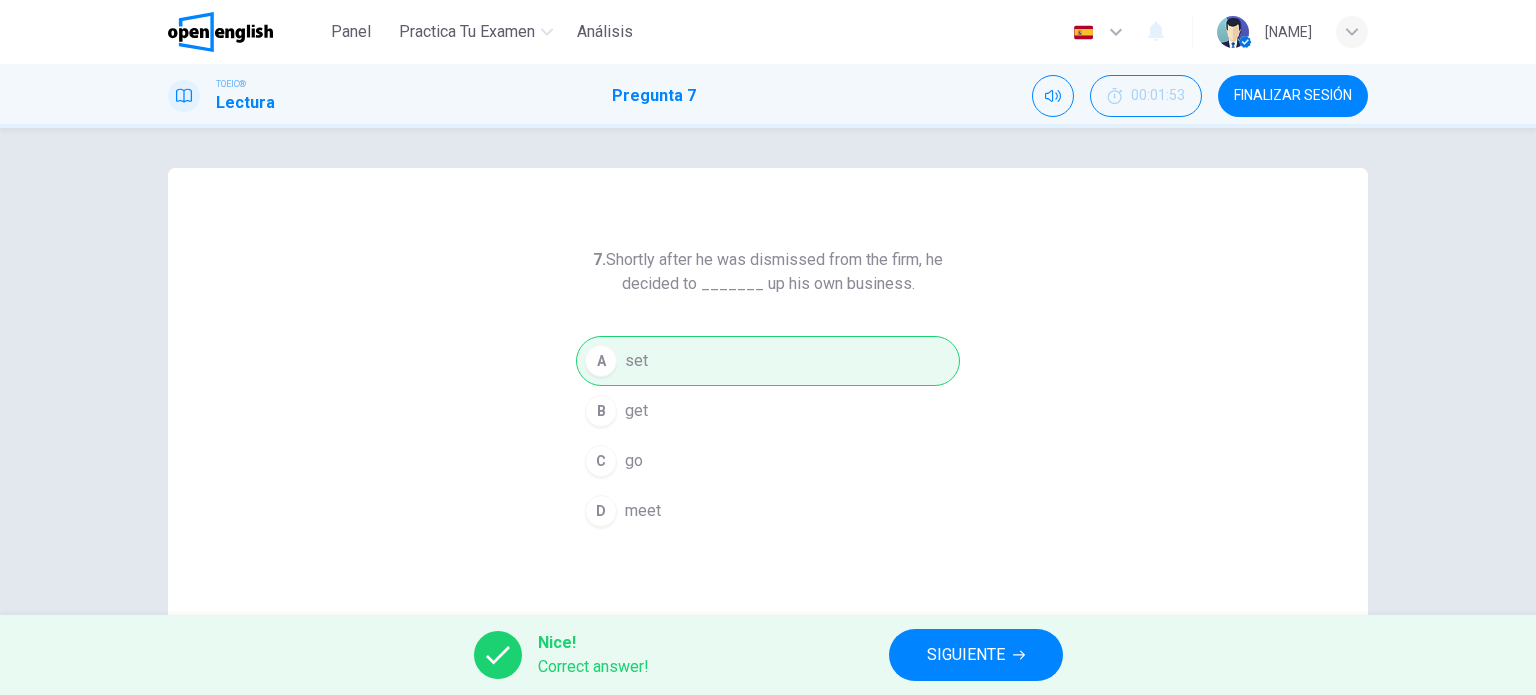click on "Nice! Correct answer! SIGUIENTE" at bounding box center (768, 655) 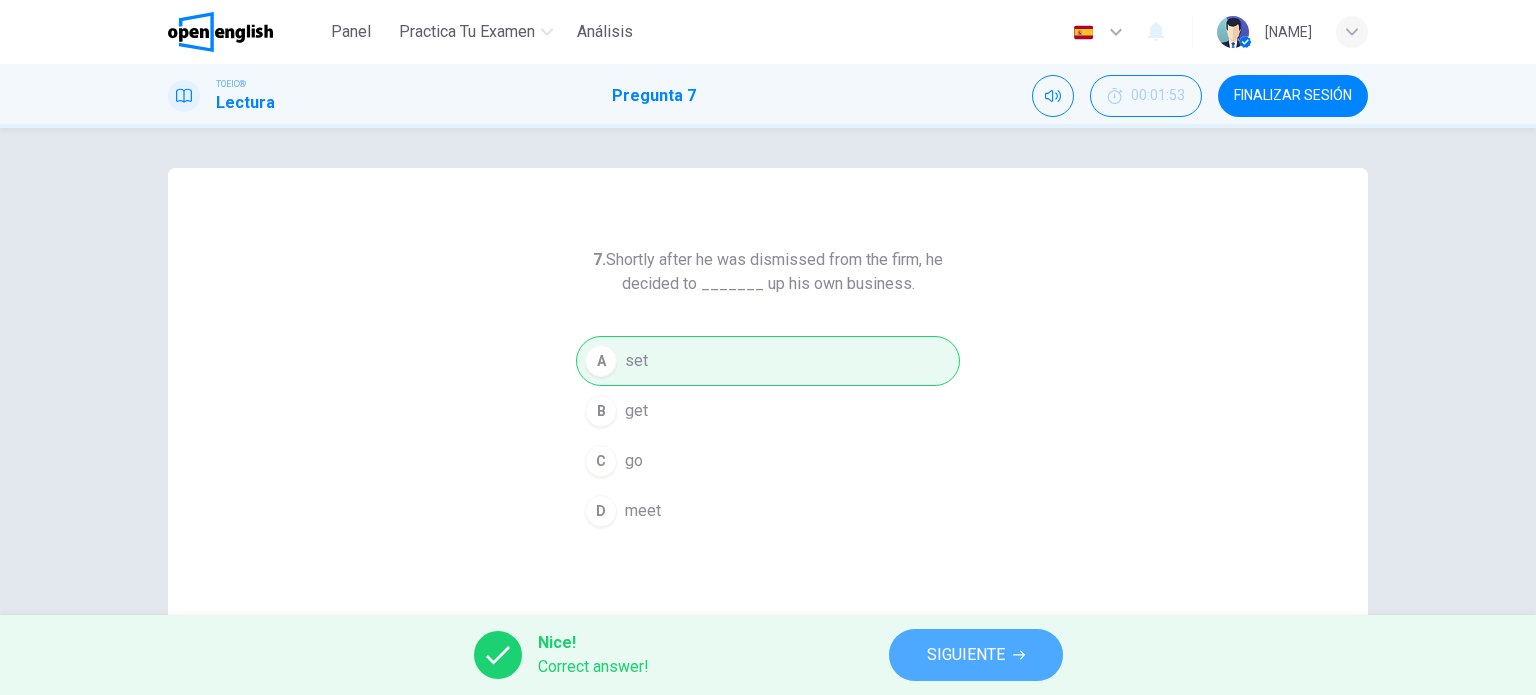 click on "SIGUIENTE" at bounding box center [966, 655] 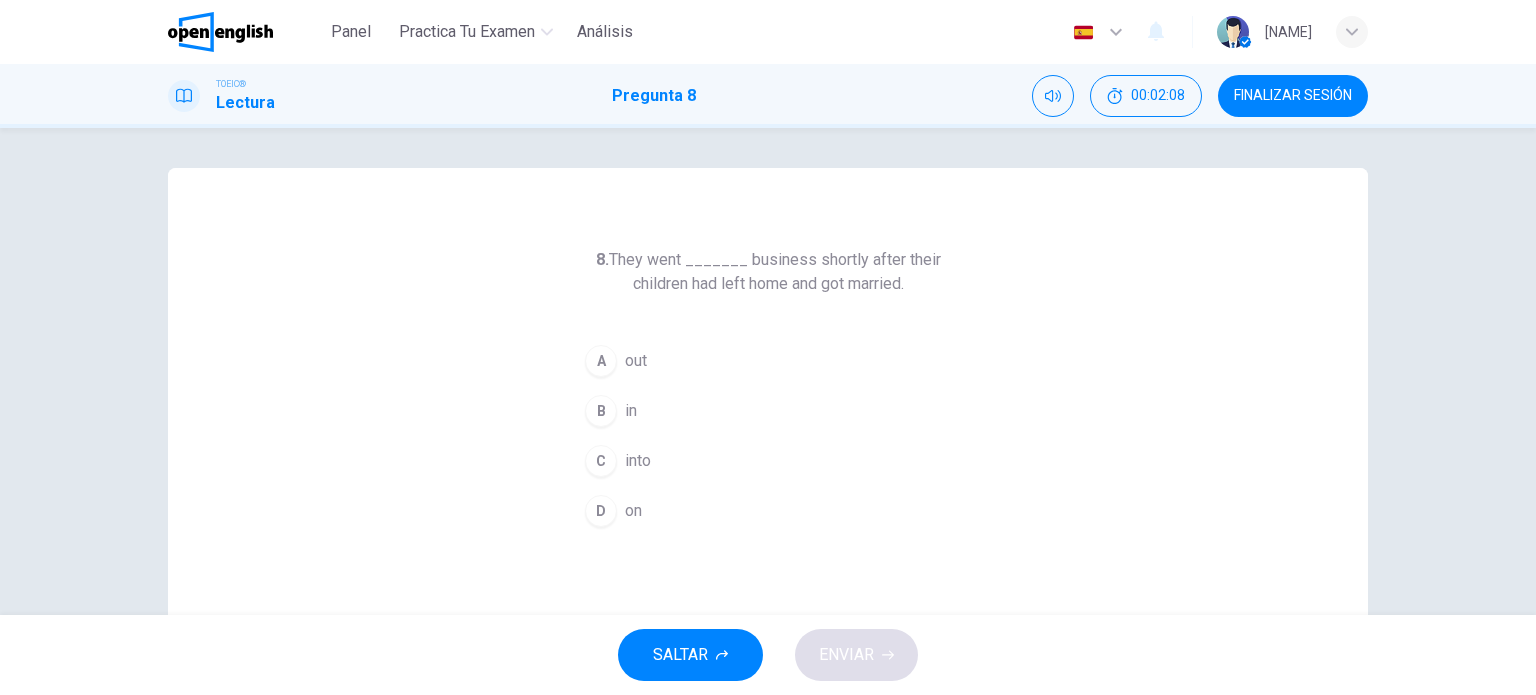 click on "into" at bounding box center [638, 461] 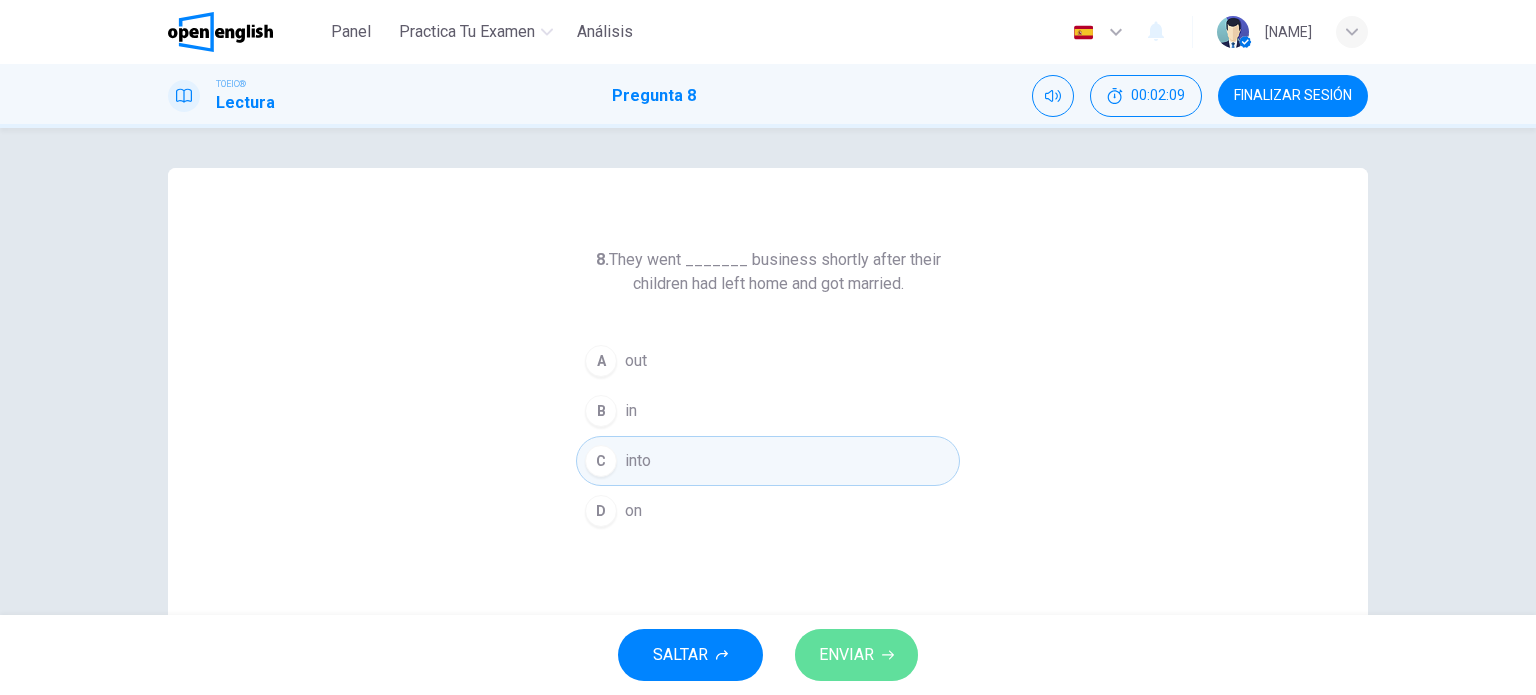 click on "ENVIAR" at bounding box center (846, 655) 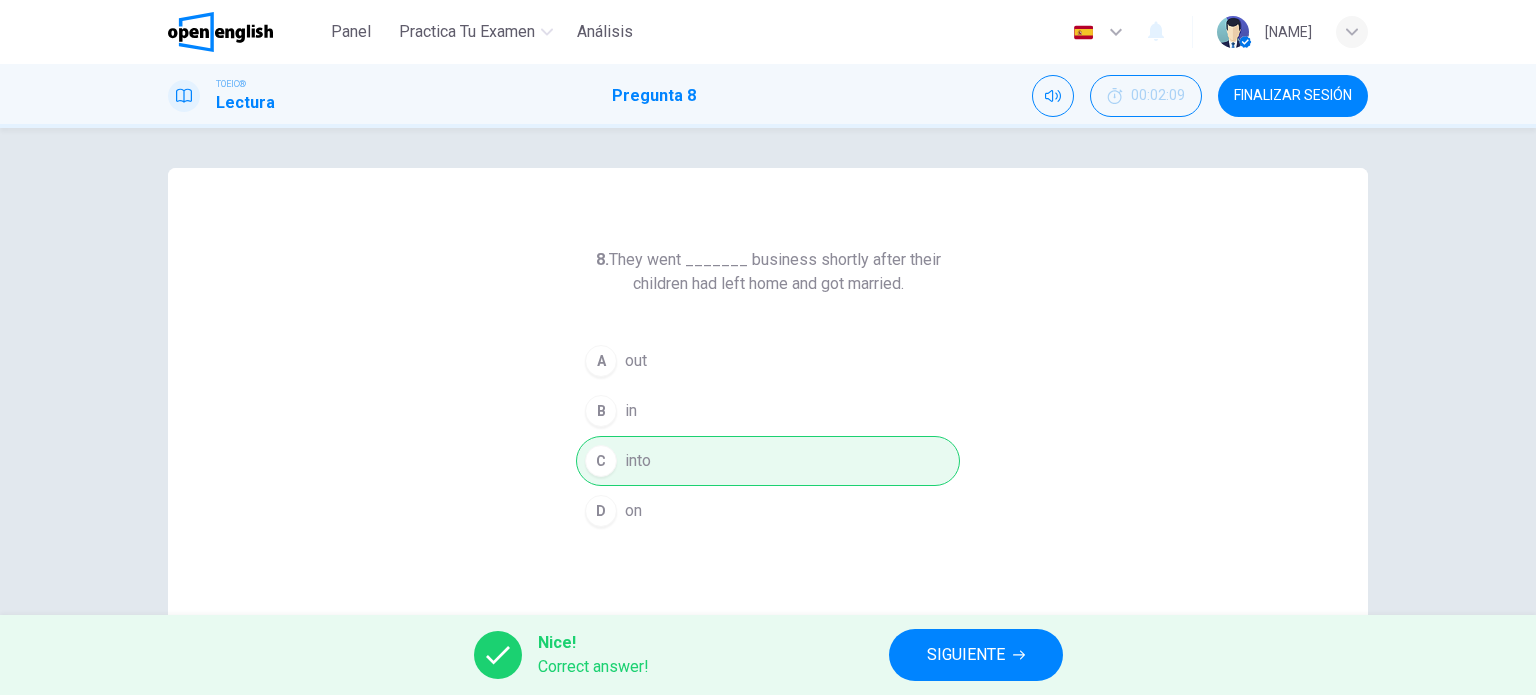 click on "SIGUIENTE" at bounding box center (966, 655) 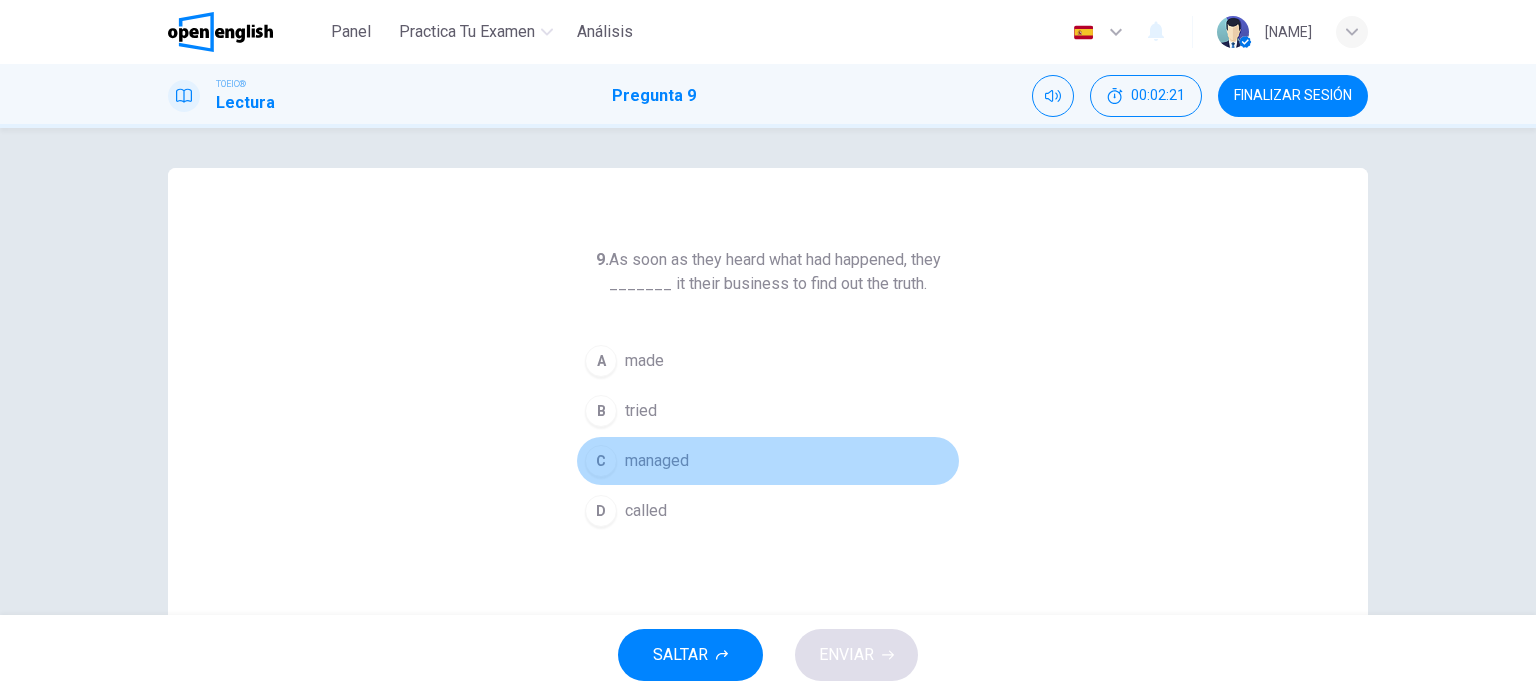 click on "C managed" at bounding box center (768, 461) 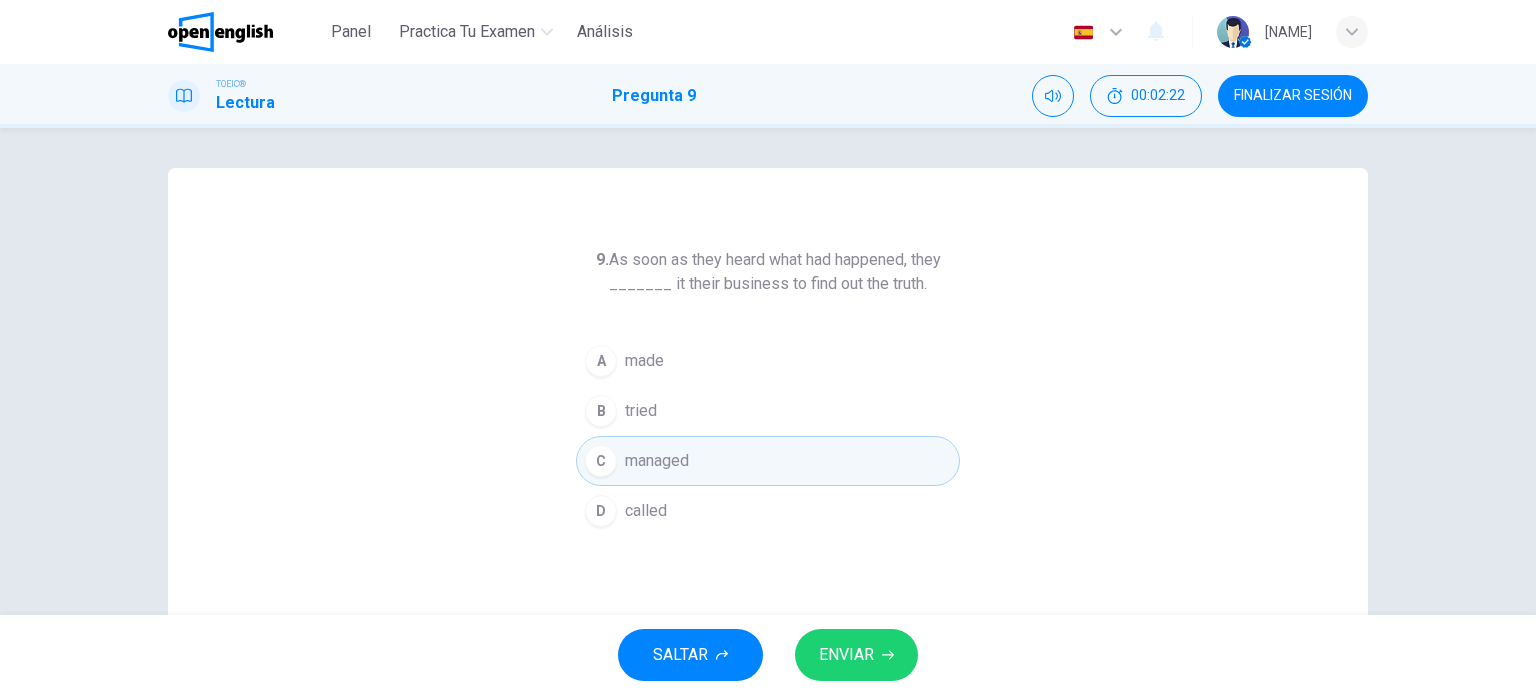 click on "ENVIAR" at bounding box center (846, 655) 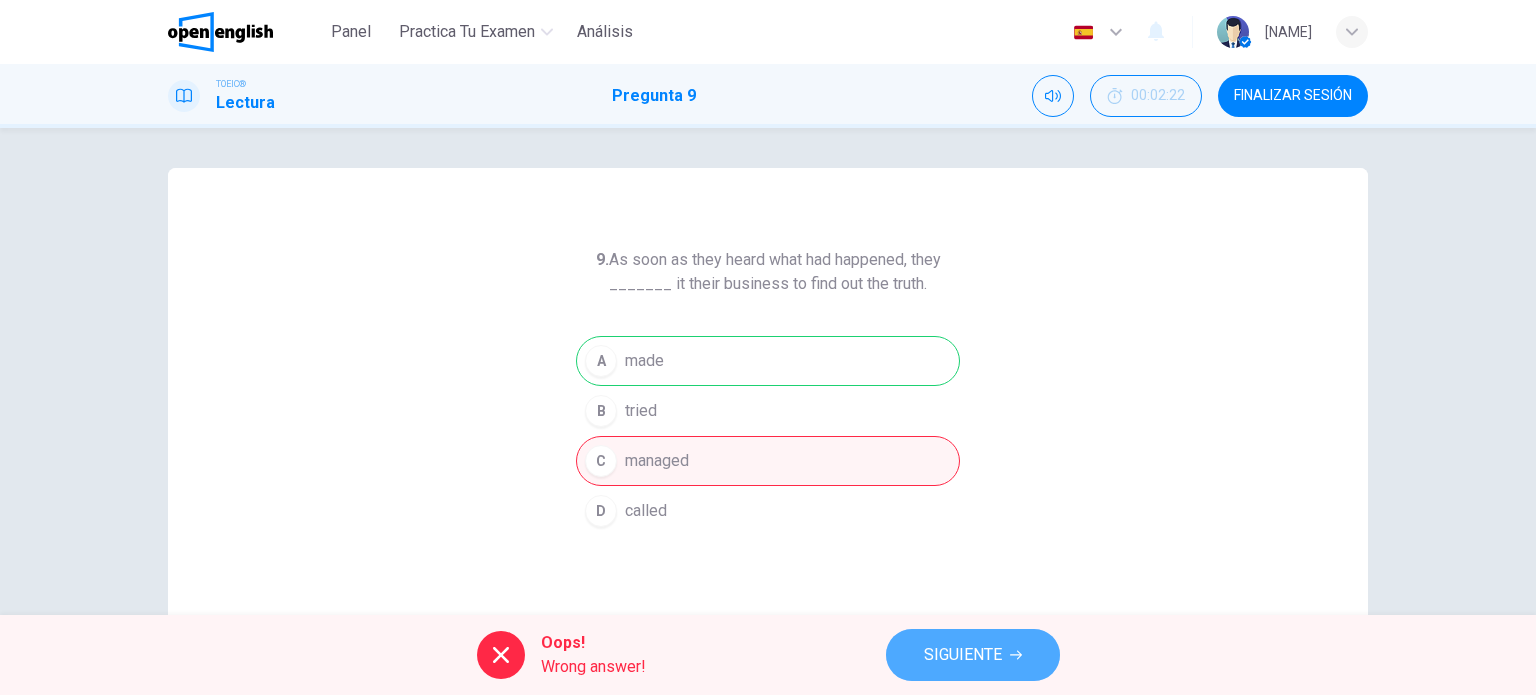 click on "SIGUIENTE" at bounding box center [963, 655] 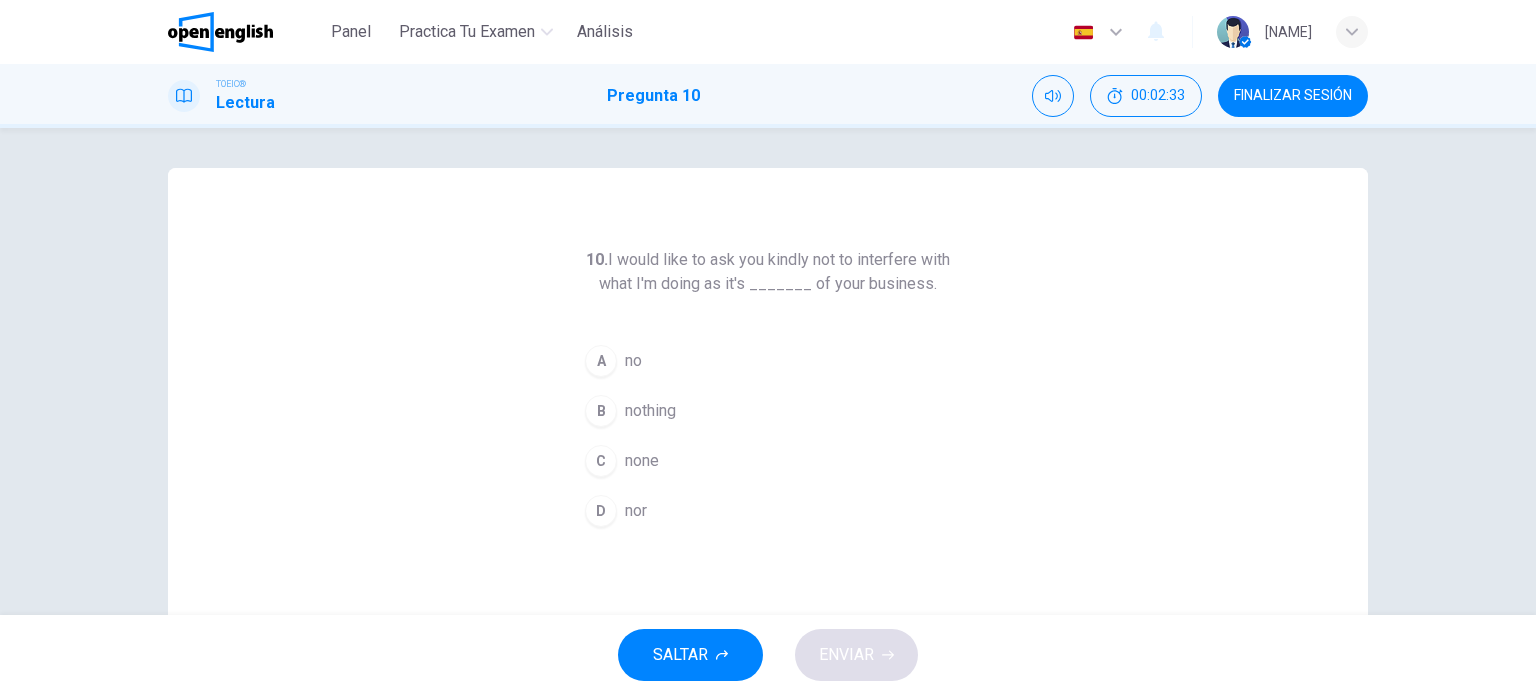 click on "none" at bounding box center [642, 461] 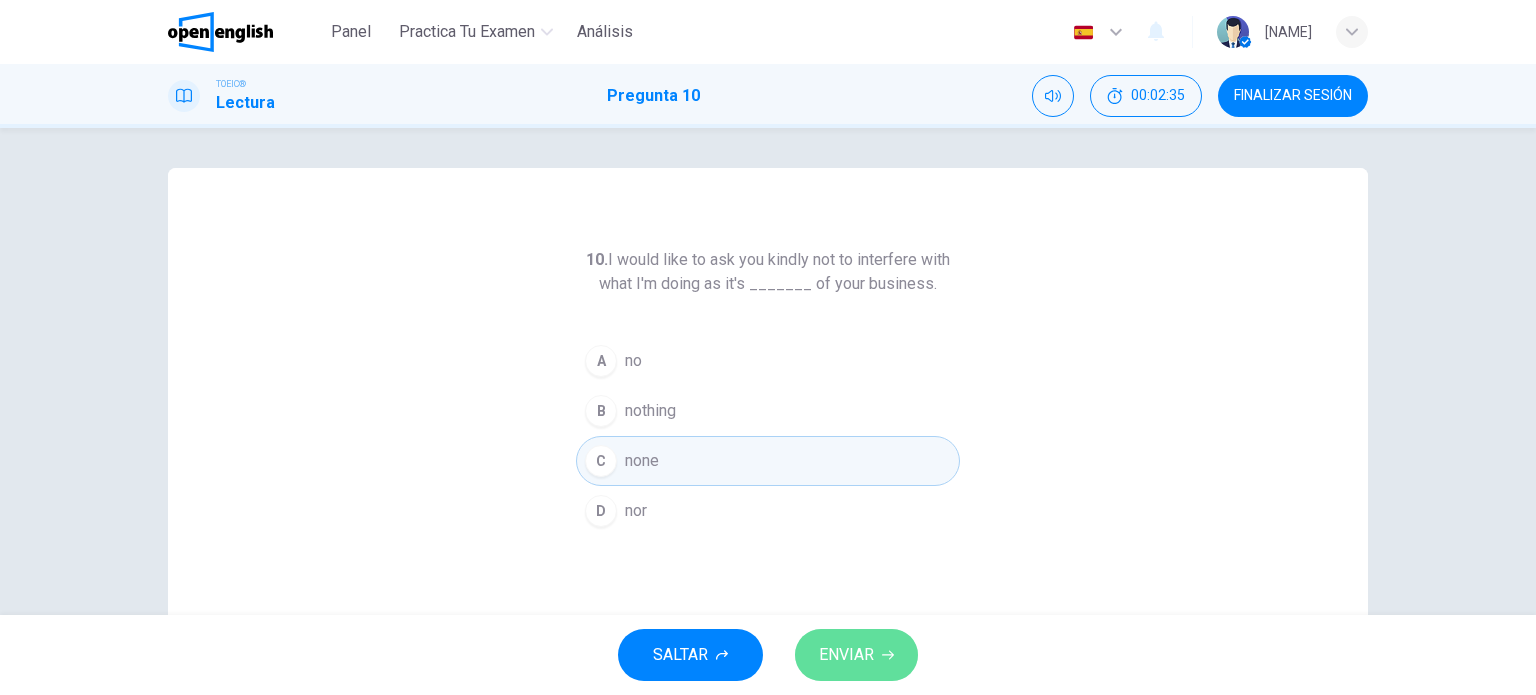 click 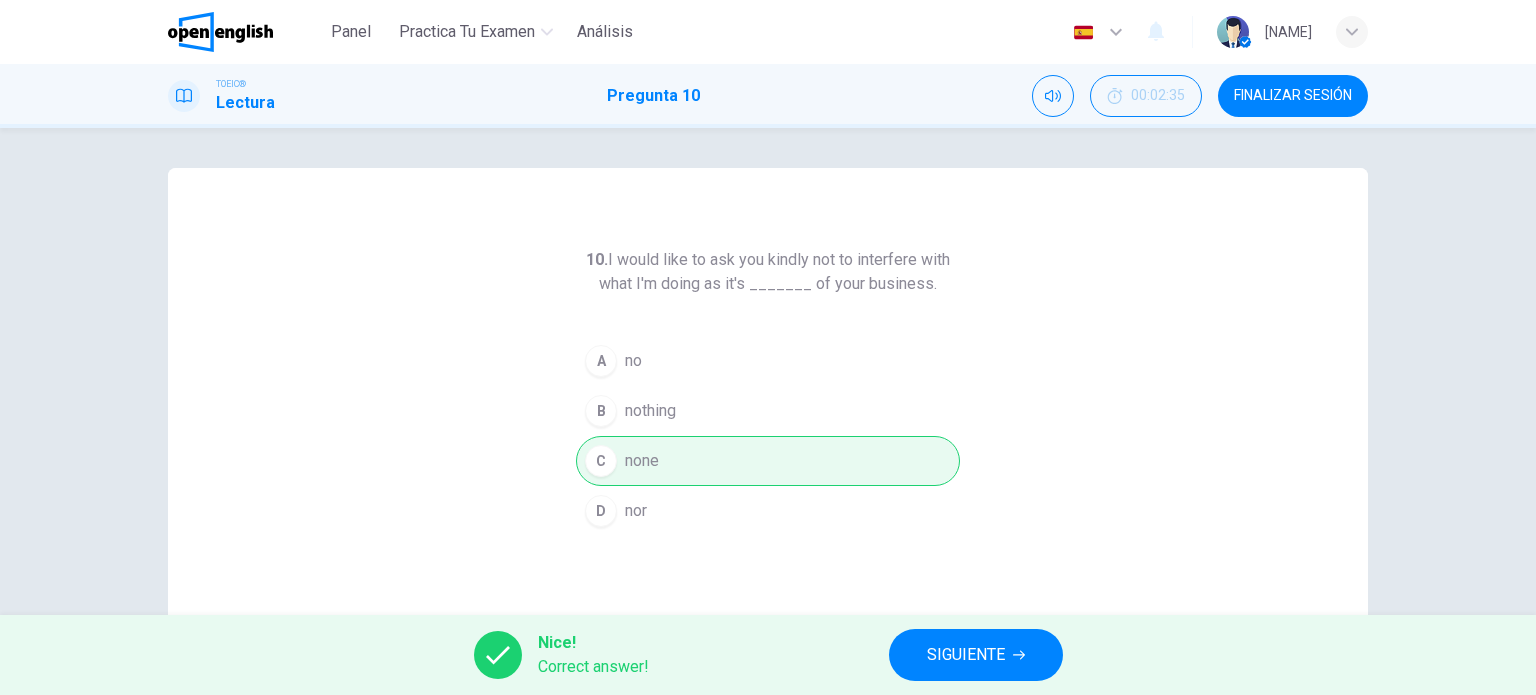 click on "SIGUIENTE" at bounding box center [966, 655] 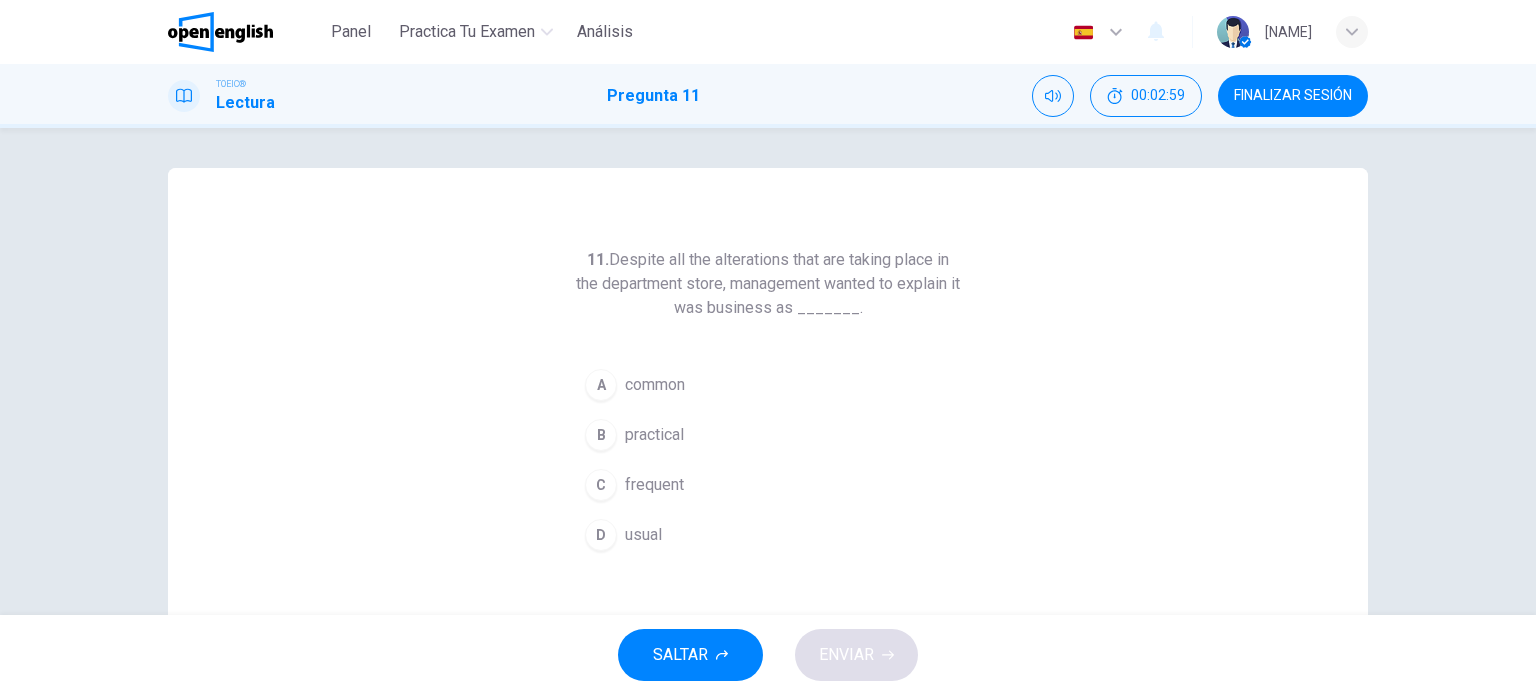 click on "common" at bounding box center (655, 385) 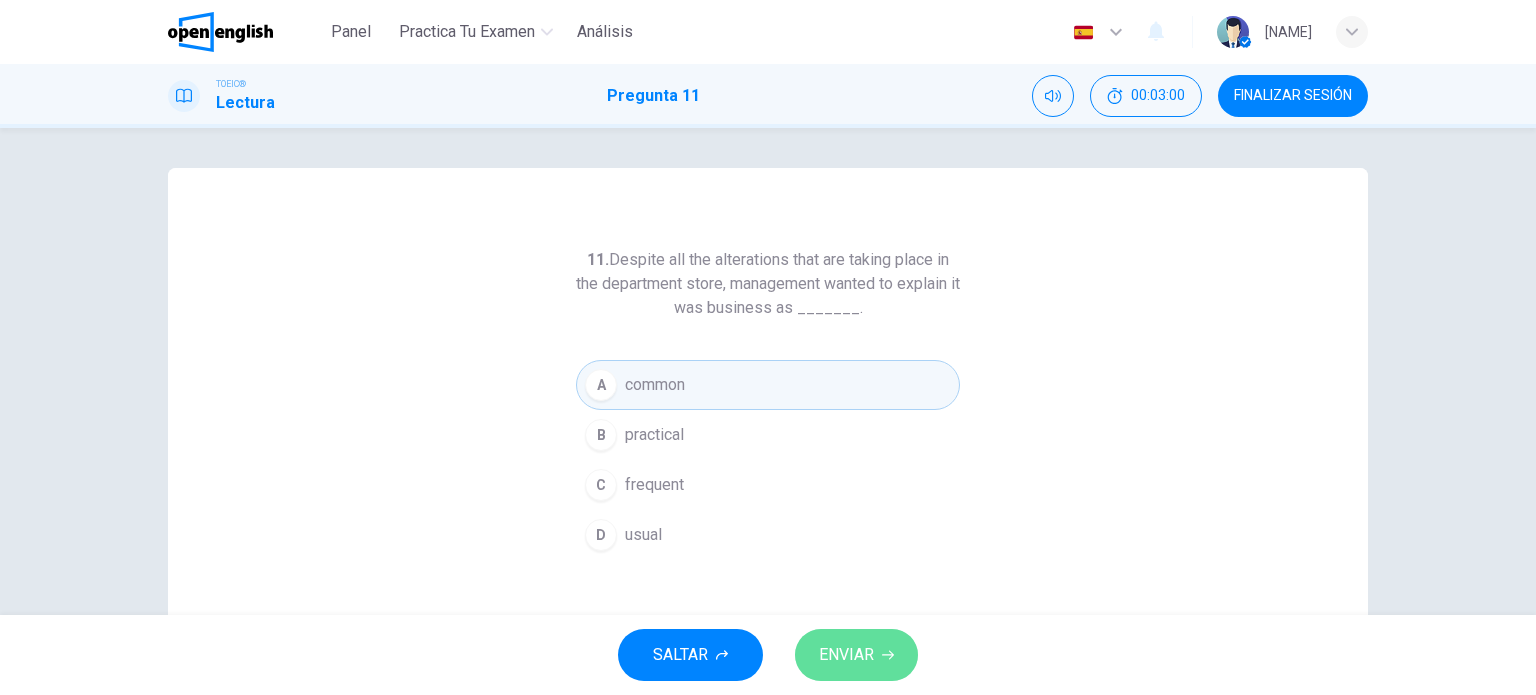 click on "ENVIAR" at bounding box center [856, 655] 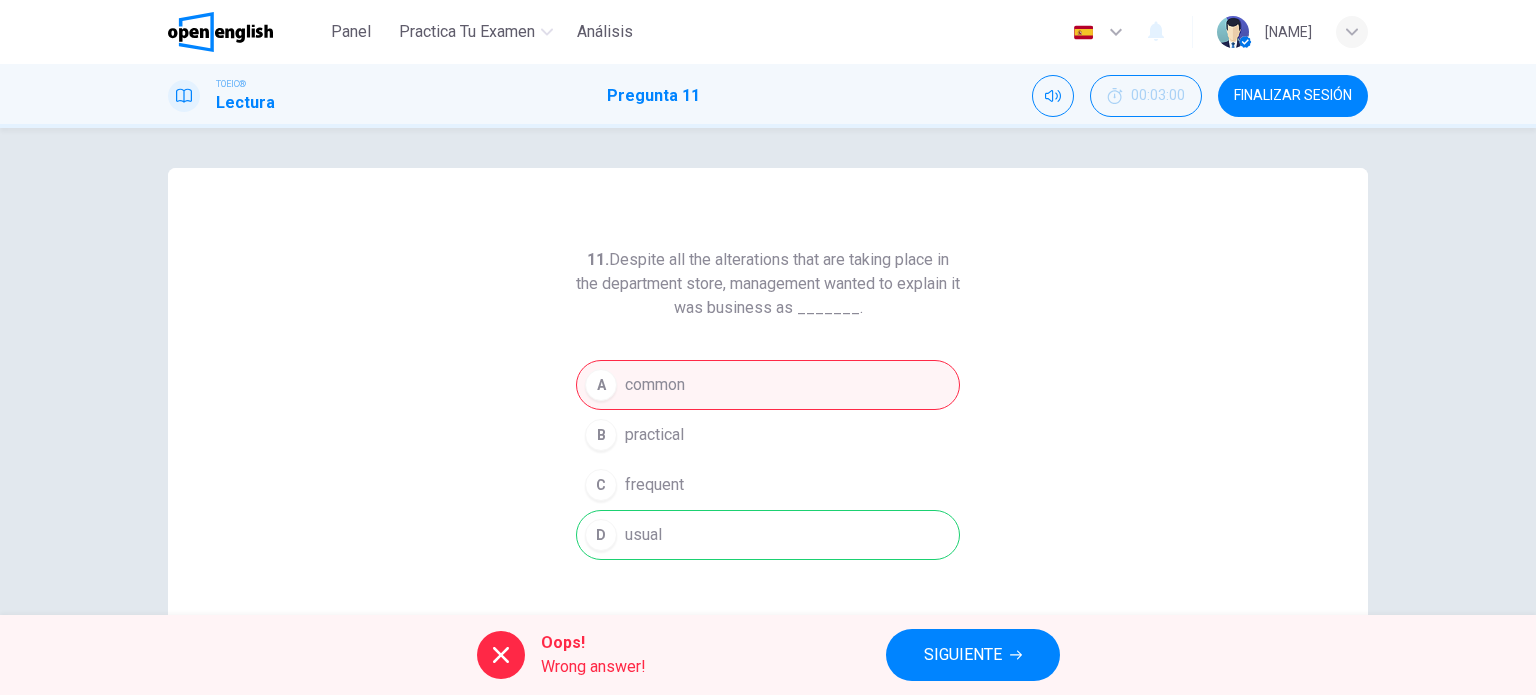 click on "SIGUIENTE" at bounding box center (963, 655) 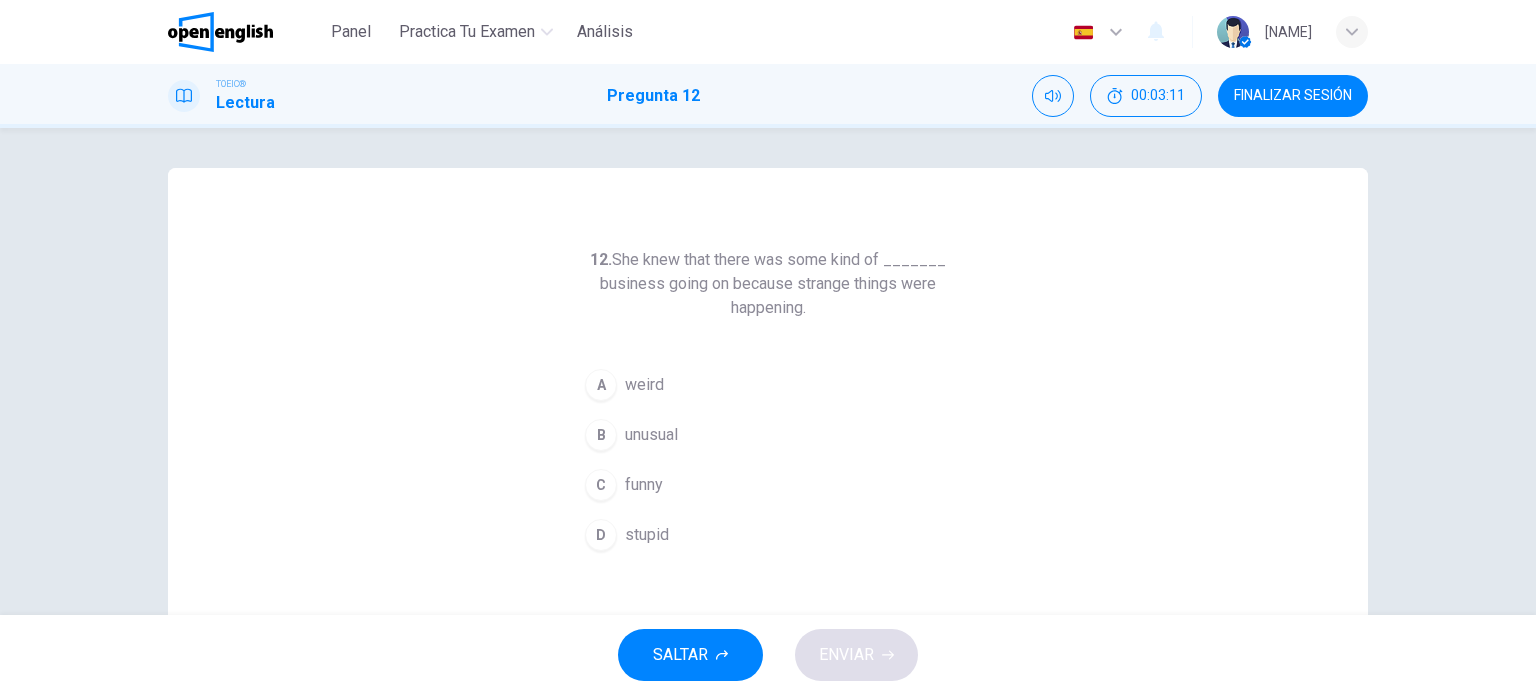 click on "unusual" at bounding box center [651, 435] 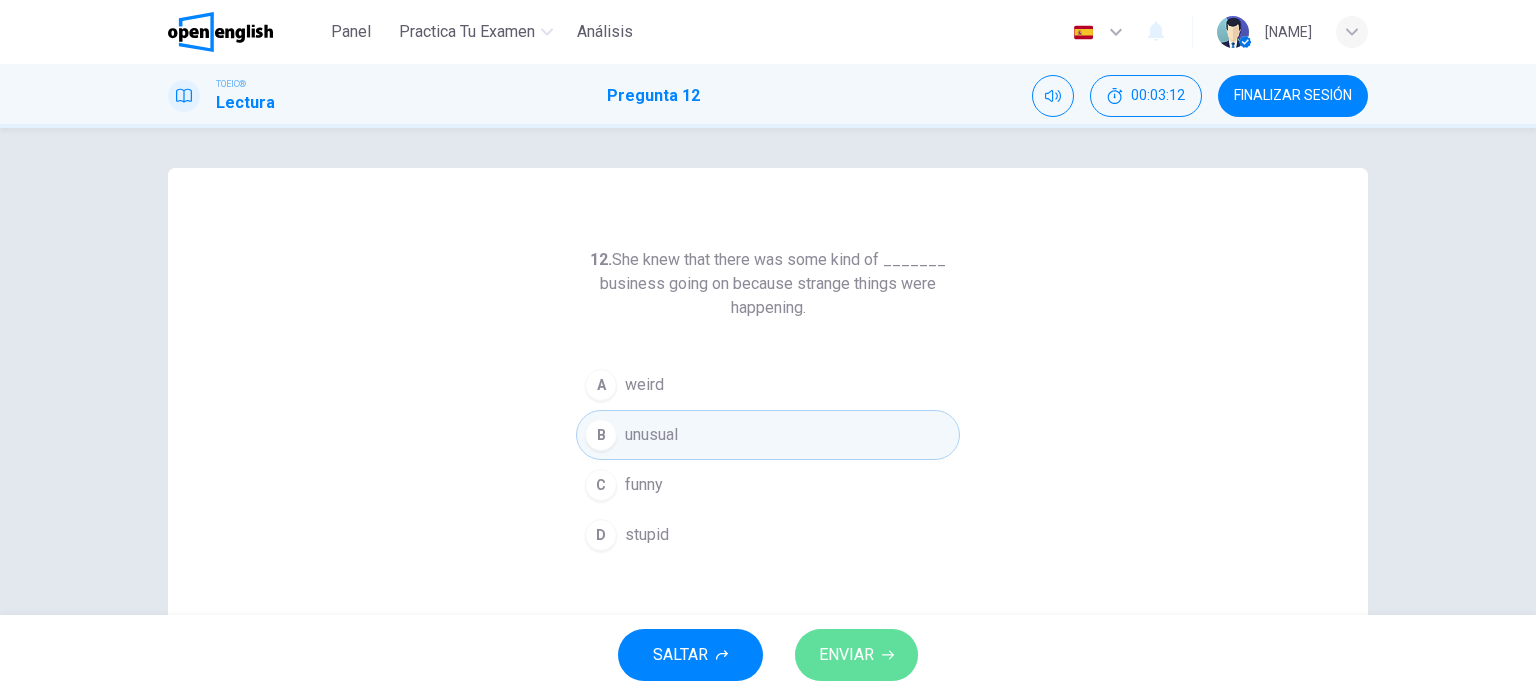 click on "ENVIAR" at bounding box center (846, 655) 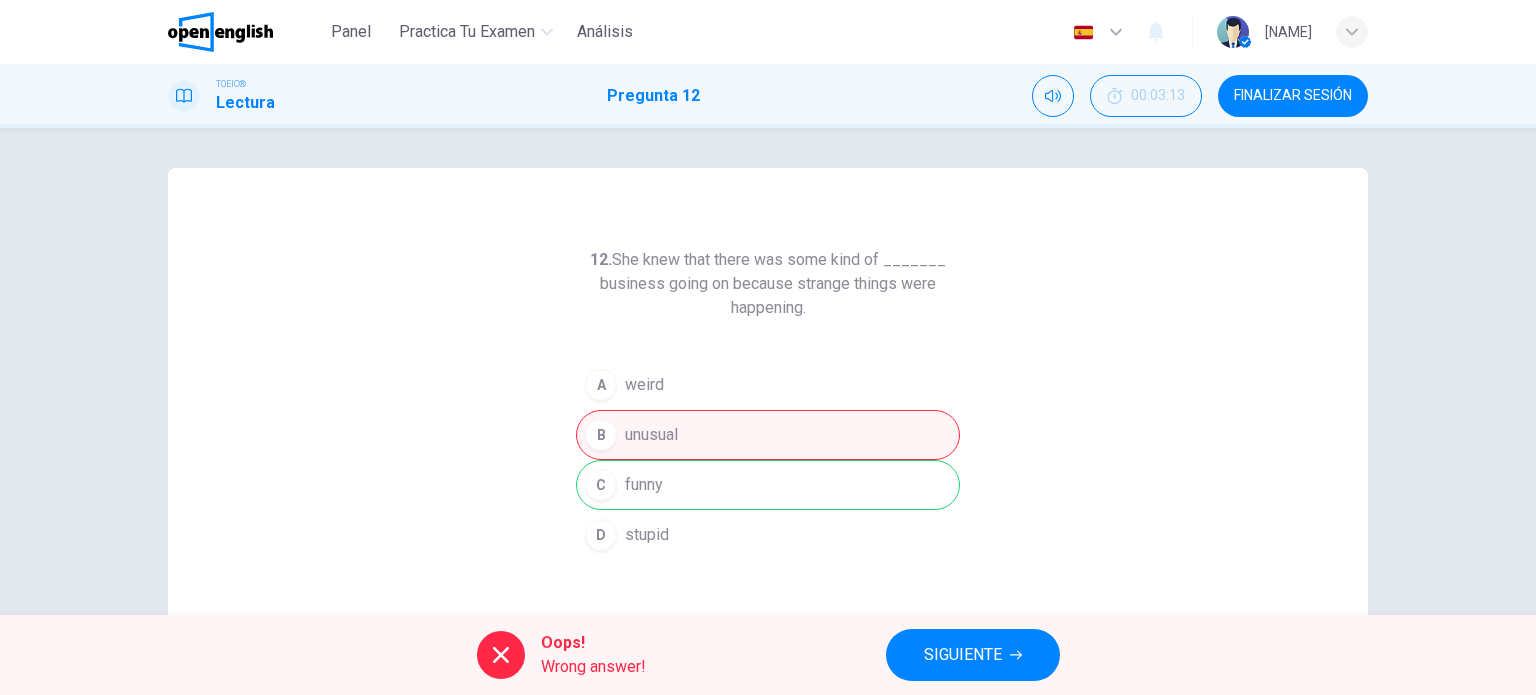 click on "SIGUIENTE" at bounding box center [963, 655] 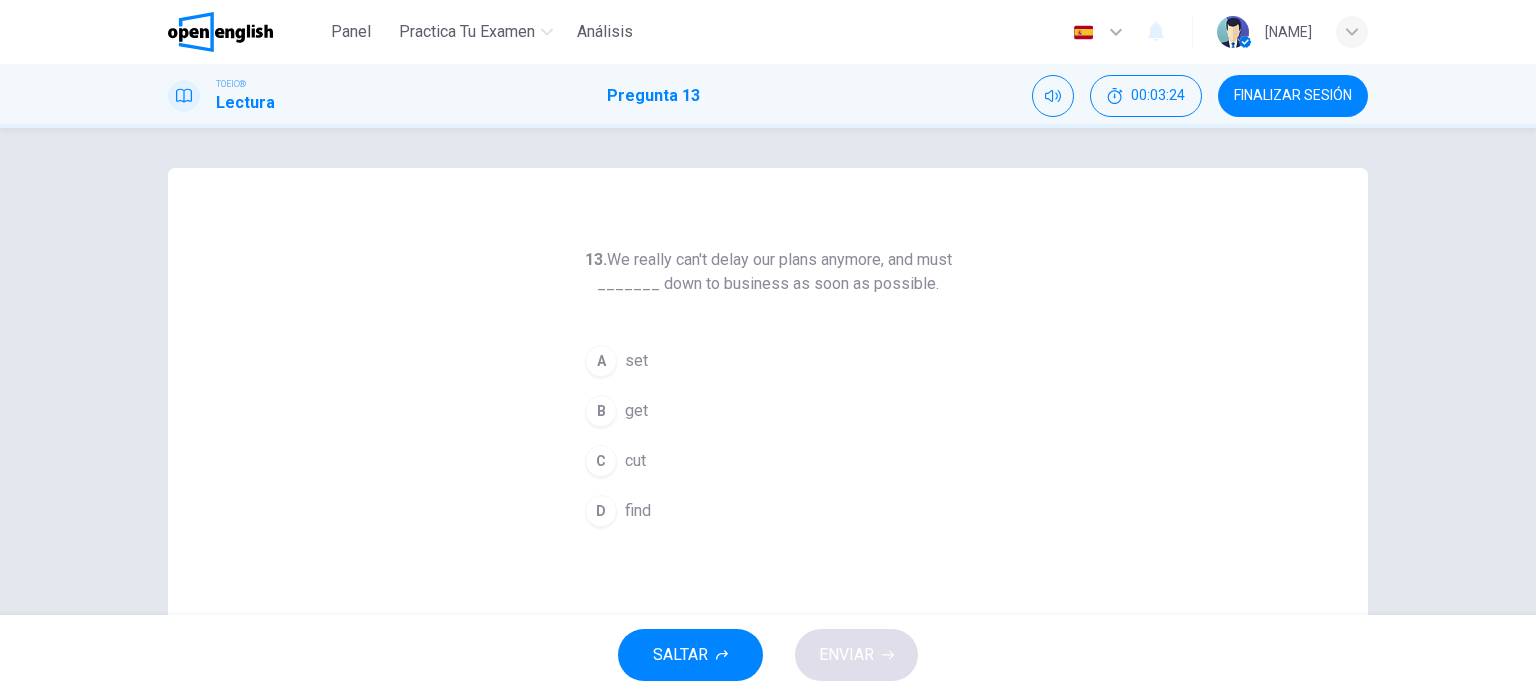 click on "B get" at bounding box center [768, 411] 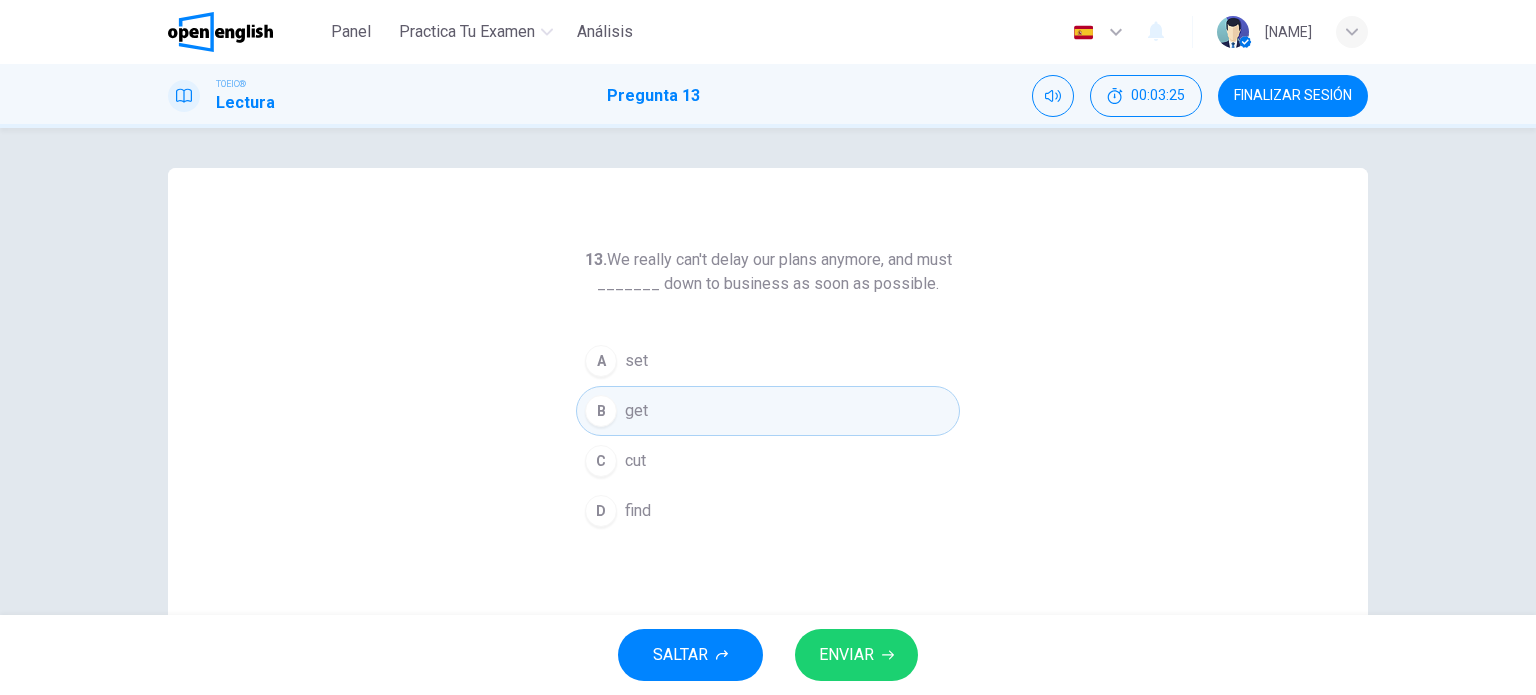 click on "ENVIAR" at bounding box center (846, 655) 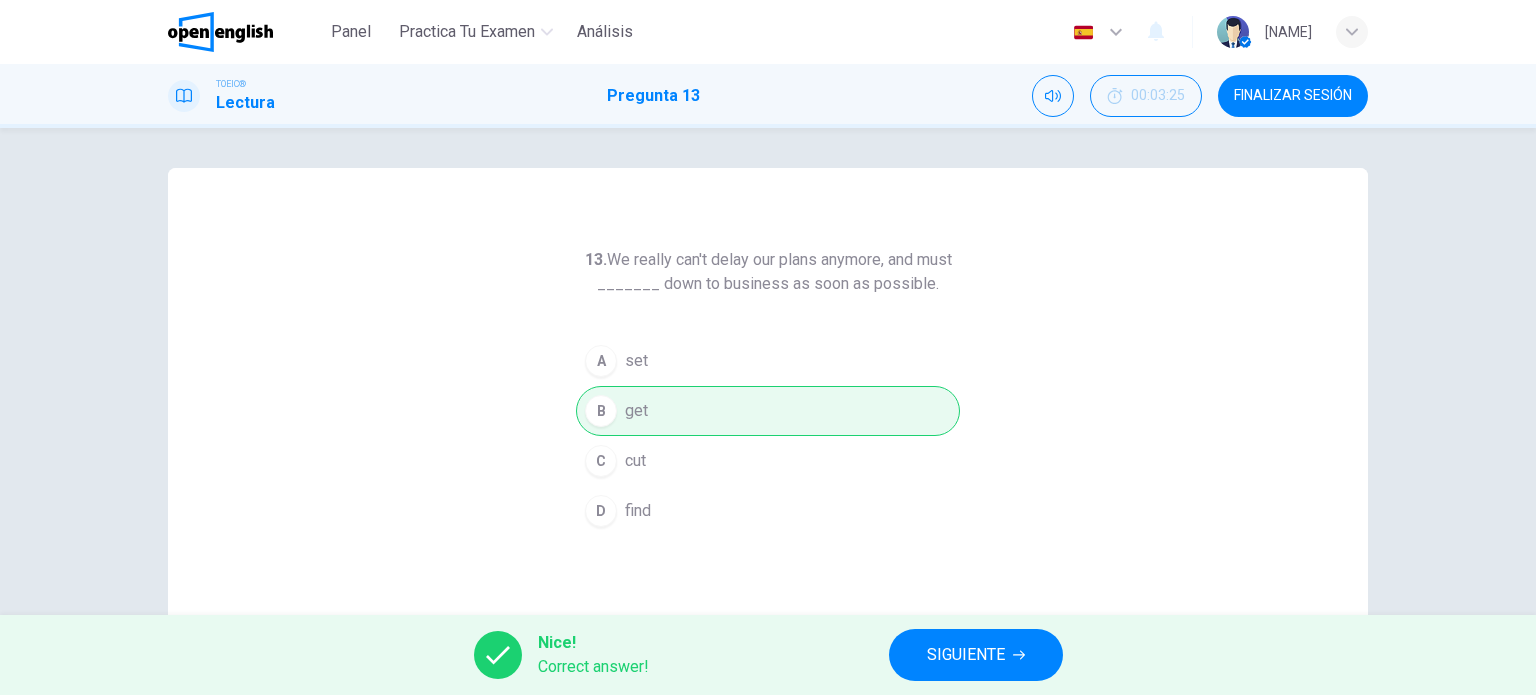 click on "SIGUIENTE" at bounding box center [976, 655] 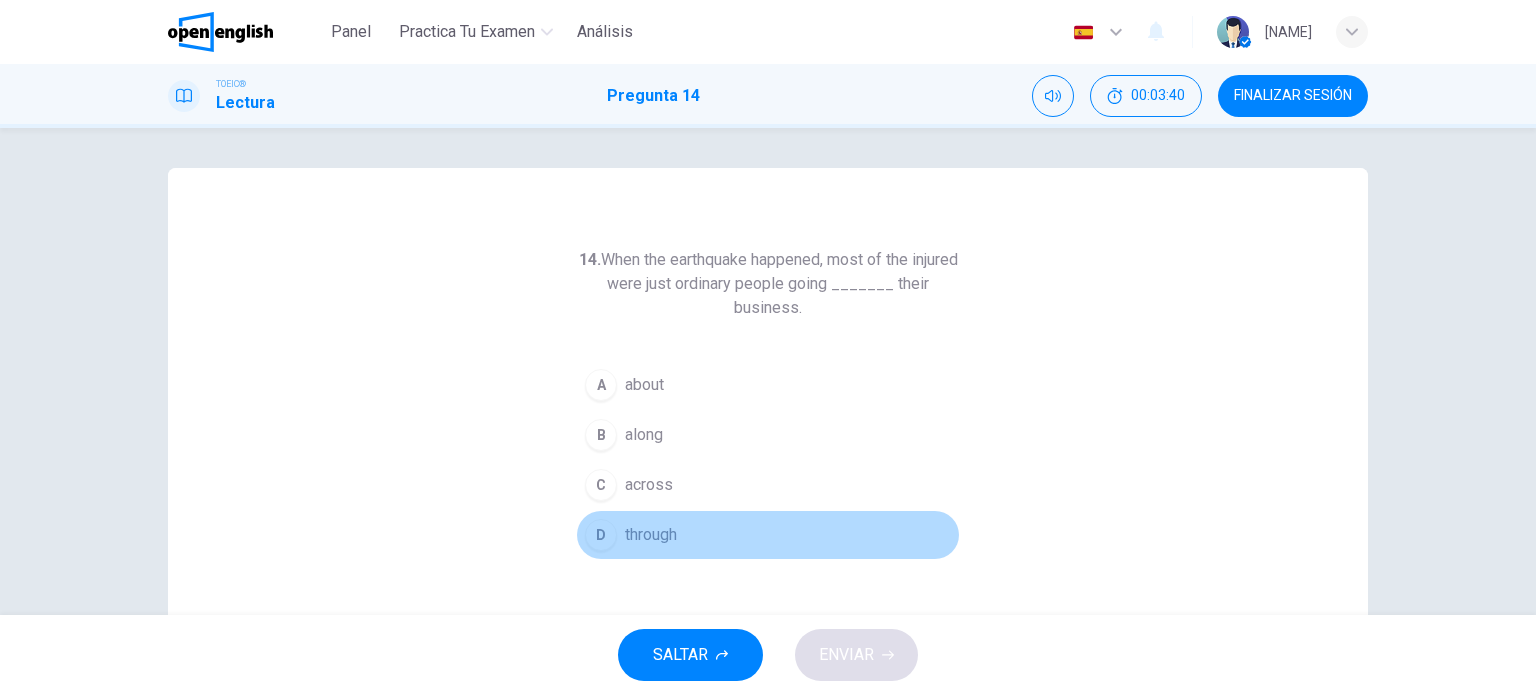 click on "through" at bounding box center (651, 535) 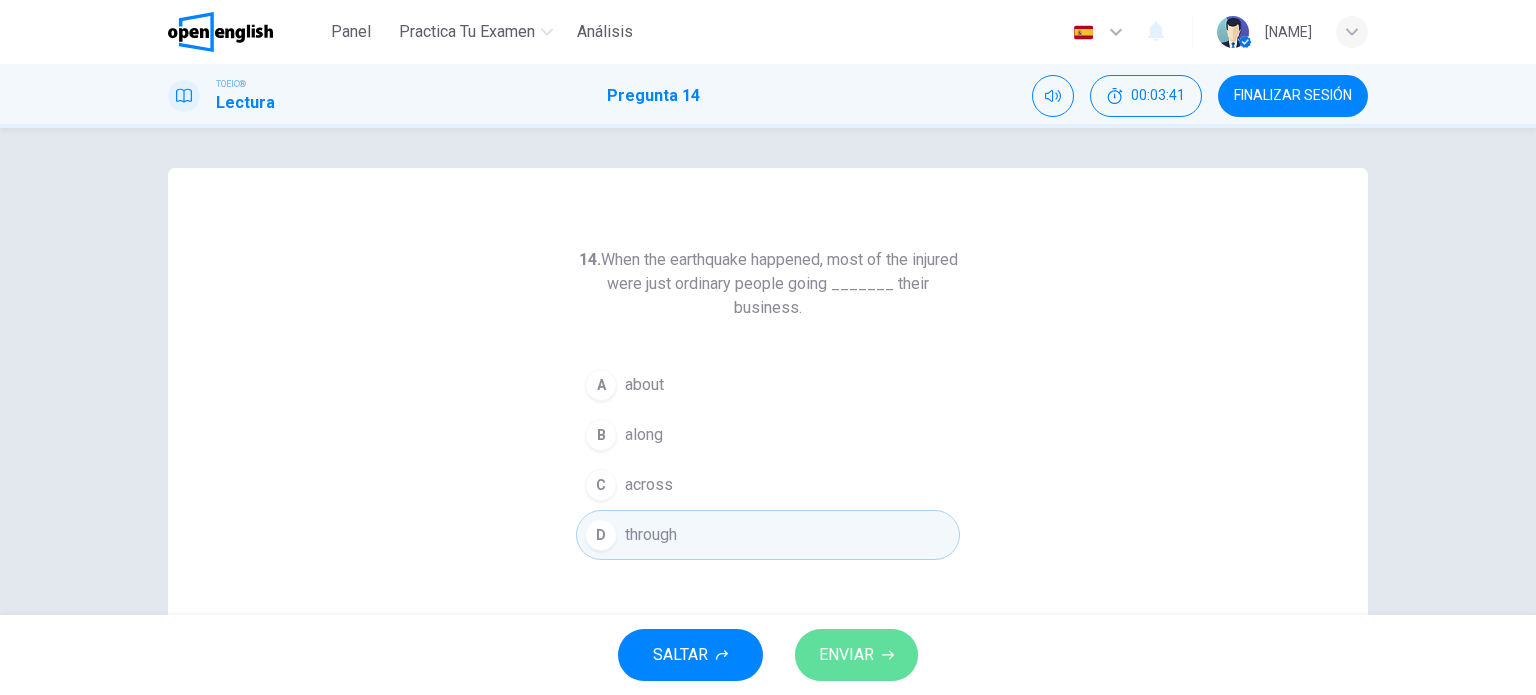 click on "ENVIAR" at bounding box center (856, 655) 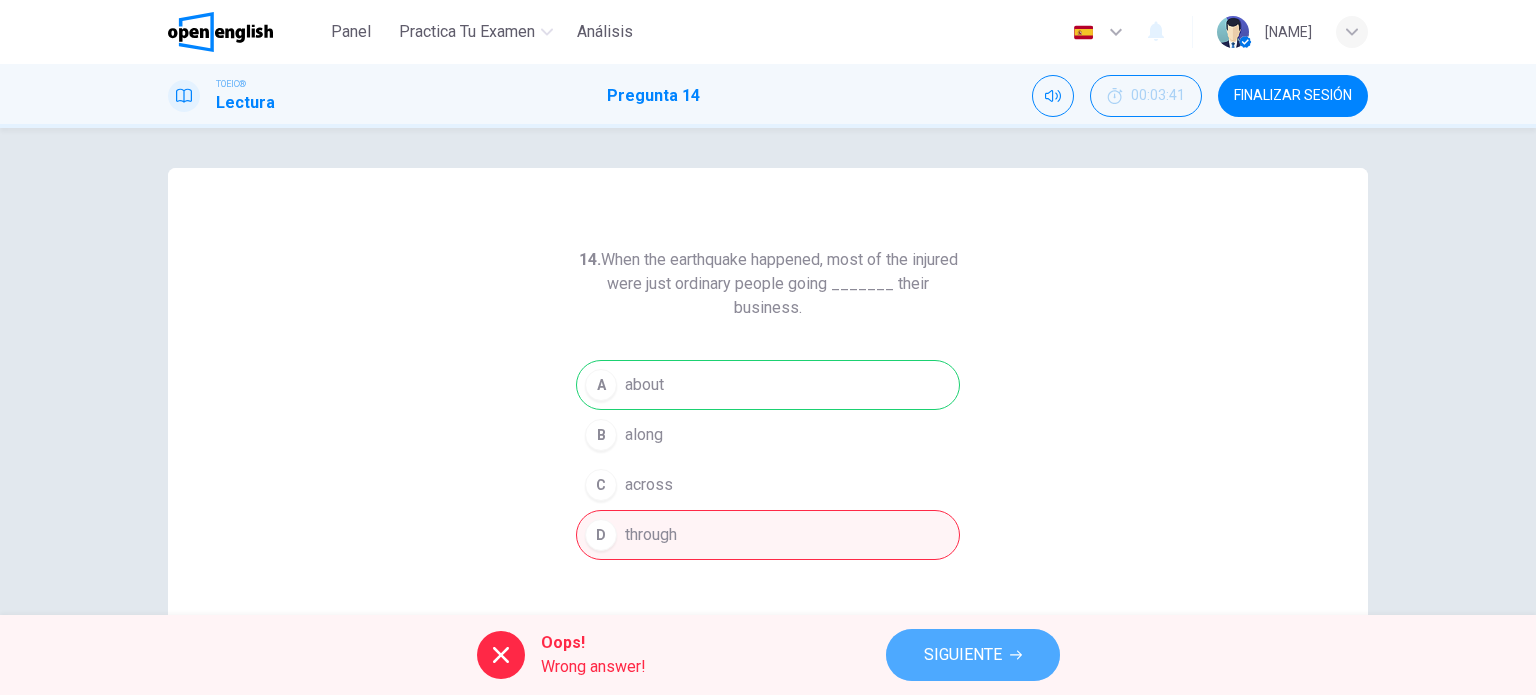 click on "SIGUIENTE" at bounding box center [963, 655] 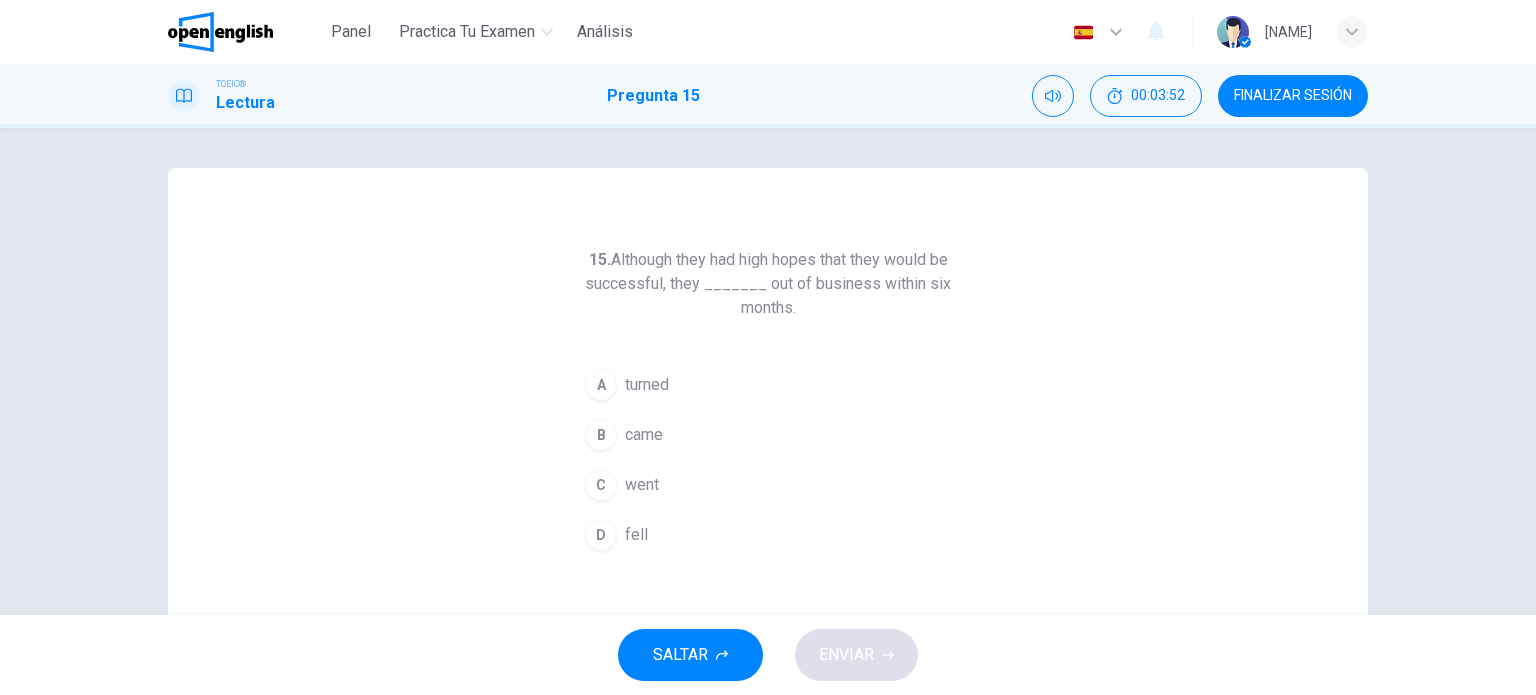 click on "came" at bounding box center (644, 435) 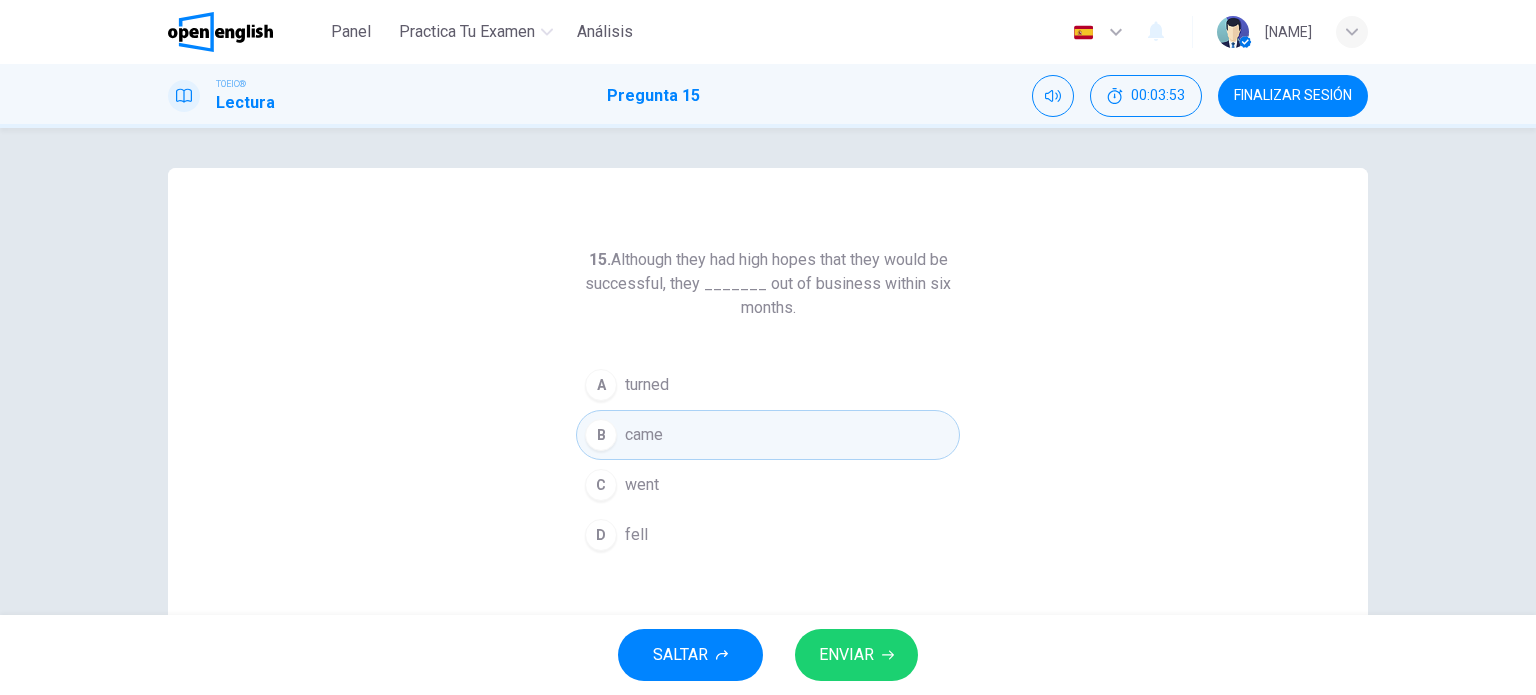 click on "ENVIAR" at bounding box center (856, 655) 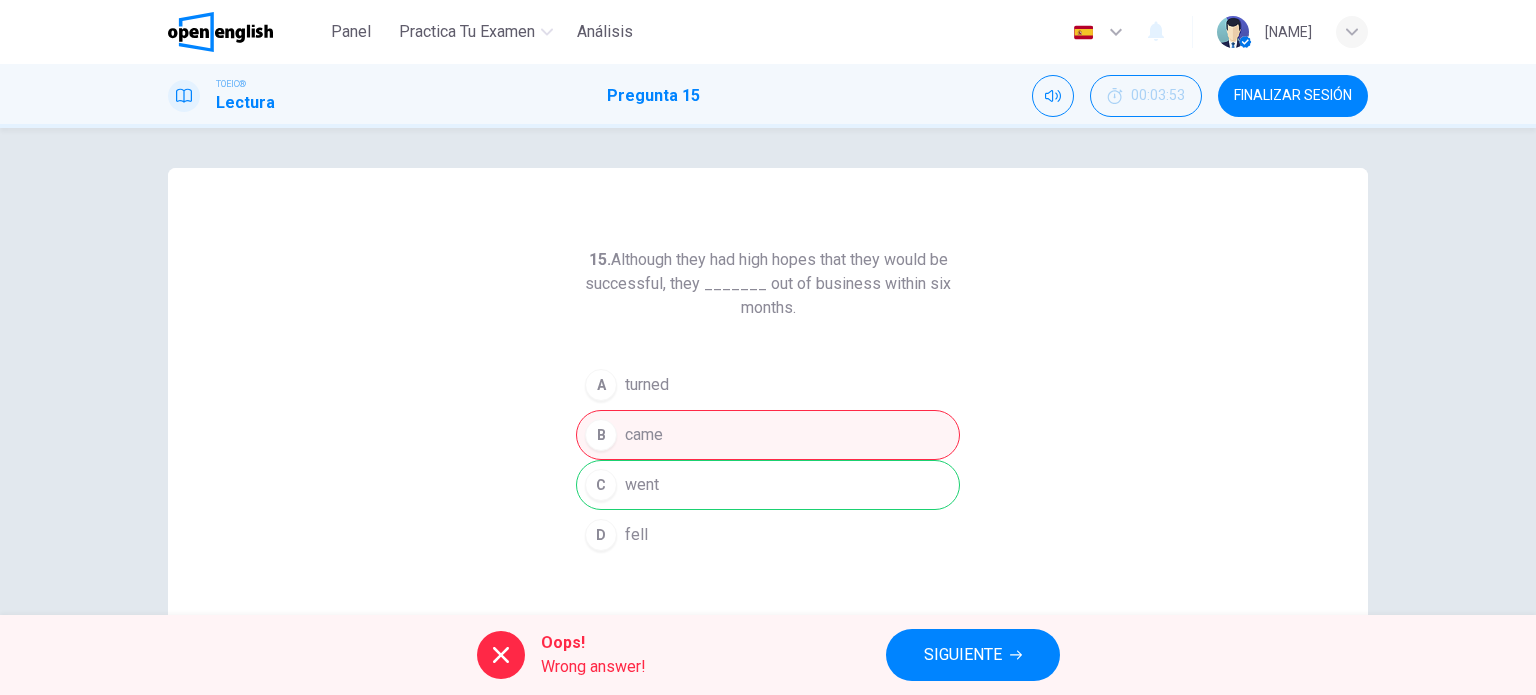 click on "SIGUIENTE" at bounding box center (963, 655) 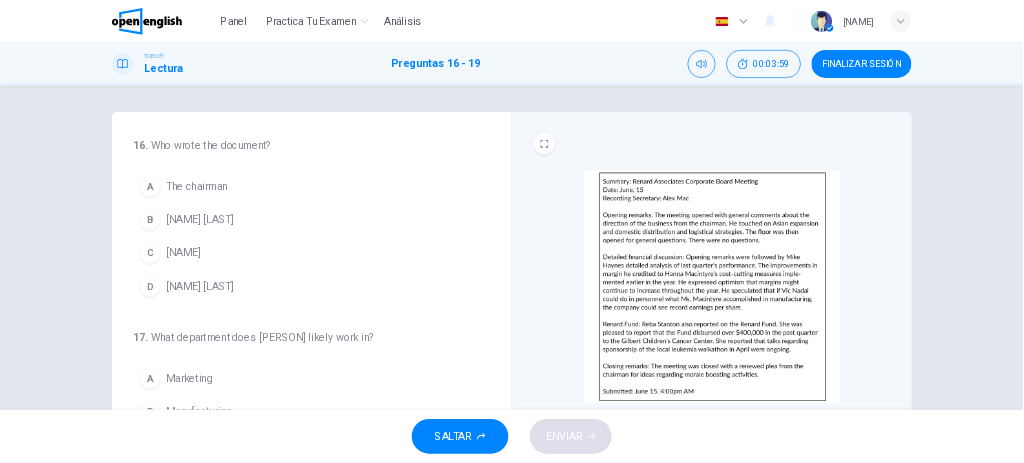 scroll, scrollTop: 0, scrollLeft: 0, axis: both 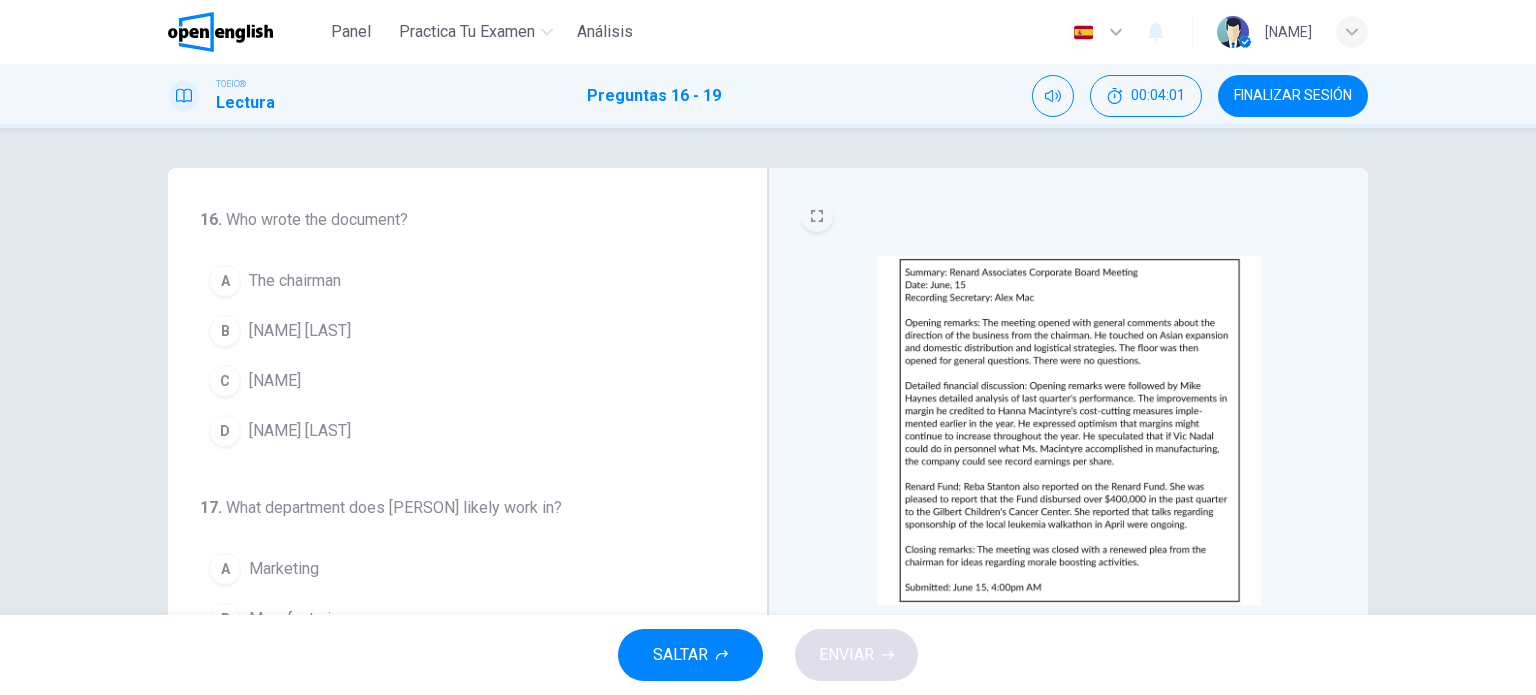 click 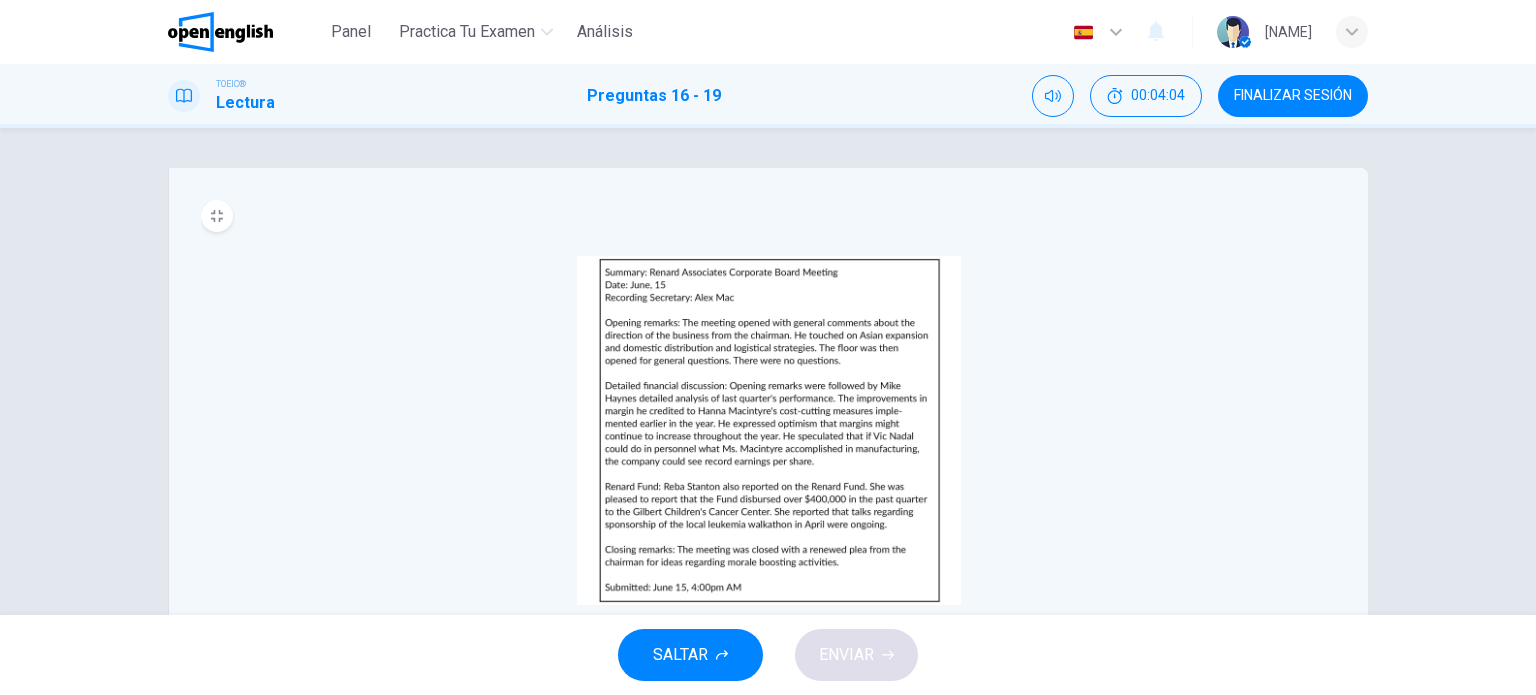 type 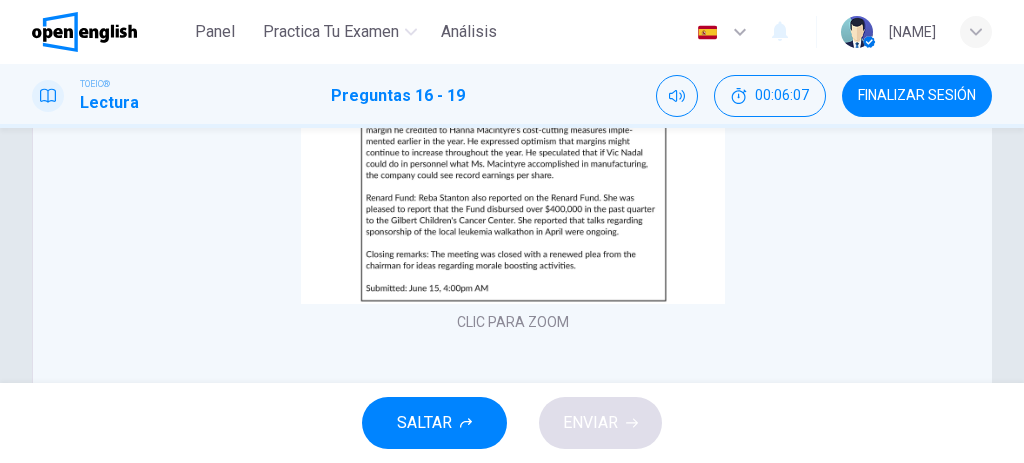 scroll, scrollTop: 266, scrollLeft: 0, axis: vertical 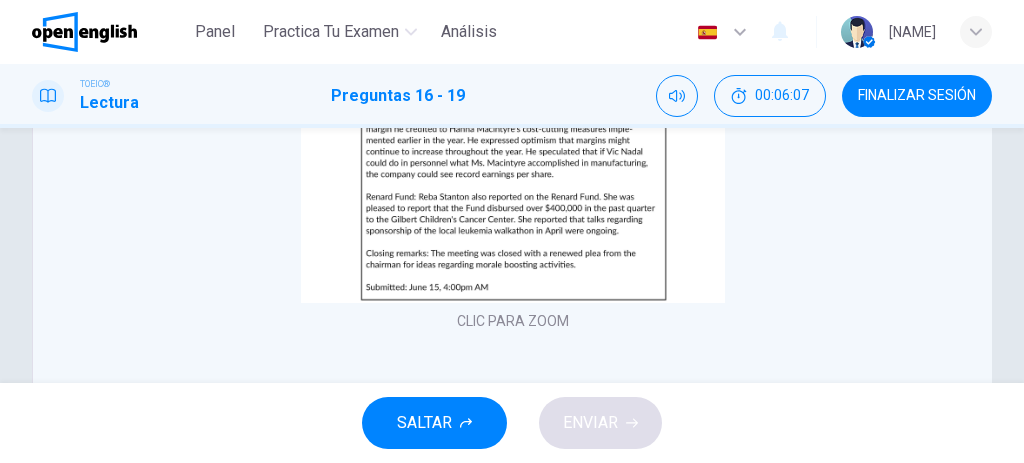 click at bounding box center [513, 146] 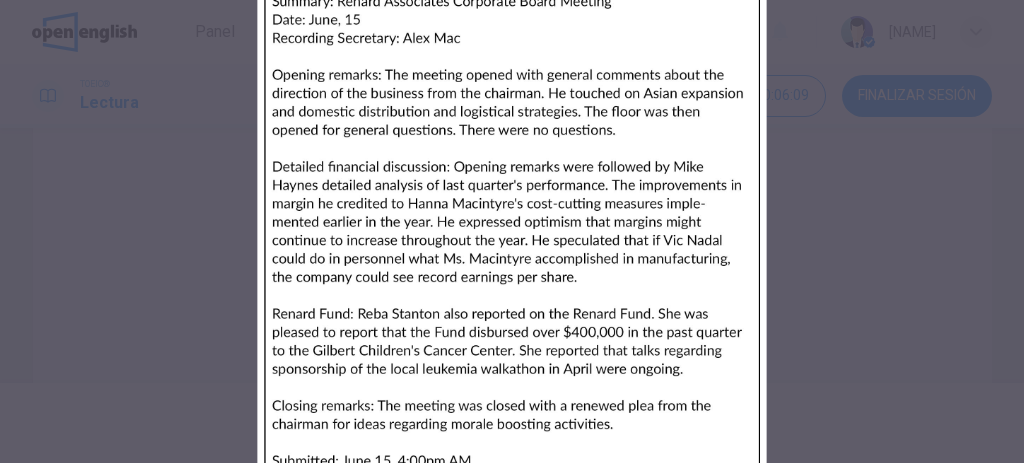 click at bounding box center (512, 231) 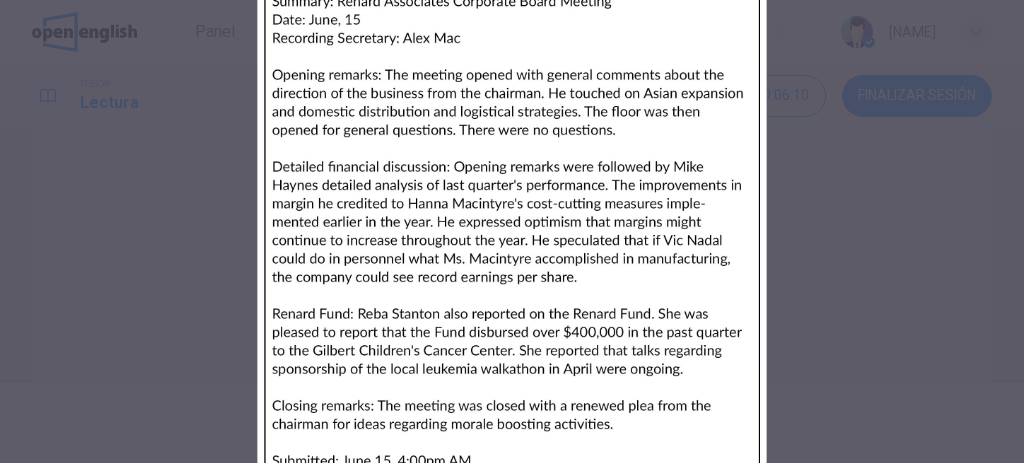 click at bounding box center (512, 231) 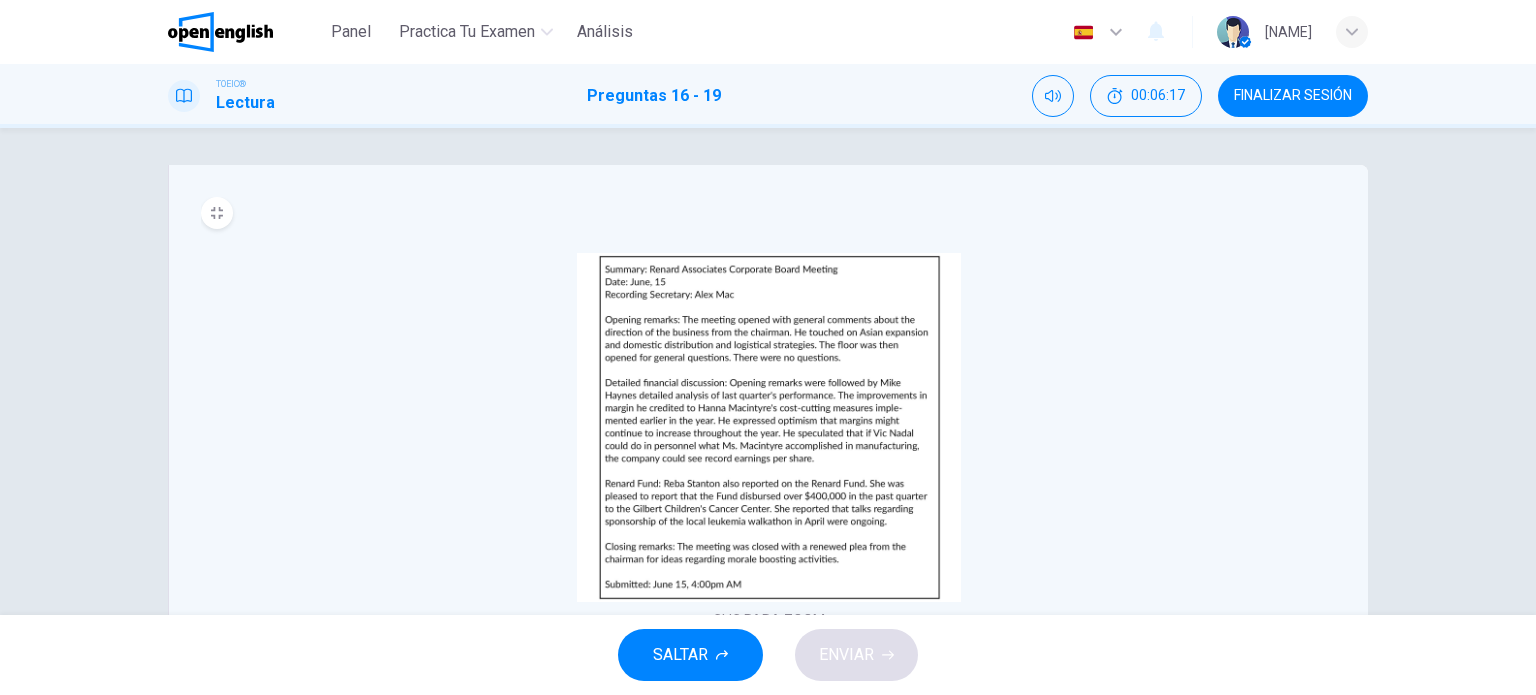scroll, scrollTop: 0, scrollLeft: 0, axis: both 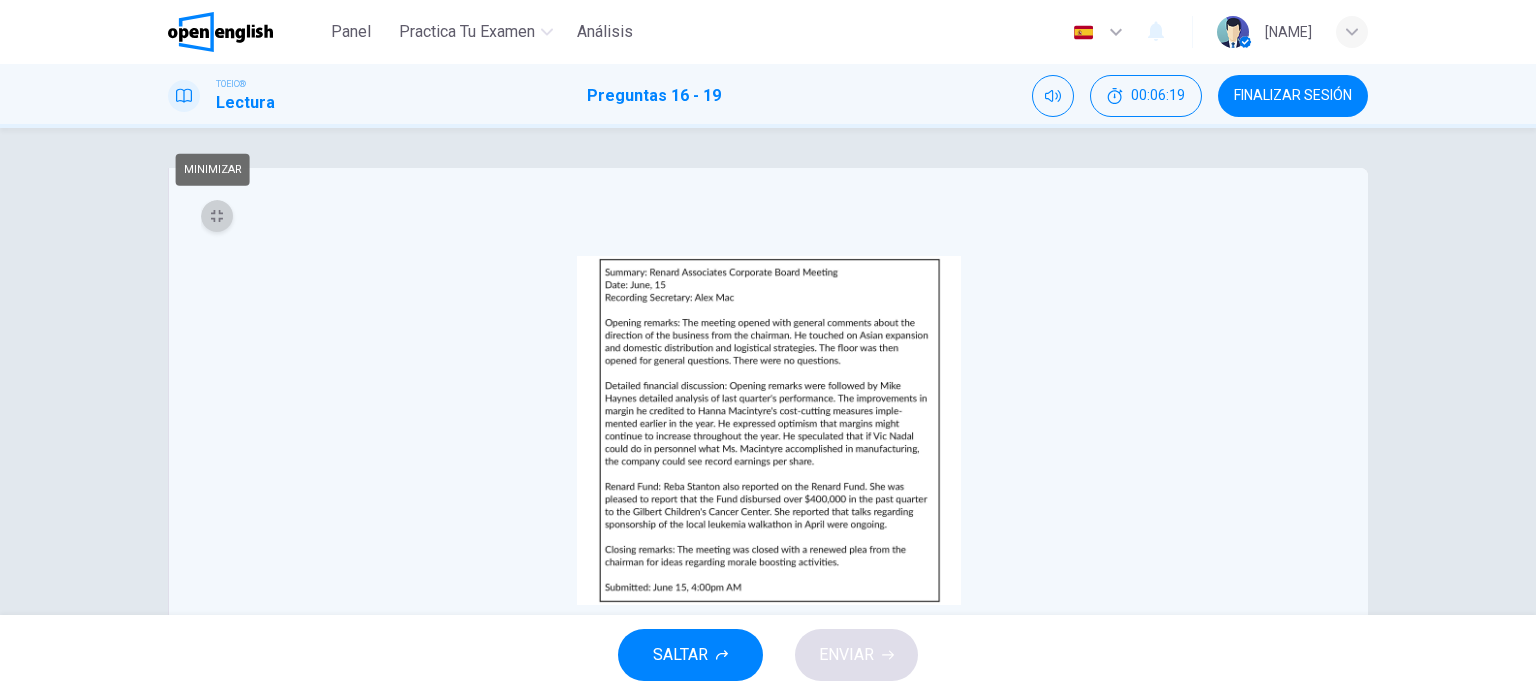 click at bounding box center [217, 216] 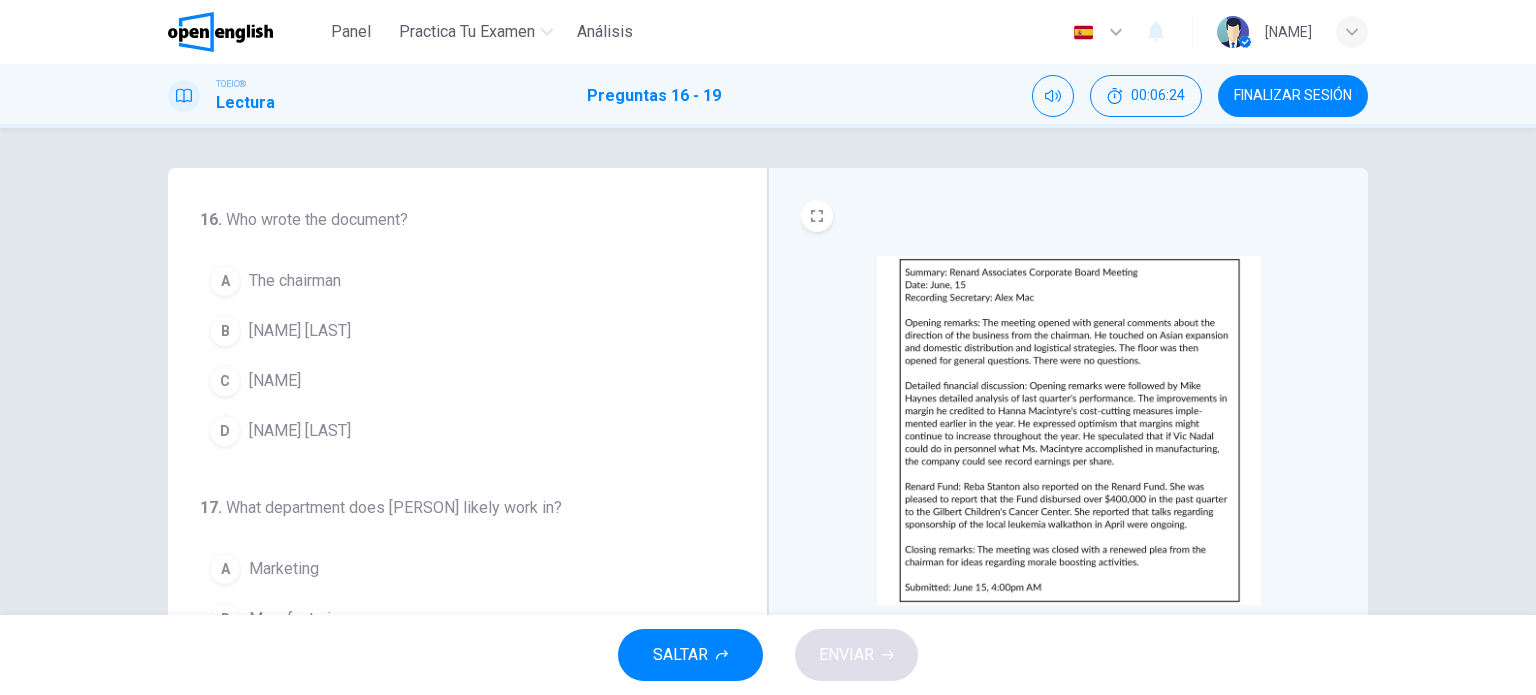 click on "[NAME] [LAST]" at bounding box center (300, 331) 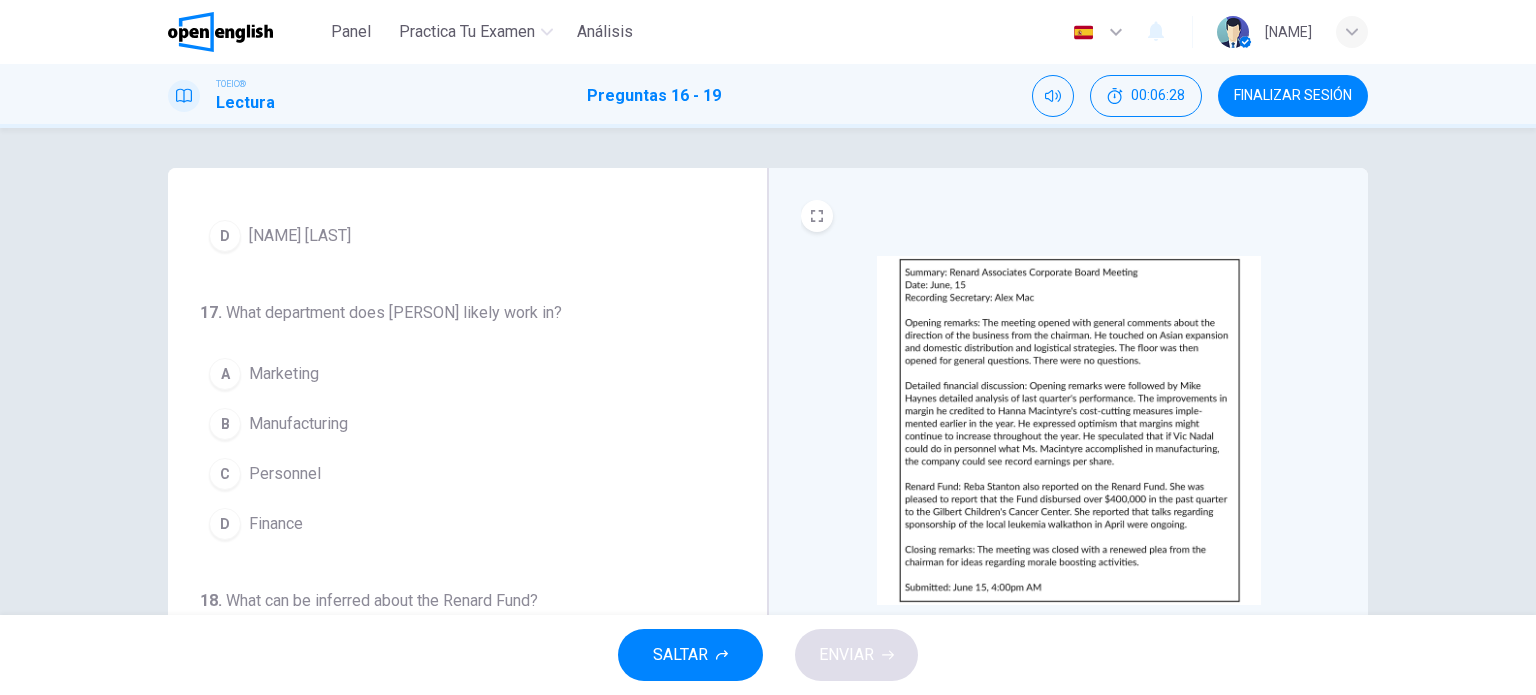 scroll, scrollTop: 200, scrollLeft: 0, axis: vertical 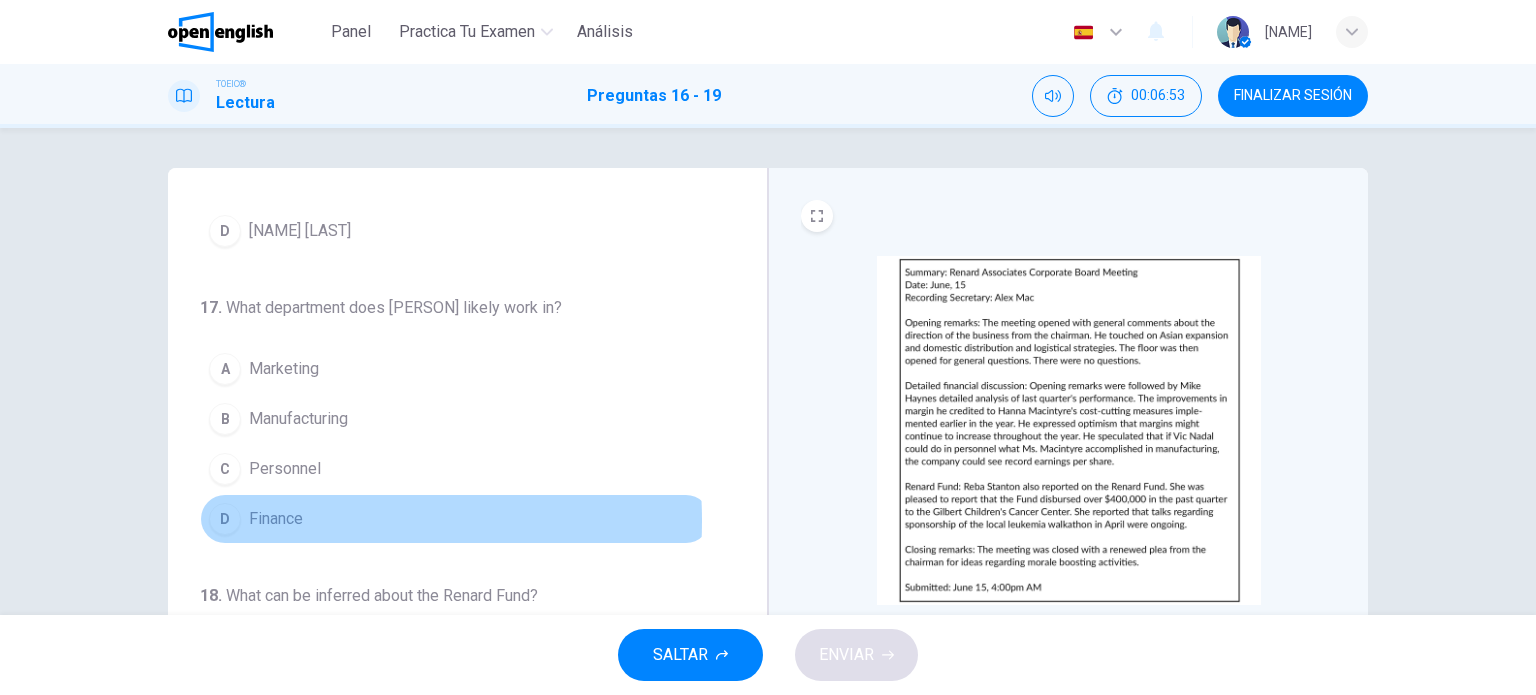 click on "Finance" at bounding box center (276, 519) 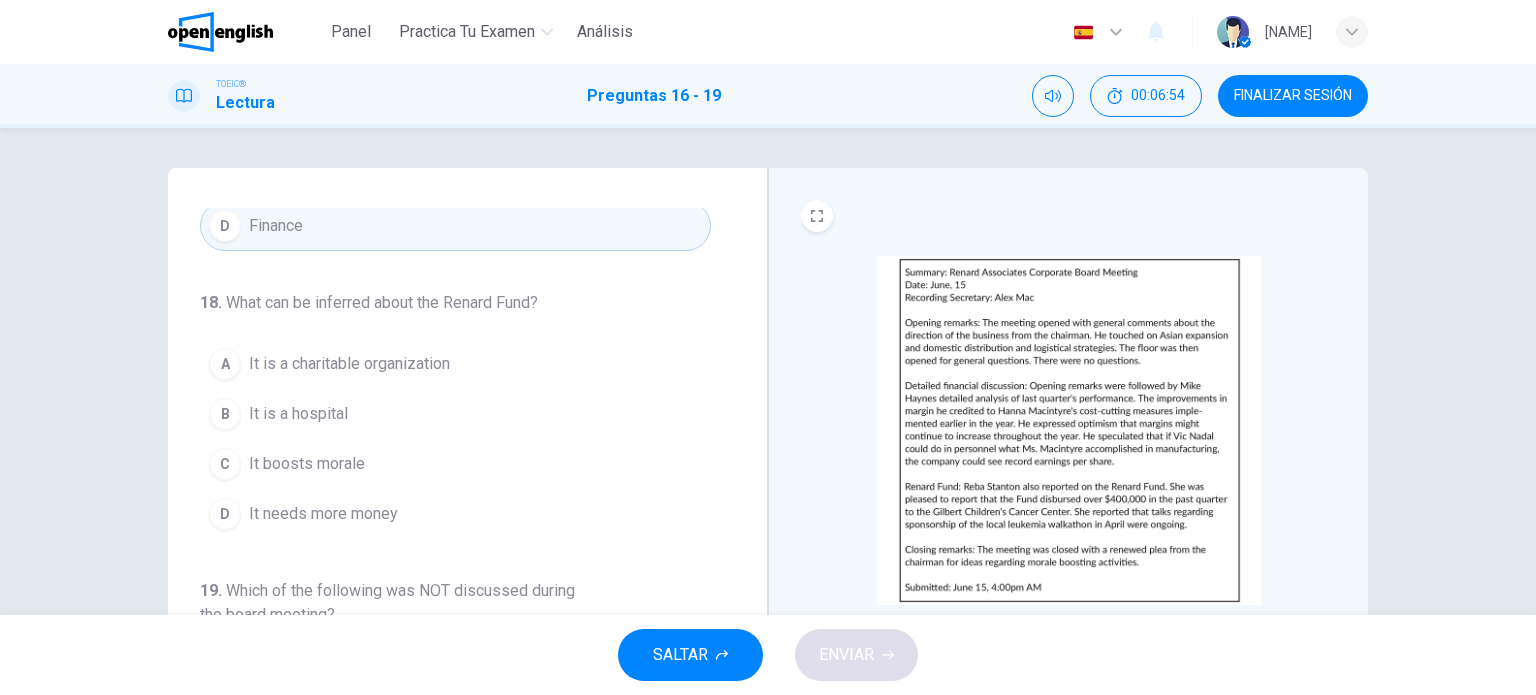 scroll, scrollTop: 500, scrollLeft: 0, axis: vertical 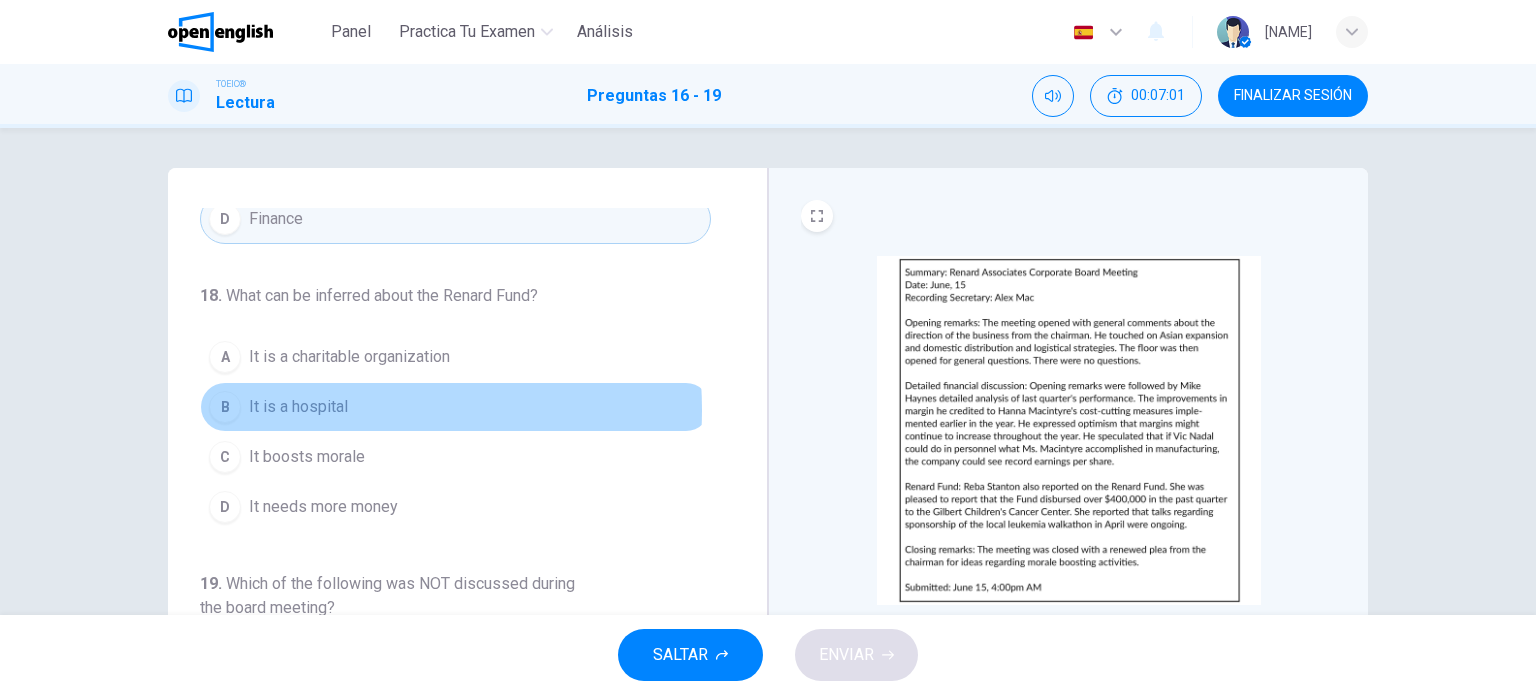 click on "It is a hospital" at bounding box center (298, 407) 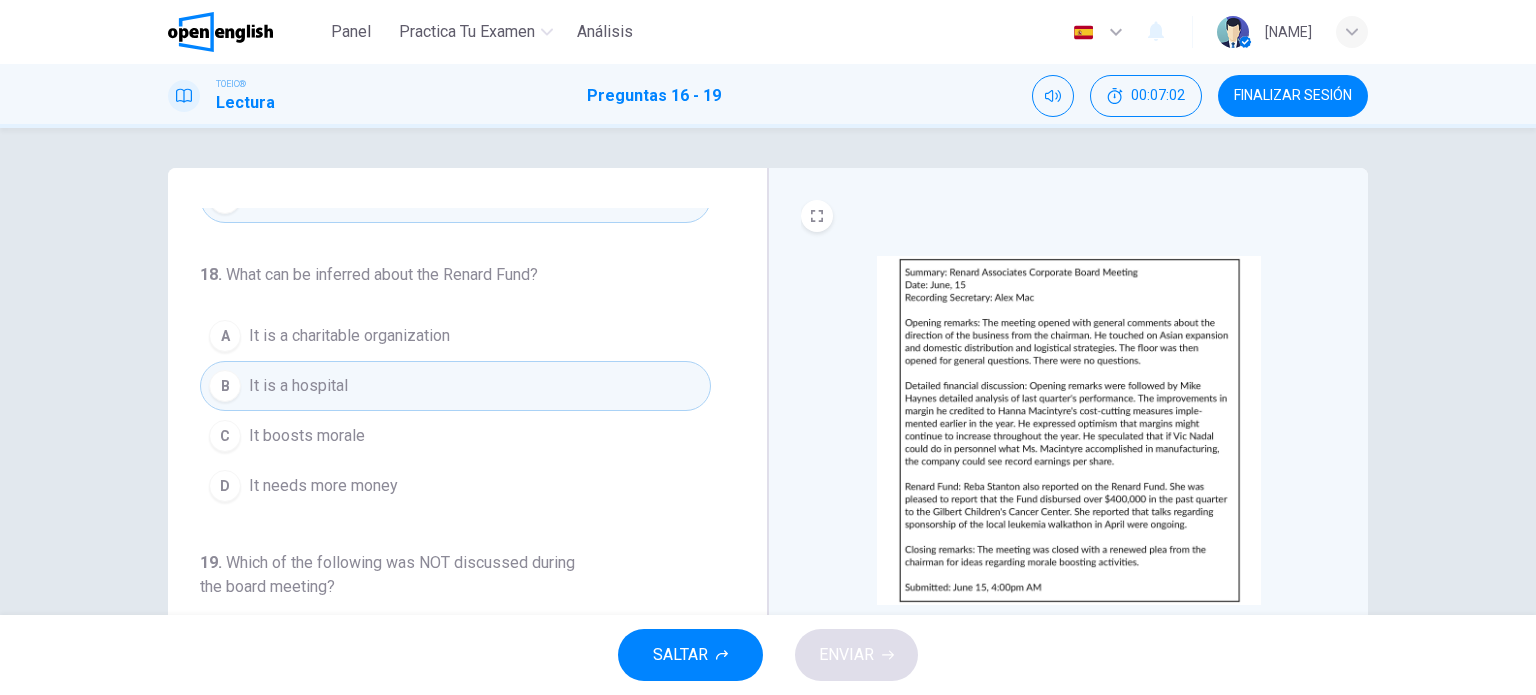 scroll, scrollTop: 538, scrollLeft: 0, axis: vertical 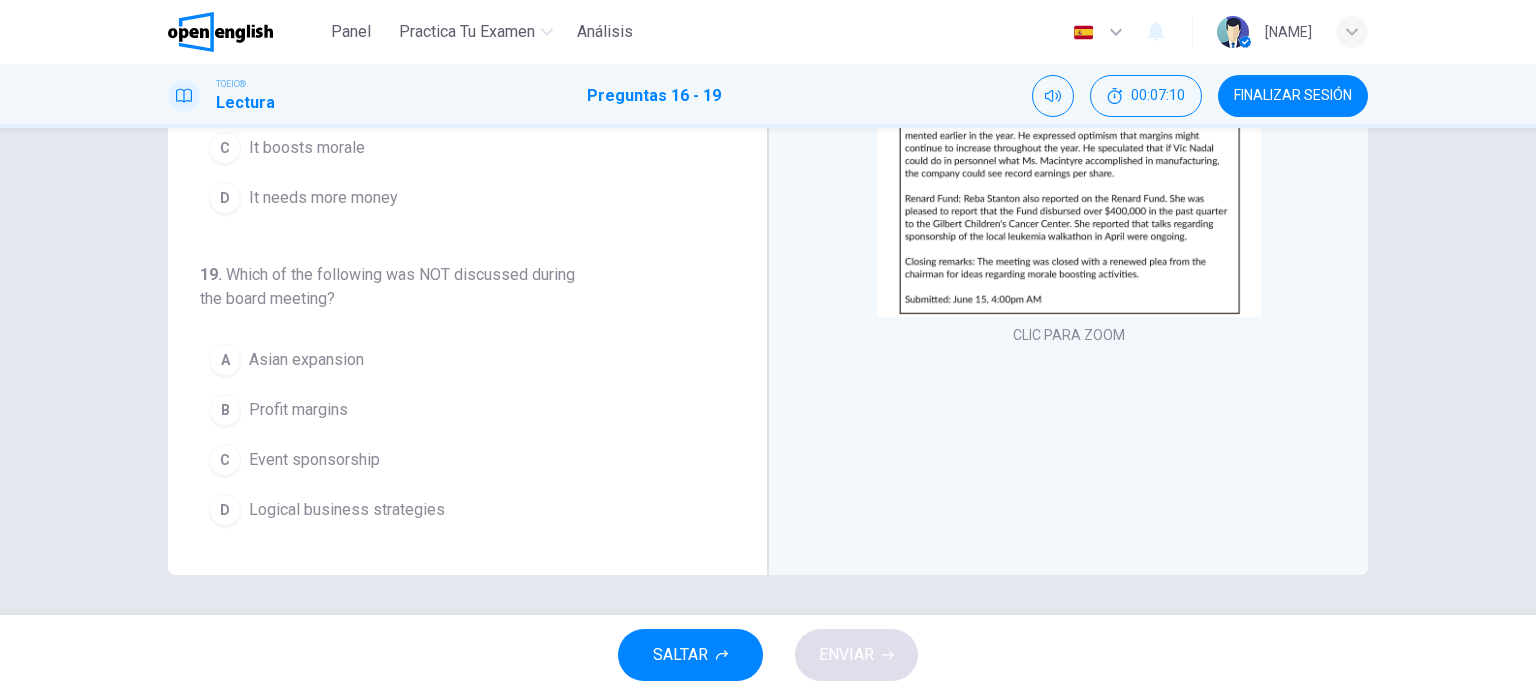 click on "Logical business strategies" at bounding box center [347, 510] 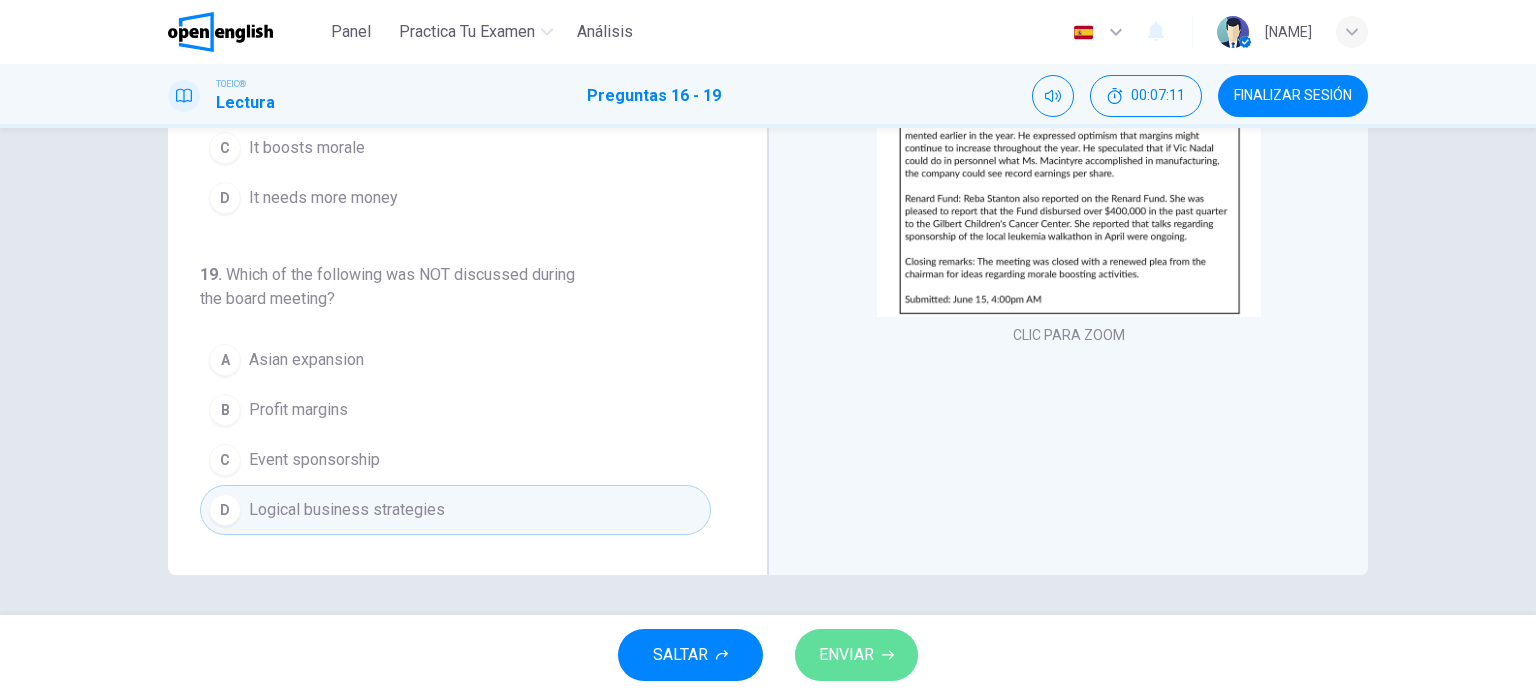 click on "ENVIAR" at bounding box center [846, 655] 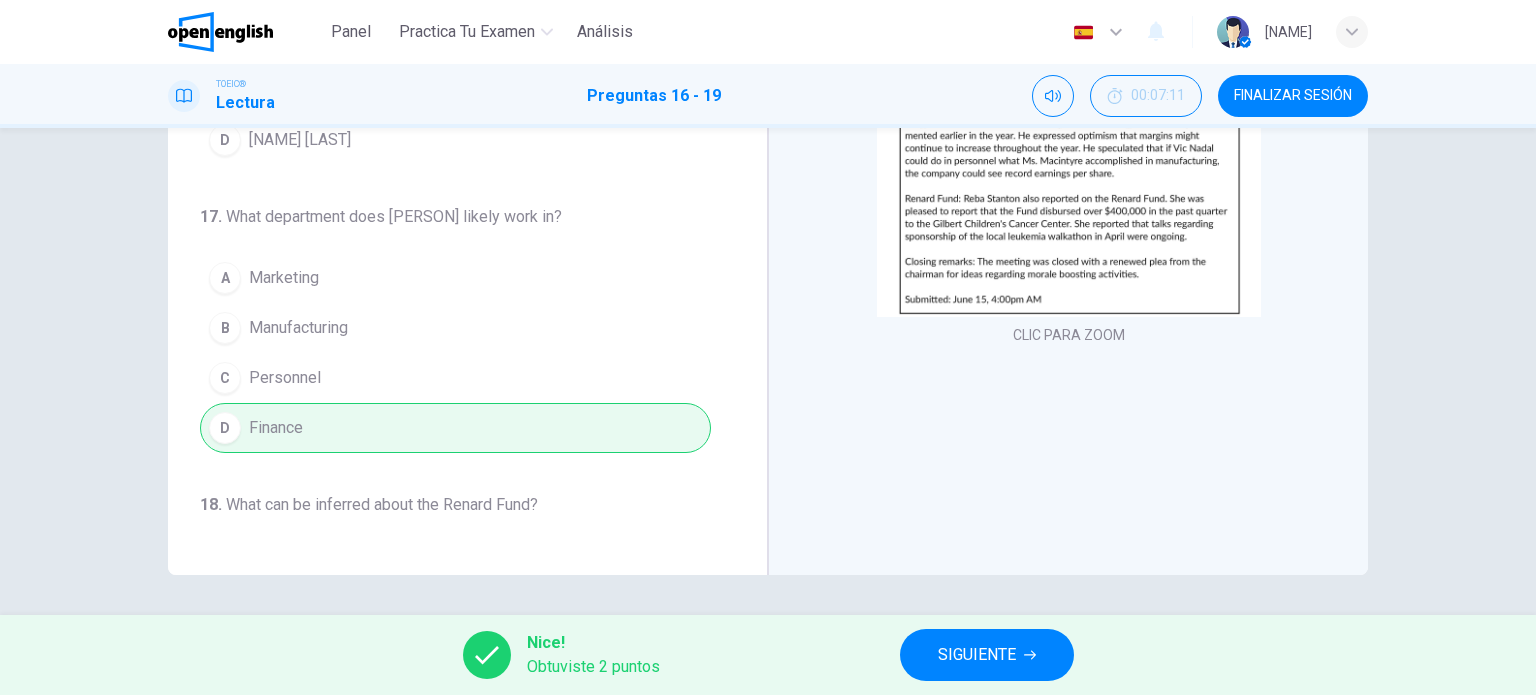 scroll, scrollTop: 0, scrollLeft: 0, axis: both 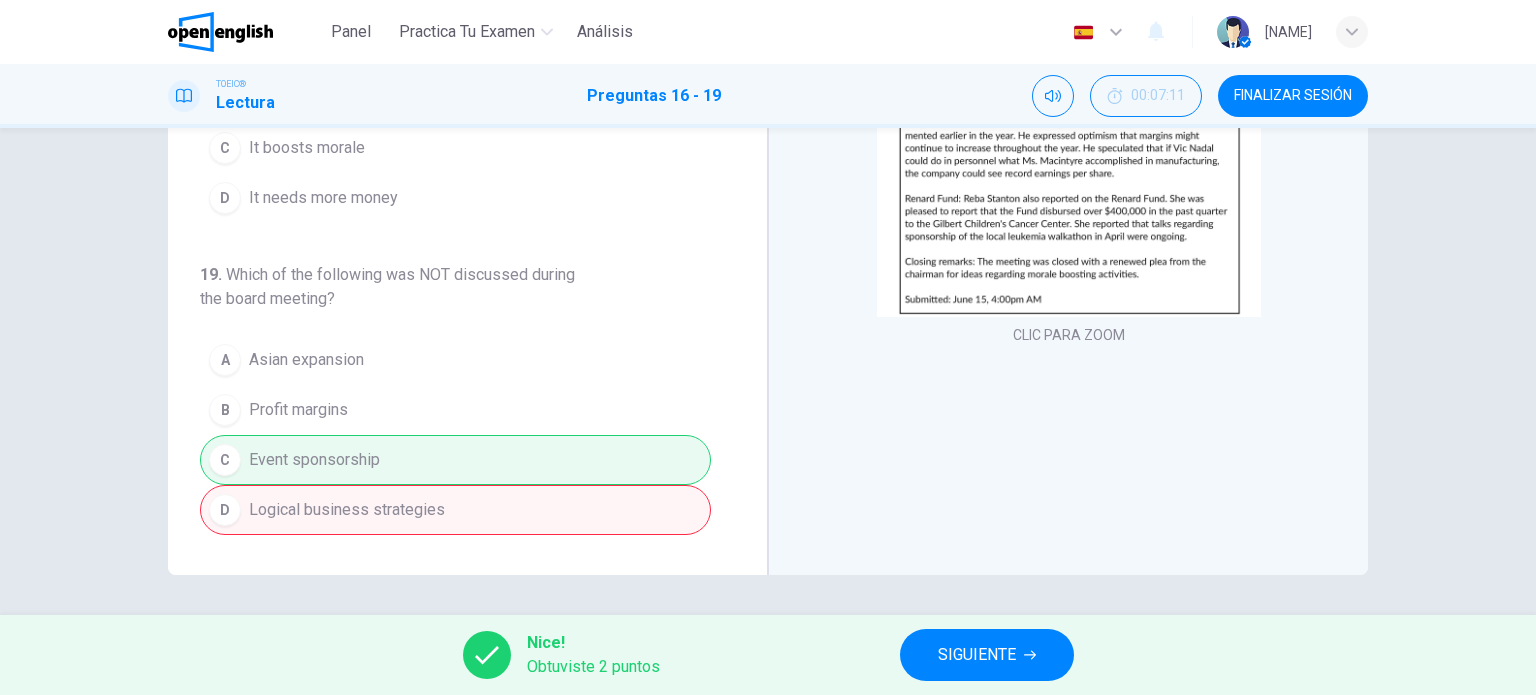 click on "SIGUIENTE" at bounding box center (977, 655) 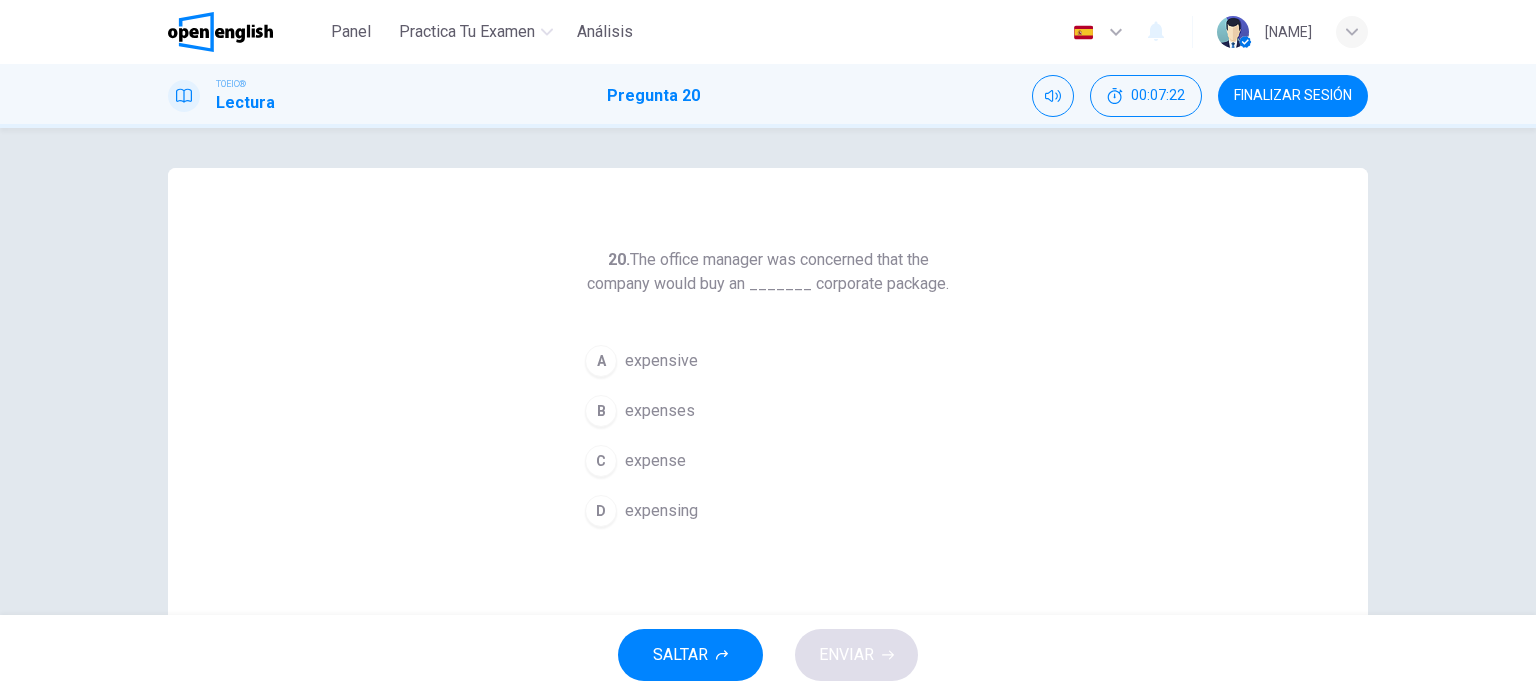 click on "expensive" at bounding box center [661, 361] 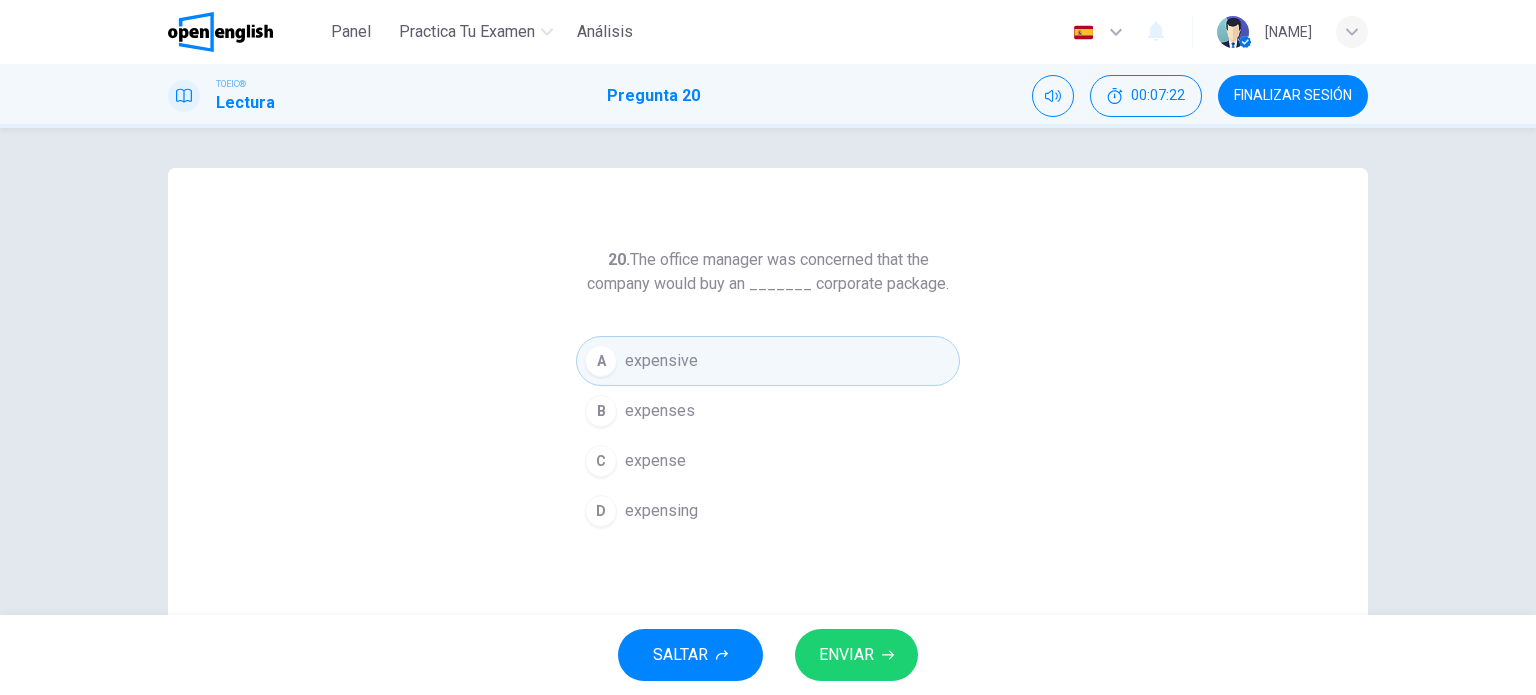 click on "ENVIAR" at bounding box center [846, 655] 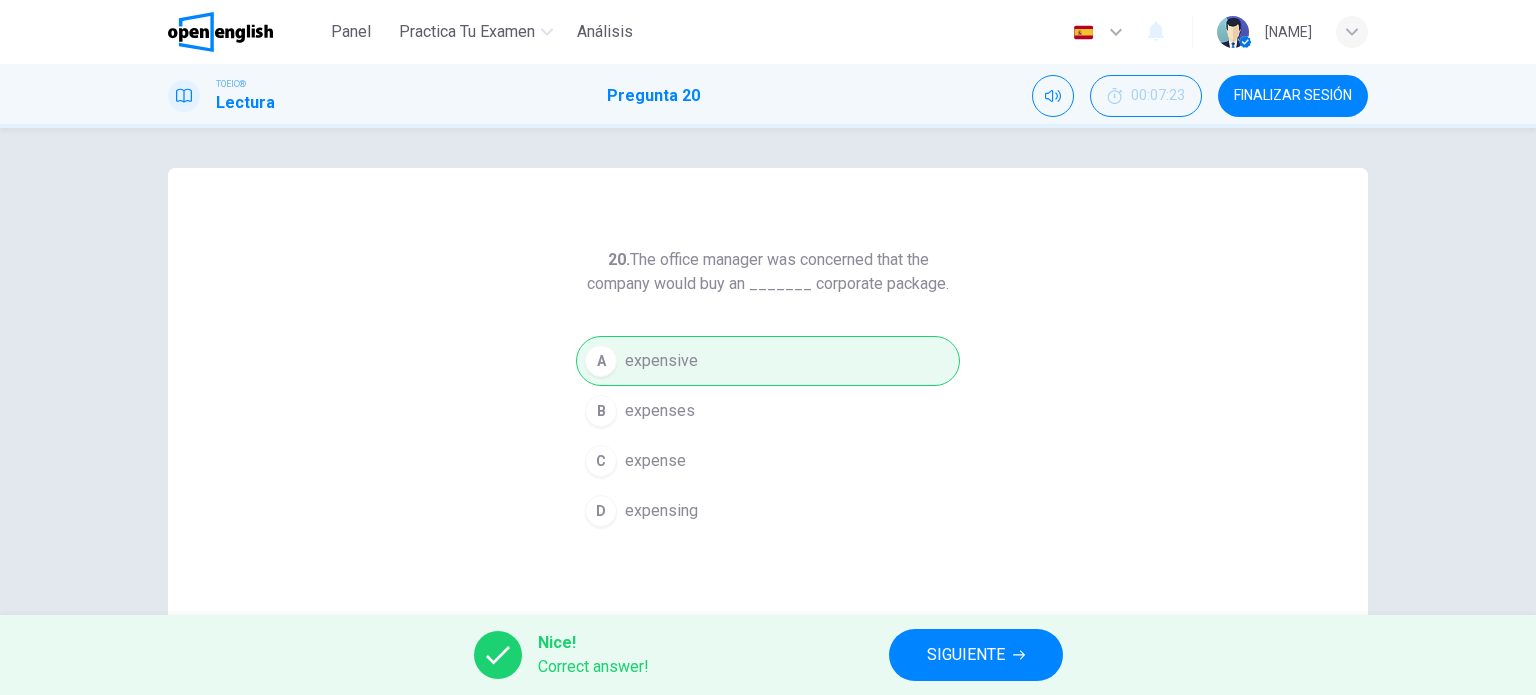 click on "SIGUIENTE" at bounding box center [966, 655] 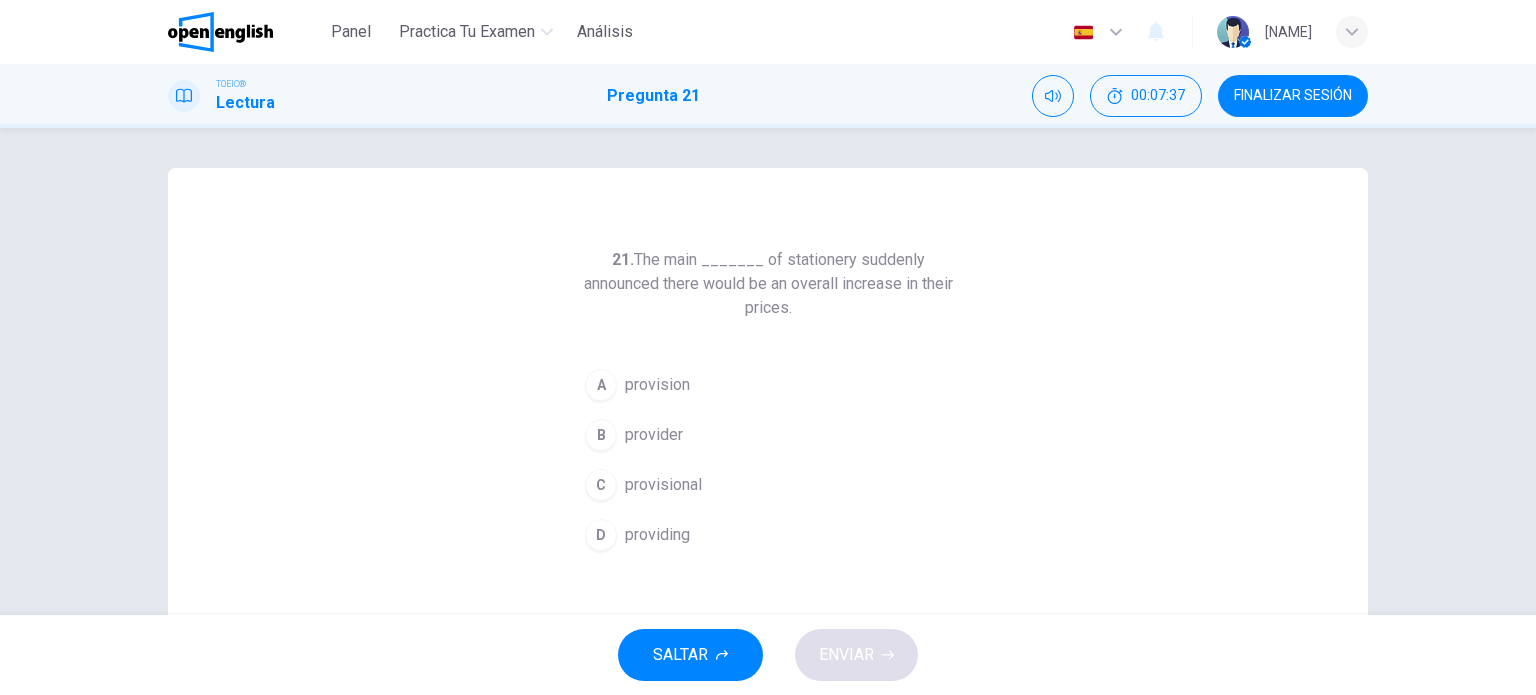 click on "provider" at bounding box center [654, 435] 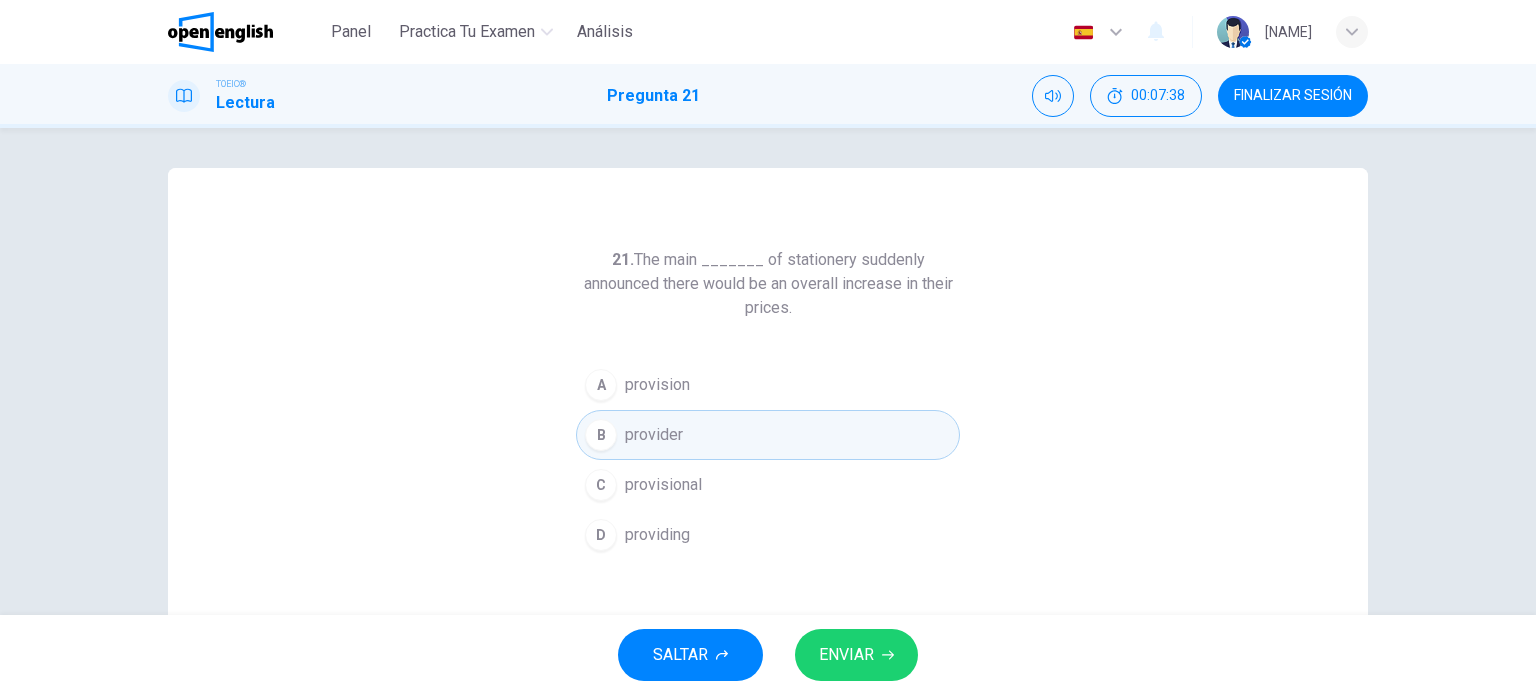 click on "ENVIAR" at bounding box center [846, 655] 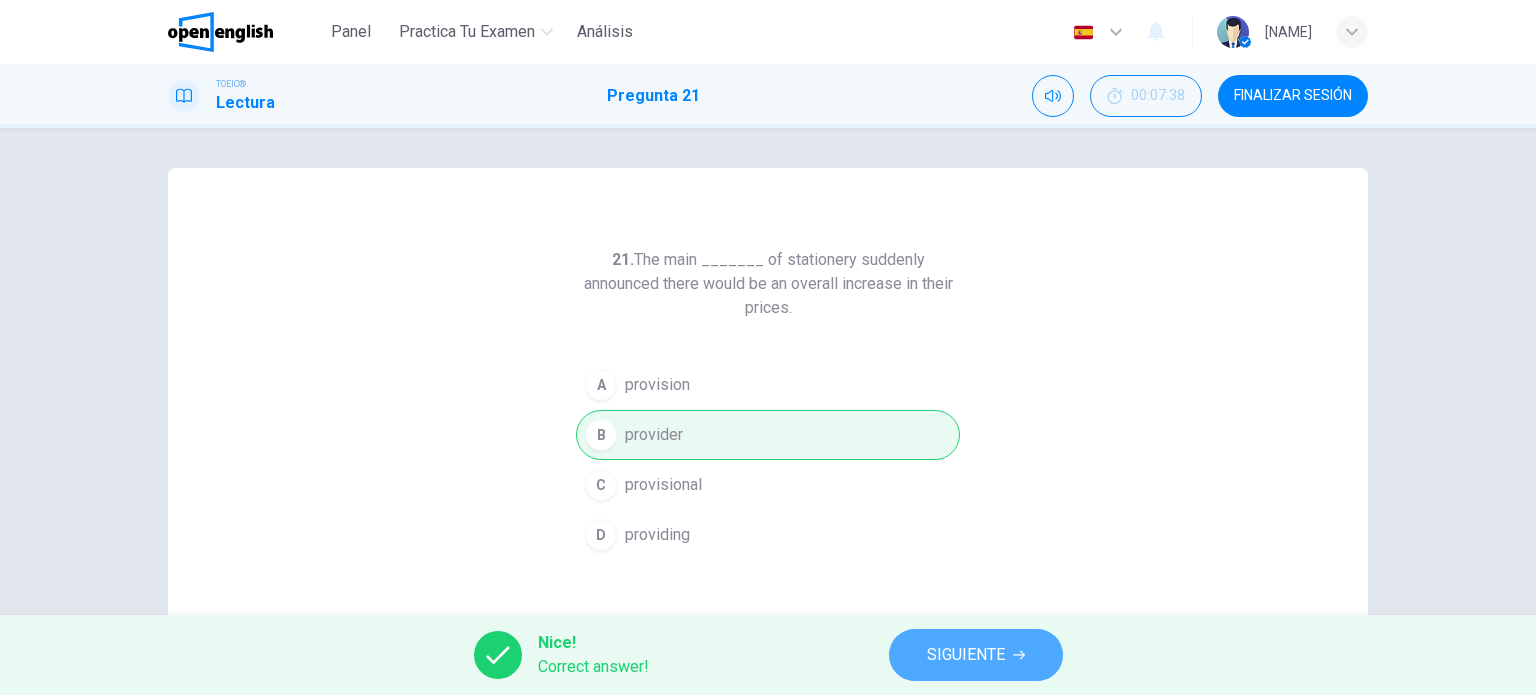 click on "SIGUIENTE" at bounding box center [966, 655] 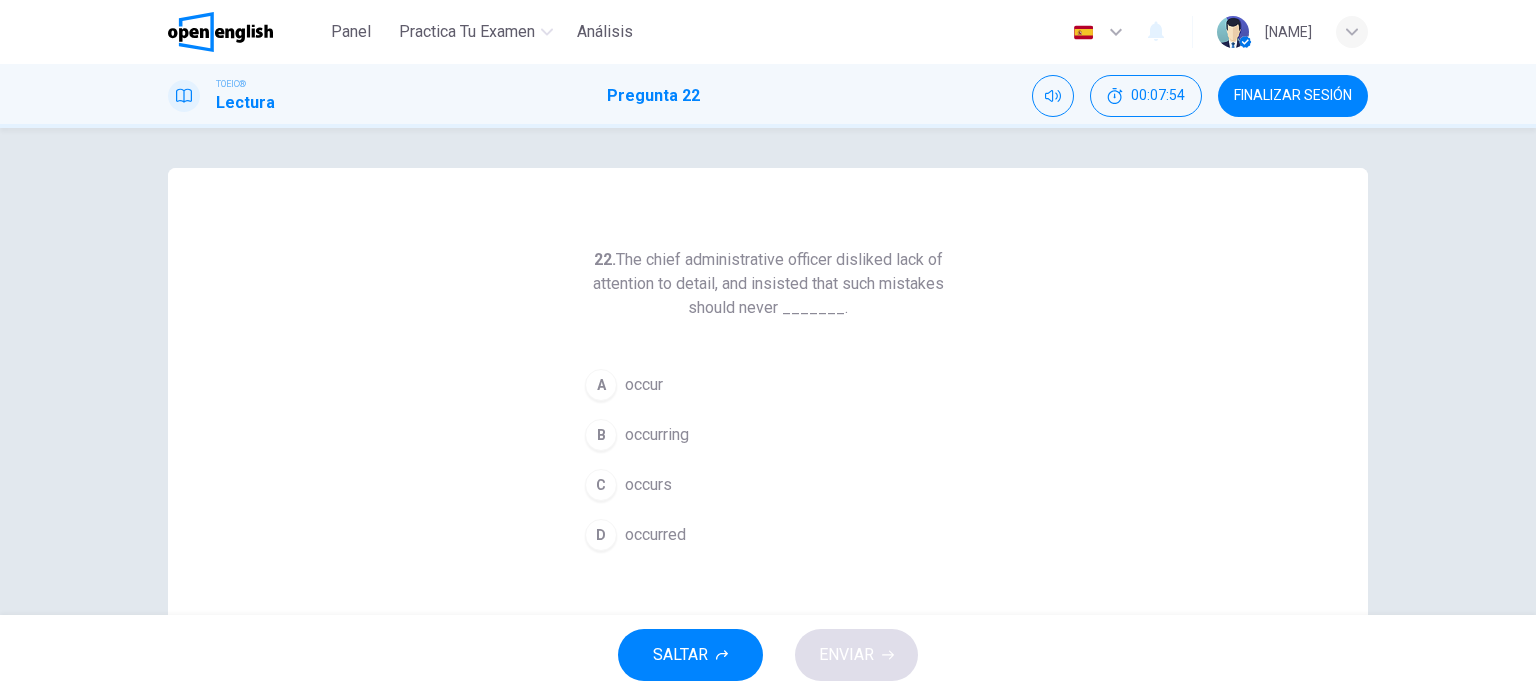 click on "occur" at bounding box center (644, 385) 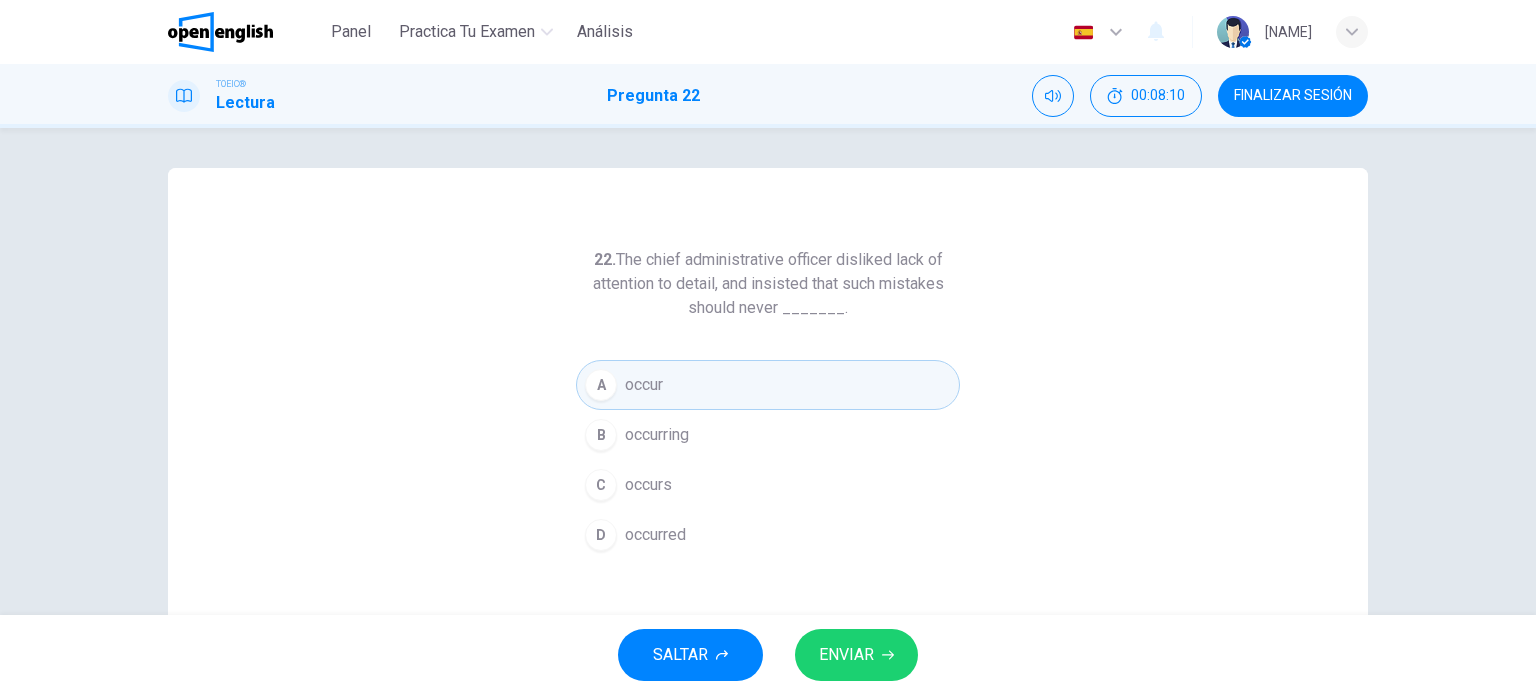 click on "ENVIAR" at bounding box center [846, 655] 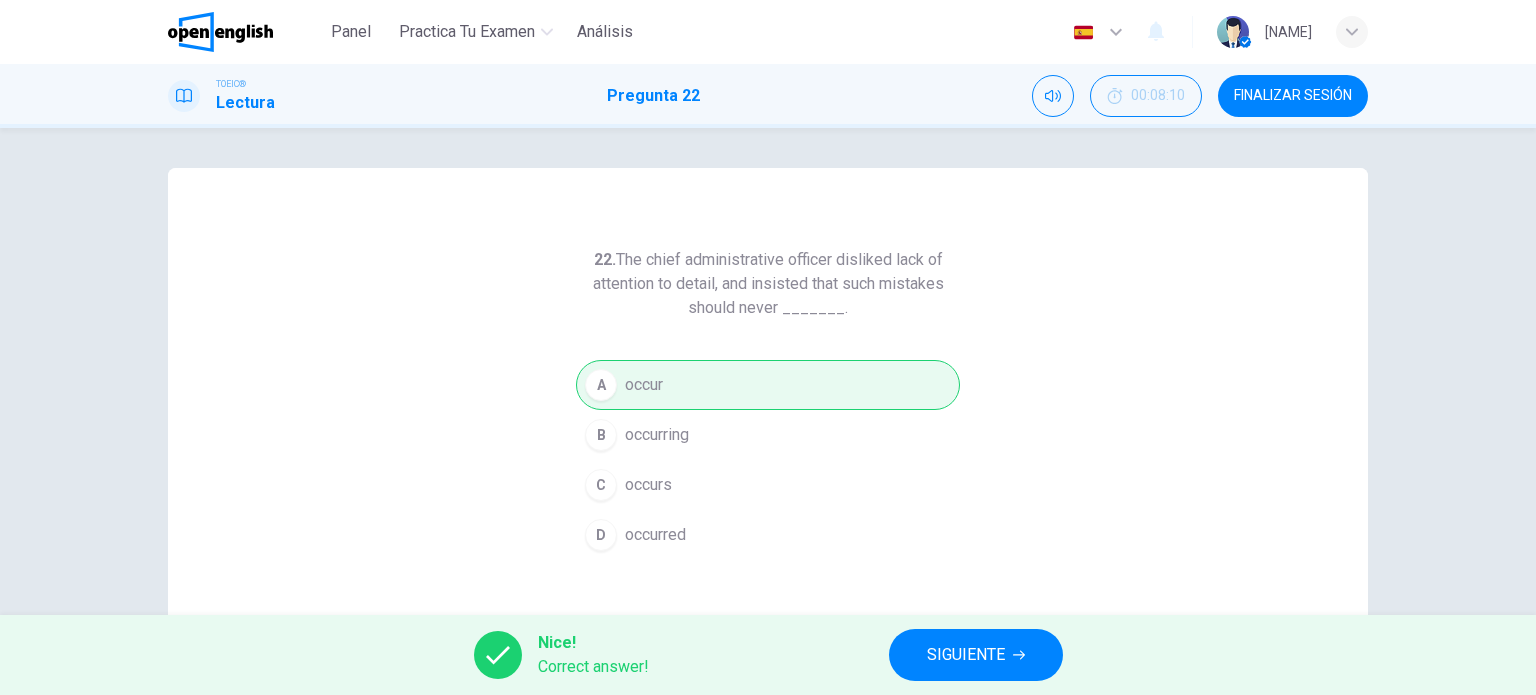 click on "SIGUIENTE" at bounding box center [966, 655] 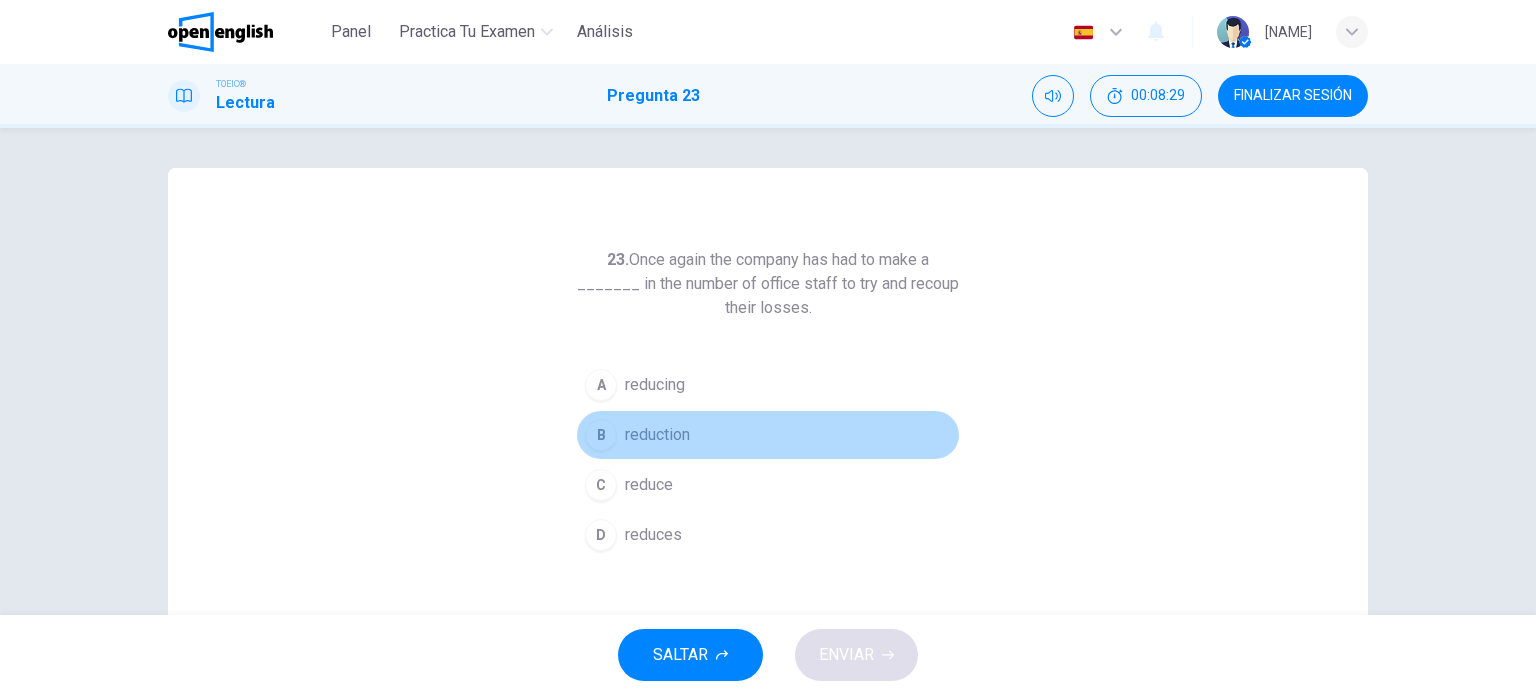 click on "reduction" at bounding box center (657, 435) 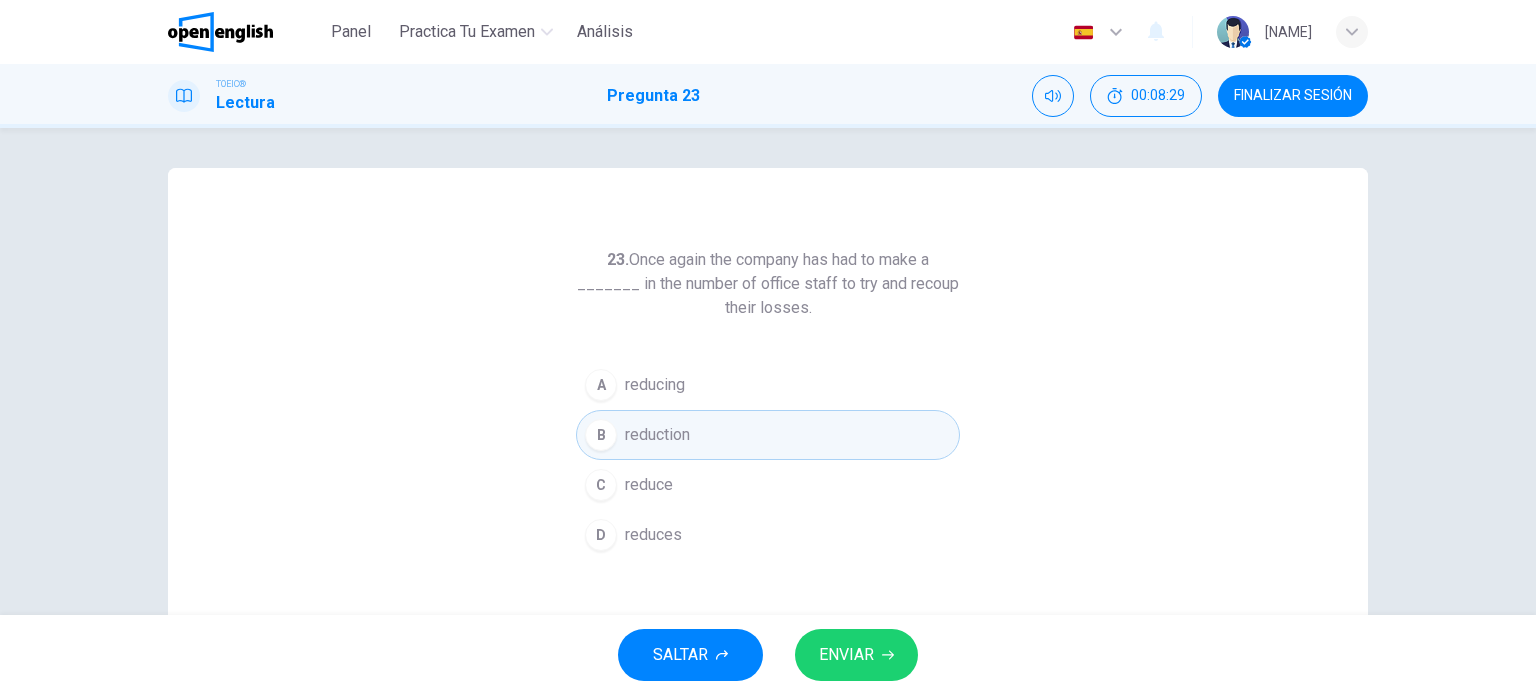 click on "ENVIAR" at bounding box center [846, 655] 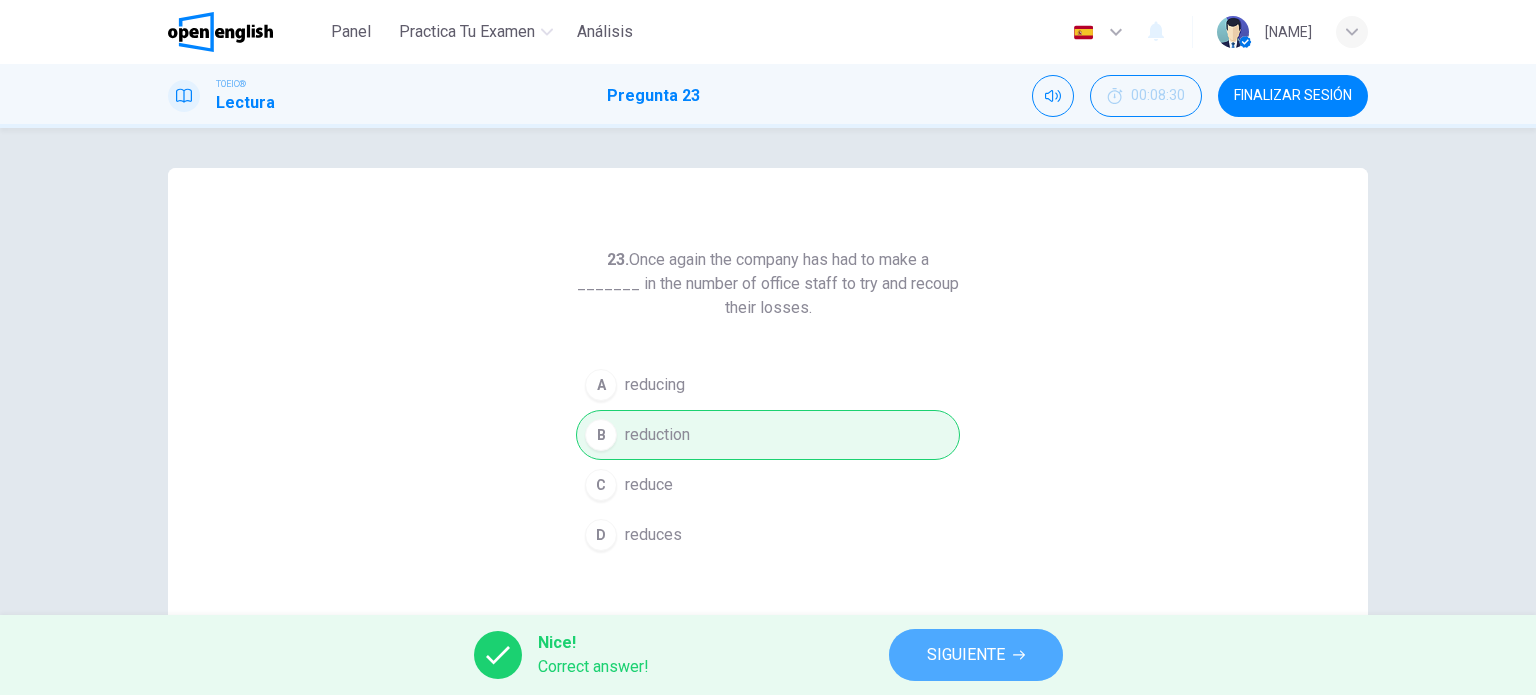 drag, startPoint x: 915, startPoint y: 648, endPoint x: 882, endPoint y: 643, distance: 33.37664 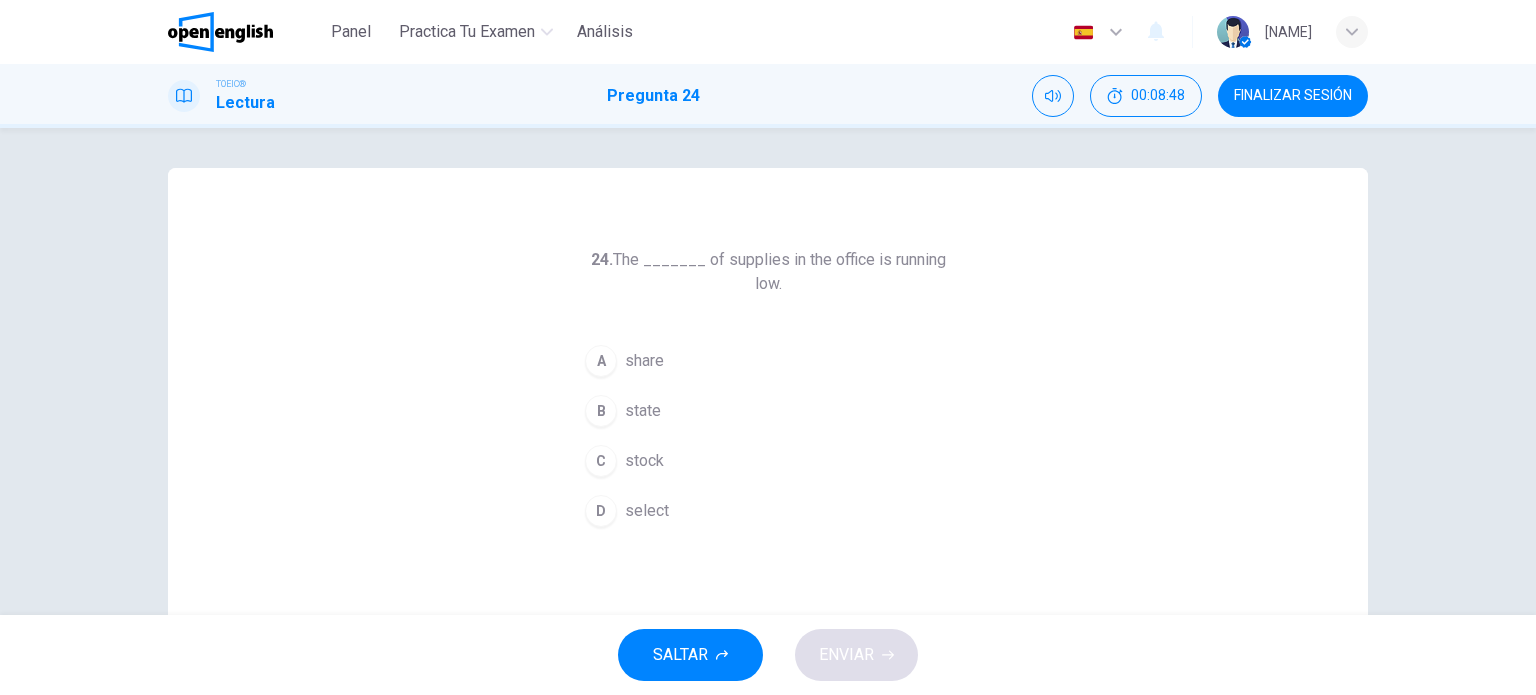 click on "stock" at bounding box center (644, 461) 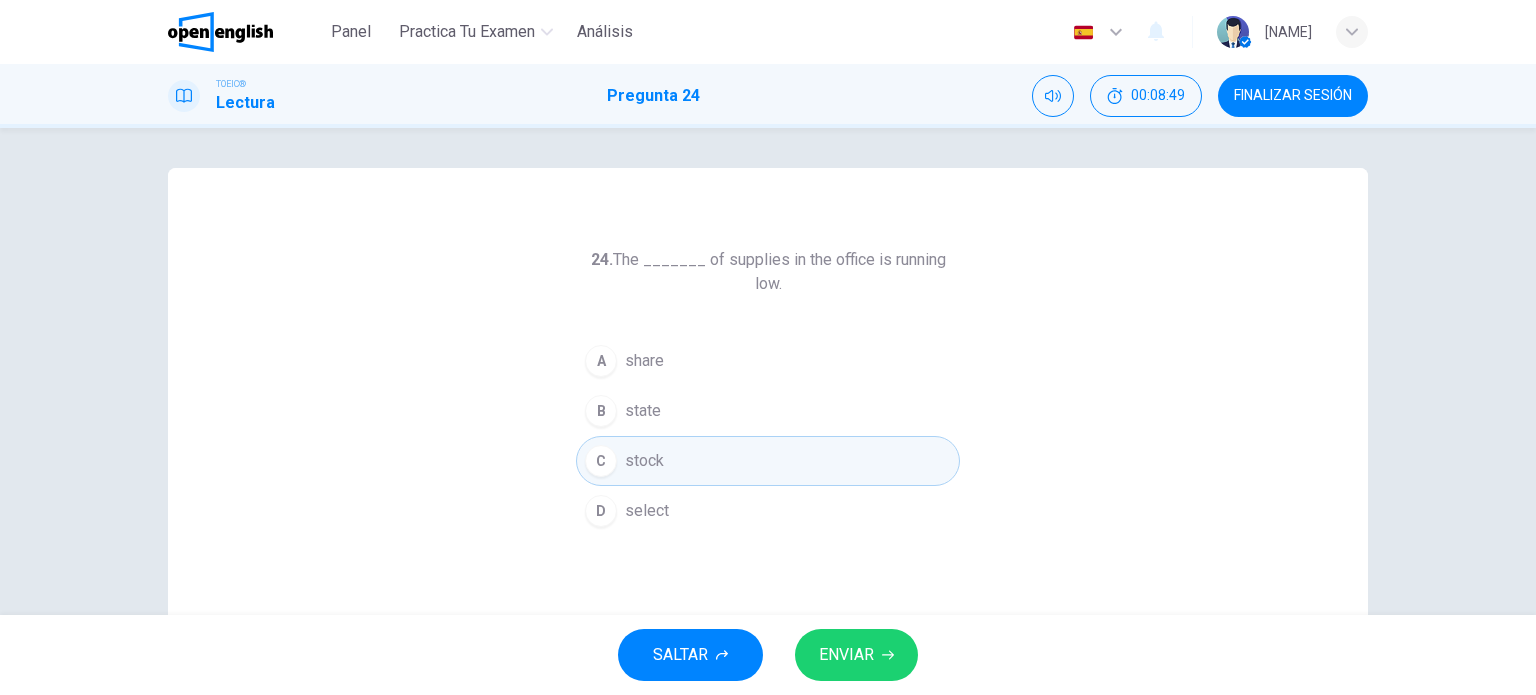click on "ENVIAR" at bounding box center (846, 655) 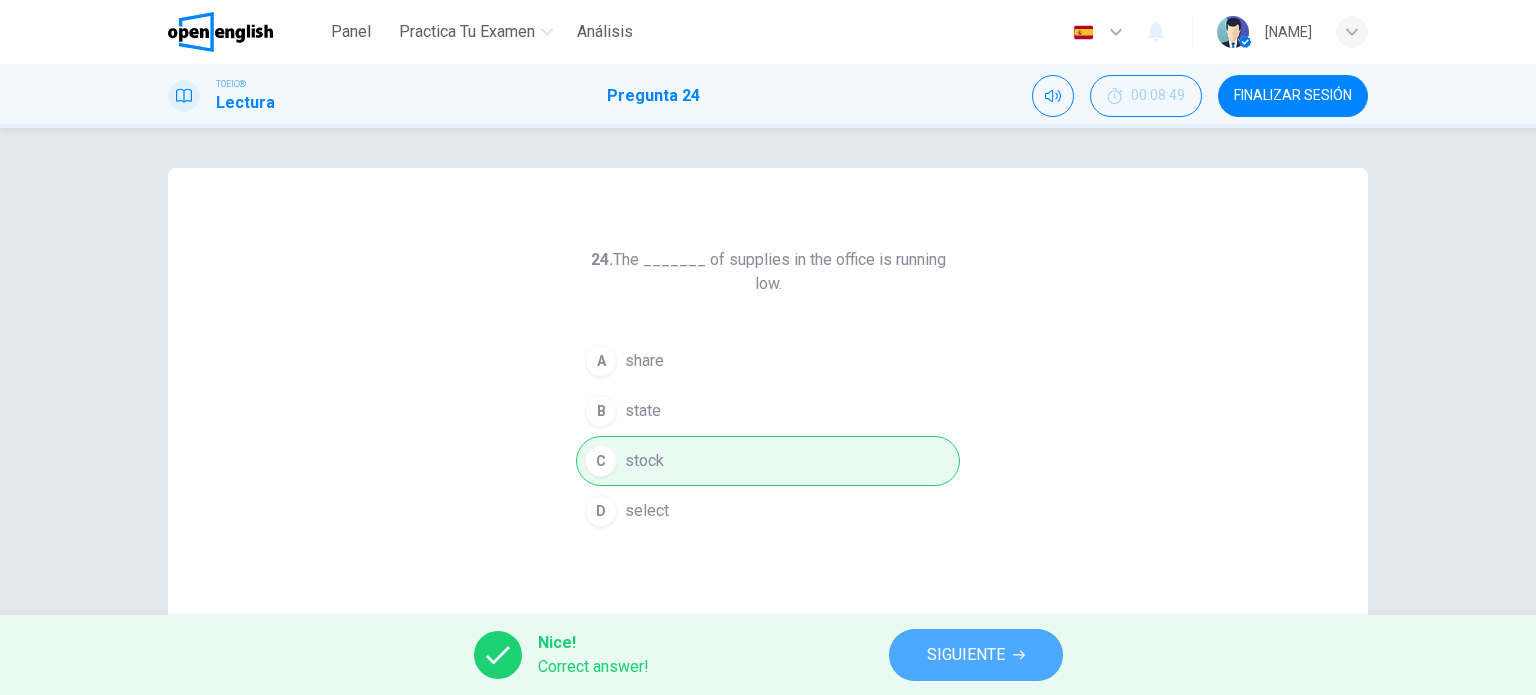 click on "SIGUIENTE" at bounding box center (966, 655) 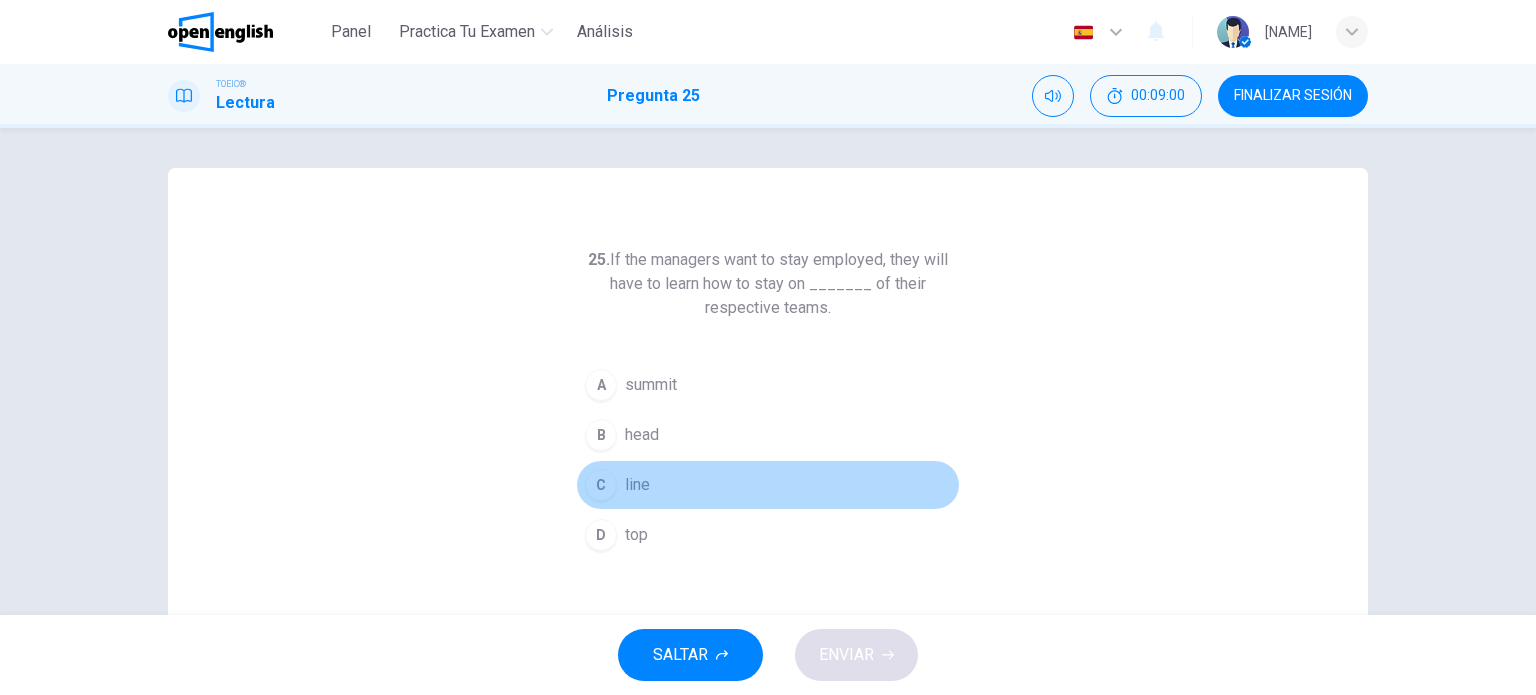 click on "line" at bounding box center (637, 485) 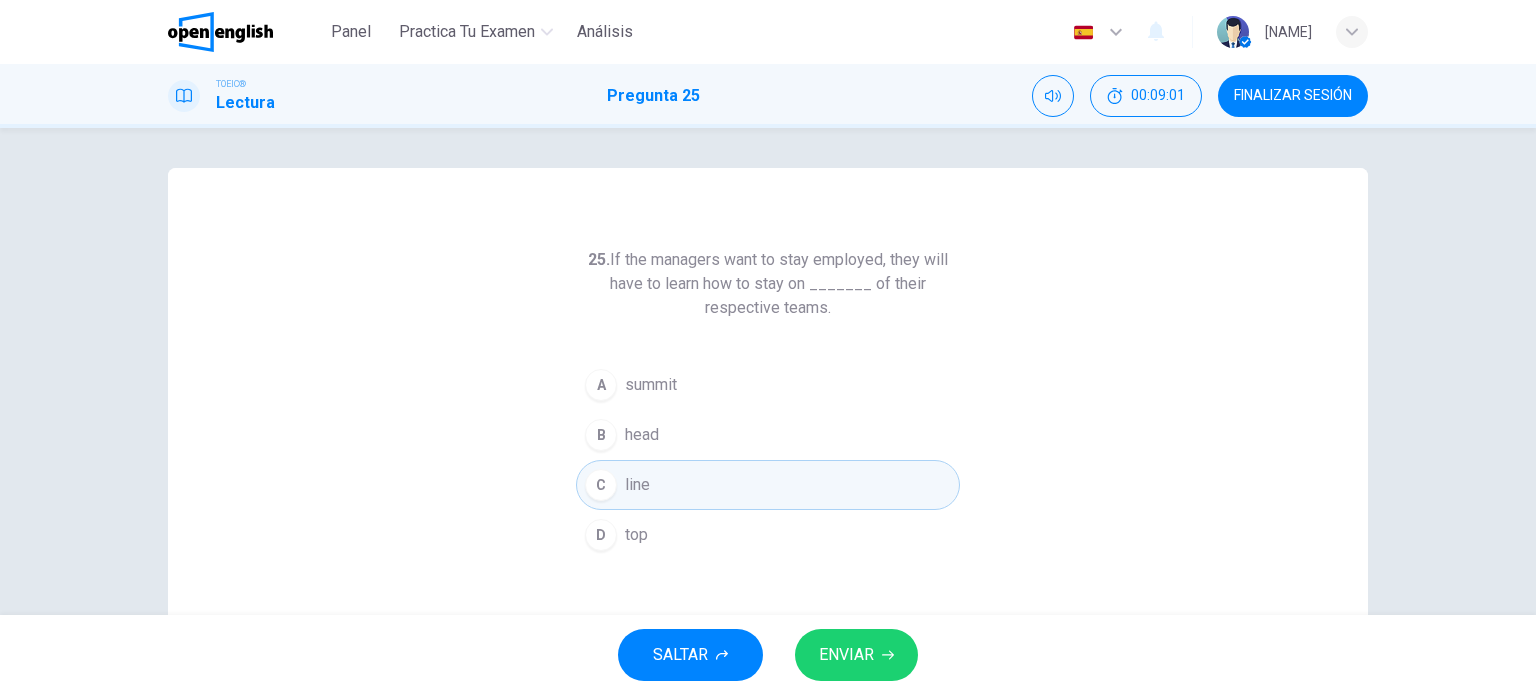 click on "ENVIAR" at bounding box center [846, 655] 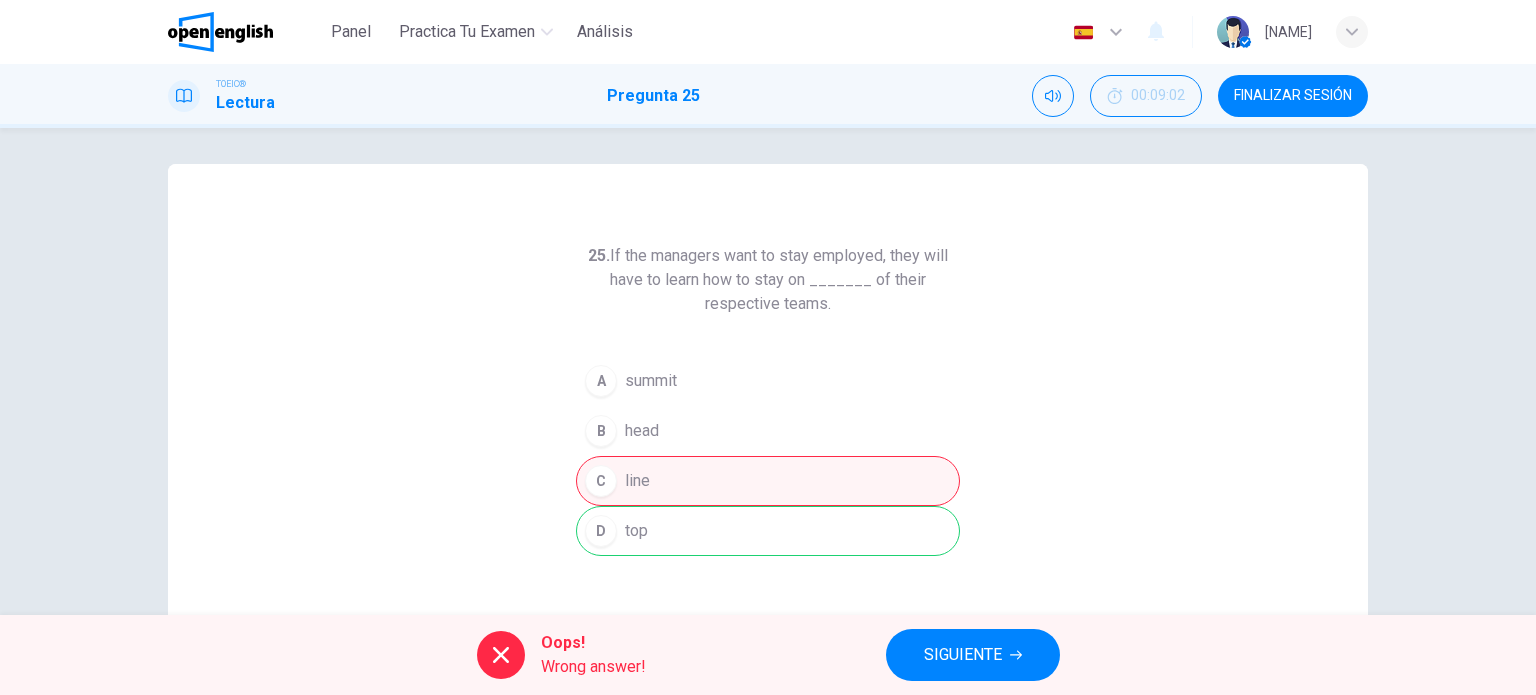 scroll, scrollTop: 0, scrollLeft: 0, axis: both 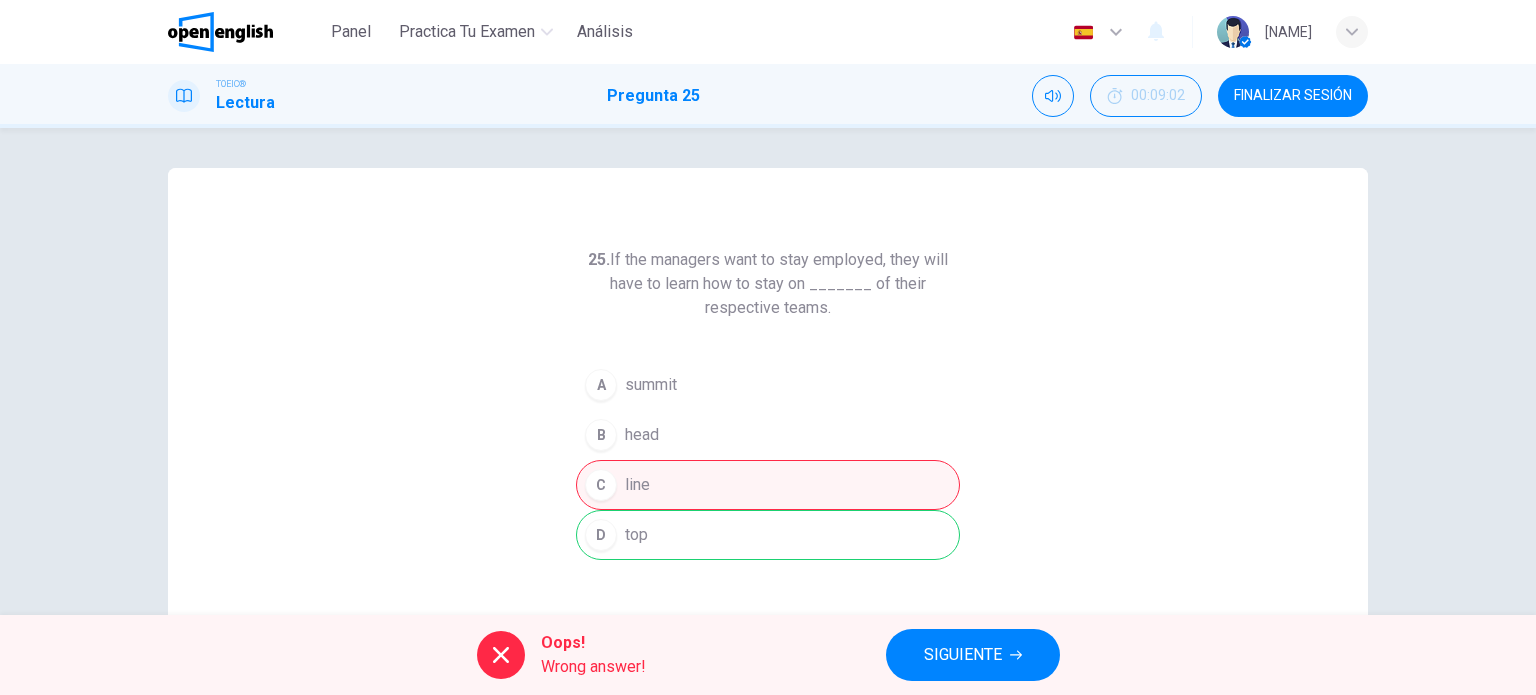 click on "SIGUIENTE" at bounding box center [963, 655] 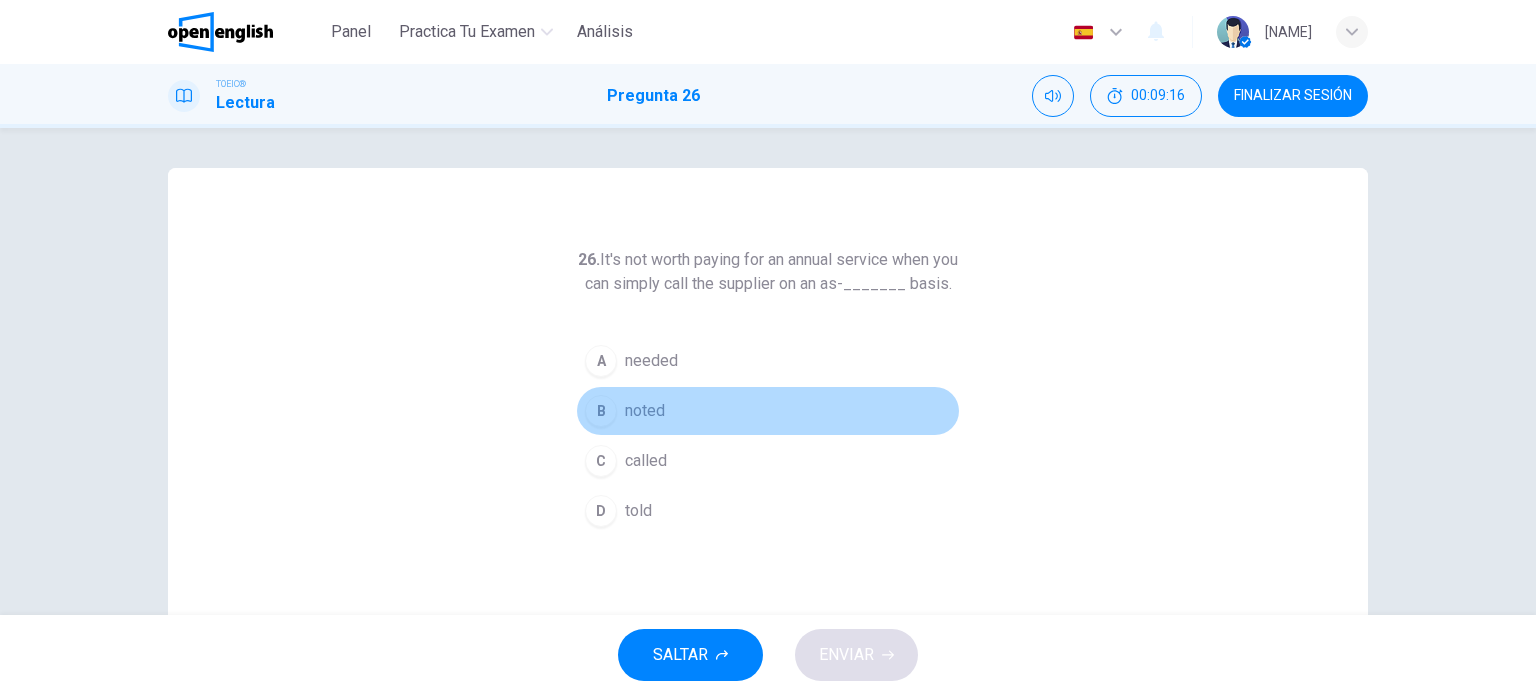 click on "noted" at bounding box center [645, 411] 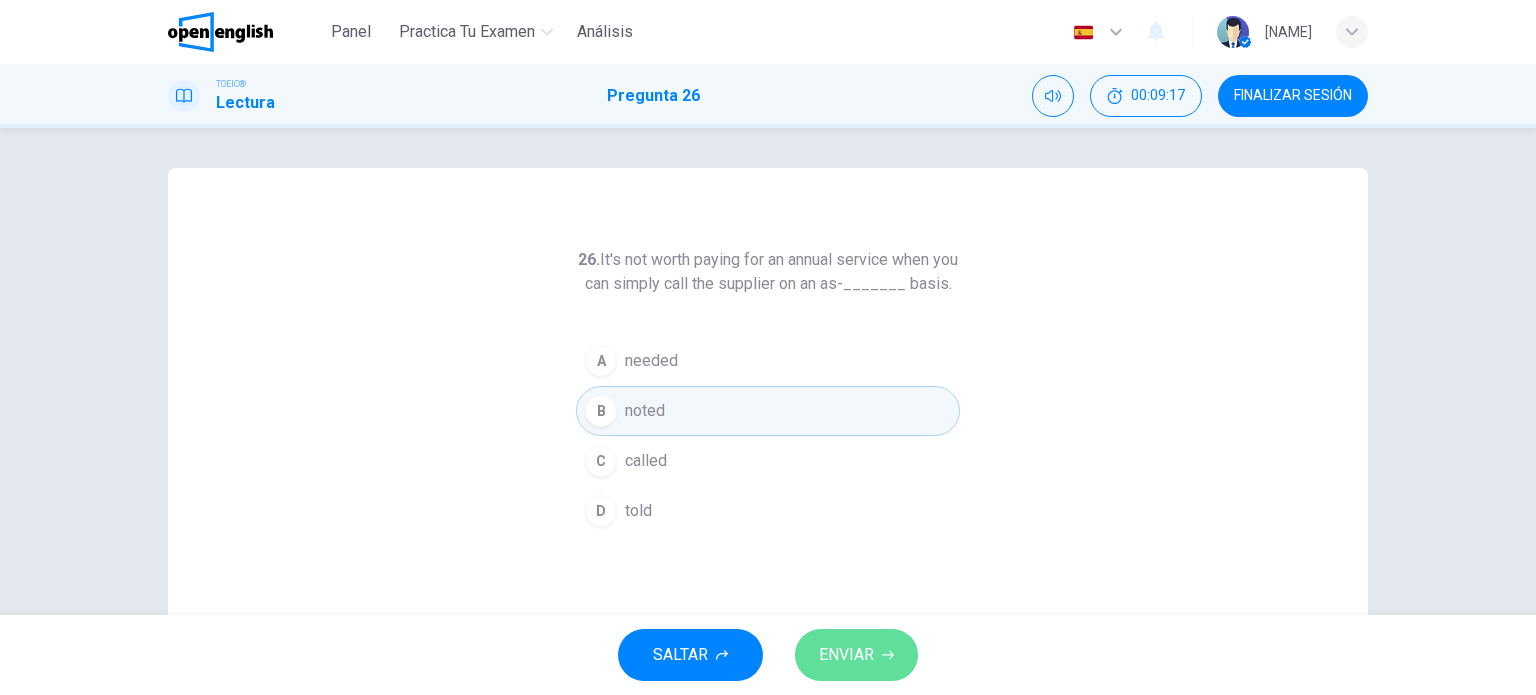 click on "ENVIAR" at bounding box center [856, 655] 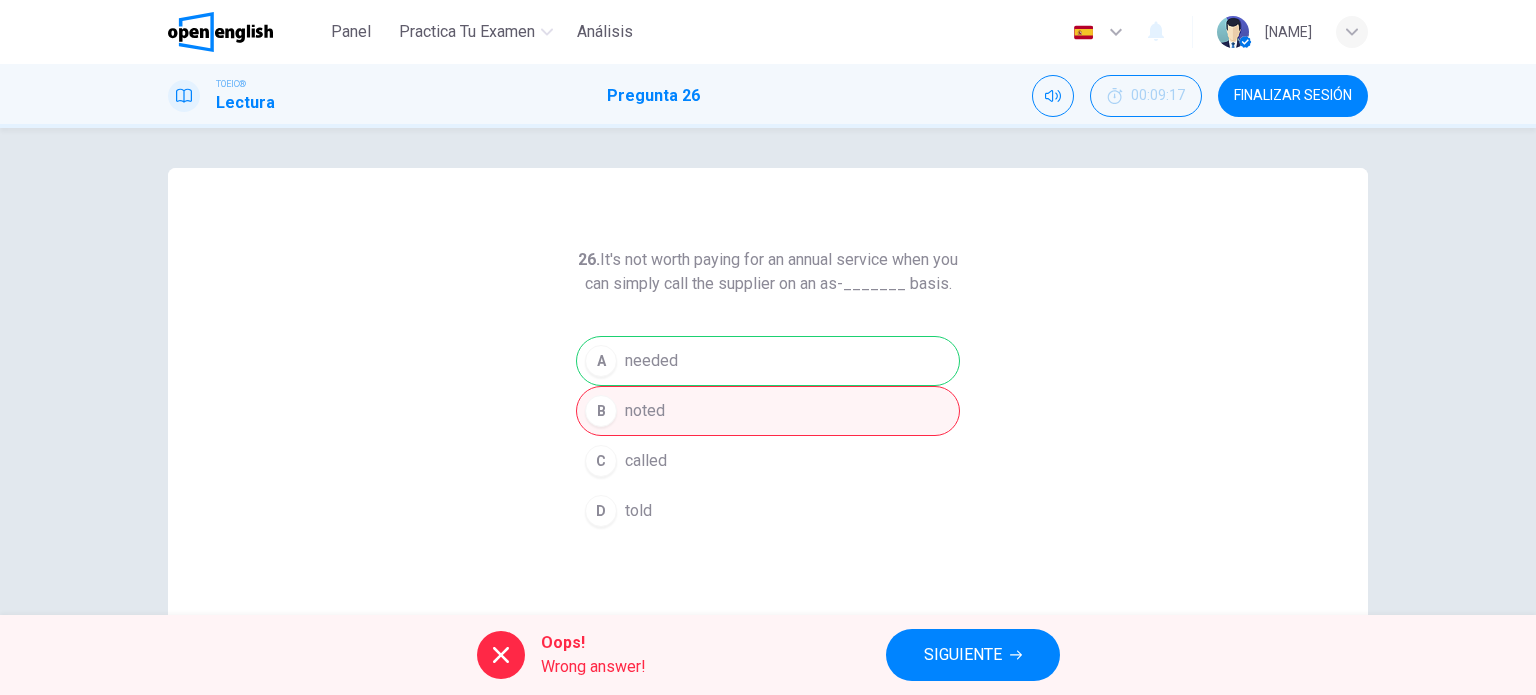 click on "SIGUIENTE" at bounding box center (963, 655) 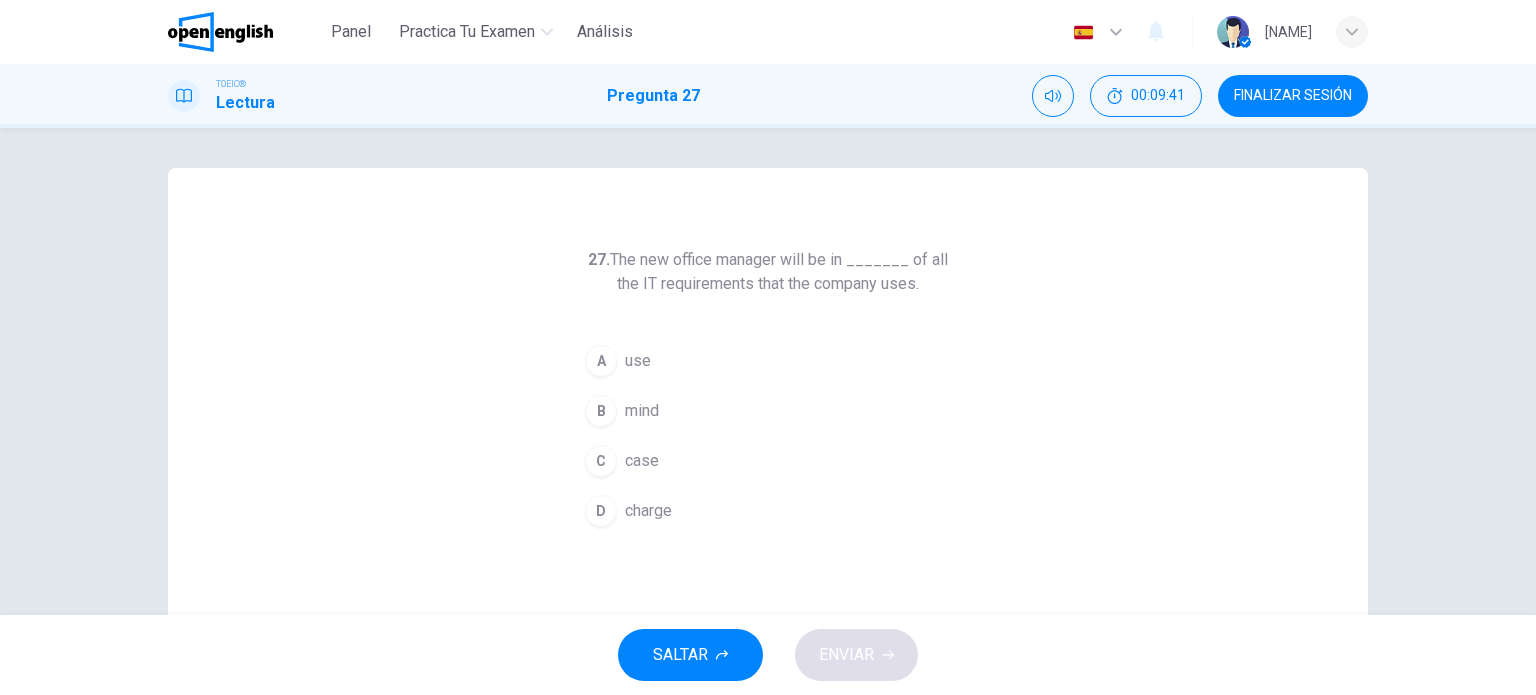click on "mind" at bounding box center (642, 411) 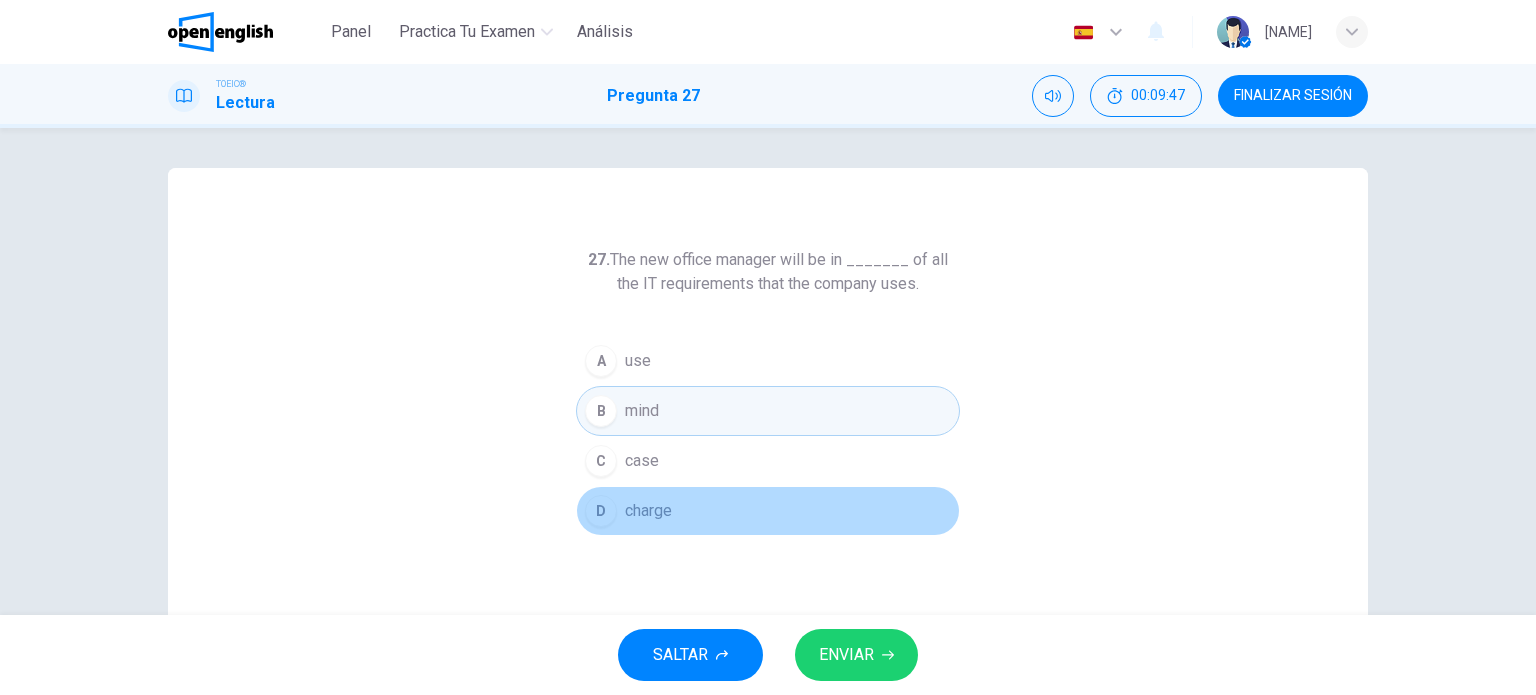 click on "charge" at bounding box center [648, 511] 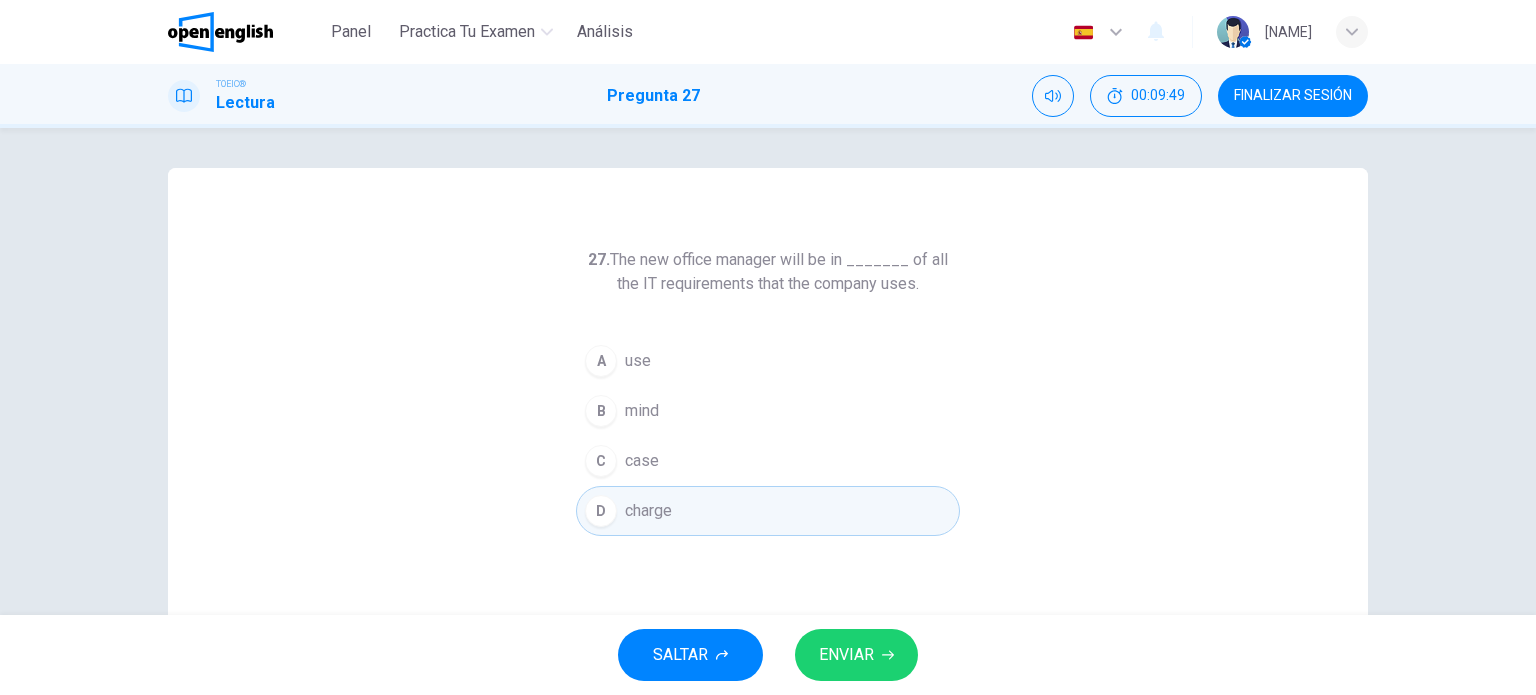 click on "ENVIAR" at bounding box center (846, 655) 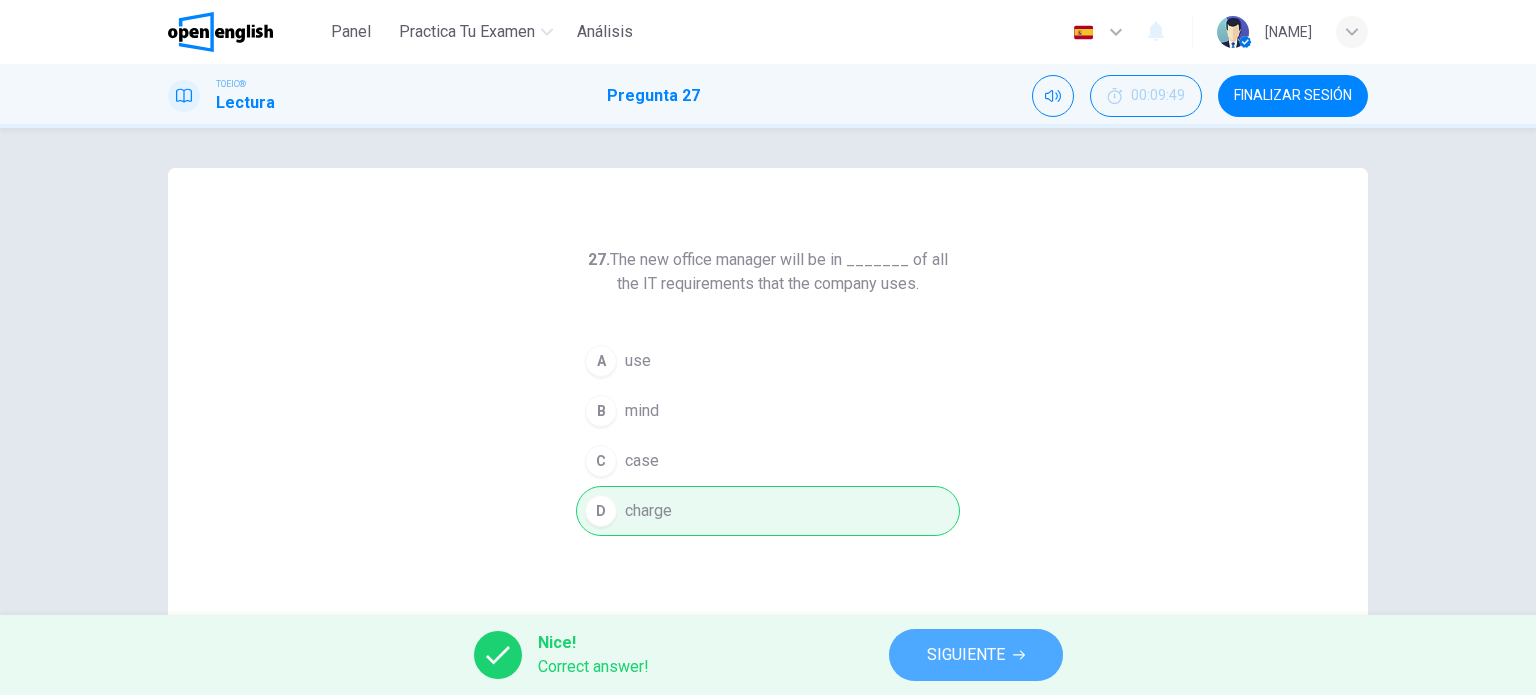 click on "SIGUIENTE" at bounding box center [976, 655] 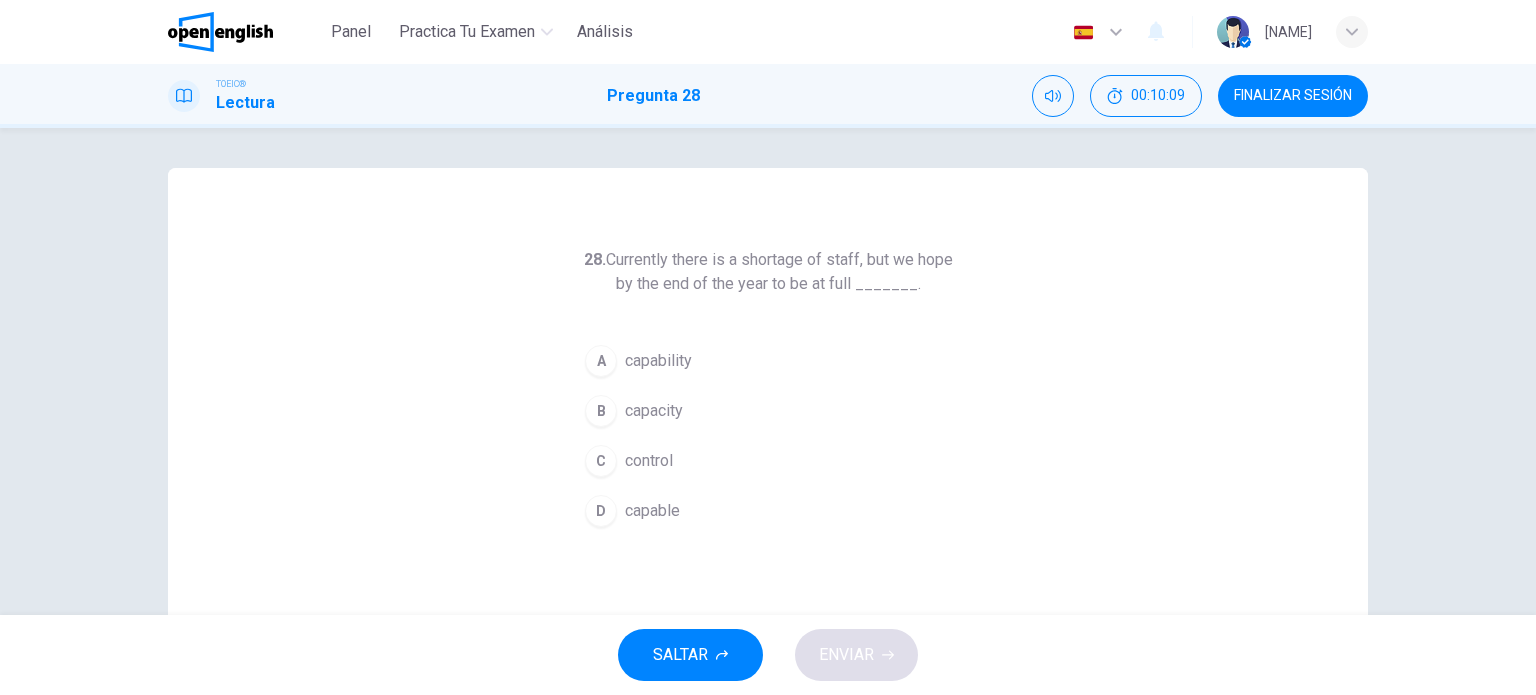 click on "capability" at bounding box center [658, 361] 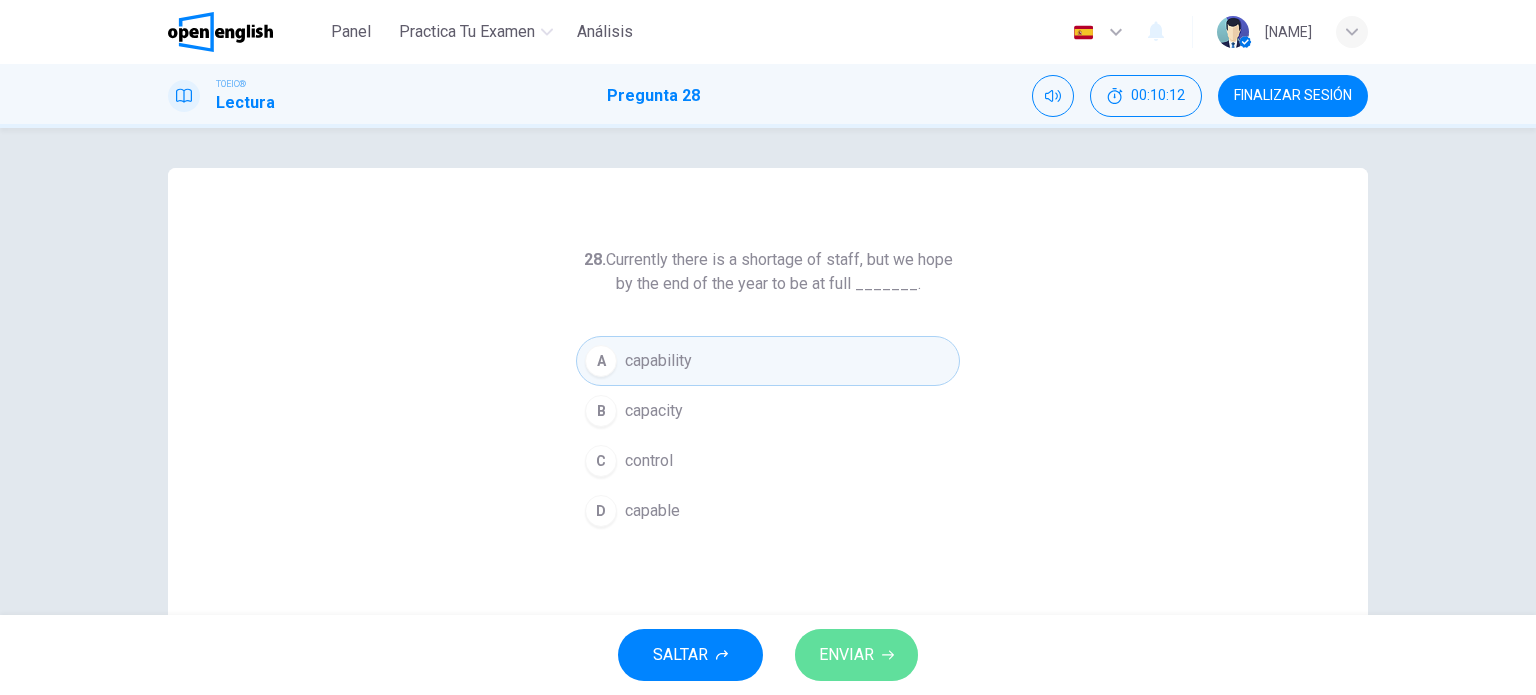 click on "ENVIAR" at bounding box center [856, 655] 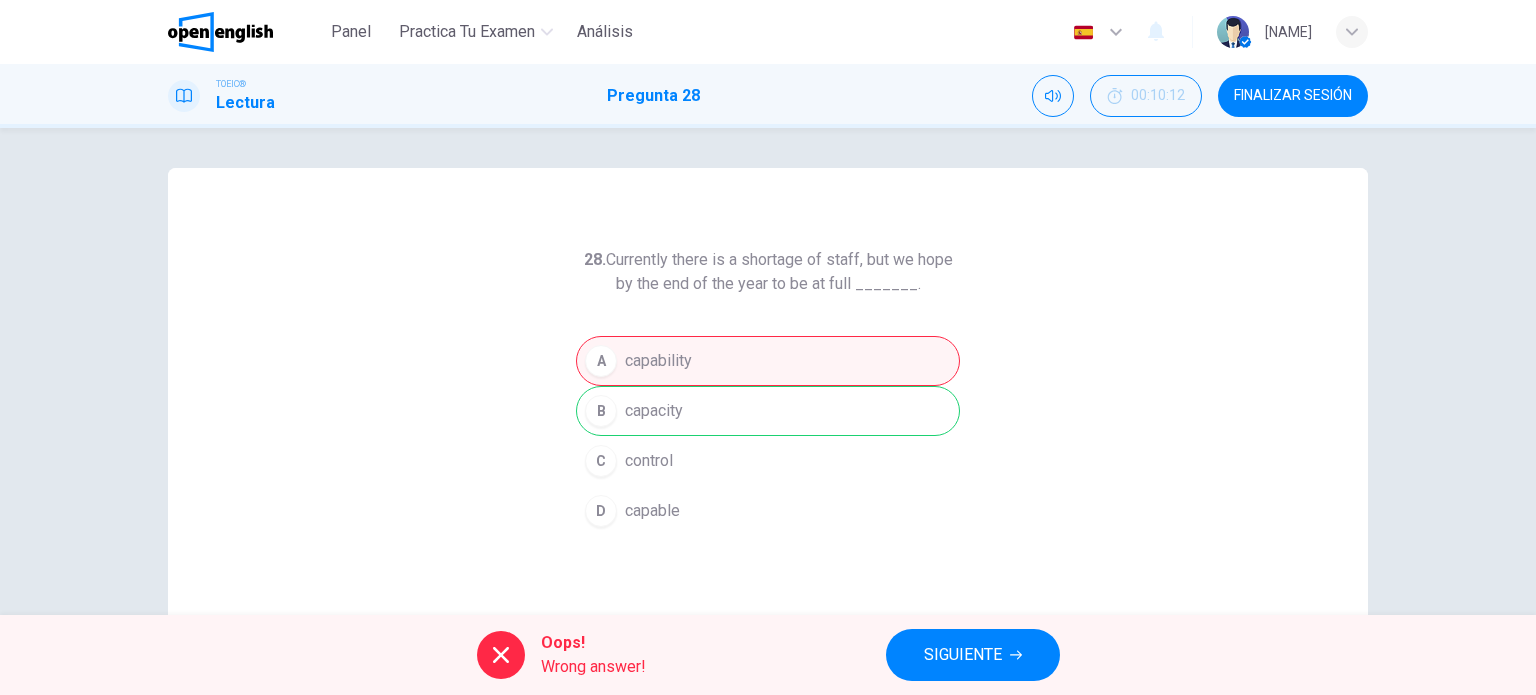 click on "SIGUIENTE" at bounding box center (963, 655) 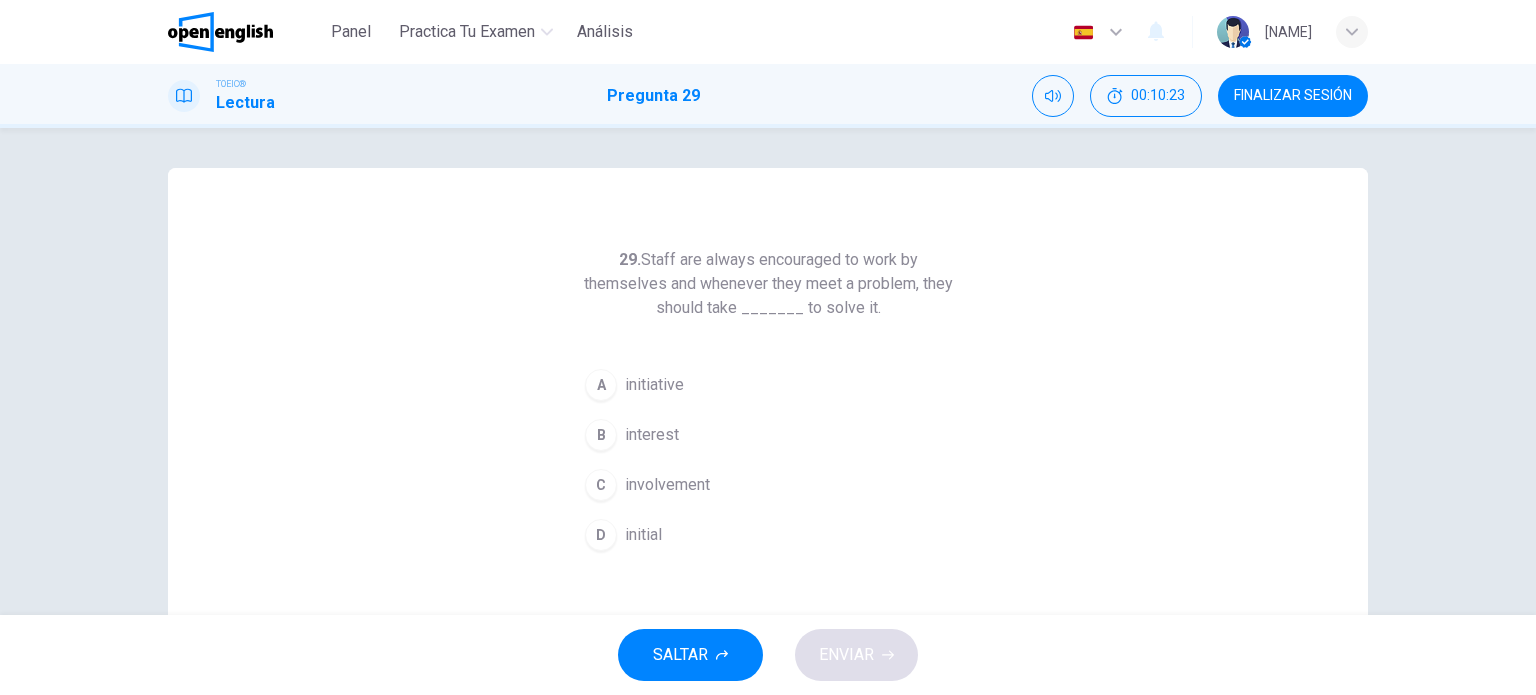 click on "initiative" at bounding box center [654, 385] 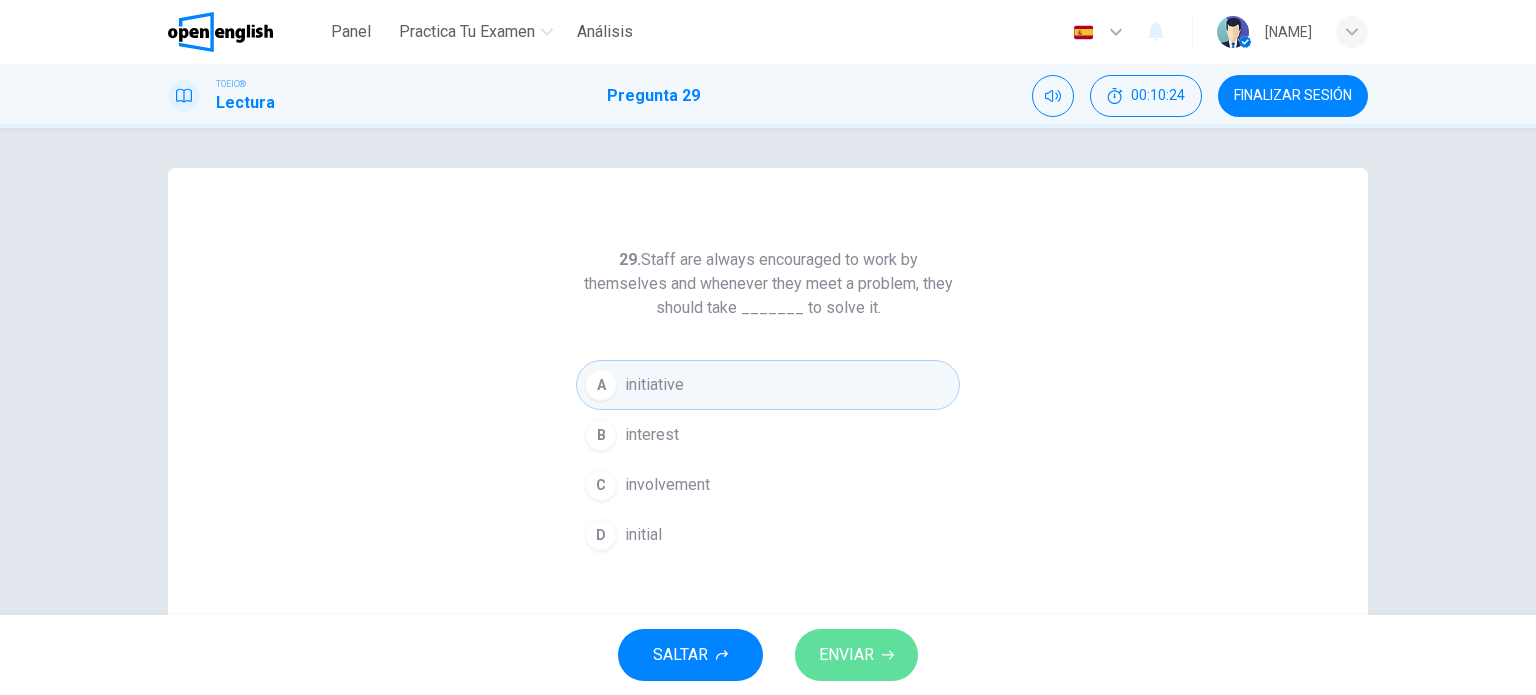 click on "ENVIAR" at bounding box center (846, 655) 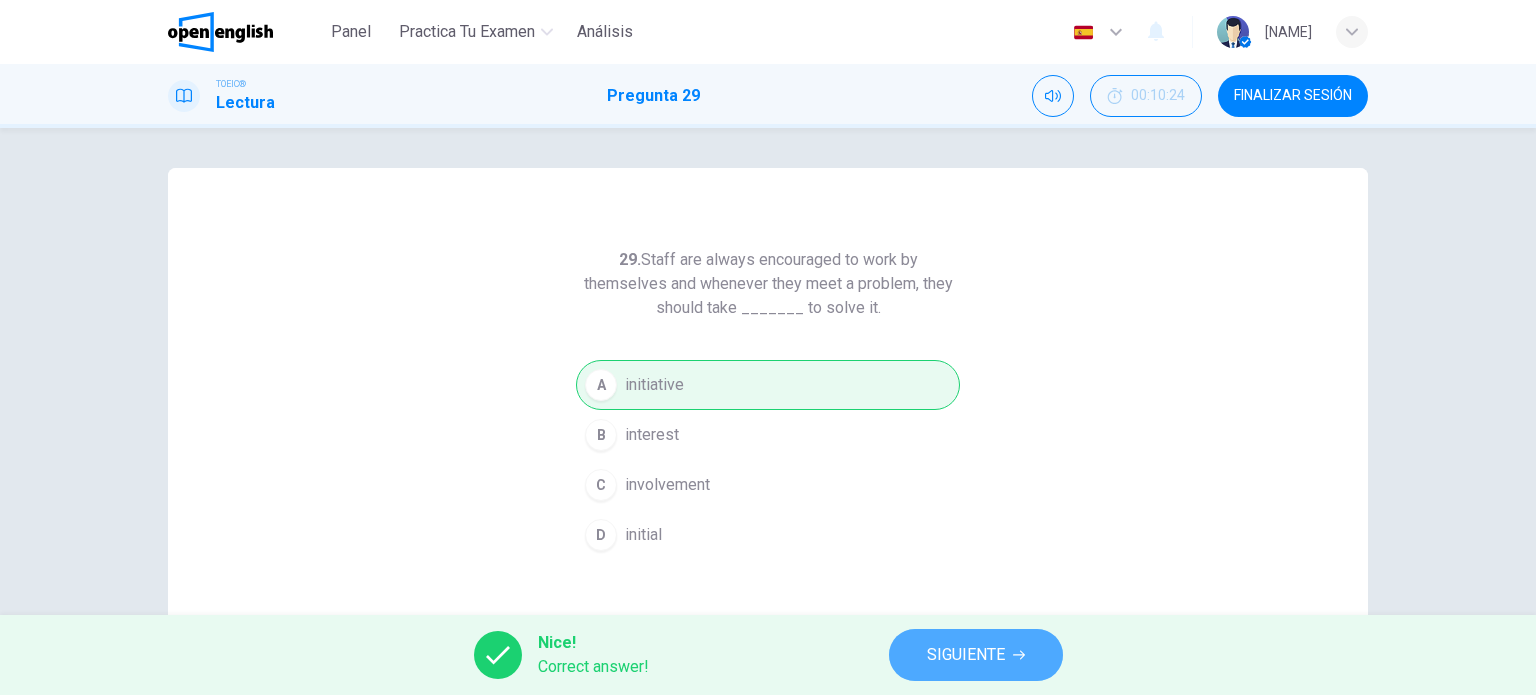 click on "SIGUIENTE" at bounding box center [966, 655] 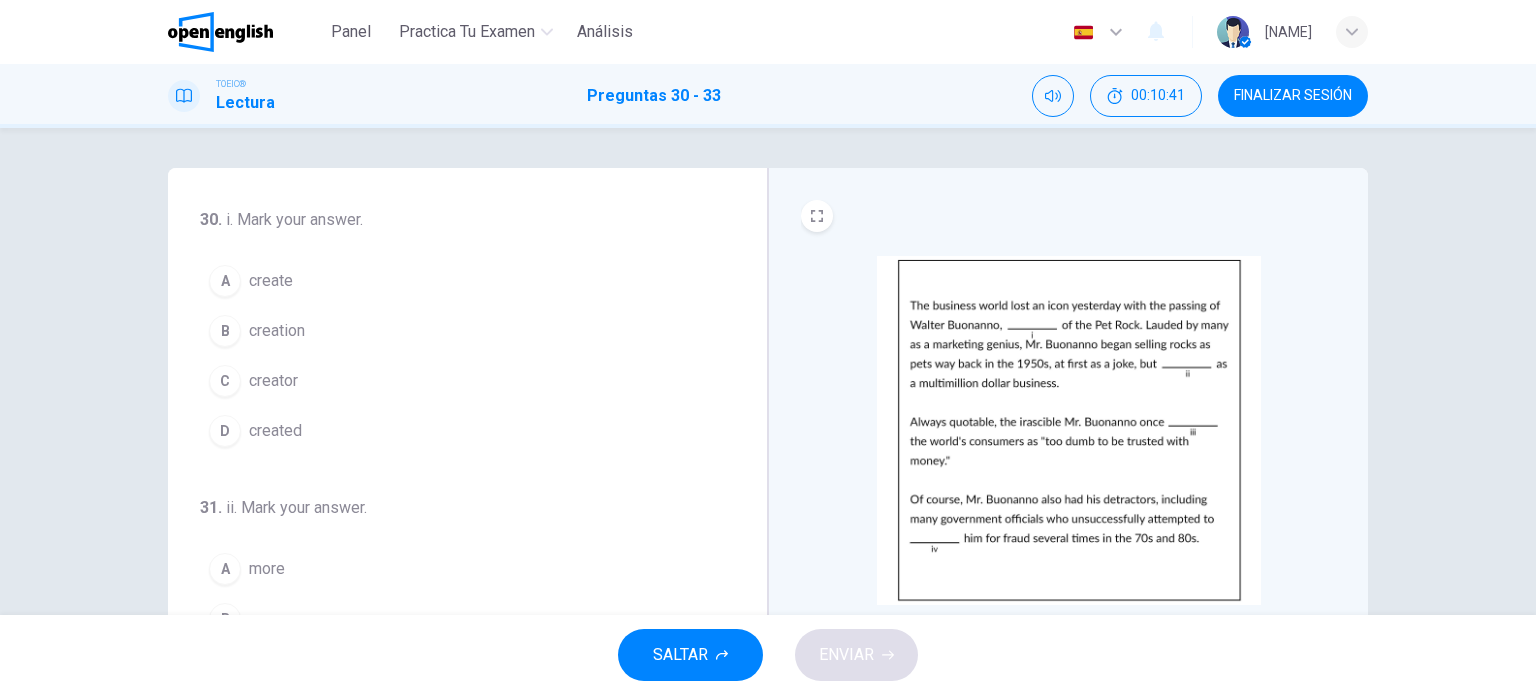 click on "creator" at bounding box center (273, 381) 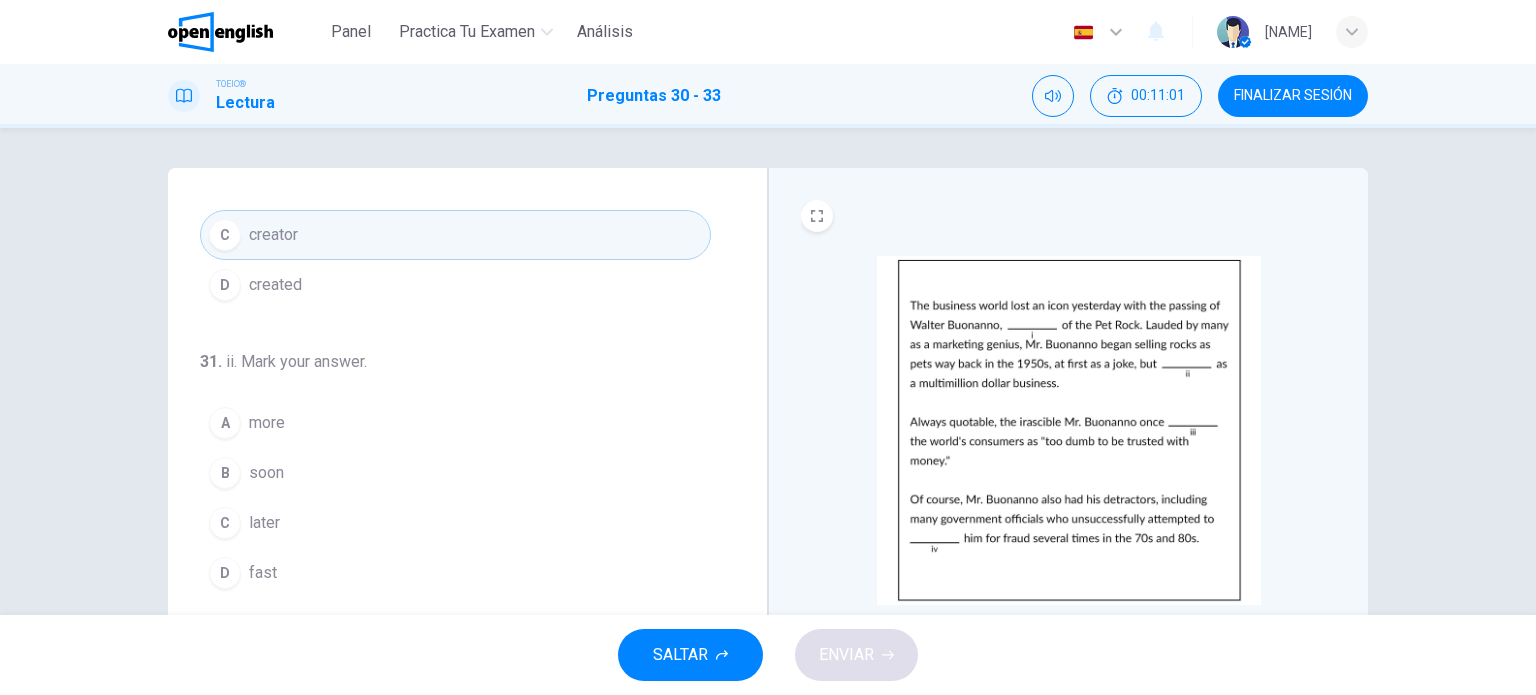 scroll, scrollTop: 200, scrollLeft: 0, axis: vertical 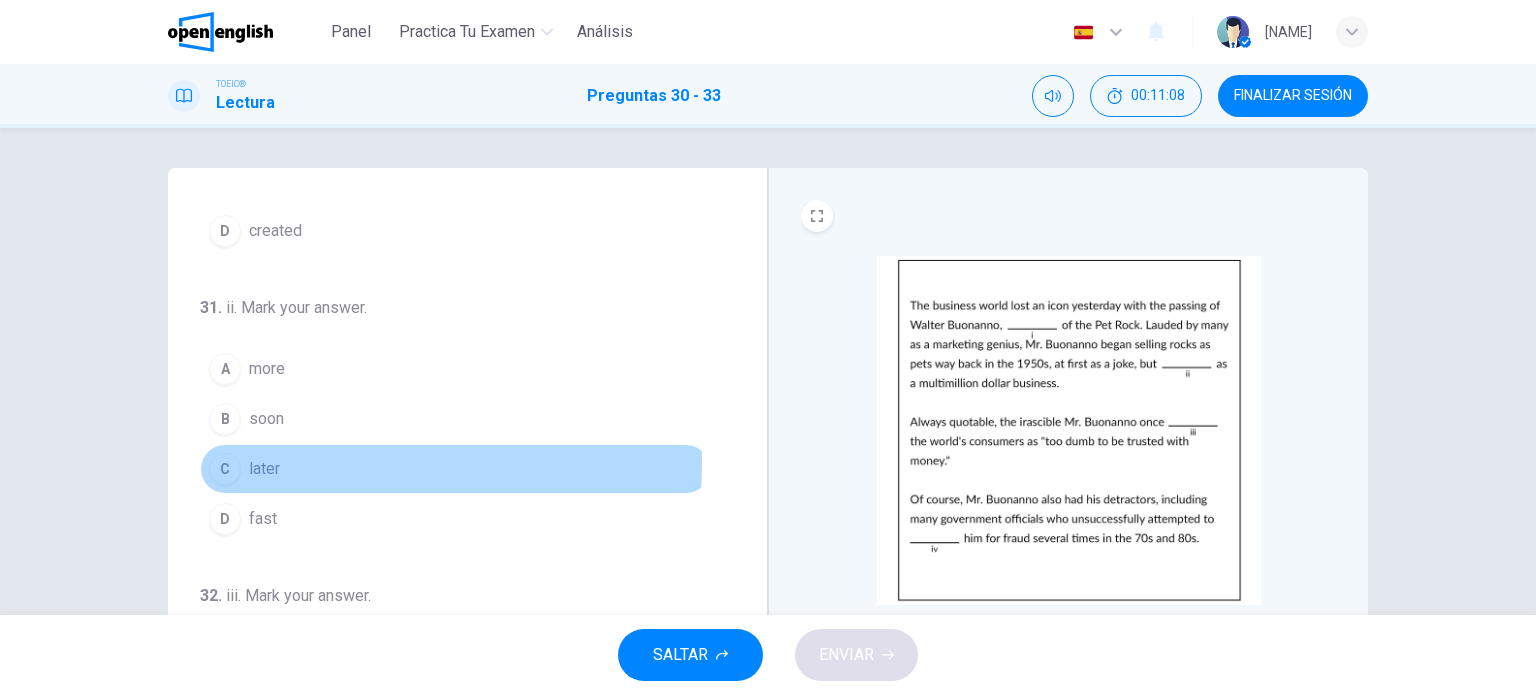 click on "later" at bounding box center (264, 469) 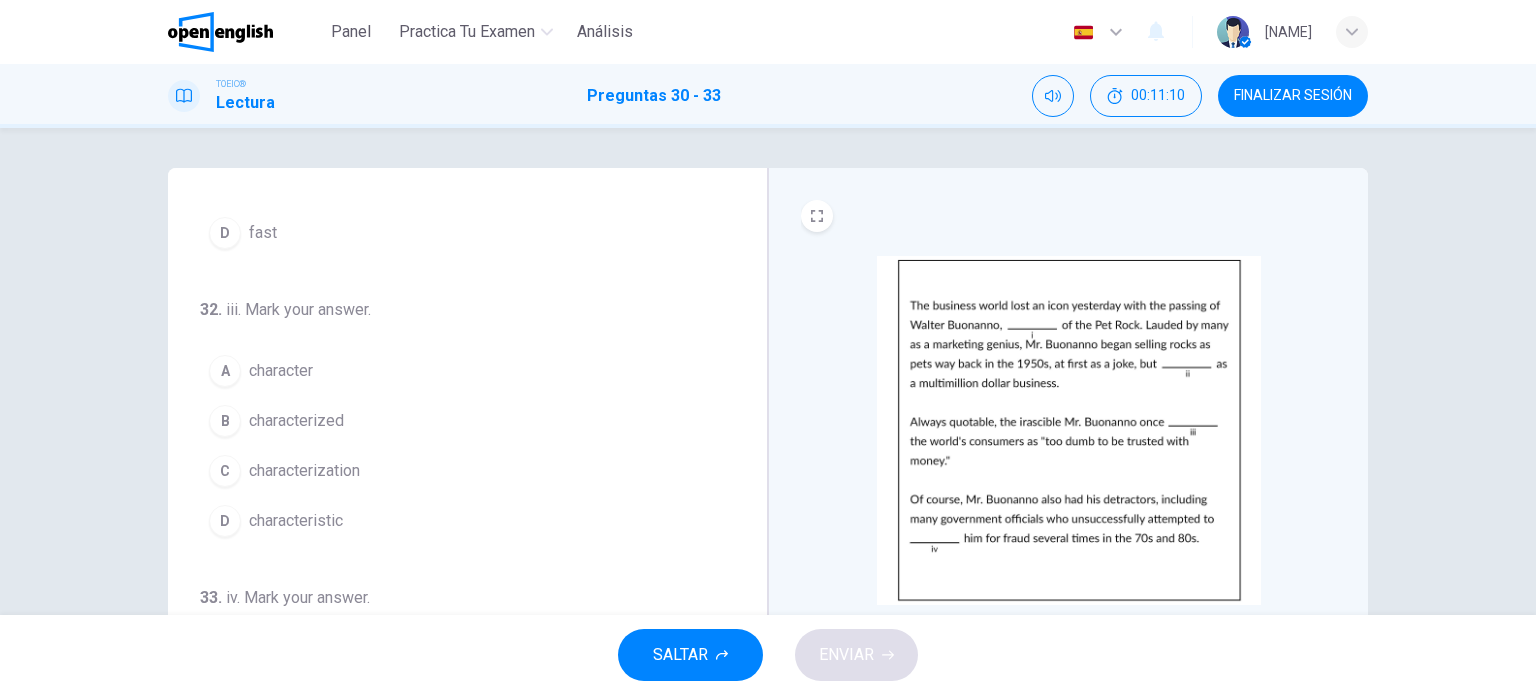 scroll, scrollTop: 490, scrollLeft: 0, axis: vertical 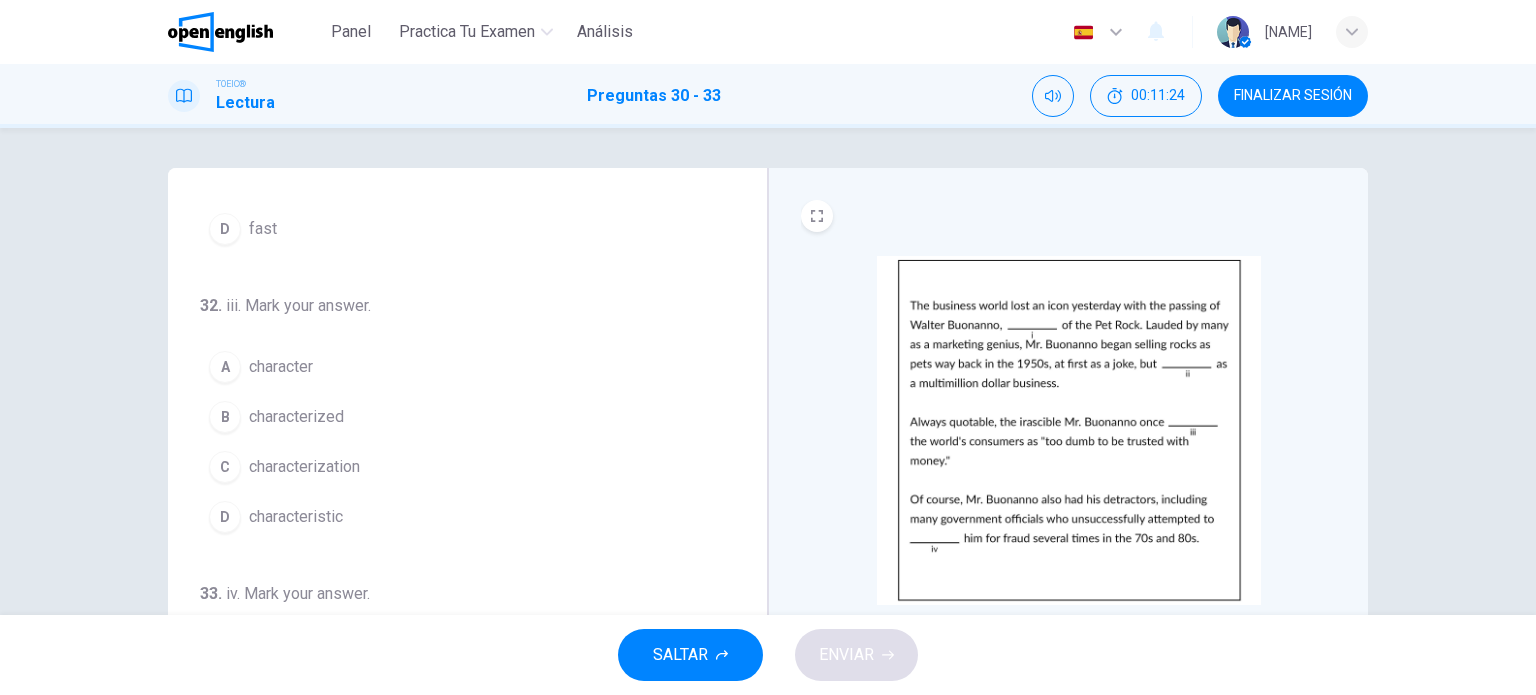 click on "characterized" at bounding box center (296, 417) 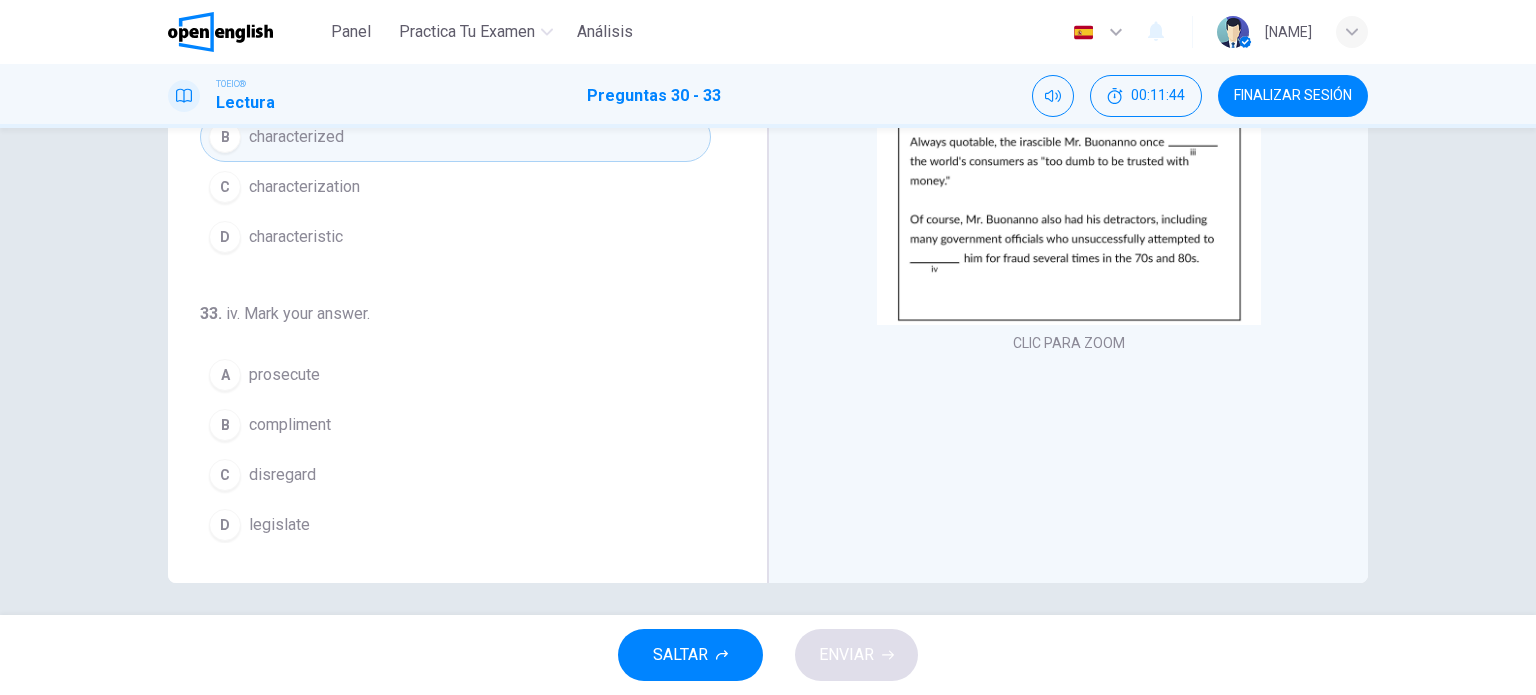 scroll, scrollTop: 288, scrollLeft: 0, axis: vertical 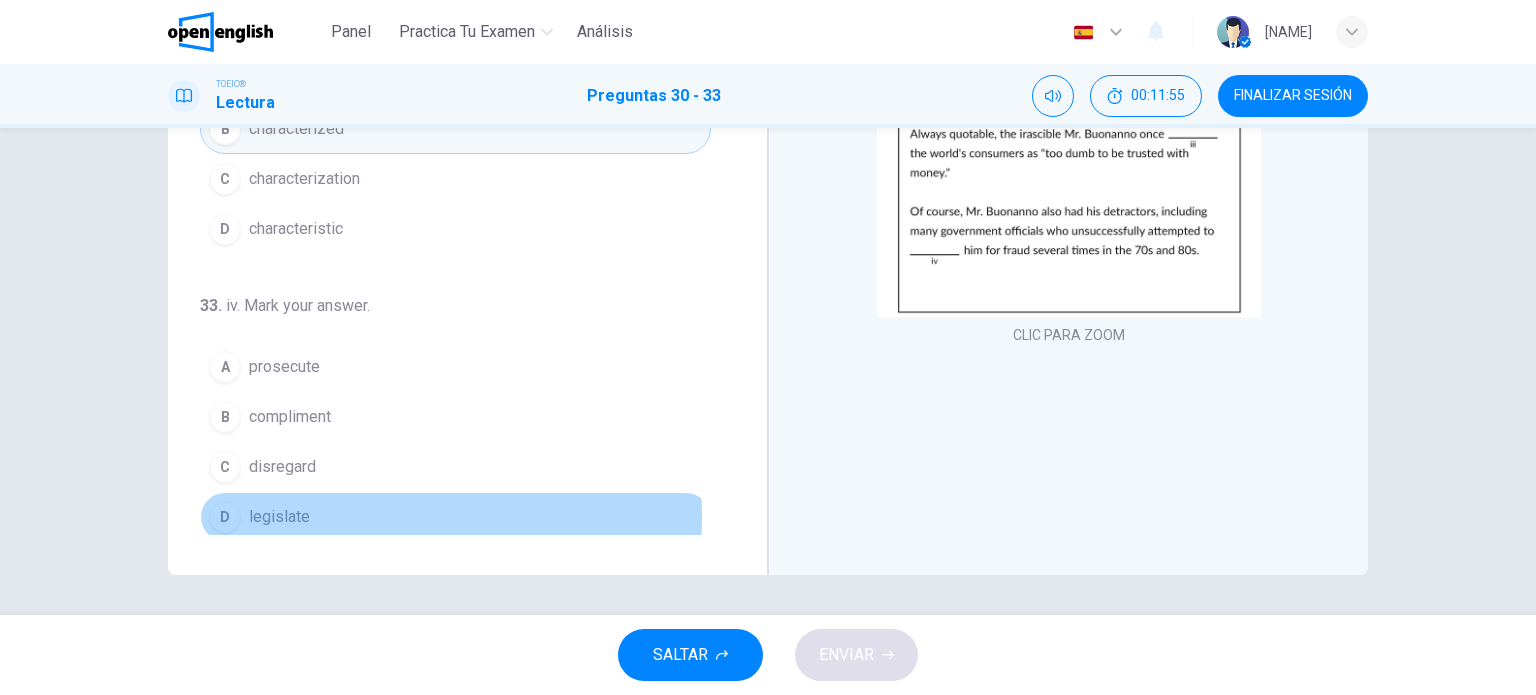 click on "legislate" at bounding box center [279, 517] 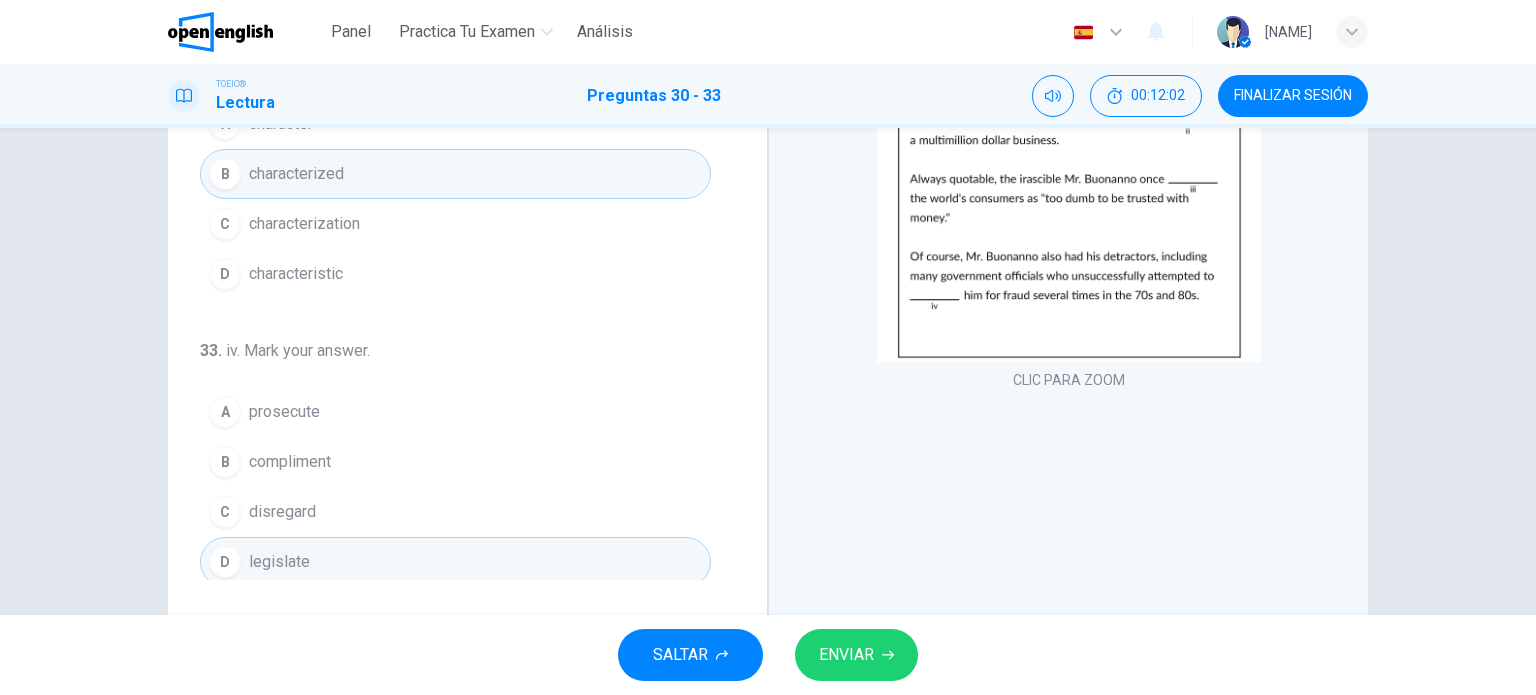 scroll, scrollTop: 288, scrollLeft: 0, axis: vertical 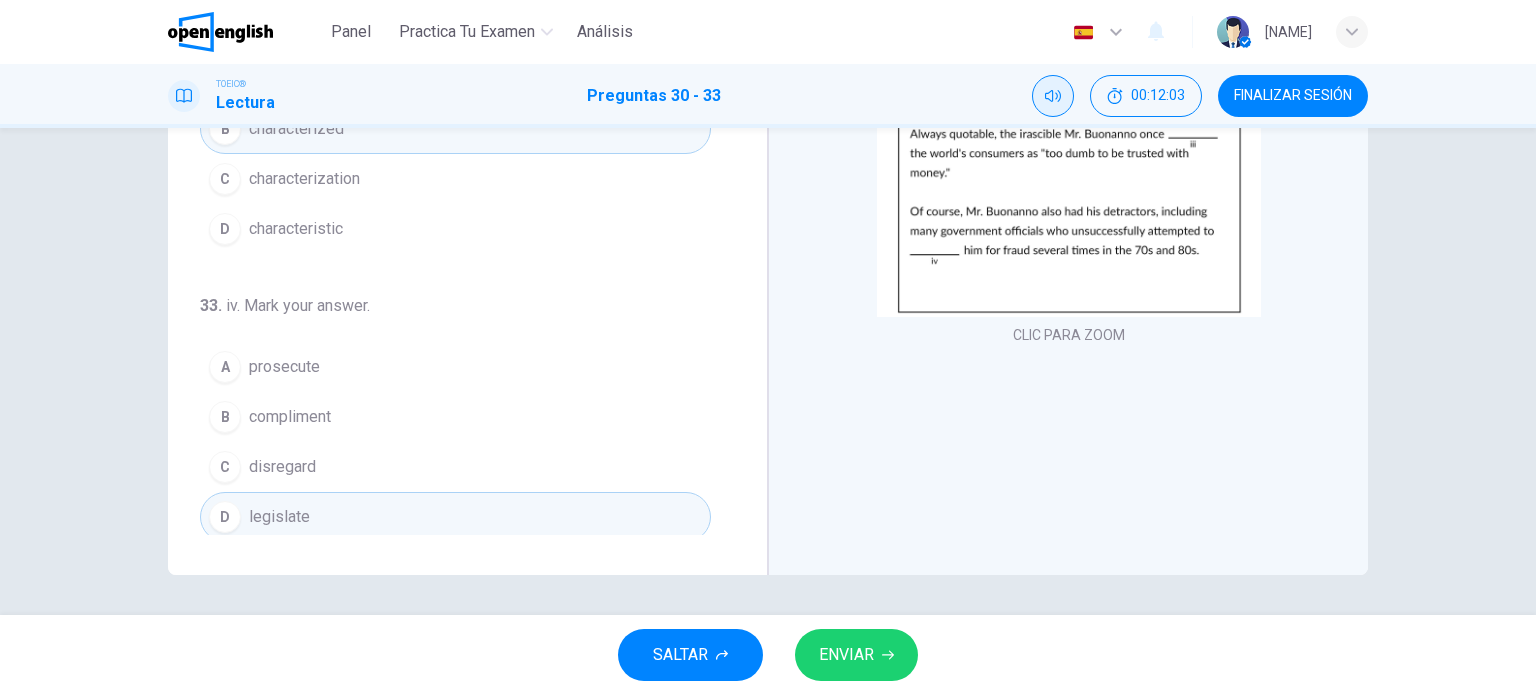 click 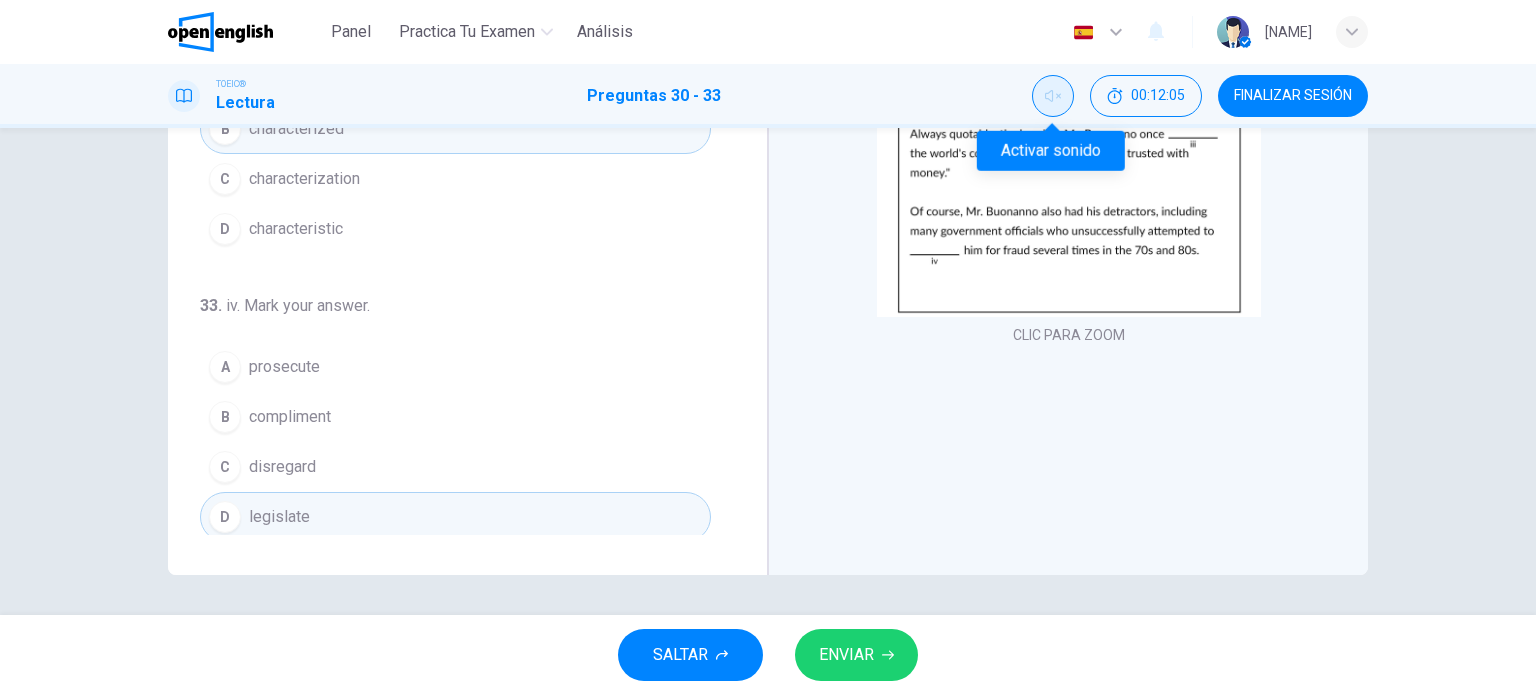 click at bounding box center (1053, 96) 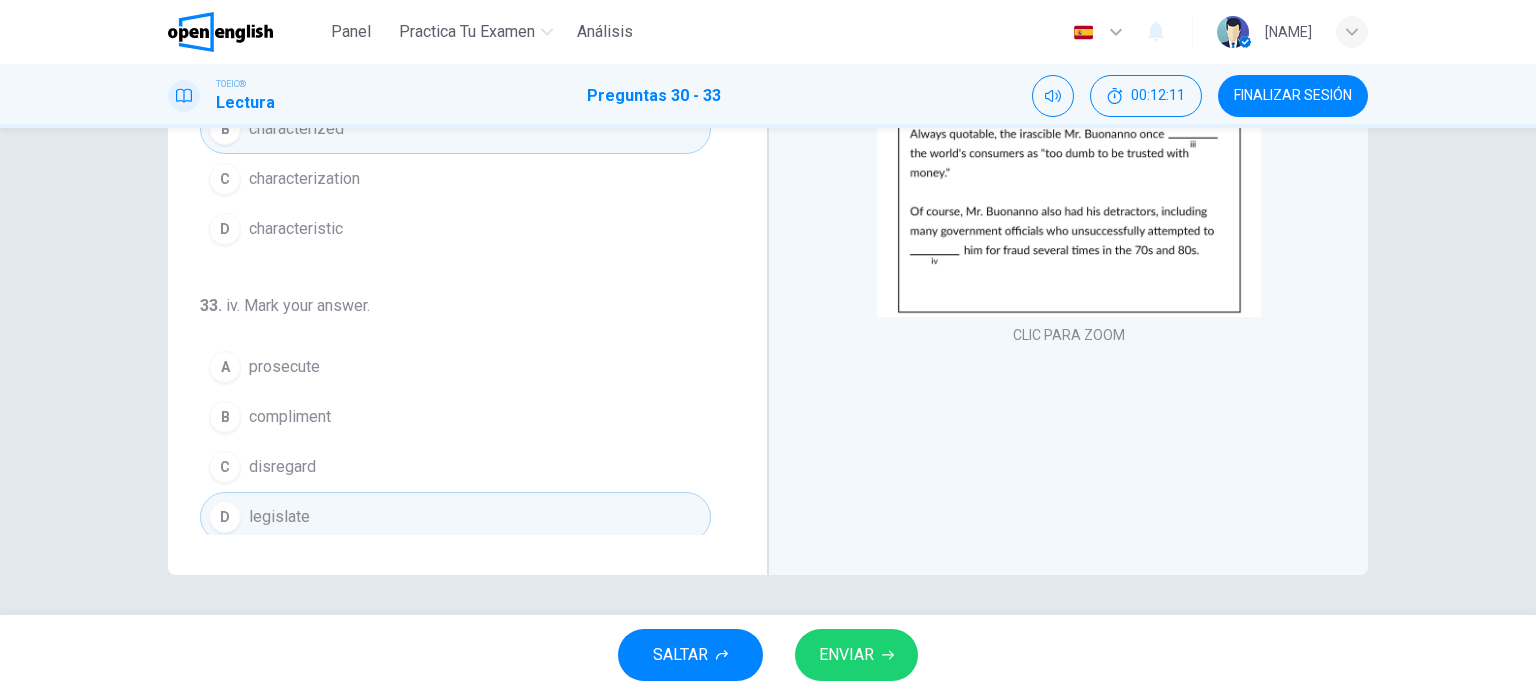 click on "ENVIAR" at bounding box center (846, 655) 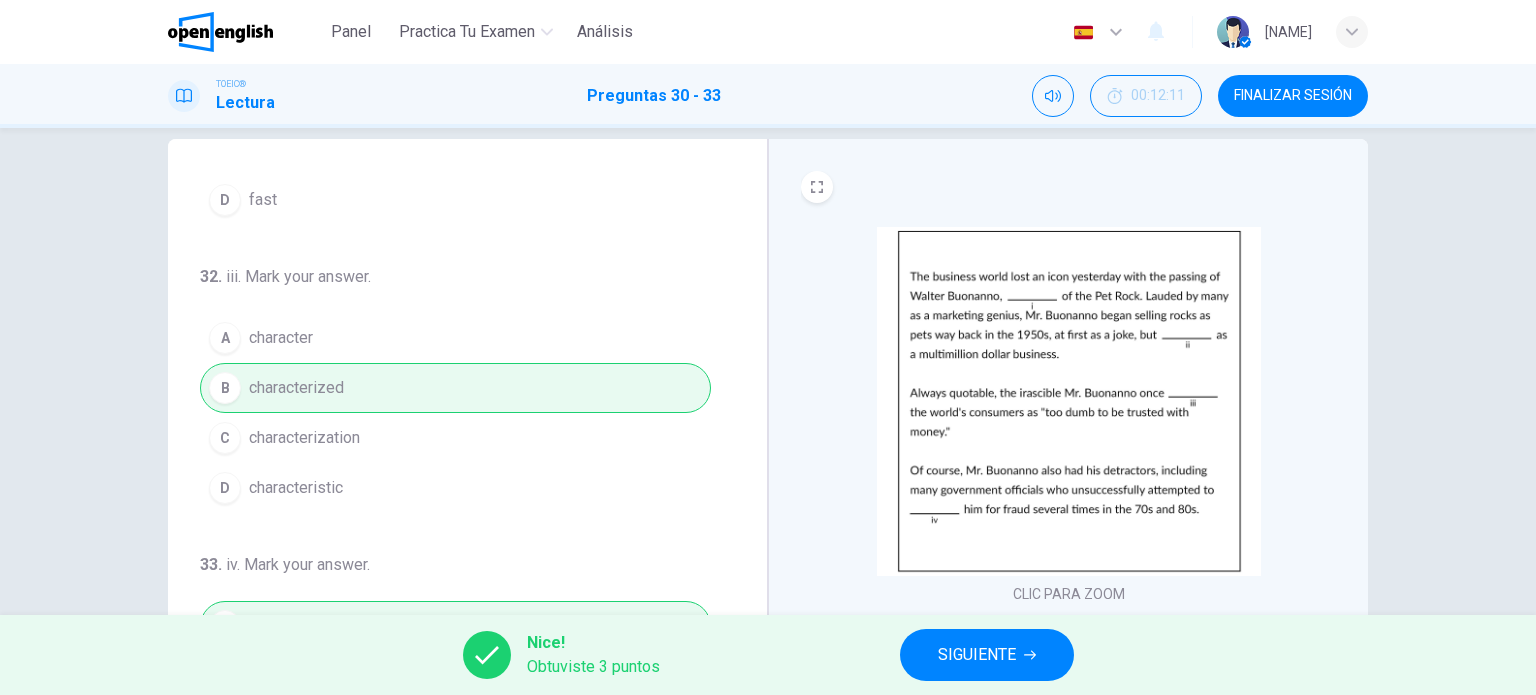 scroll, scrollTop: 0, scrollLeft: 0, axis: both 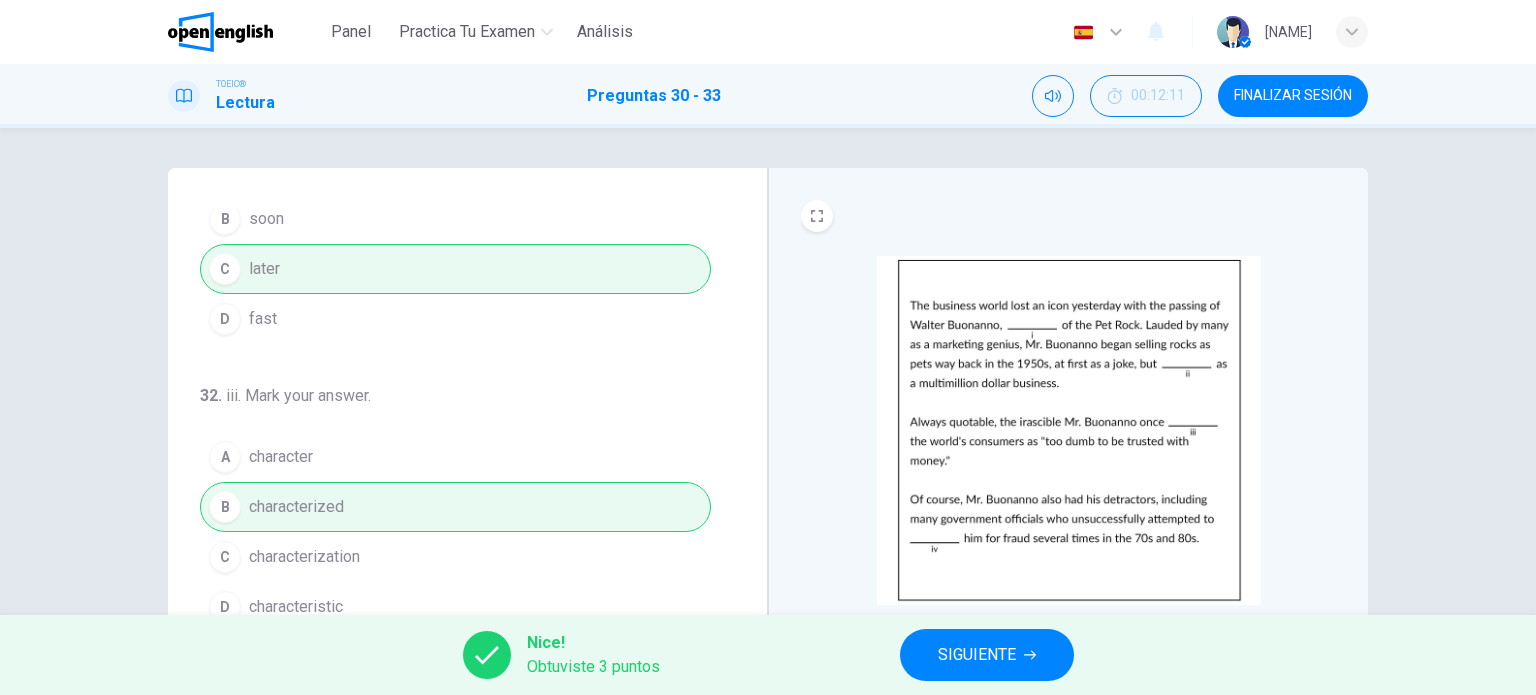 click on "SIGUIENTE" at bounding box center (987, 655) 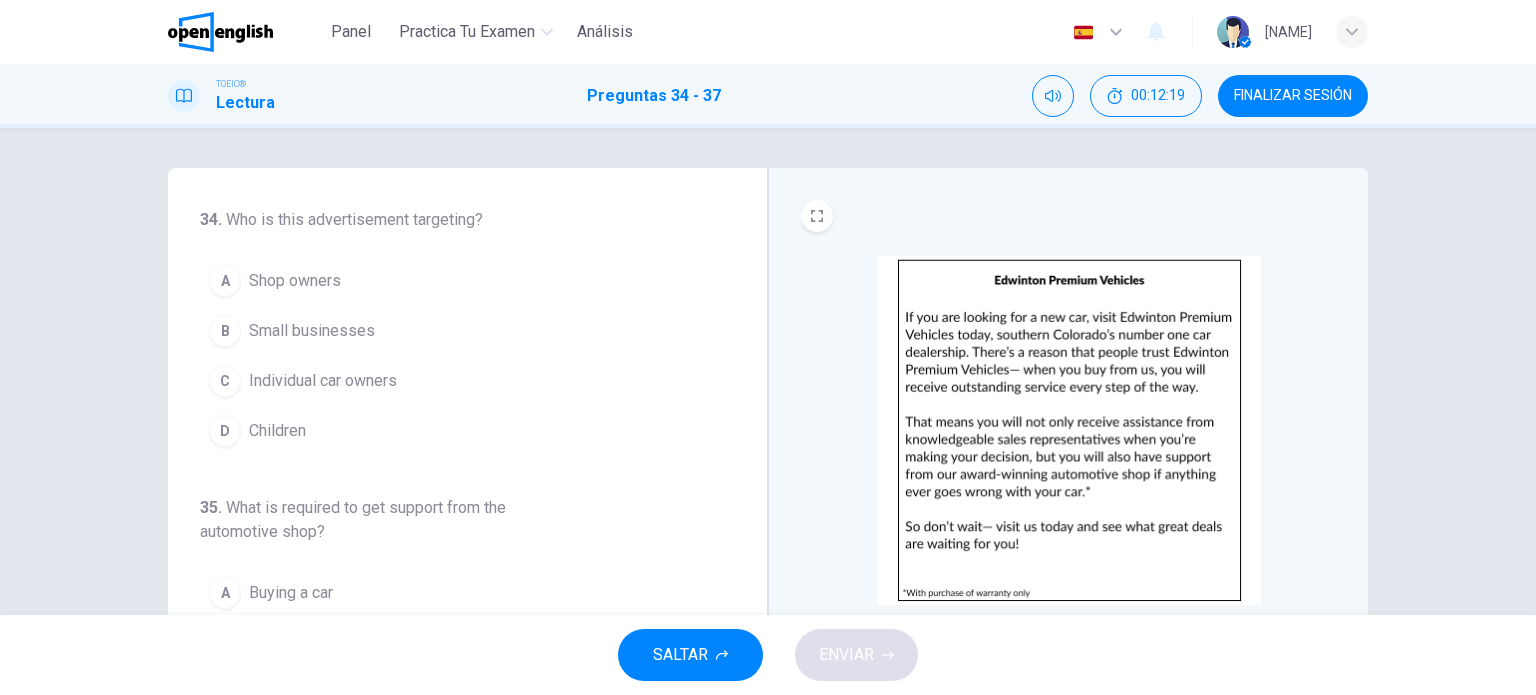 click at bounding box center (1069, 430) 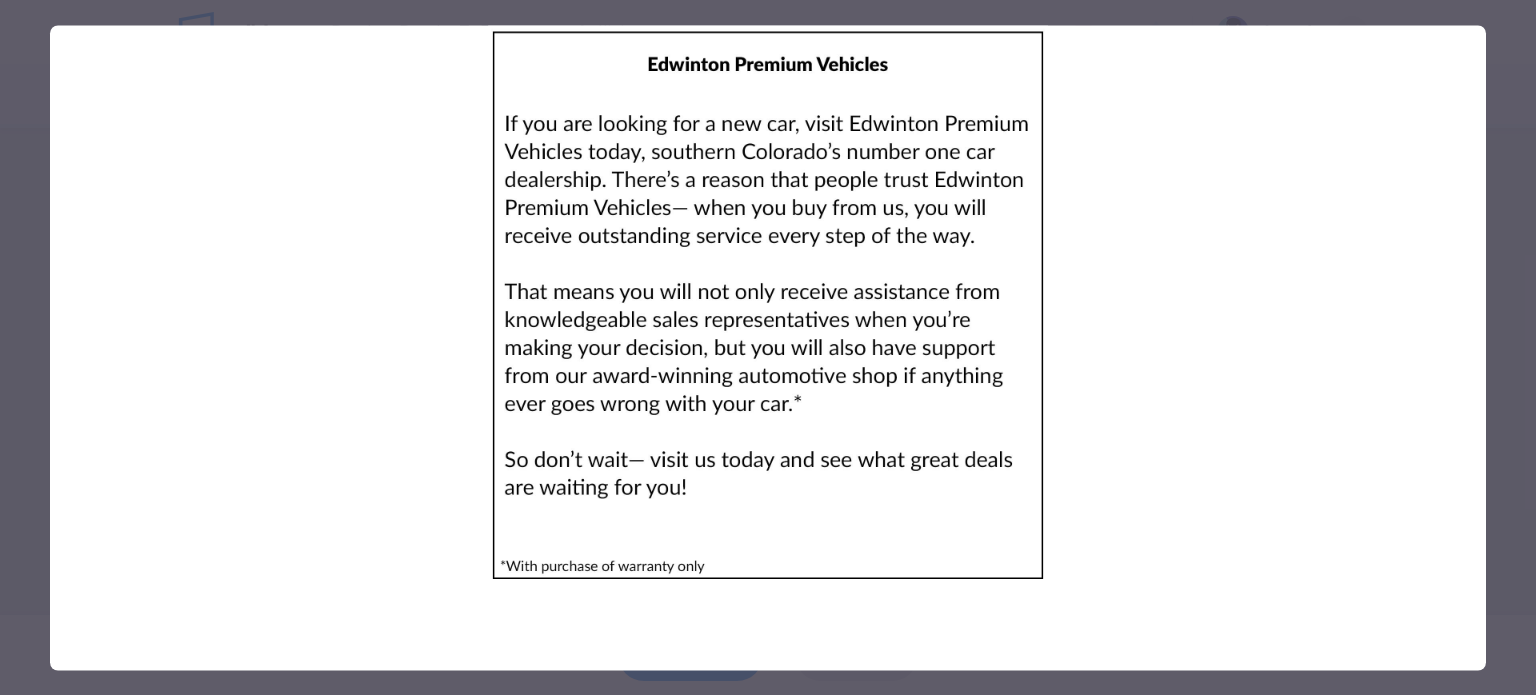 click at bounding box center [768, 347] 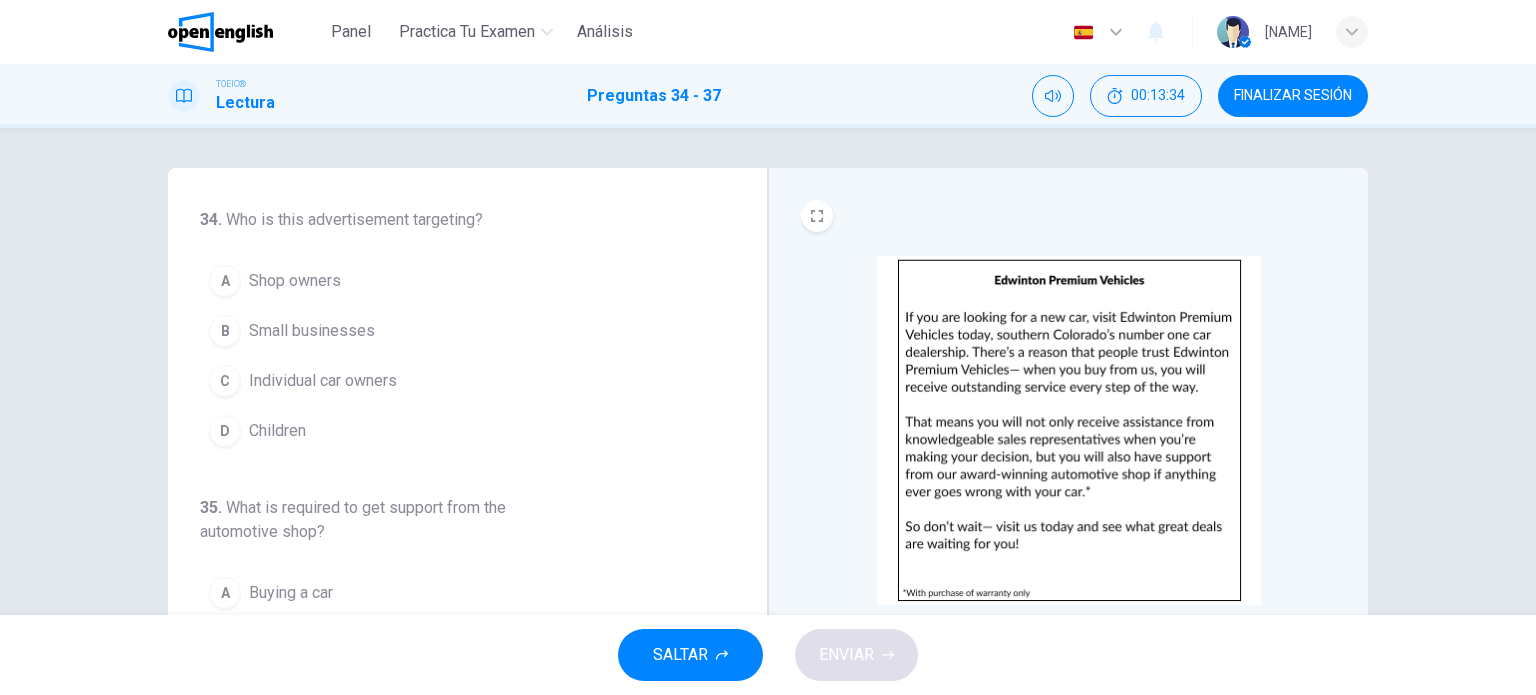 click on "Shop owners" at bounding box center (295, 281) 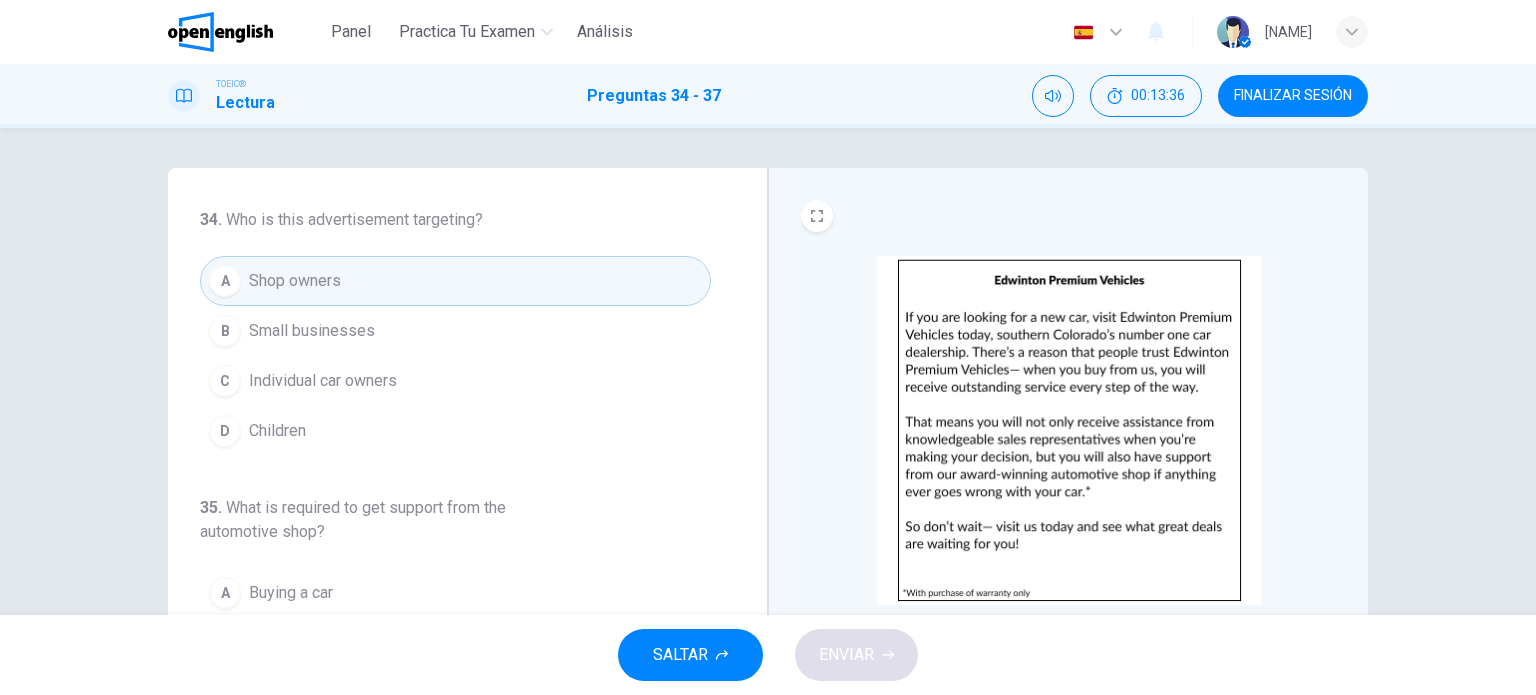 click on "Small businesses" at bounding box center (312, 331) 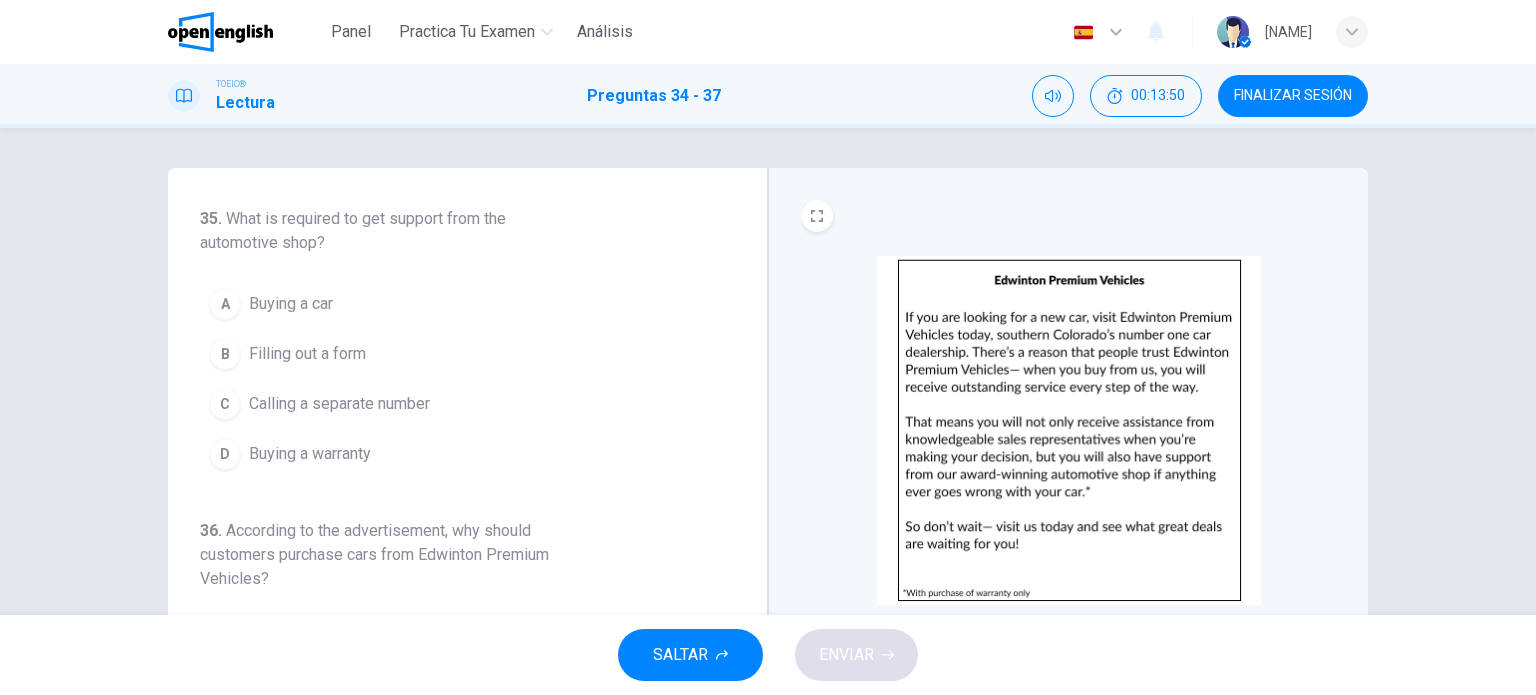 scroll, scrollTop: 300, scrollLeft: 0, axis: vertical 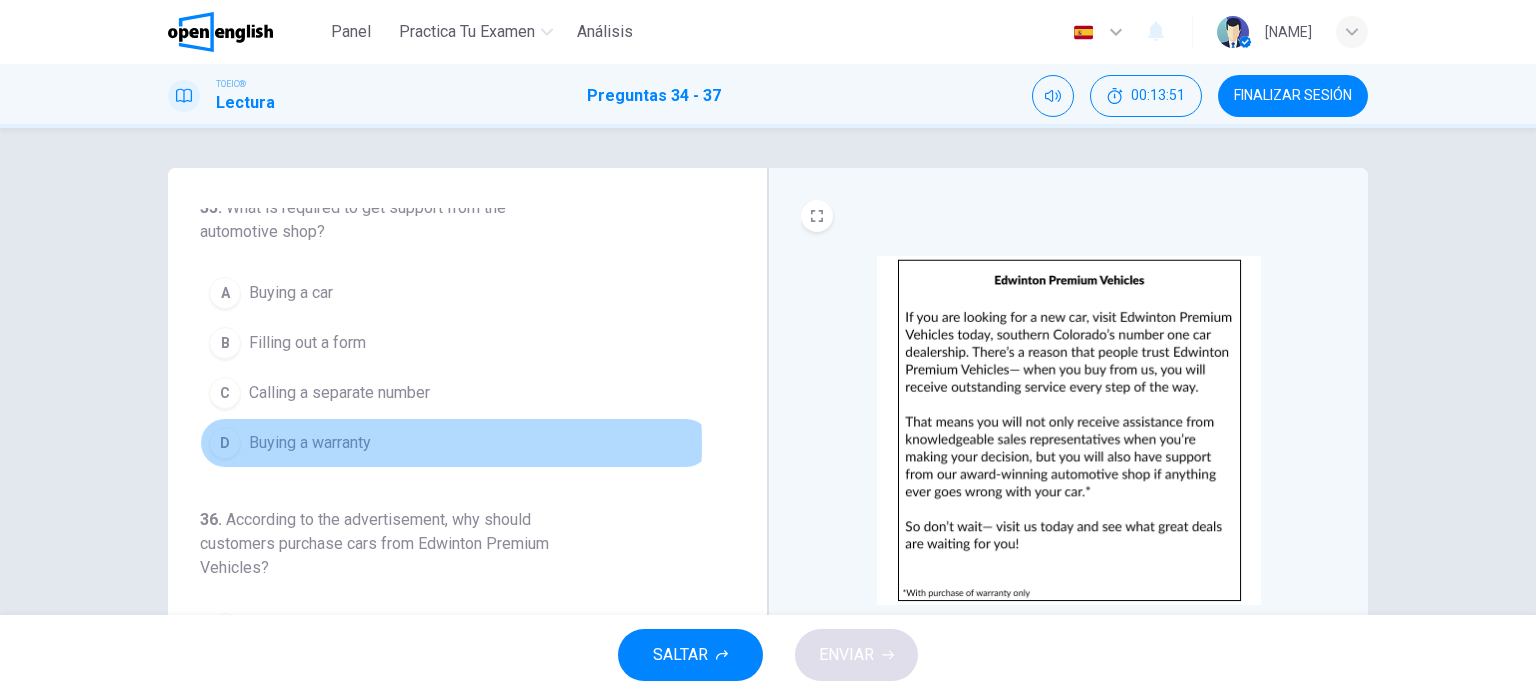 click on "Buying a warranty" at bounding box center (310, 443) 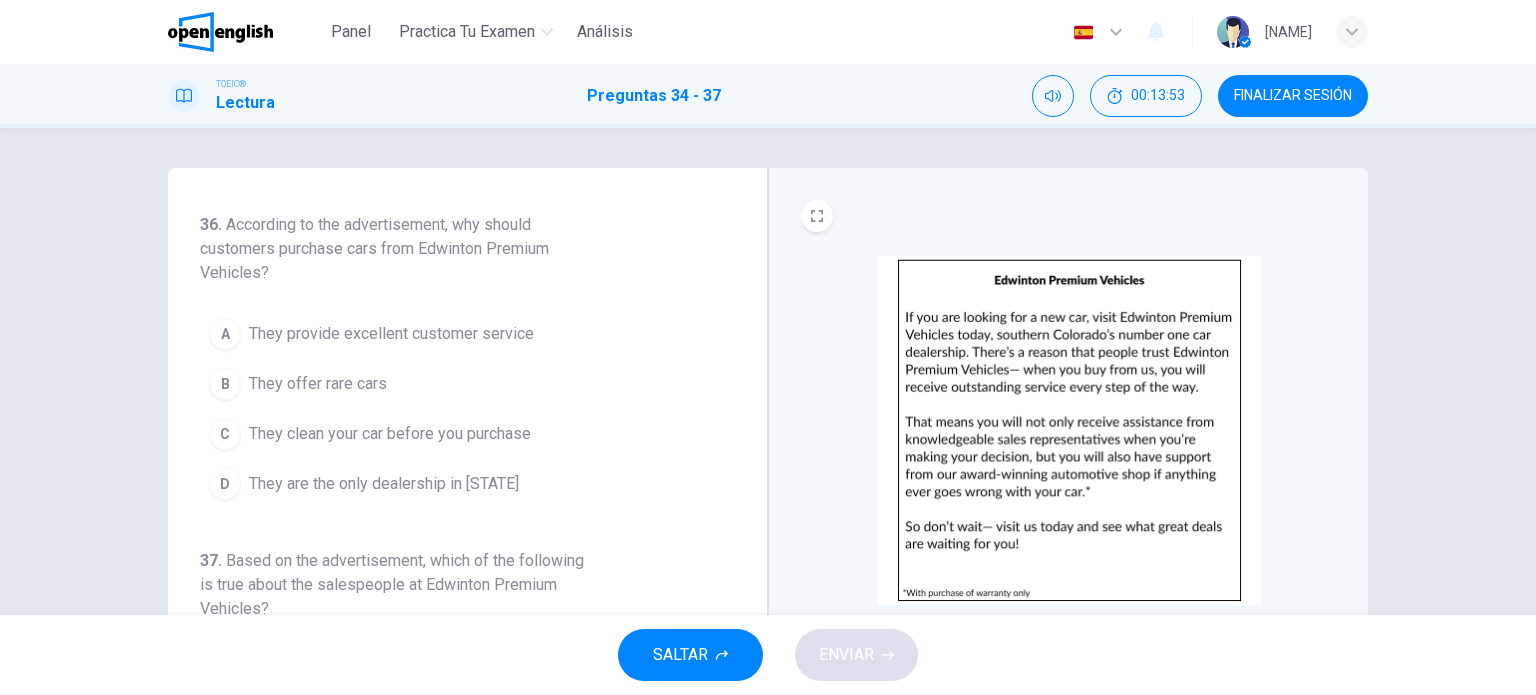 scroll, scrollTop: 600, scrollLeft: 0, axis: vertical 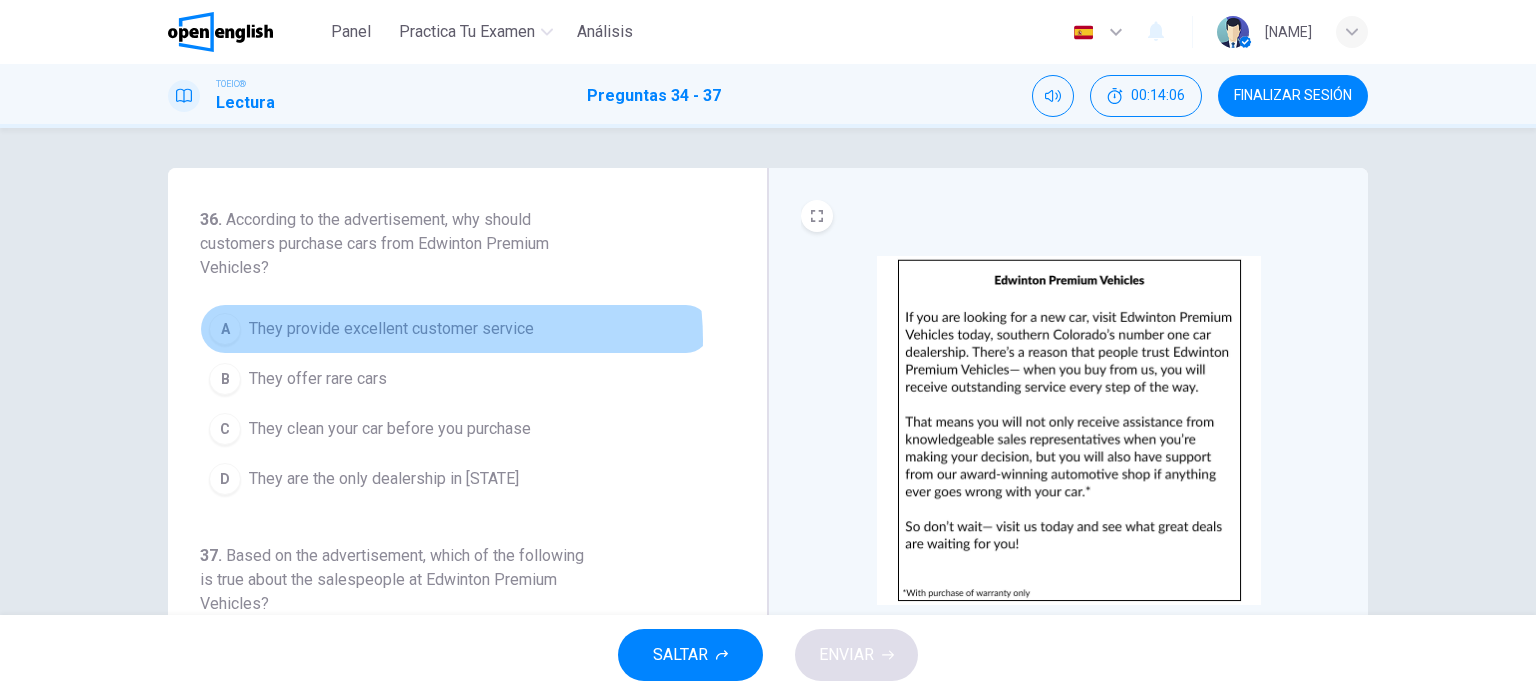 click on "A They provide excellent customer service" at bounding box center (455, 329) 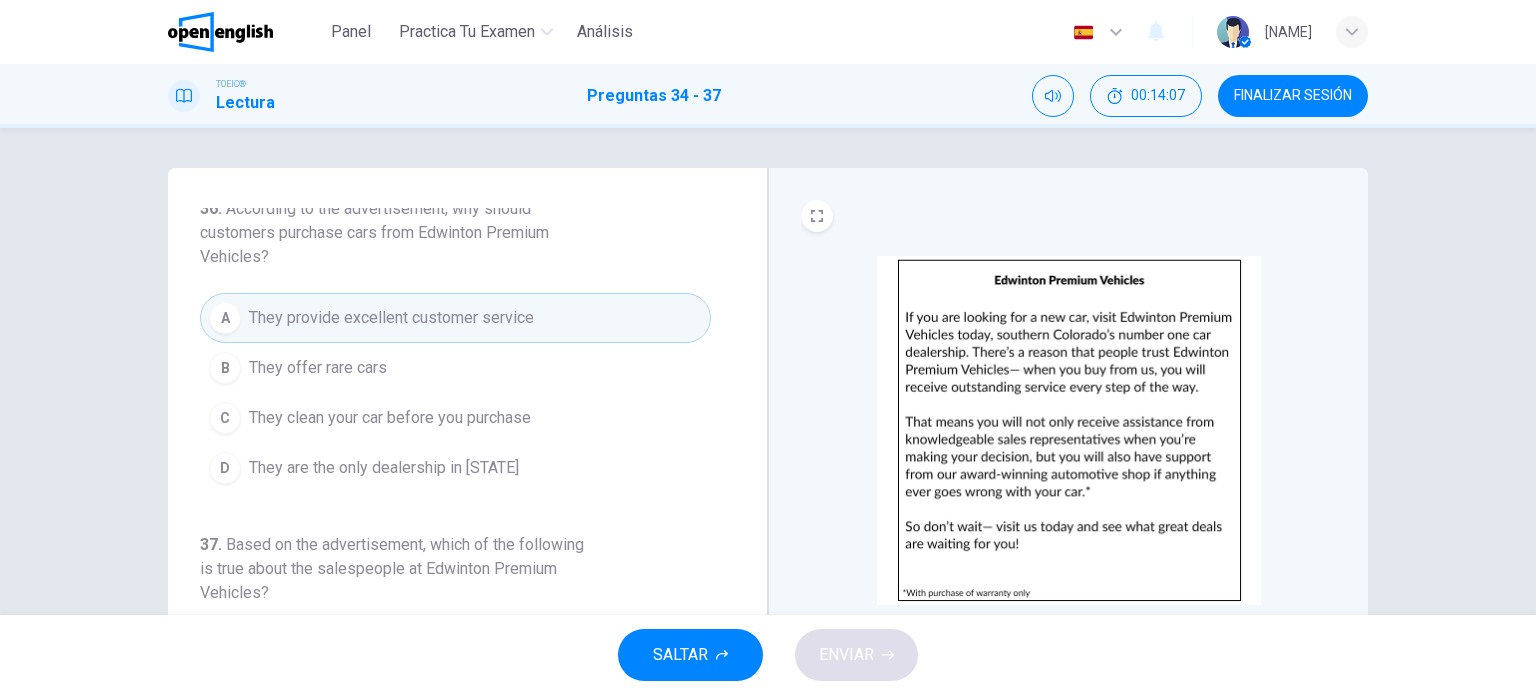 scroll, scrollTop: 626, scrollLeft: 0, axis: vertical 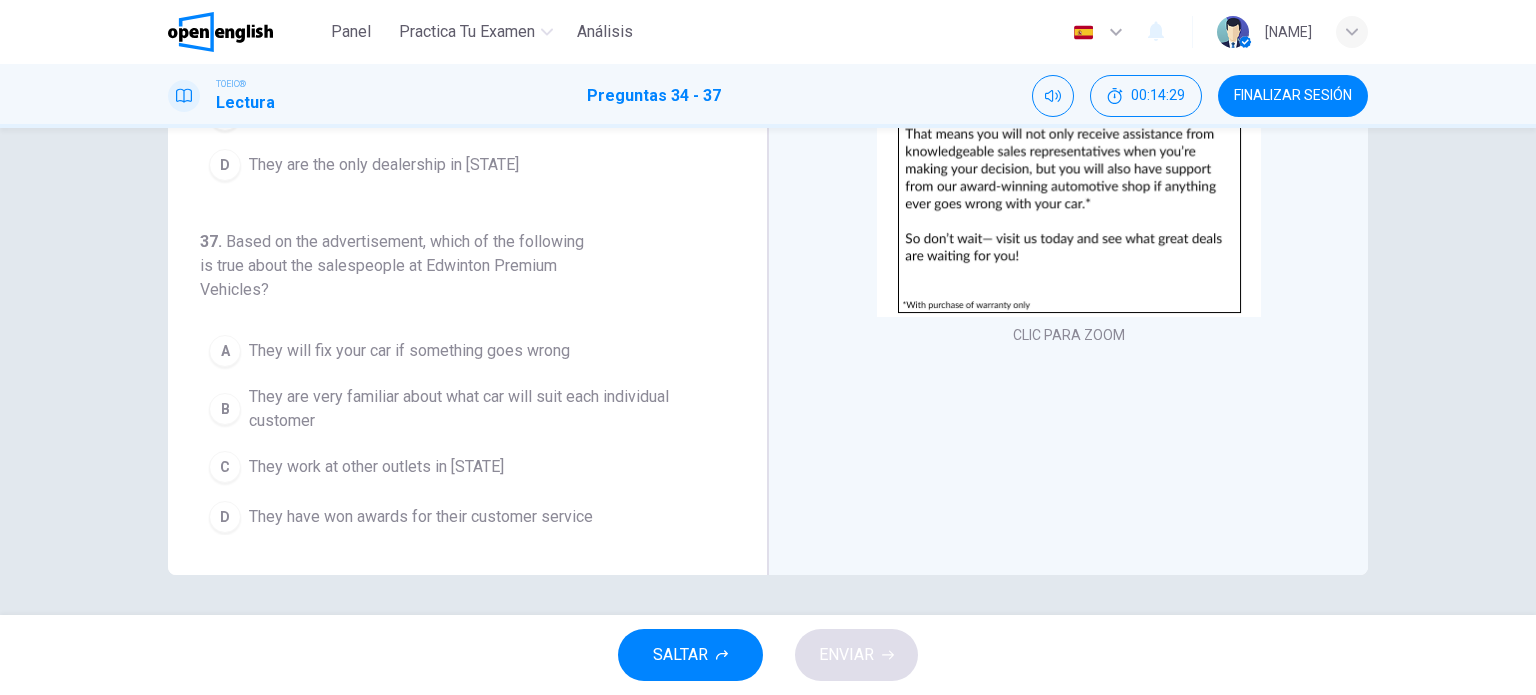 click on "They will fix your car if something goes wrong" at bounding box center [409, 351] 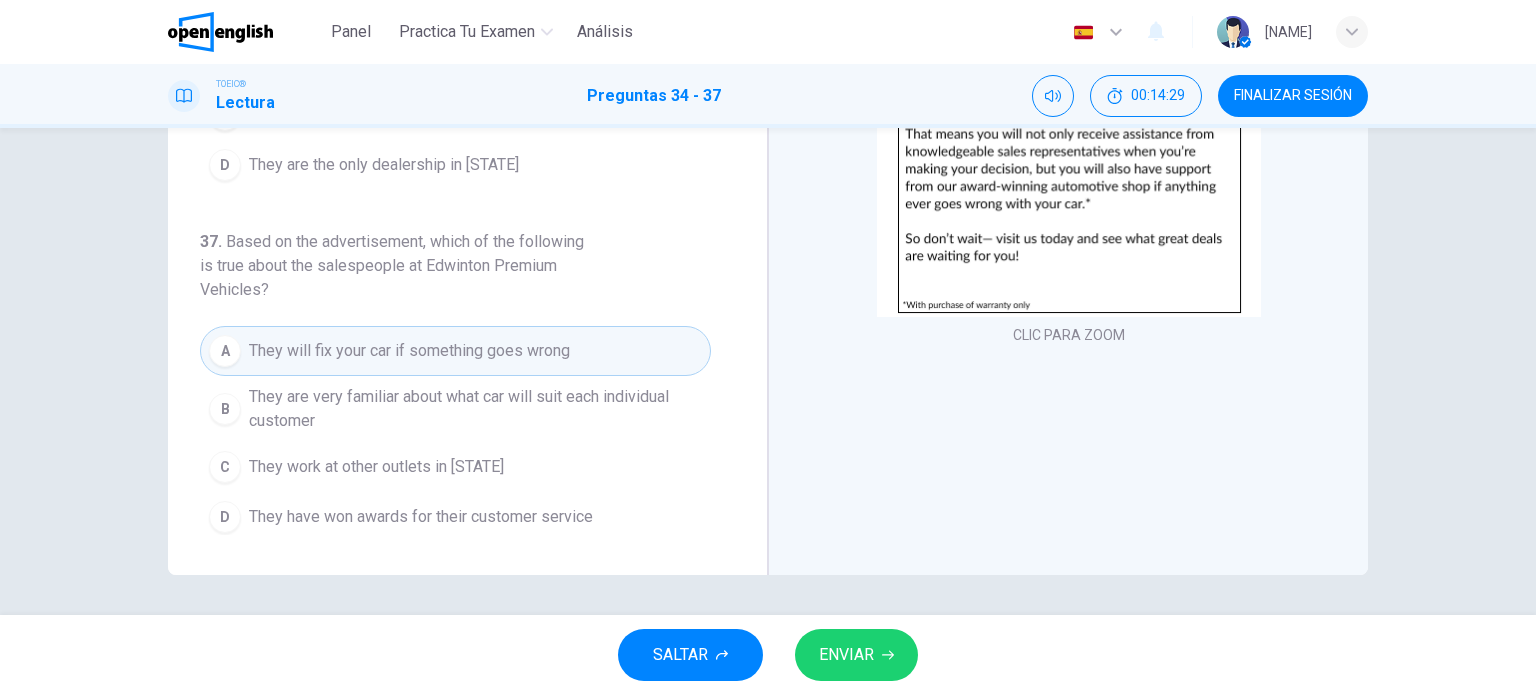 click on "They are very familiar about what car will suit each individual customer" at bounding box center [475, 409] 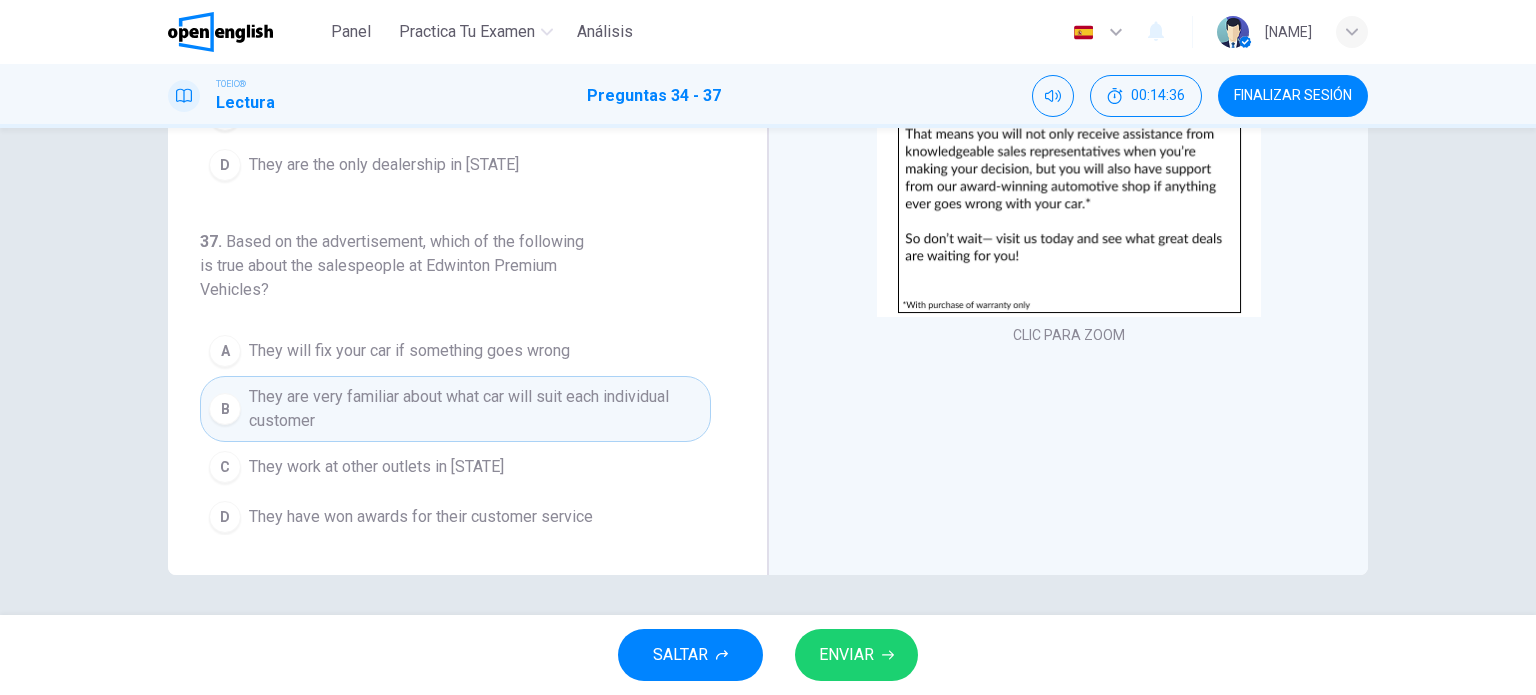 click on "They will fix your car if something goes wrong" at bounding box center [409, 351] 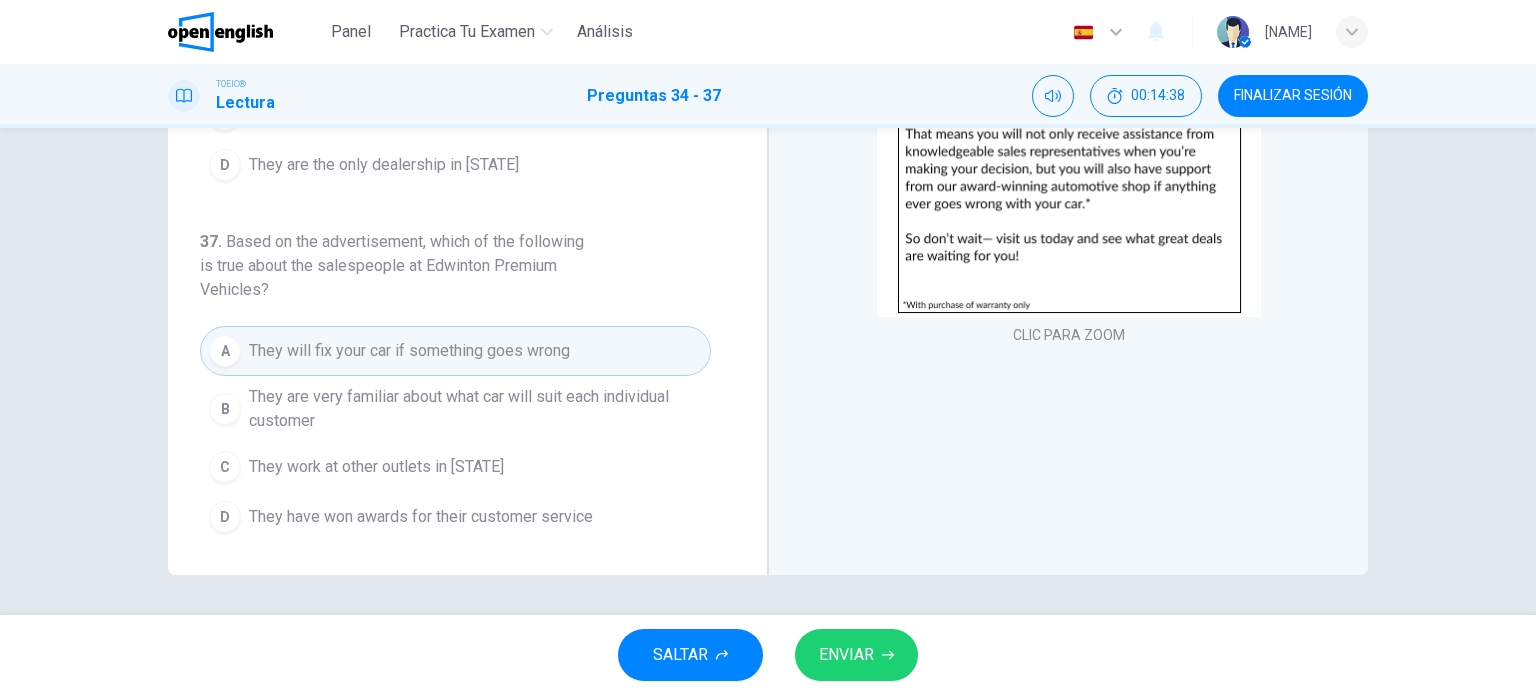click on "They are very familiar about what car will suit each individual customer" at bounding box center (475, 409) 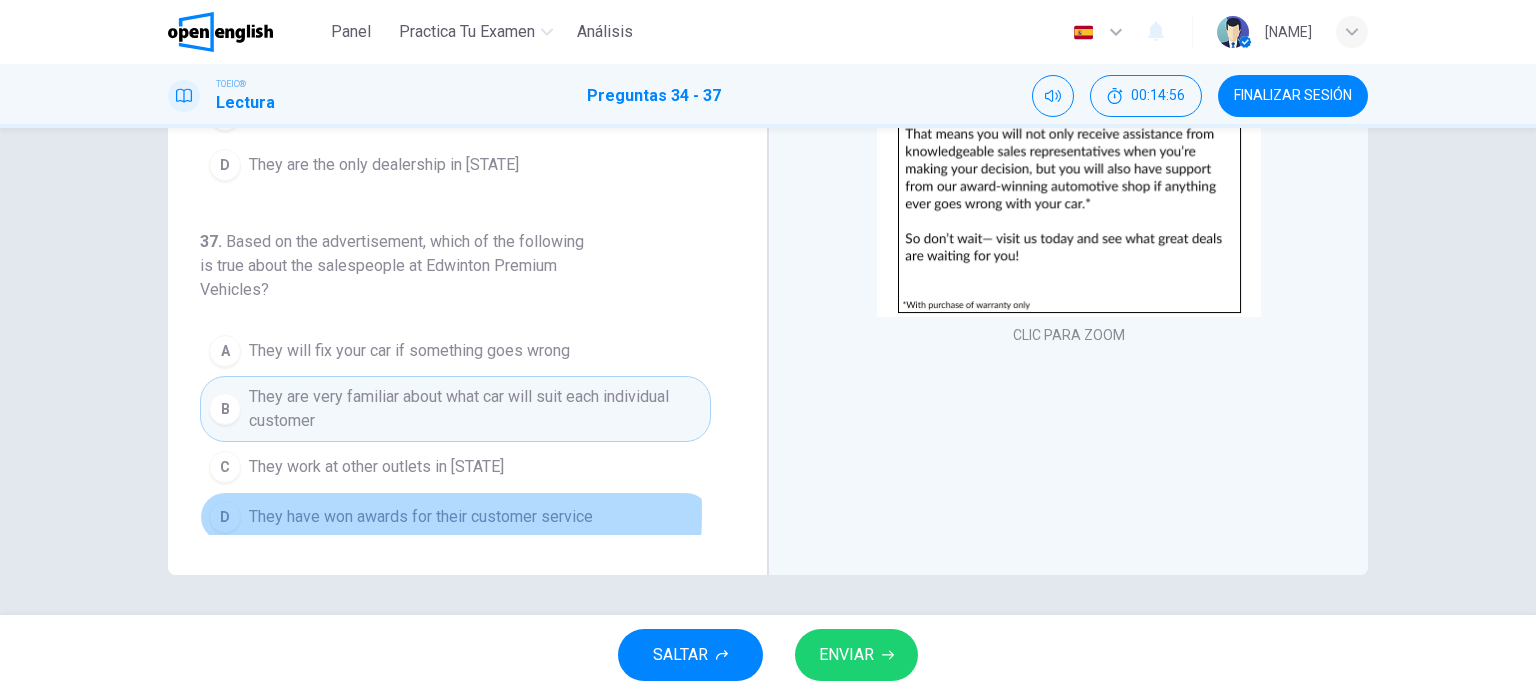 click on "They have won awards for their customer service" at bounding box center (421, 517) 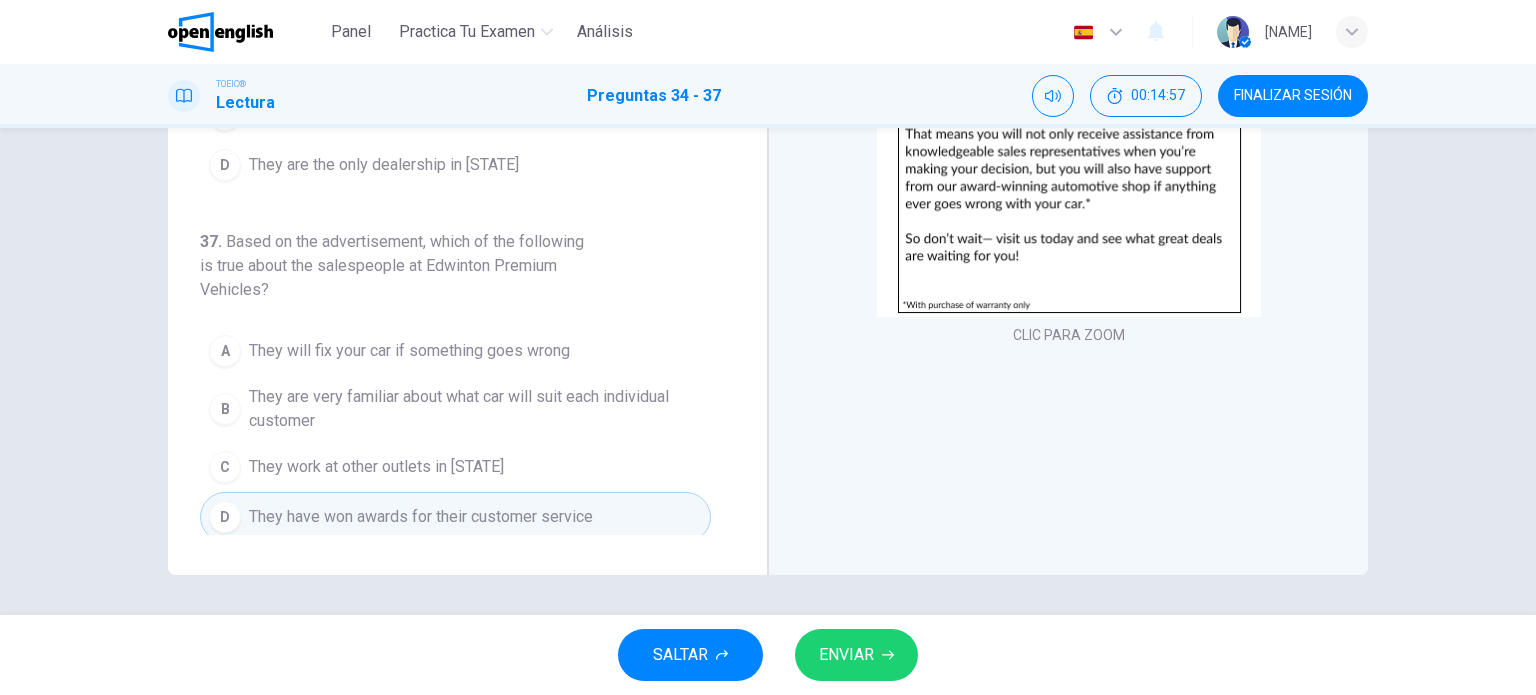 click on "ENVIAR" at bounding box center [846, 655] 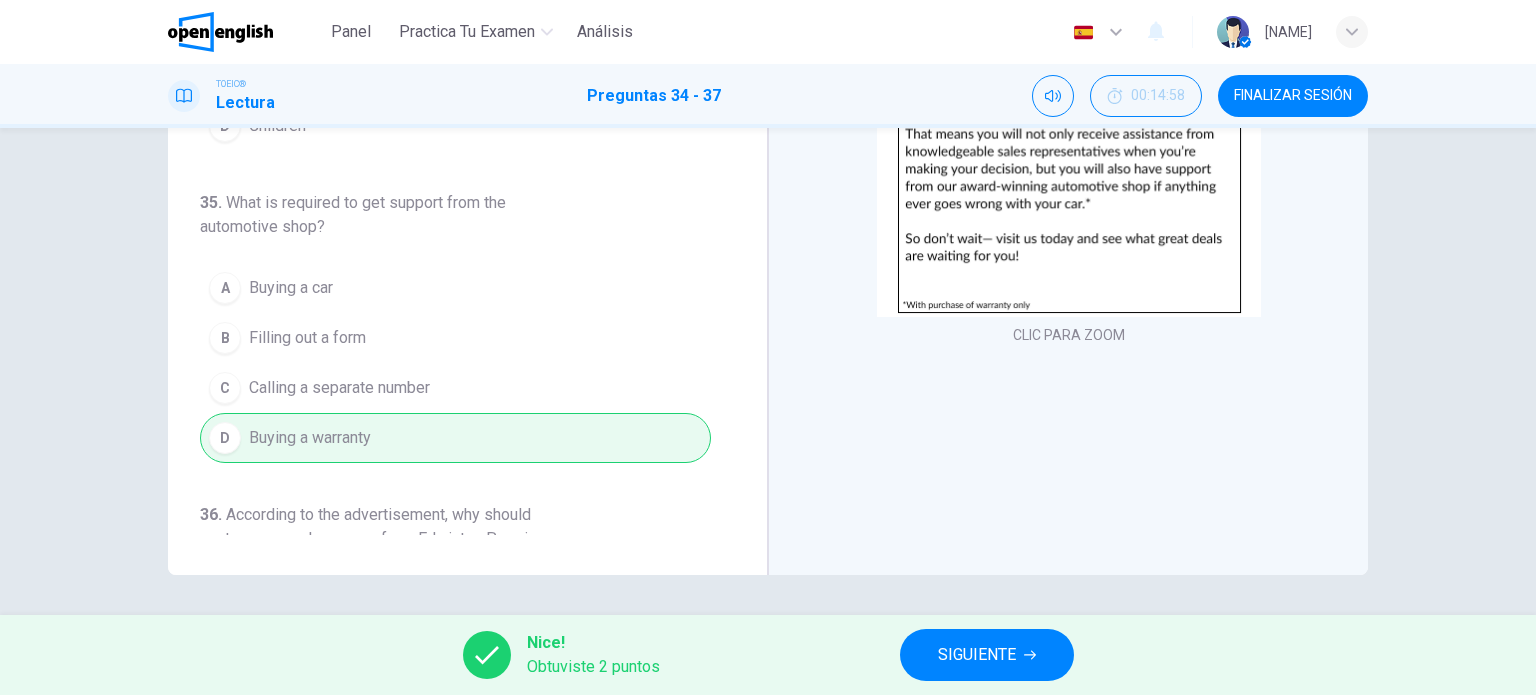 scroll, scrollTop: 0, scrollLeft: 0, axis: both 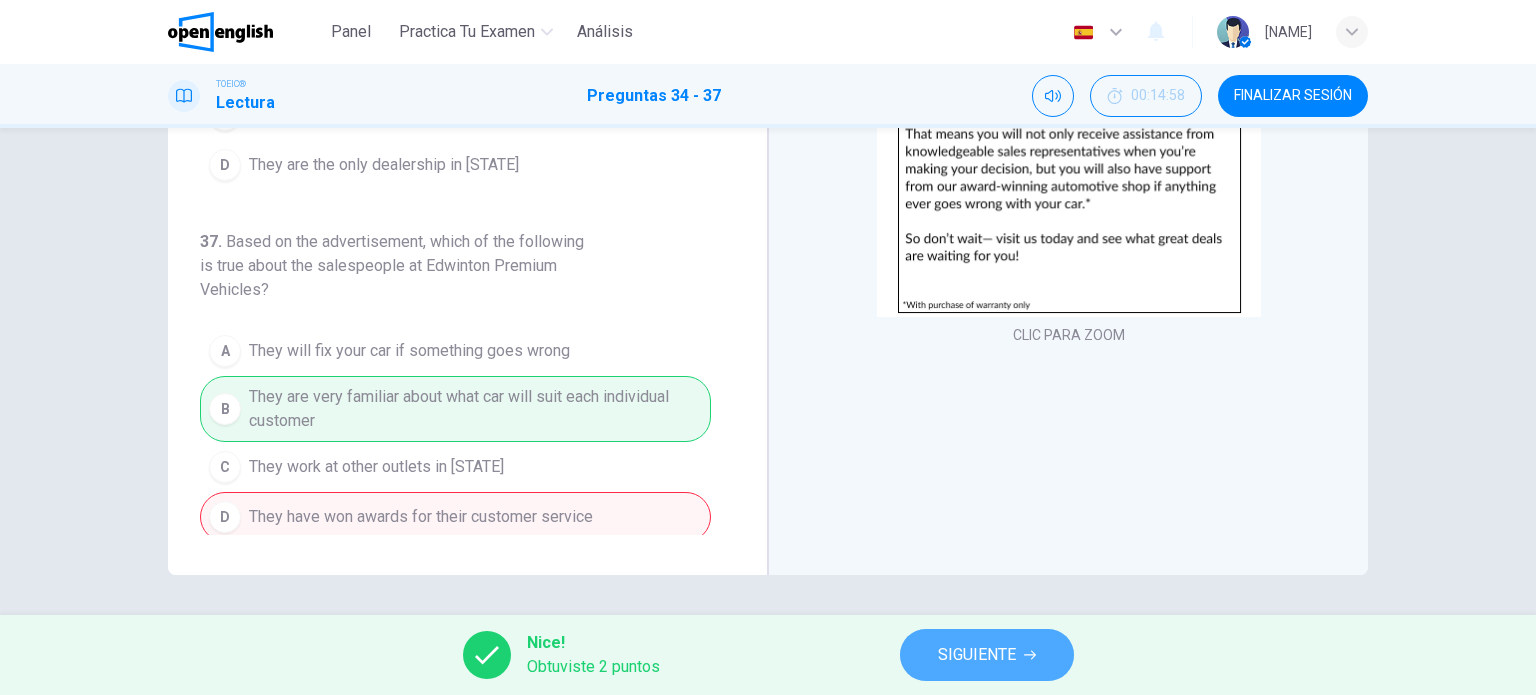 click on "SIGUIENTE" at bounding box center [987, 655] 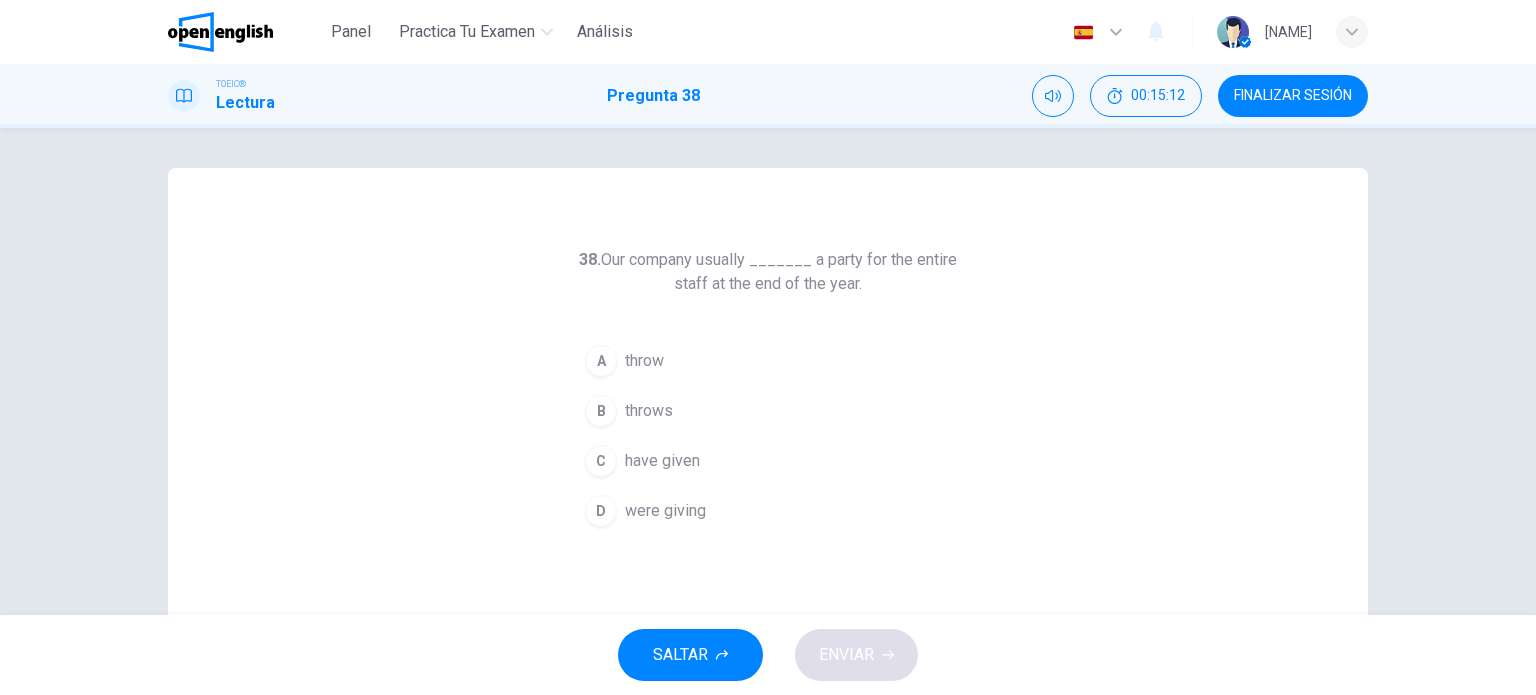 click on "have given" at bounding box center (662, 461) 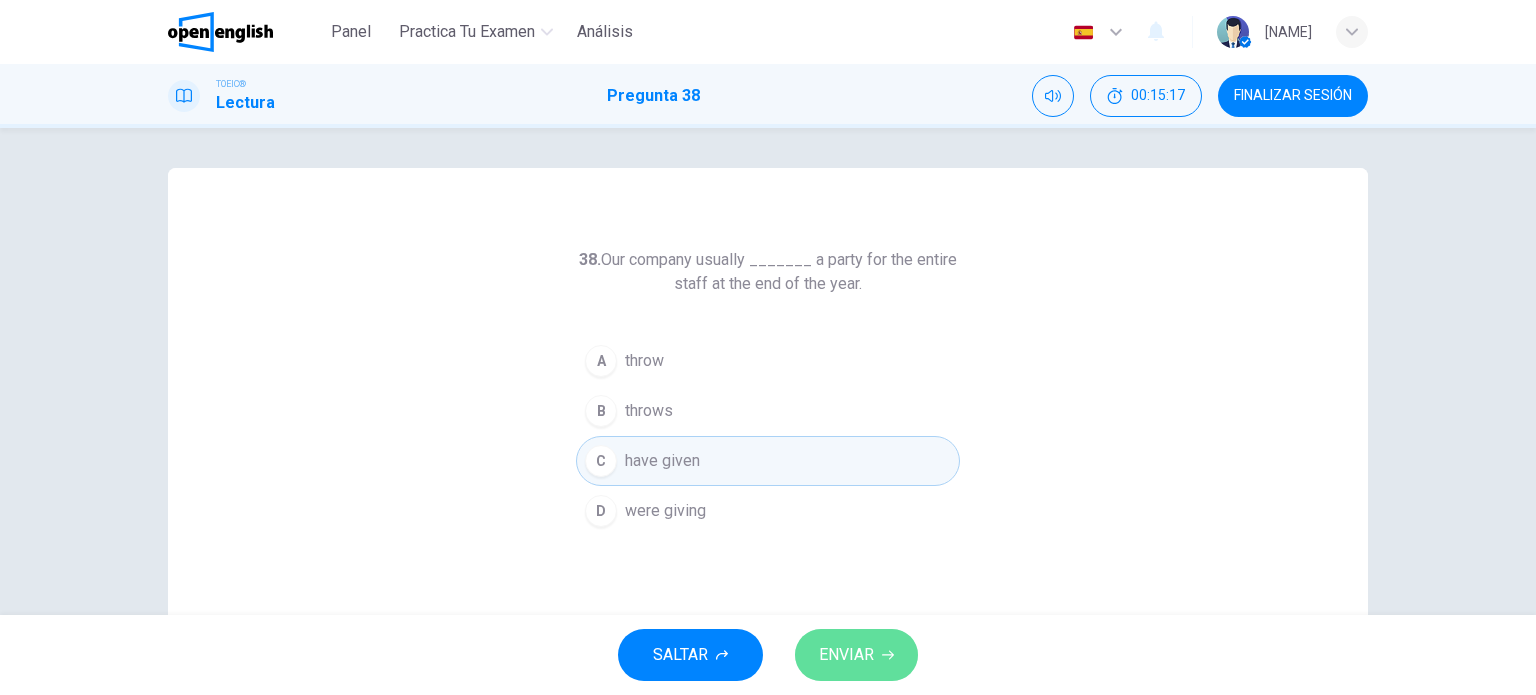 click on "ENVIAR" at bounding box center (846, 655) 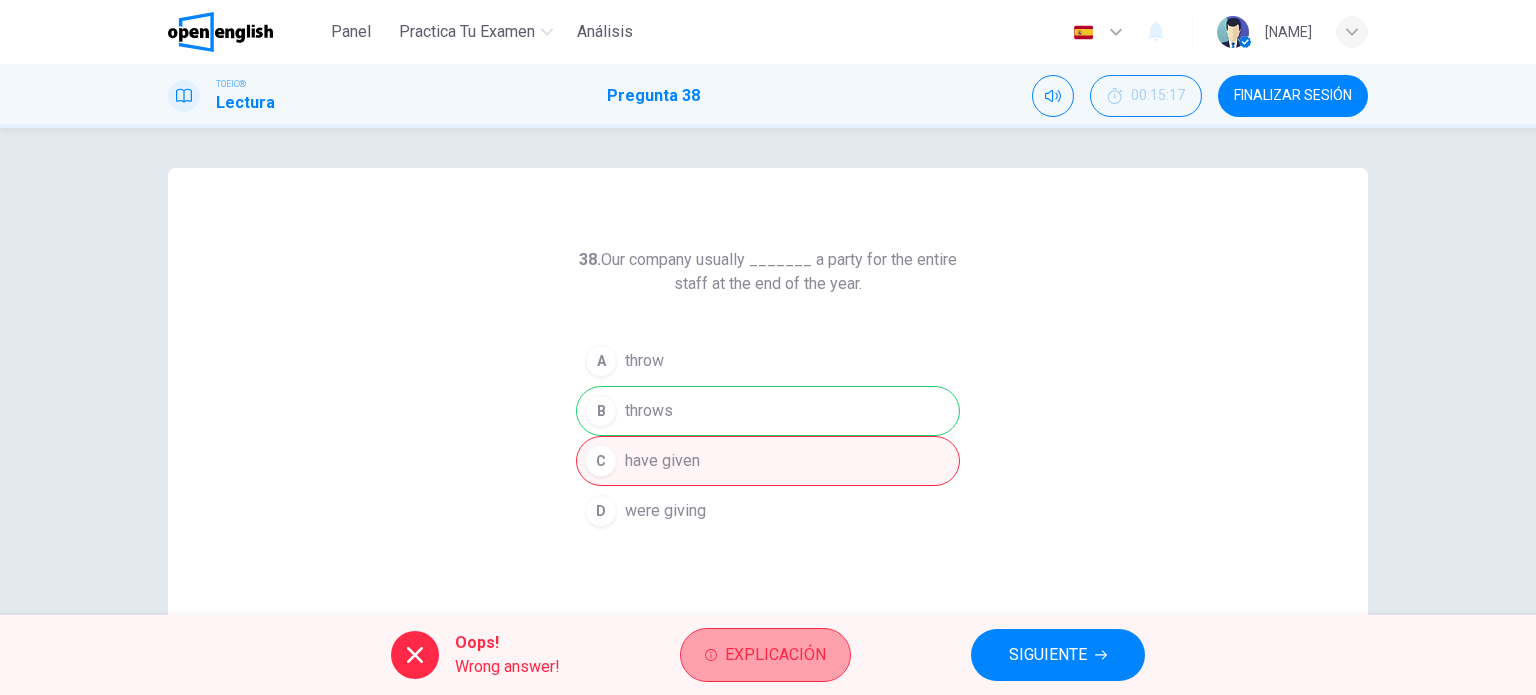 click on "Explicación" at bounding box center [775, 655] 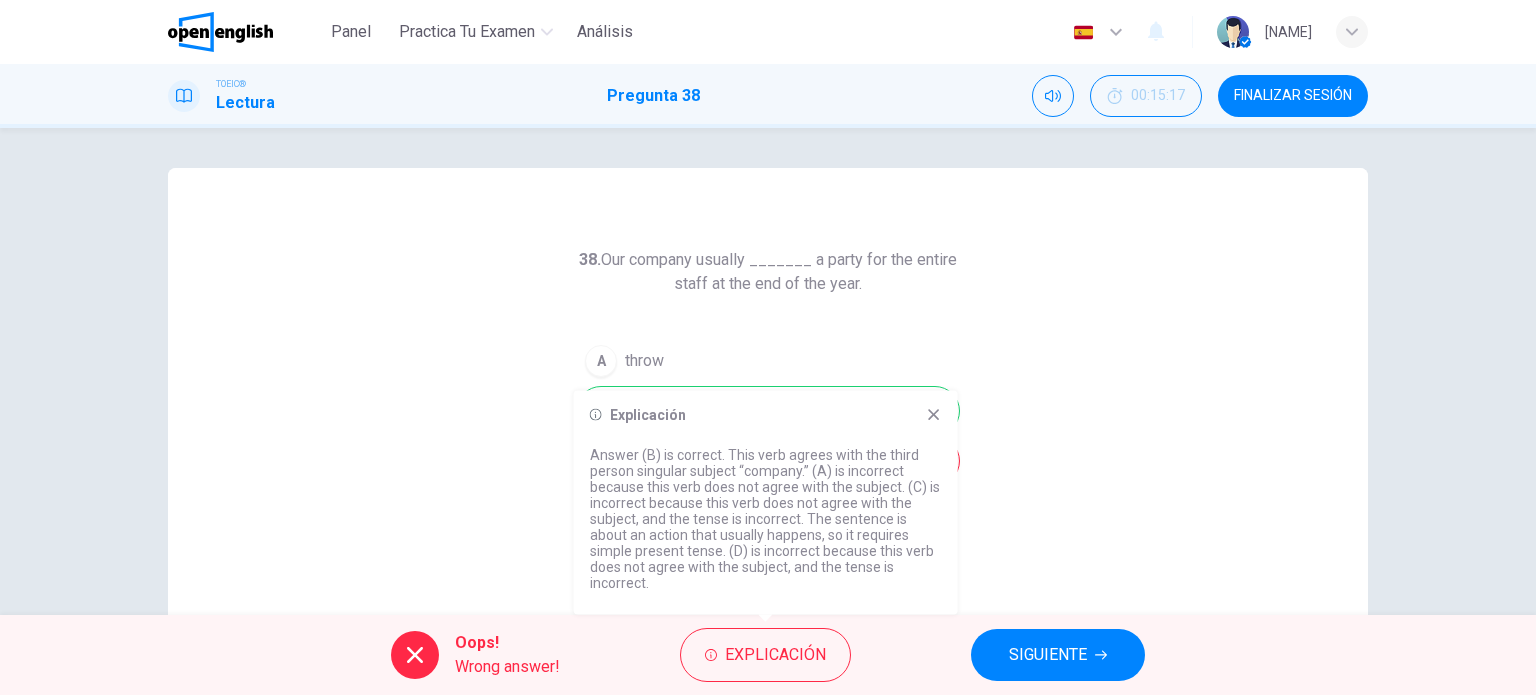 click 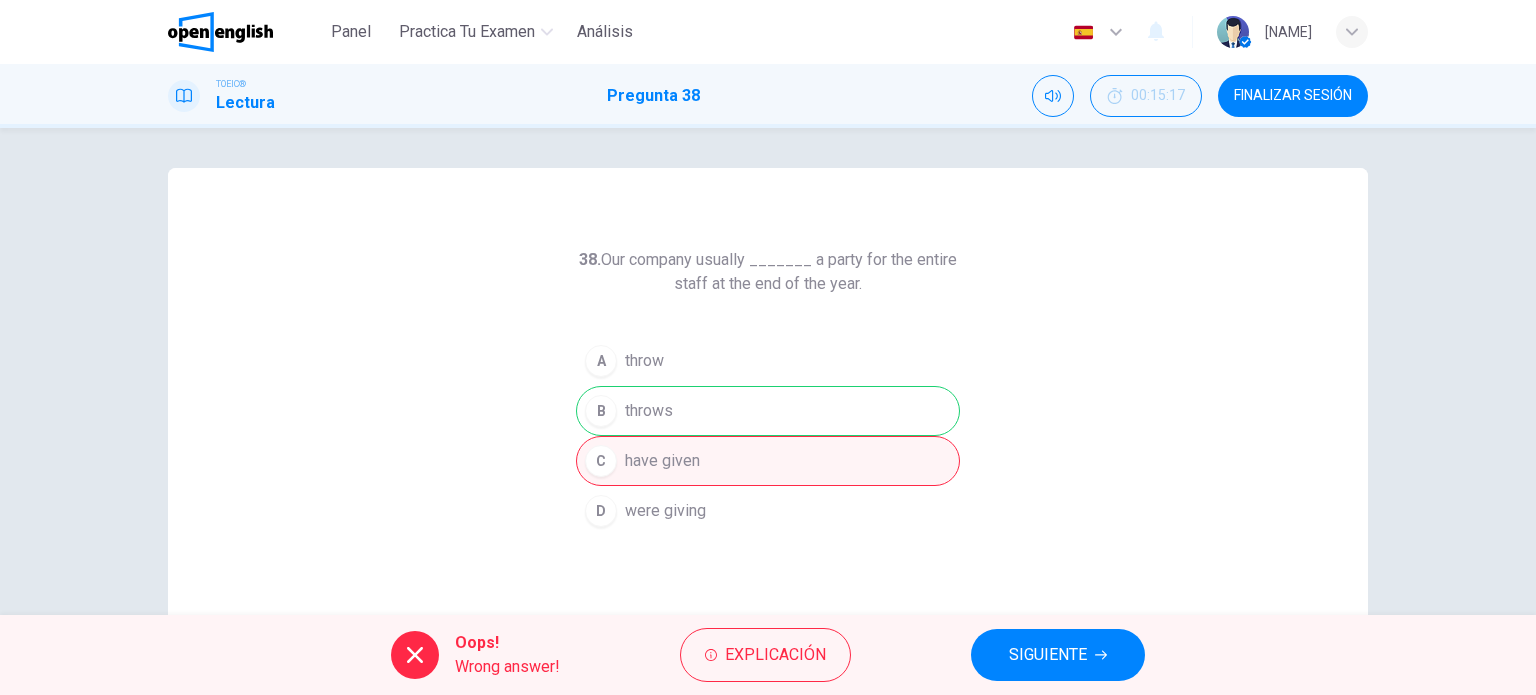 click on "SIGUIENTE" at bounding box center (1048, 655) 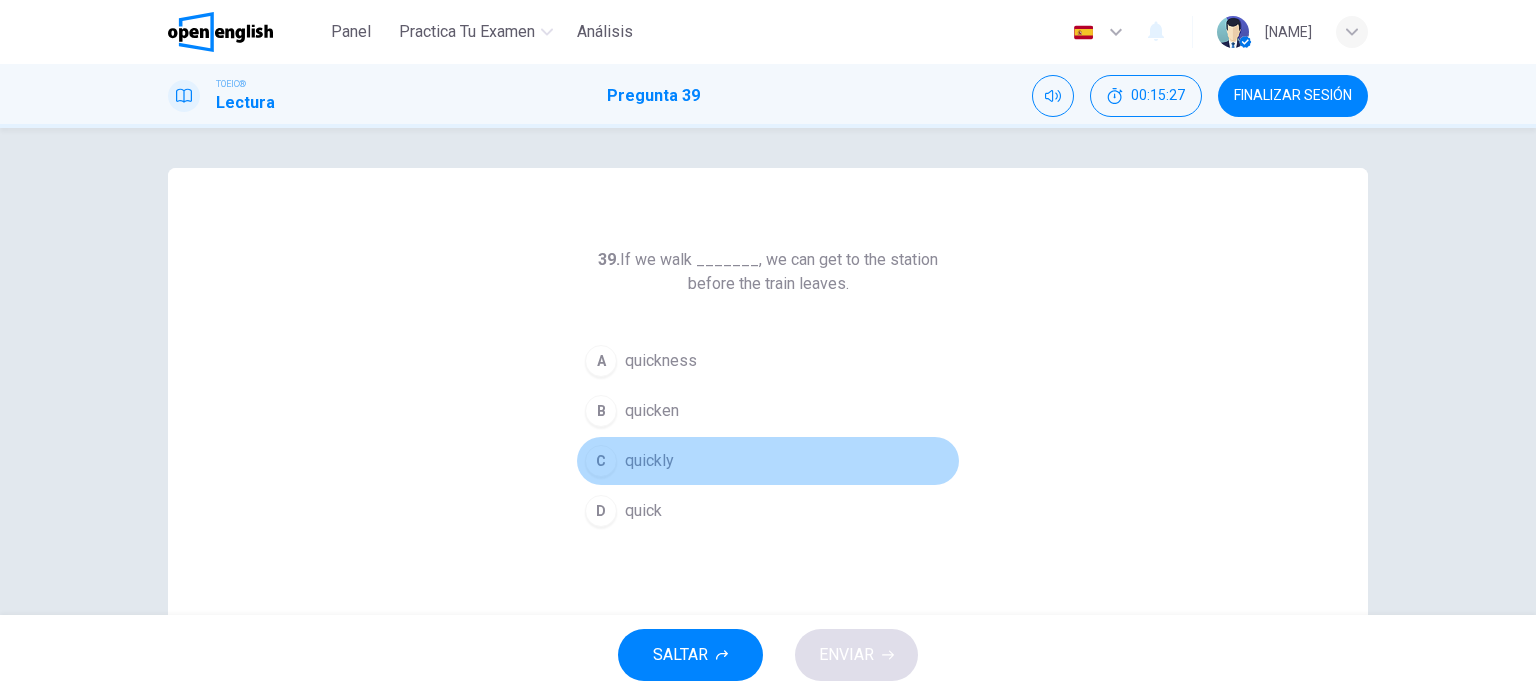click on "quickly" at bounding box center [649, 461] 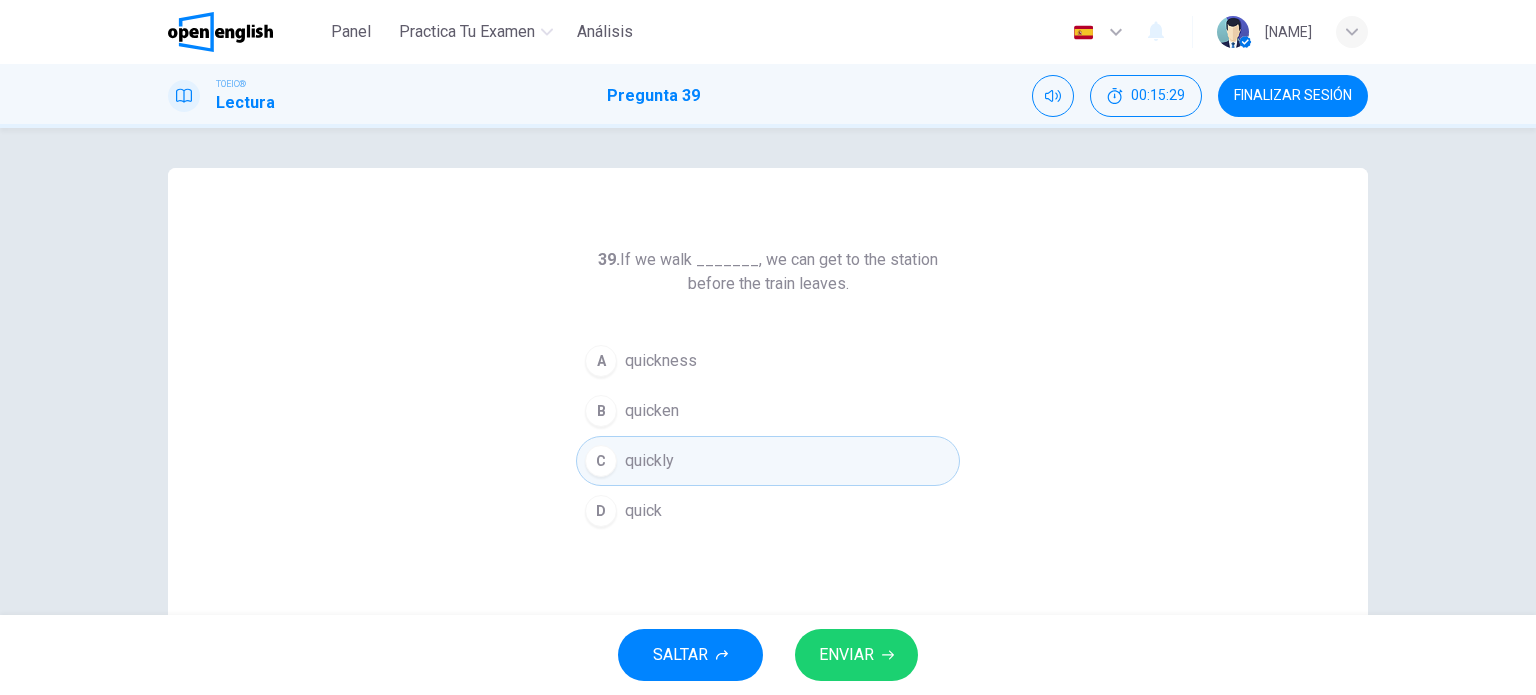 click 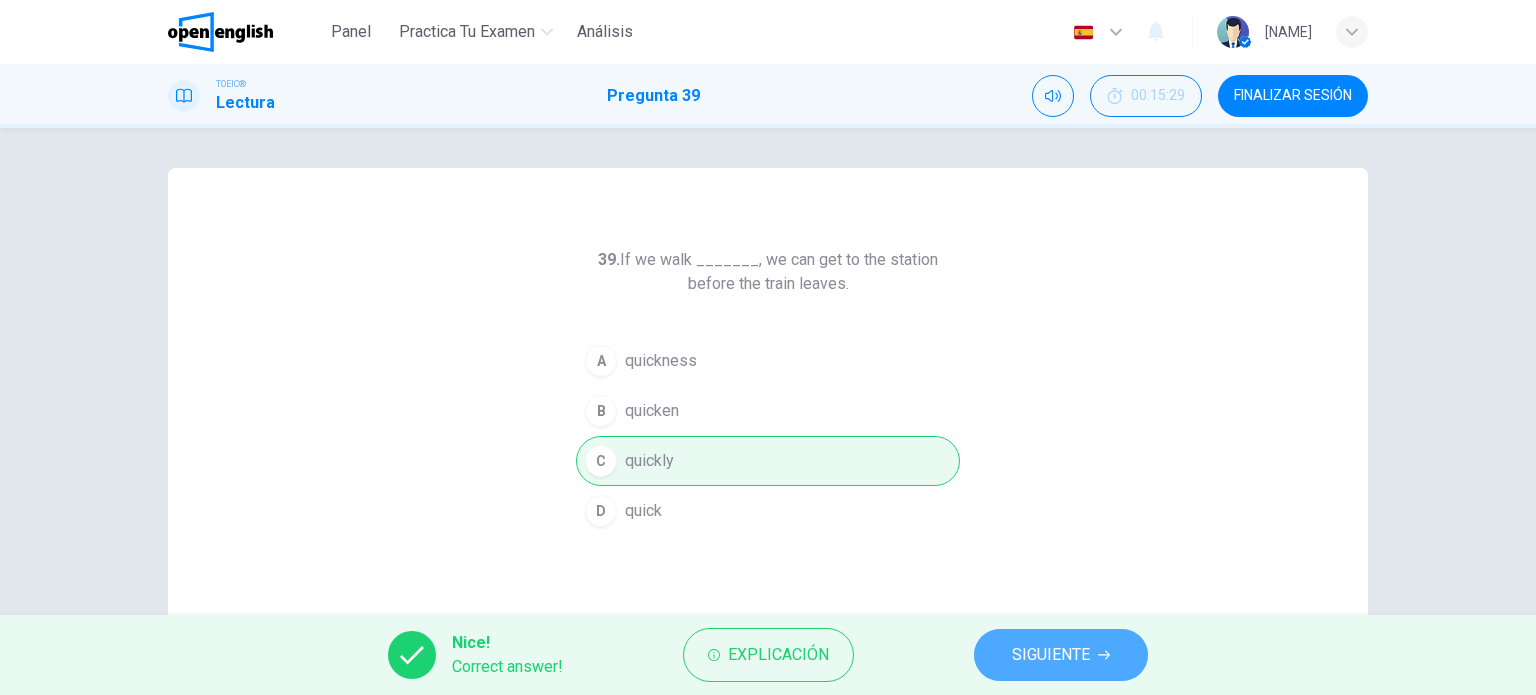 click on "SIGUIENTE" at bounding box center (1051, 655) 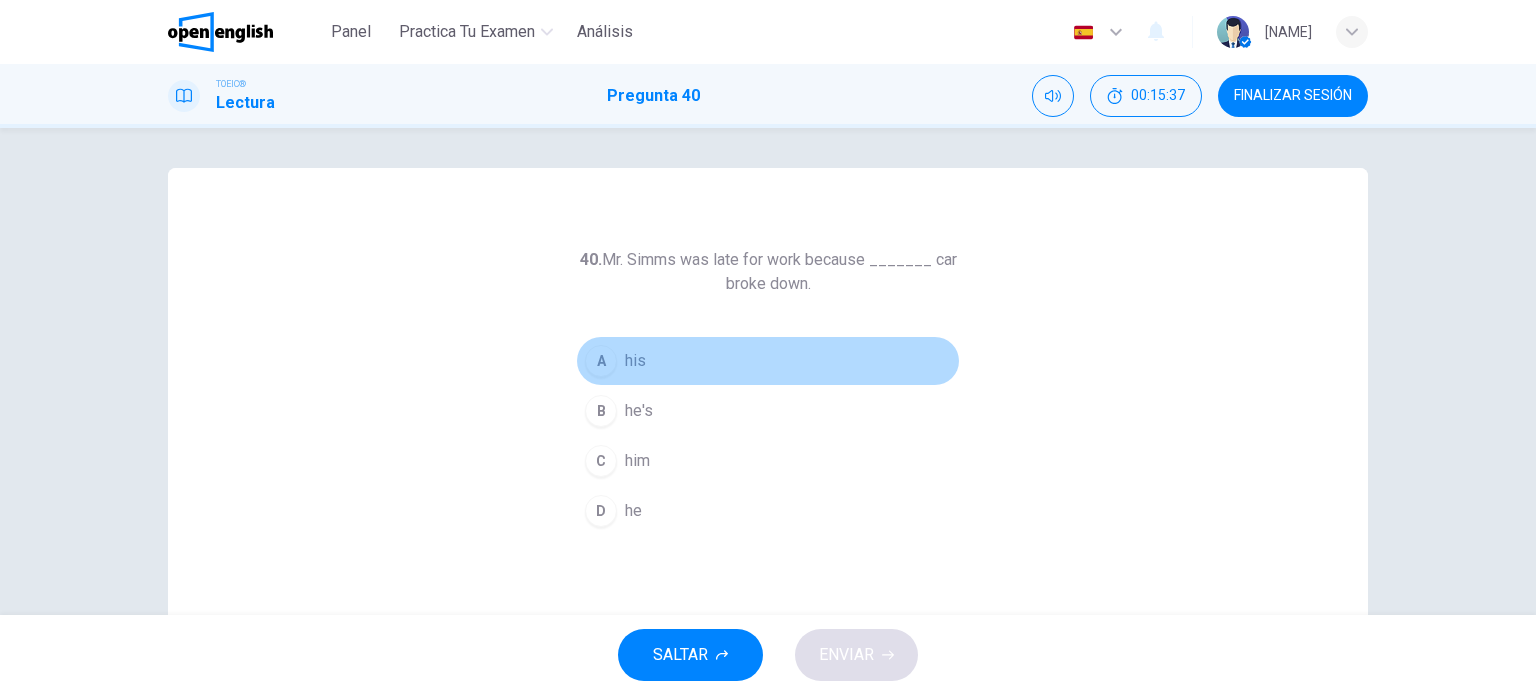 click on "his" at bounding box center (635, 361) 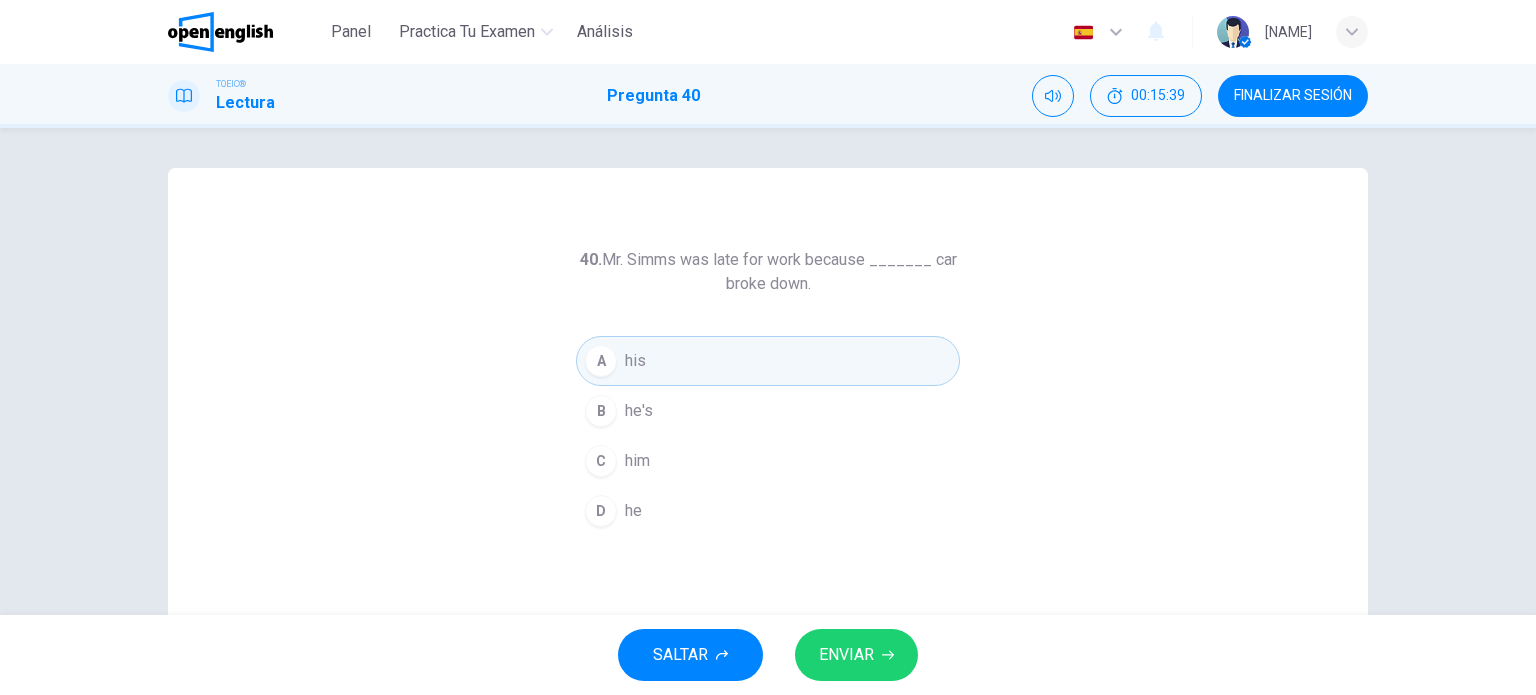 click on "ENVIAR" at bounding box center (846, 655) 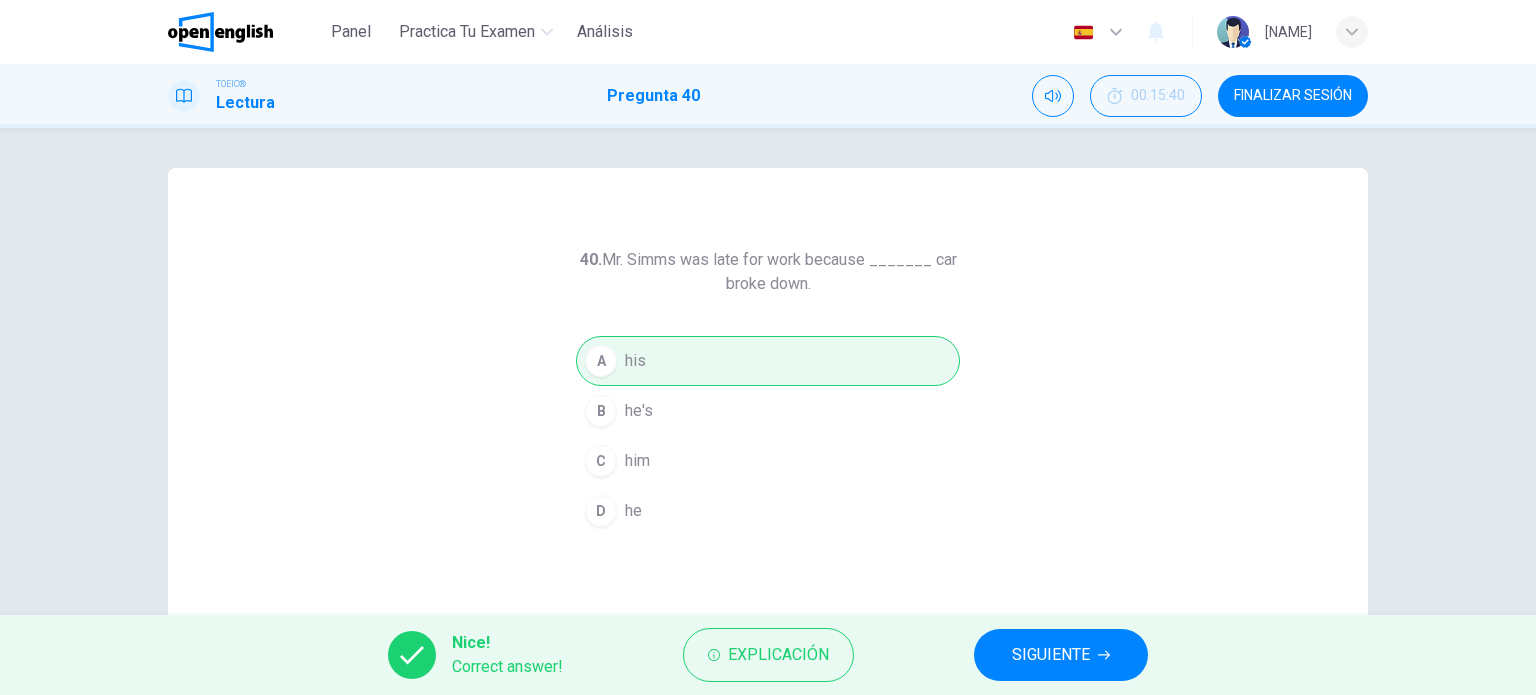 click on "SIGUIENTE" at bounding box center (1051, 655) 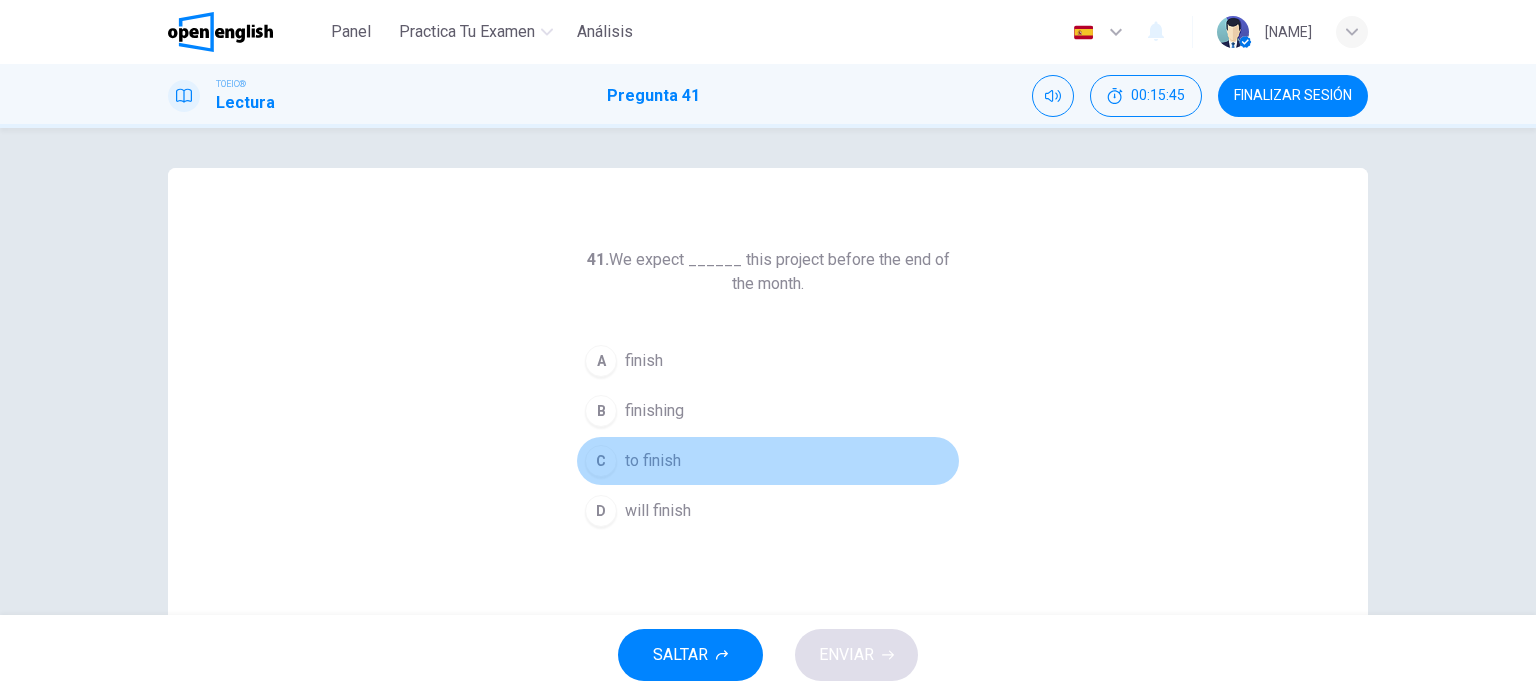 click on "to finish" at bounding box center [653, 461] 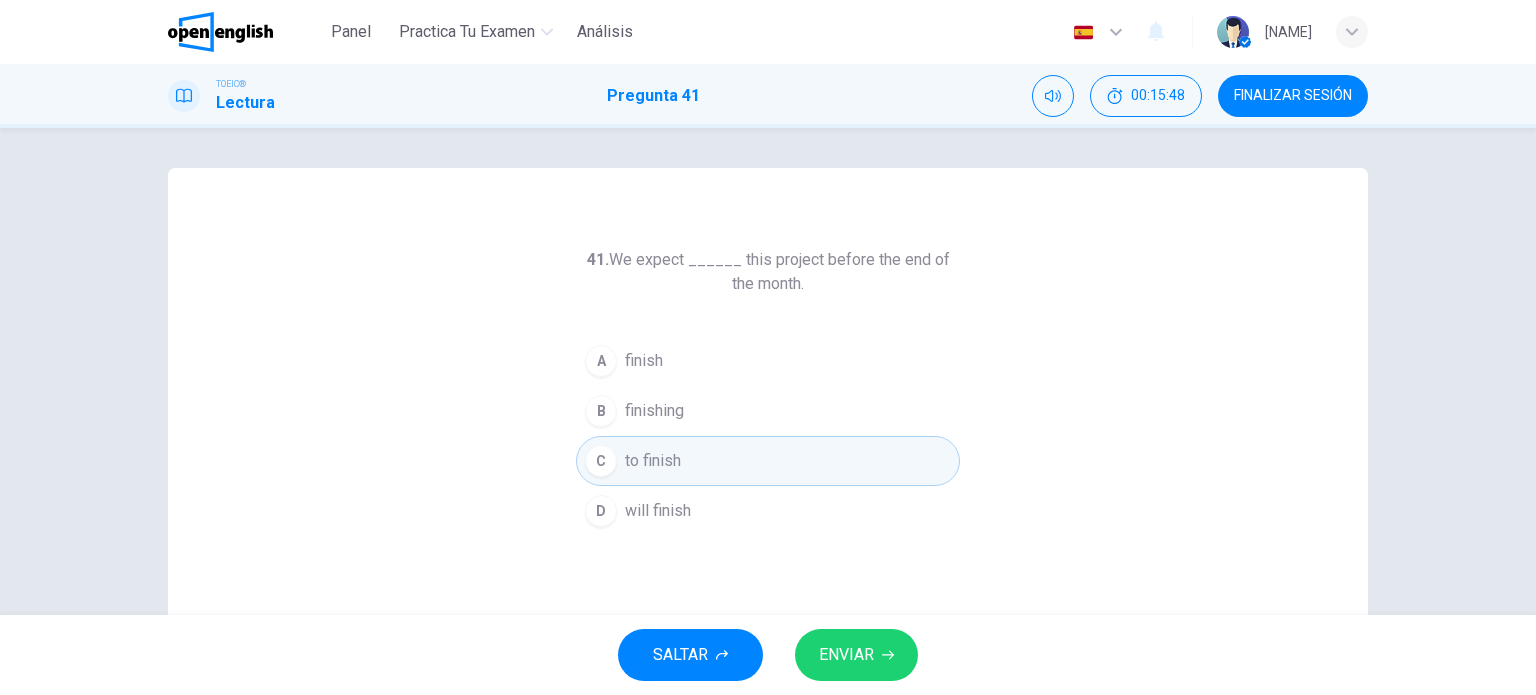 click on "ENVIAR" at bounding box center [846, 655] 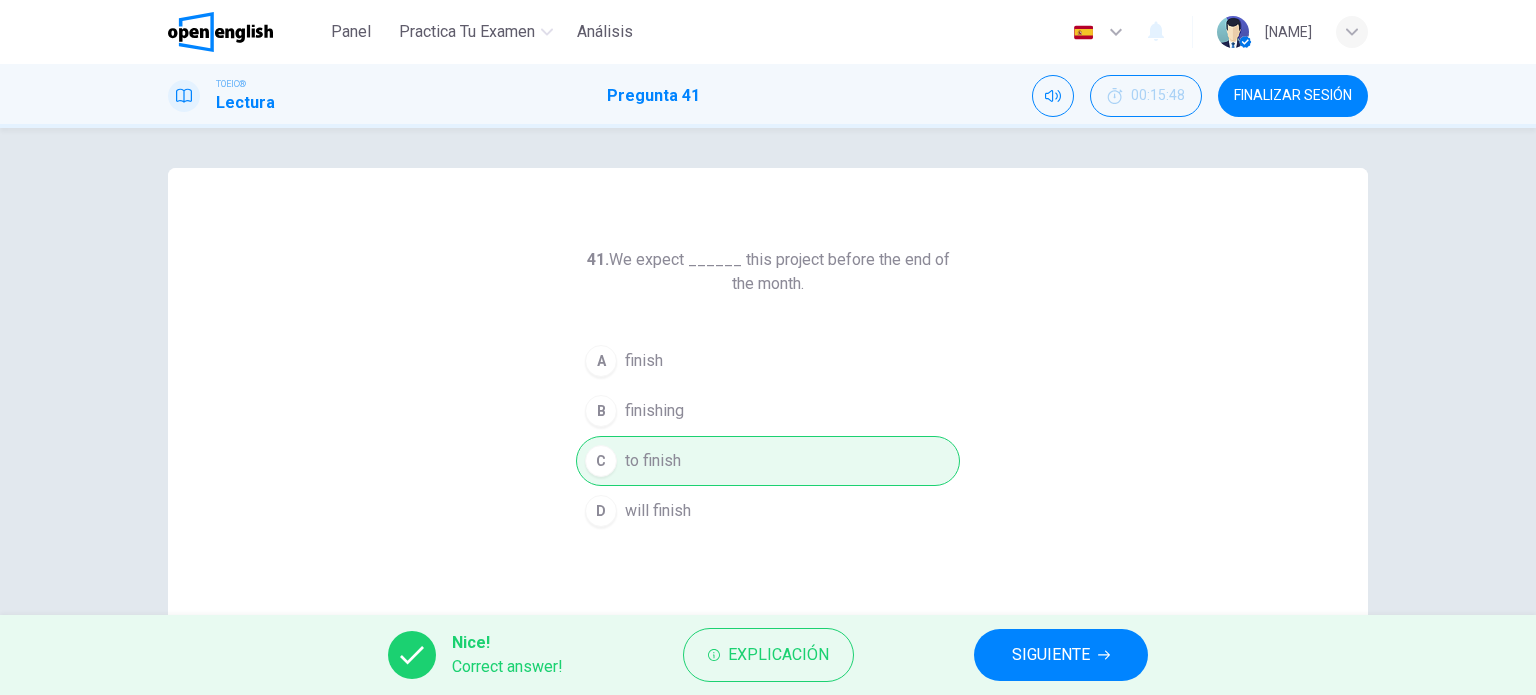 click on "SIGUIENTE" at bounding box center [1051, 655] 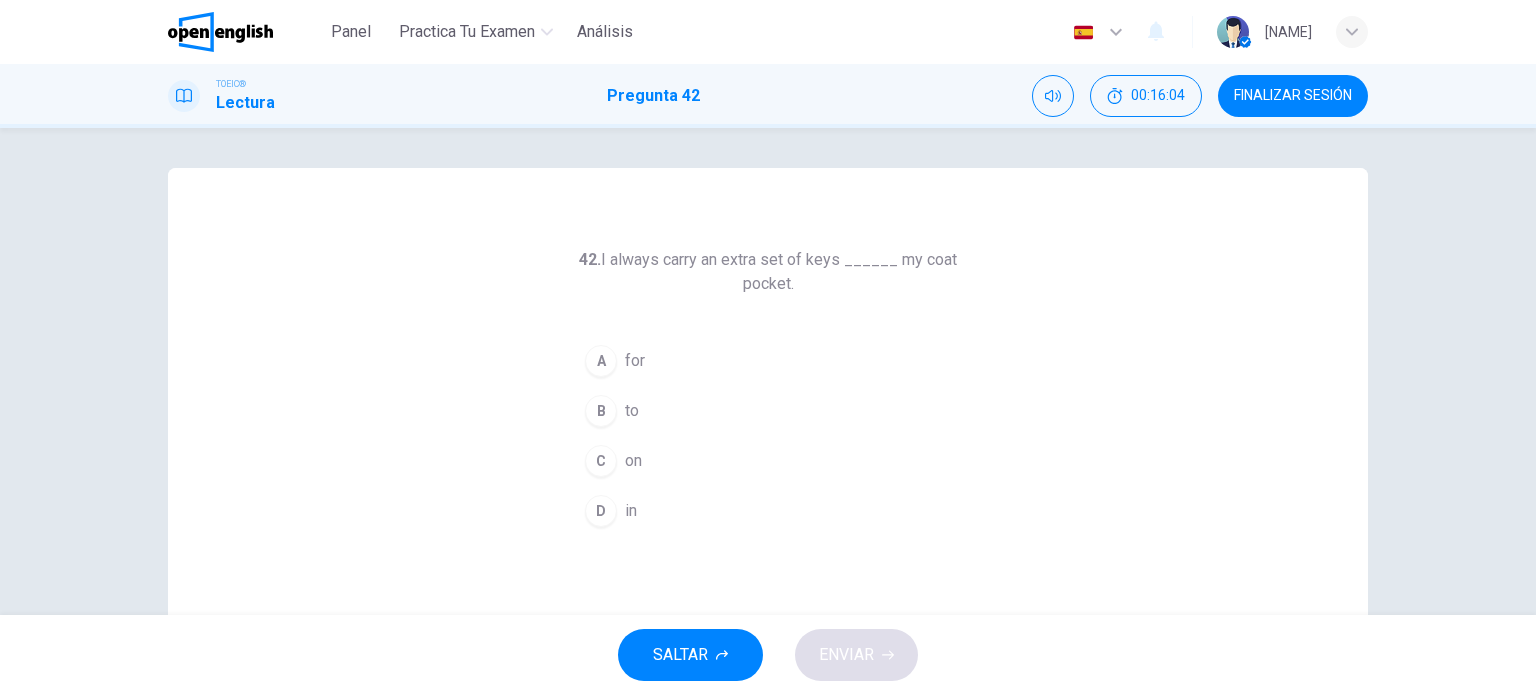 click on "for" at bounding box center (635, 361) 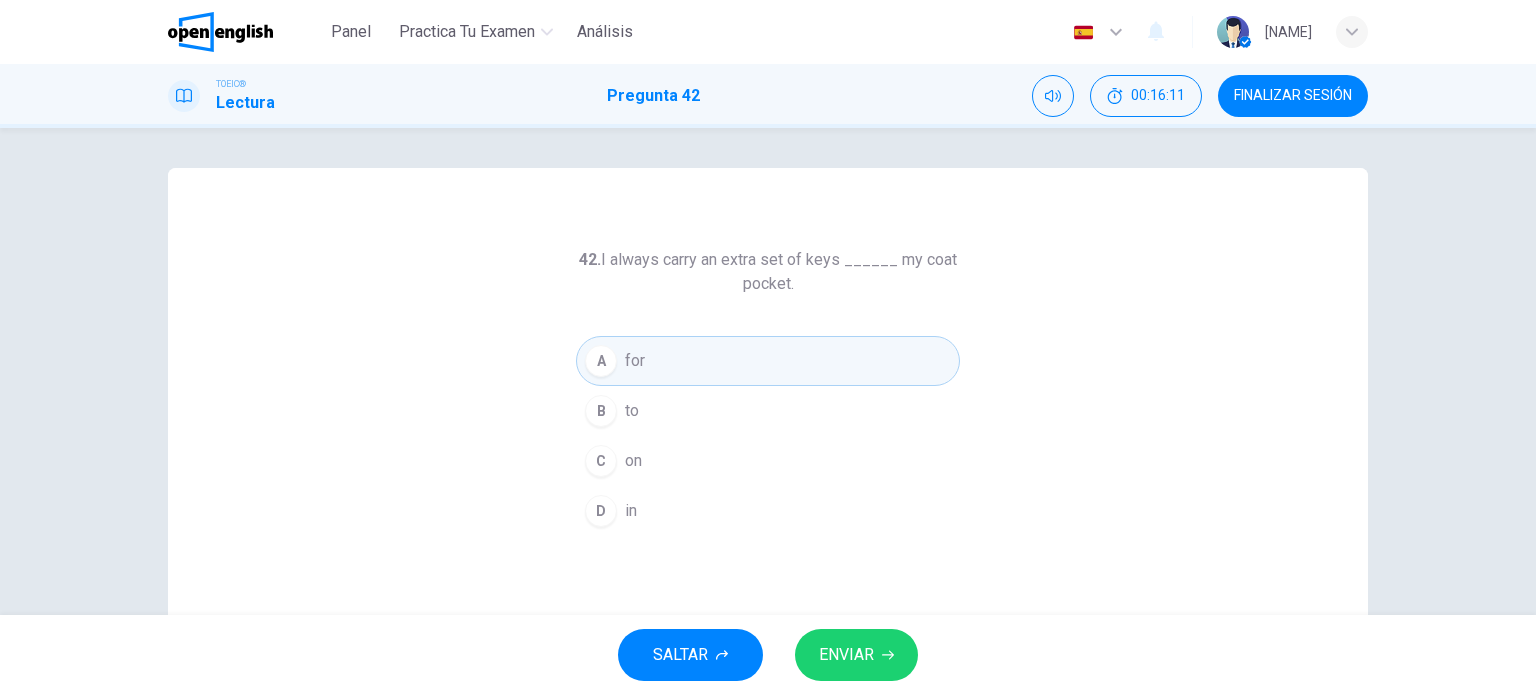 click on "in" at bounding box center [631, 511] 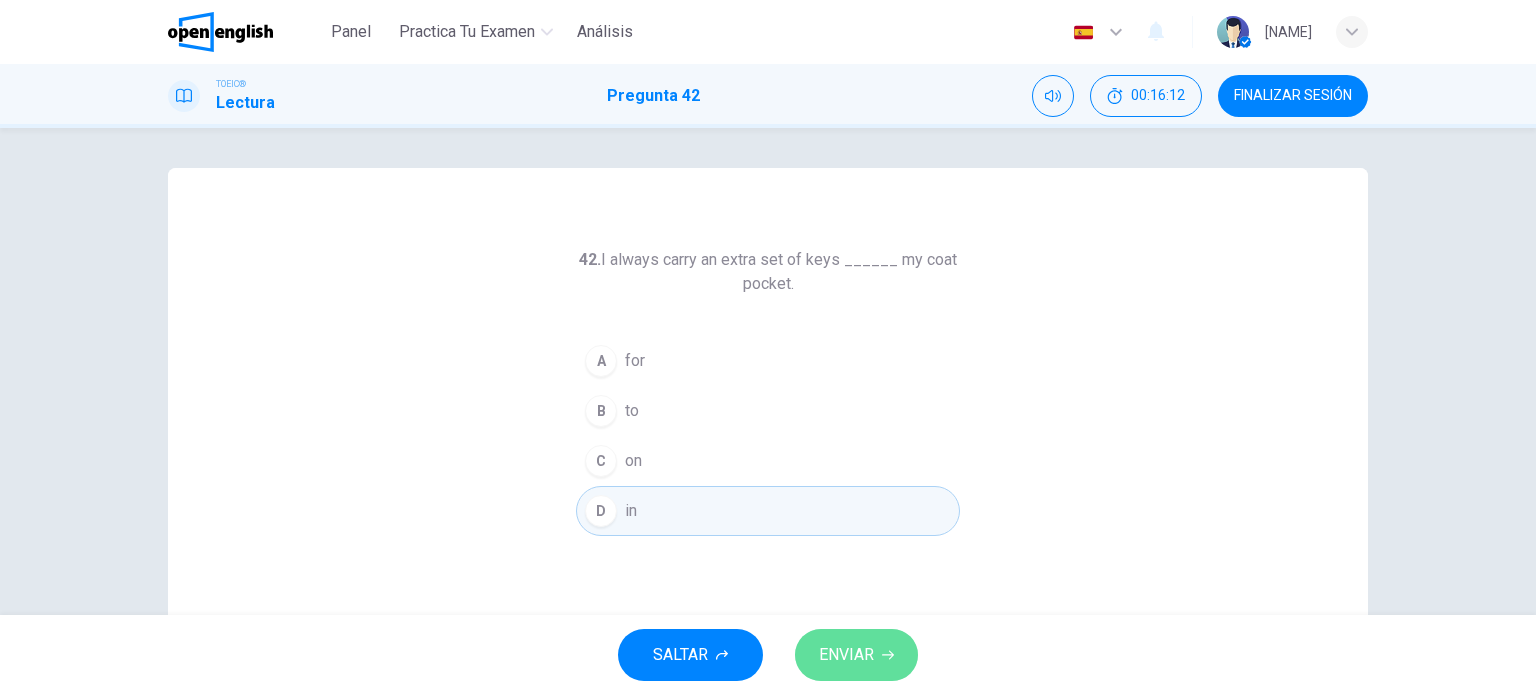 click on "ENVIAR" at bounding box center (846, 655) 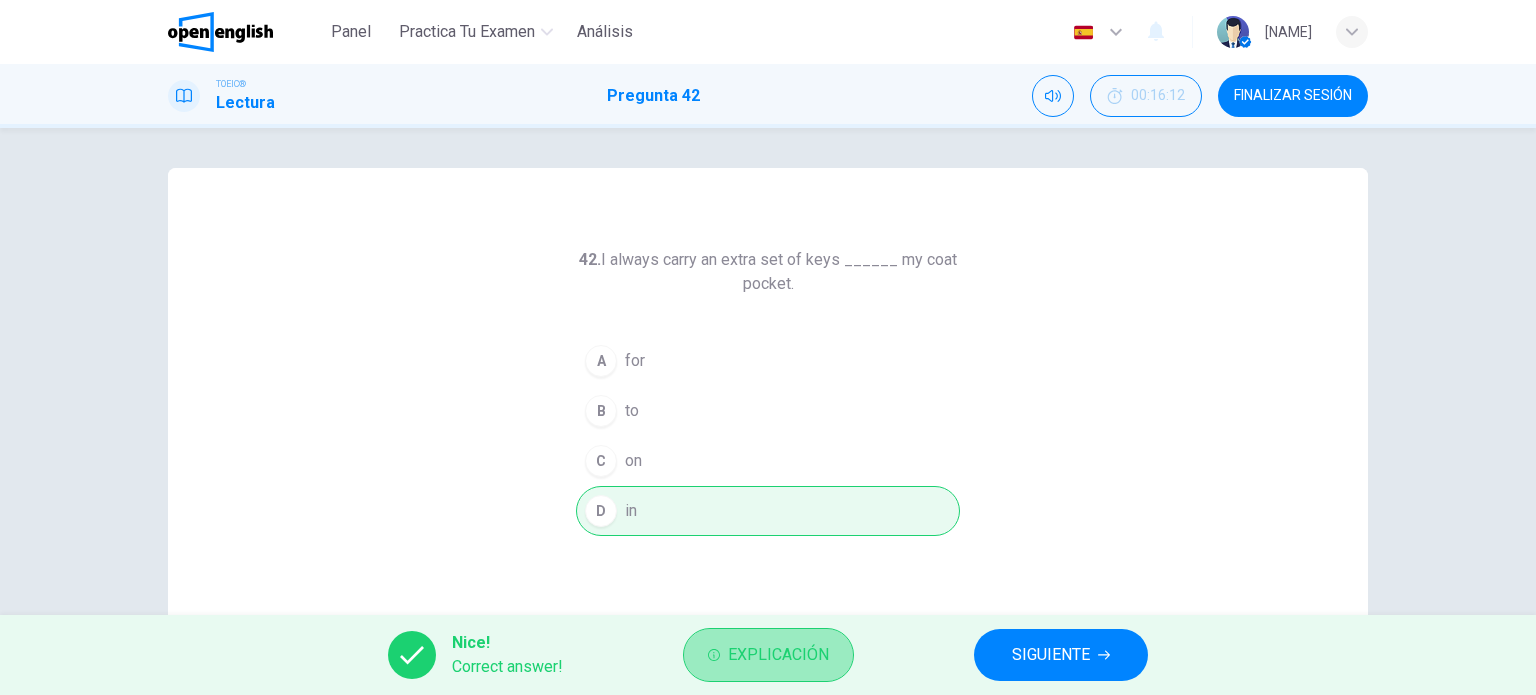 click on "Explicación" at bounding box center (778, 655) 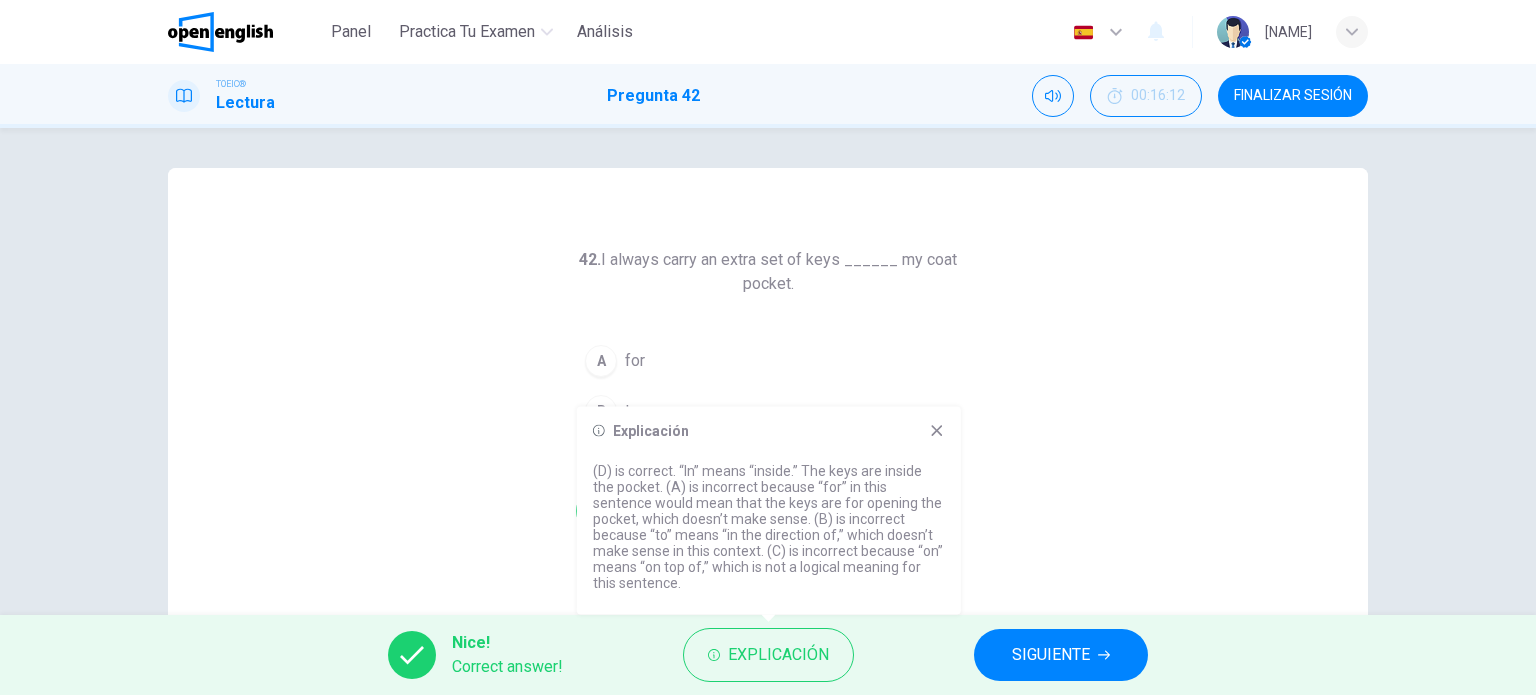 click 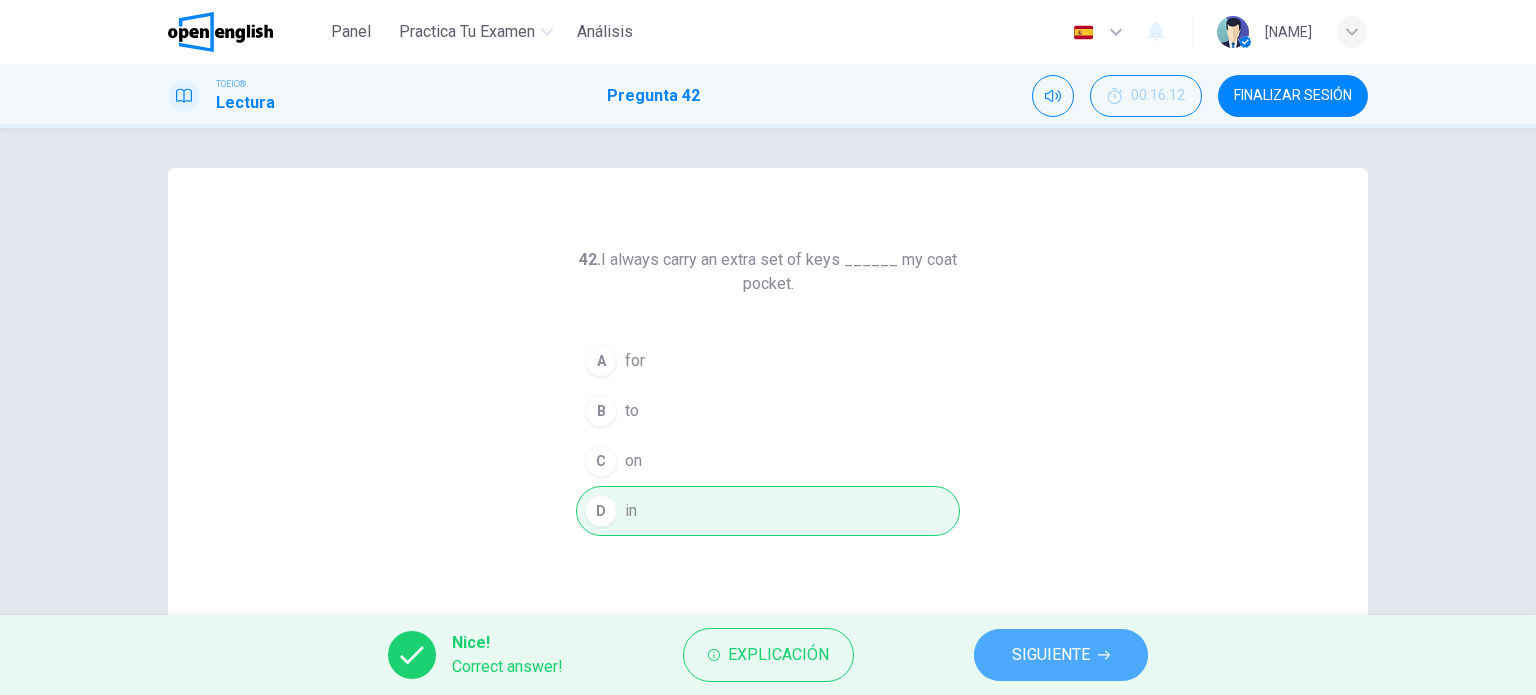 click on "SIGUIENTE" at bounding box center [1051, 655] 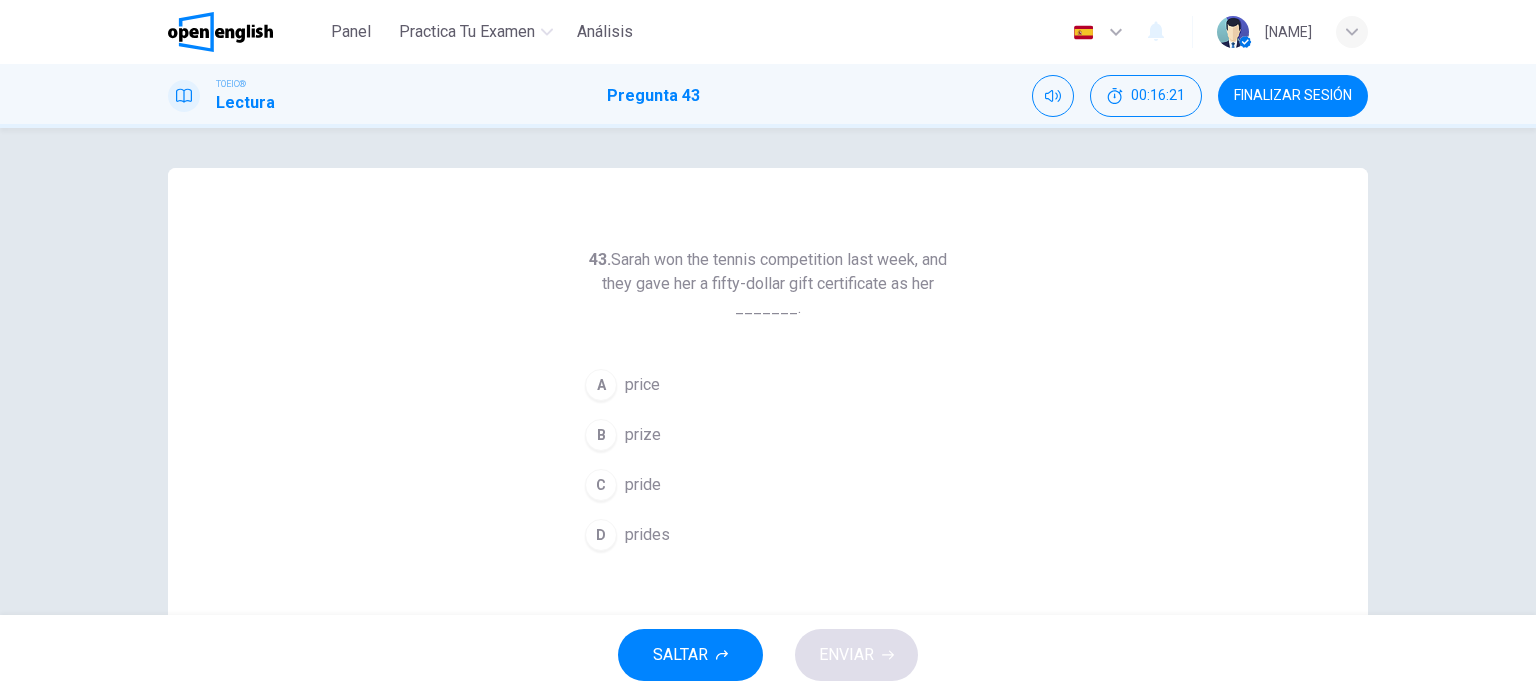 click on "prize" at bounding box center [643, 435] 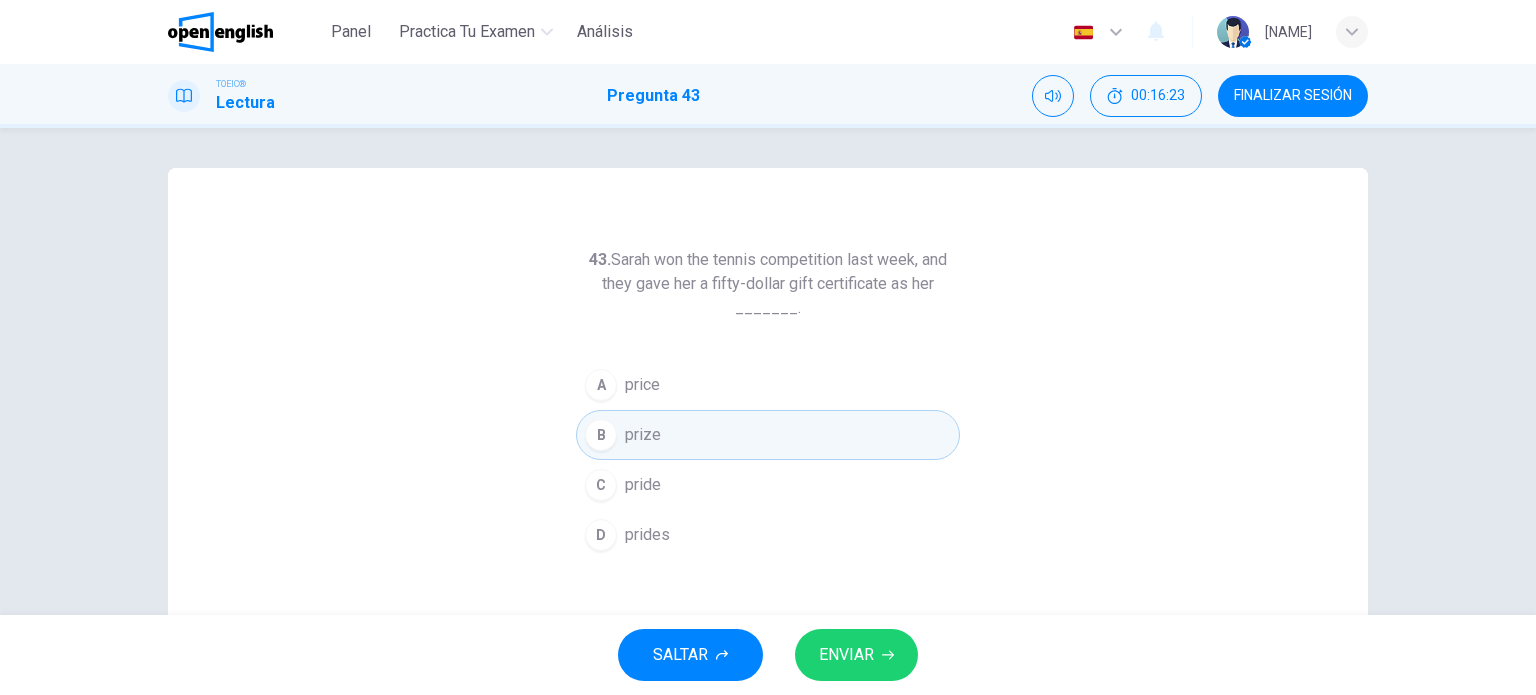 click on "ENVIAR" at bounding box center [846, 655] 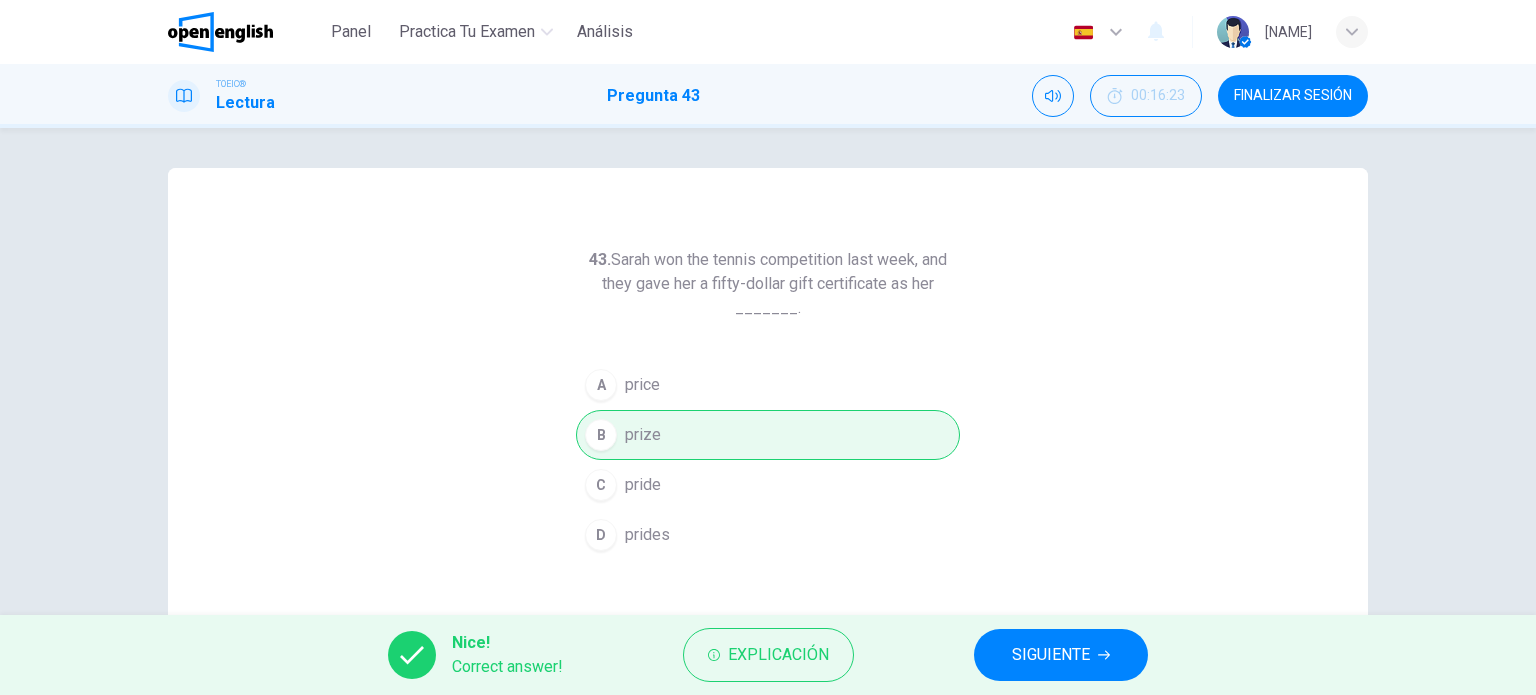 click on "SIGUIENTE" at bounding box center [1051, 655] 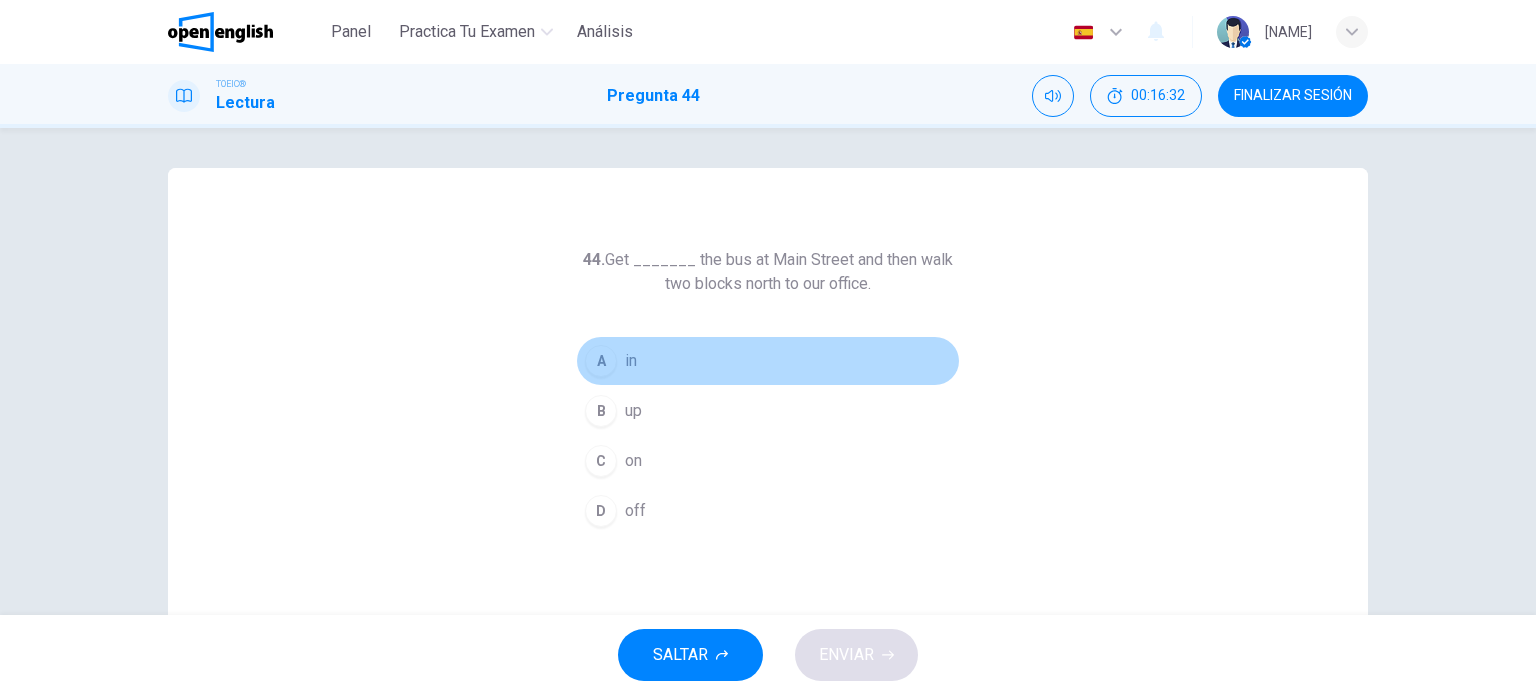click on "in" at bounding box center [631, 361] 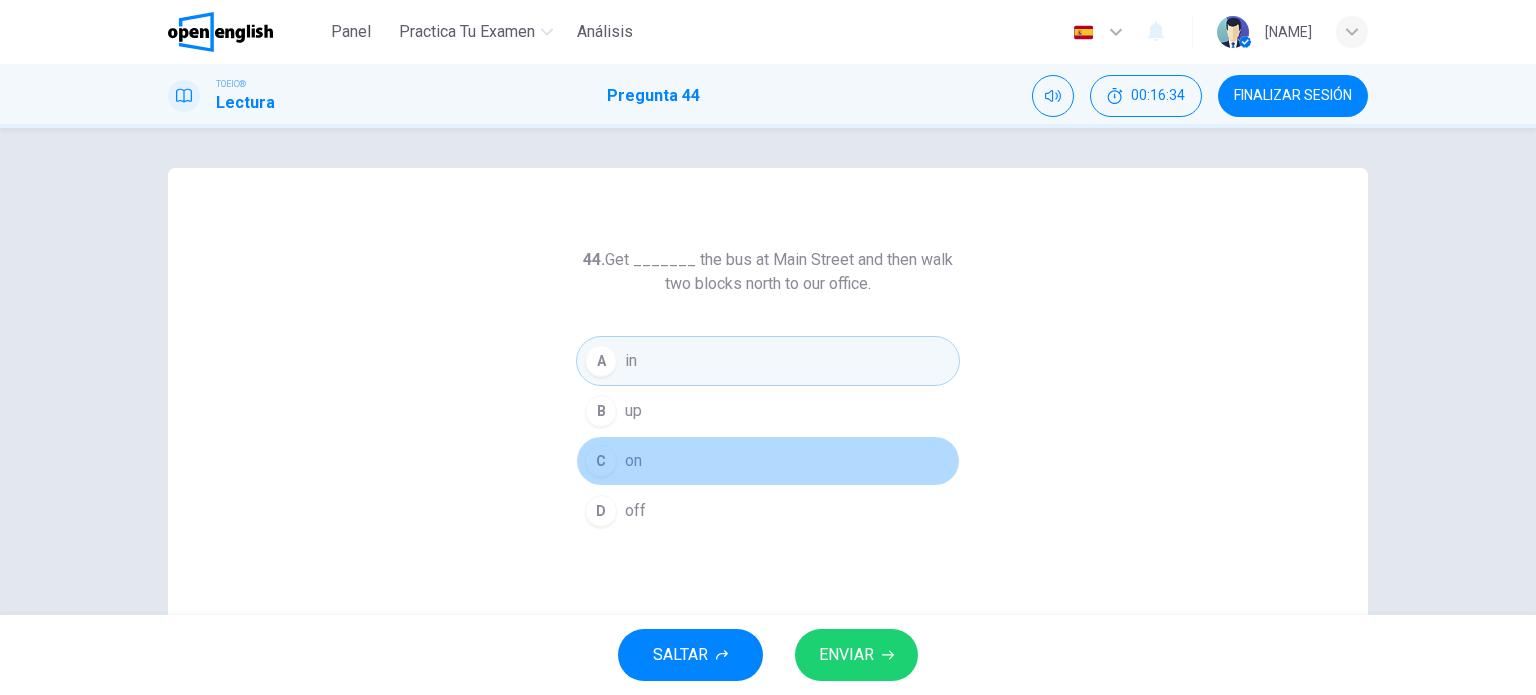 click on "on" at bounding box center [633, 461] 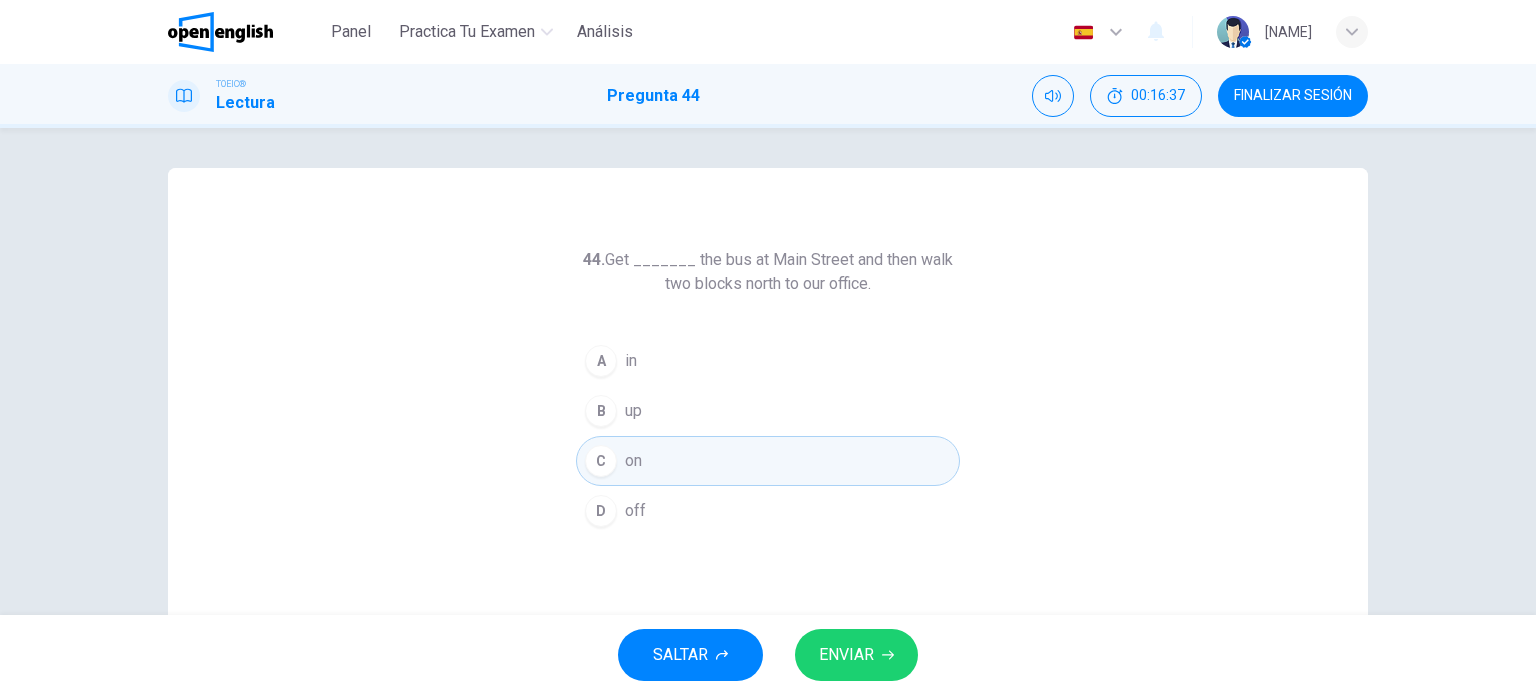 click on "ENVIAR" at bounding box center [846, 655] 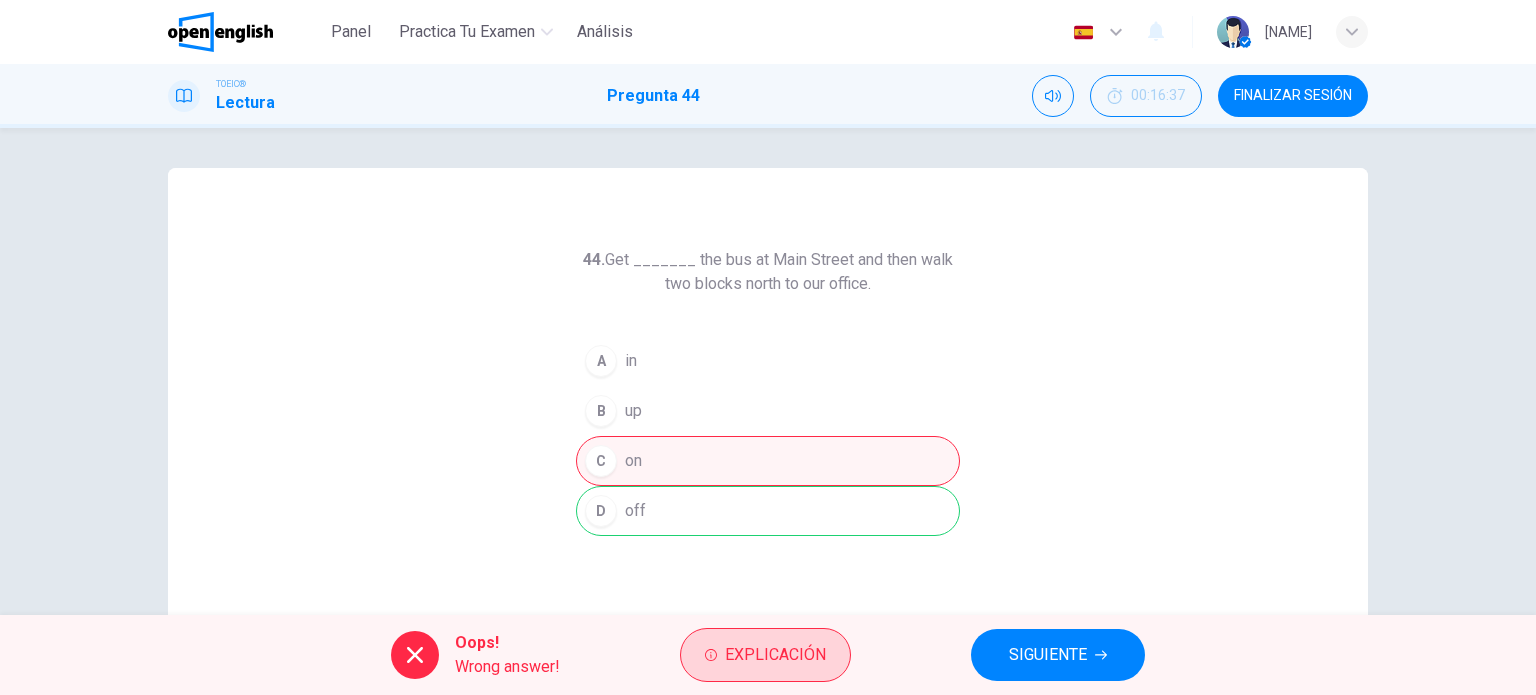 click on "Explicación" at bounding box center (775, 655) 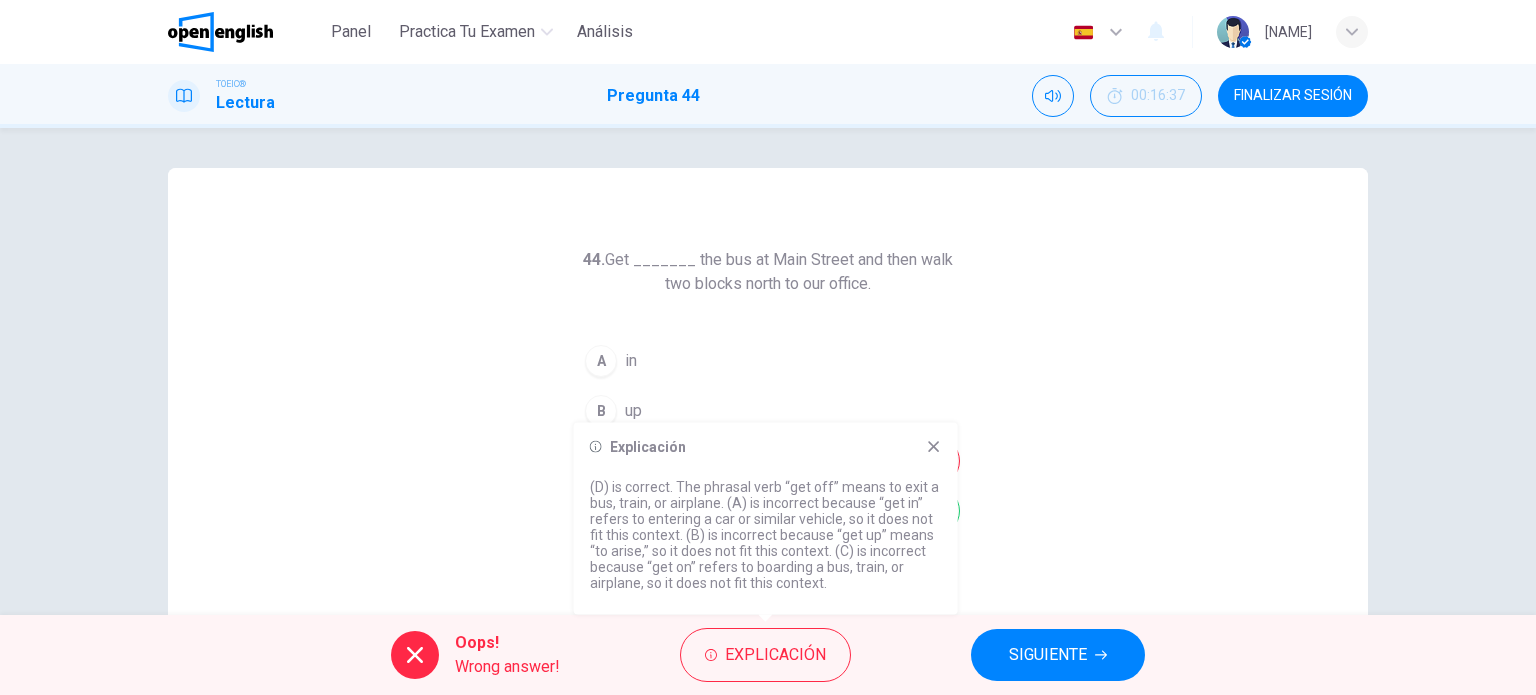 click 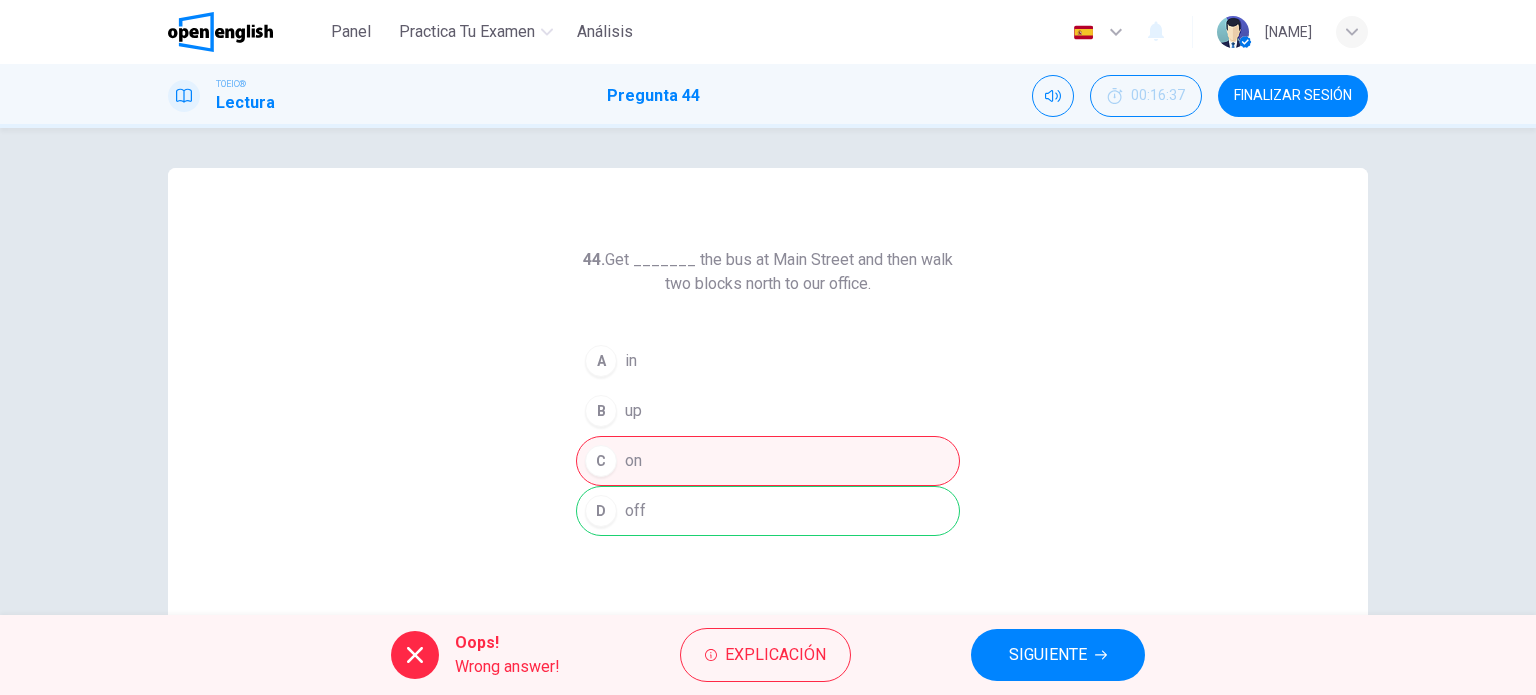 click on "SIGUIENTE" at bounding box center (1048, 655) 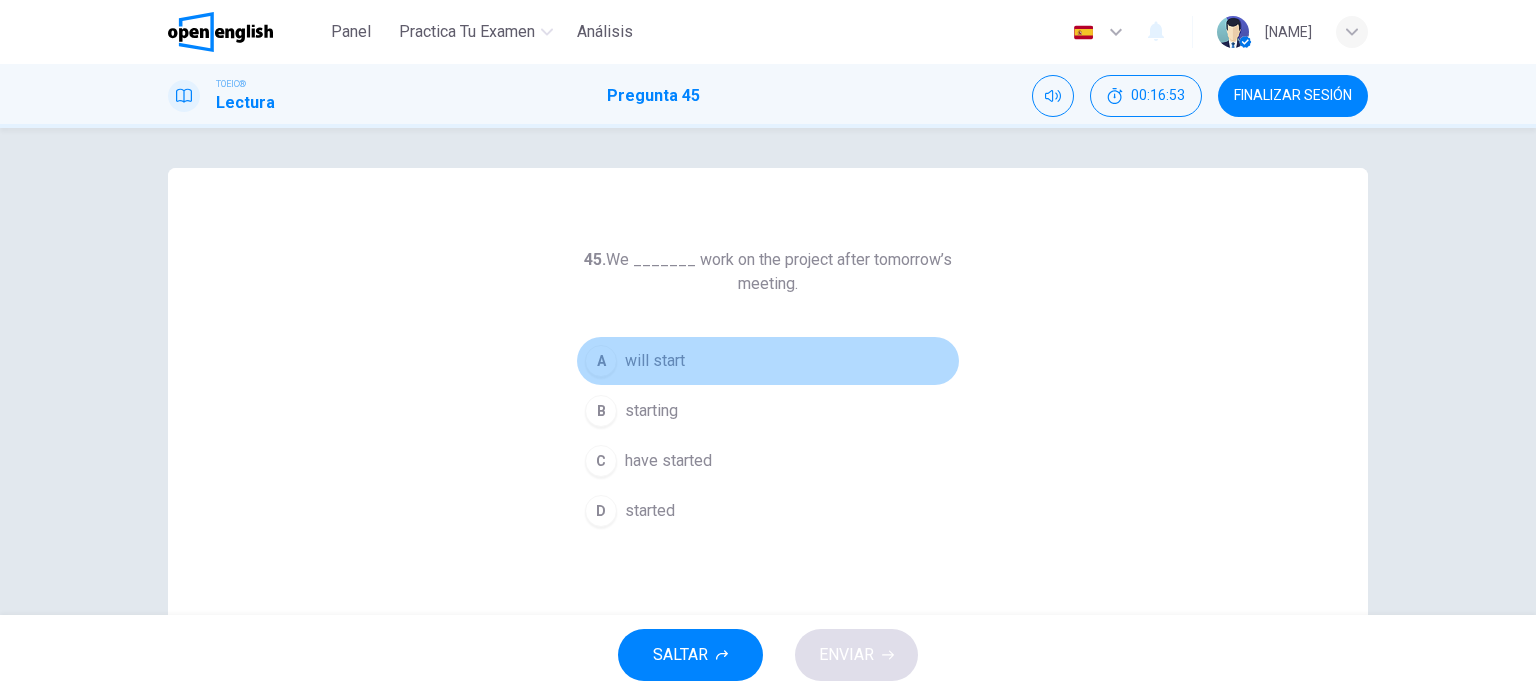 click on "will start" at bounding box center [655, 361] 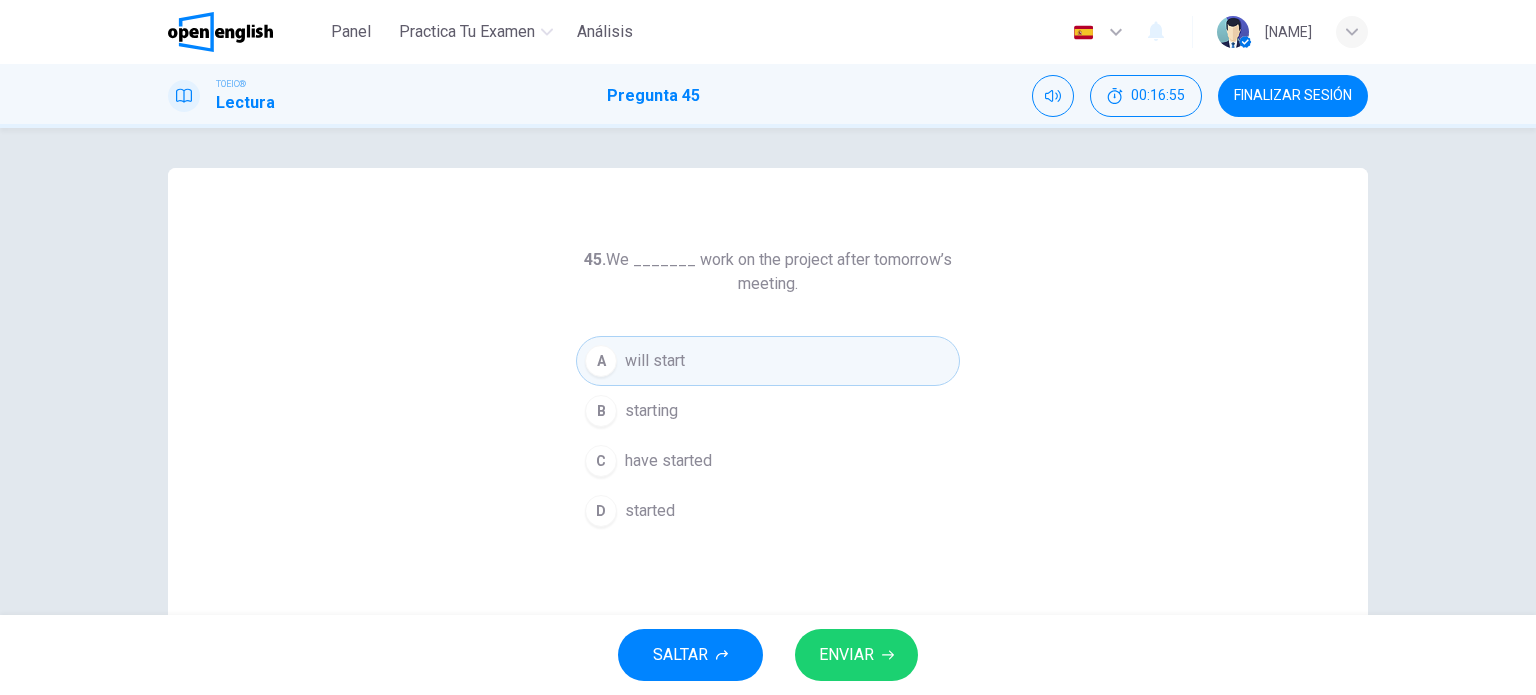 click on "ENVIAR" at bounding box center (846, 655) 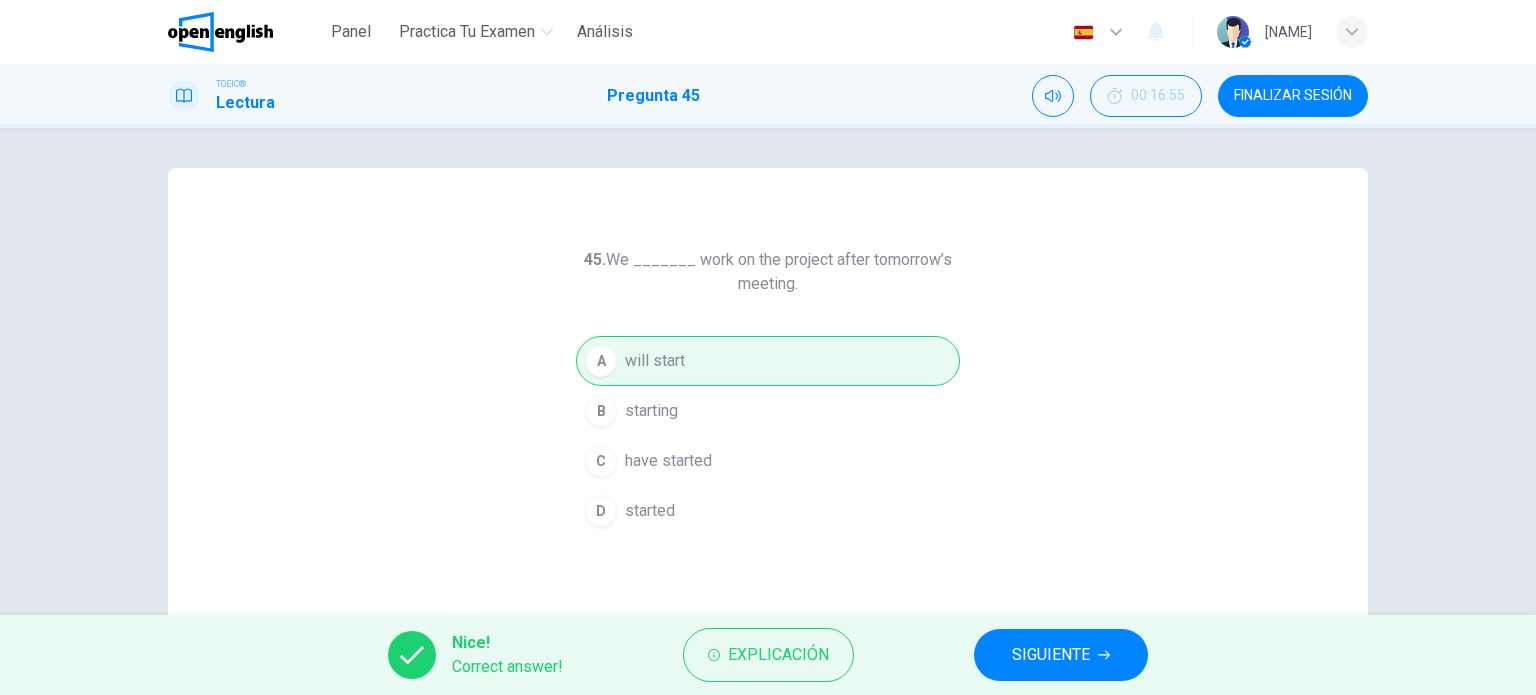 click on "SIGUIENTE" at bounding box center (1061, 655) 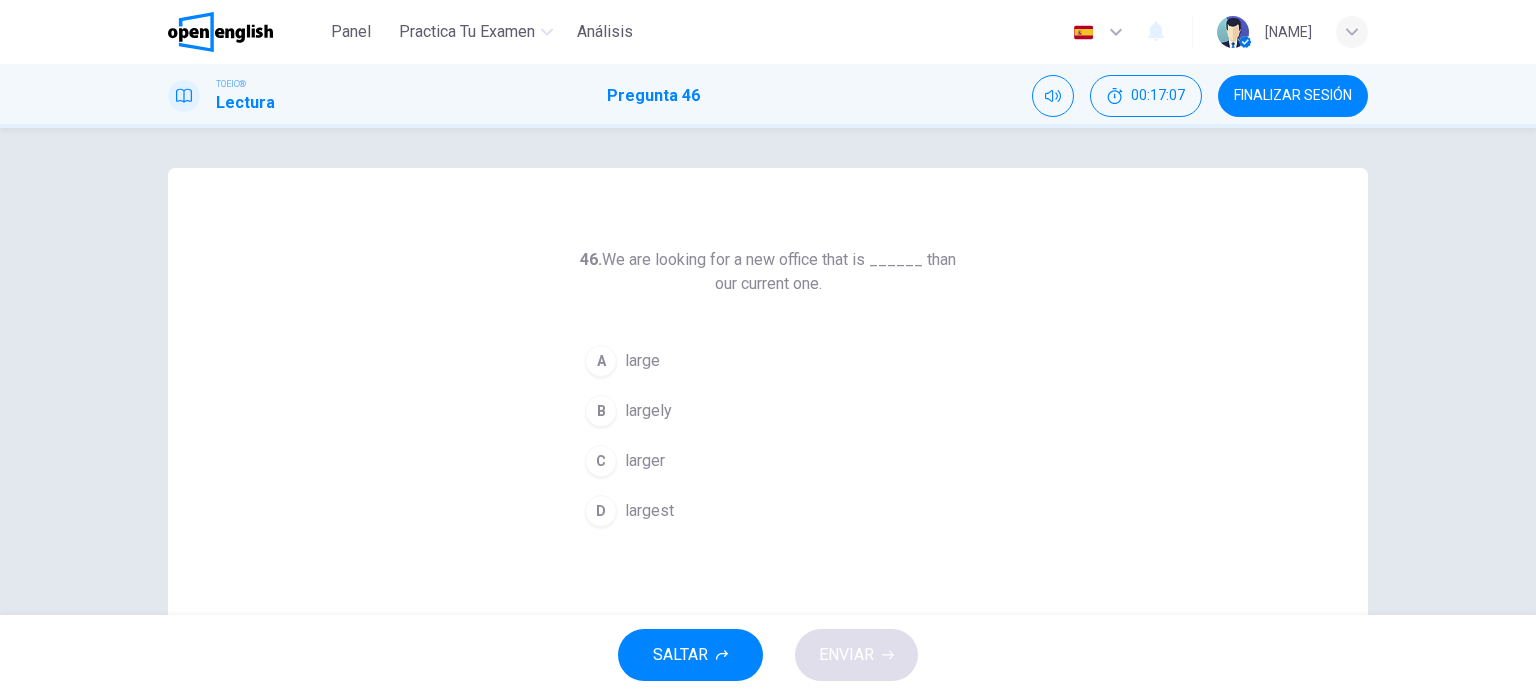 click on "larger" at bounding box center (645, 461) 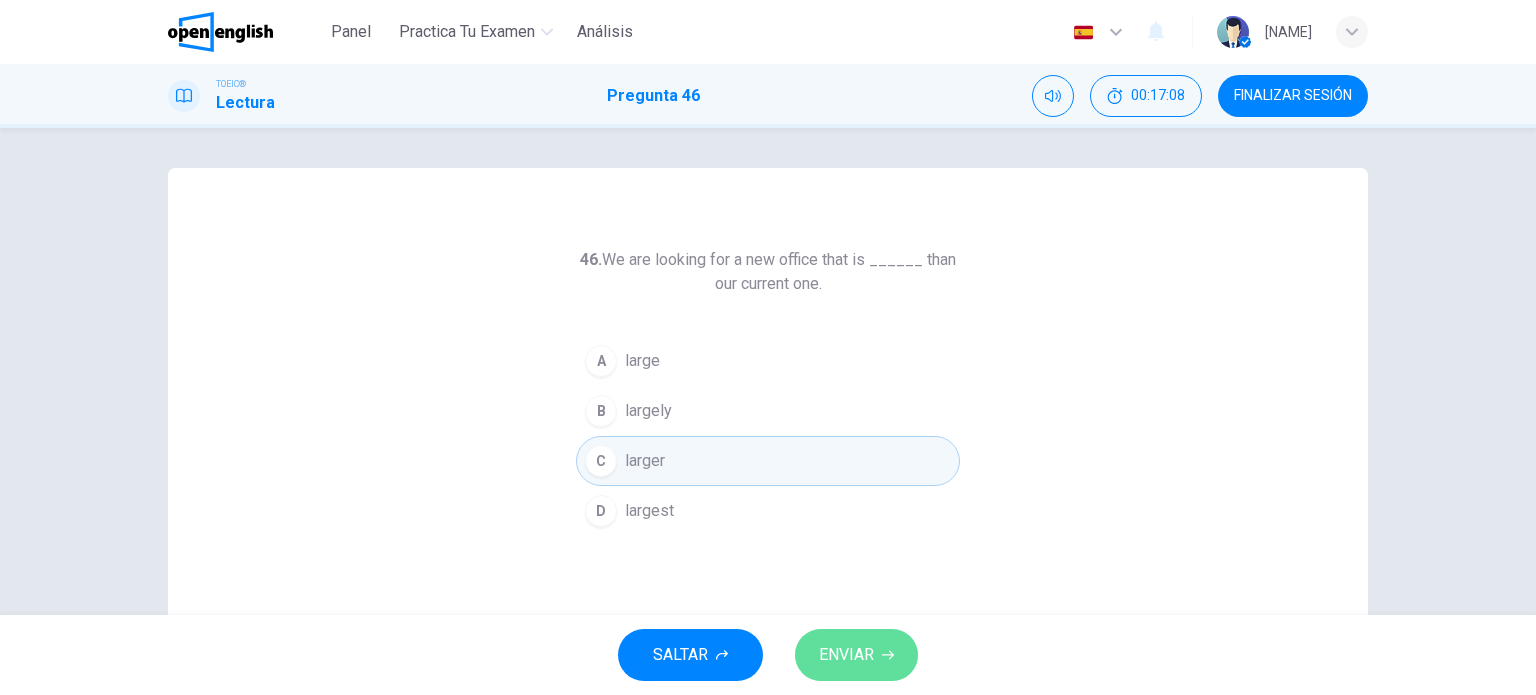 click on "ENVIAR" at bounding box center (846, 655) 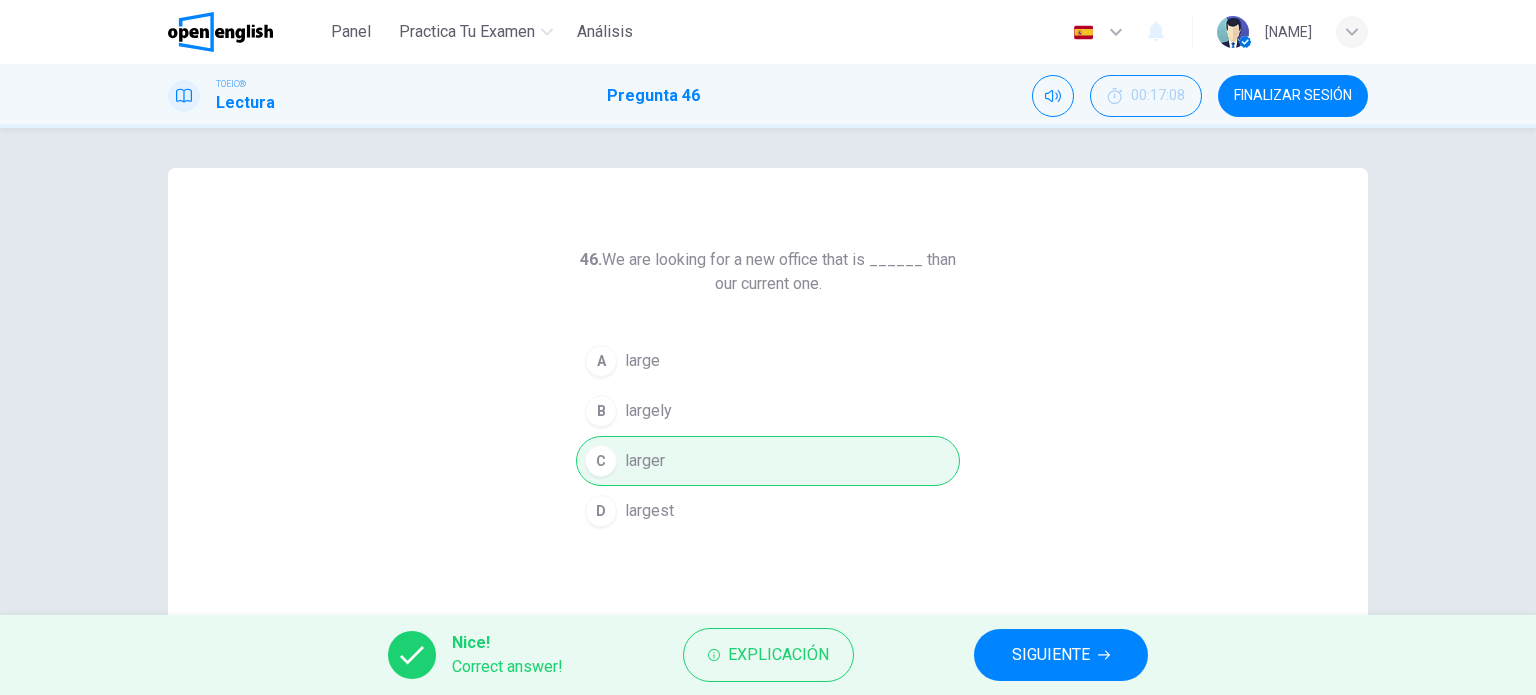 click on "SIGUIENTE" at bounding box center [1051, 655] 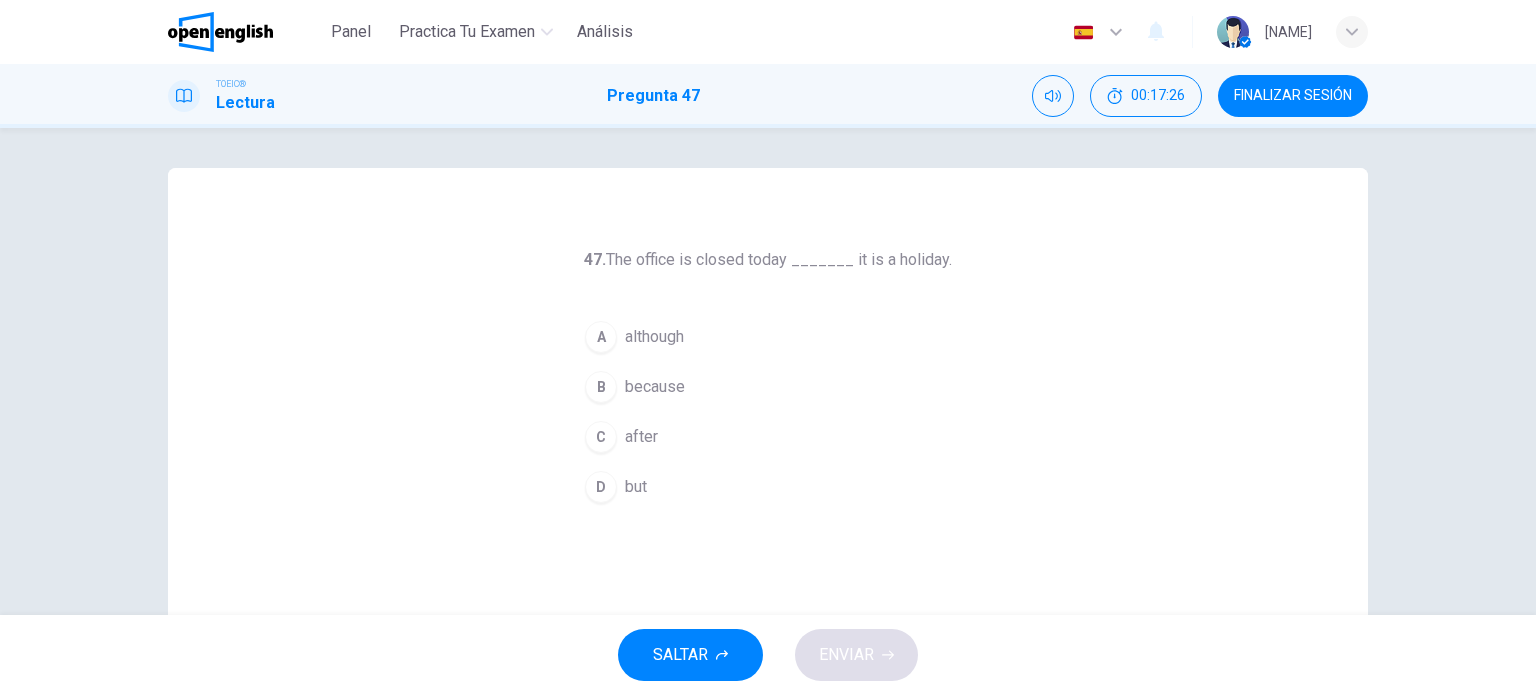 click on "because" at bounding box center (655, 387) 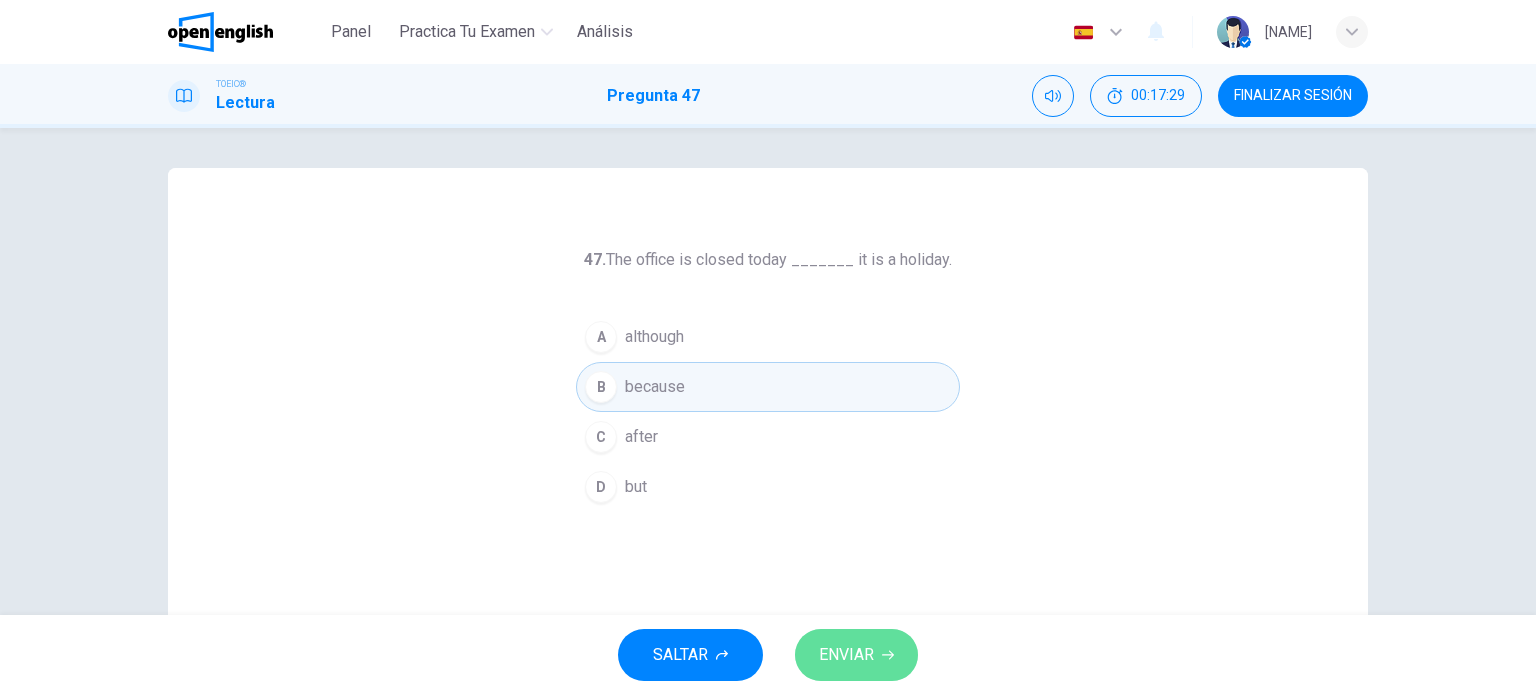 click on "ENVIAR" at bounding box center [846, 655] 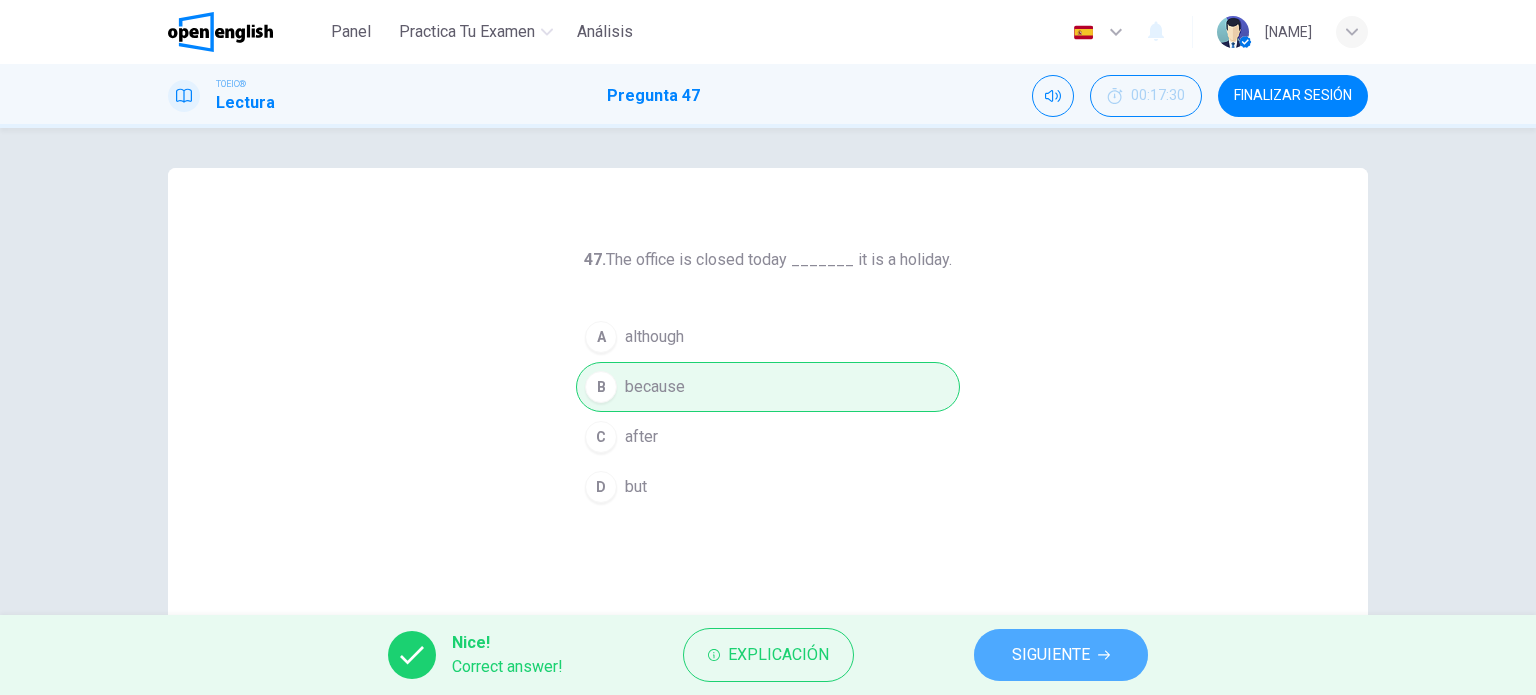 click on "SIGUIENTE" at bounding box center [1061, 655] 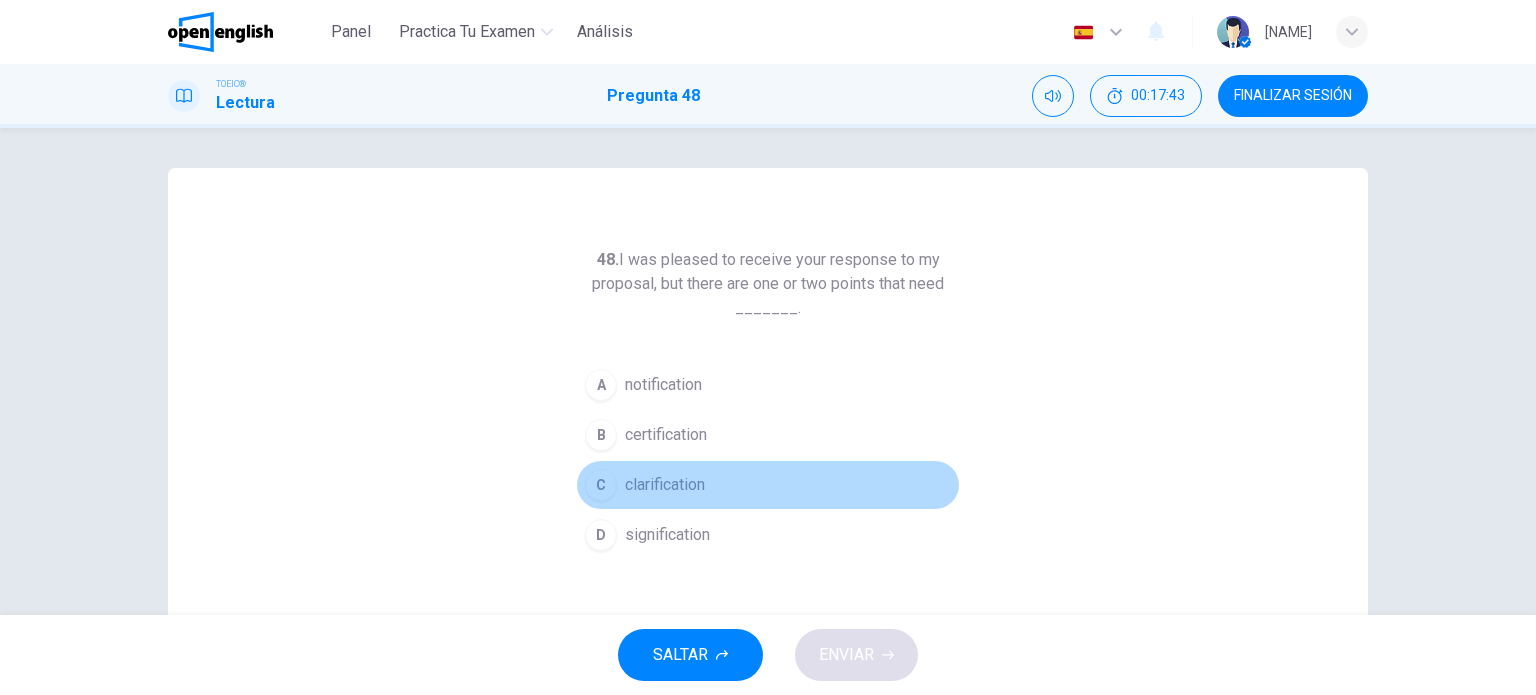 click on "clarification" at bounding box center (665, 485) 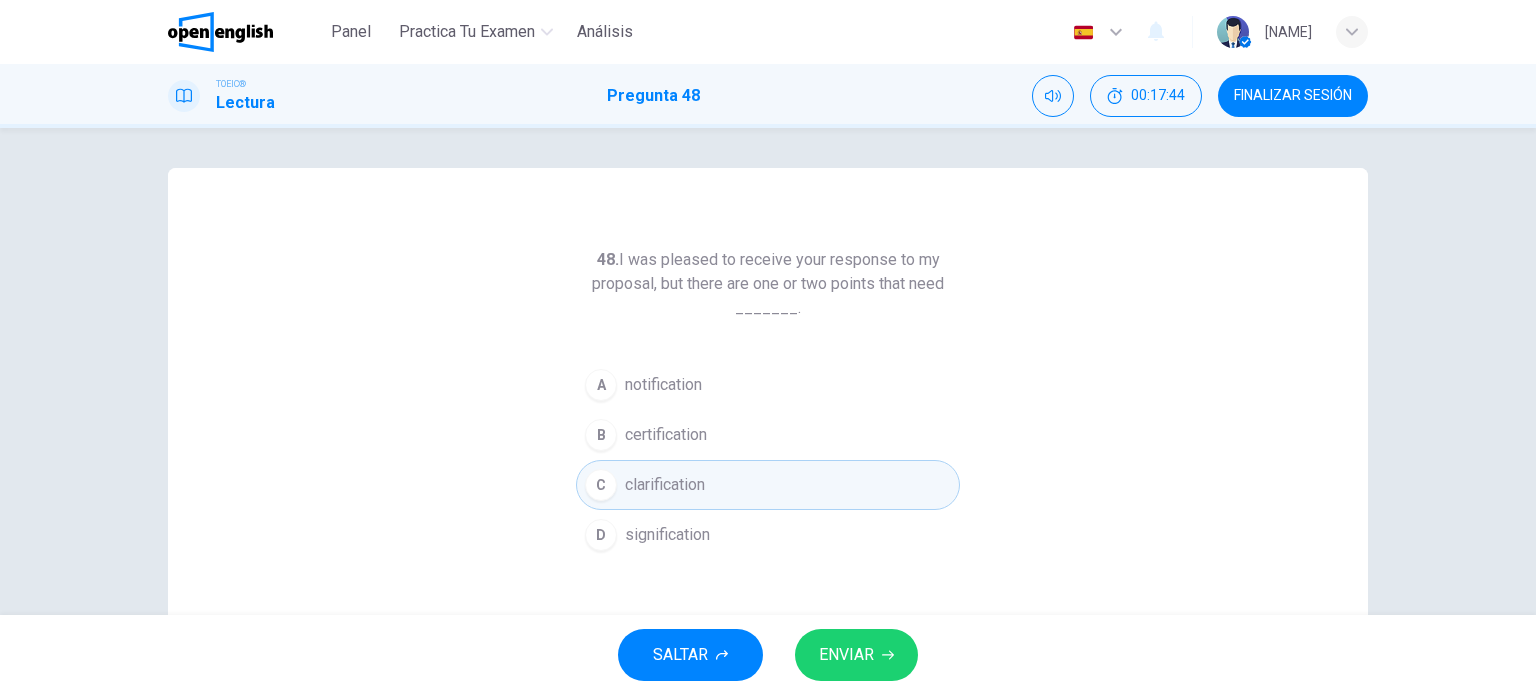 click on "ENVIAR" at bounding box center [846, 655] 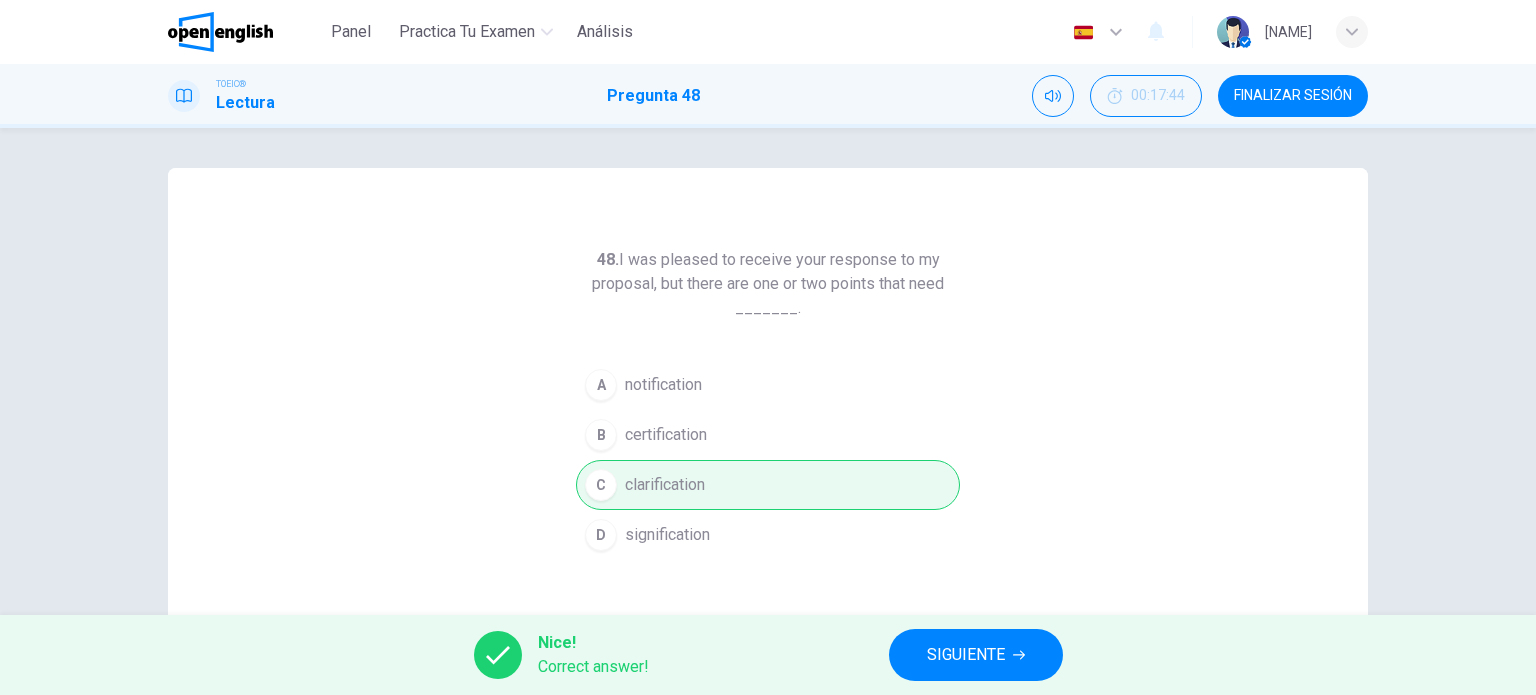 click on "SIGUIENTE" at bounding box center (966, 655) 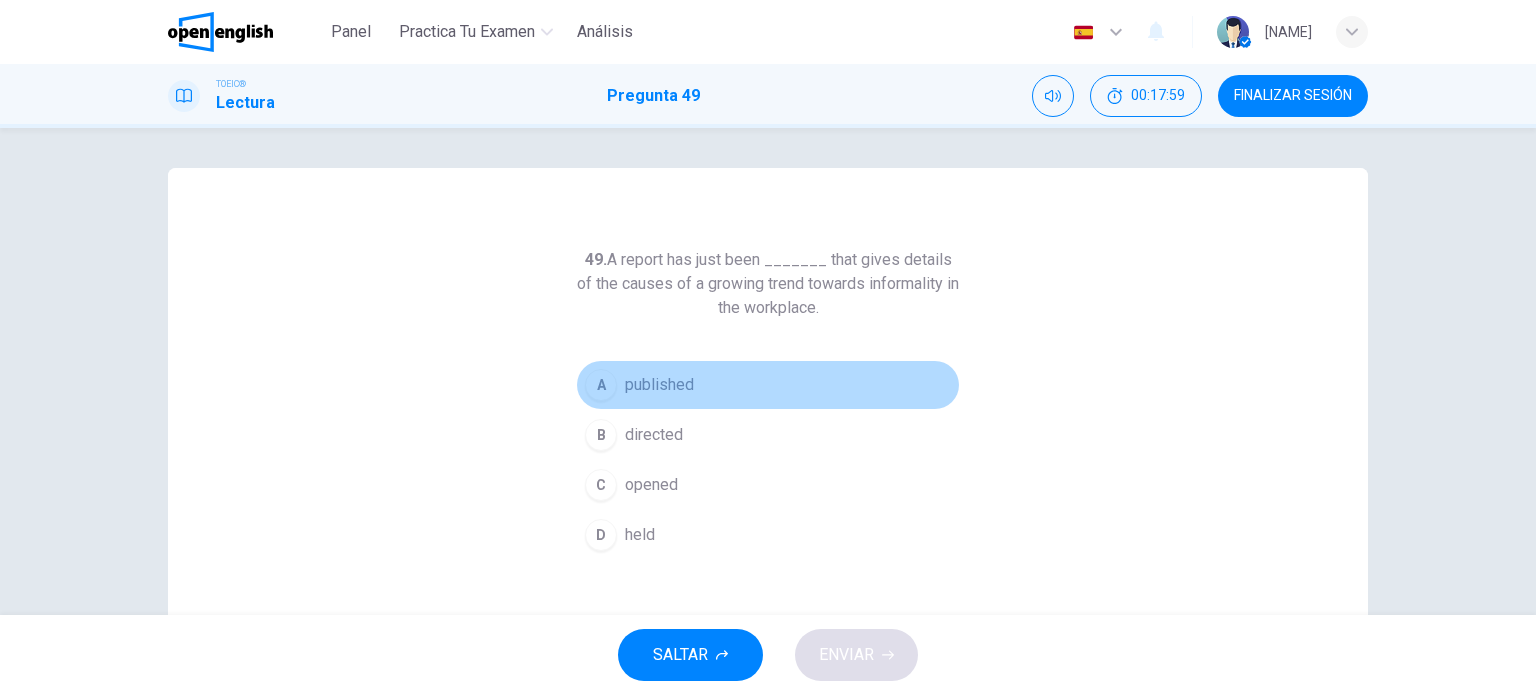 click on "published" at bounding box center (659, 385) 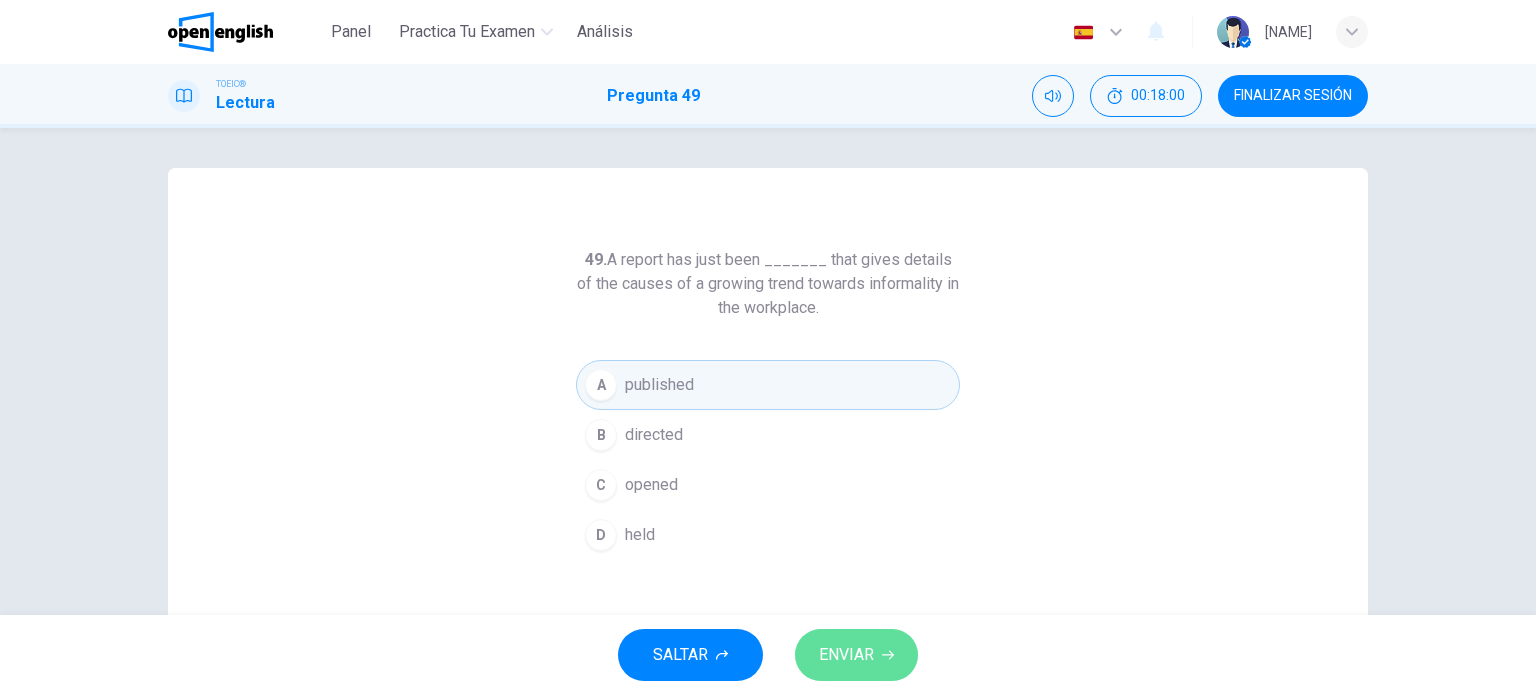 click on "ENVIAR" at bounding box center (856, 655) 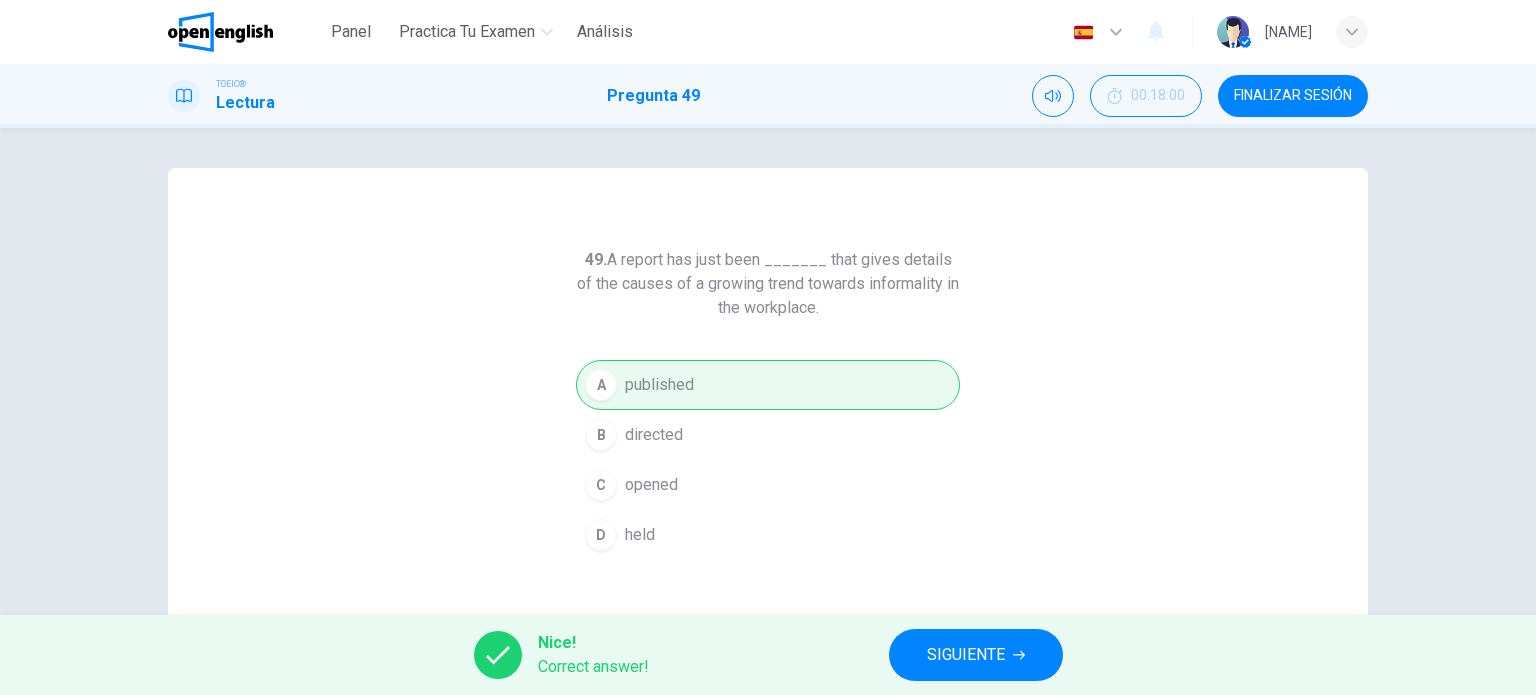 click on "SIGUIENTE" at bounding box center [966, 655] 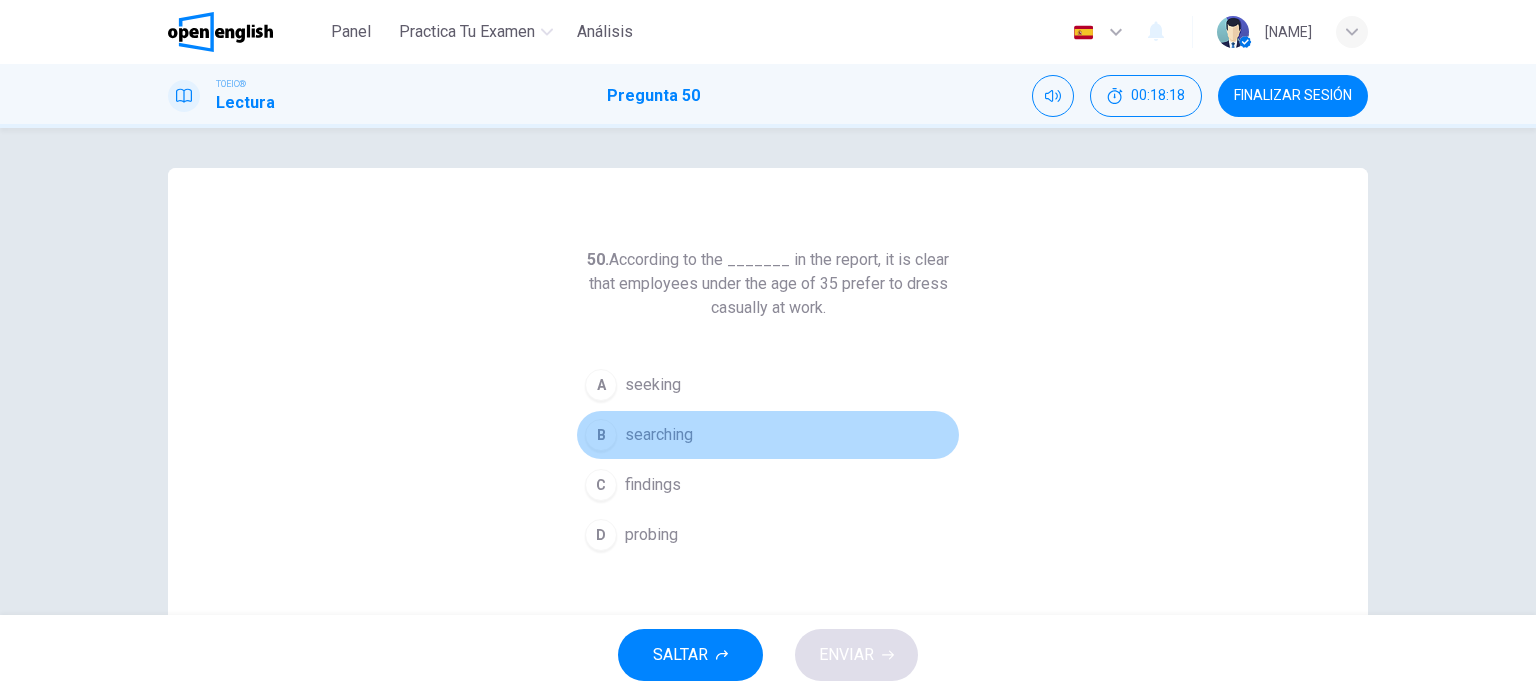 click on "searching" at bounding box center [659, 435] 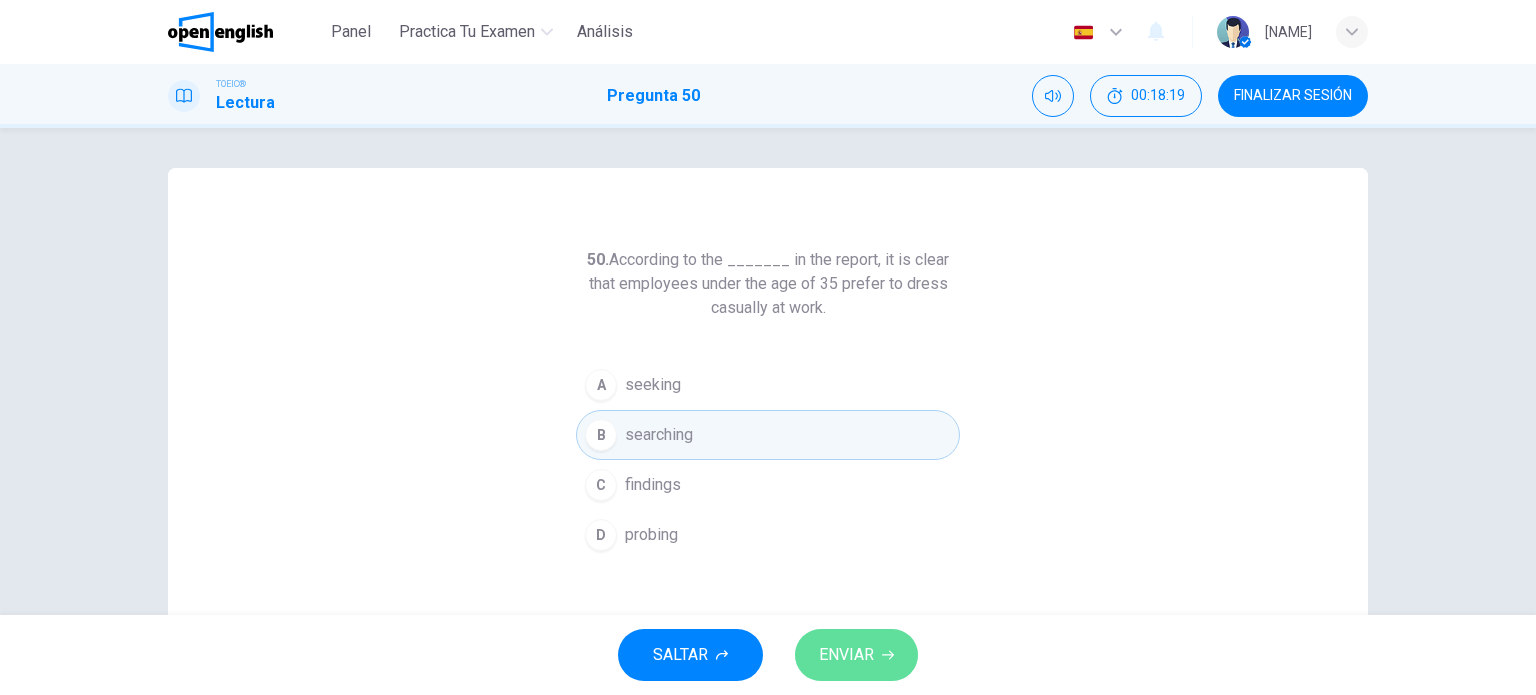 click on "ENVIAR" at bounding box center [846, 655] 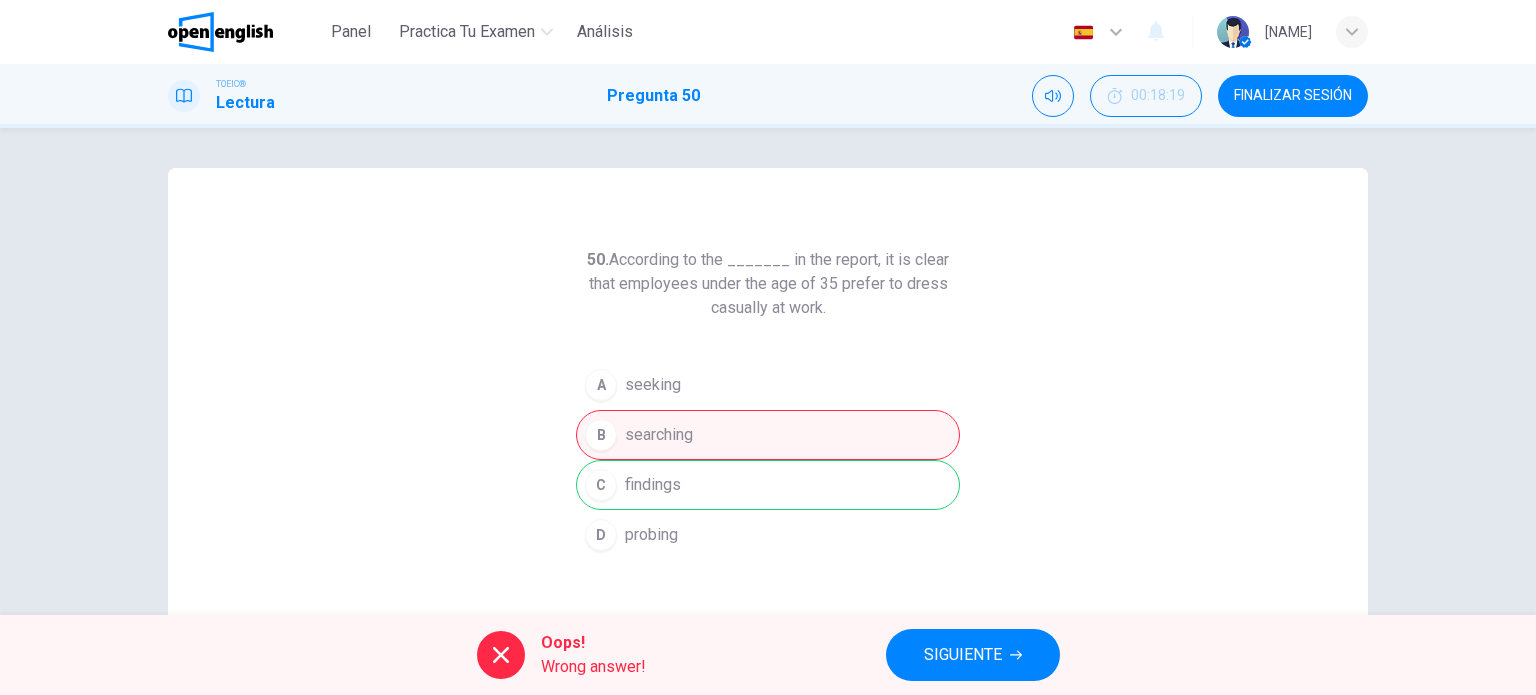 click on "A seeking B searching C findings D probing" at bounding box center [768, 460] 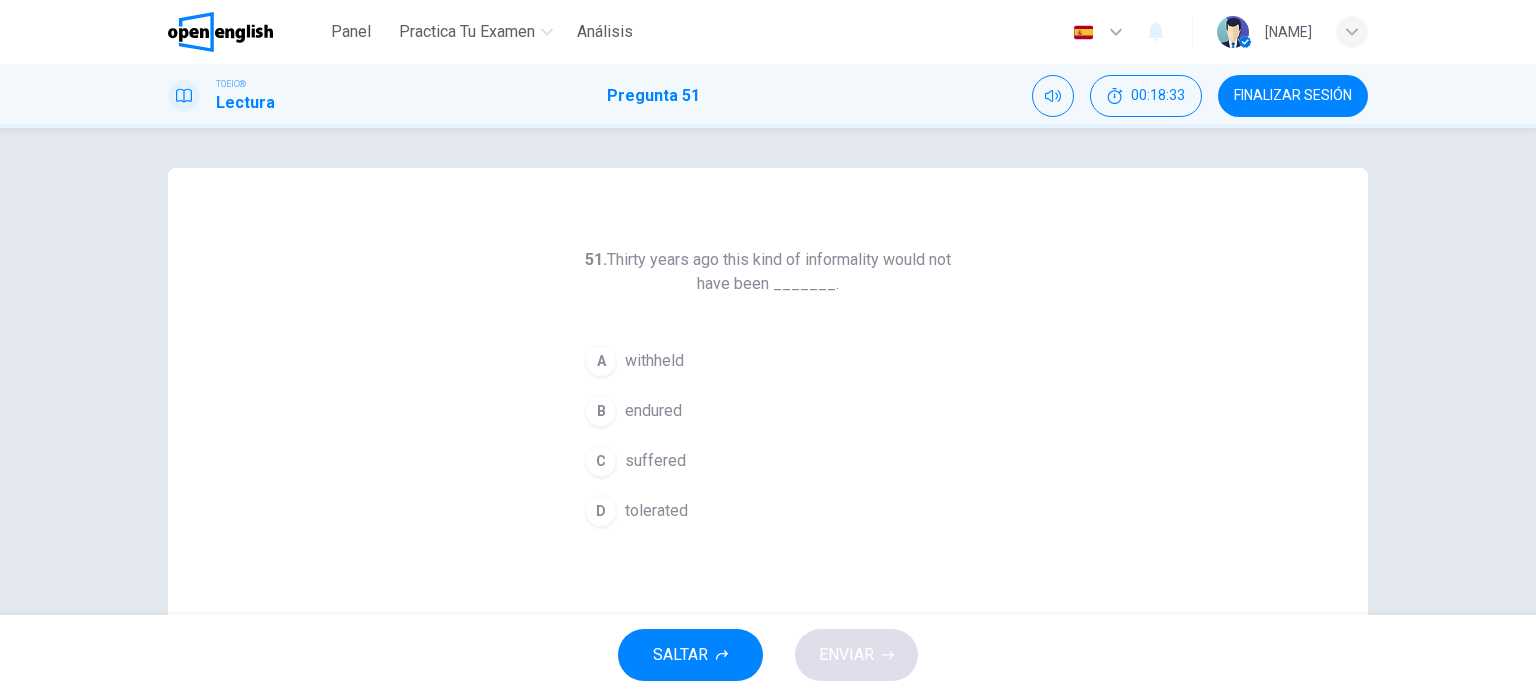 click on "tolerated" at bounding box center (656, 511) 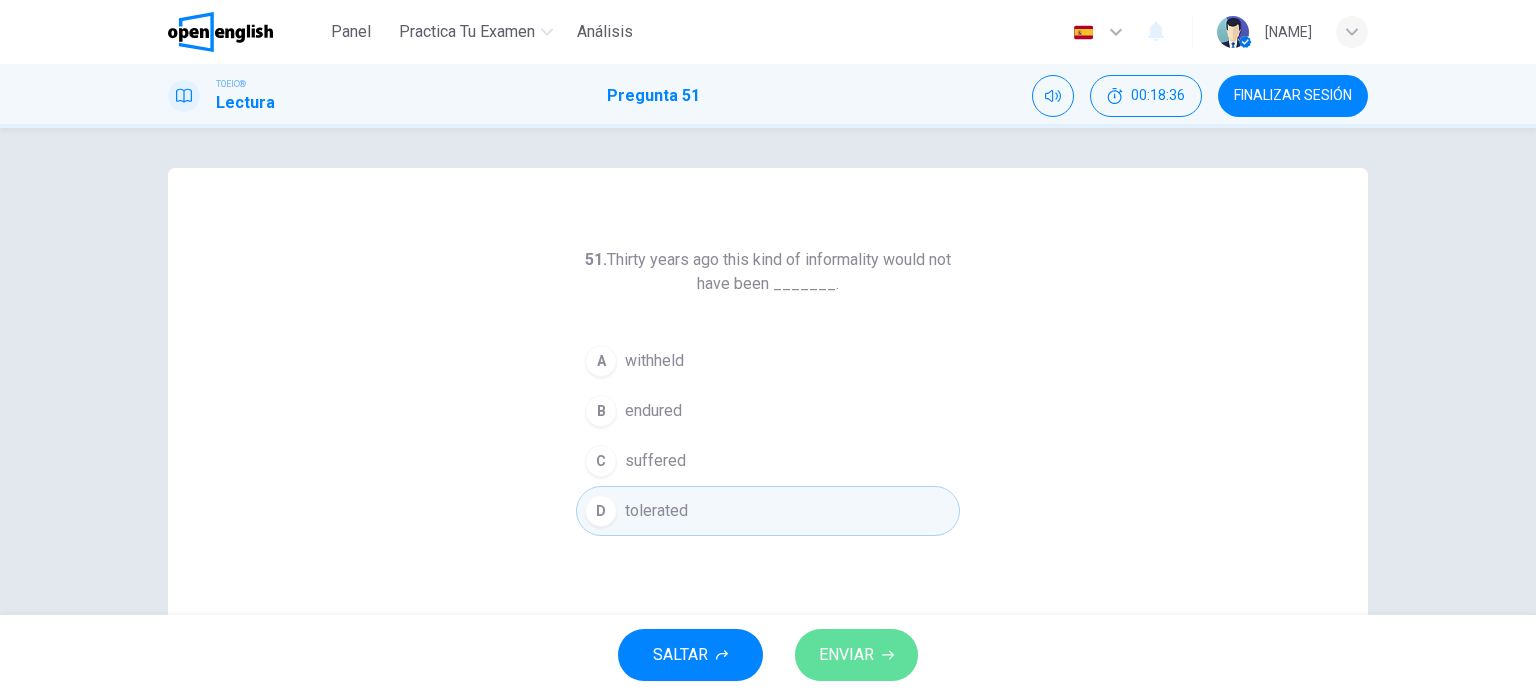 click on "ENVIAR" at bounding box center [846, 655] 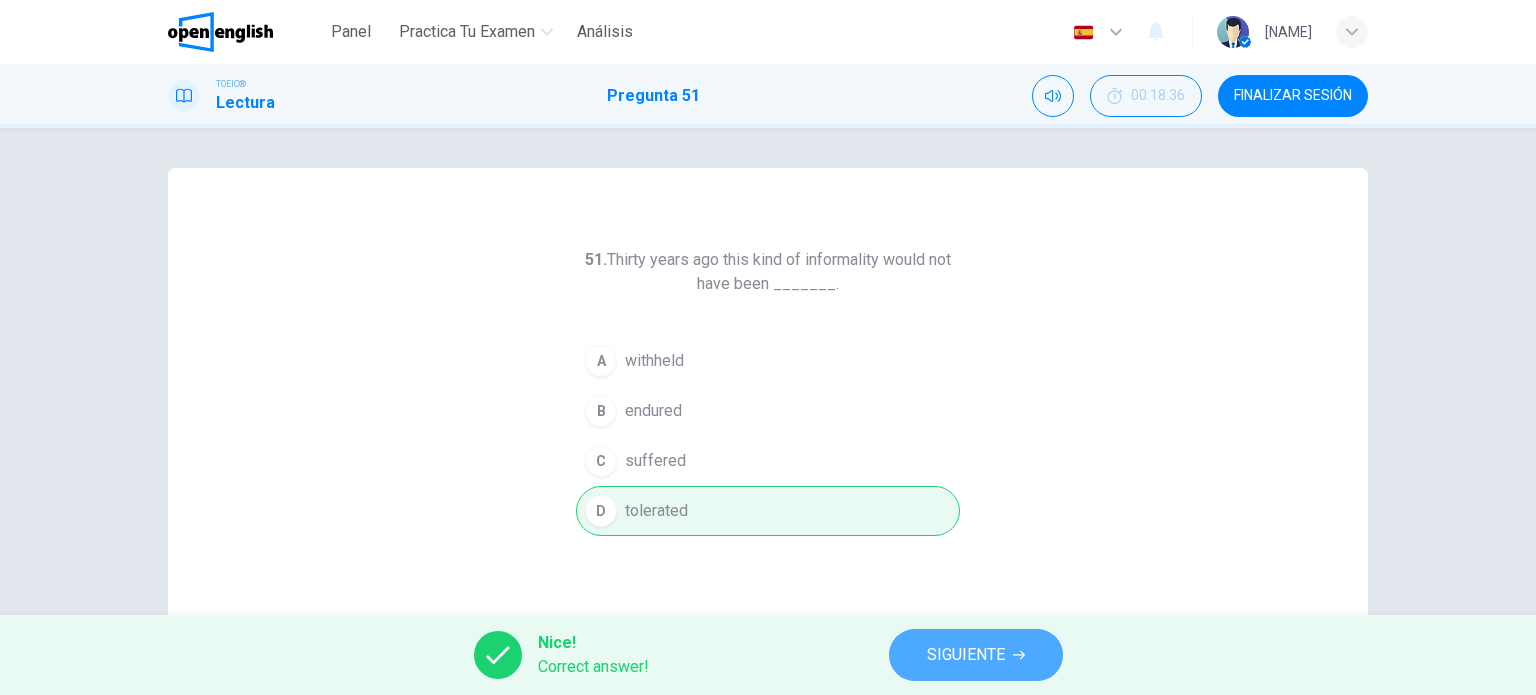 drag, startPoint x: 987, startPoint y: 663, endPoint x: 996, endPoint y: 644, distance: 21.023796 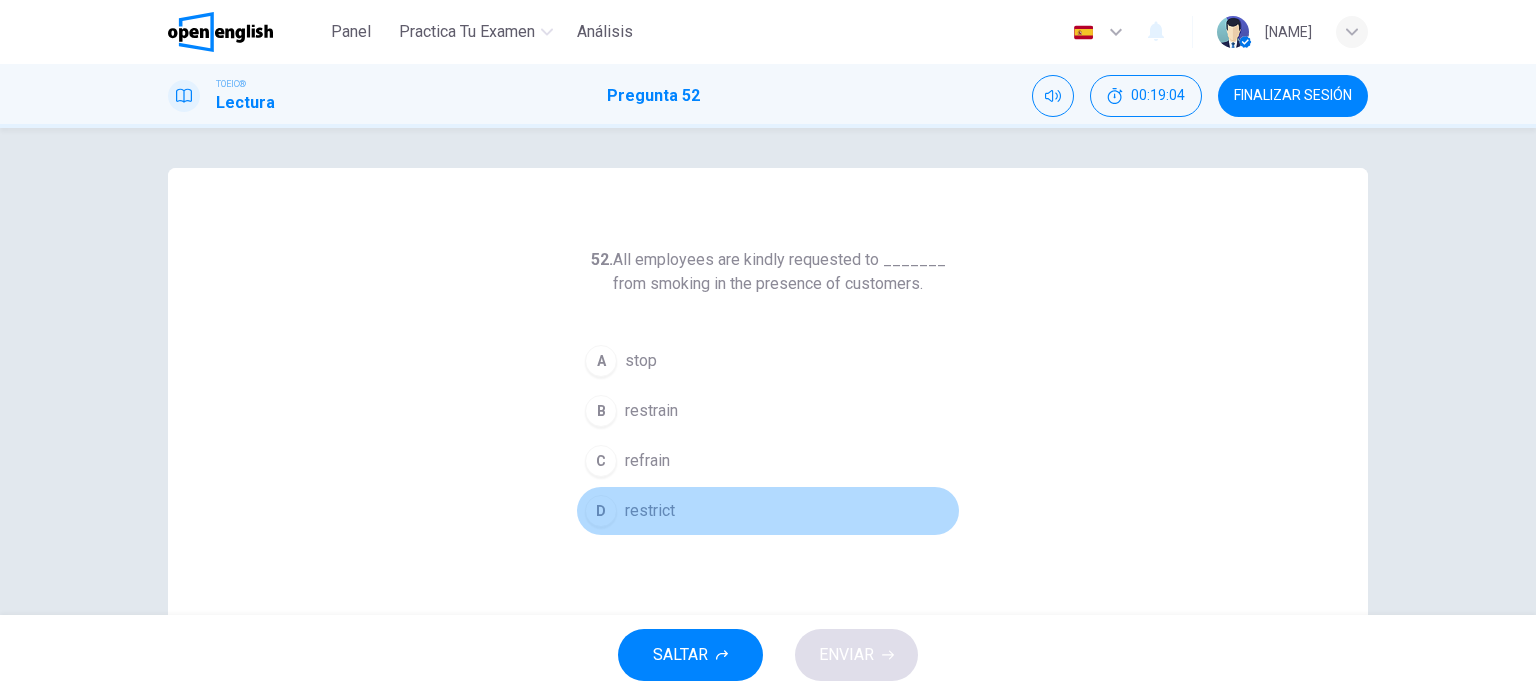 click on "restrict" at bounding box center [650, 511] 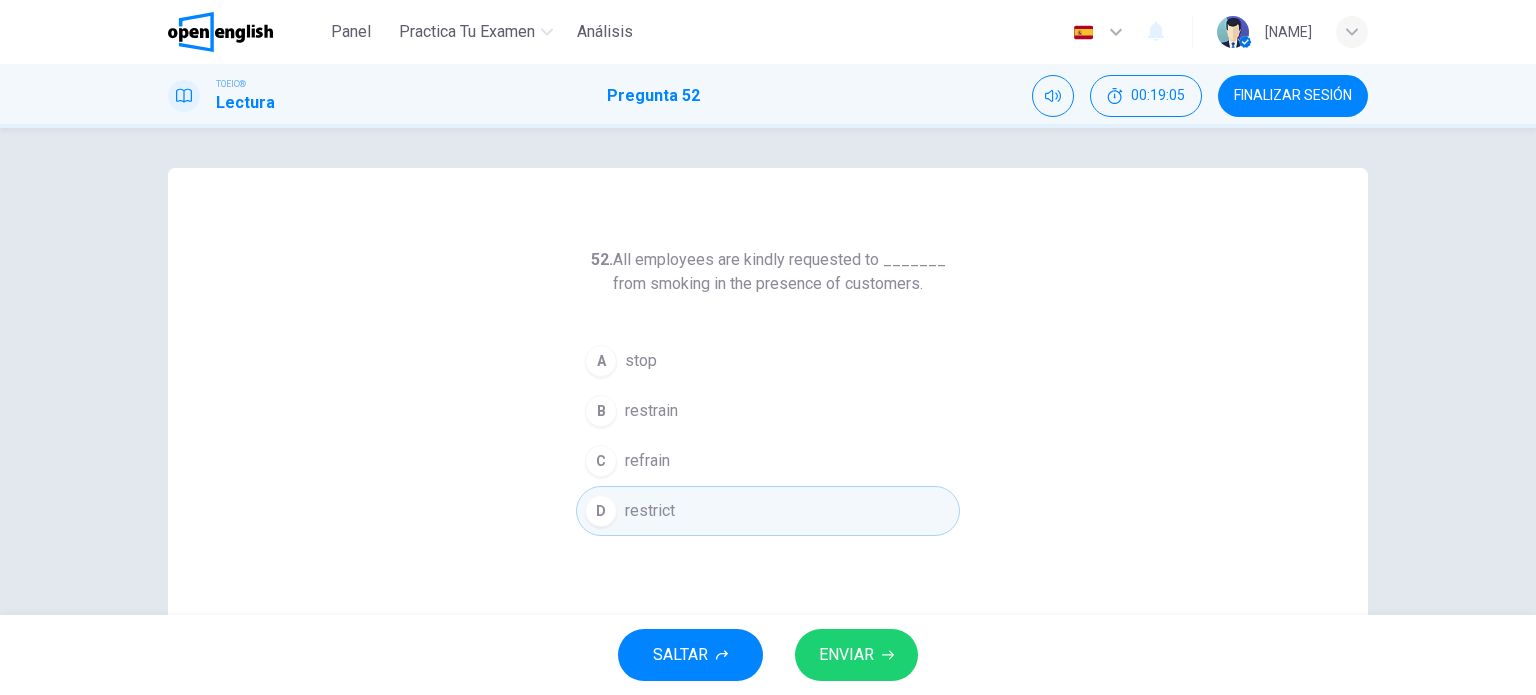click on "ENVIAR" at bounding box center [846, 655] 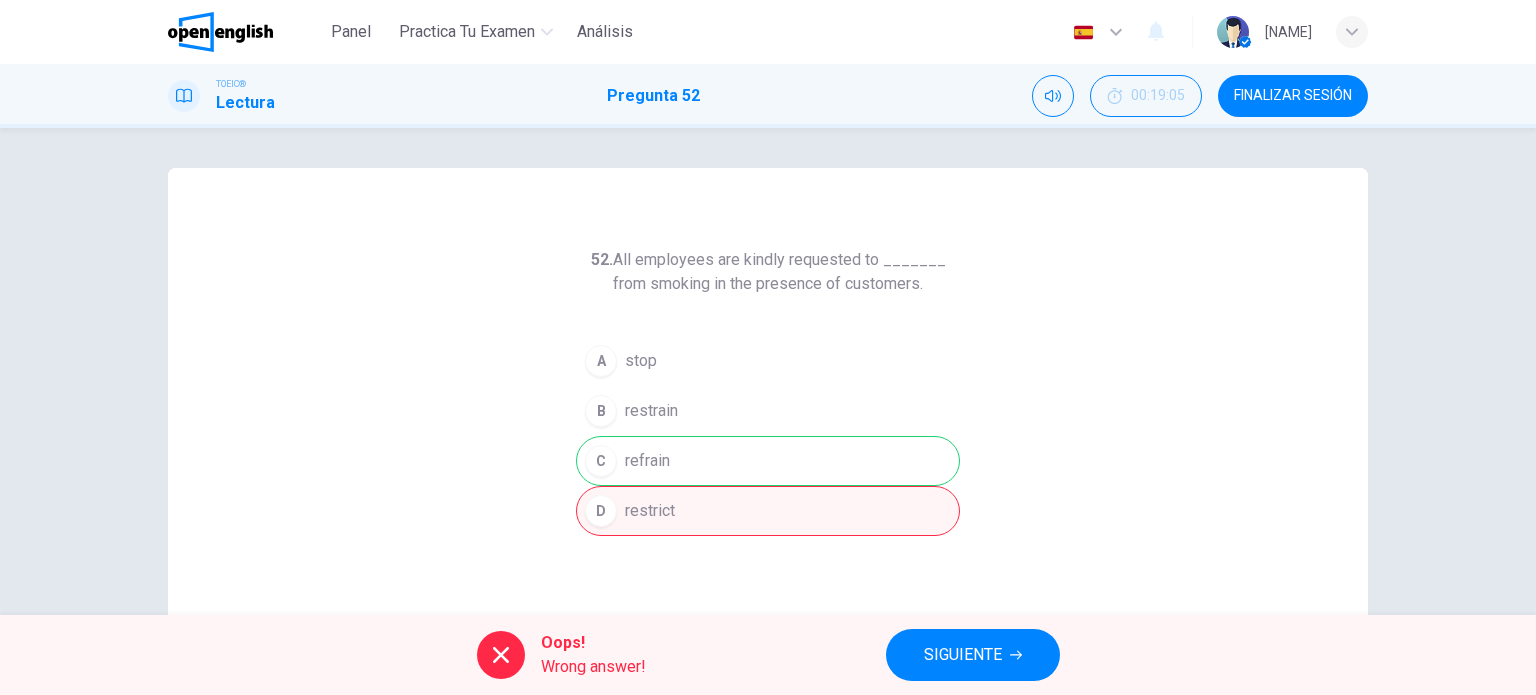click on "A stop B restrain C refrain D restrict" at bounding box center [768, 436] 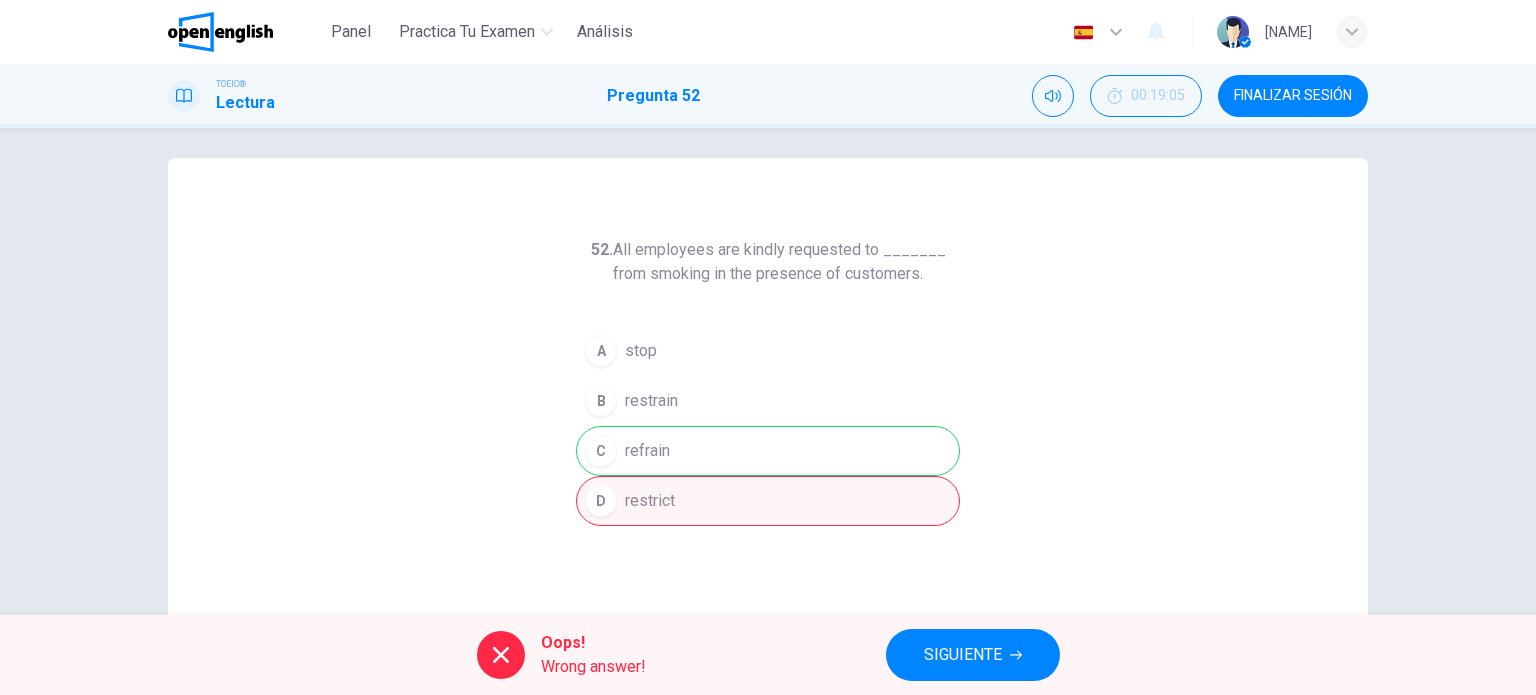 scroll, scrollTop: 0, scrollLeft: 0, axis: both 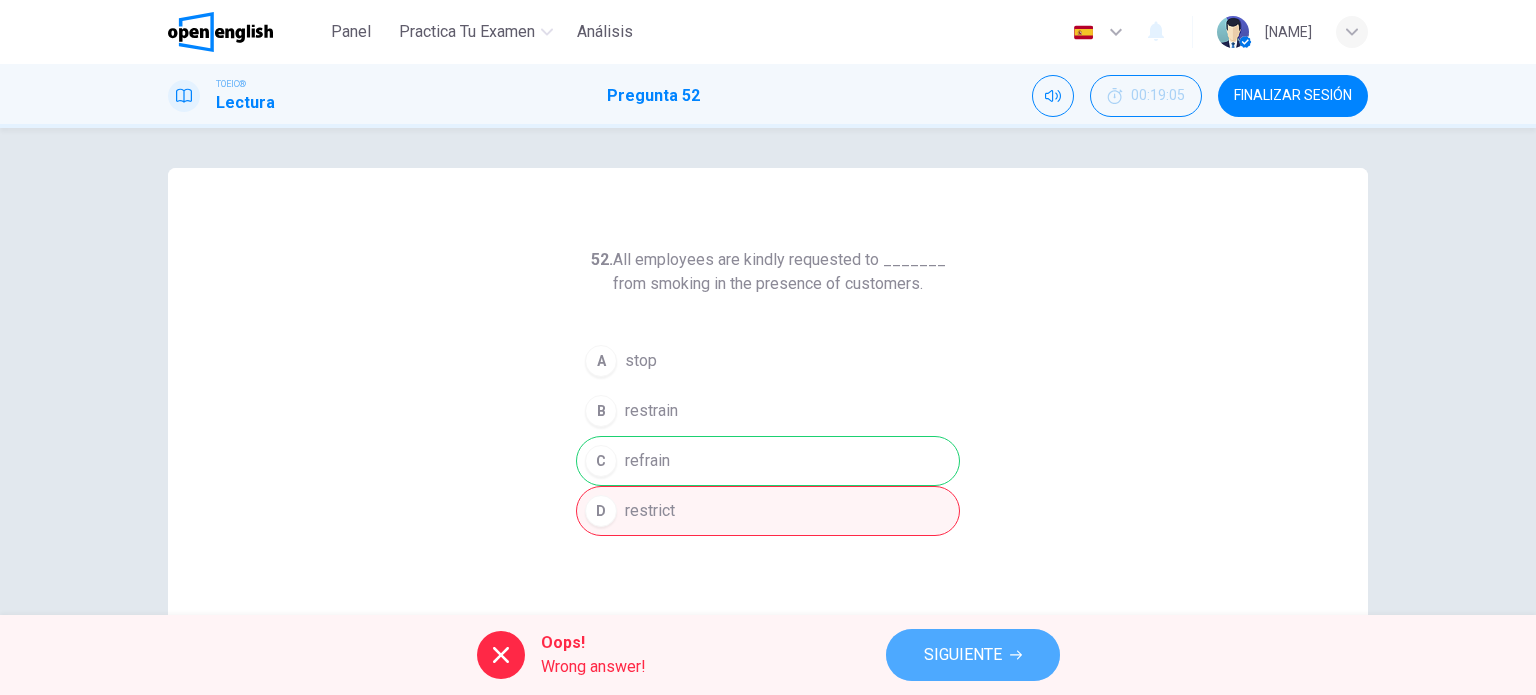 click on "SIGUIENTE" at bounding box center (973, 655) 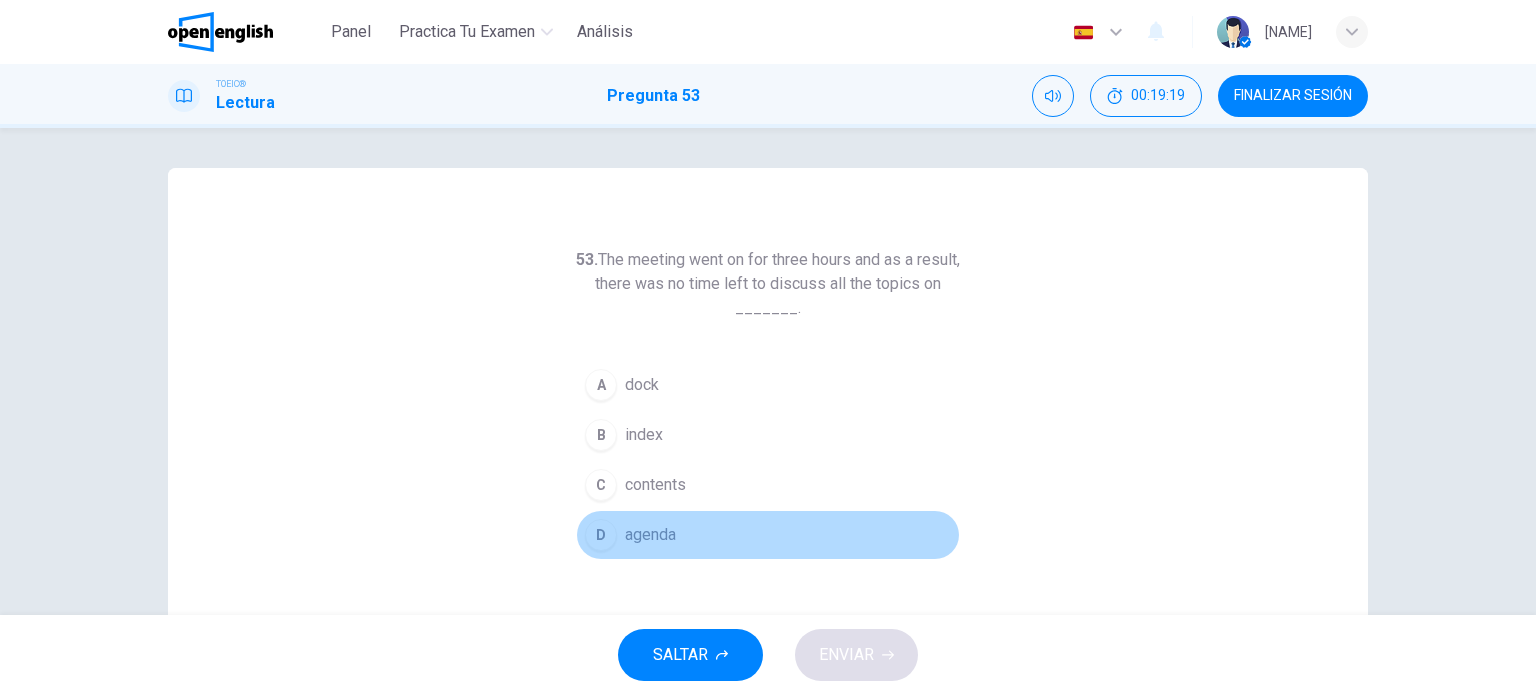 click on "agenda" at bounding box center (650, 535) 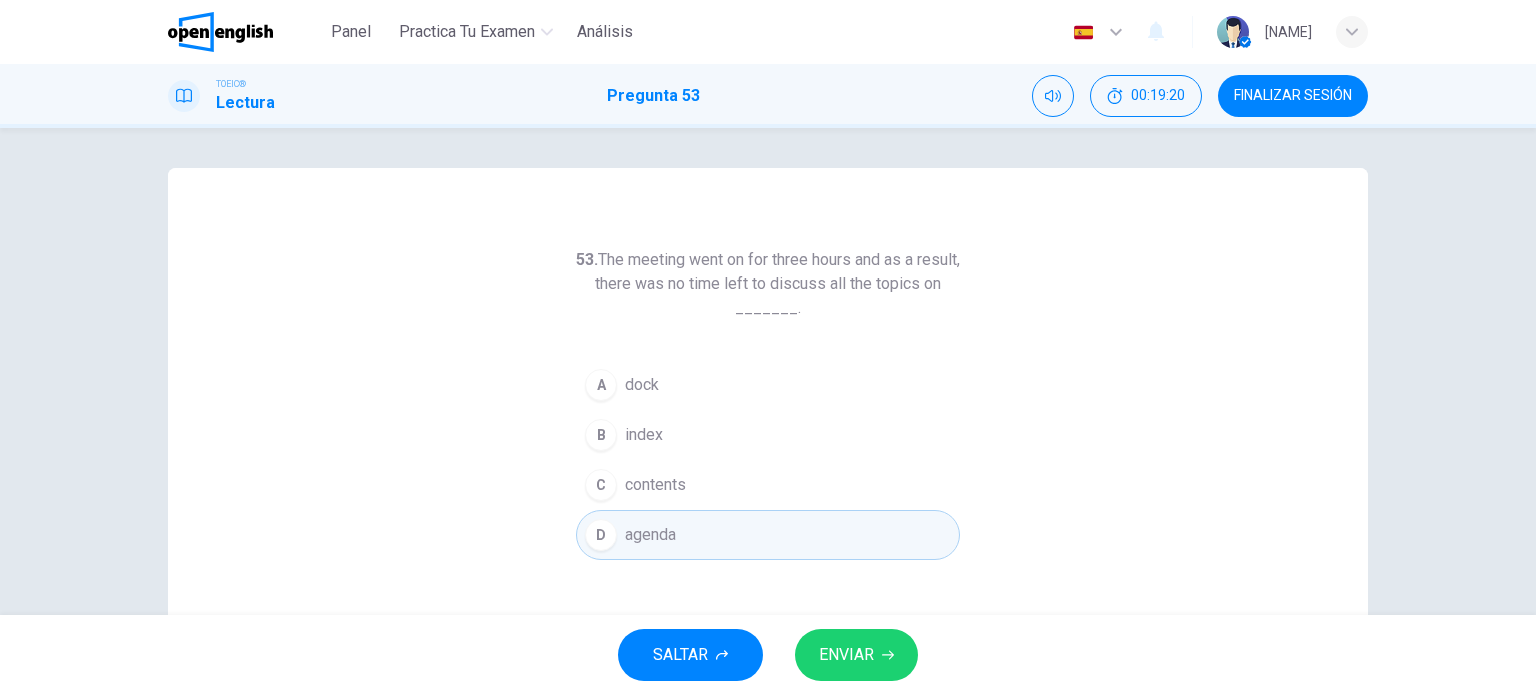 click on "ENVIAR" at bounding box center [856, 655] 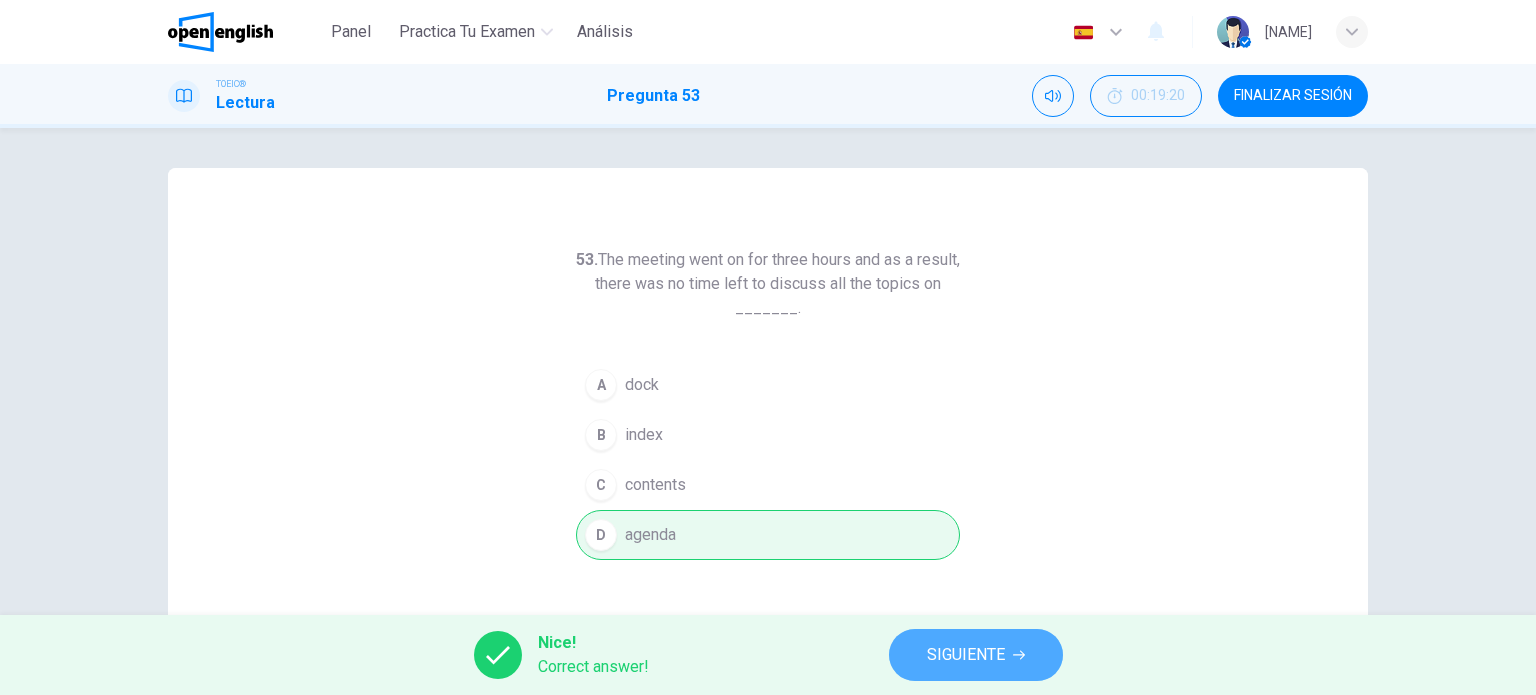 click on "SIGUIENTE" at bounding box center [966, 655] 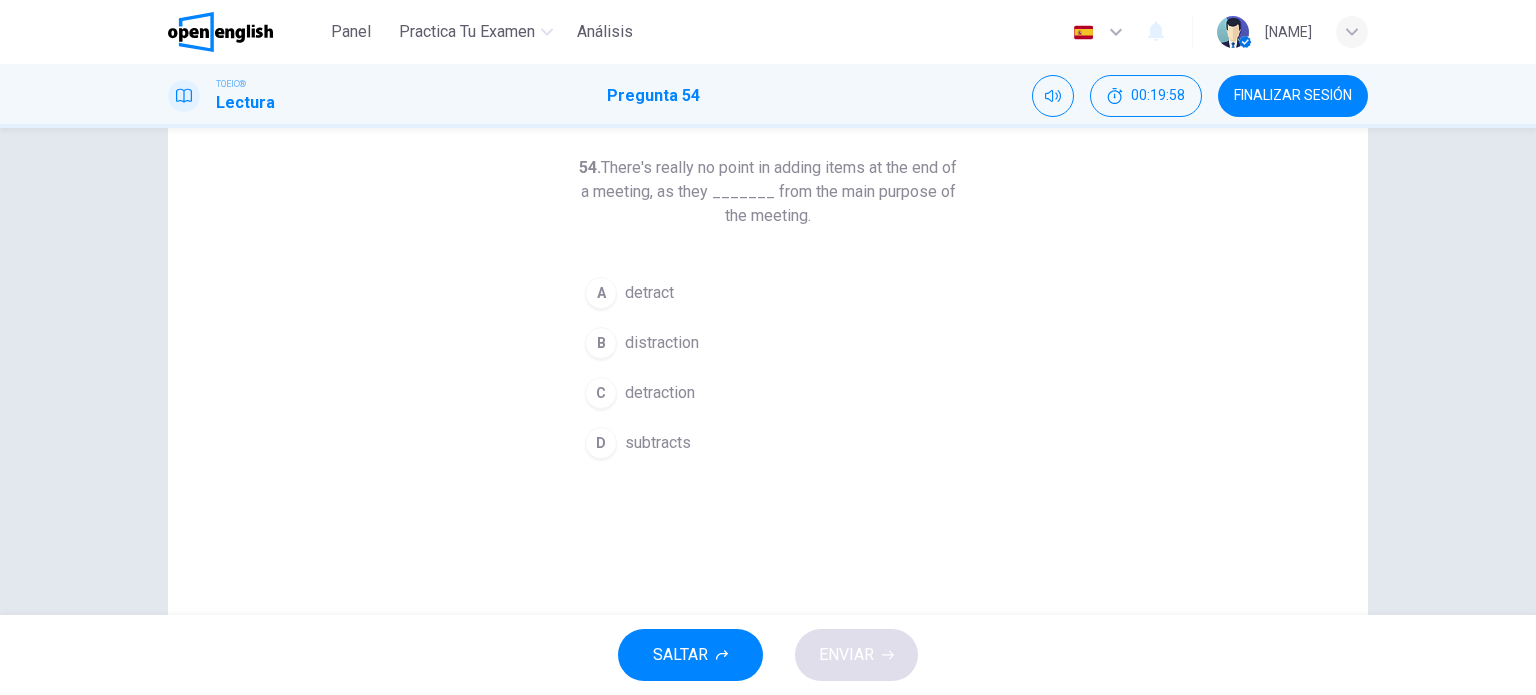 scroll, scrollTop: 100, scrollLeft: 0, axis: vertical 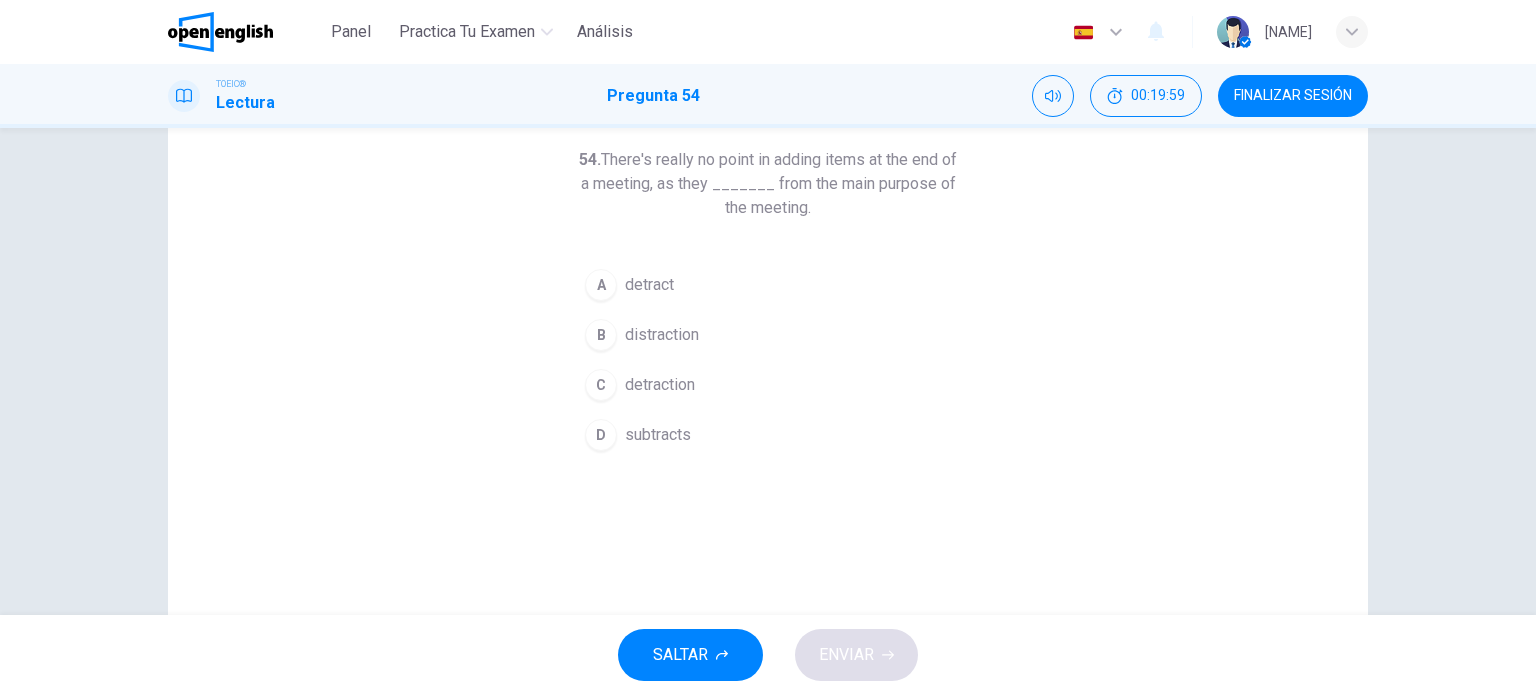 click on "detract" at bounding box center [649, 285] 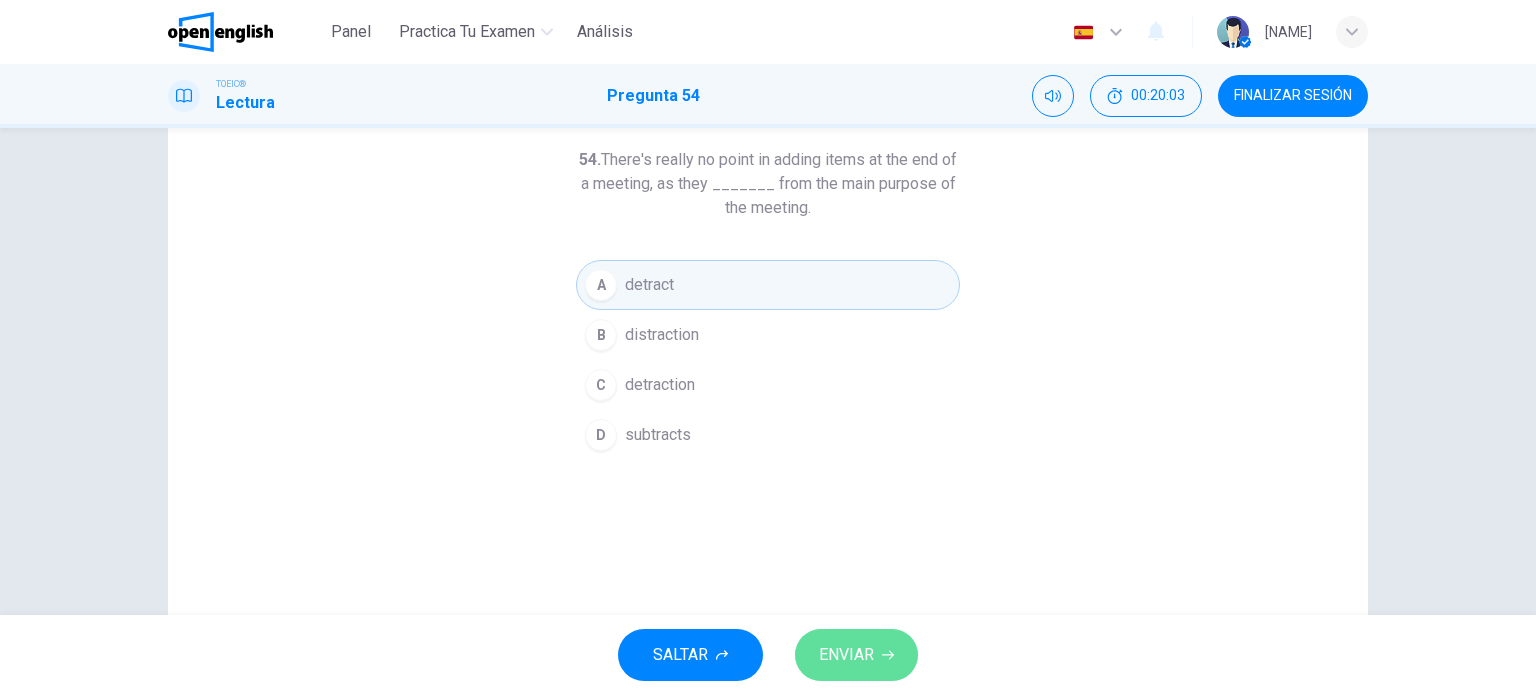 click on "ENVIAR" at bounding box center [846, 655] 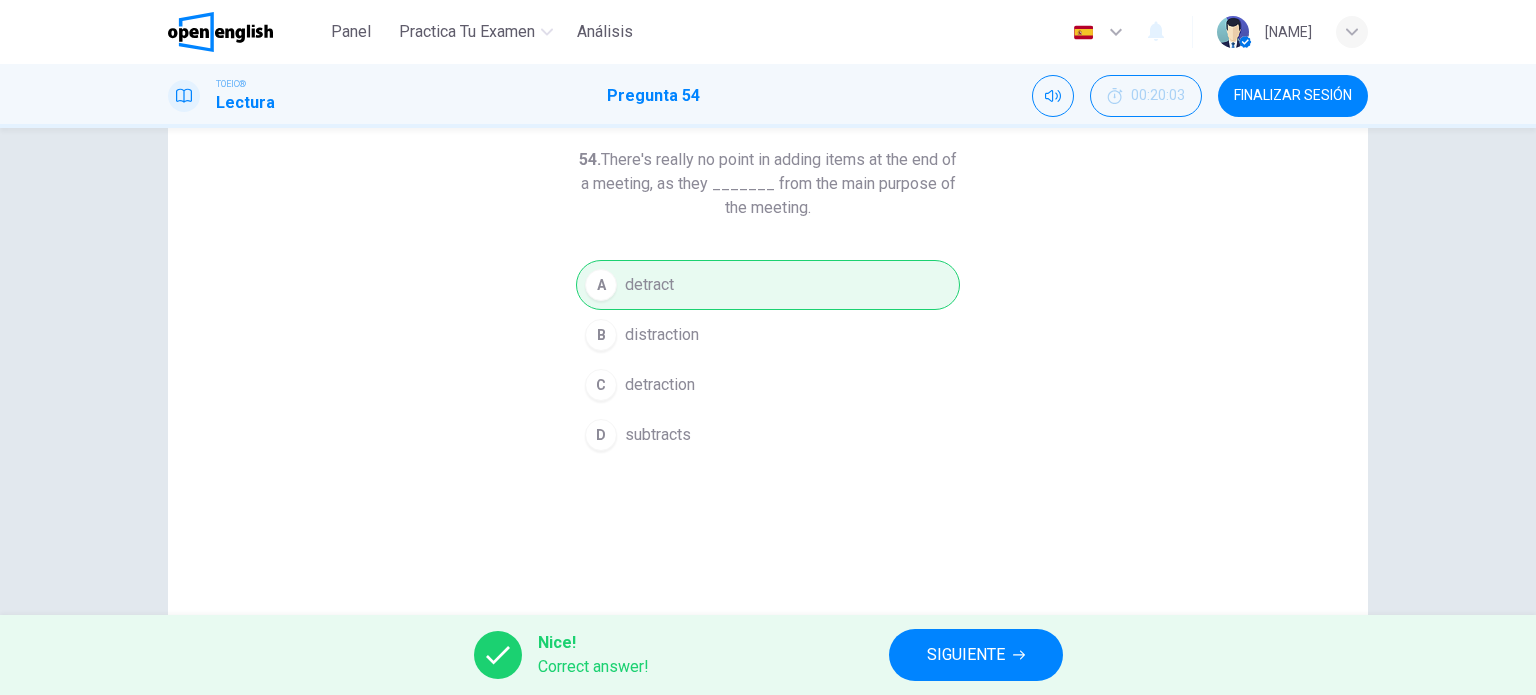 click on "SIGUIENTE" at bounding box center (976, 655) 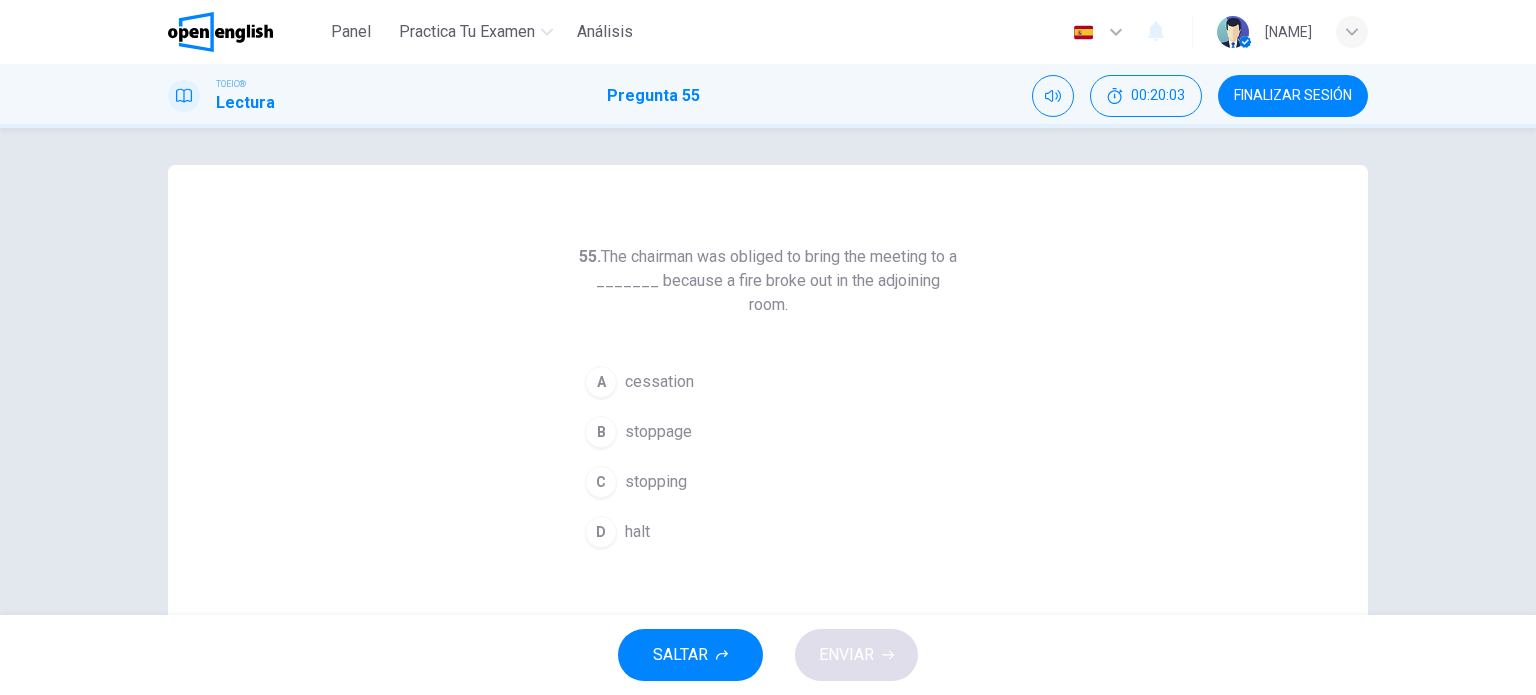 scroll, scrollTop: 0, scrollLeft: 0, axis: both 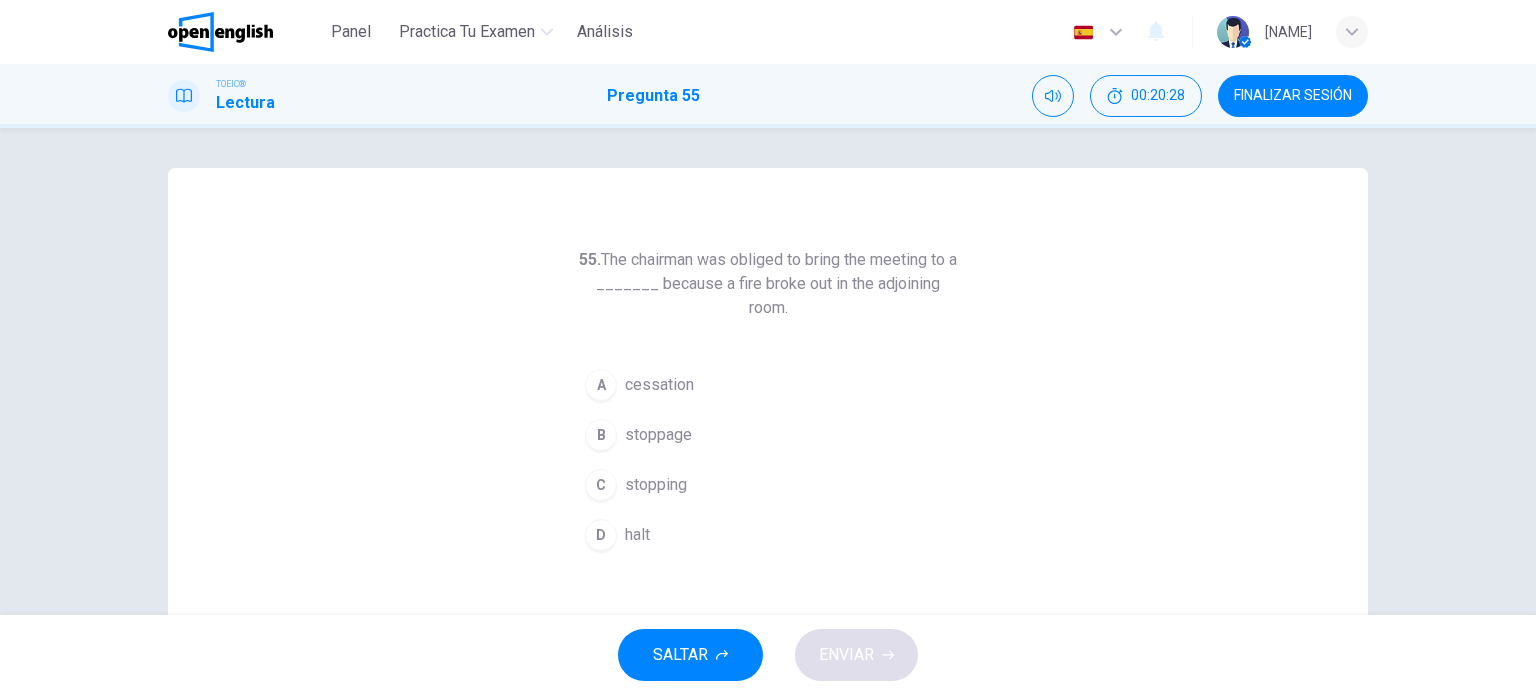 click on "D halt" at bounding box center [768, 535] 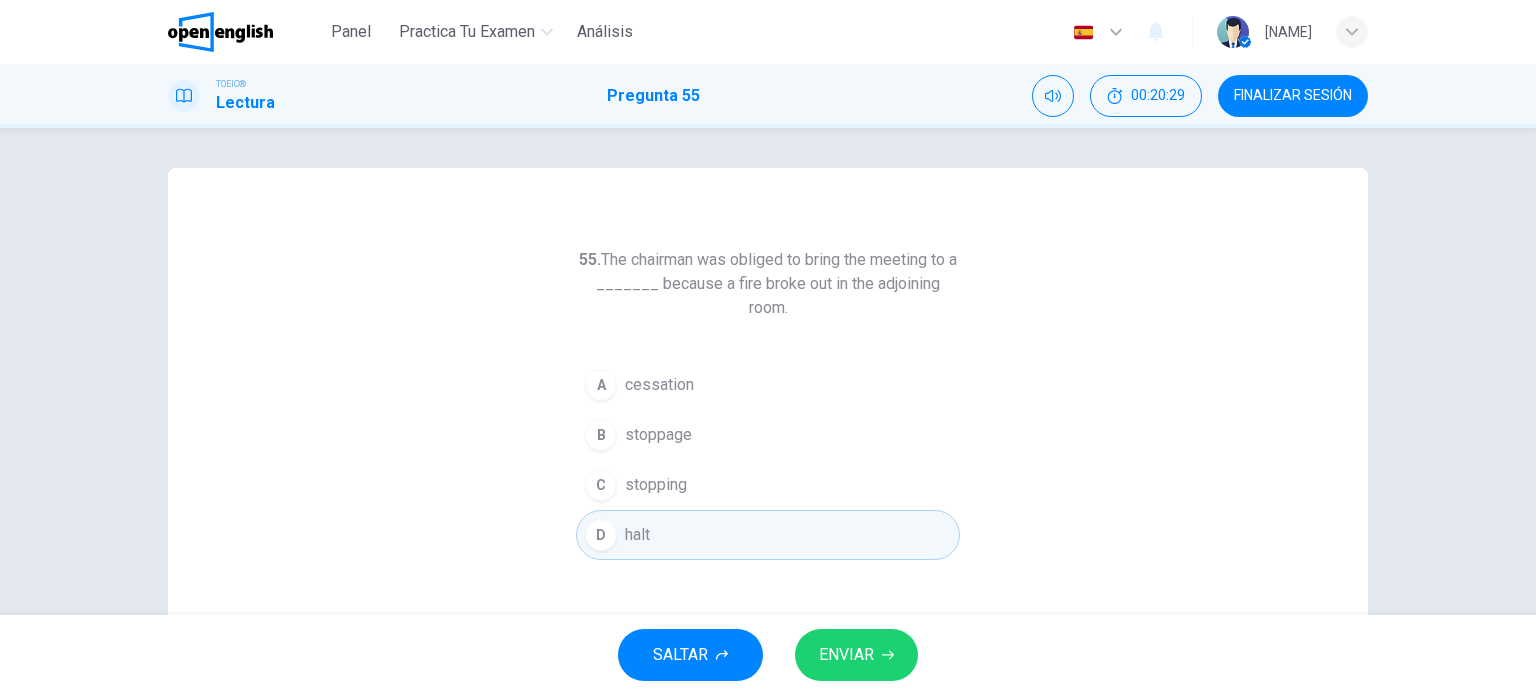 click on "ENVIAR" at bounding box center [846, 655] 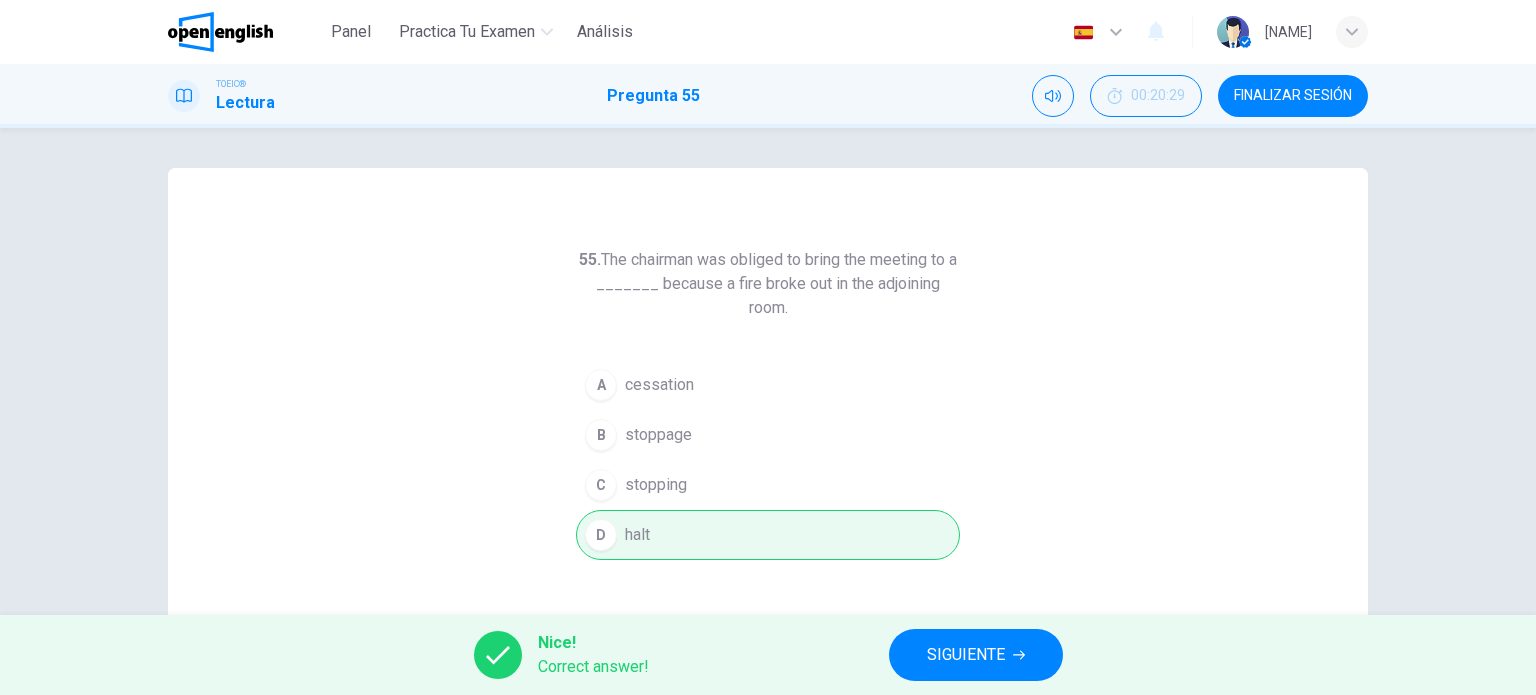 click on "SIGUIENTE" at bounding box center (966, 655) 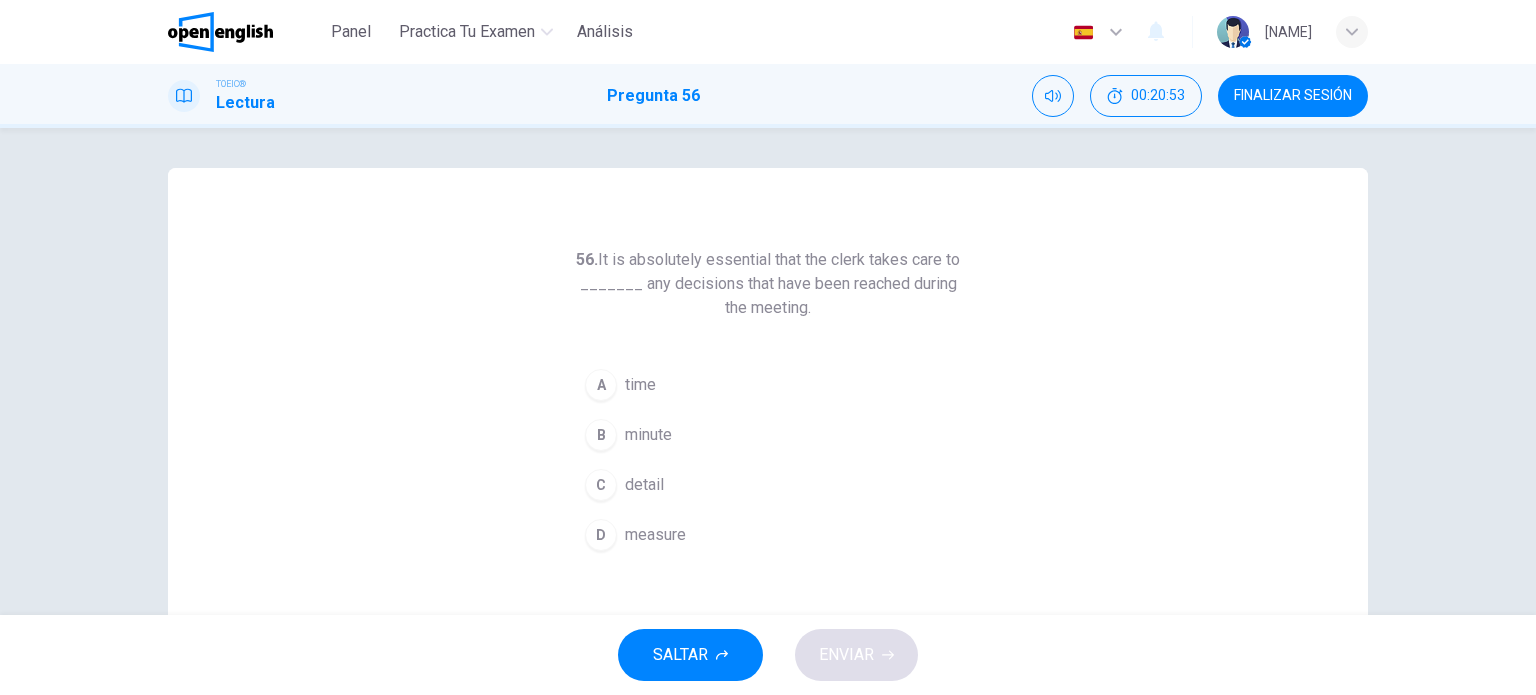 click on "detail" at bounding box center [644, 485] 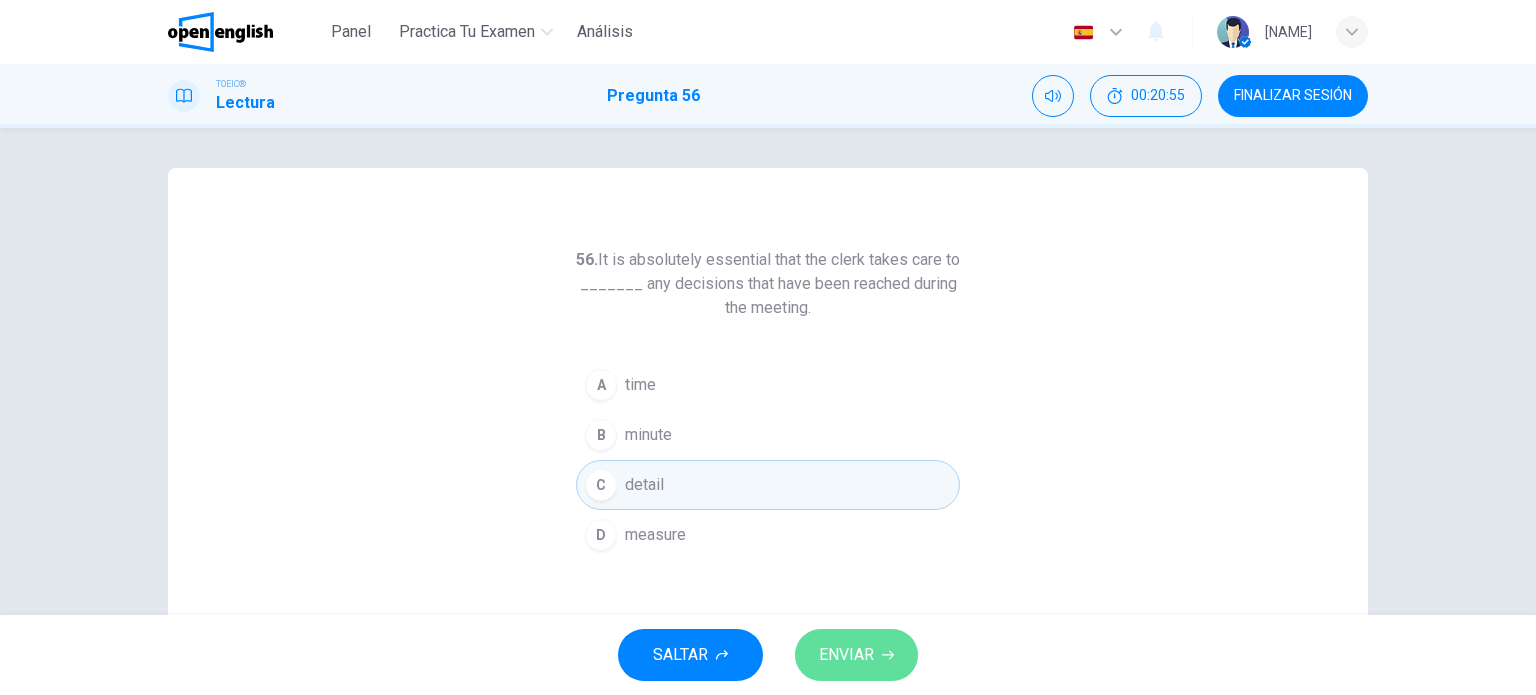click on "ENVIAR" at bounding box center [846, 655] 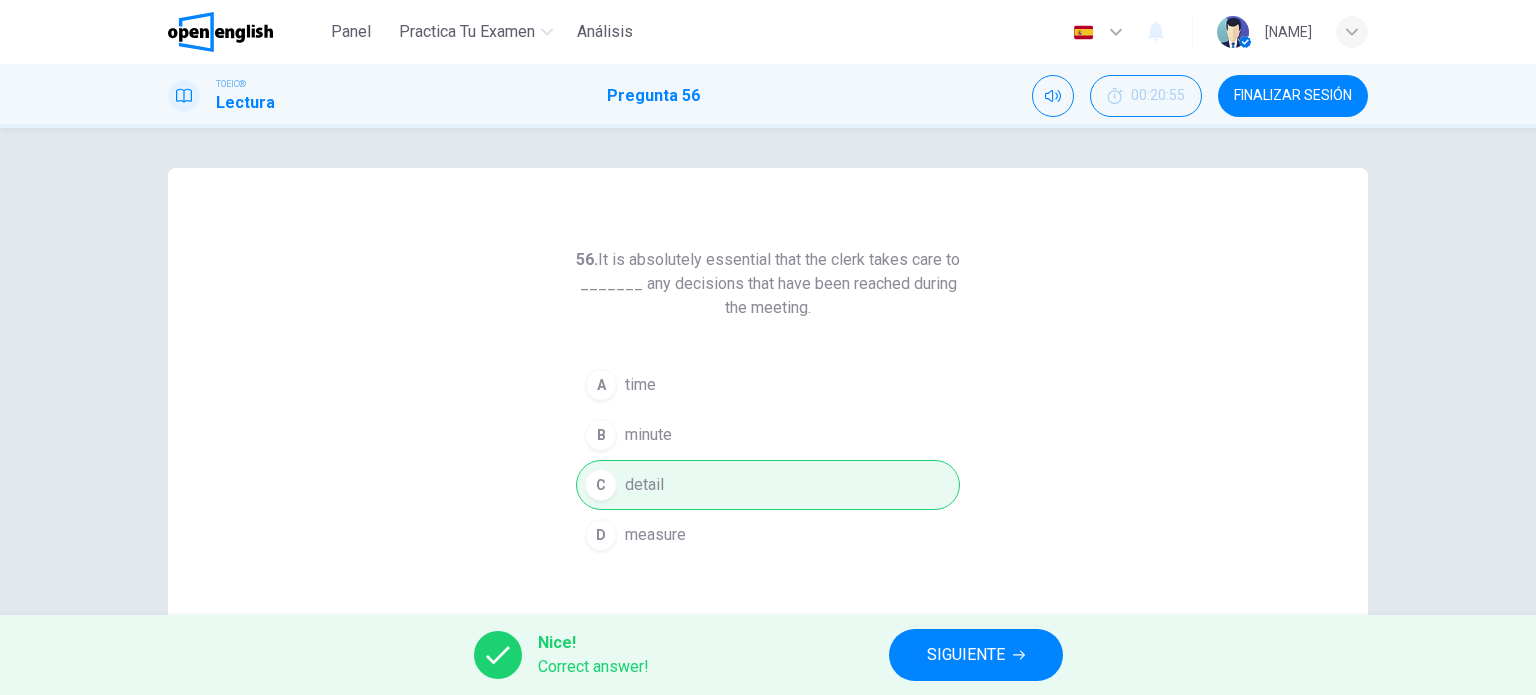 click on "SIGUIENTE" at bounding box center (966, 655) 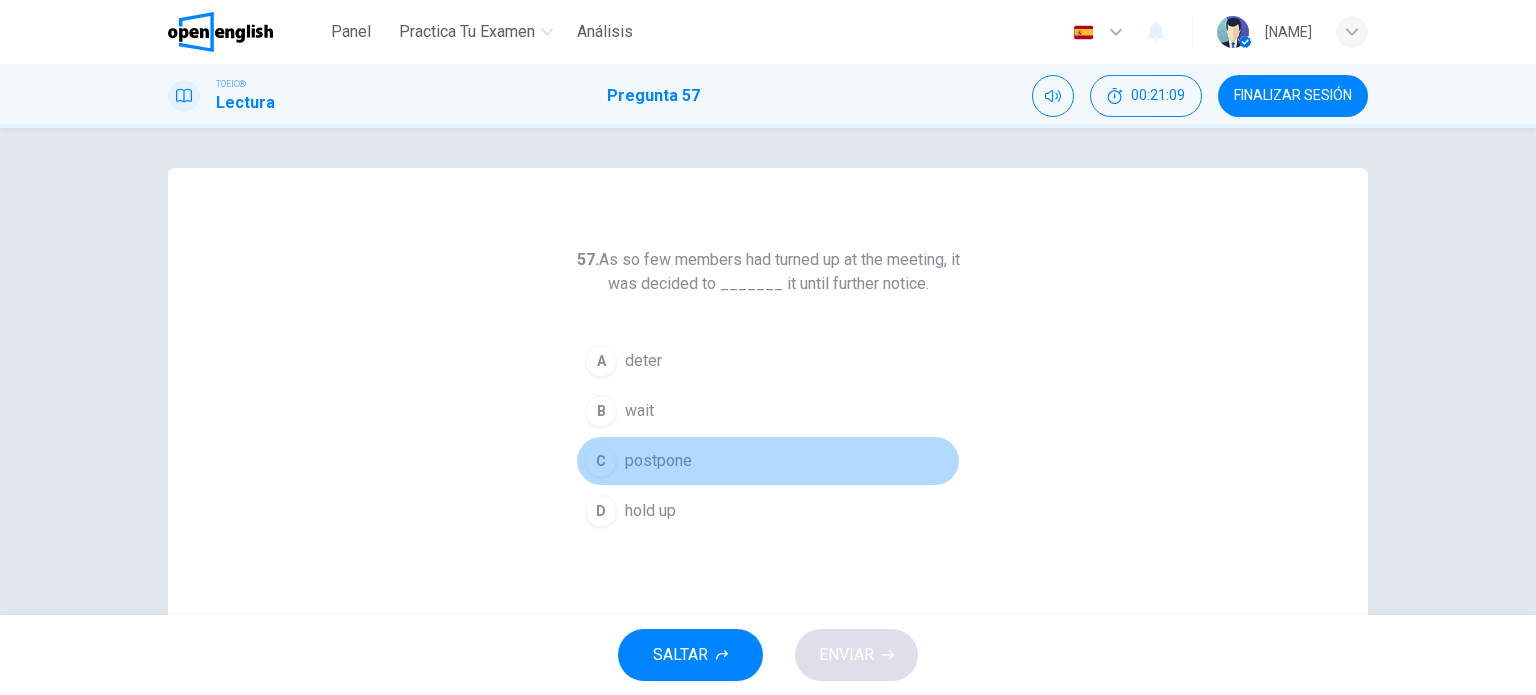 click on "postpone" at bounding box center [658, 461] 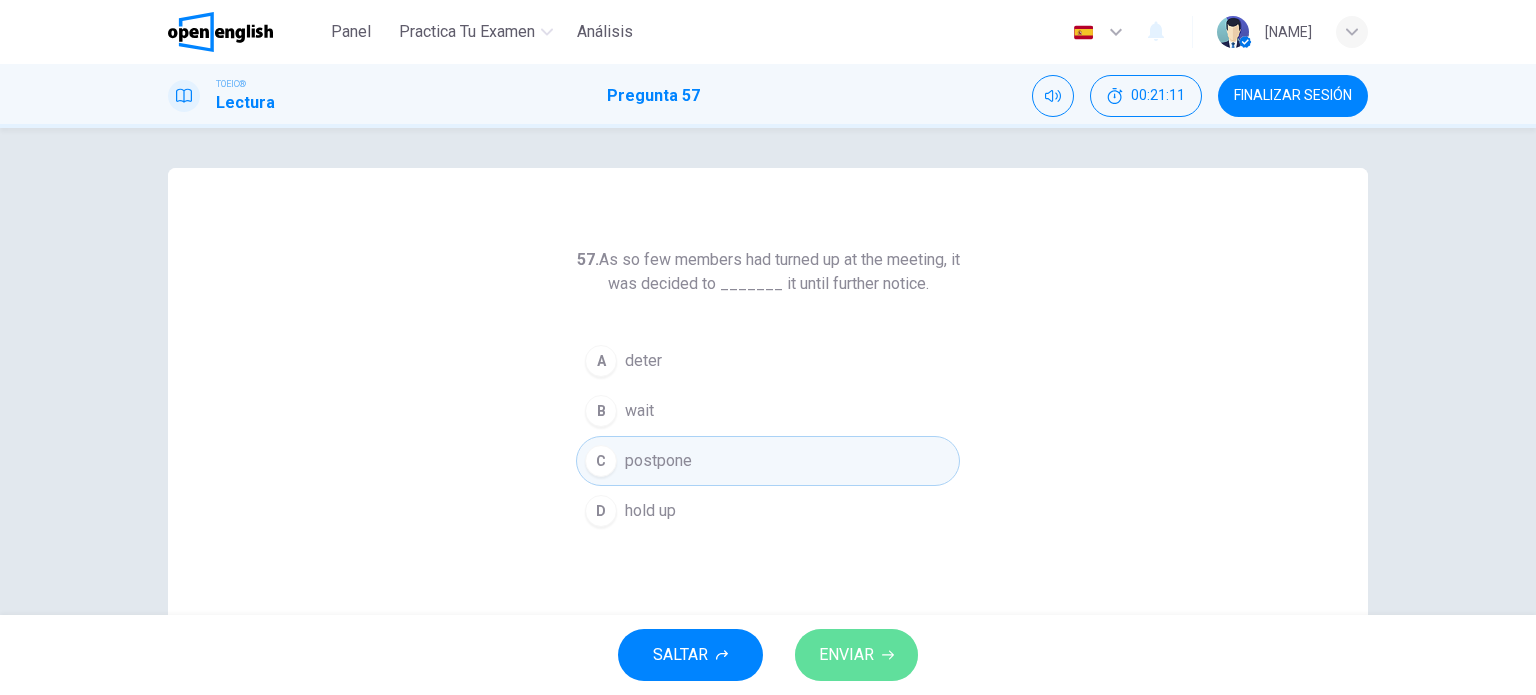 click on "ENVIAR" at bounding box center [846, 655] 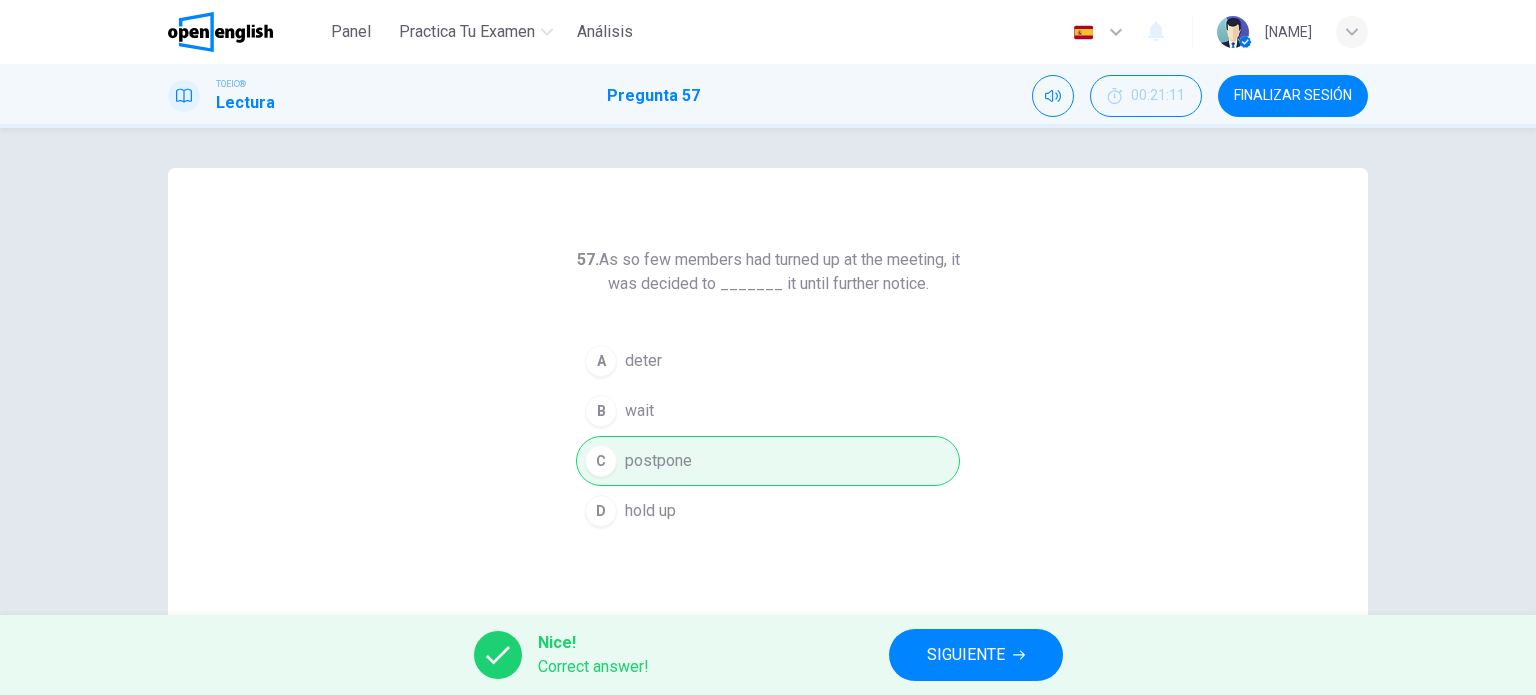 click on "SIGUIENTE" at bounding box center [966, 655] 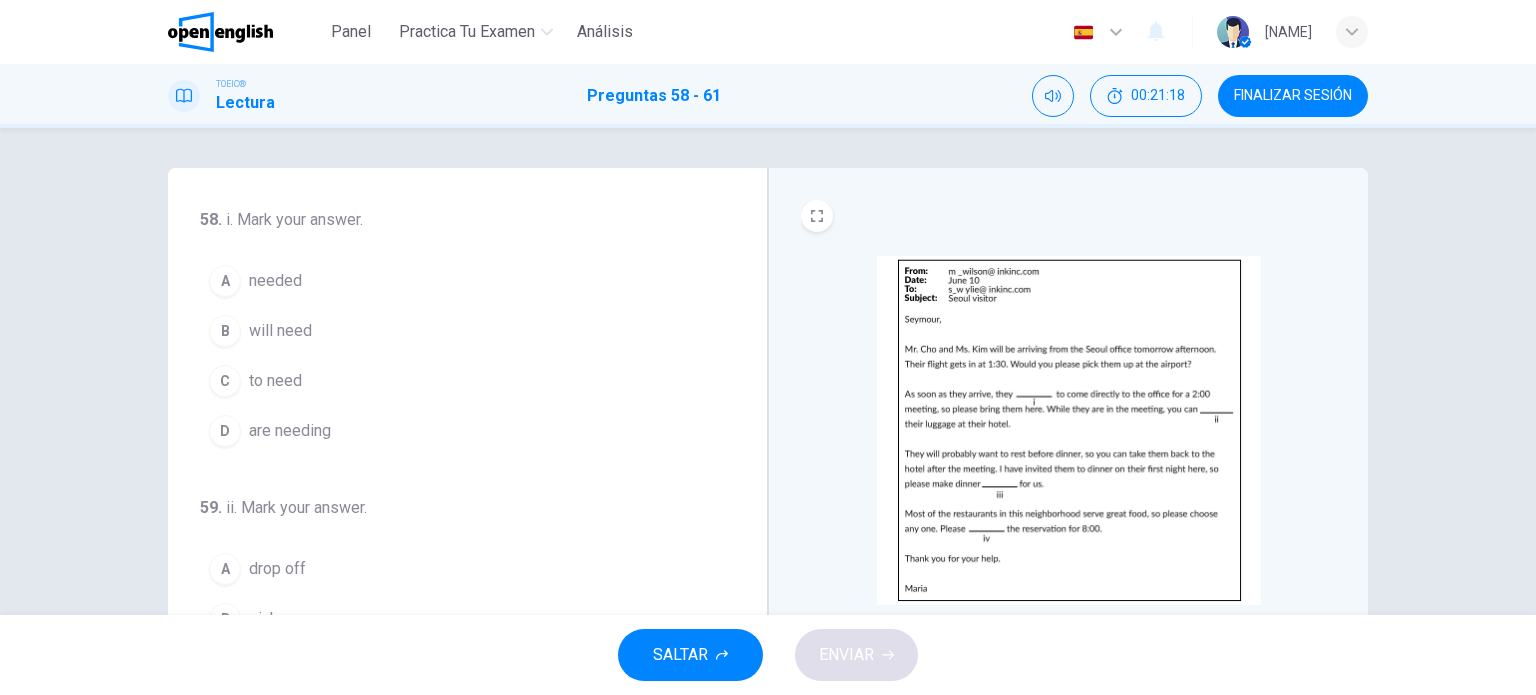 click at bounding box center (1069, 430) 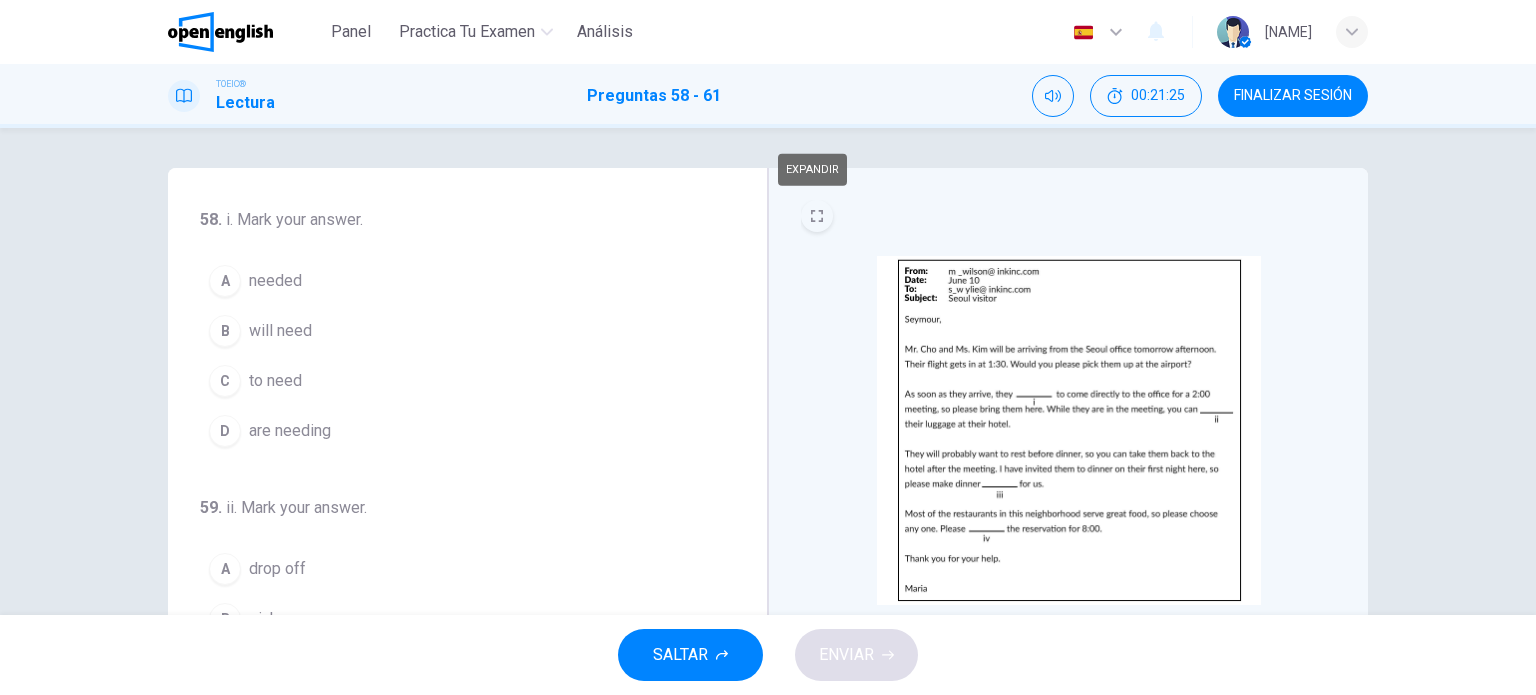 click 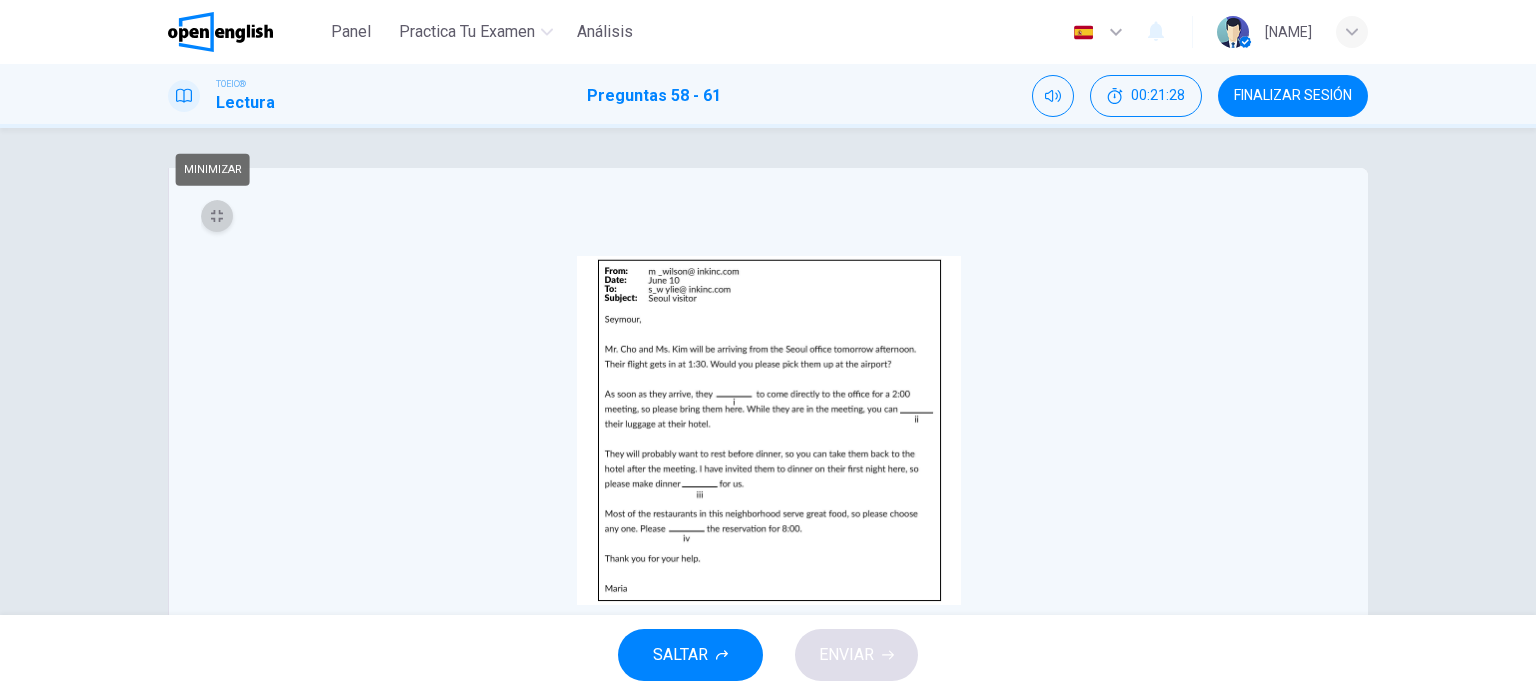 click 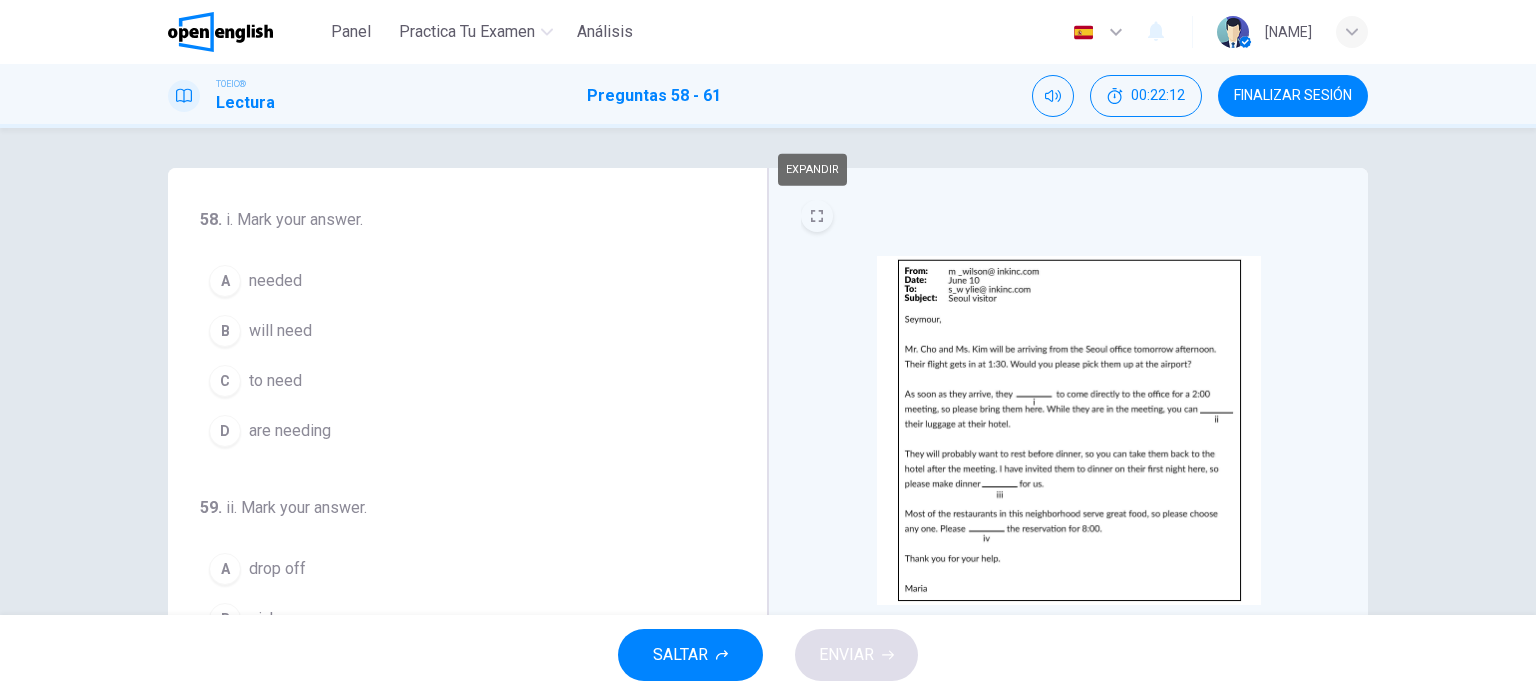 click on "will need" at bounding box center [280, 331] 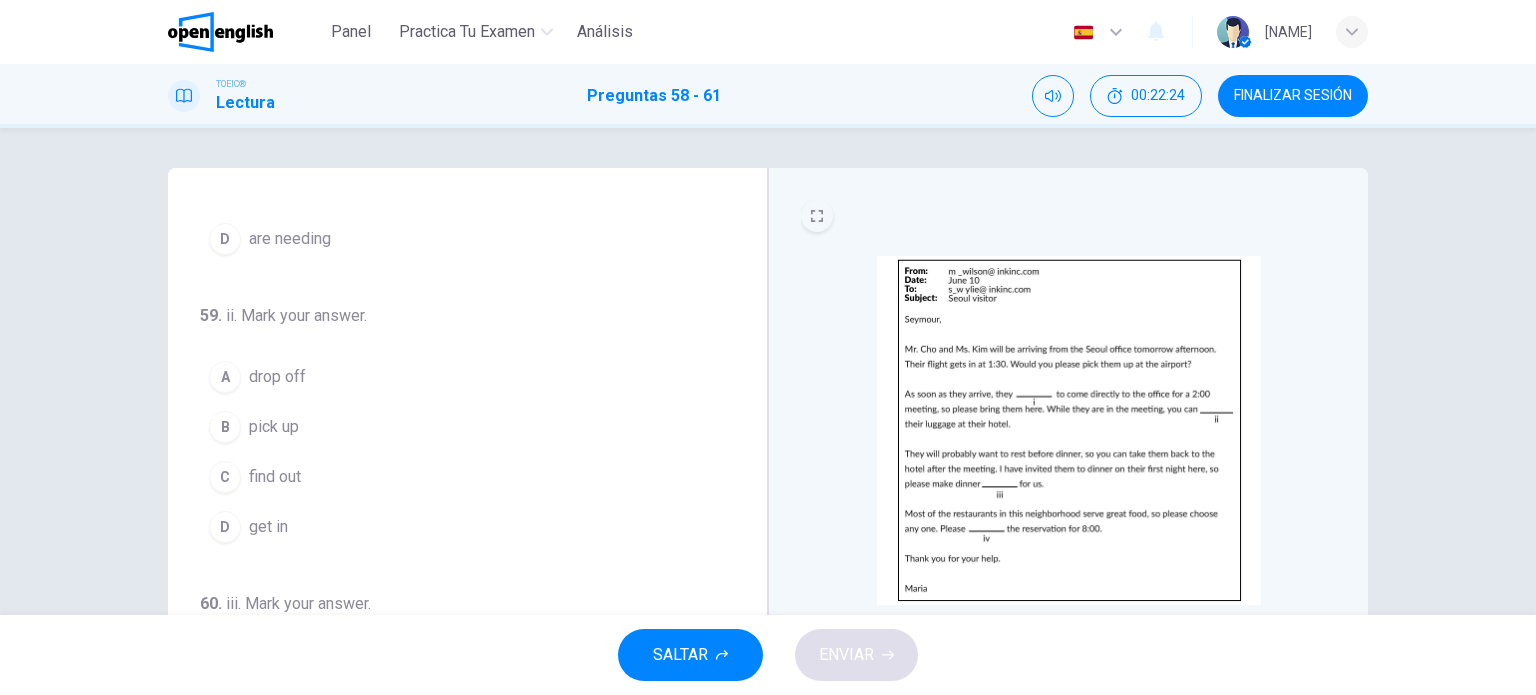 scroll, scrollTop: 200, scrollLeft: 0, axis: vertical 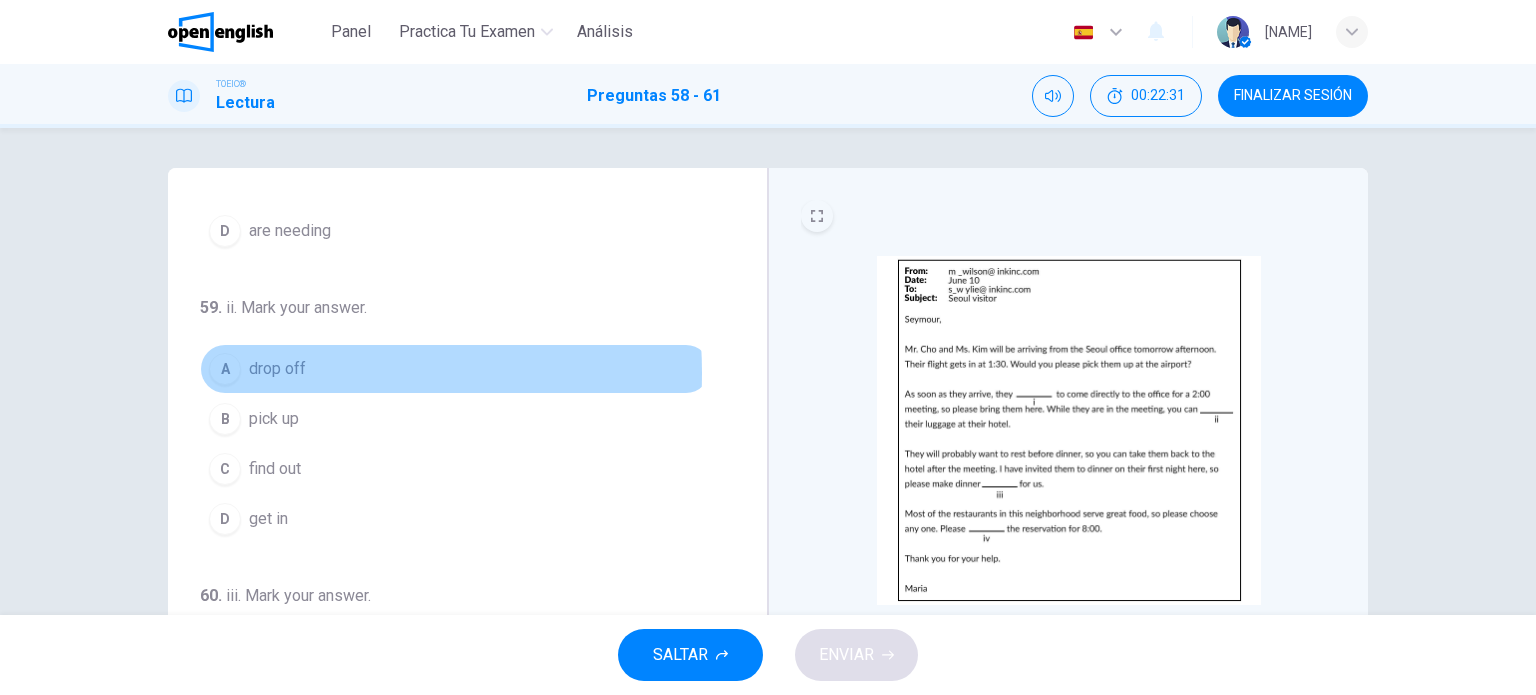 click on "drop off" at bounding box center (277, 369) 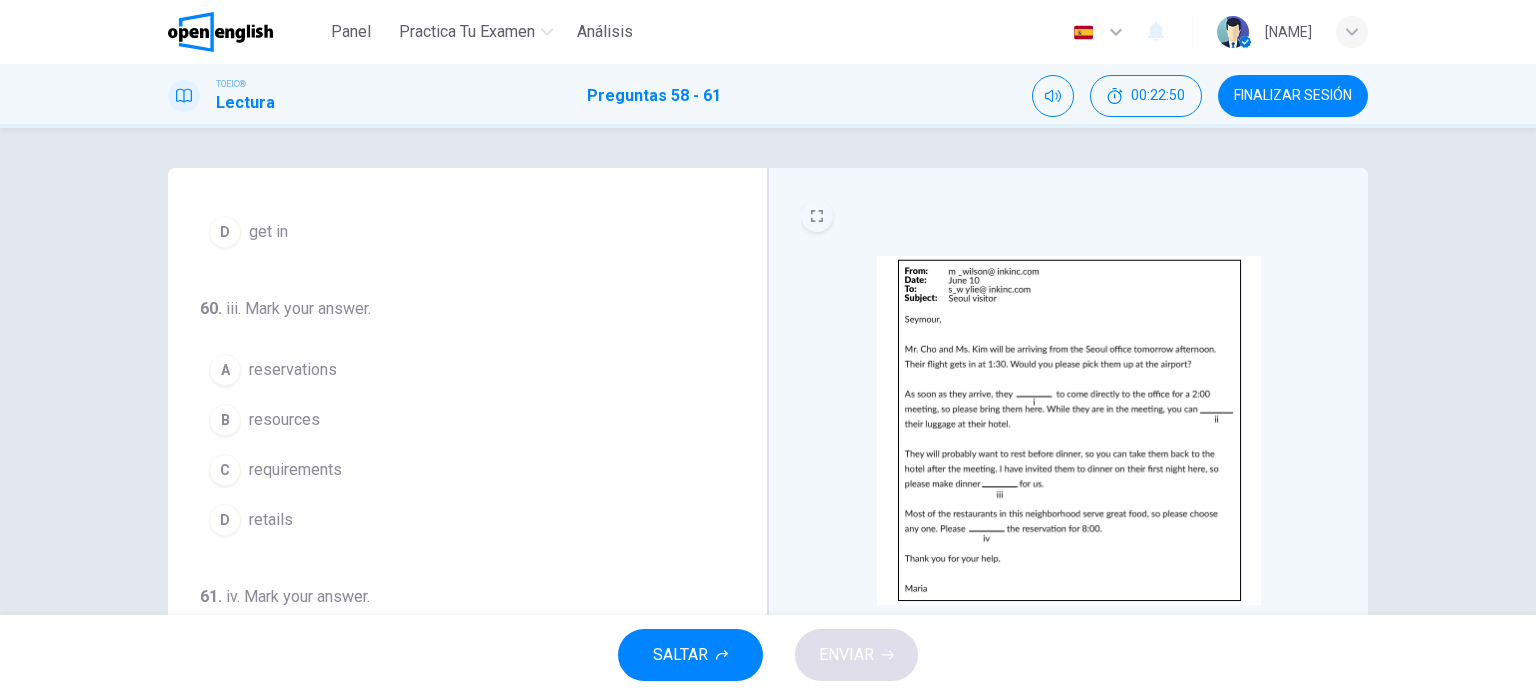 scroll, scrollTop: 490, scrollLeft: 0, axis: vertical 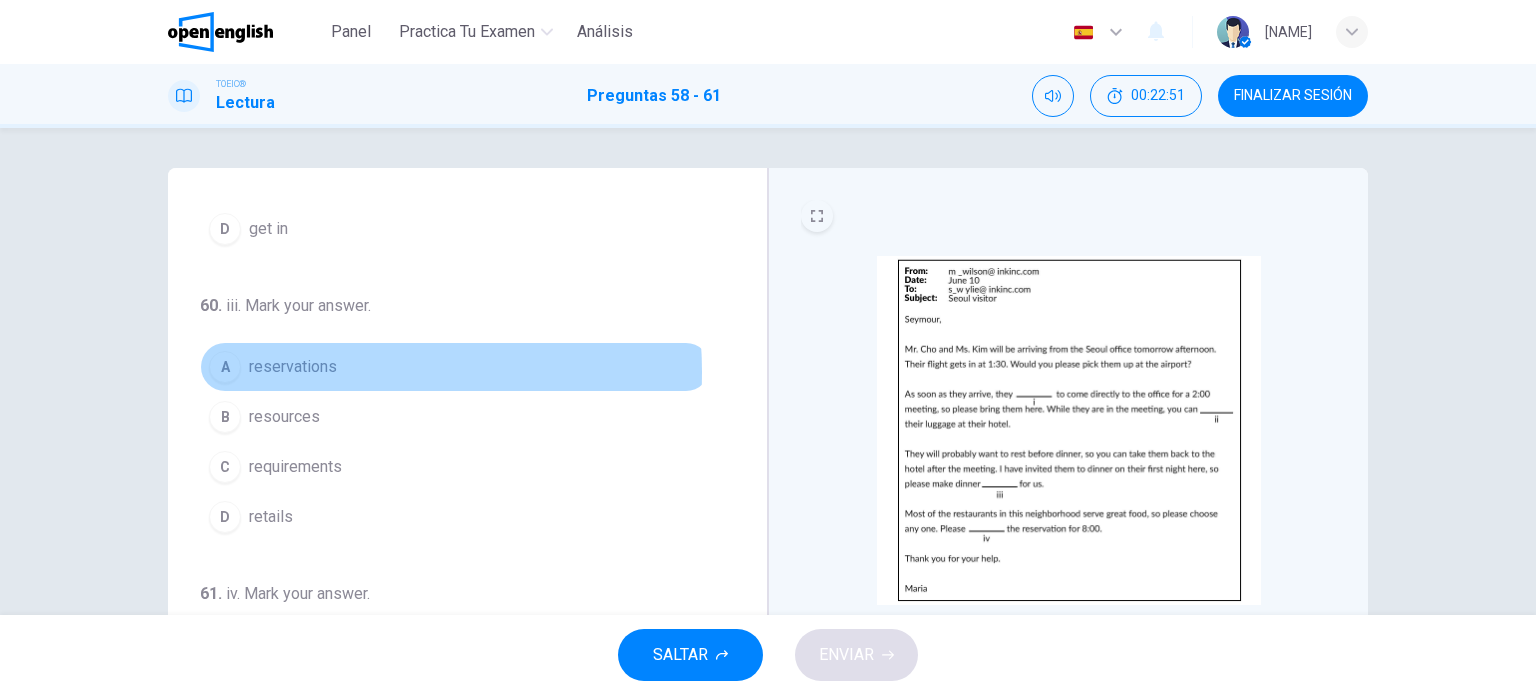 click on "reservations" at bounding box center [293, 367] 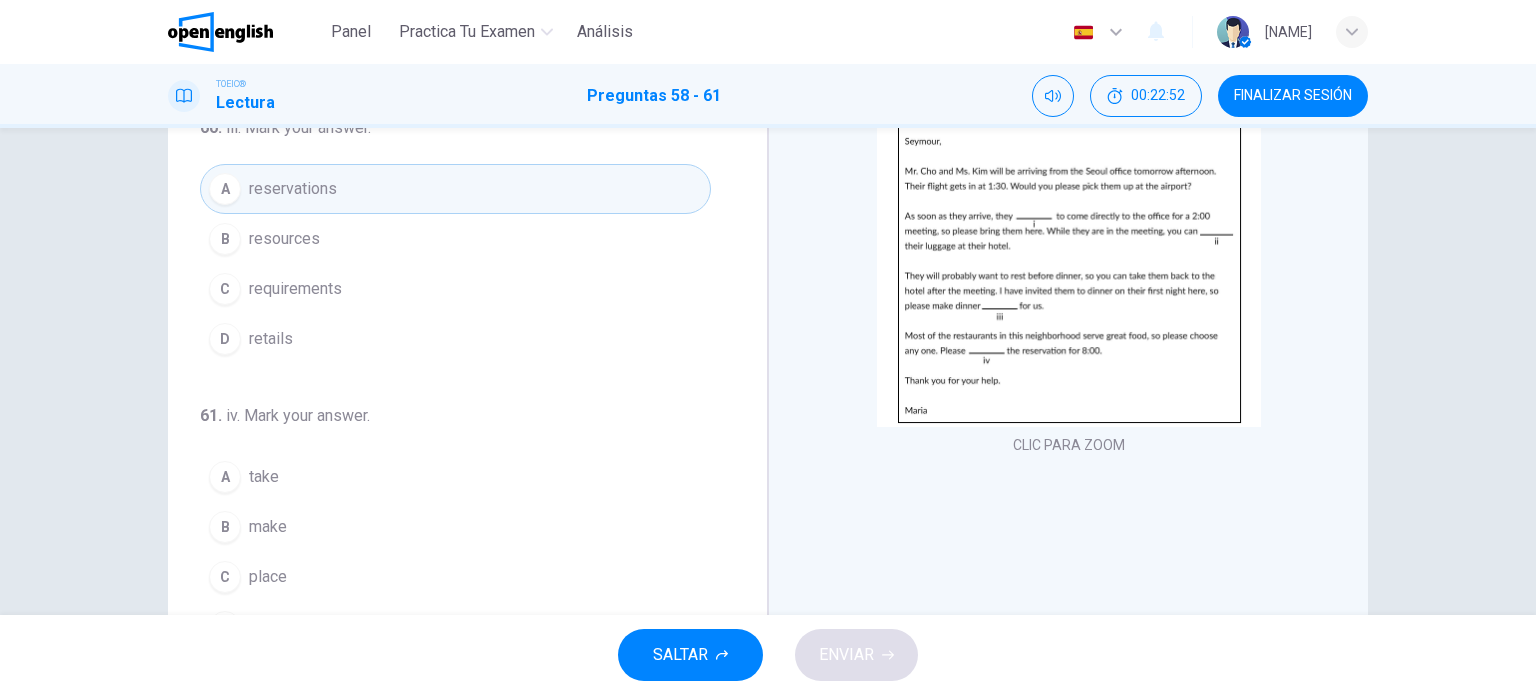 scroll, scrollTop: 200, scrollLeft: 0, axis: vertical 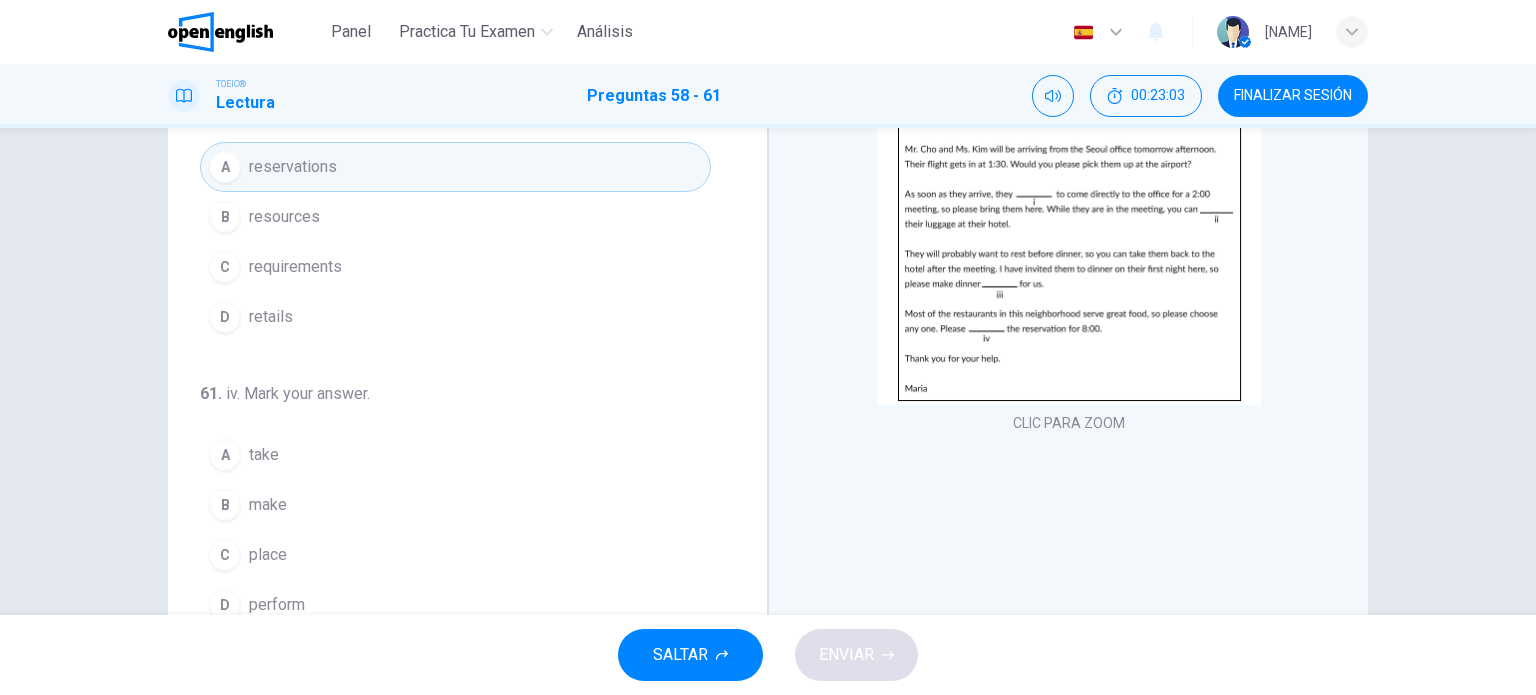 click on "make" at bounding box center [268, 505] 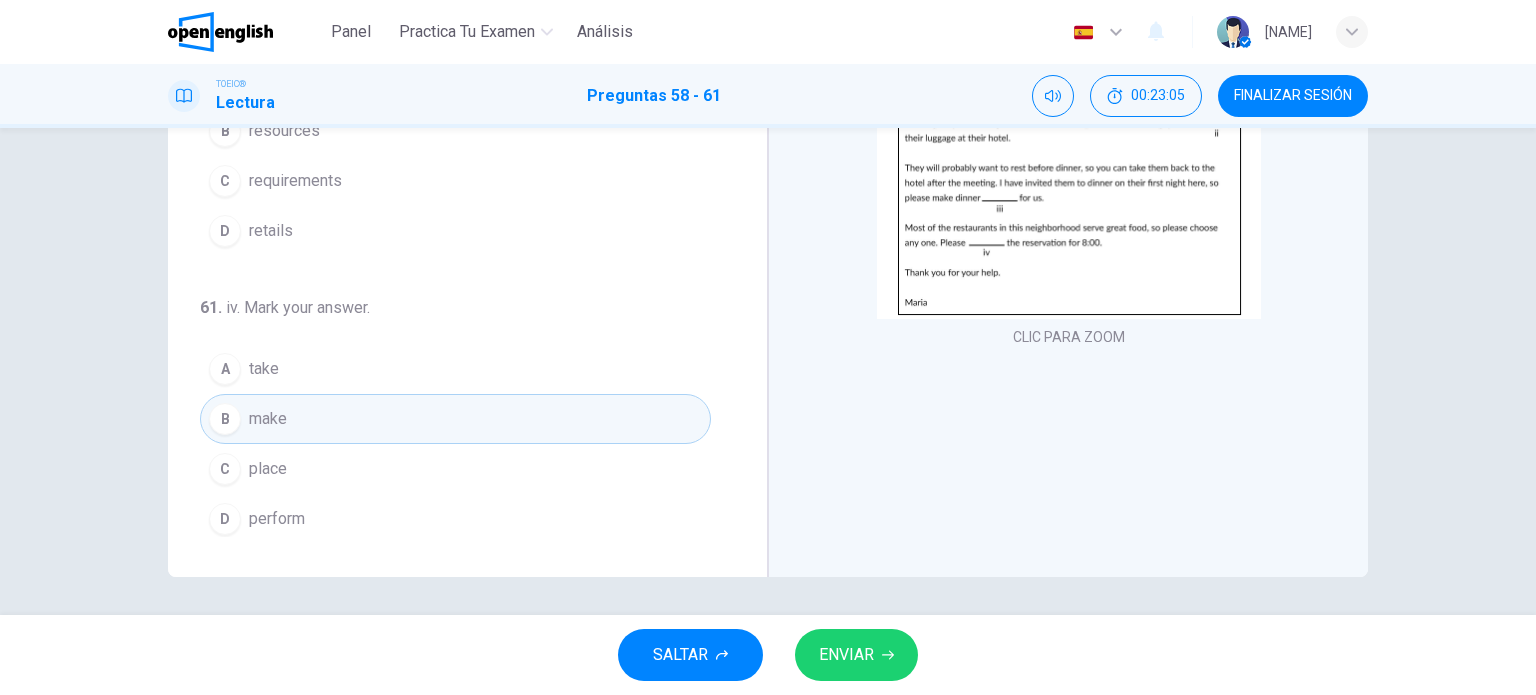scroll, scrollTop: 288, scrollLeft: 0, axis: vertical 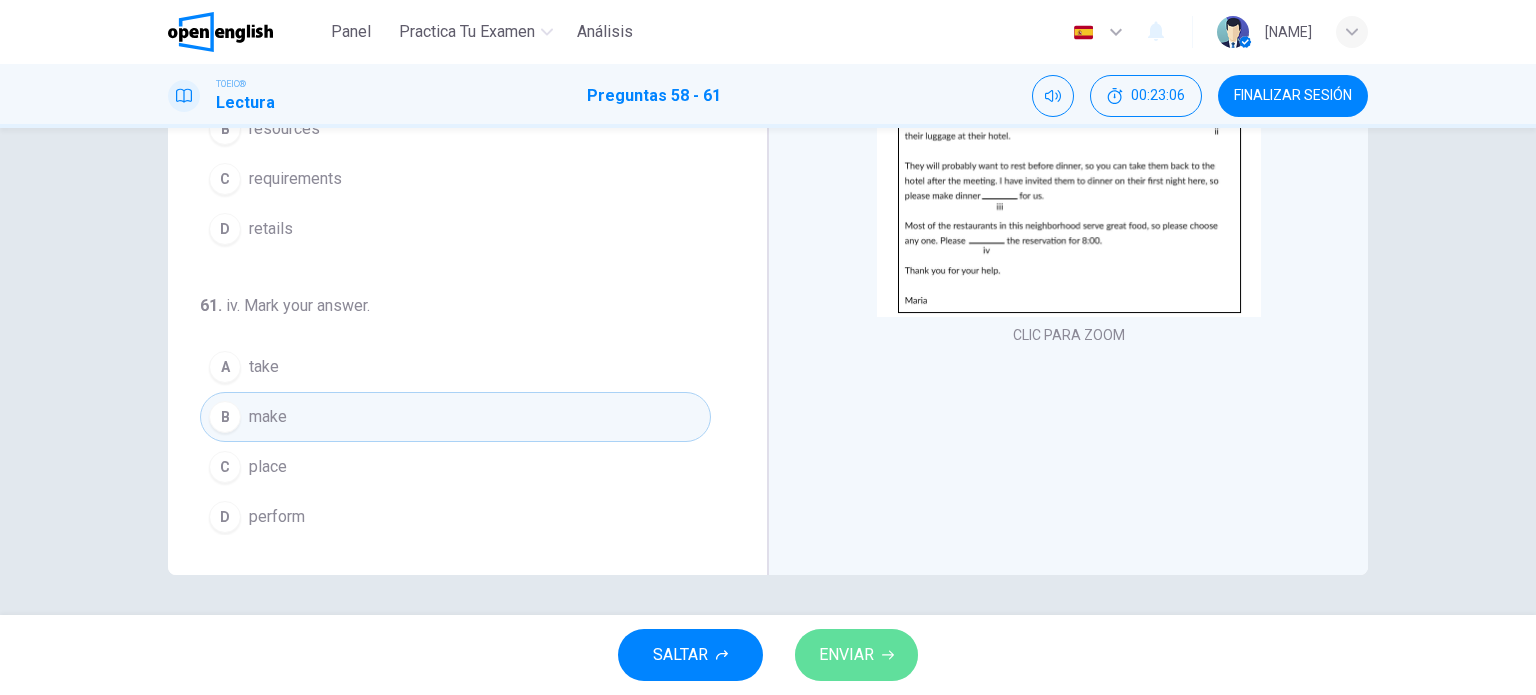 click on "ENVIAR" at bounding box center (856, 655) 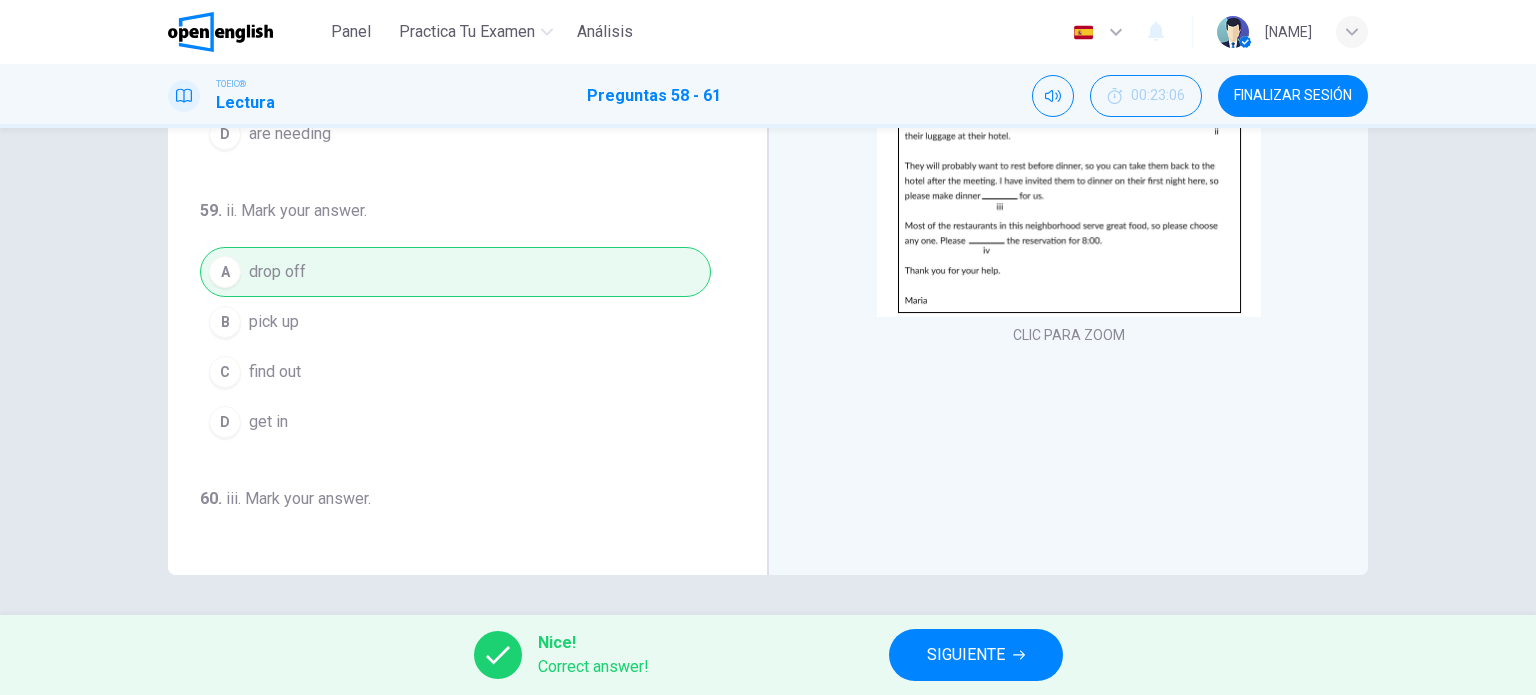 scroll, scrollTop: 0, scrollLeft: 0, axis: both 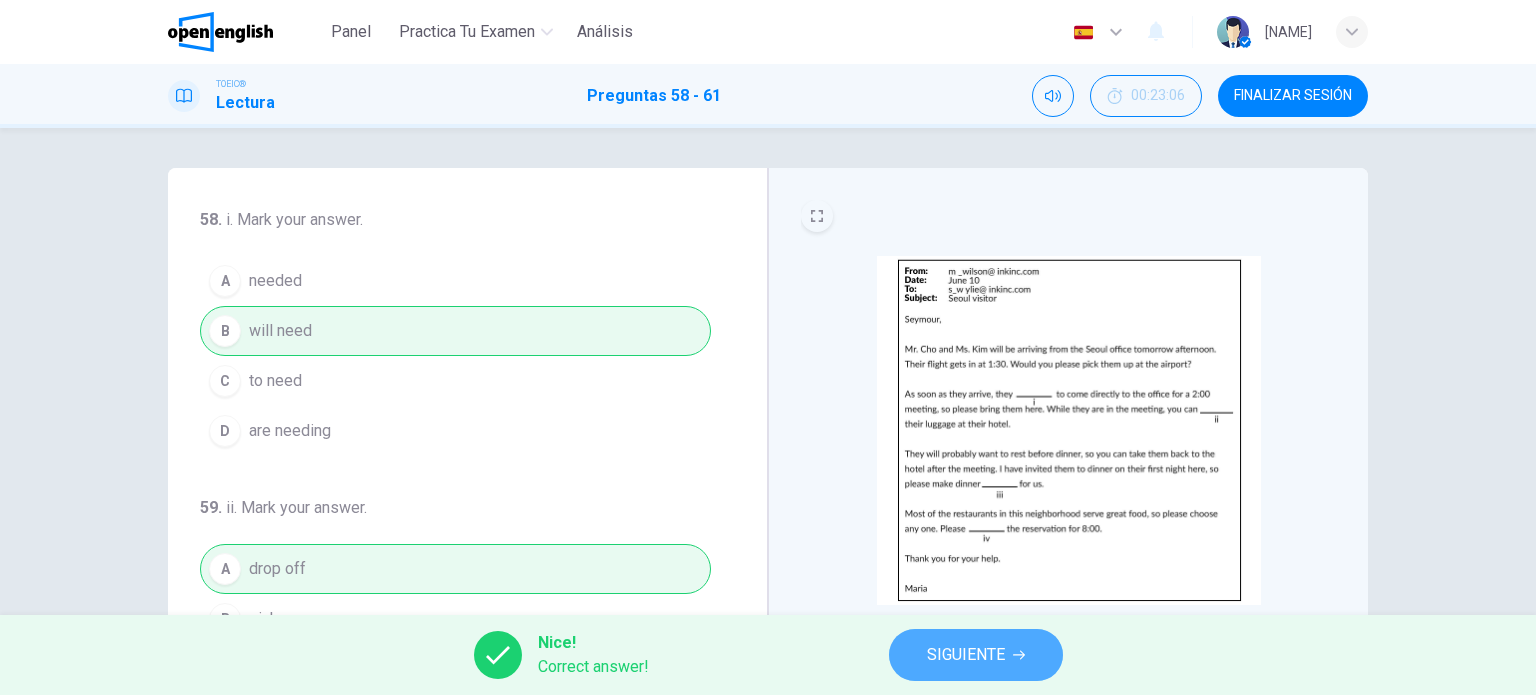 click on "SIGUIENTE" at bounding box center [966, 655] 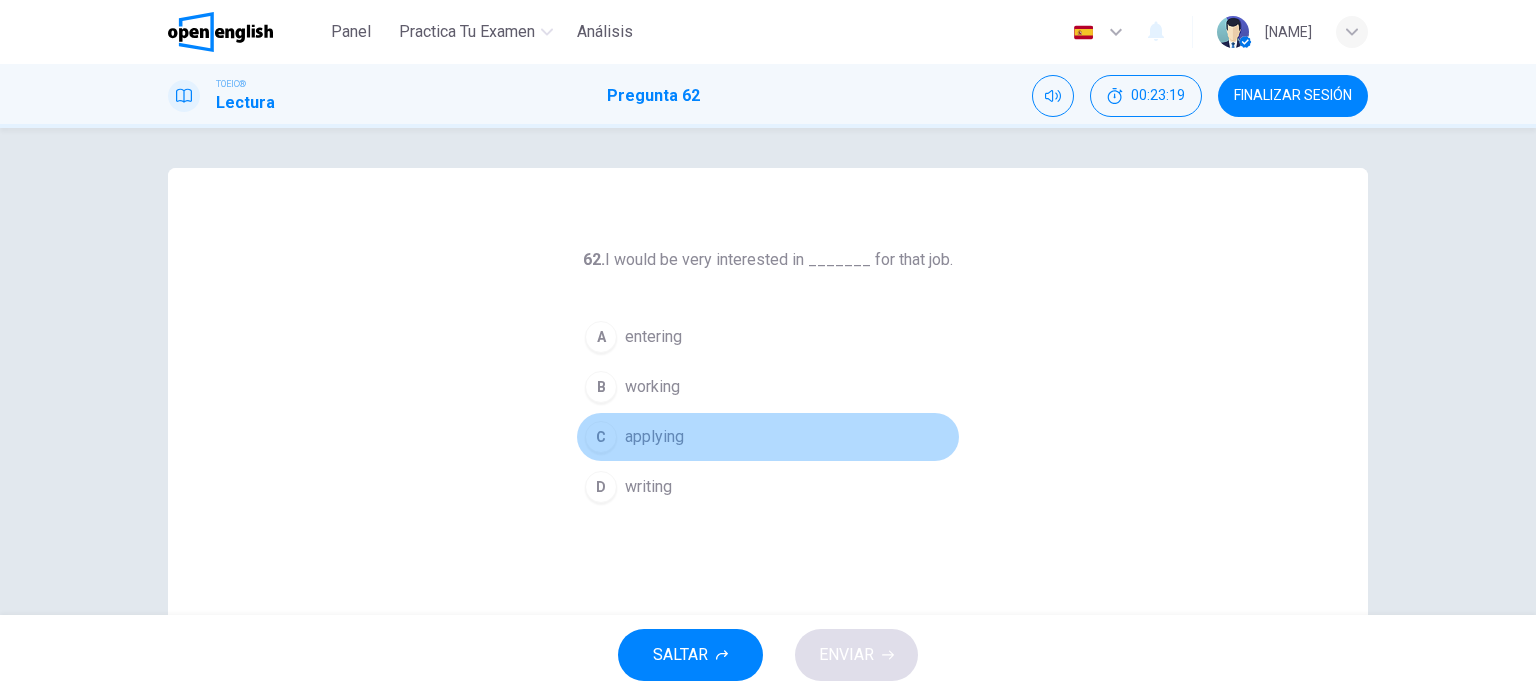click on "applying" at bounding box center [654, 437] 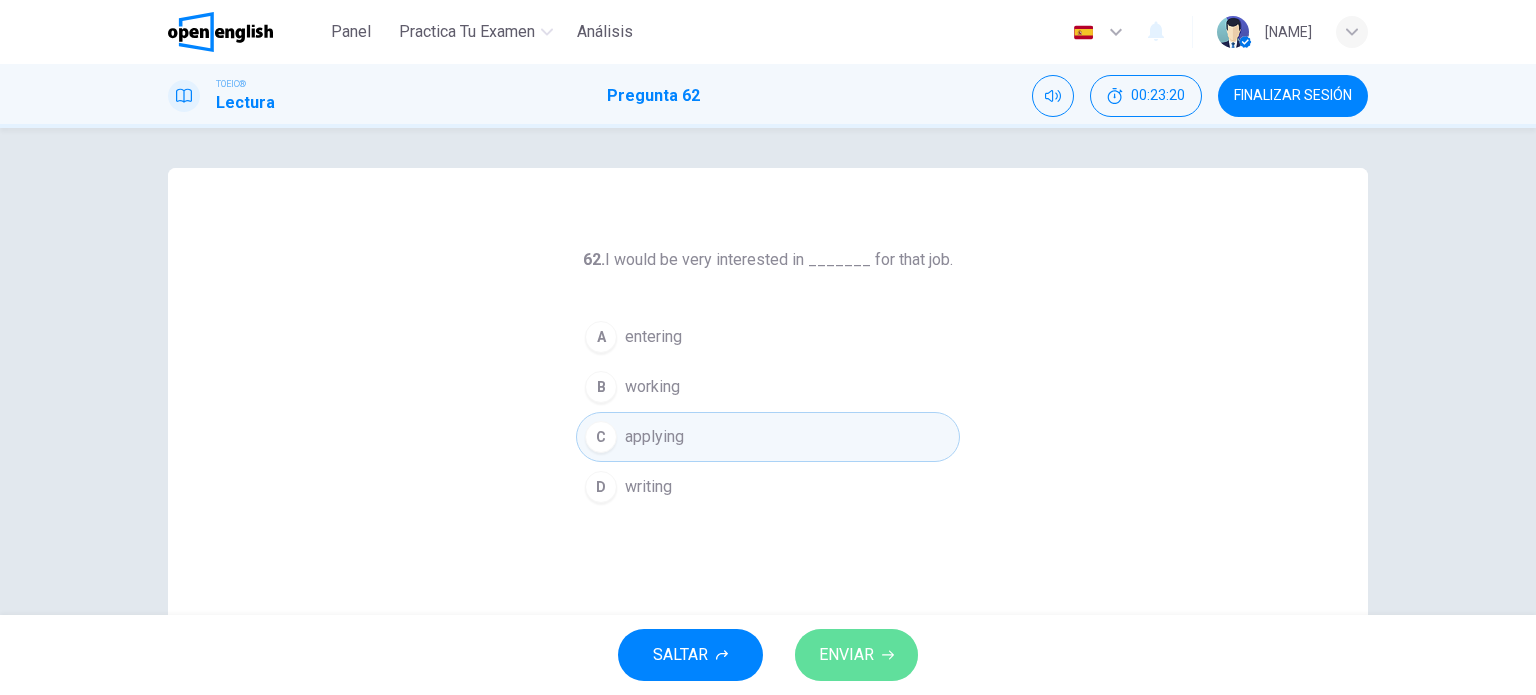 click on "ENVIAR" at bounding box center (846, 655) 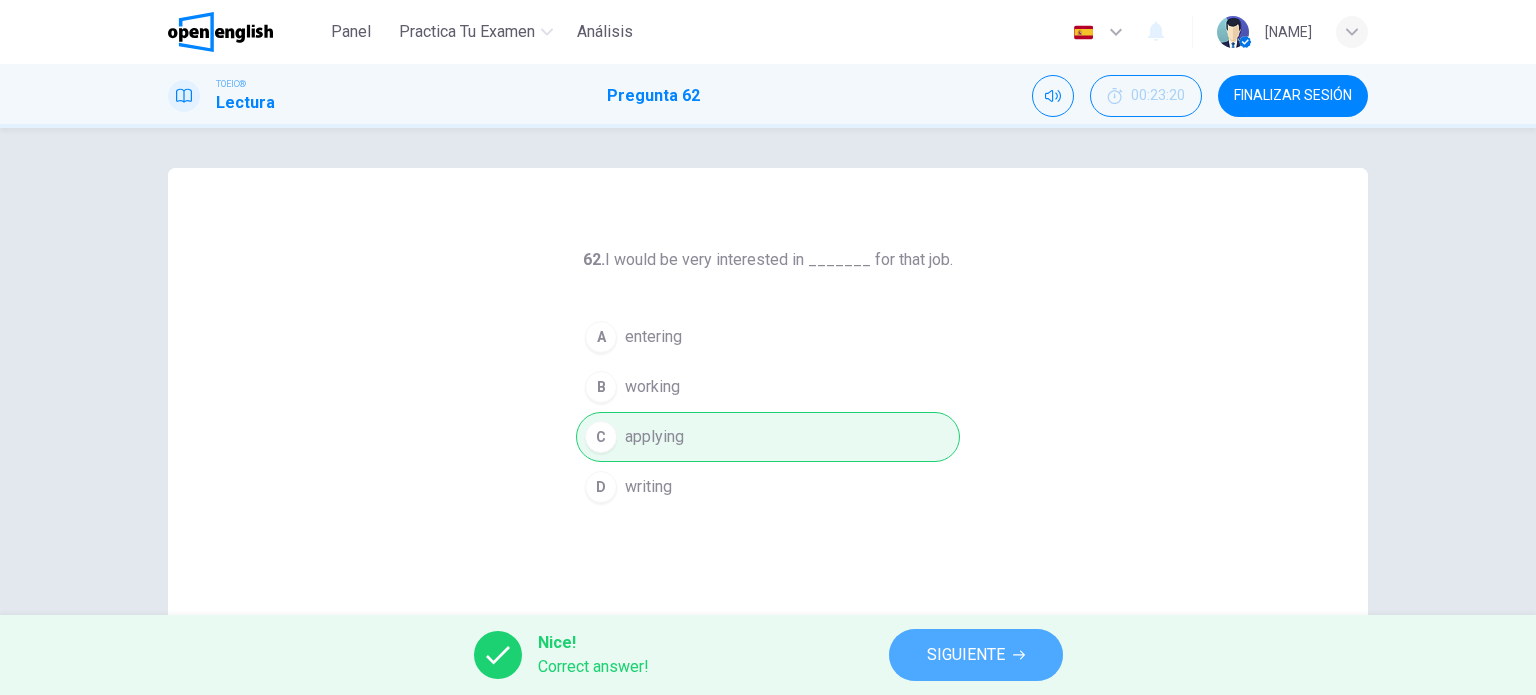drag, startPoint x: 948, startPoint y: 660, endPoint x: 917, endPoint y: 643, distance: 35.35534 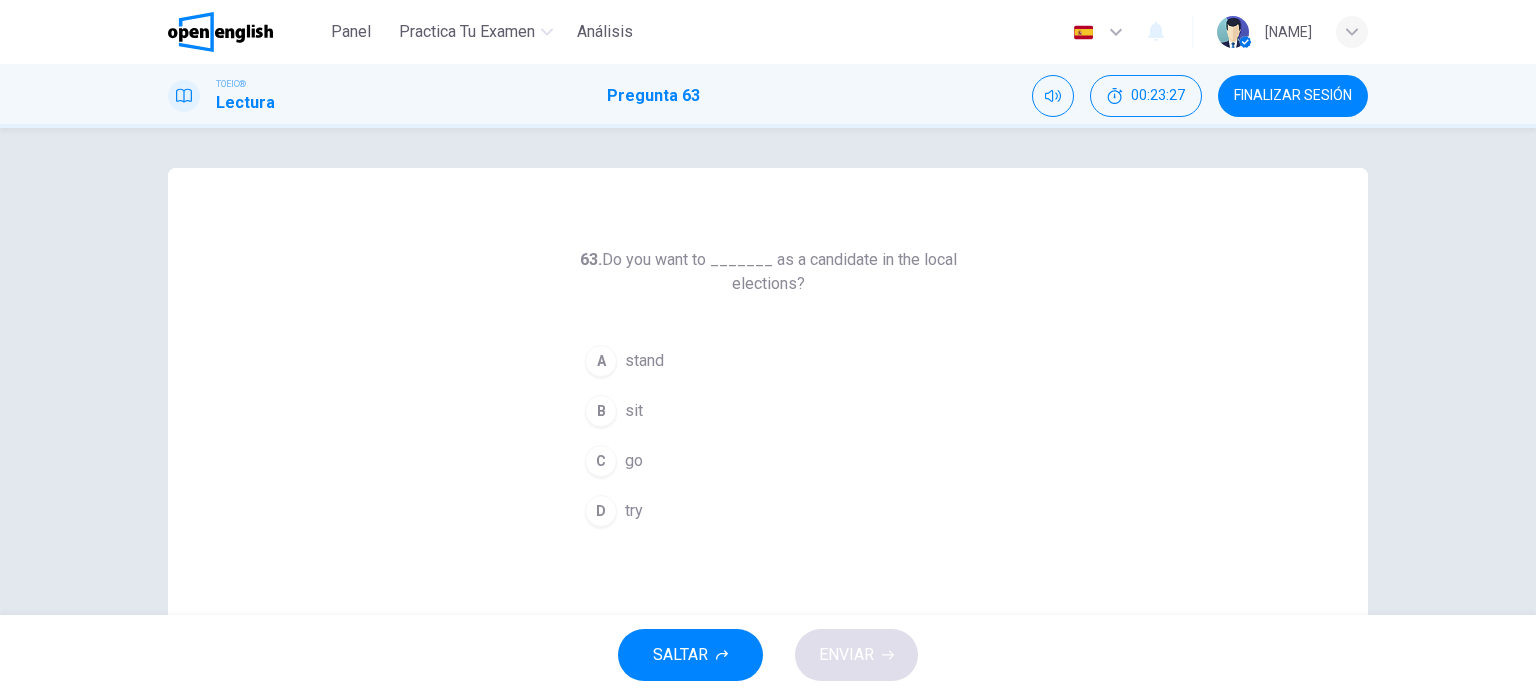 click on "stand" at bounding box center (644, 361) 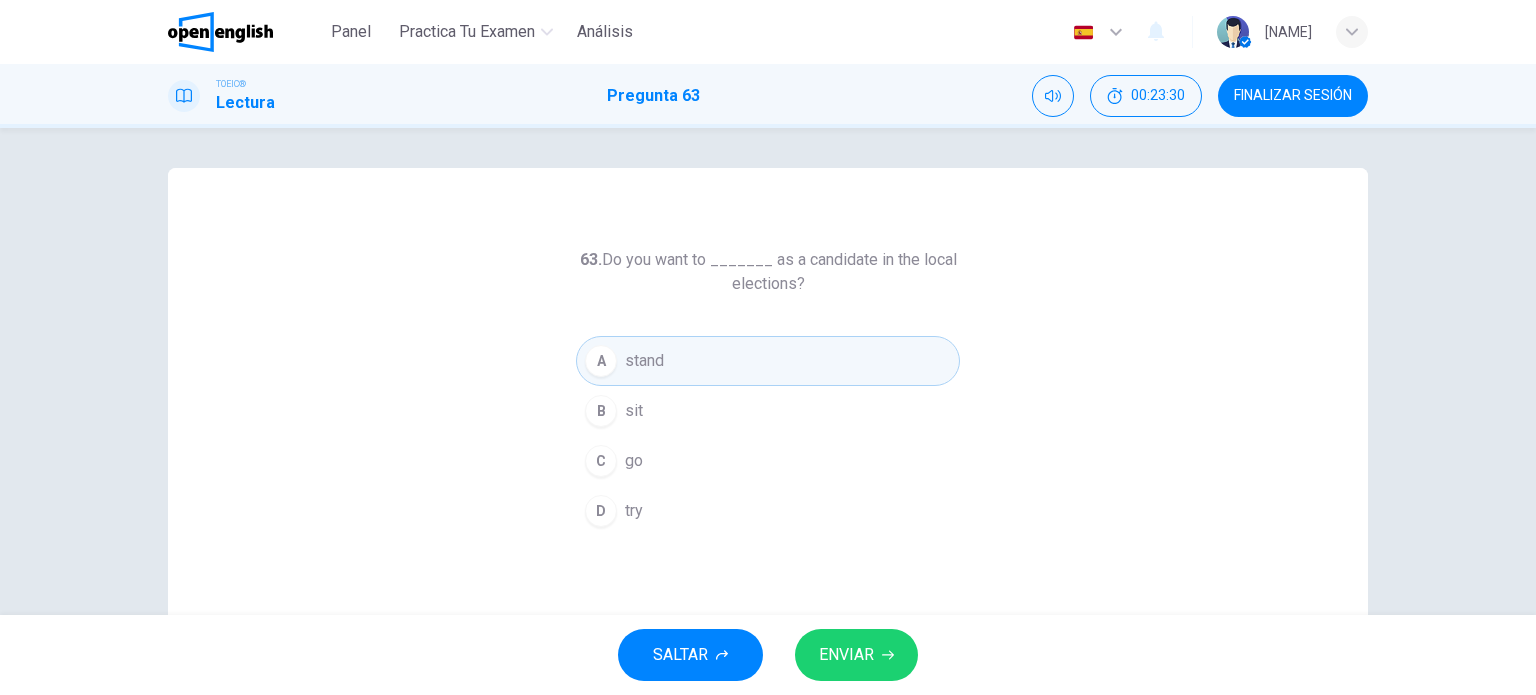 click on "ENVIAR" at bounding box center [846, 655] 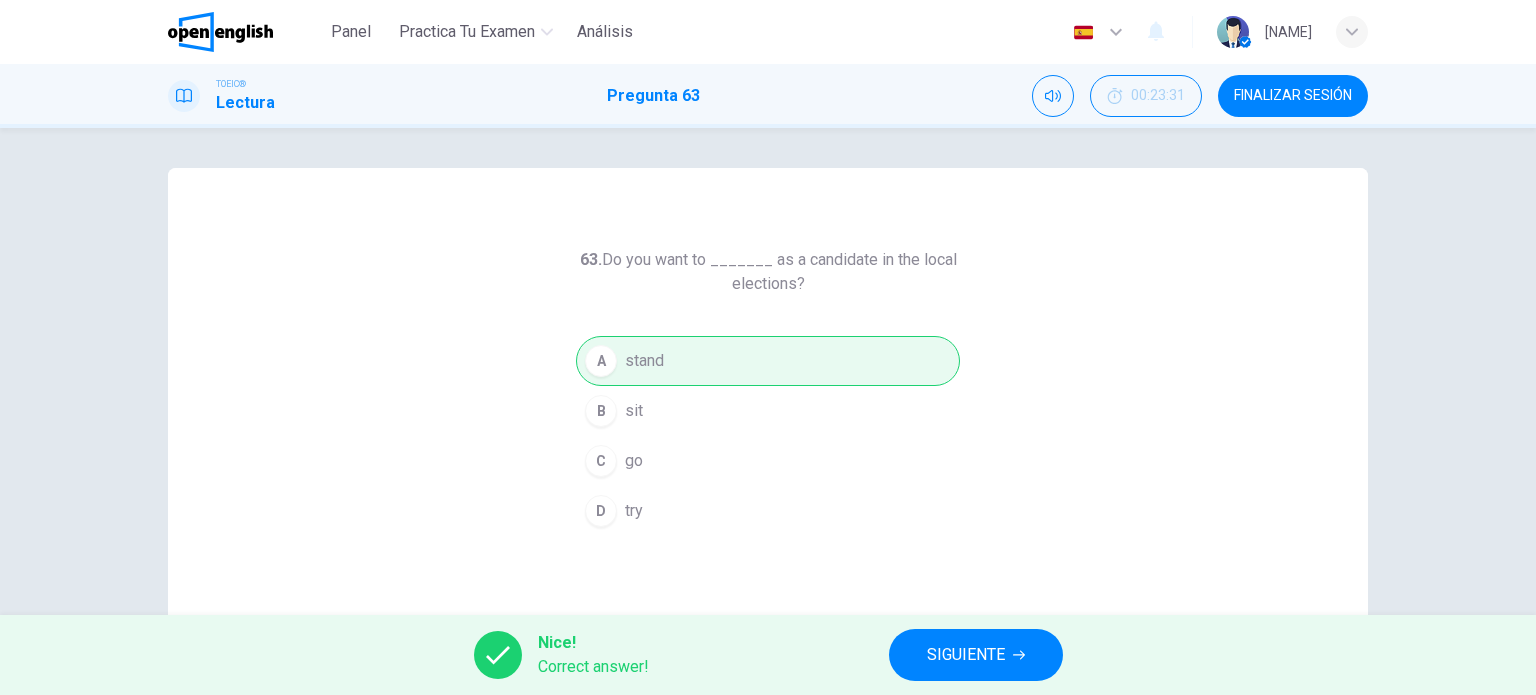 click on "SIGUIENTE" at bounding box center [966, 655] 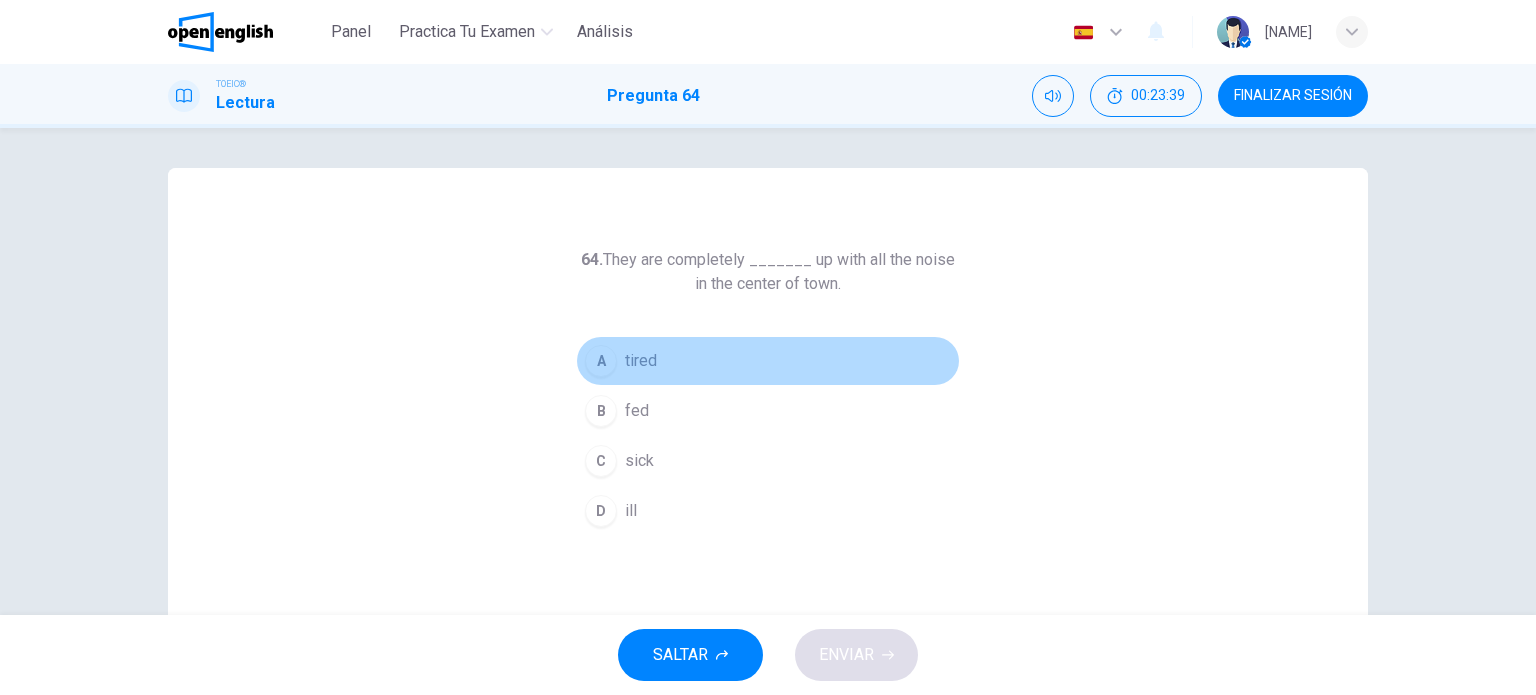 click on "tired" at bounding box center [641, 361] 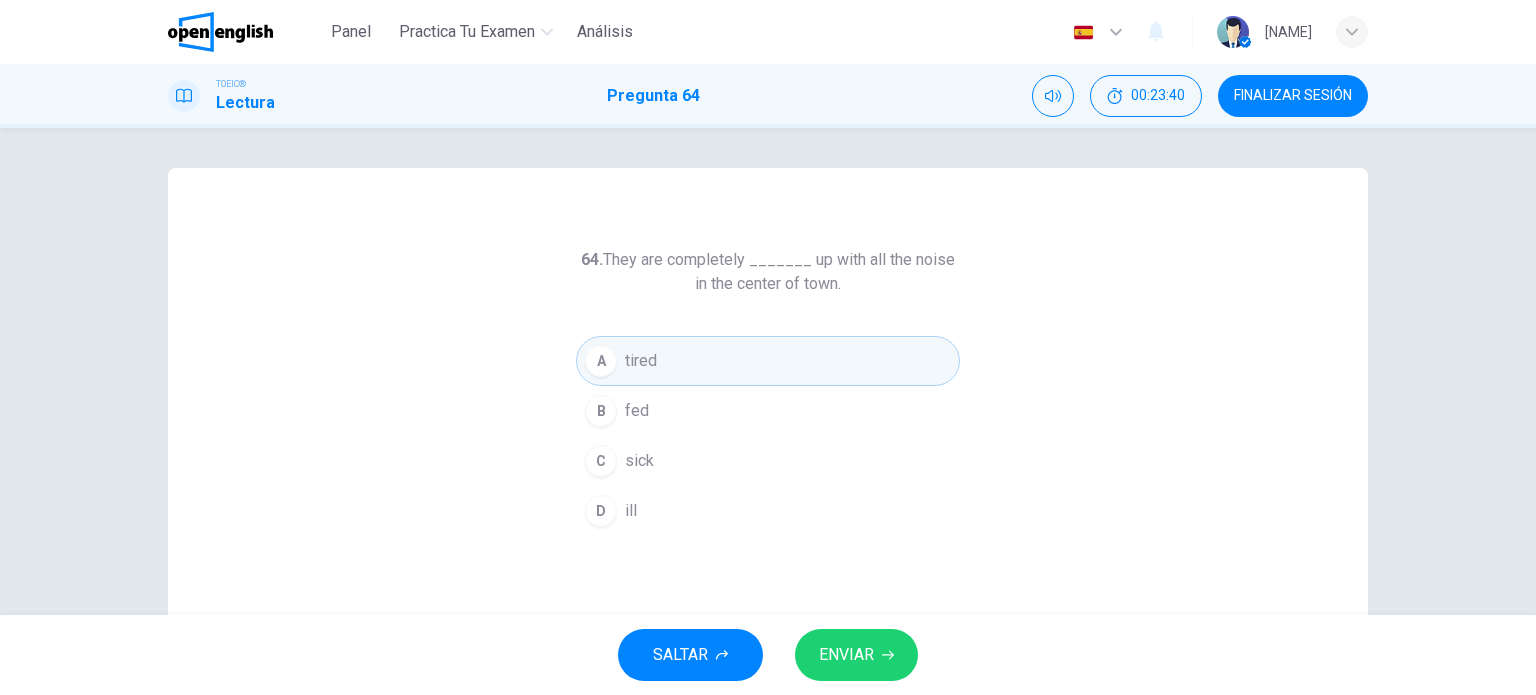 click on "ENVIAR" at bounding box center (846, 655) 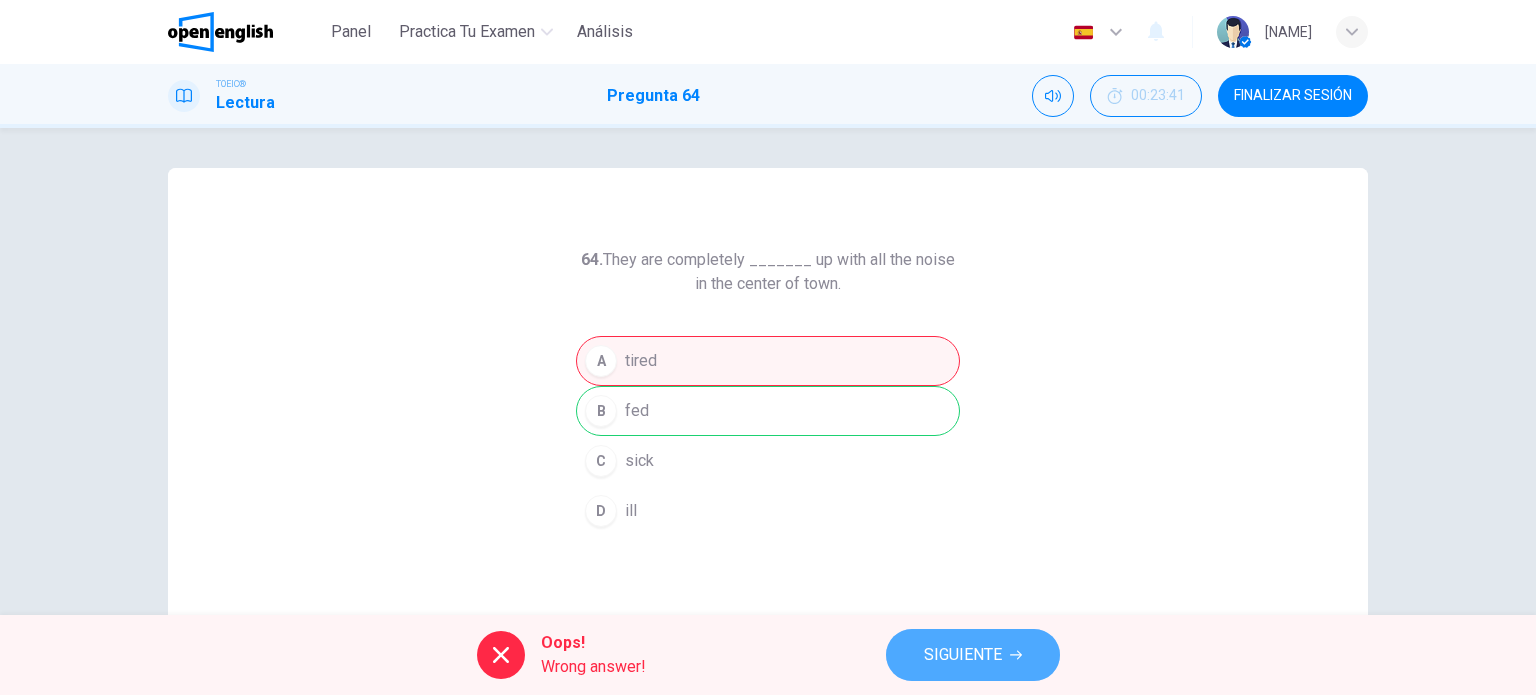 click on "SIGUIENTE" at bounding box center (963, 655) 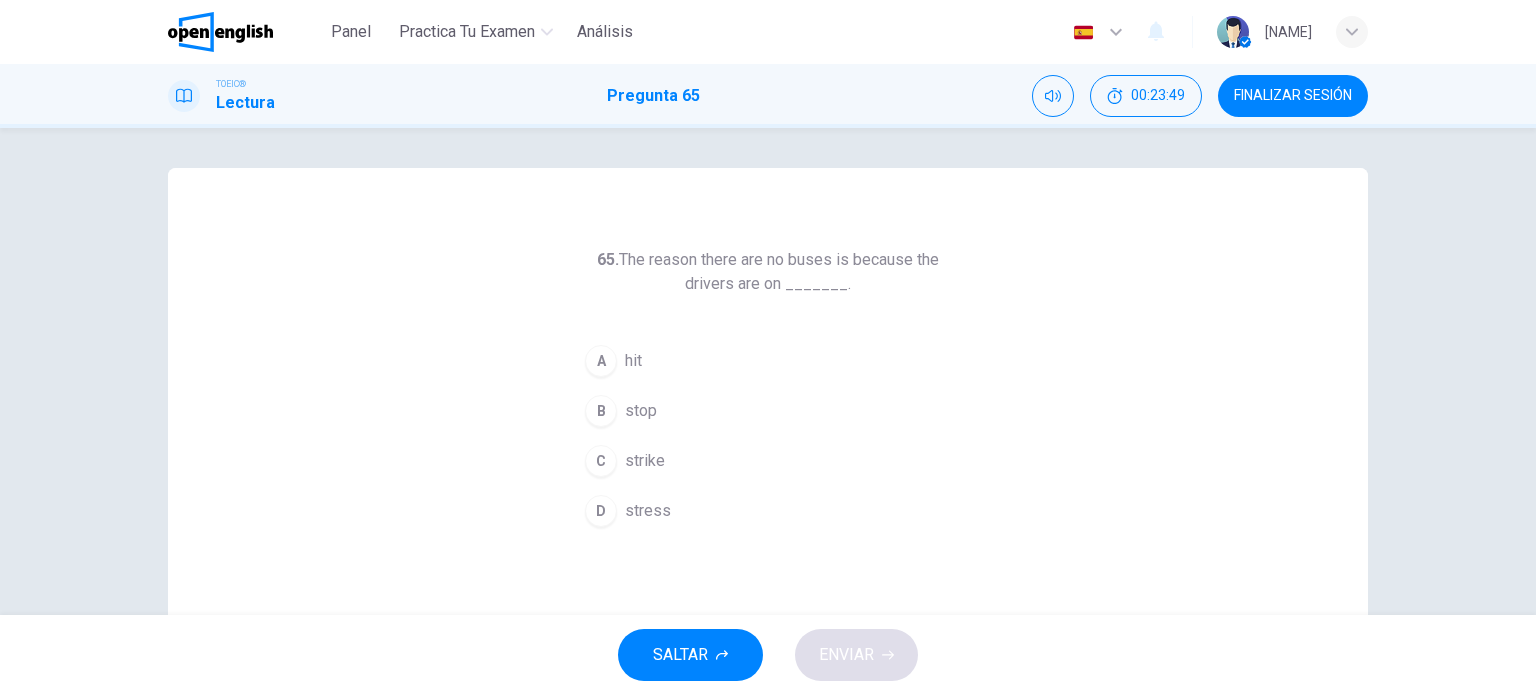 click on "A hit" at bounding box center (768, 361) 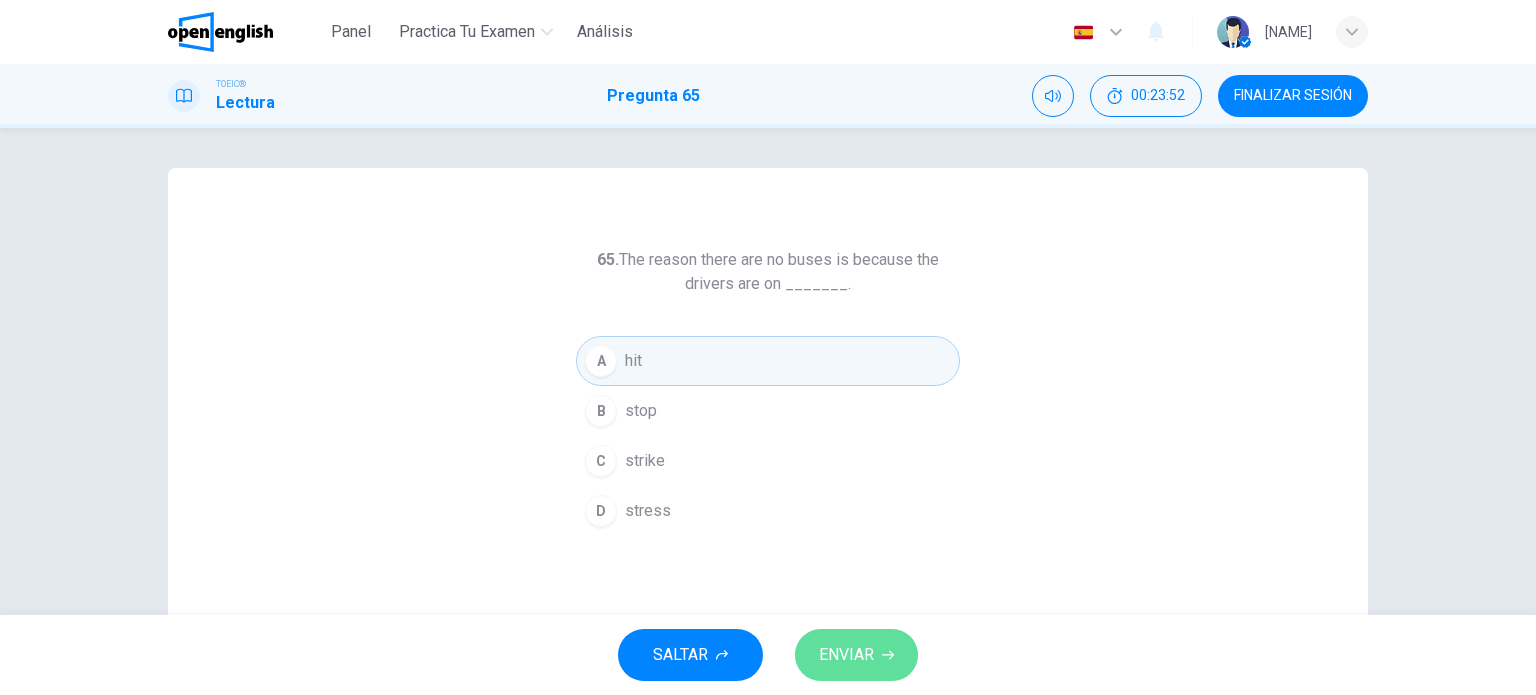 click on "ENVIAR" at bounding box center (856, 655) 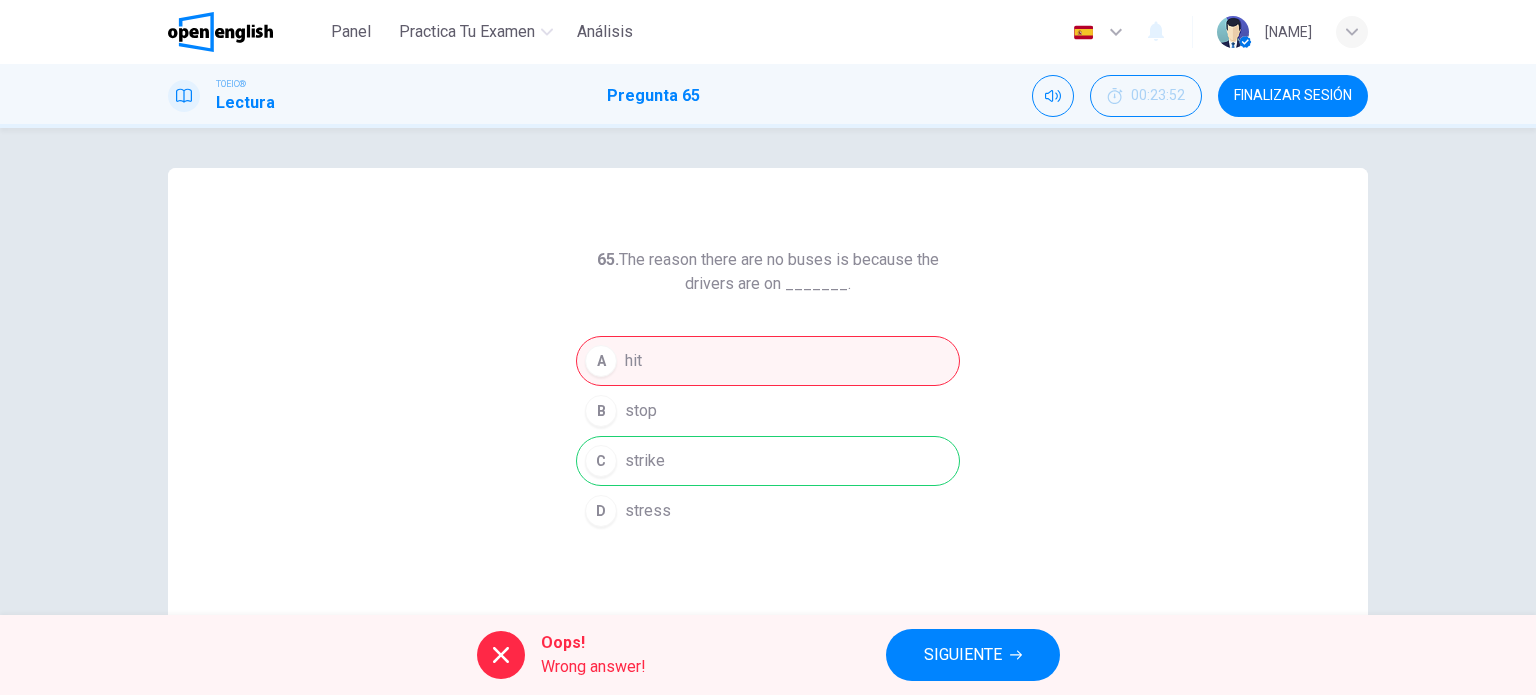 click on "SIGUIENTE" at bounding box center [973, 655] 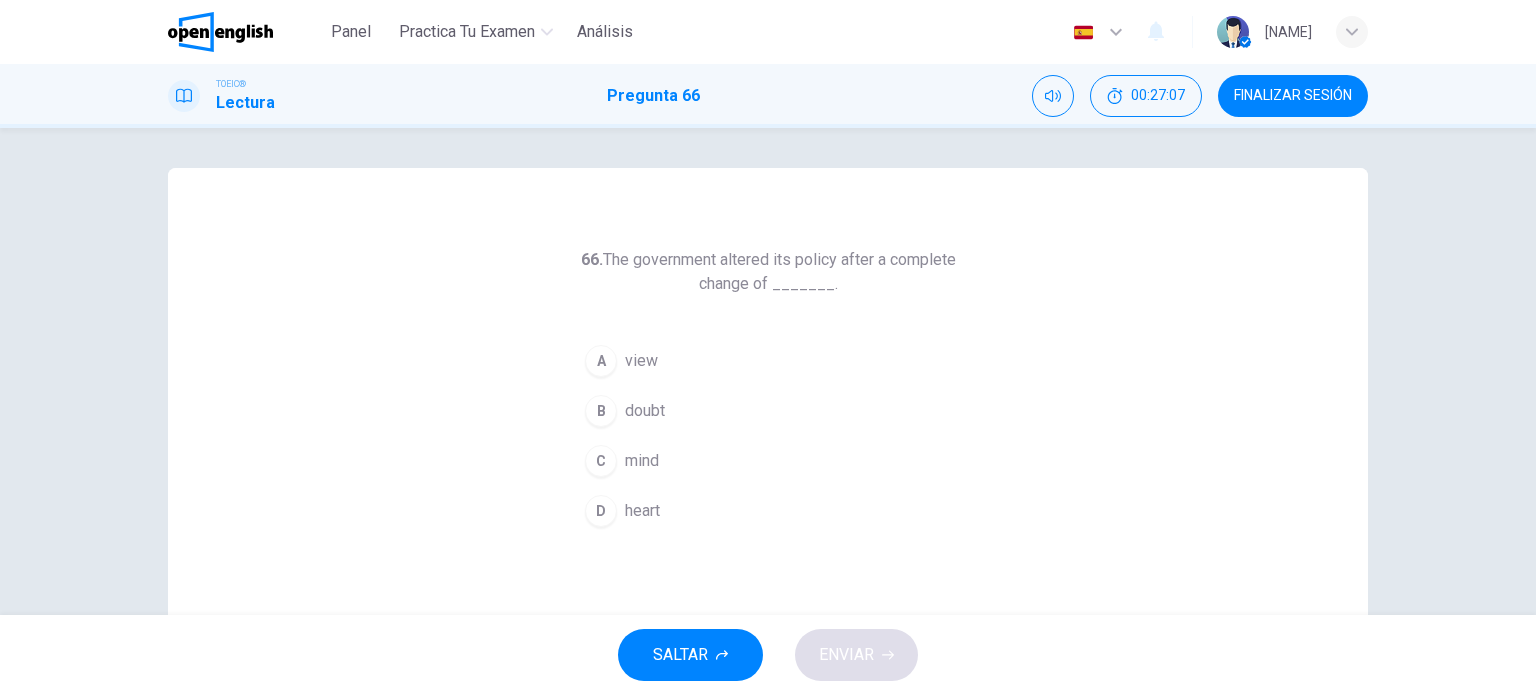 click on "mind" at bounding box center [642, 461] 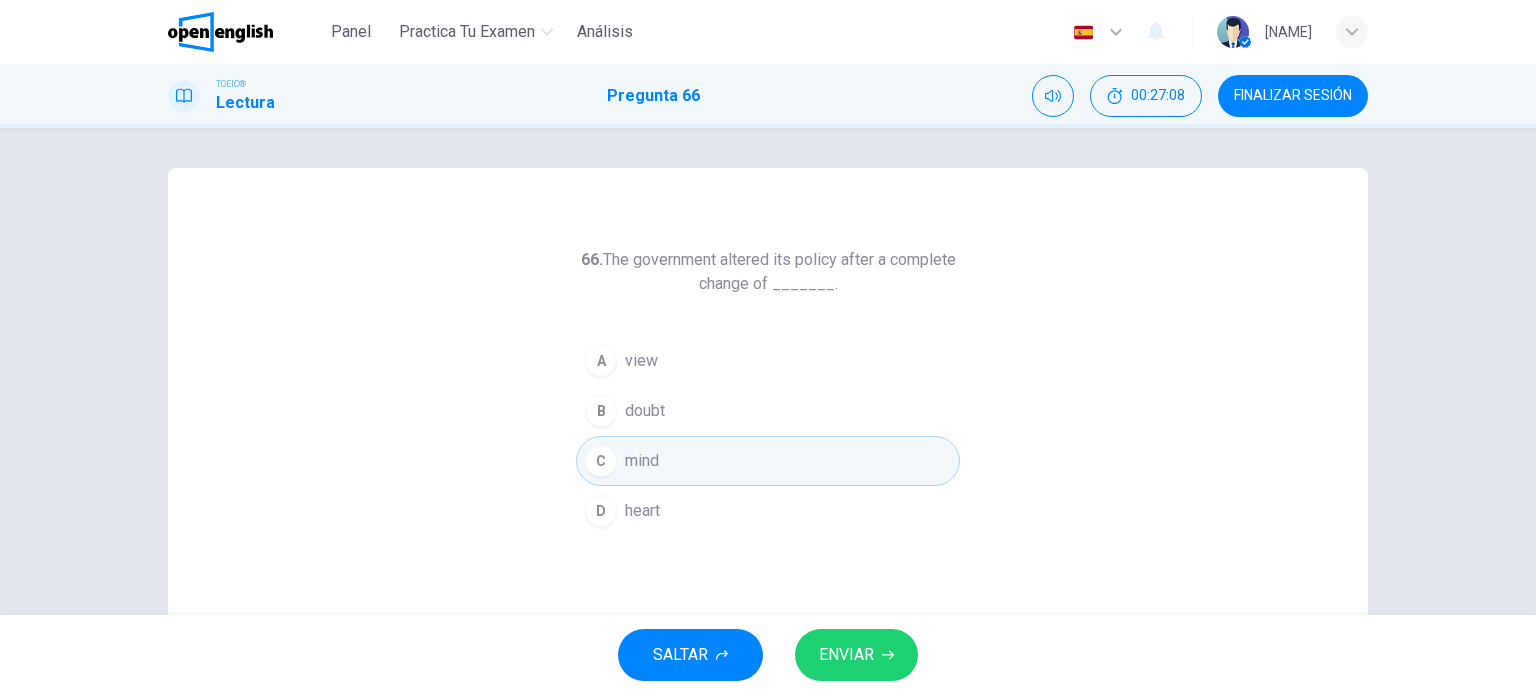click on "ENVIAR" at bounding box center (846, 655) 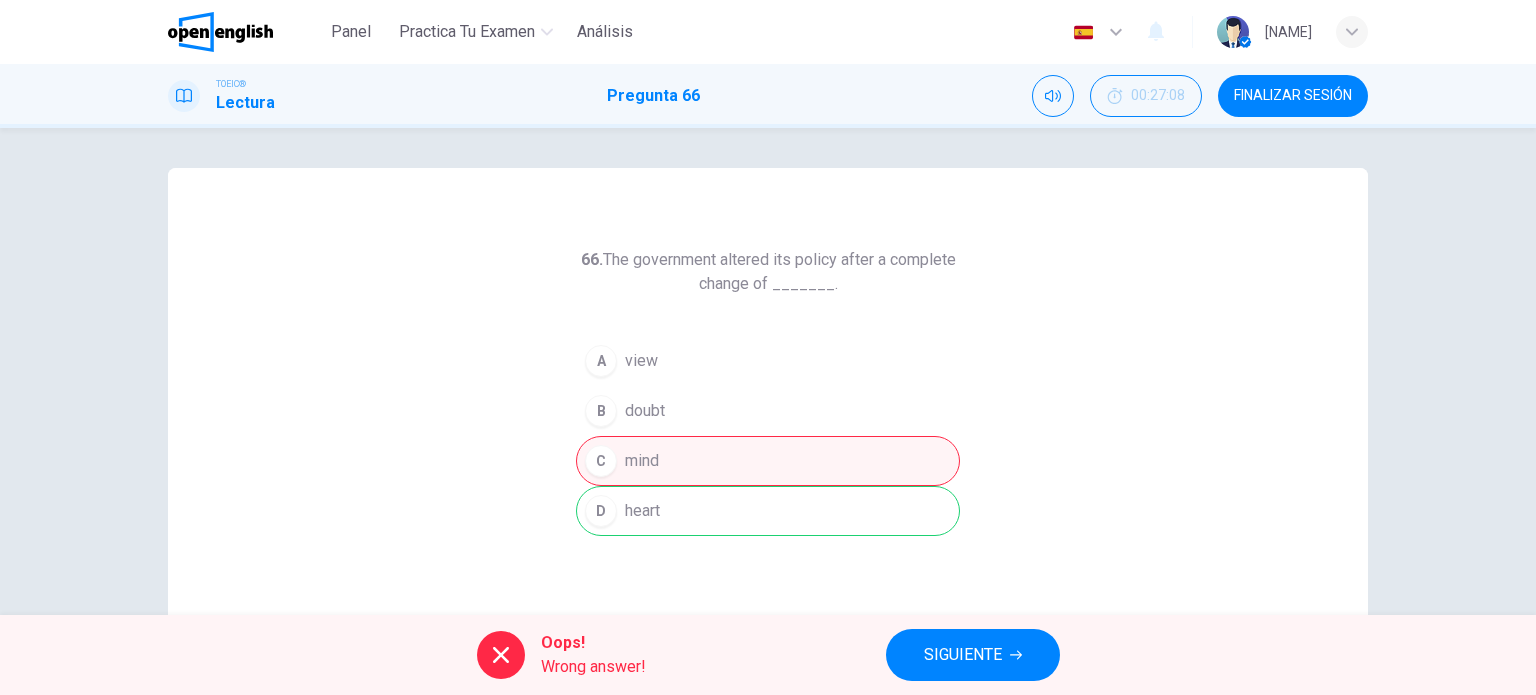 click on "66. The government altered its policy after a complete change of _______. A view B doubt C mind D heart" at bounding box center [768, 515] 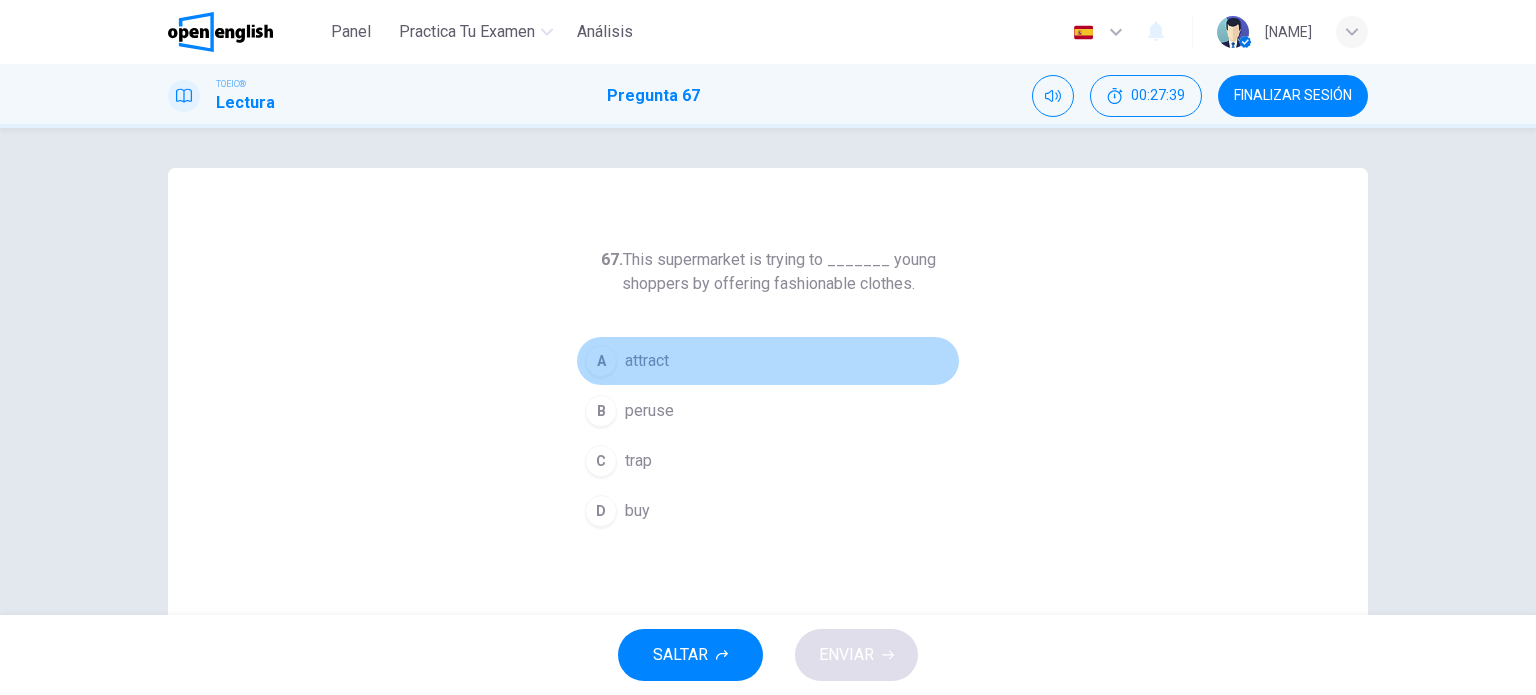 click on "attract" at bounding box center (647, 361) 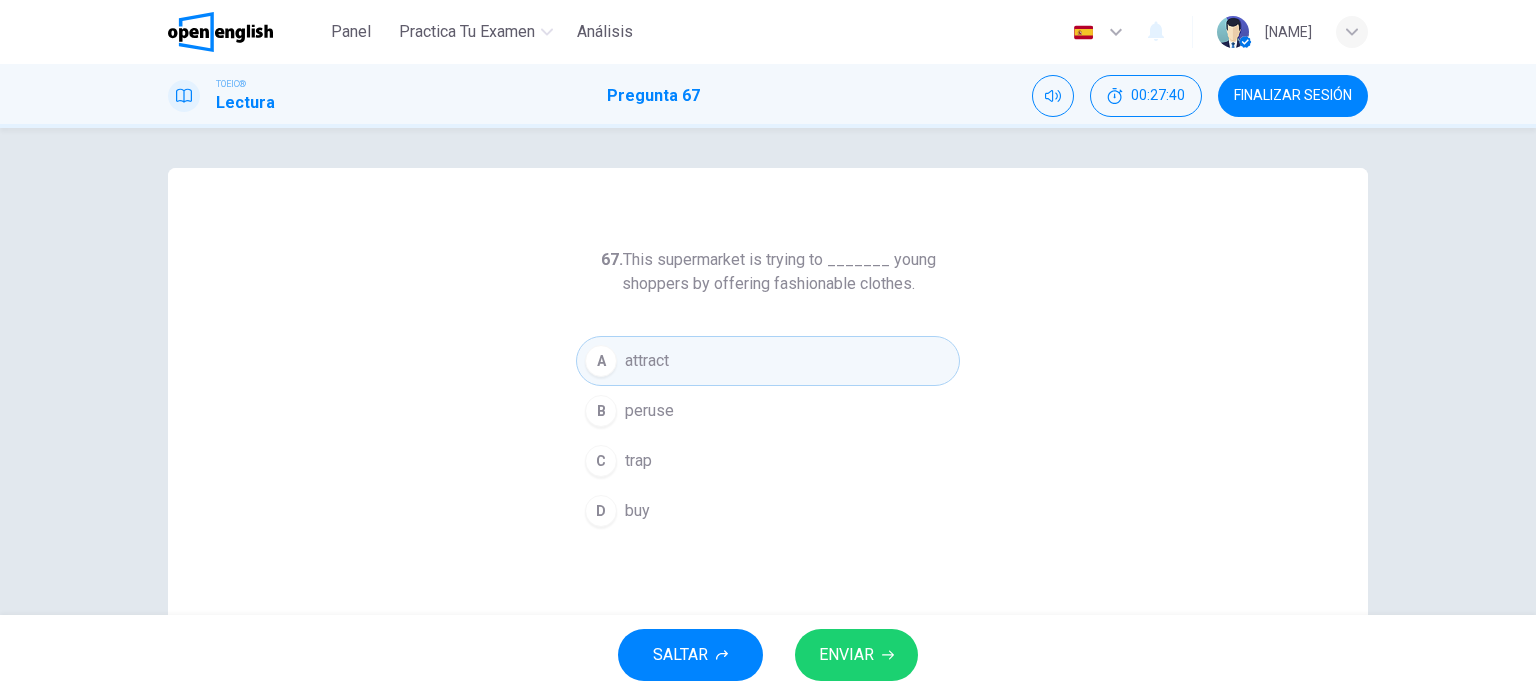 click on "ENVIAR" at bounding box center [846, 655] 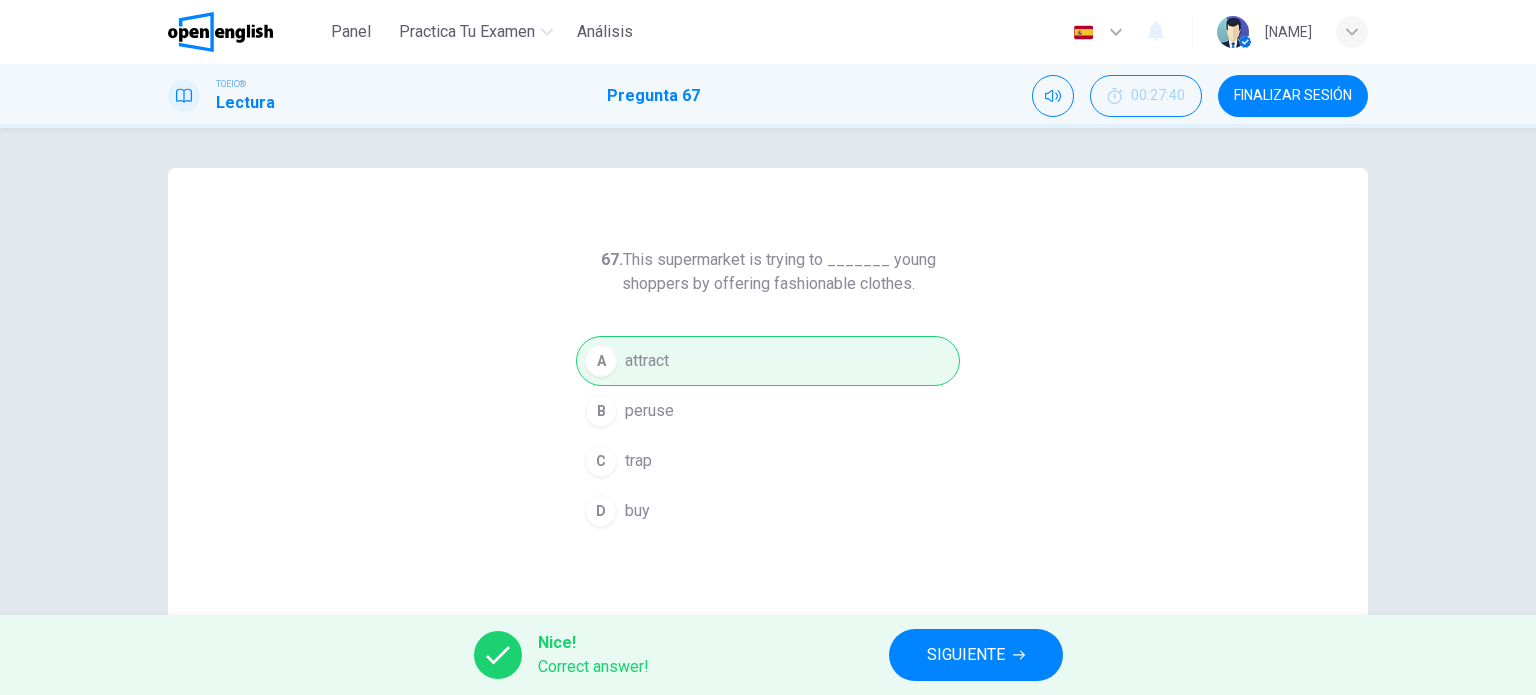 click on "SIGUIENTE" at bounding box center (966, 655) 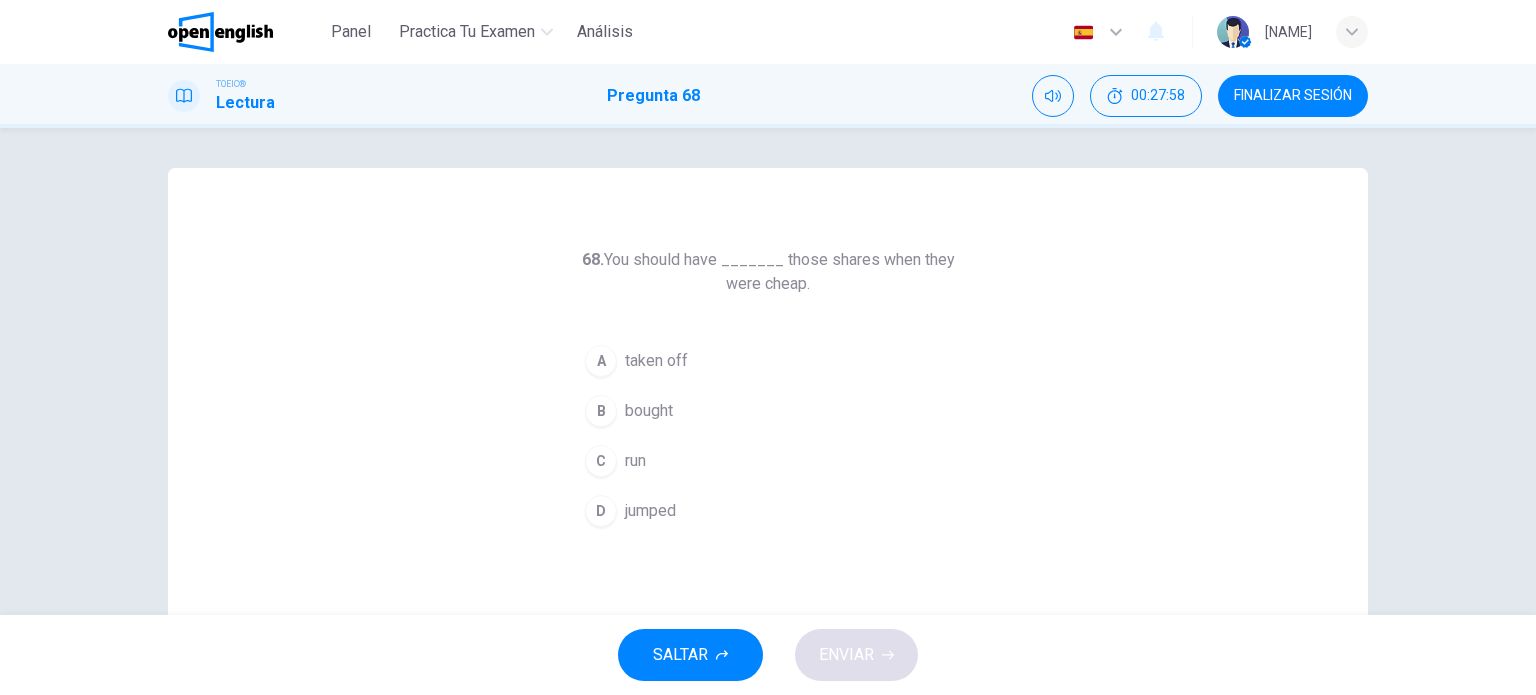 click on "bought" at bounding box center [649, 411] 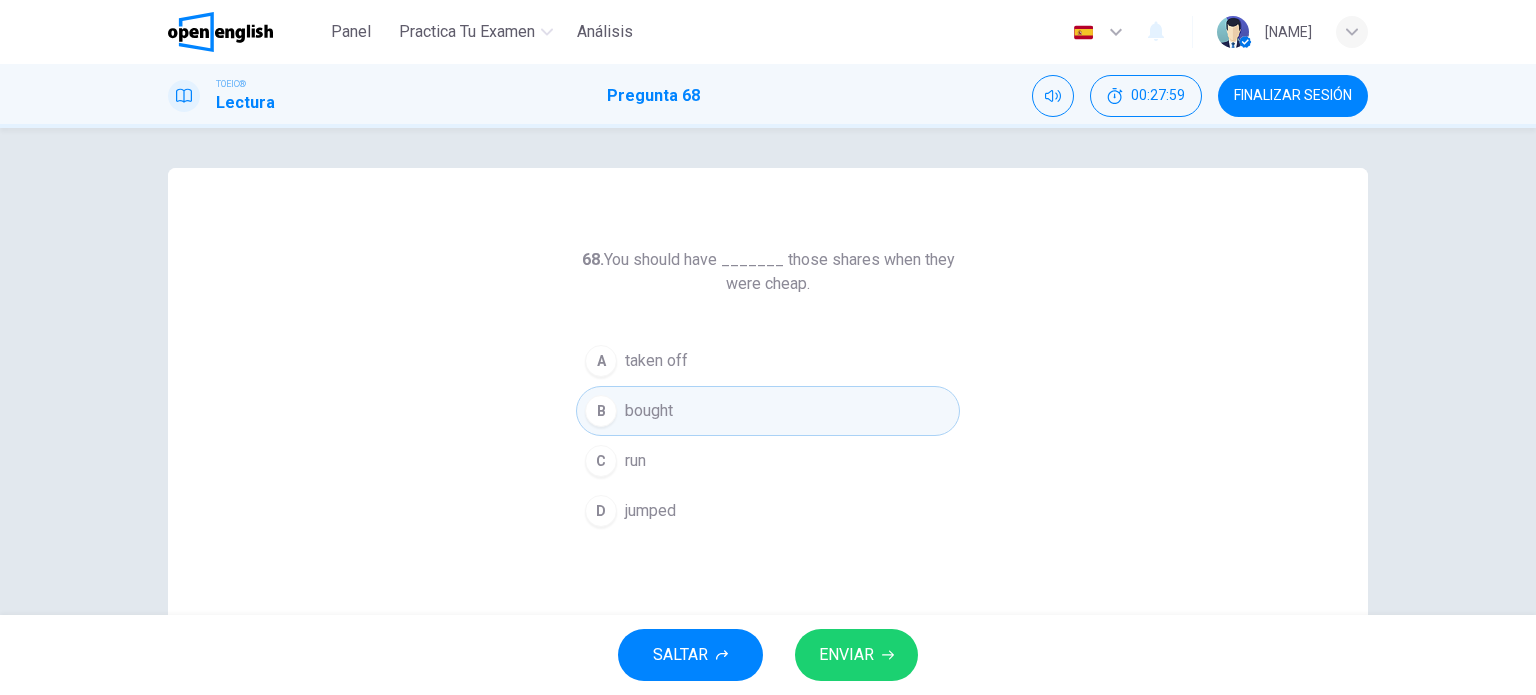 click on "ENVIAR" at bounding box center (846, 655) 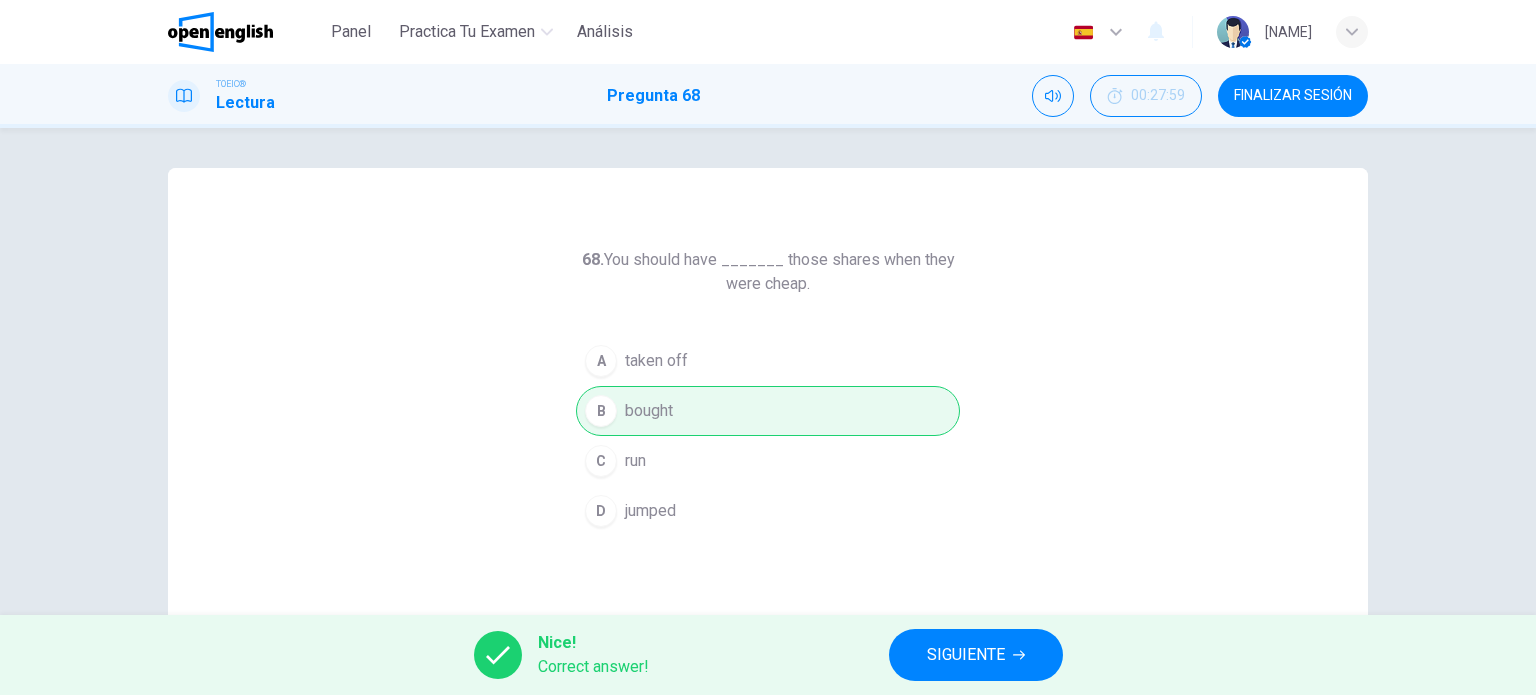 click on "SIGUIENTE" at bounding box center [966, 655] 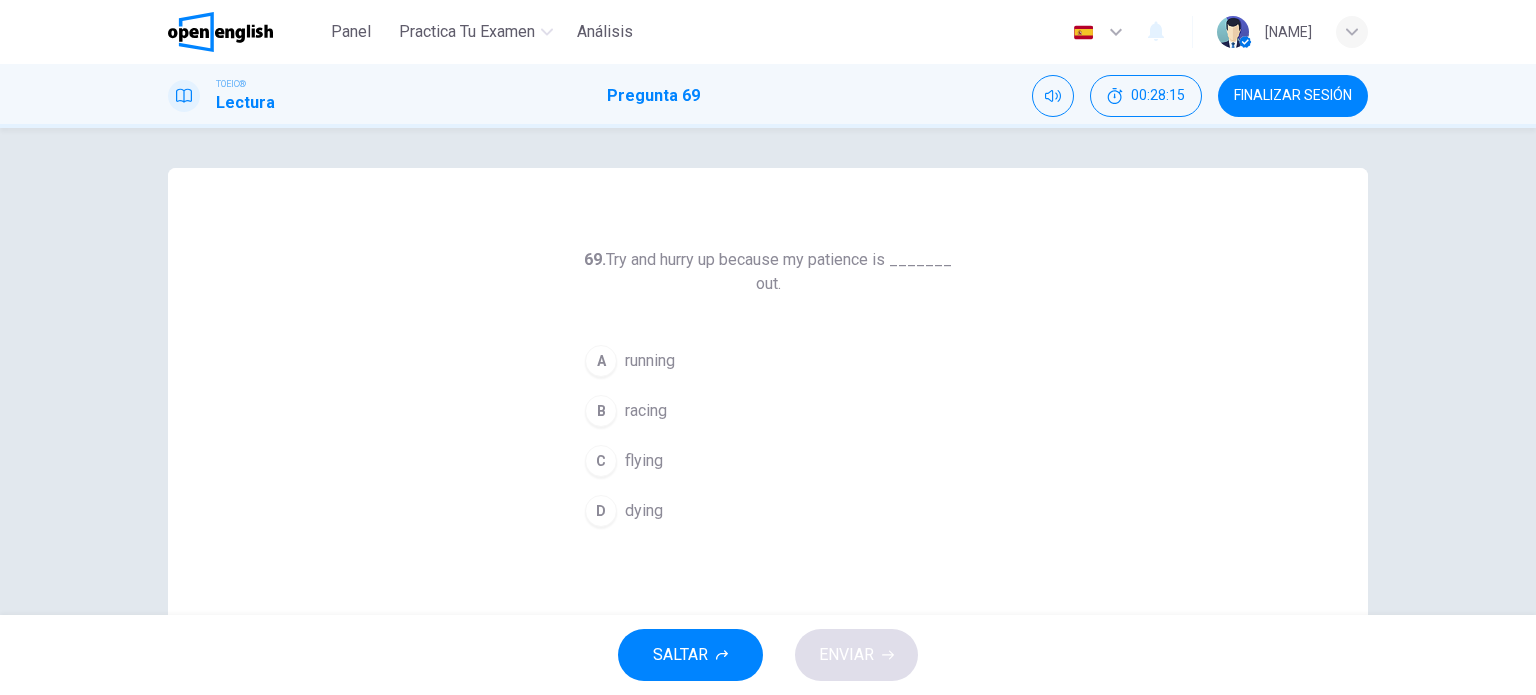 click on "running" at bounding box center [650, 361] 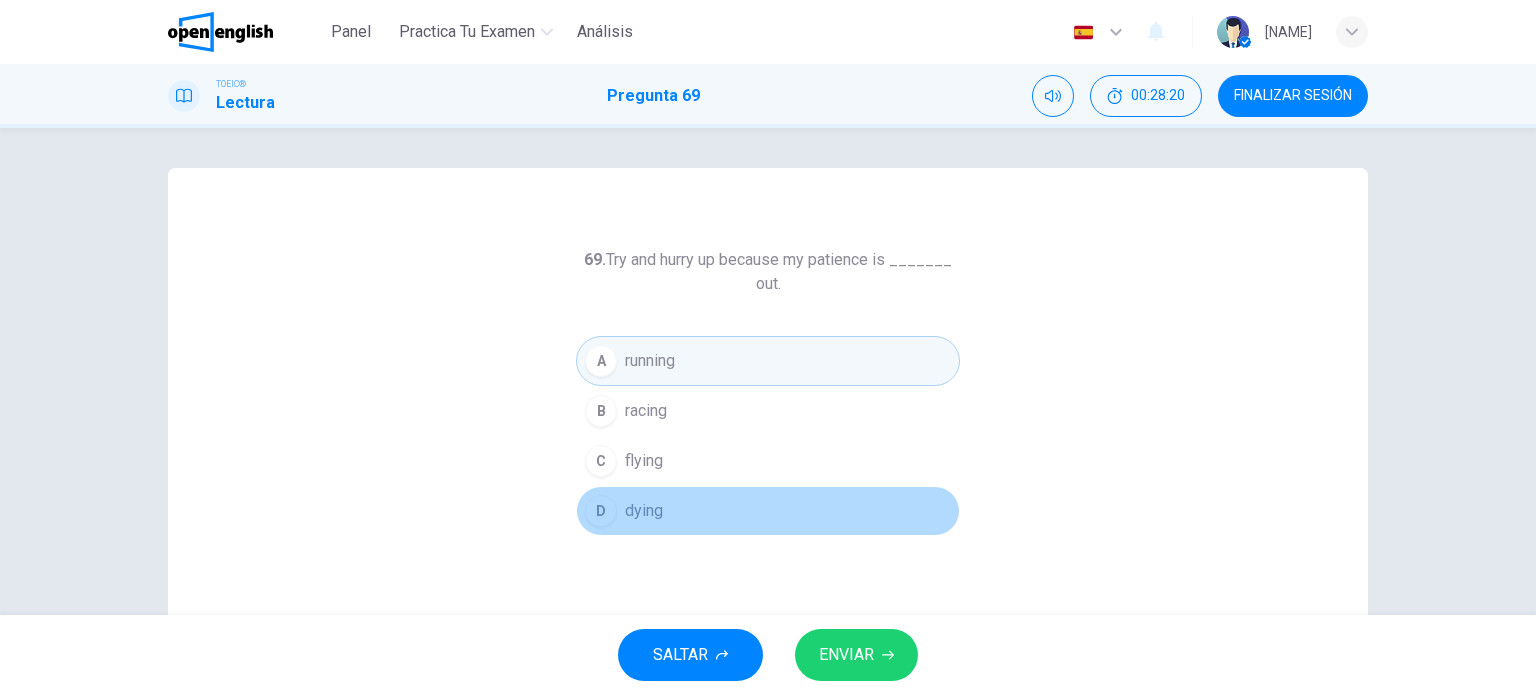 click on "dying" at bounding box center (644, 511) 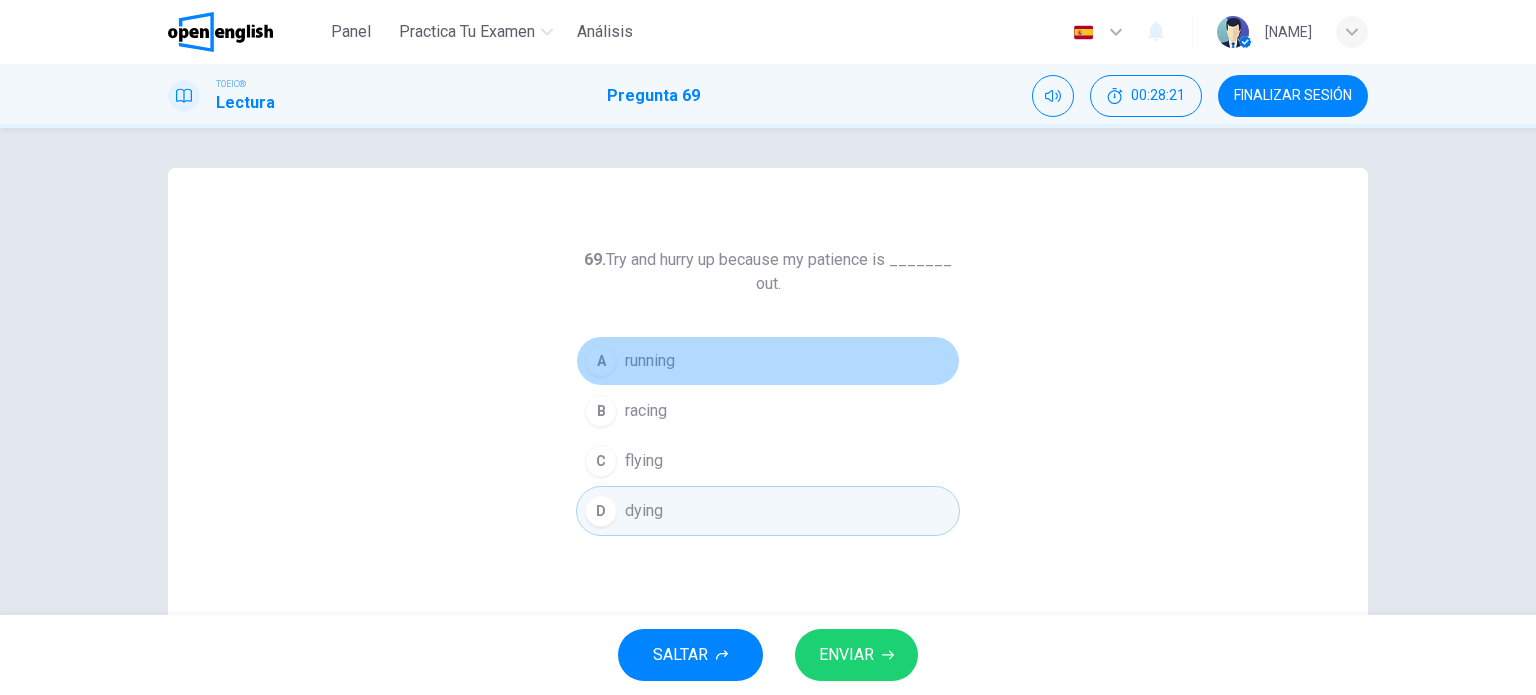 click on "running" at bounding box center (650, 361) 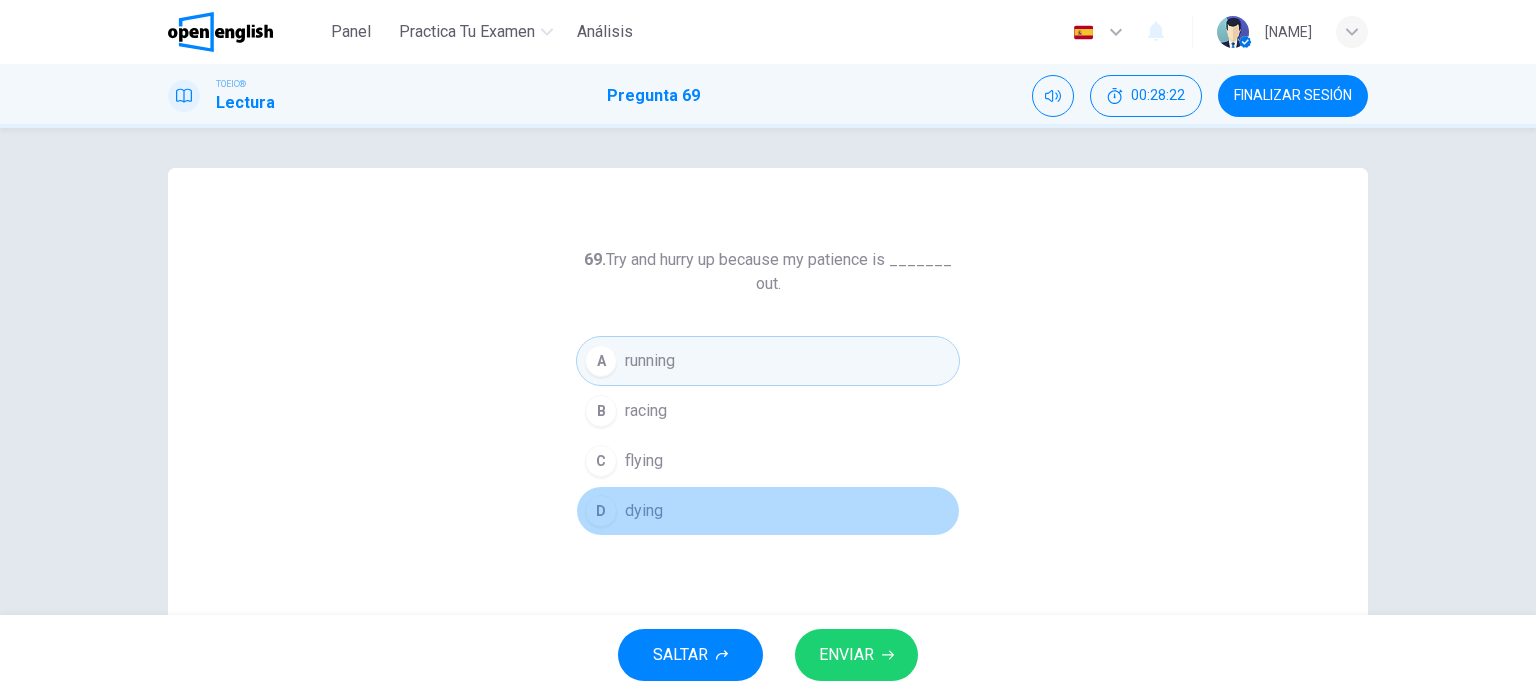click on "dying" at bounding box center (644, 511) 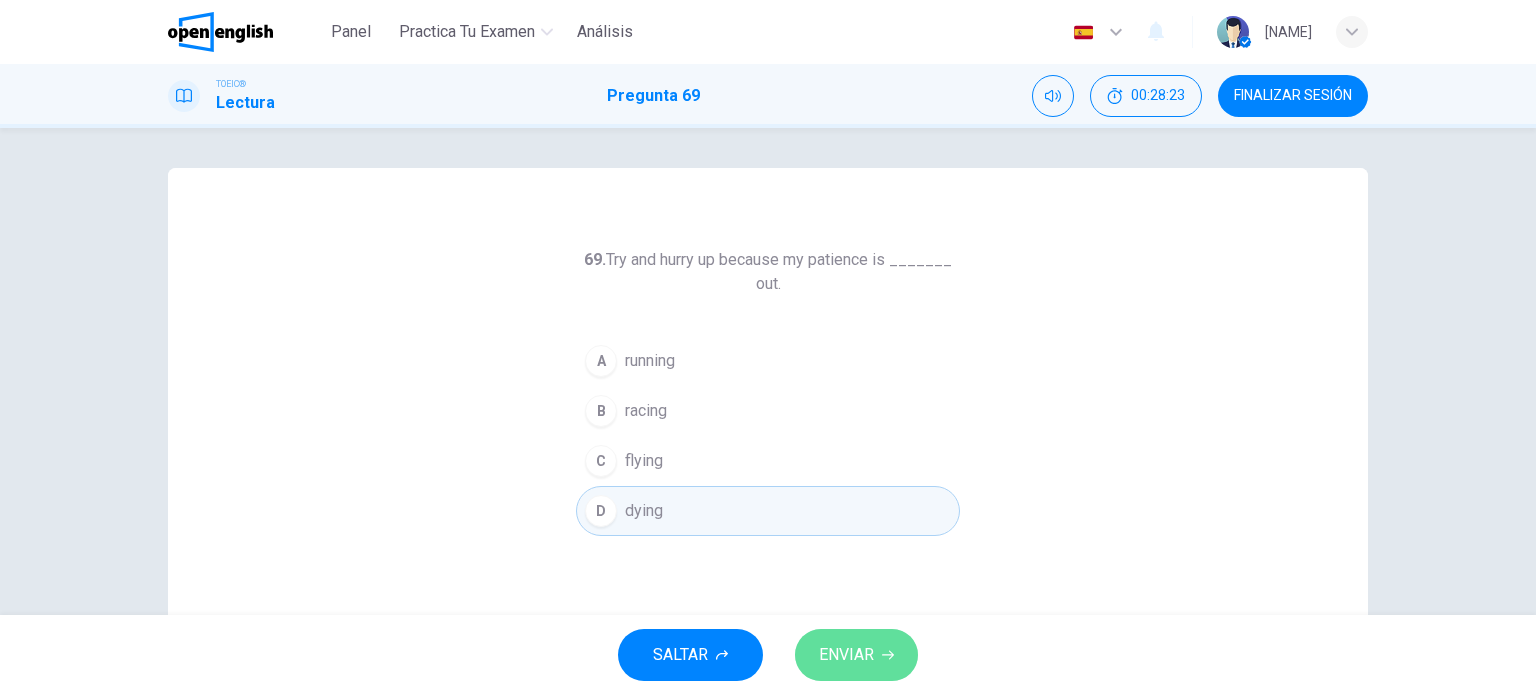 click on "ENVIAR" at bounding box center [856, 655] 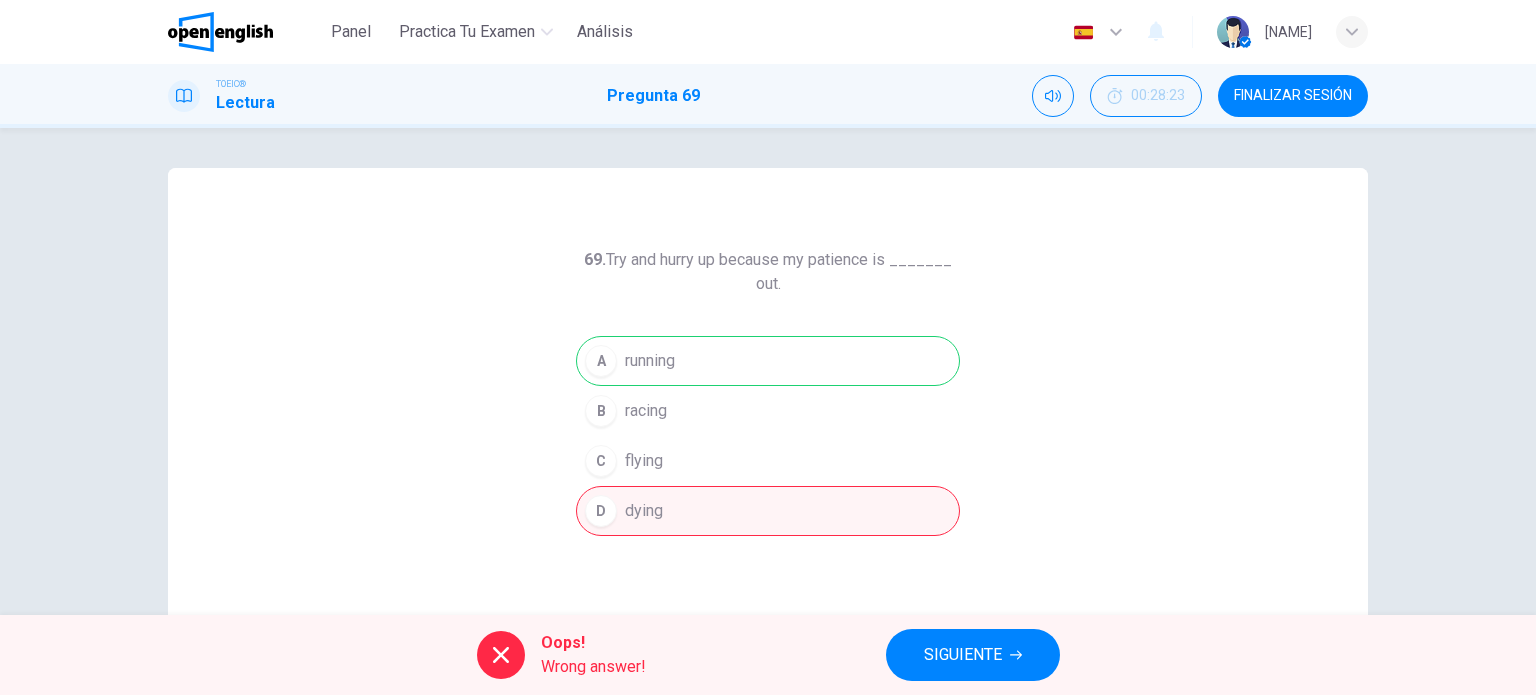 click on "SIGUIENTE" at bounding box center [963, 655] 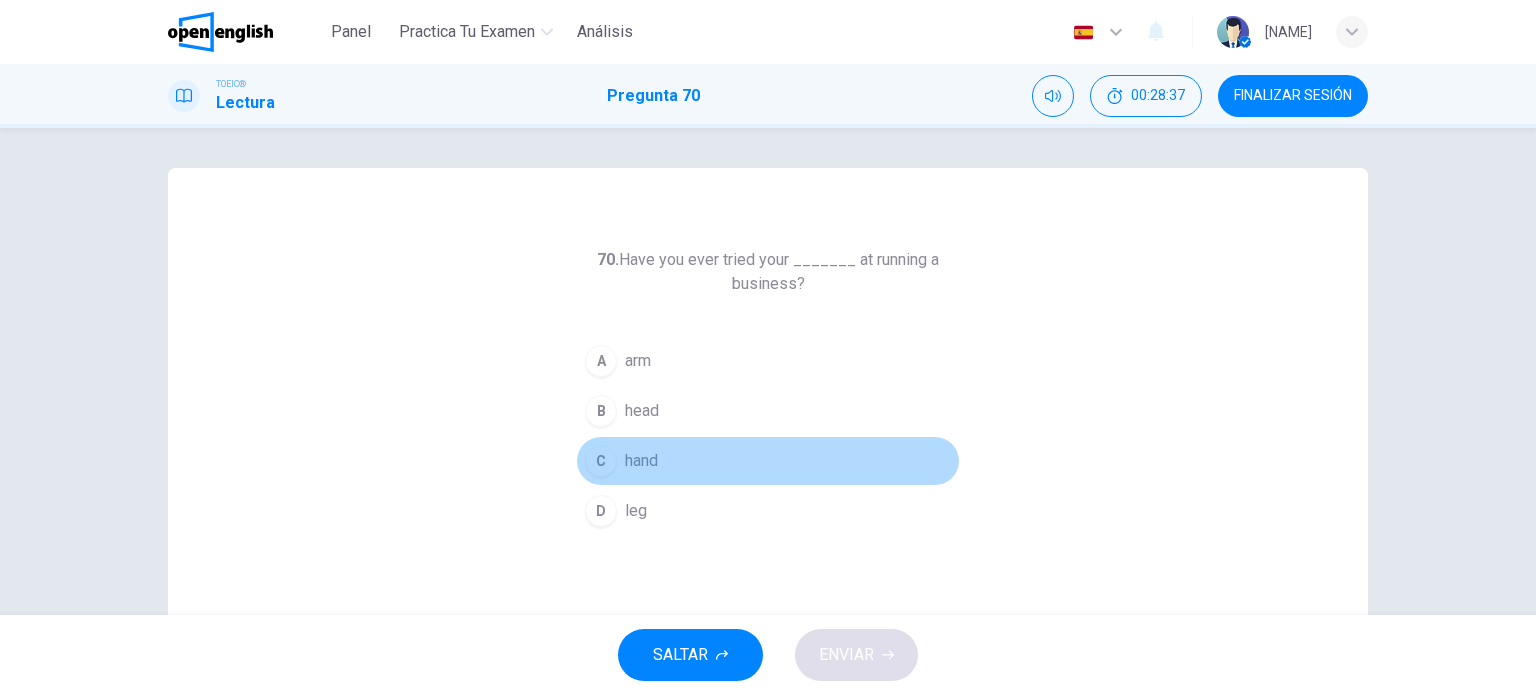 click on "C hand" at bounding box center (768, 461) 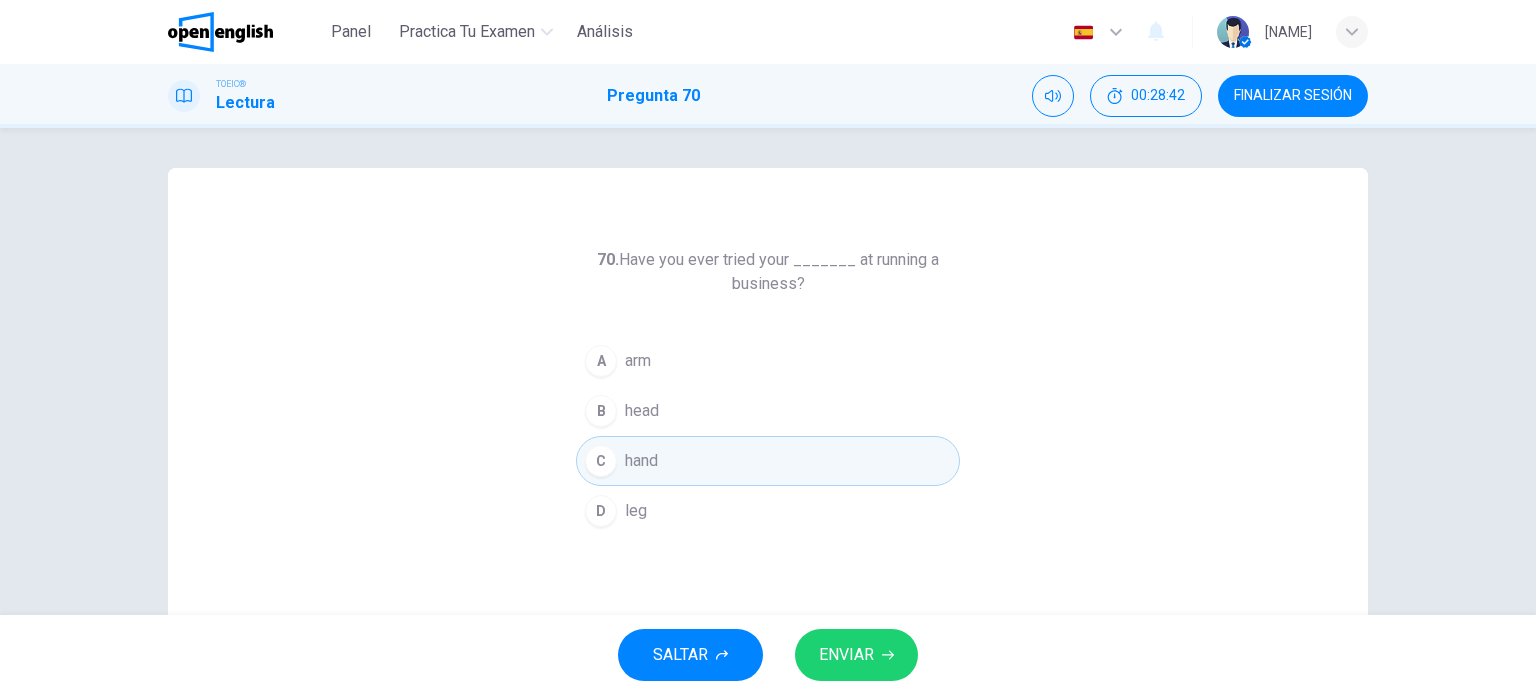 click on "SALTAR ENVIAR" at bounding box center (768, 655) 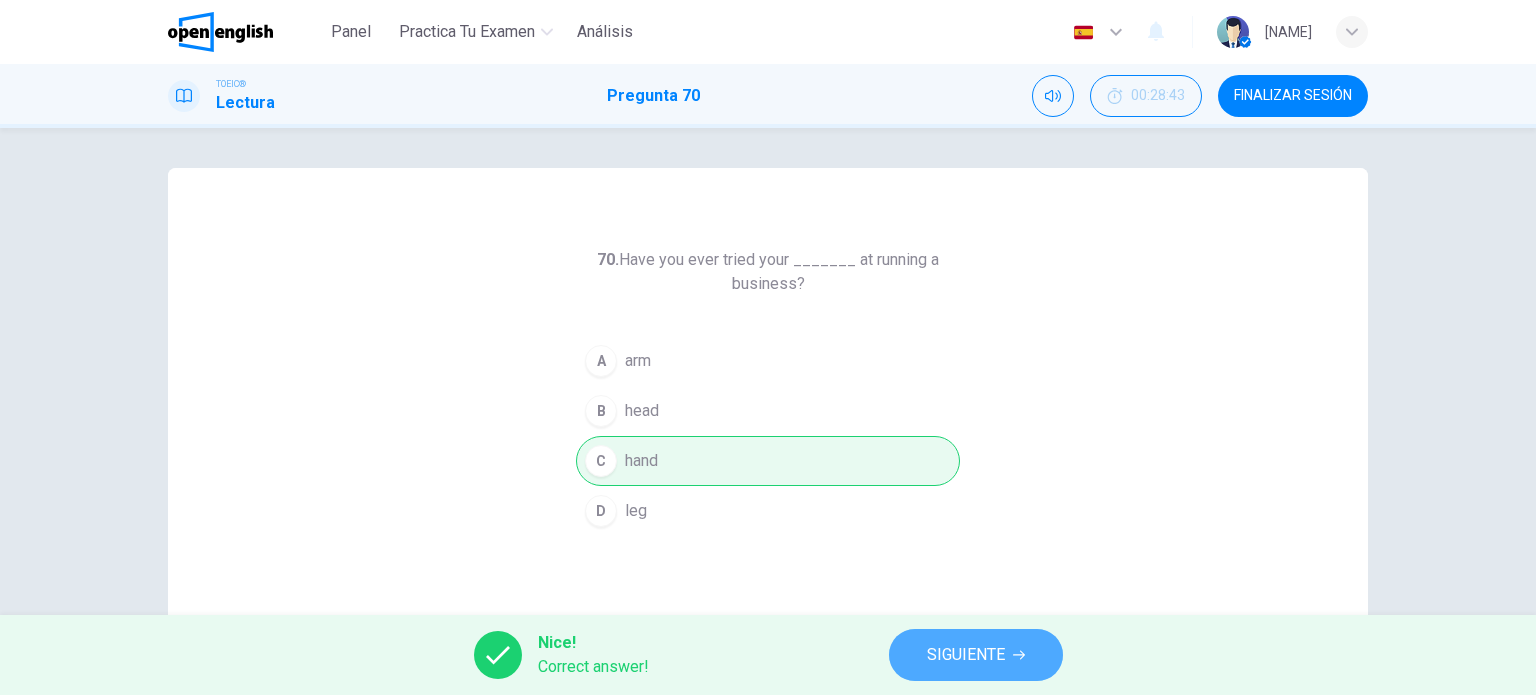 click on "SIGUIENTE" at bounding box center (966, 655) 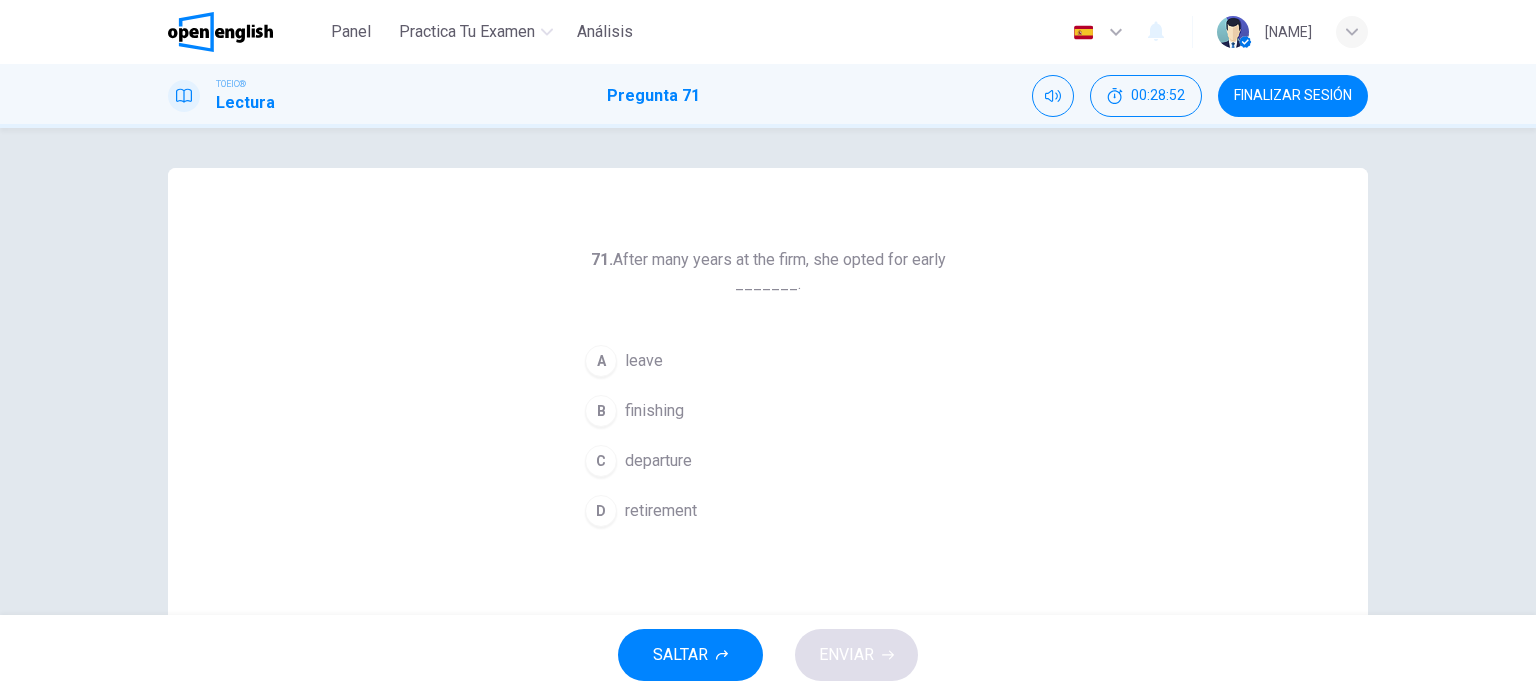 click on "retirement" at bounding box center (661, 511) 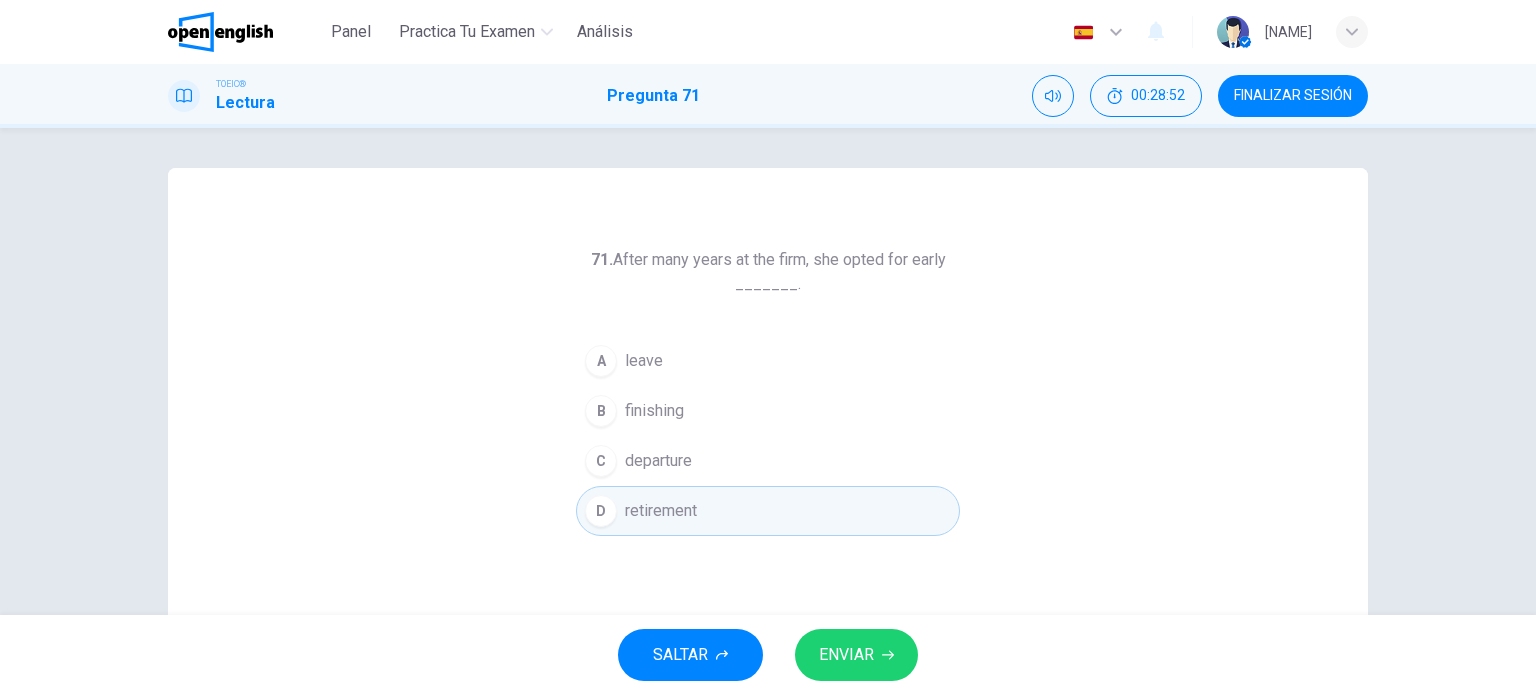 click on "ENVIAR" at bounding box center [856, 655] 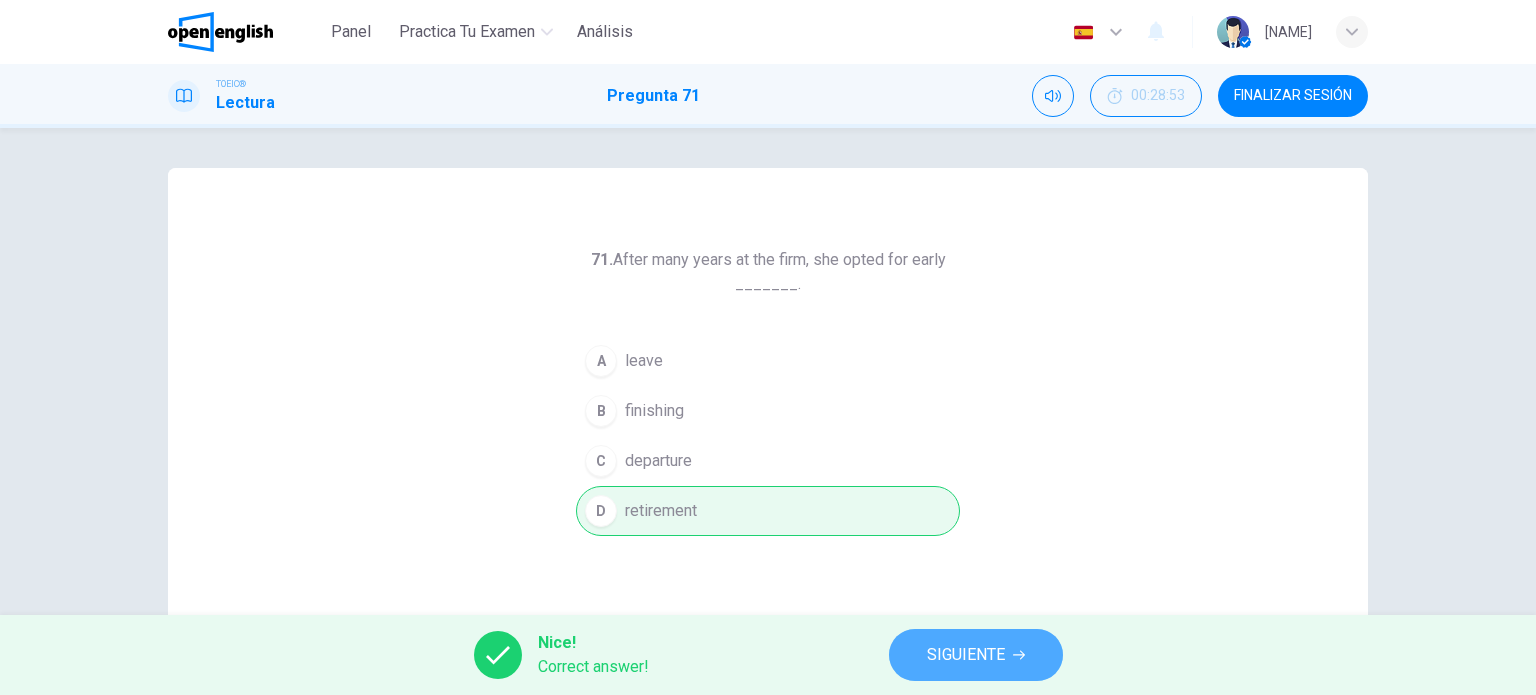 click on "SIGUIENTE" at bounding box center (966, 655) 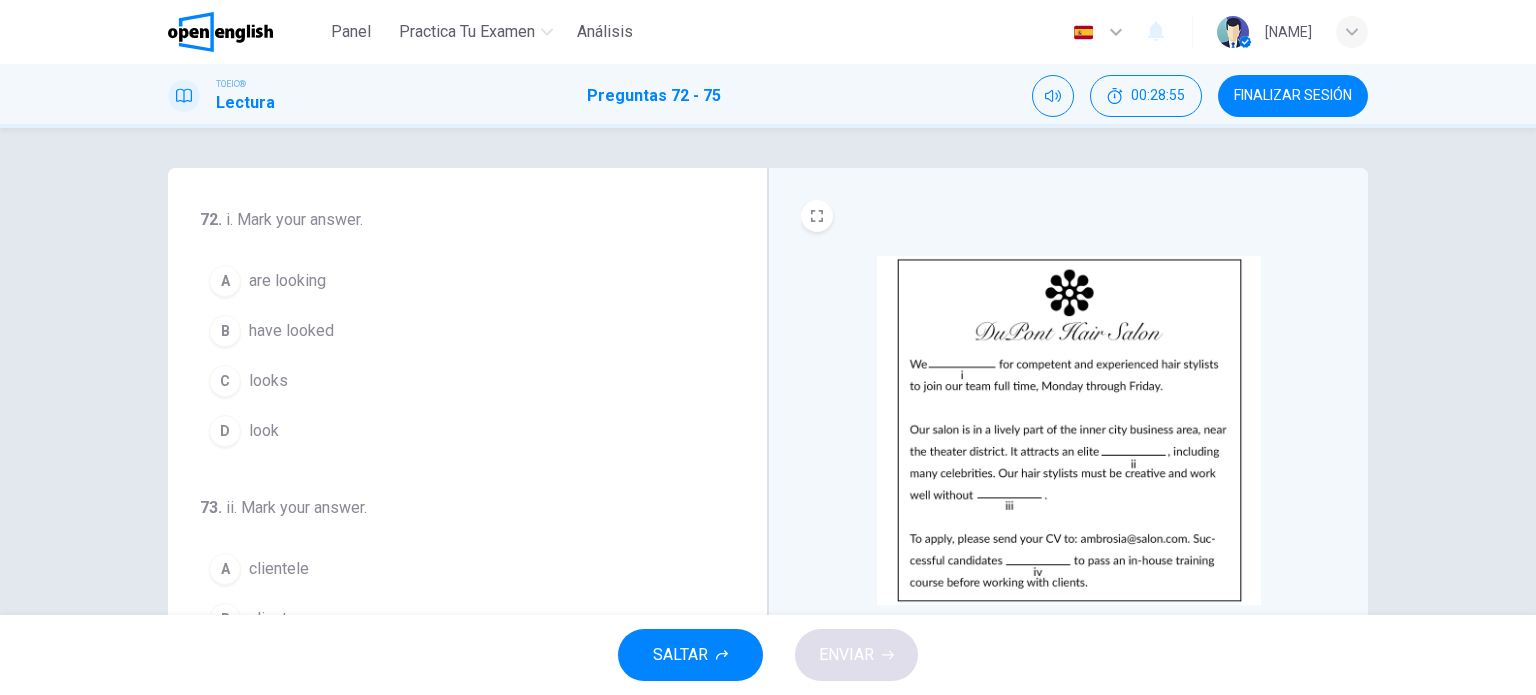 click at bounding box center [1069, 430] 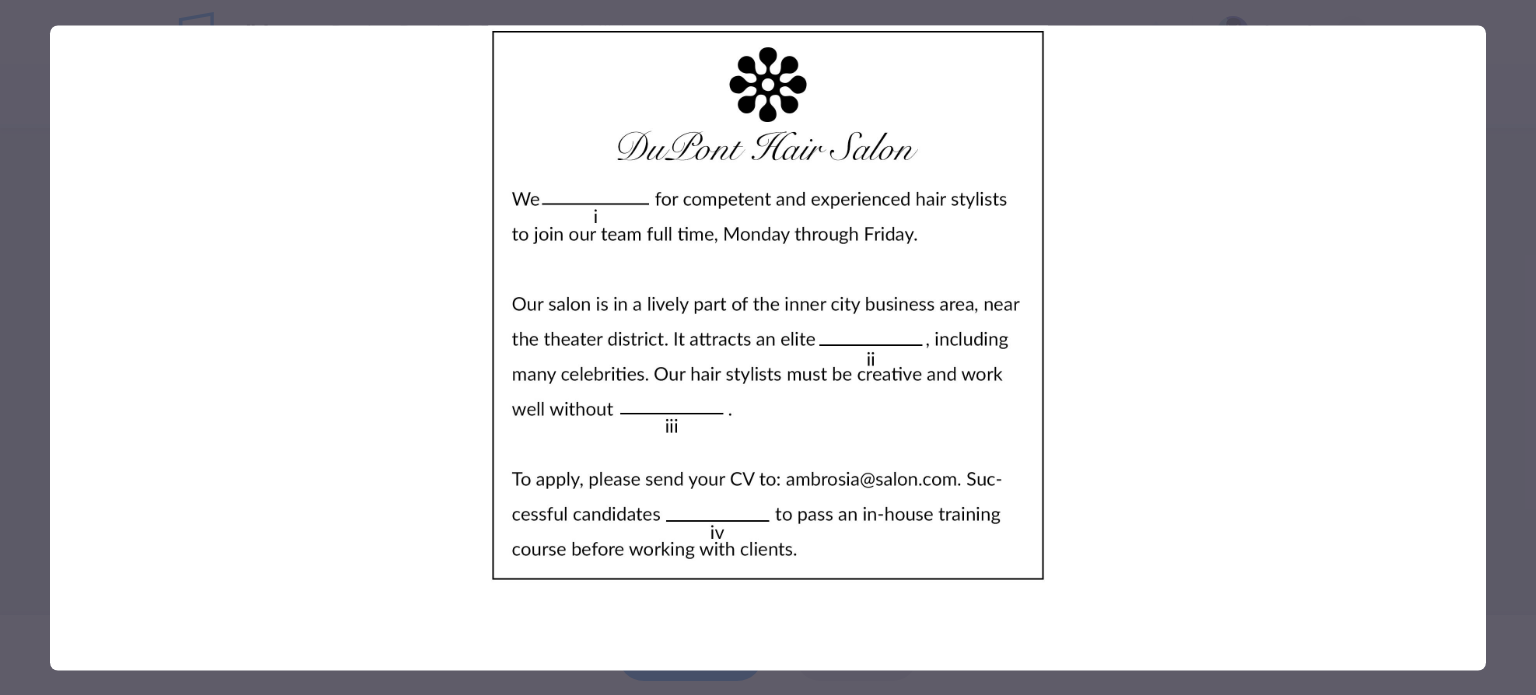 click at bounding box center (768, 305) 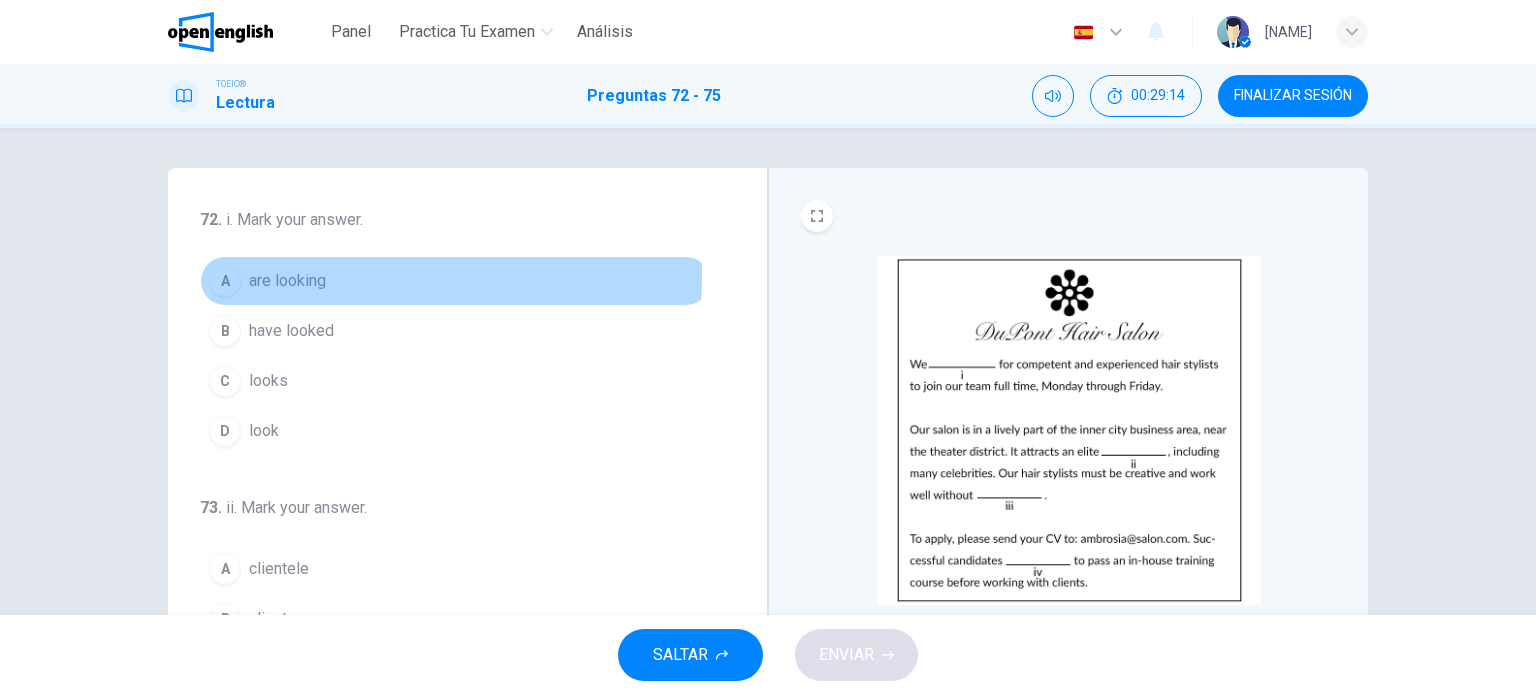 click on "are looking" at bounding box center (287, 281) 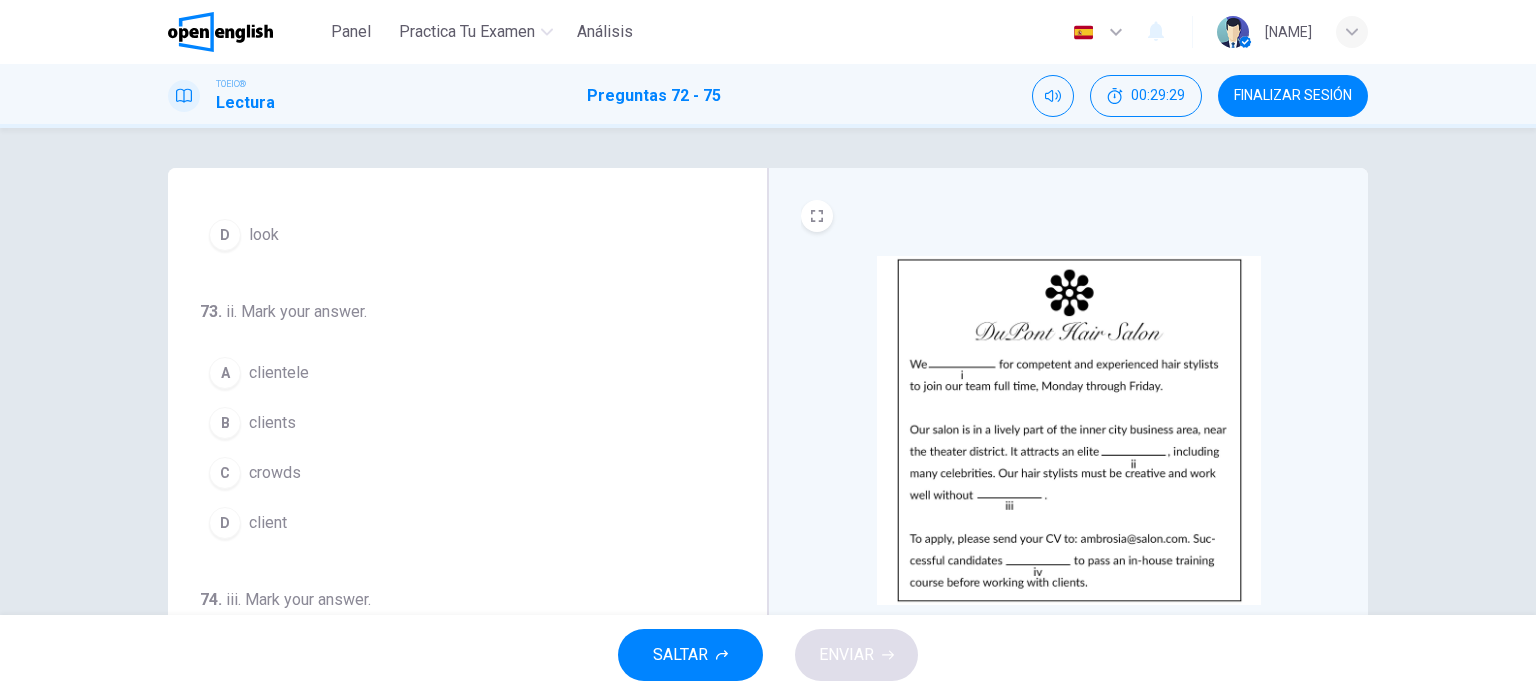 scroll, scrollTop: 200, scrollLeft: 0, axis: vertical 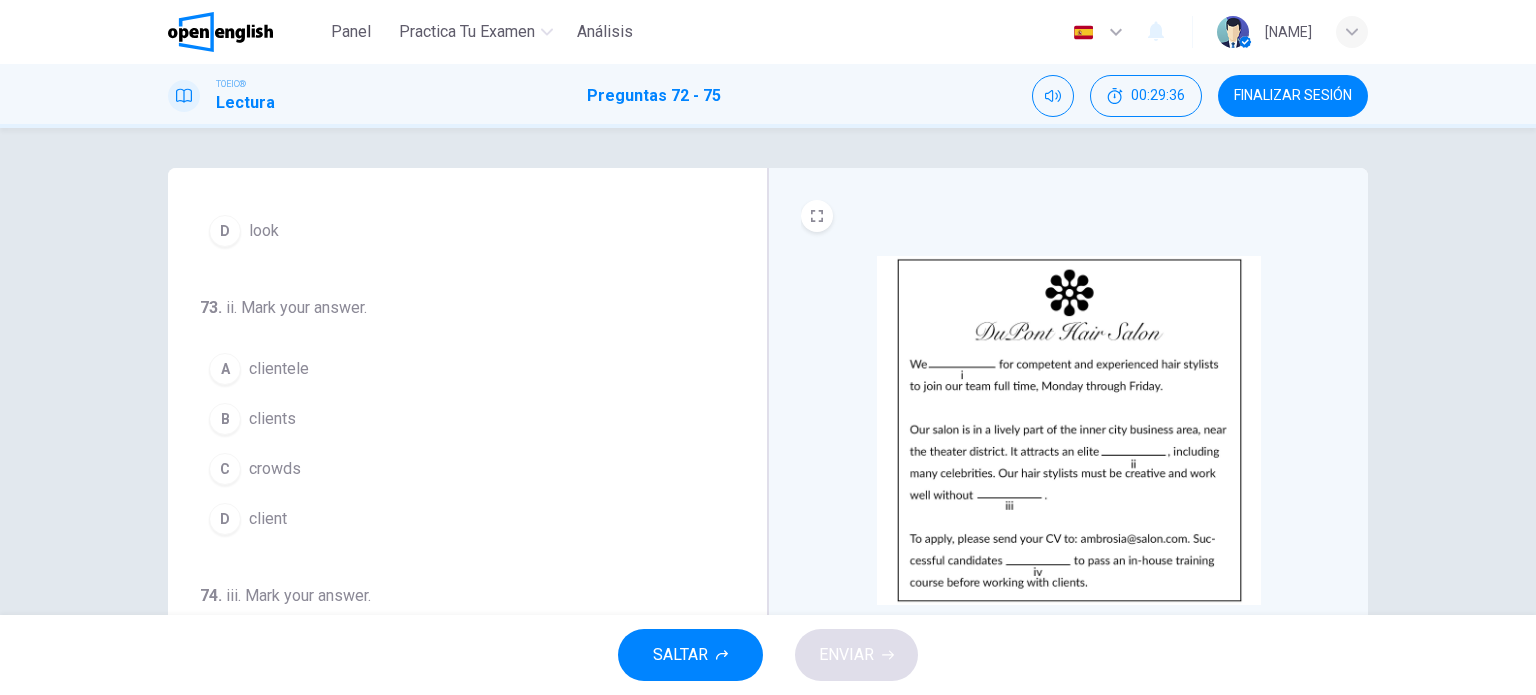 click on "clients" at bounding box center (272, 419) 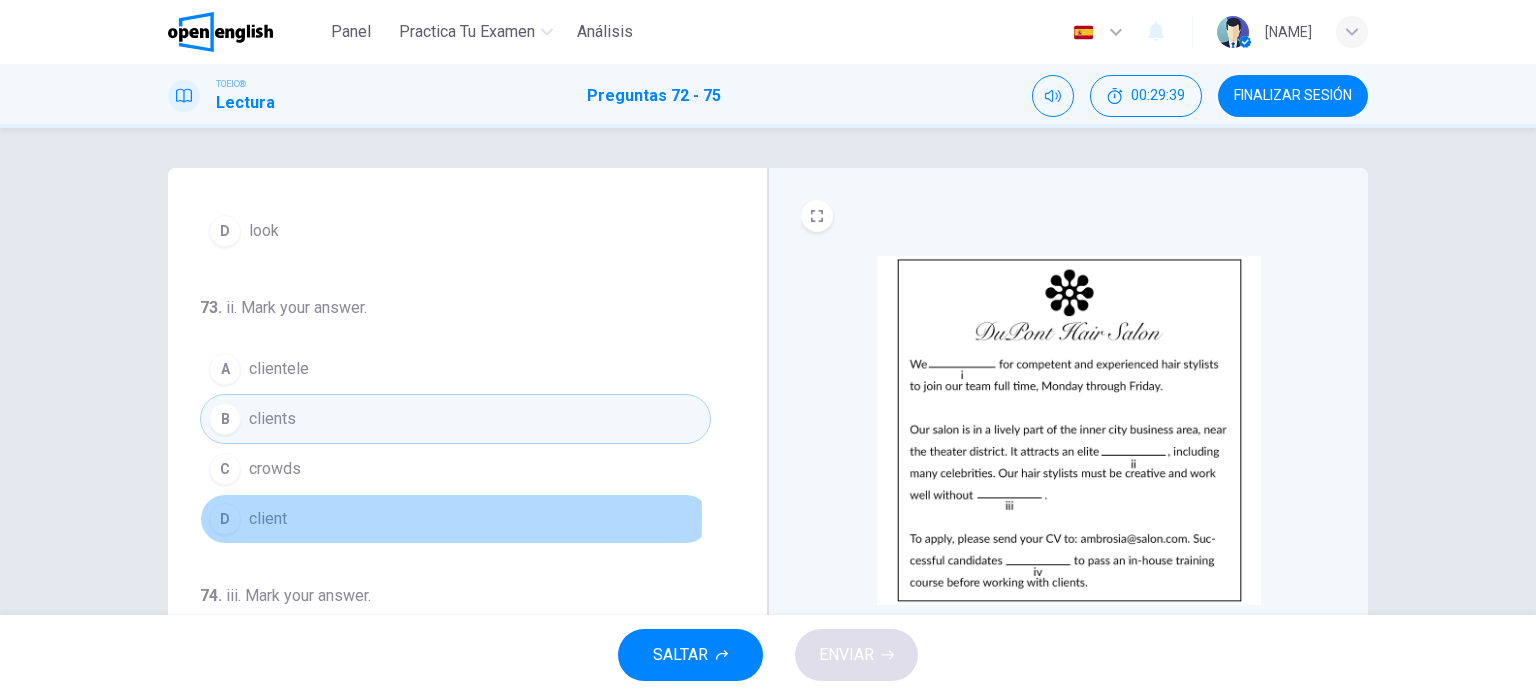click on "client" at bounding box center (268, 519) 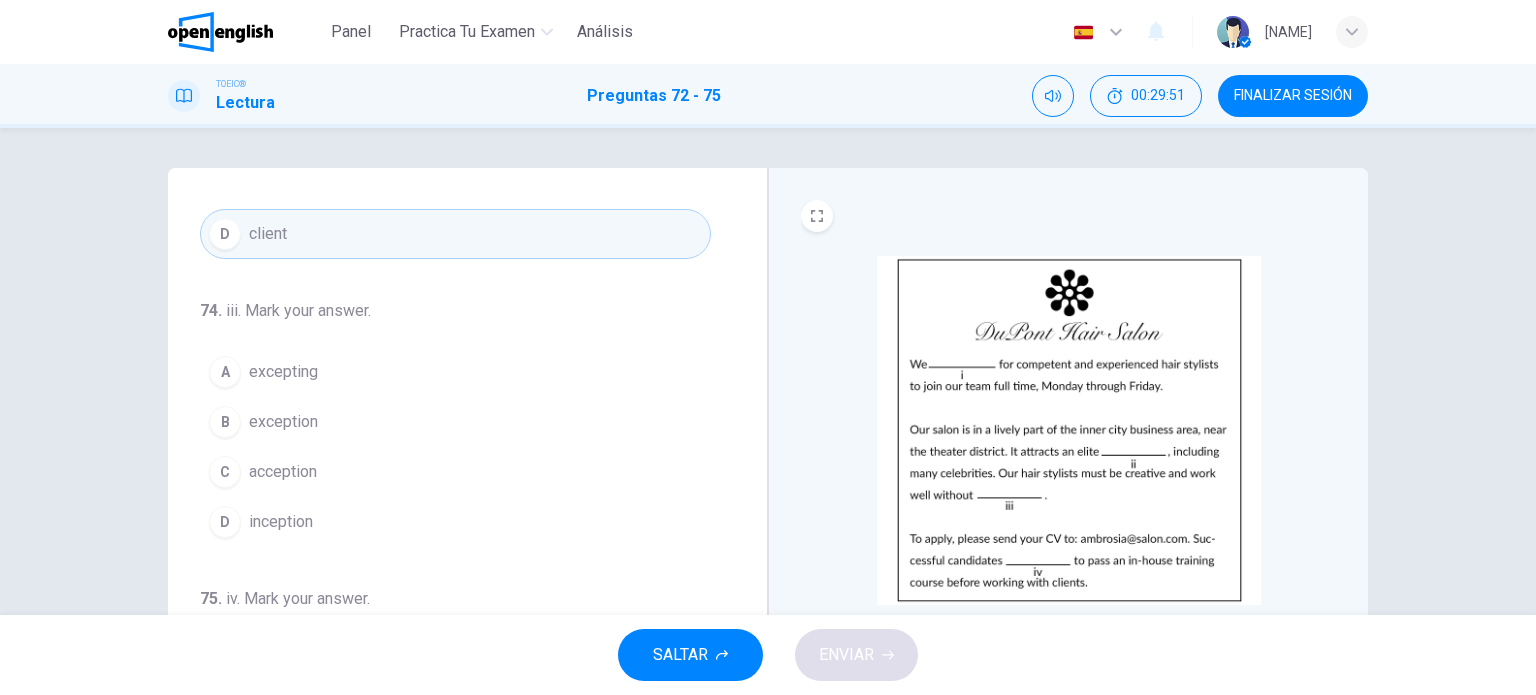 scroll, scrollTop: 490, scrollLeft: 0, axis: vertical 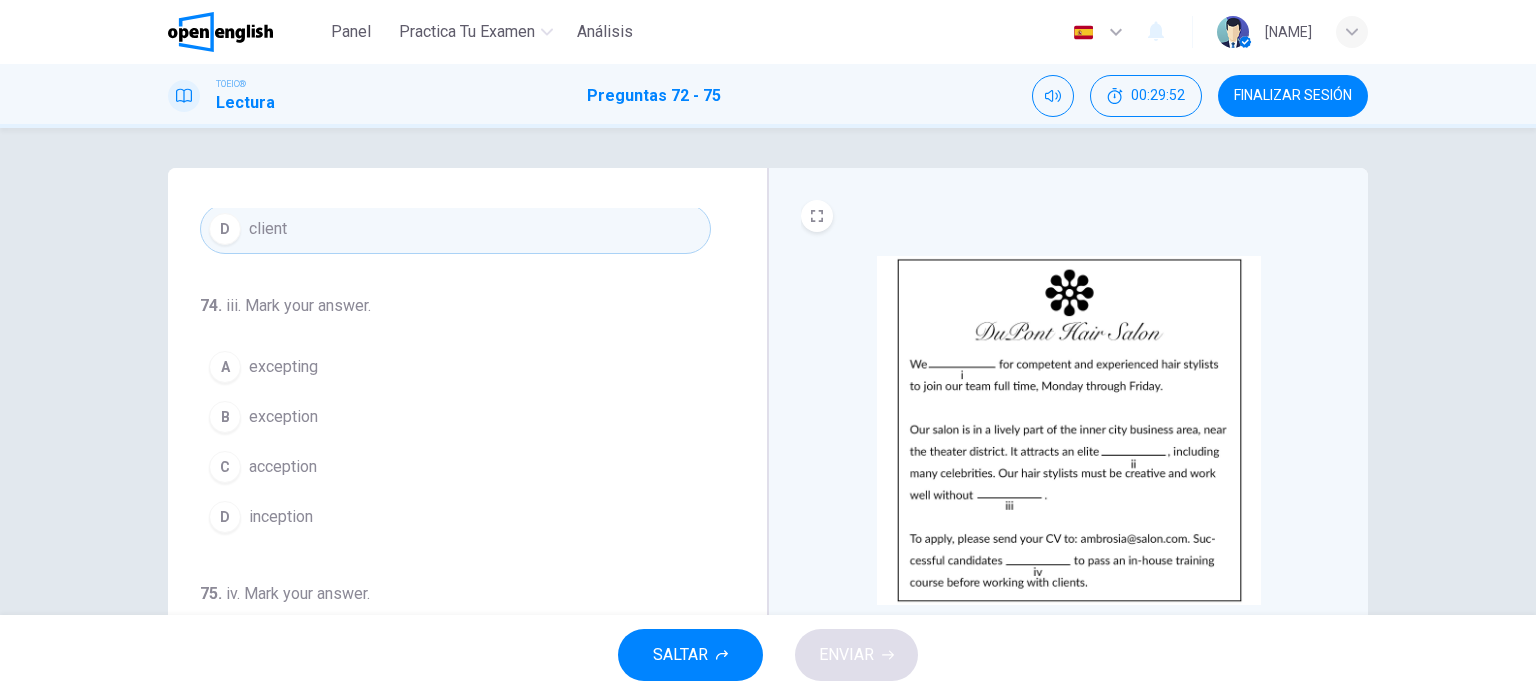 click on "exception" at bounding box center [283, 417] 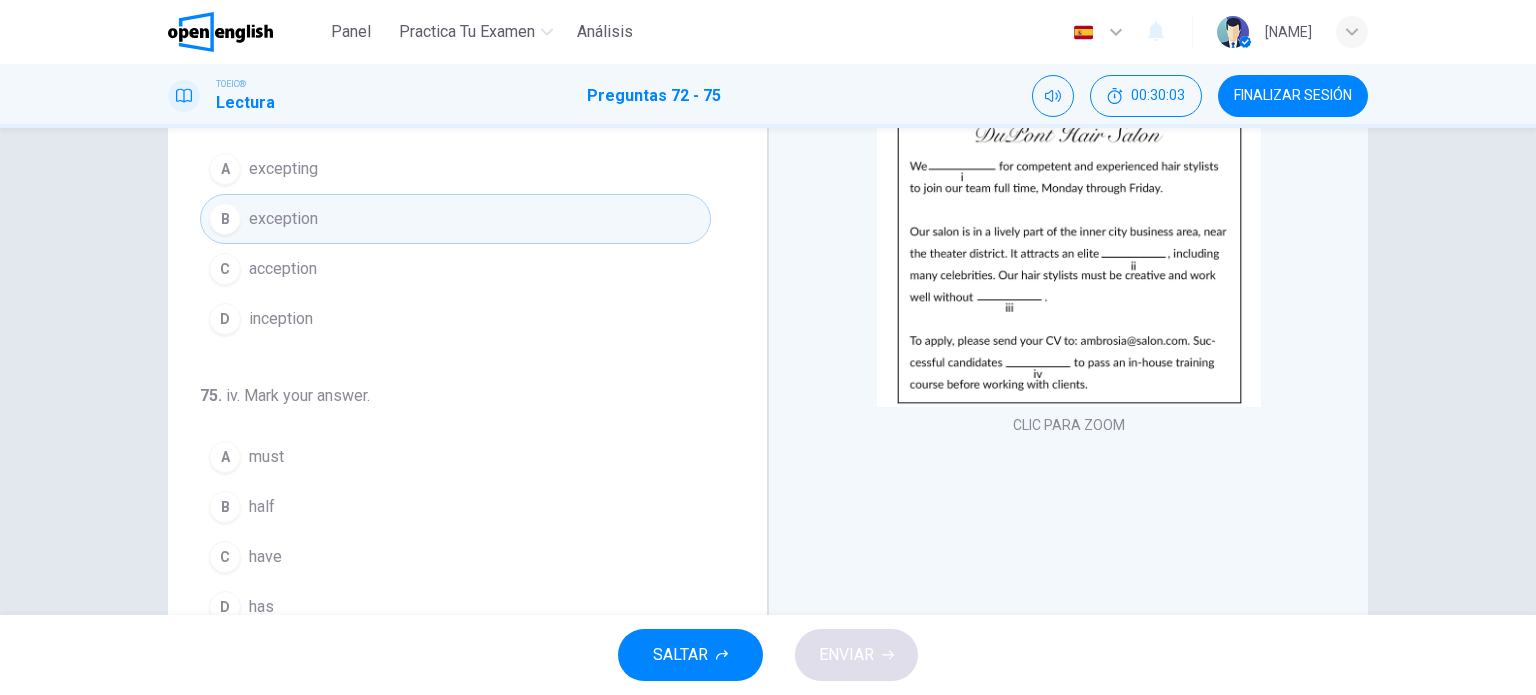 scroll, scrollTop: 188, scrollLeft: 0, axis: vertical 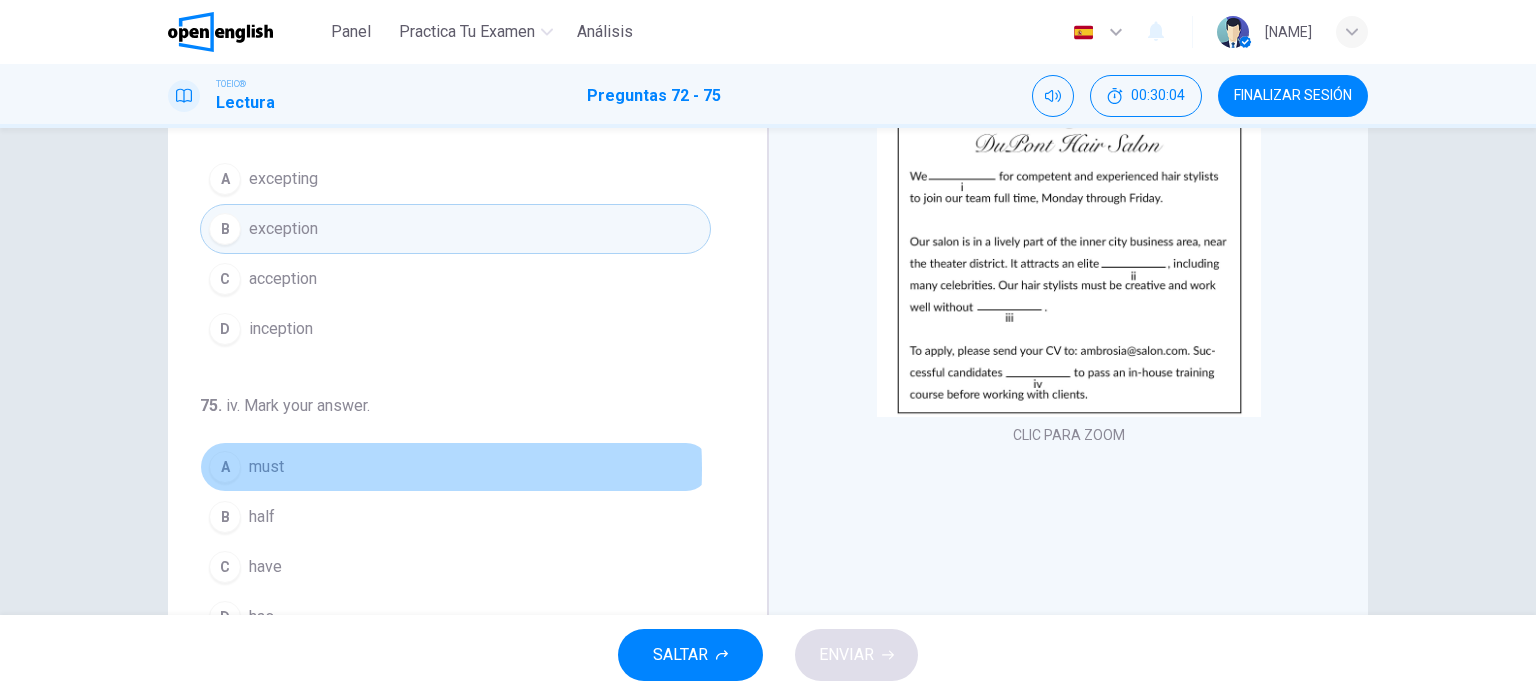 click on "must" at bounding box center (266, 467) 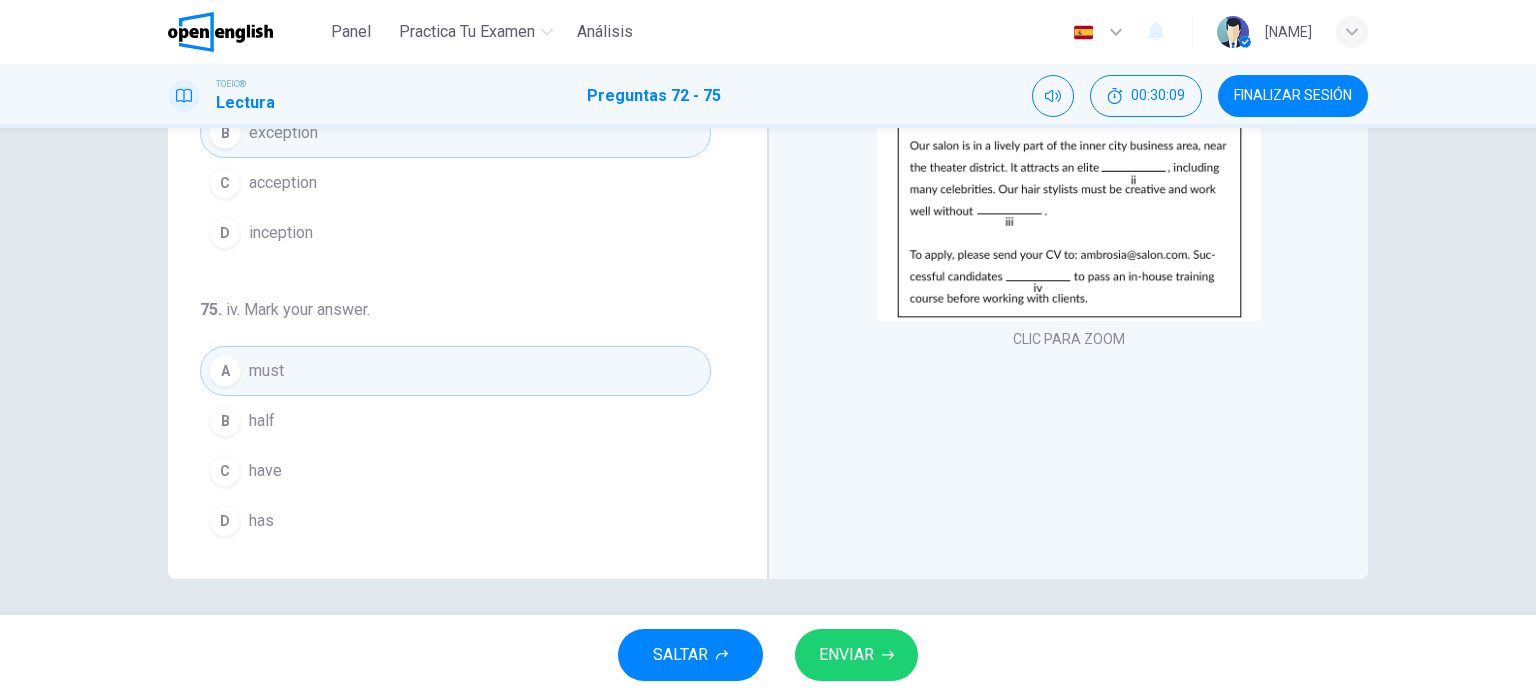 scroll, scrollTop: 288, scrollLeft: 0, axis: vertical 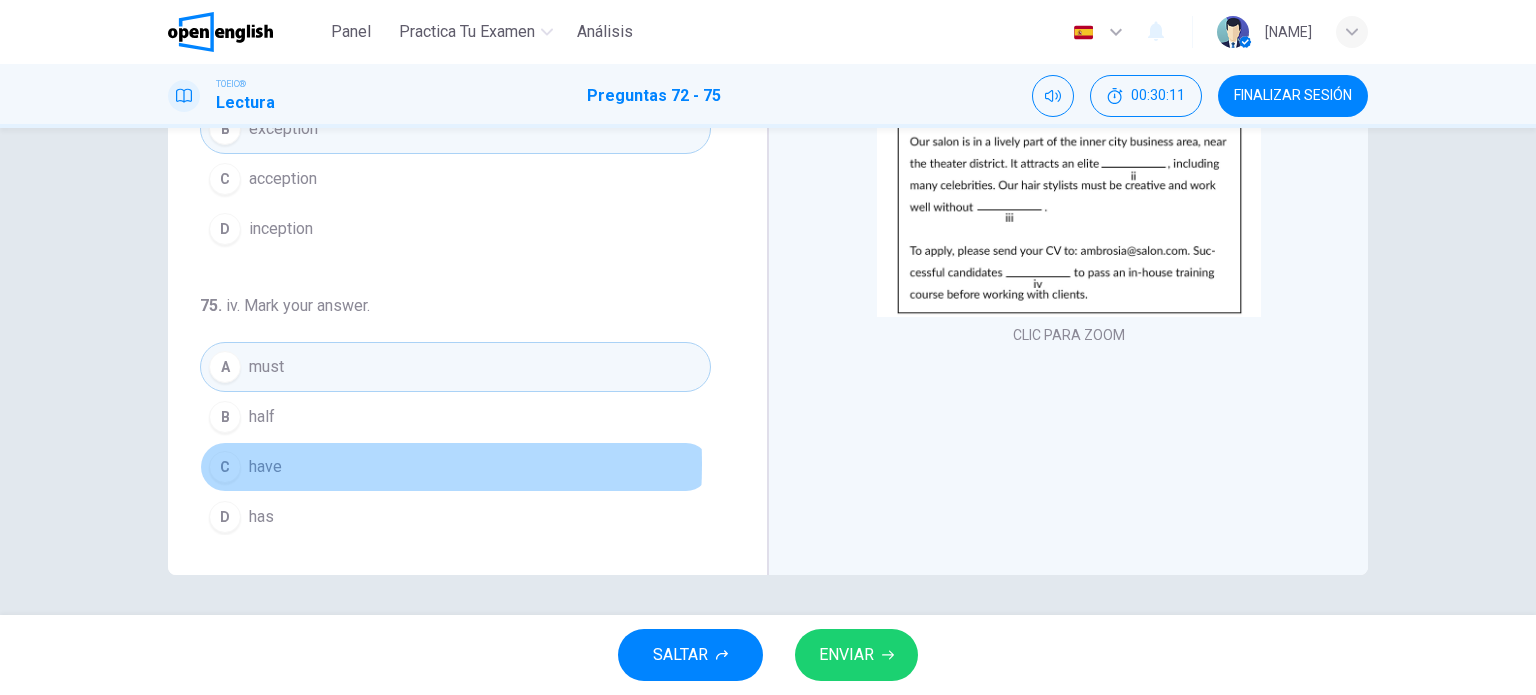 click on "have" at bounding box center [265, 467] 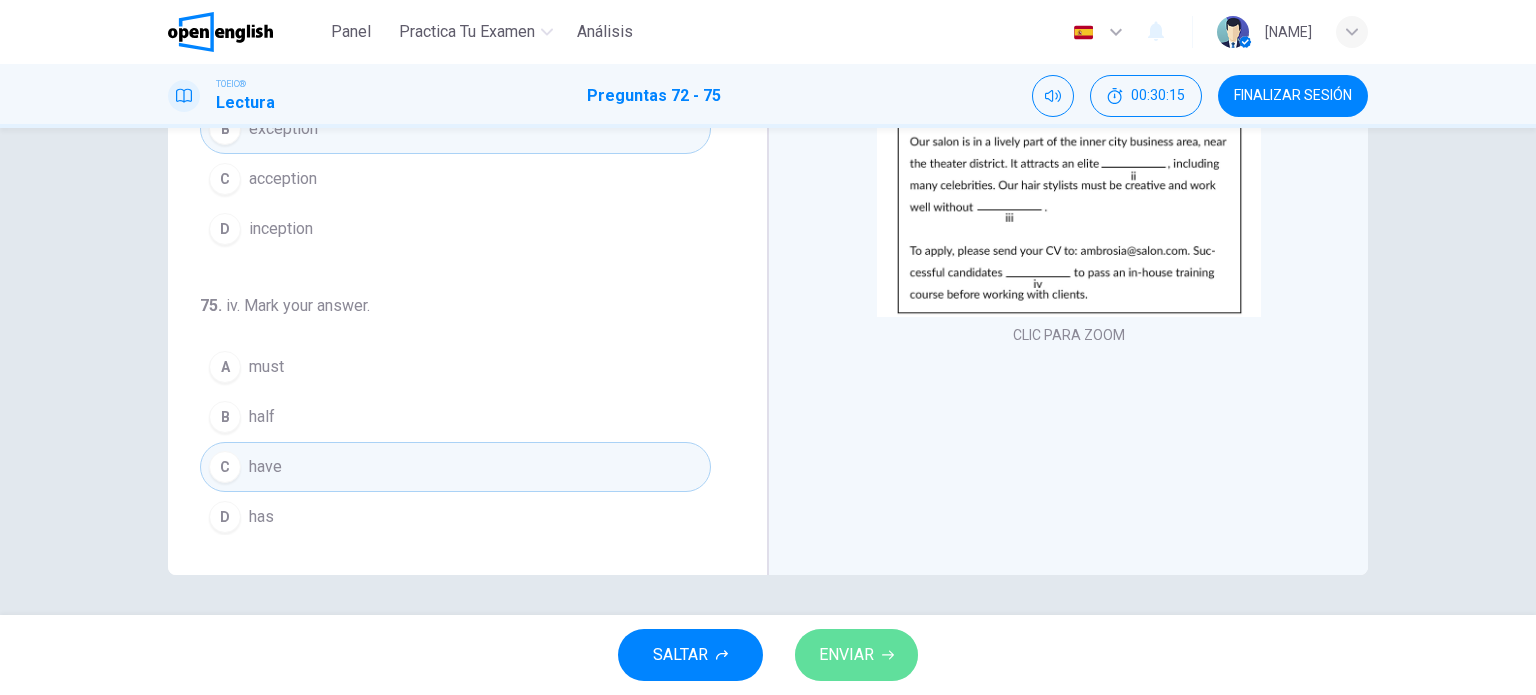 click 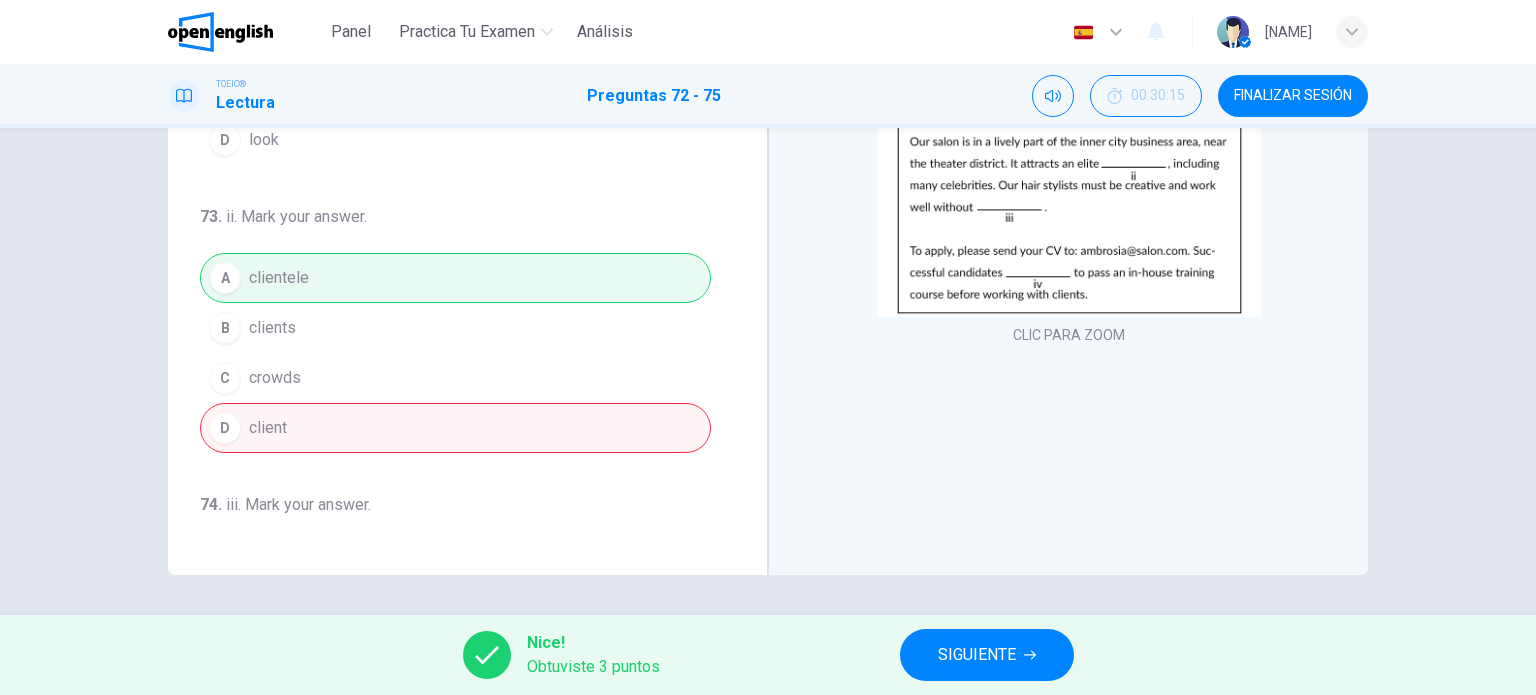 scroll, scrollTop: 0, scrollLeft: 0, axis: both 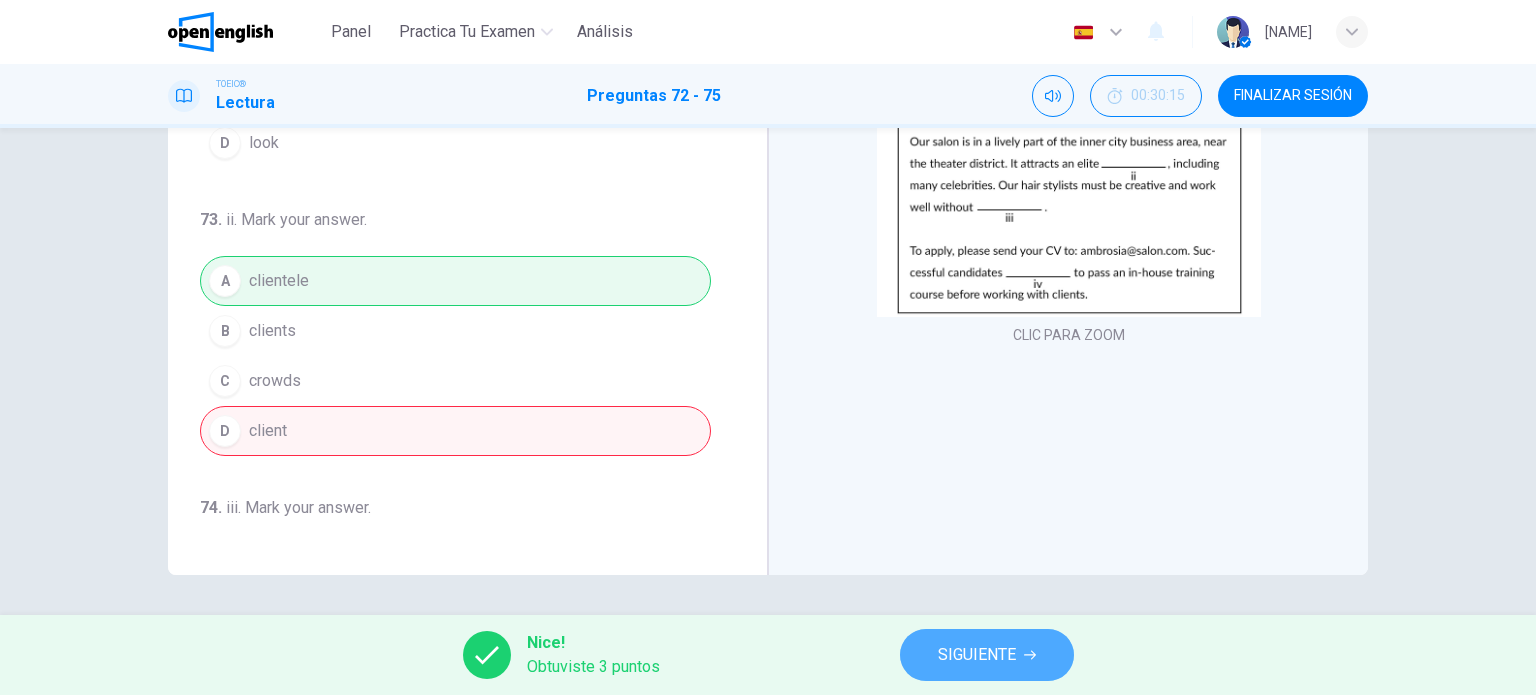 click on "SIGUIENTE" at bounding box center [987, 655] 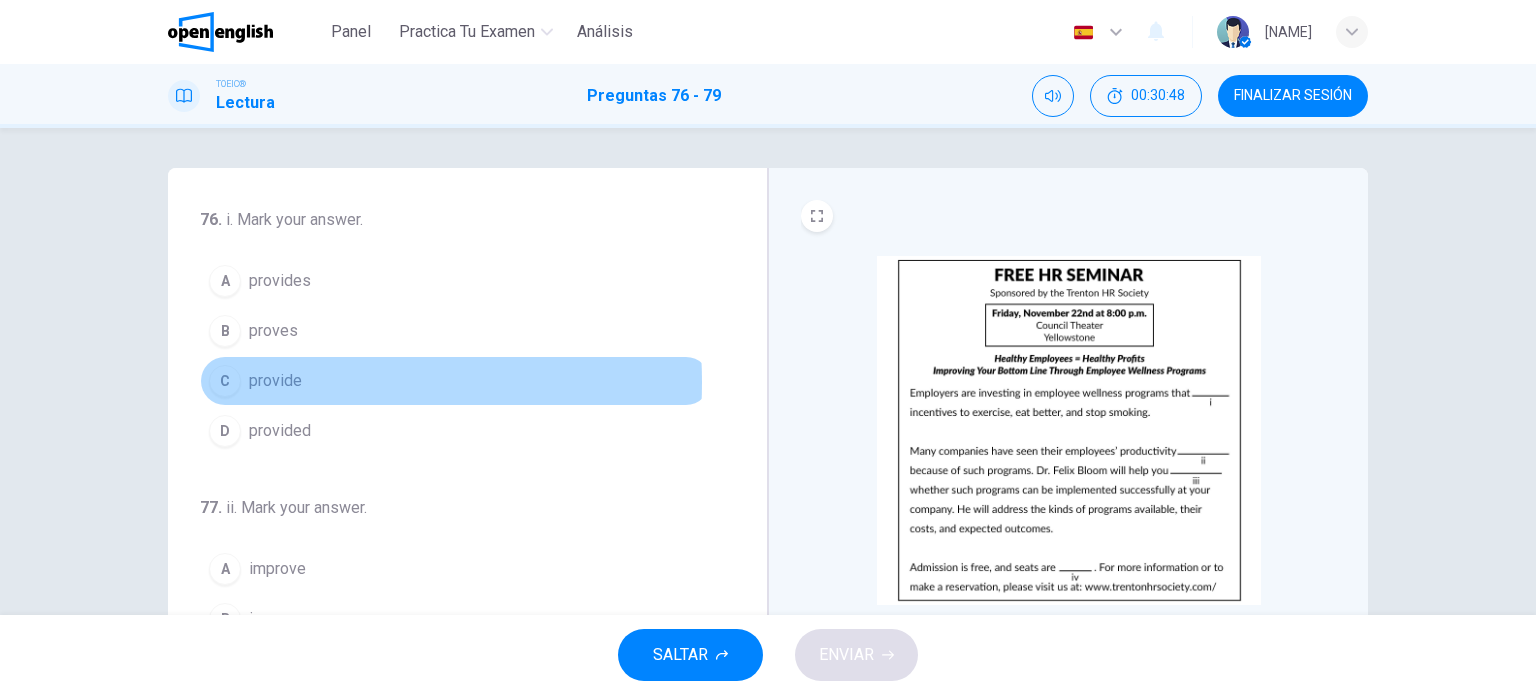 click on "provide" at bounding box center [275, 381] 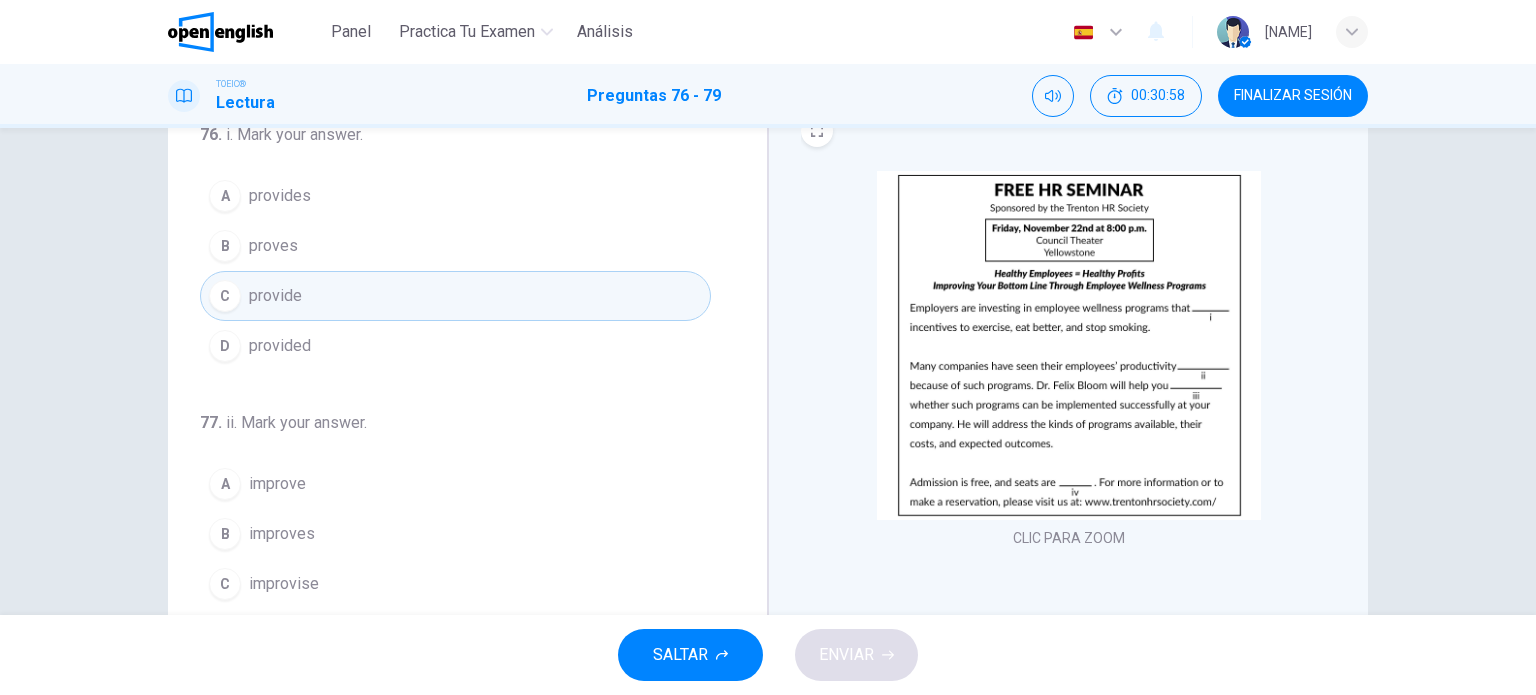scroll, scrollTop: 100, scrollLeft: 0, axis: vertical 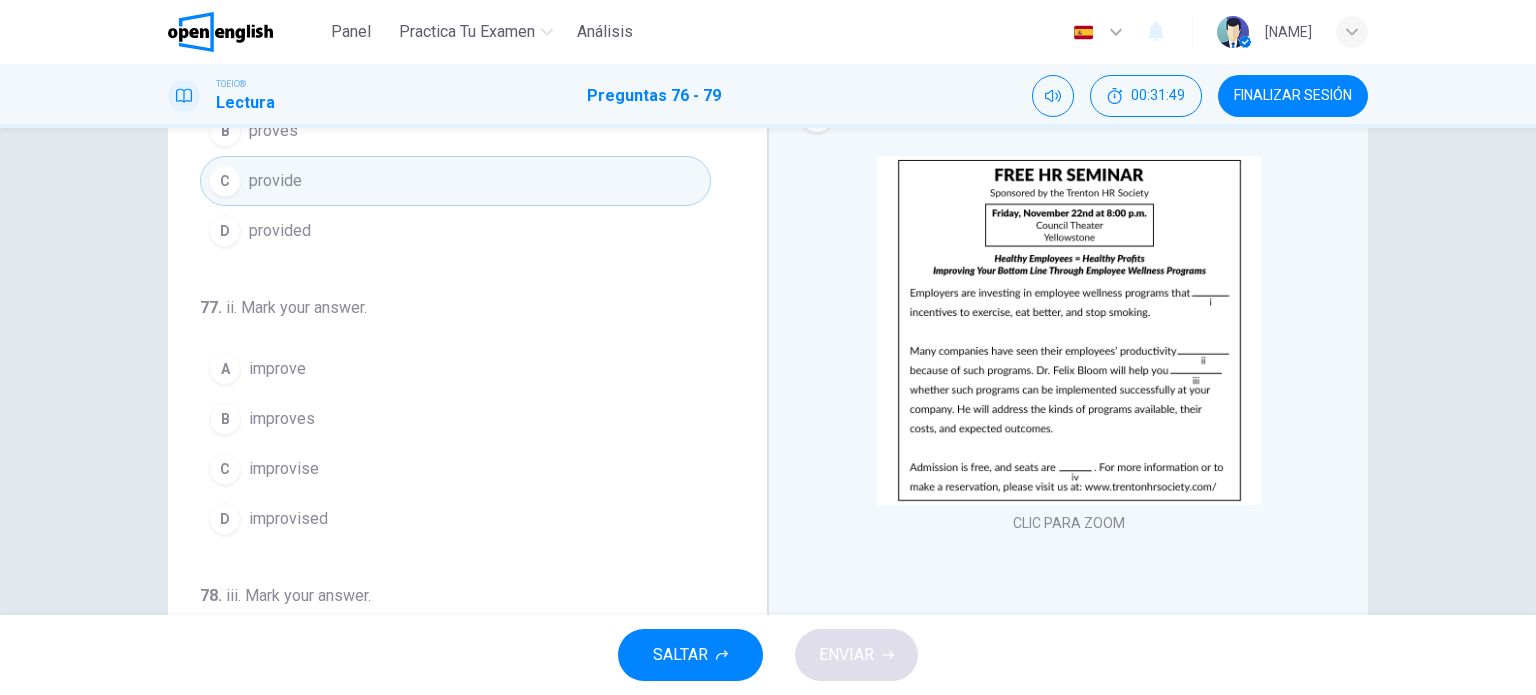 click on "improves" at bounding box center (282, 419) 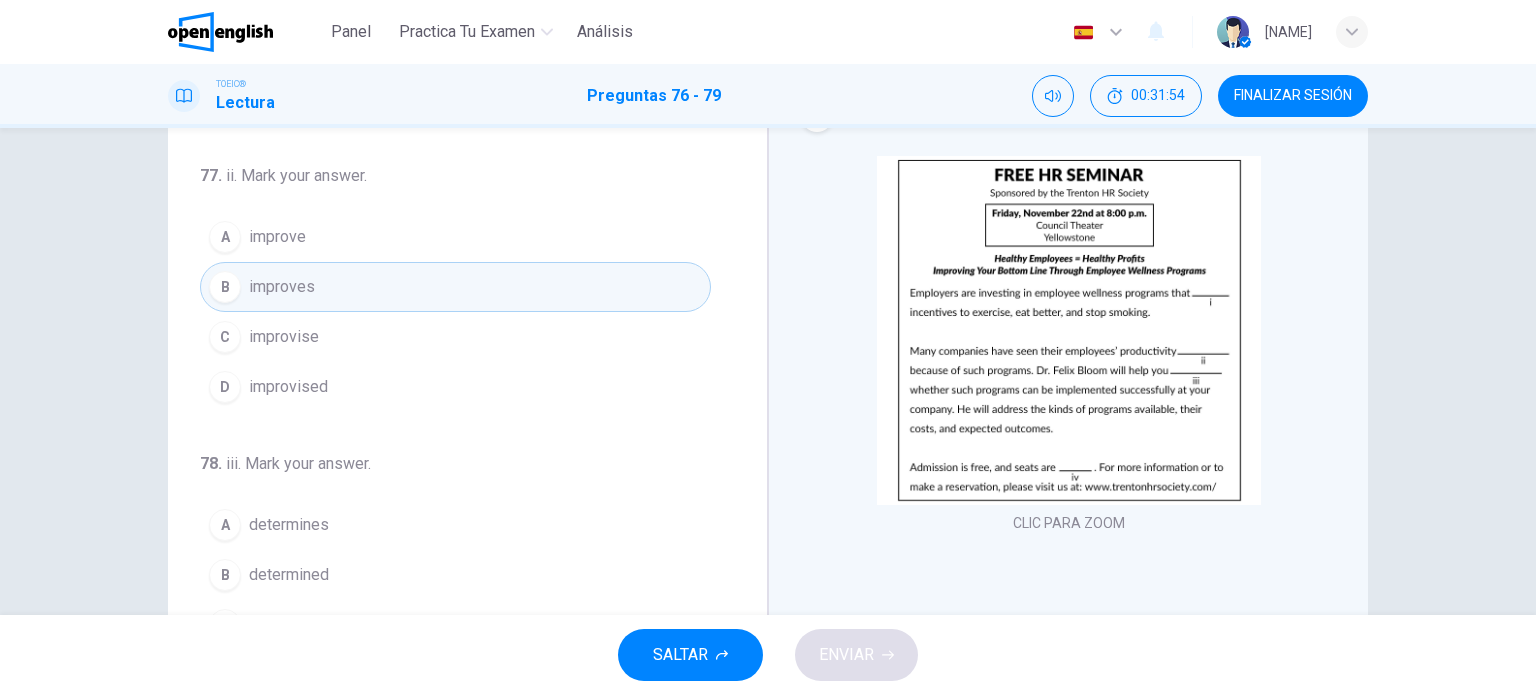 scroll, scrollTop: 300, scrollLeft: 0, axis: vertical 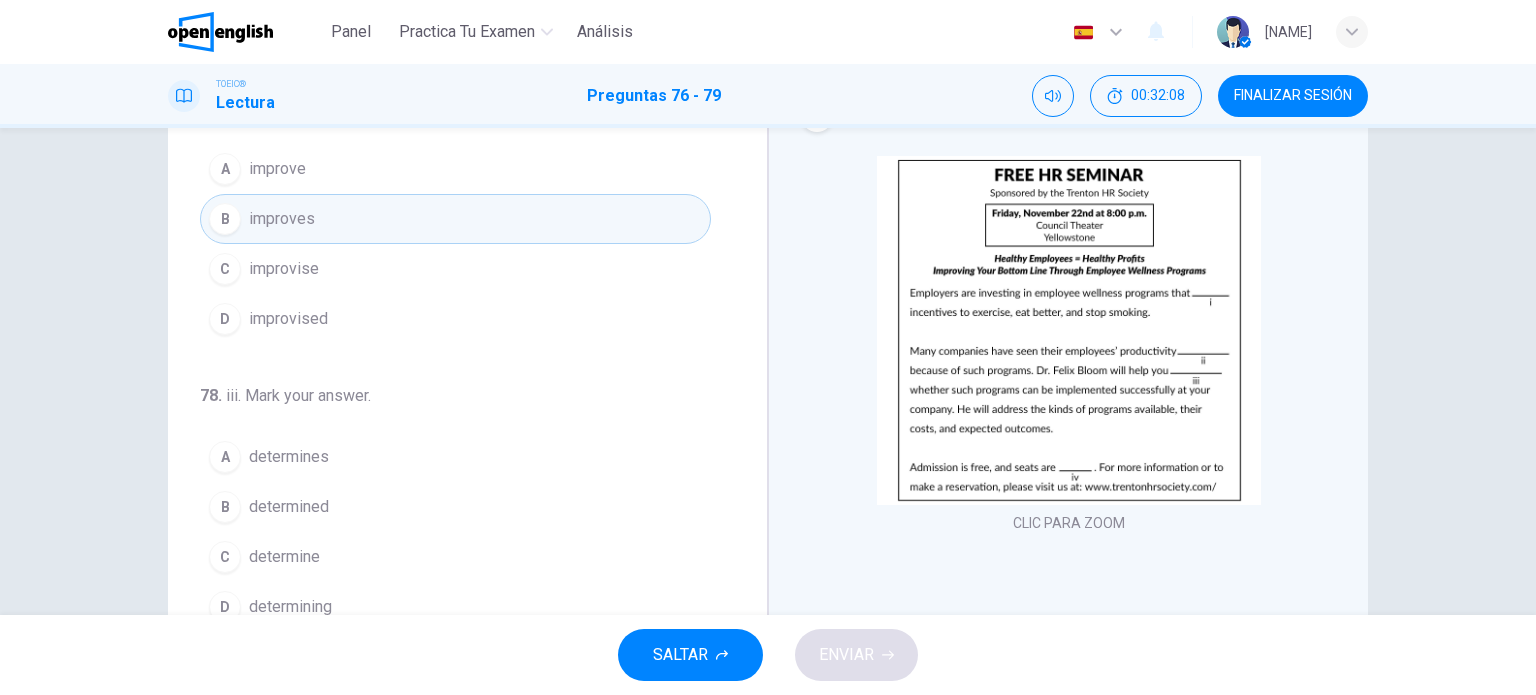 click on "determining" at bounding box center (290, 607) 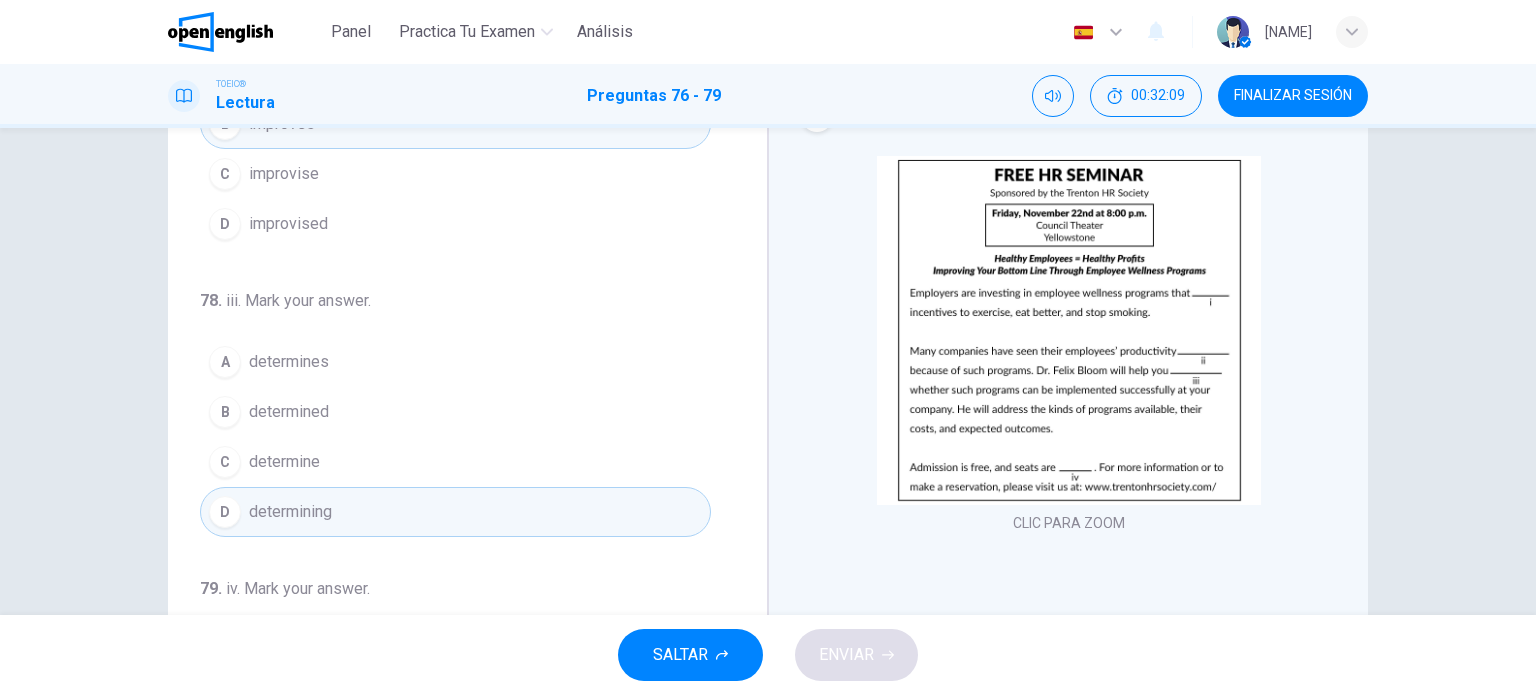 scroll, scrollTop: 400, scrollLeft: 0, axis: vertical 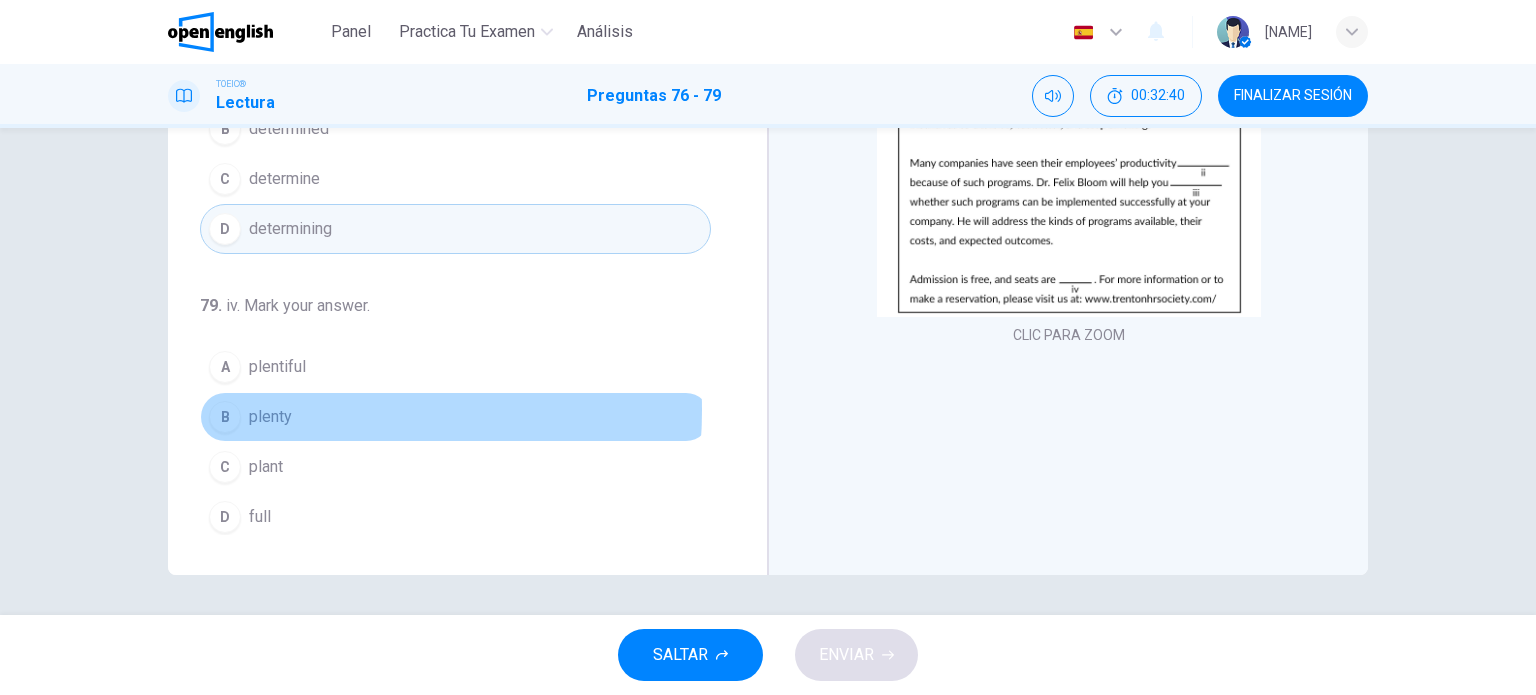 click on "plenty" at bounding box center (270, 417) 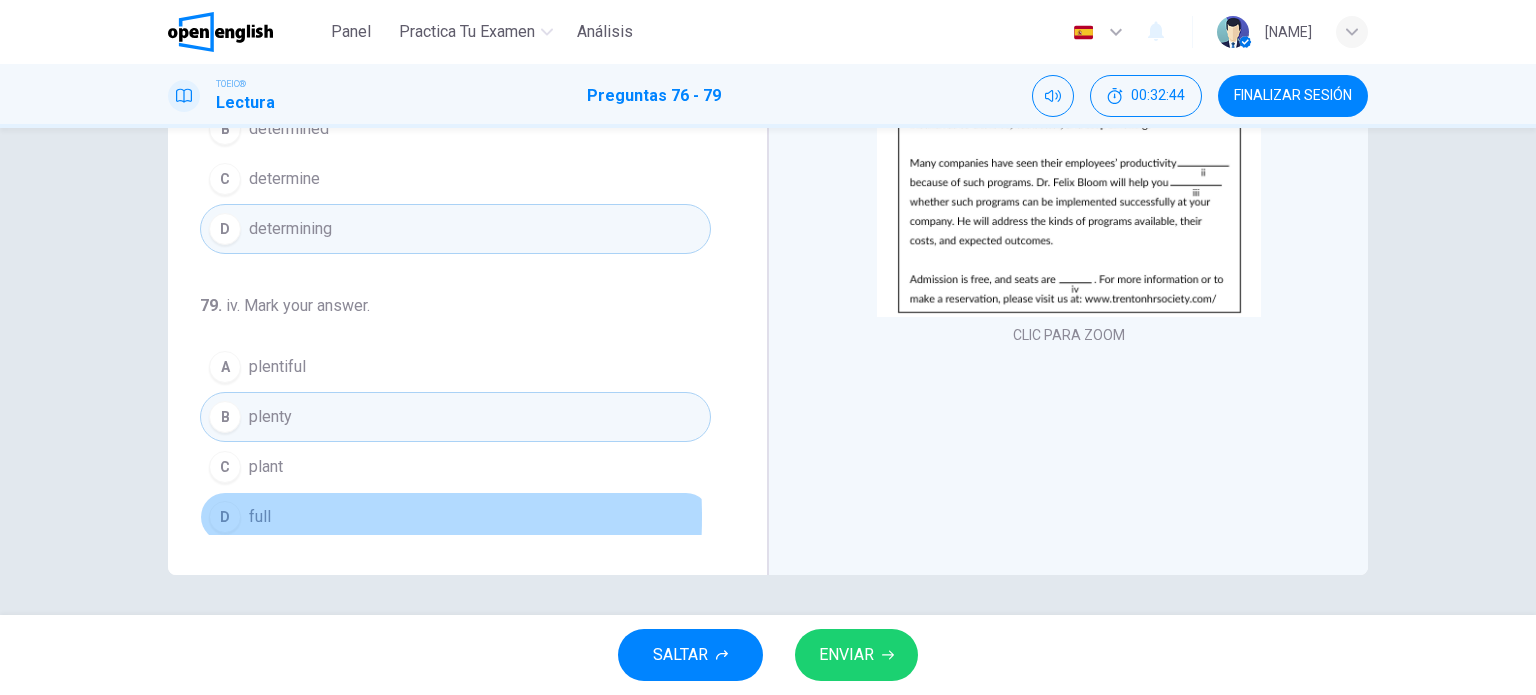 click on "full" at bounding box center [260, 517] 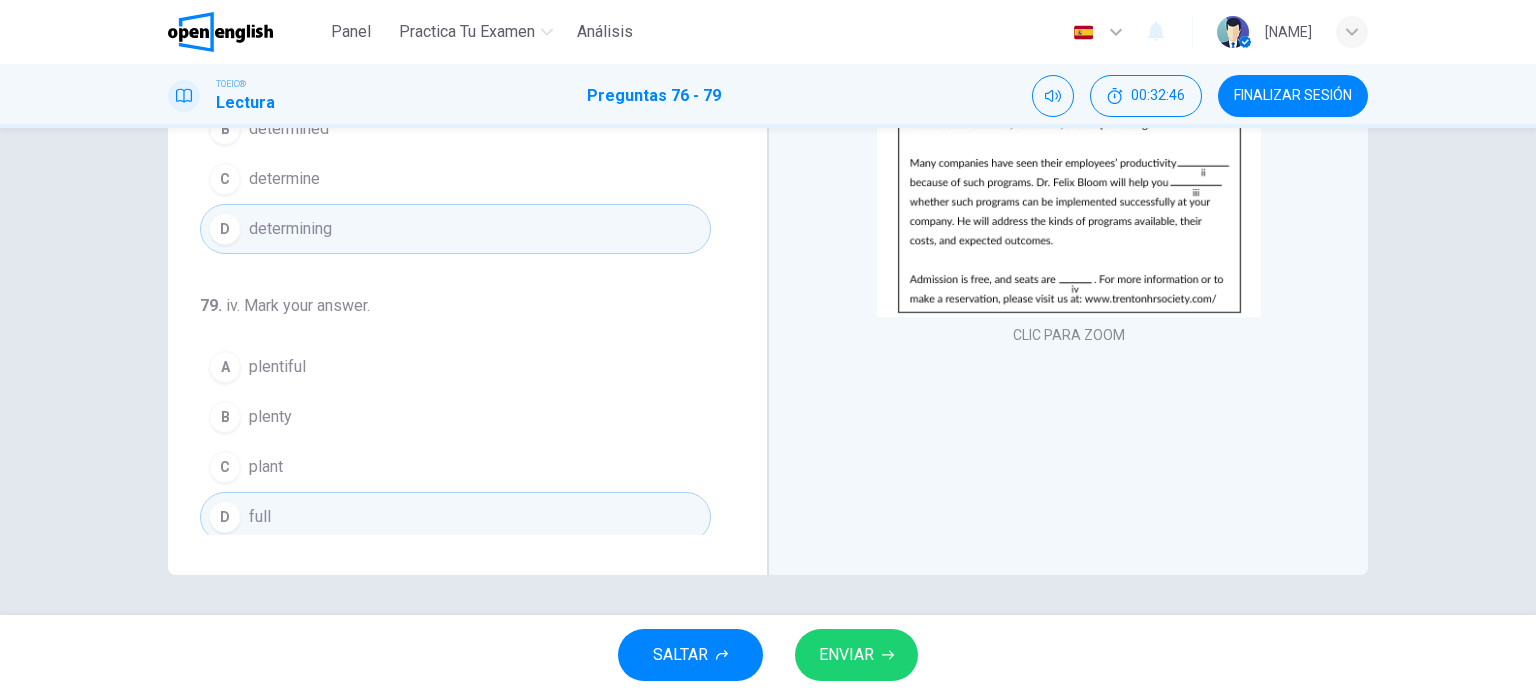 click on "ENVIAR" at bounding box center [846, 655] 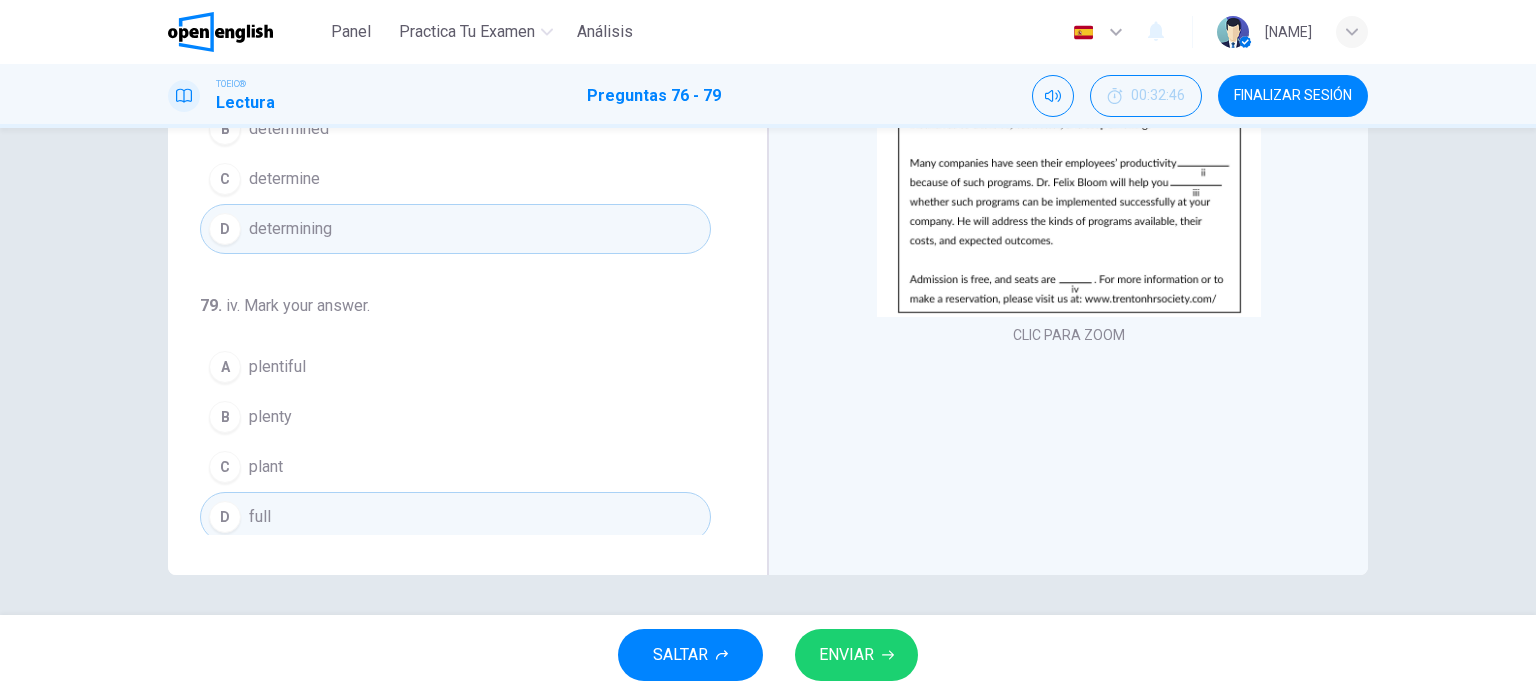 click on "ENVIAR" at bounding box center [856, 655] 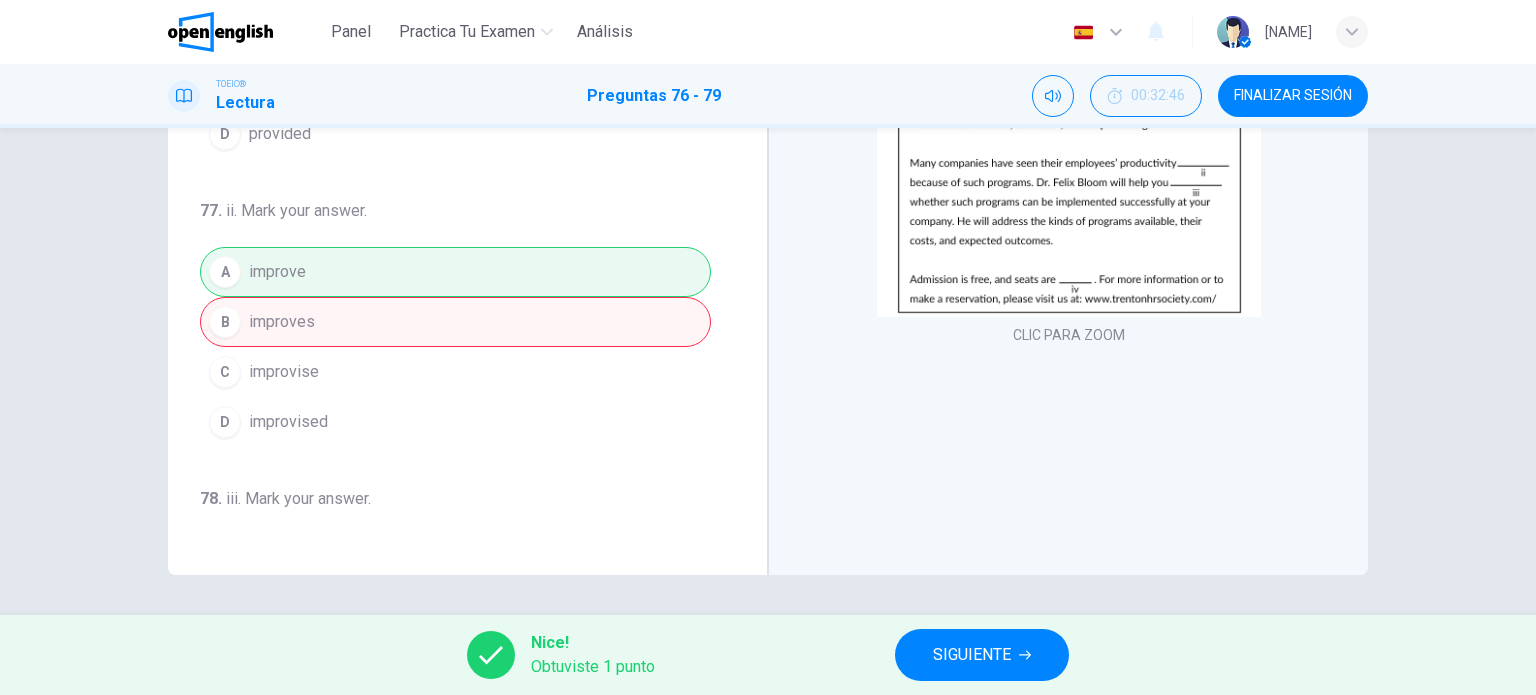scroll, scrollTop: 0, scrollLeft: 0, axis: both 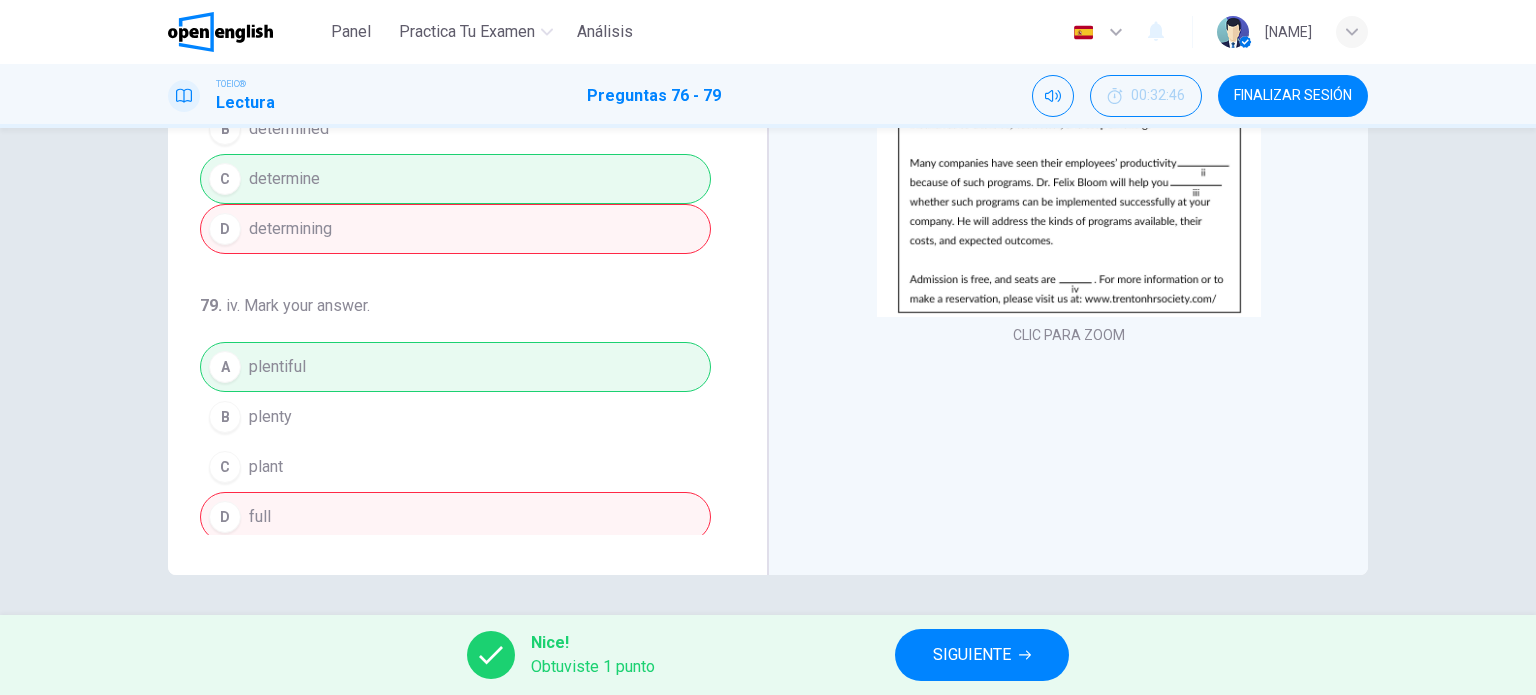 click on "SIGUIENTE" at bounding box center [972, 655] 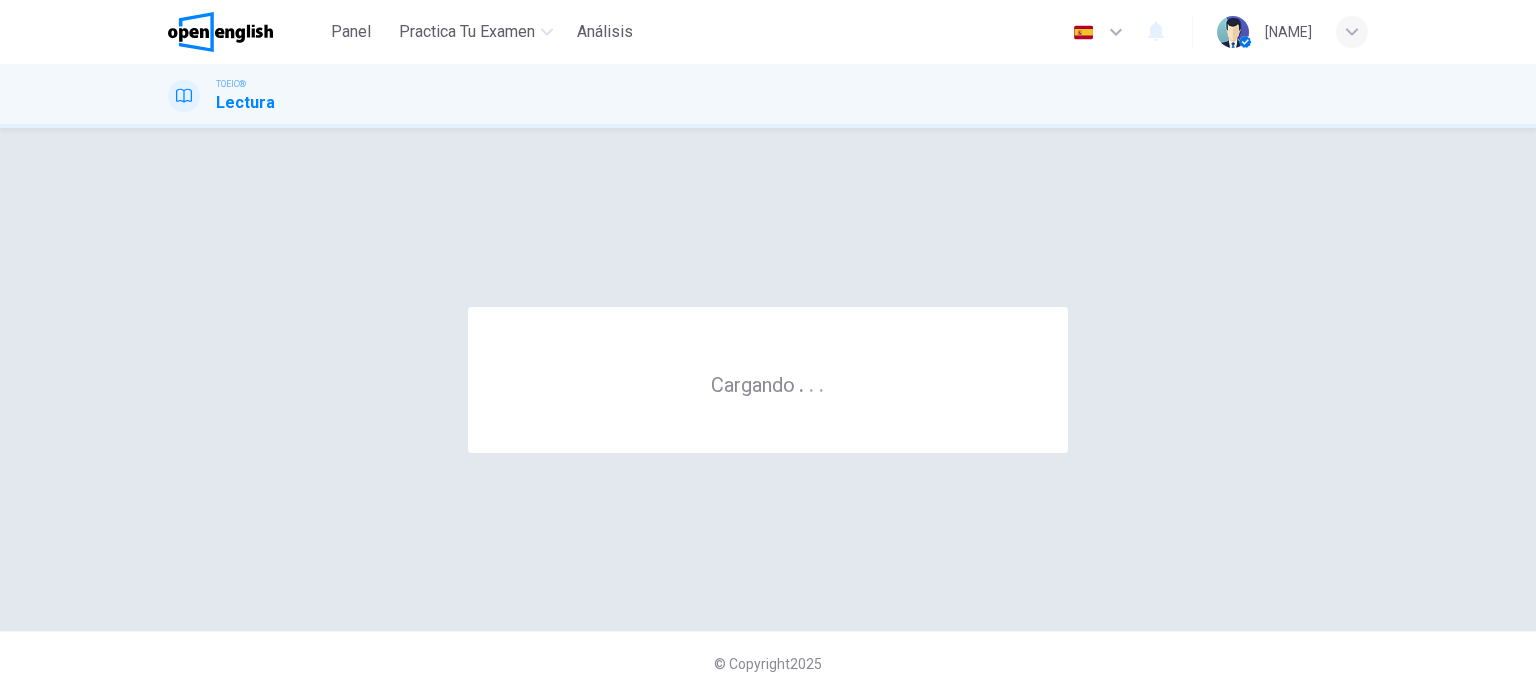 scroll, scrollTop: 0, scrollLeft: 0, axis: both 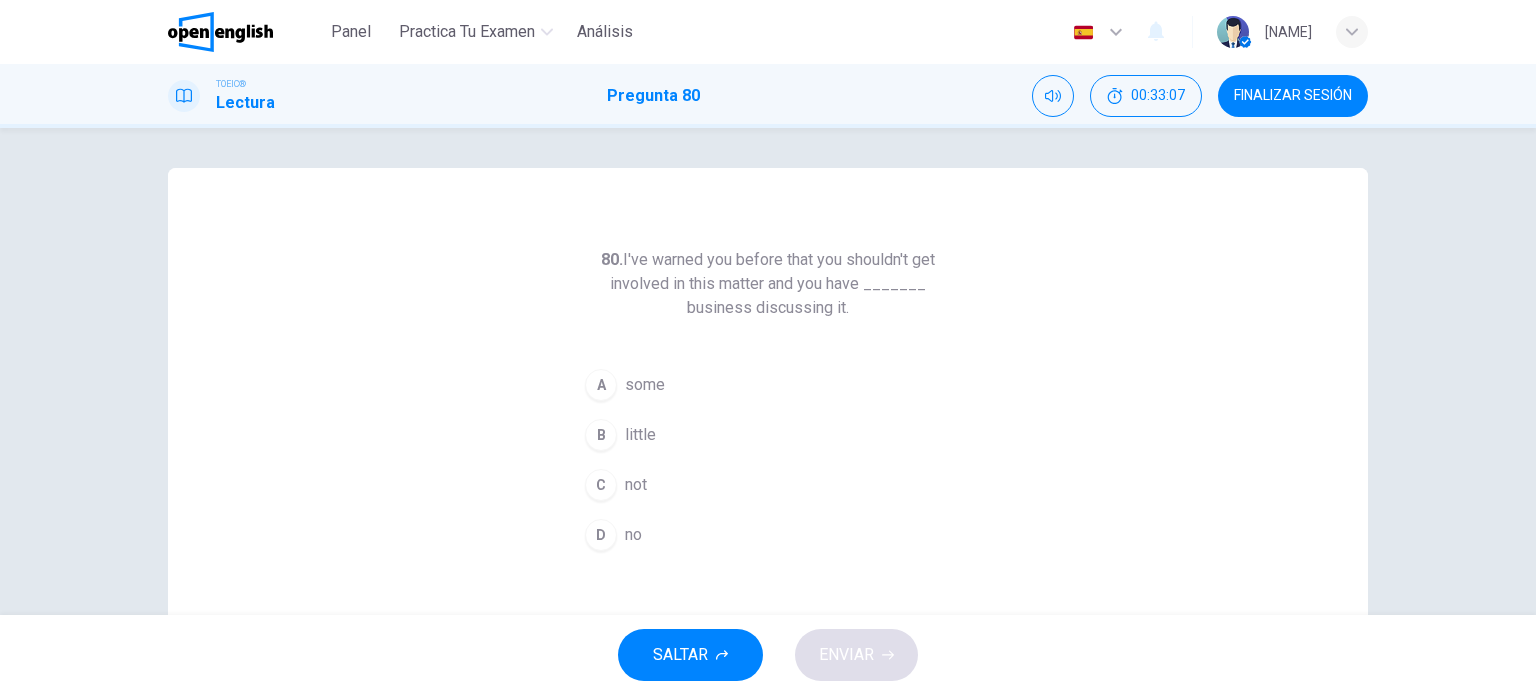click on "some" at bounding box center (645, 385) 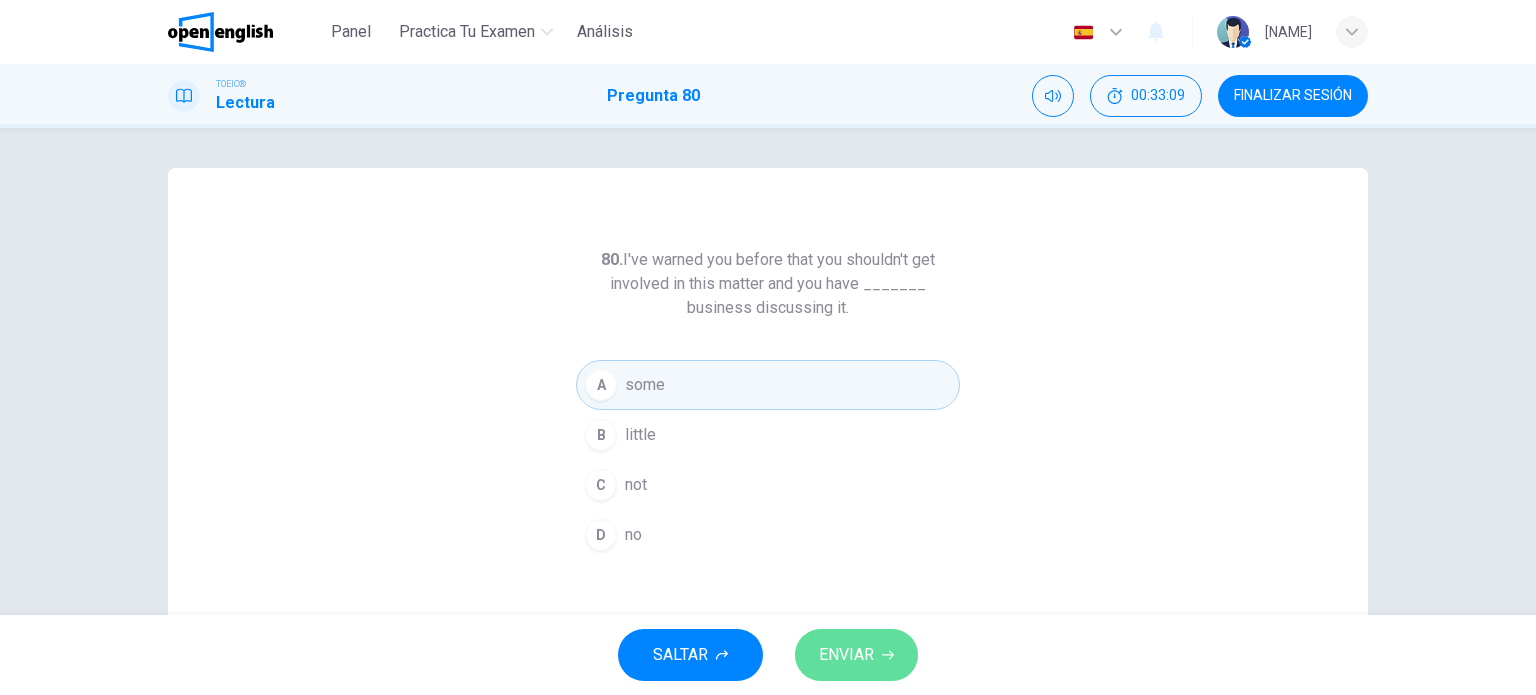click on "ENVIAR" at bounding box center [846, 655] 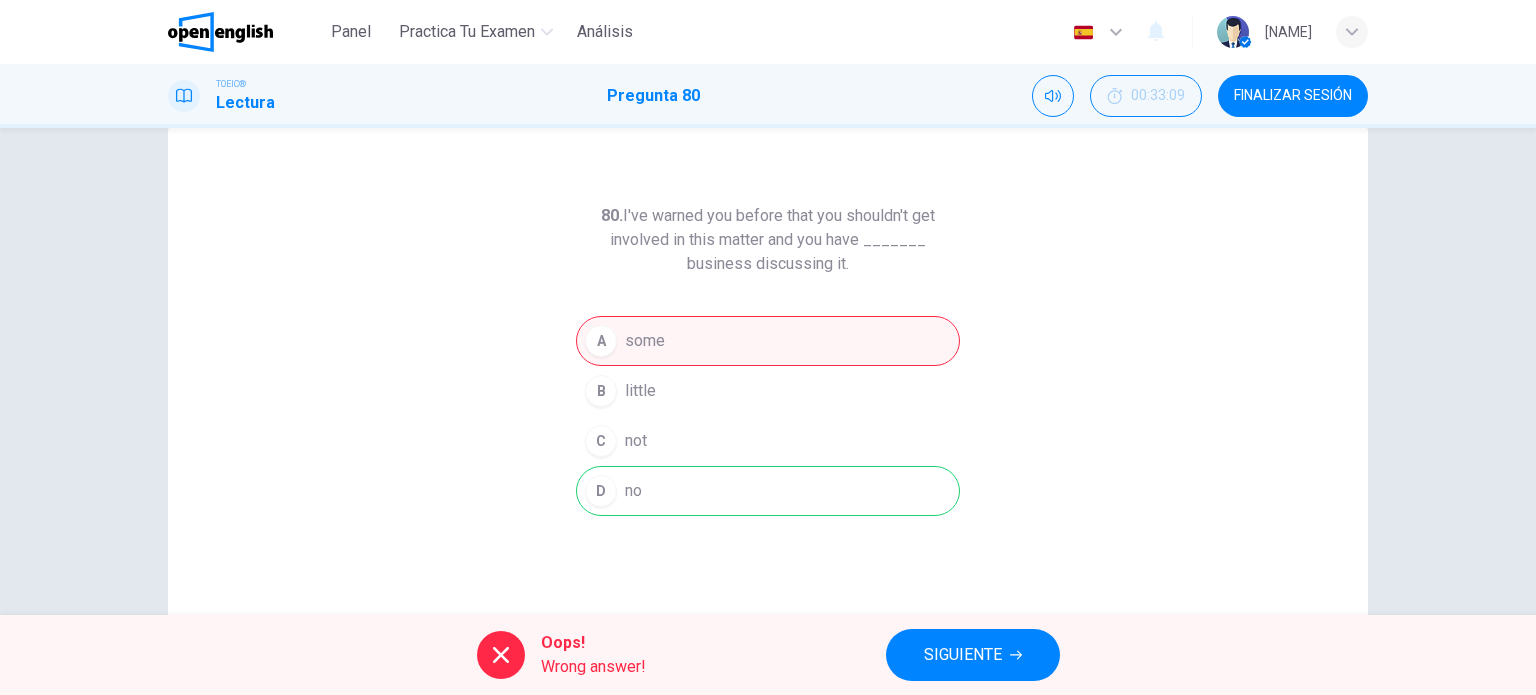 scroll, scrollTop: 100, scrollLeft: 0, axis: vertical 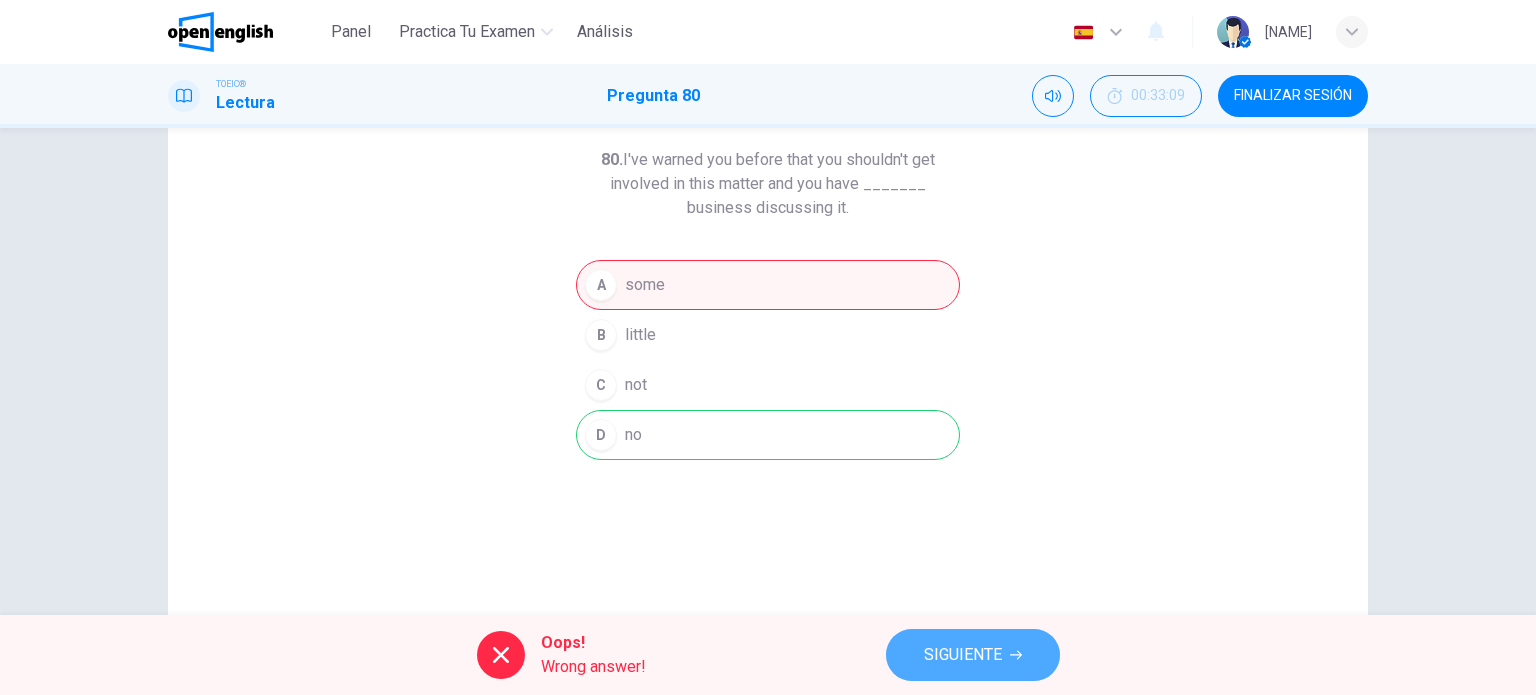 click on "SIGUIENTE" at bounding box center [973, 655] 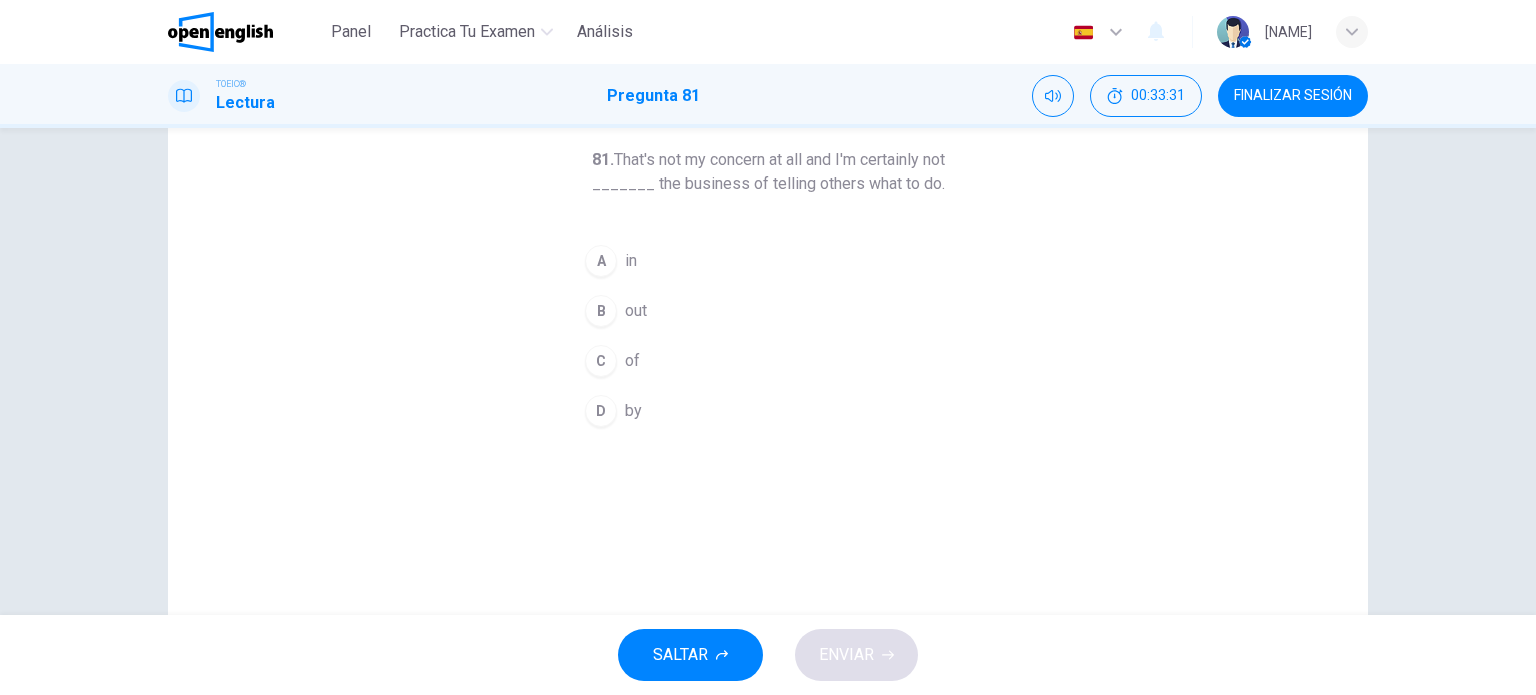 click on "A in" at bounding box center (768, 261) 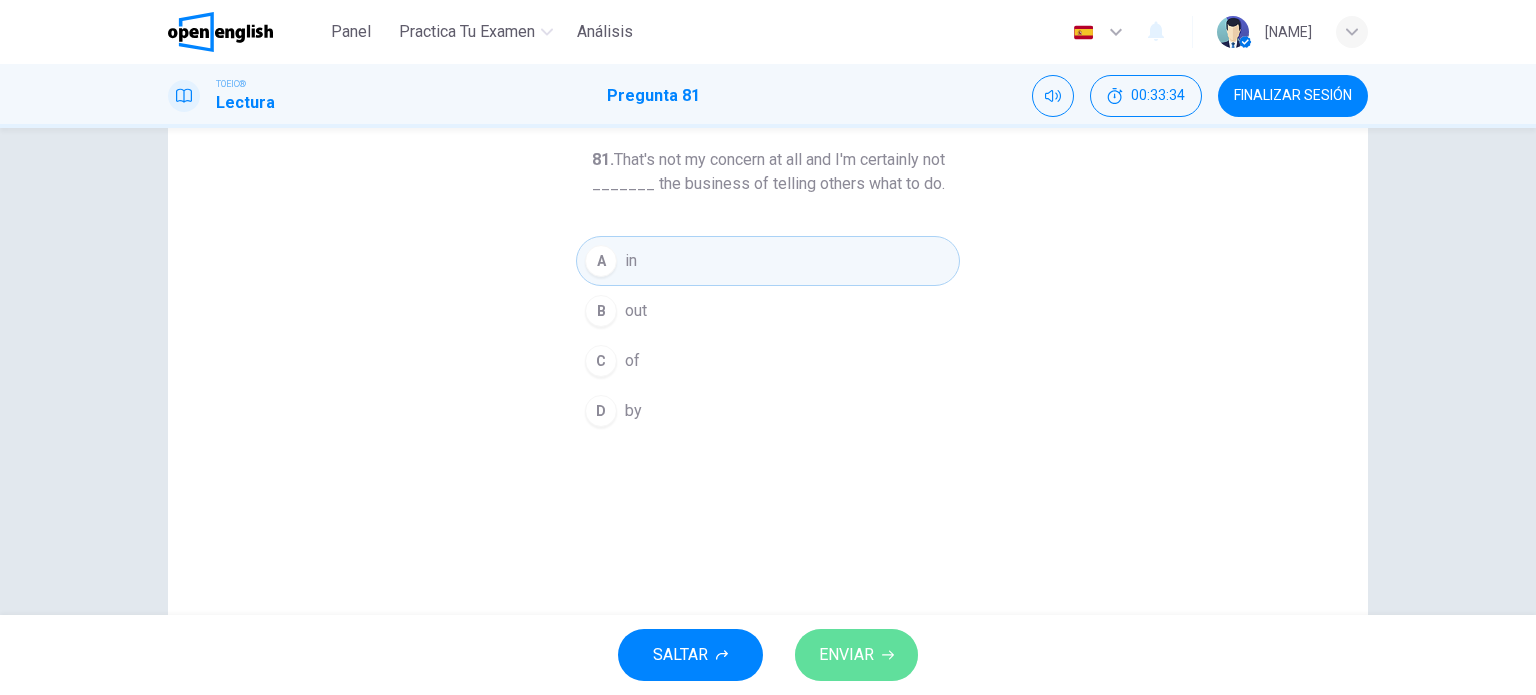 click on "ENVIAR" at bounding box center (856, 655) 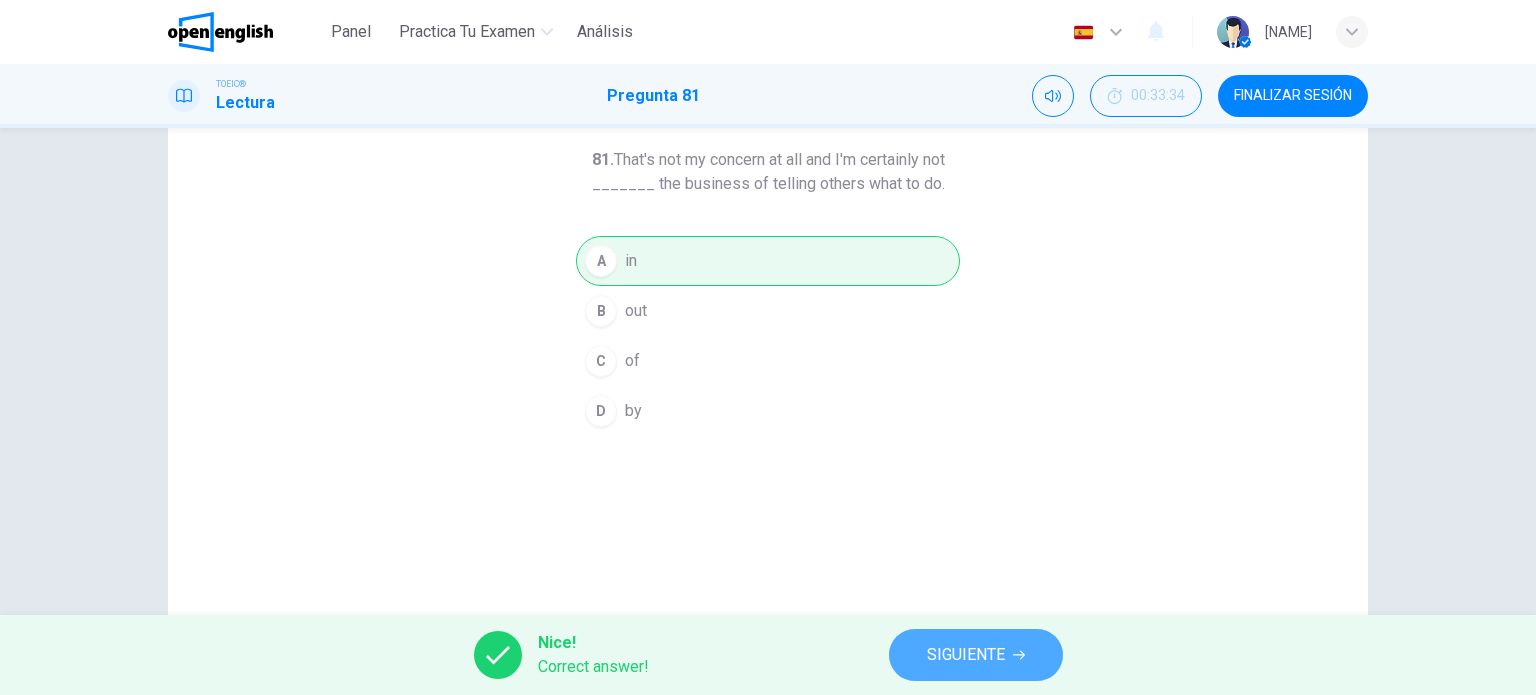 click on "SIGUIENTE" at bounding box center (966, 655) 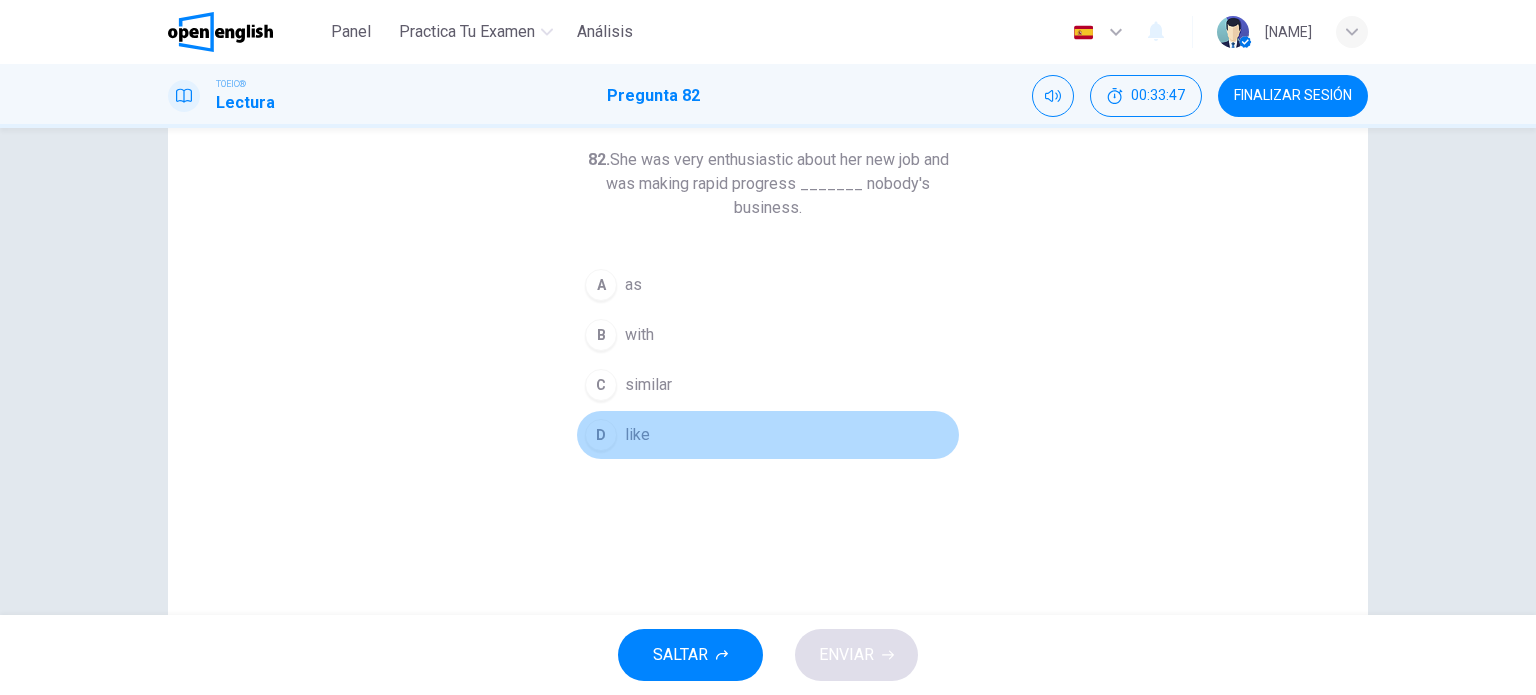 click on "like" at bounding box center [637, 435] 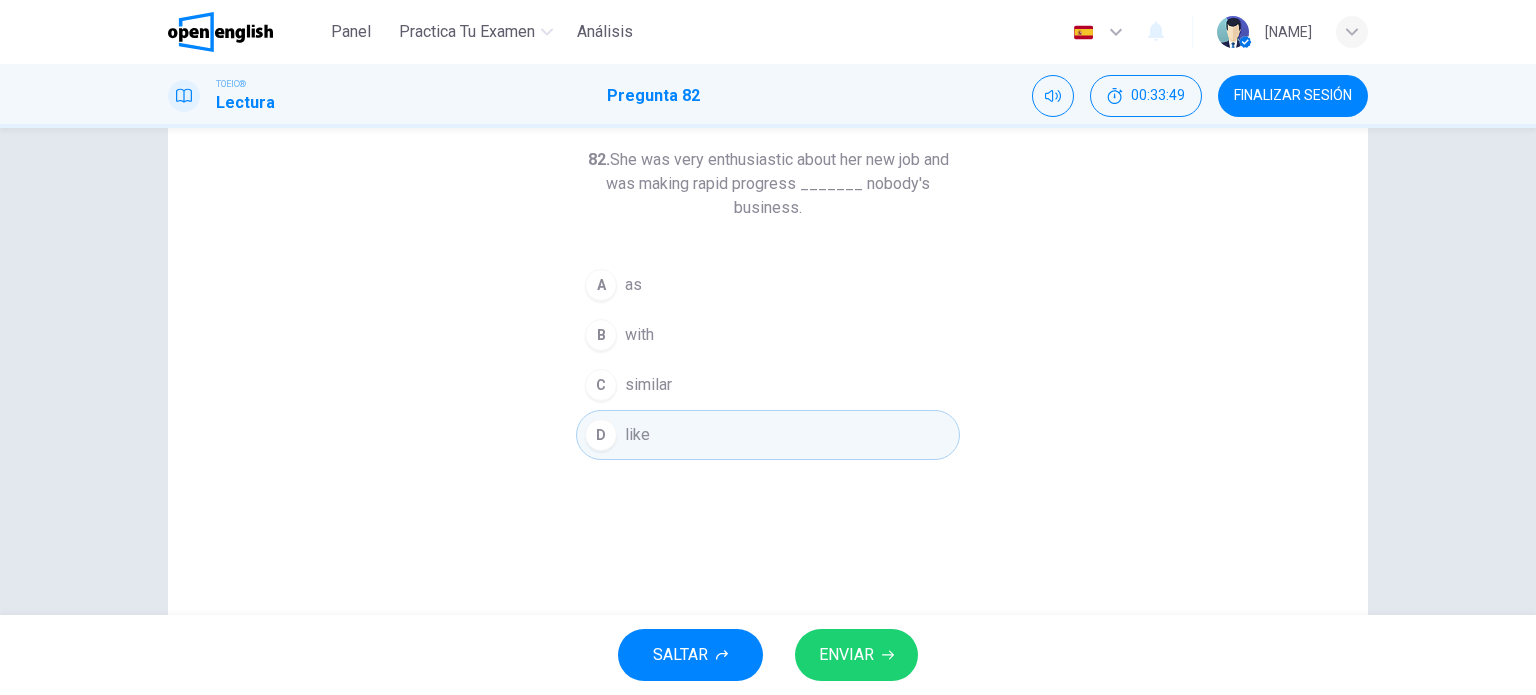 click on "ENVIAR" at bounding box center [846, 655] 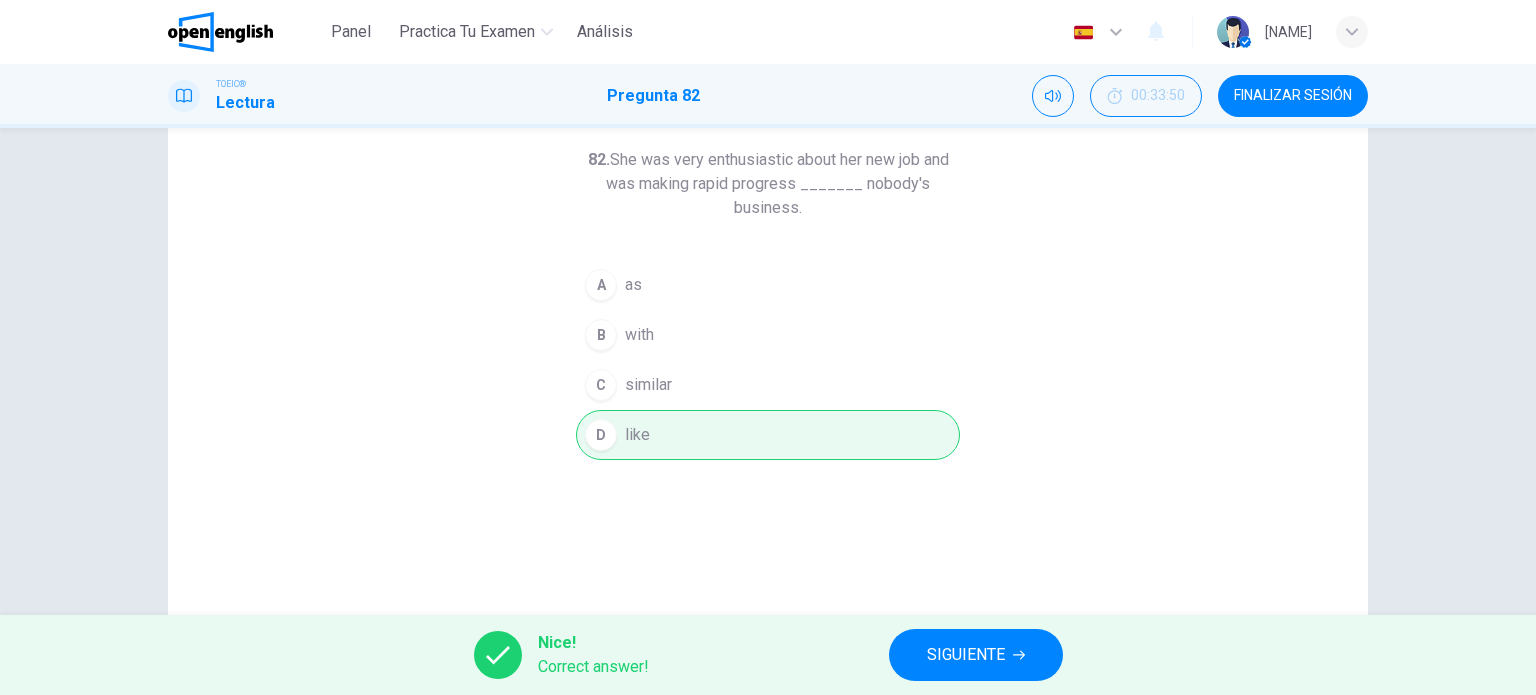 click on "SIGUIENTE" at bounding box center (966, 655) 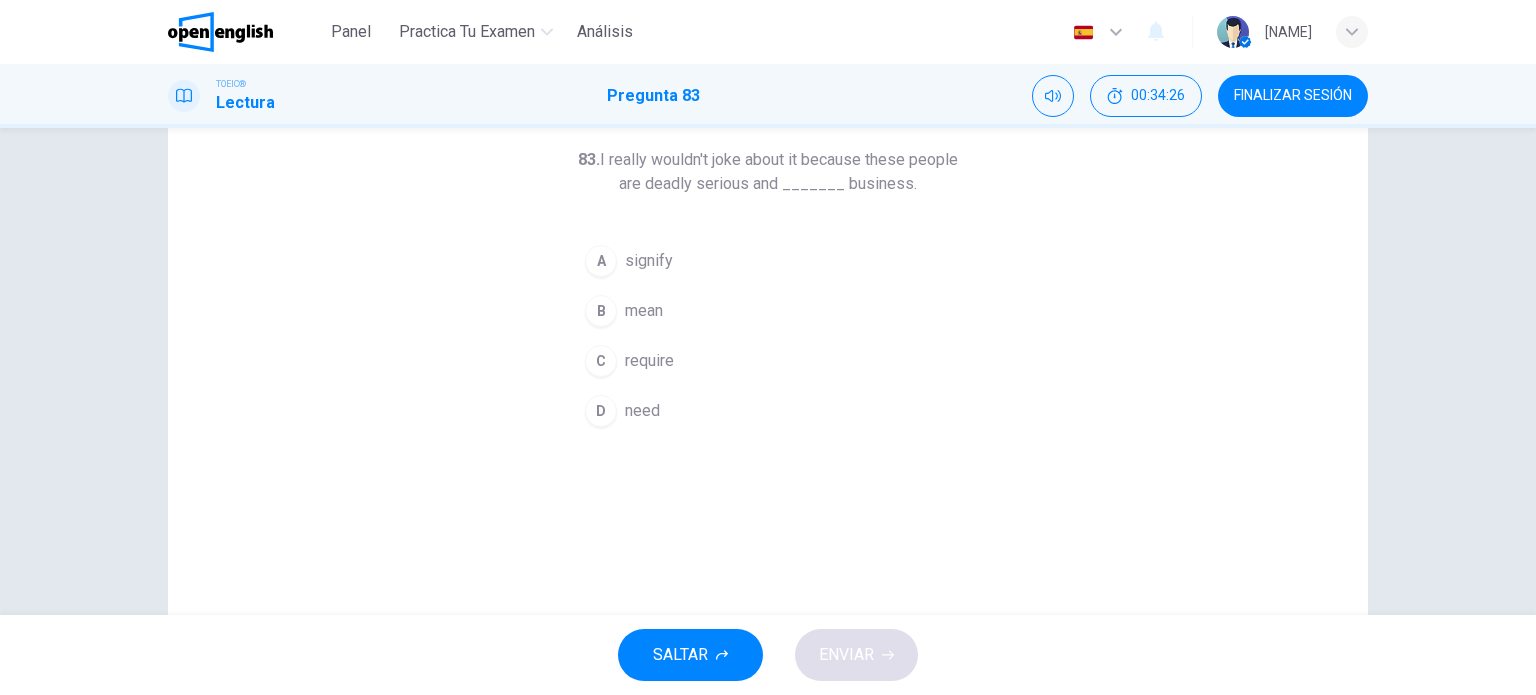 click on "require" at bounding box center (649, 361) 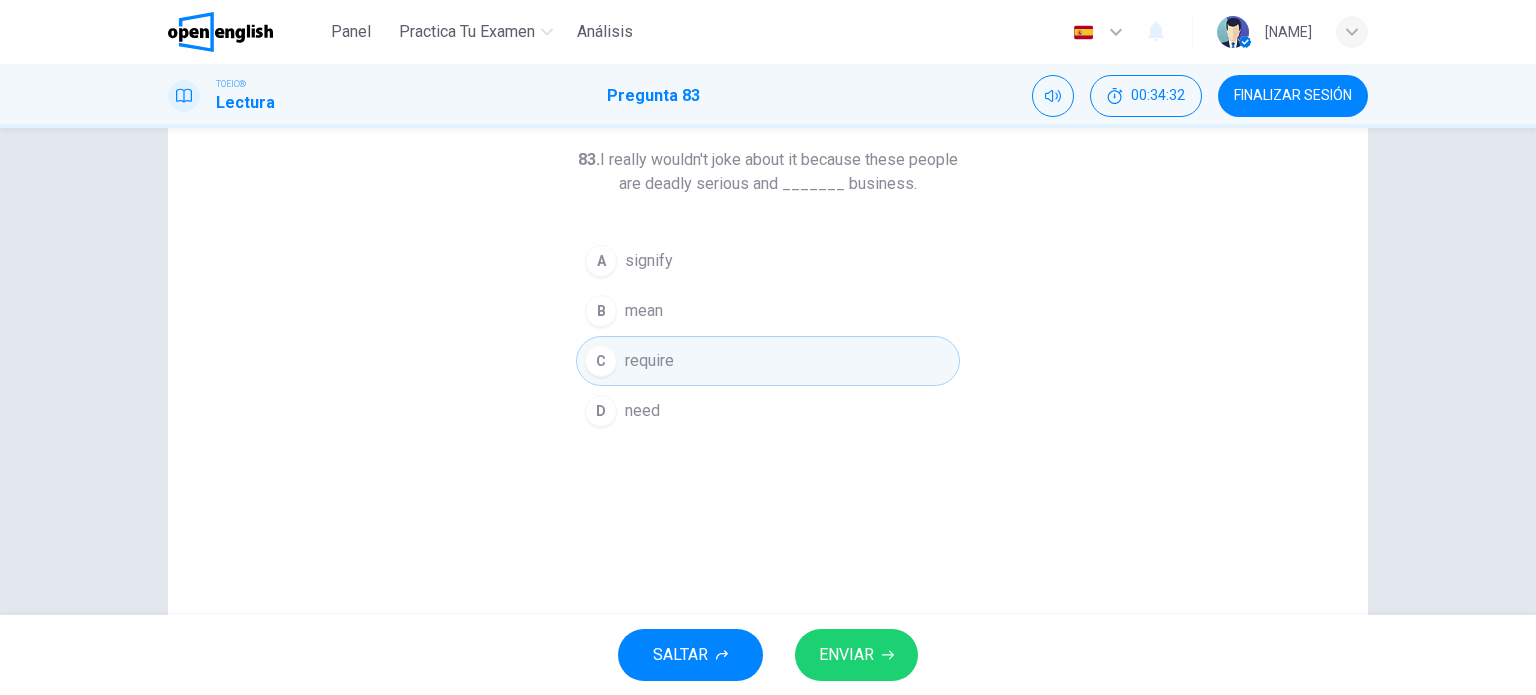 click on "signify" at bounding box center (649, 261) 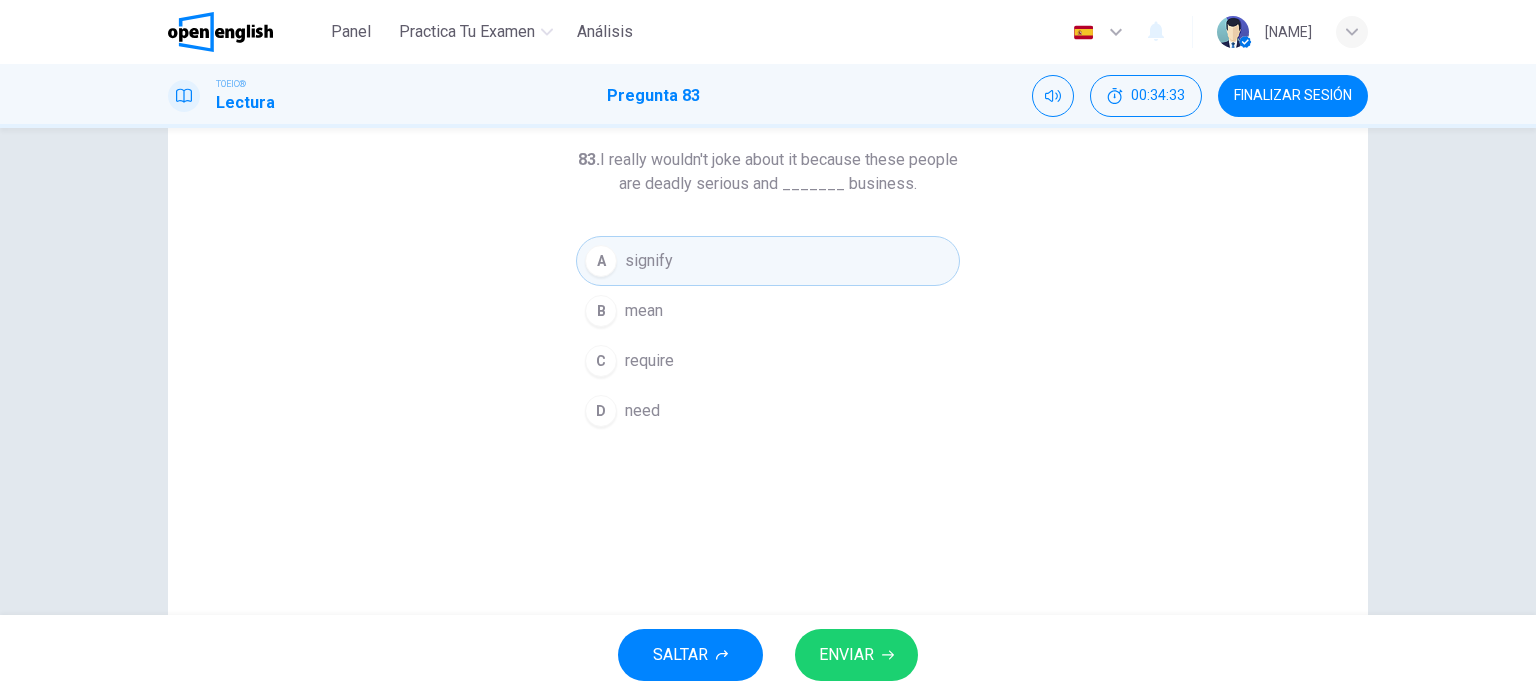 click on "ENVIAR" at bounding box center (856, 655) 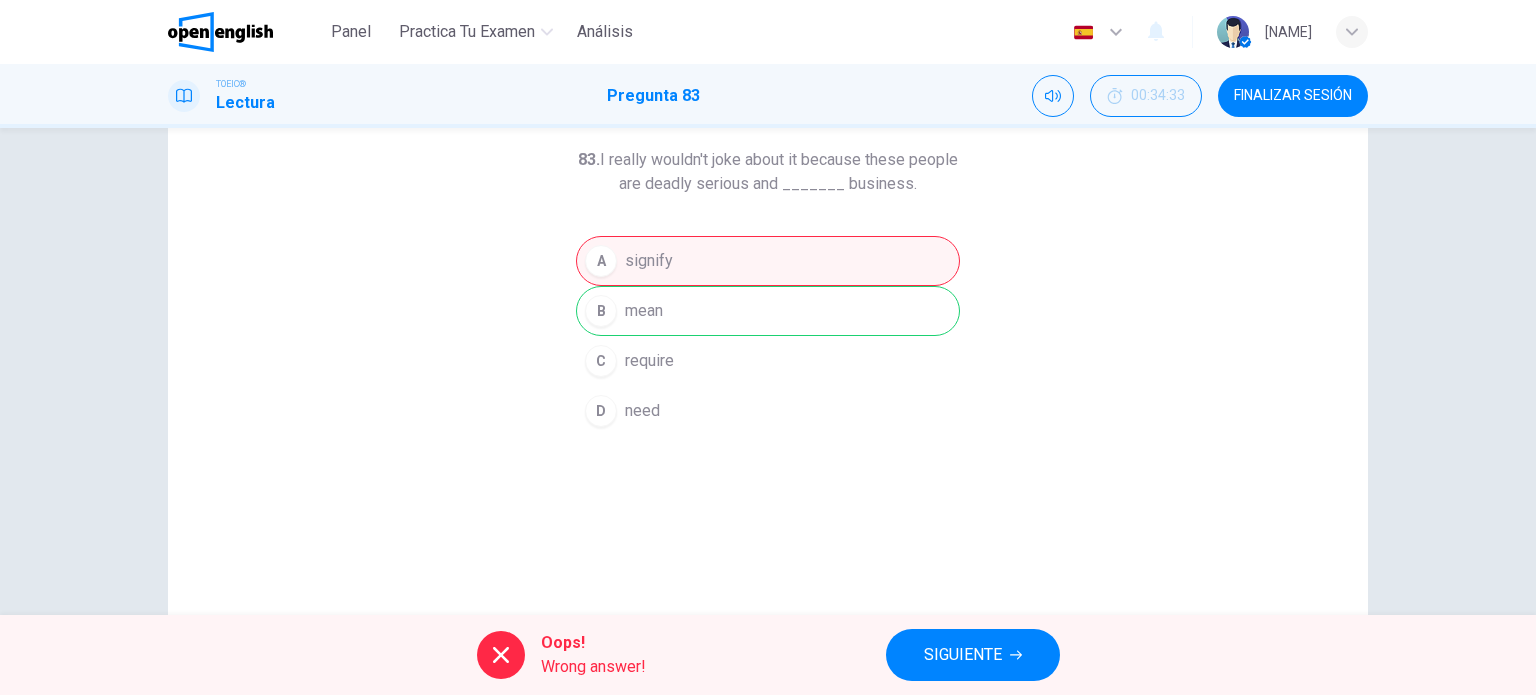 click on "SIGUIENTE" at bounding box center [973, 655] 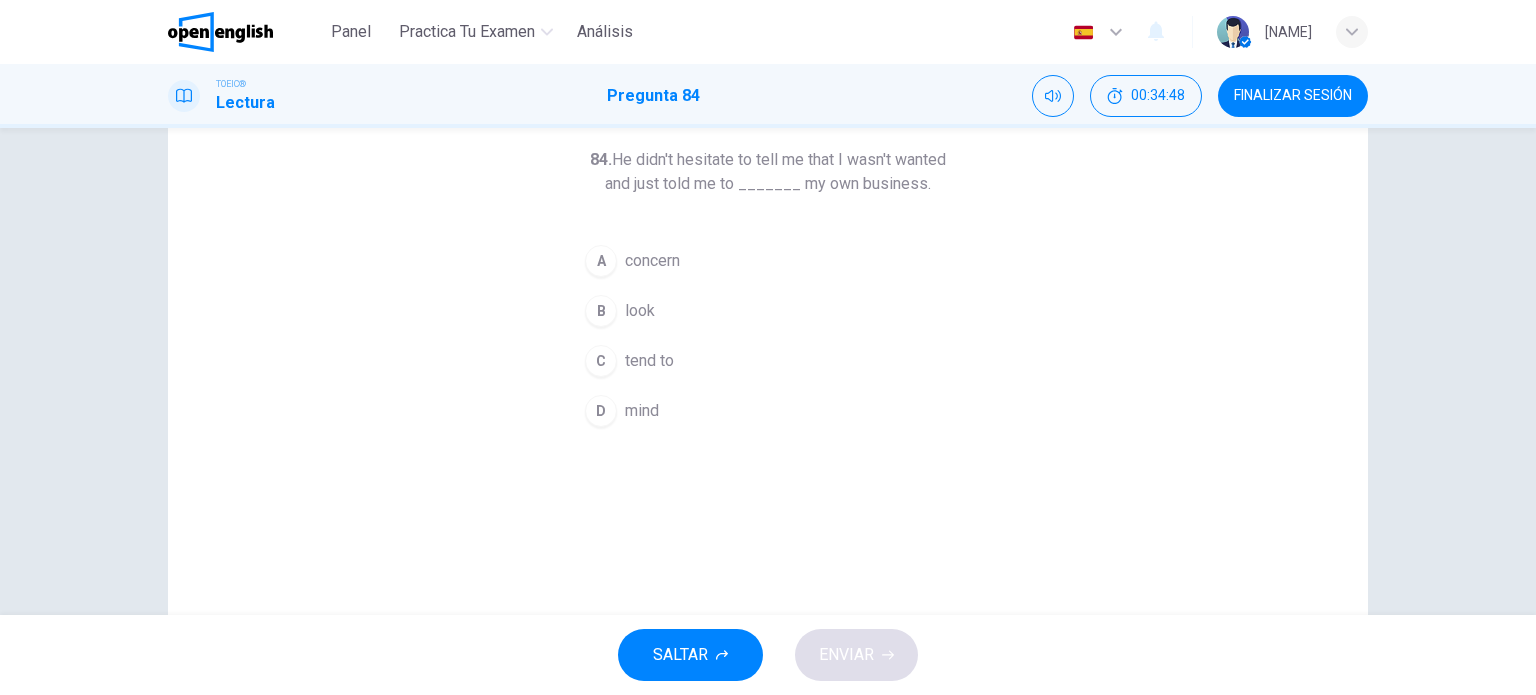 click on "mind" at bounding box center (642, 411) 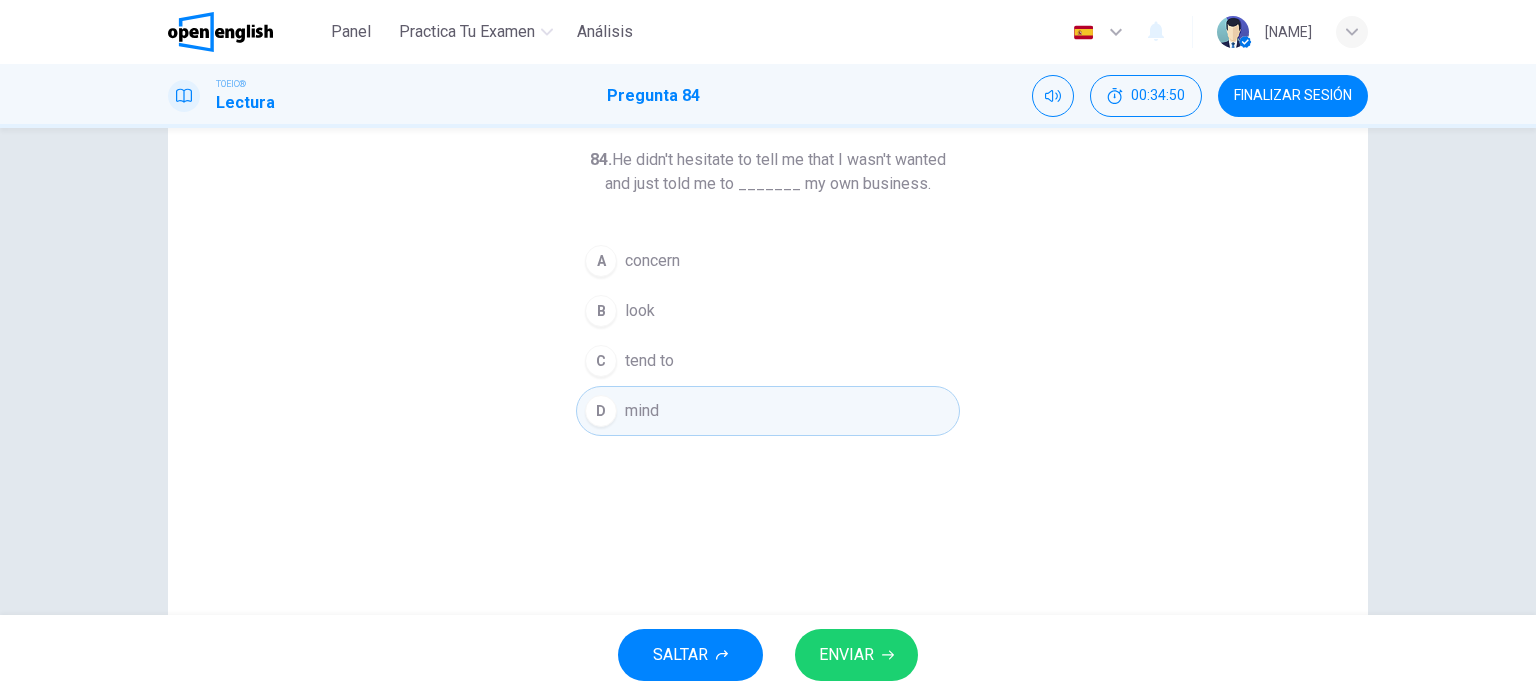 click on "ENVIAR" at bounding box center (846, 655) 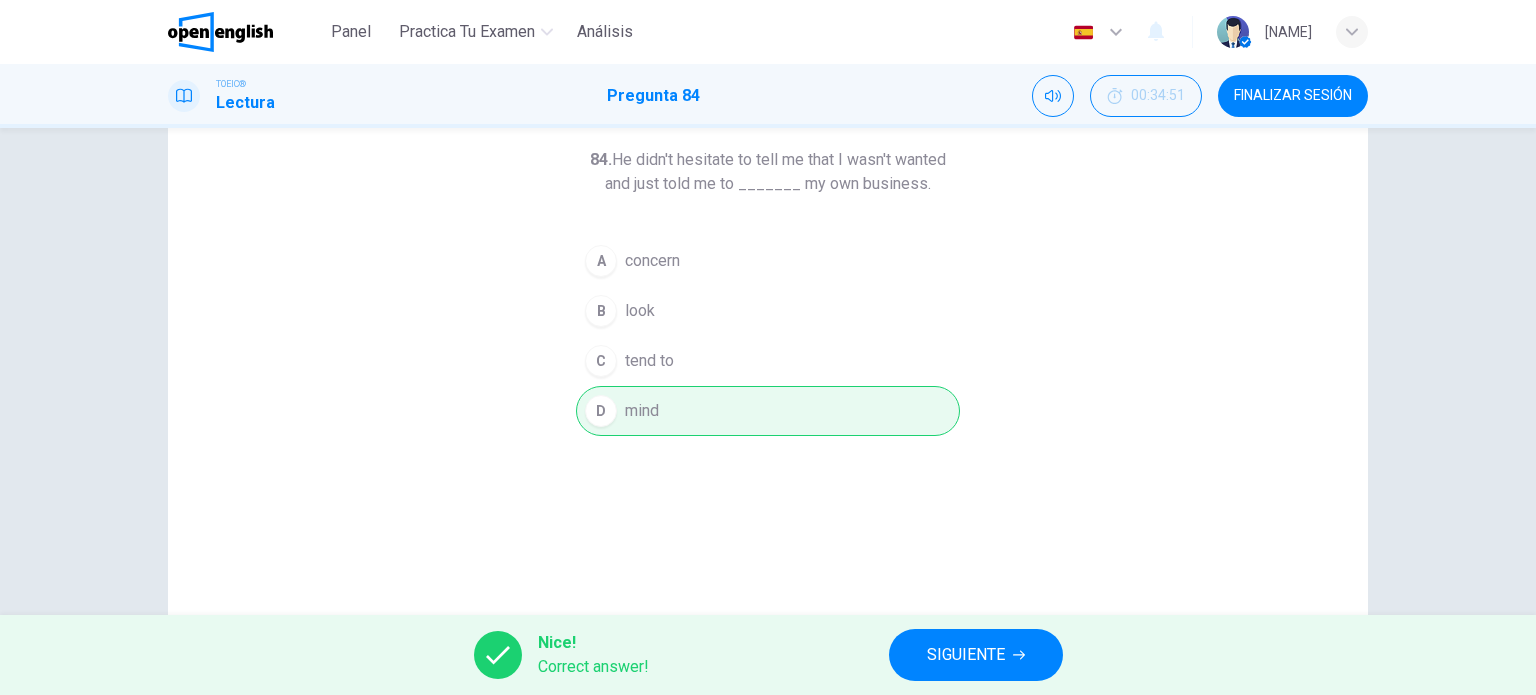 click on "SIGUIENTE" at bounding box center [966, 655] 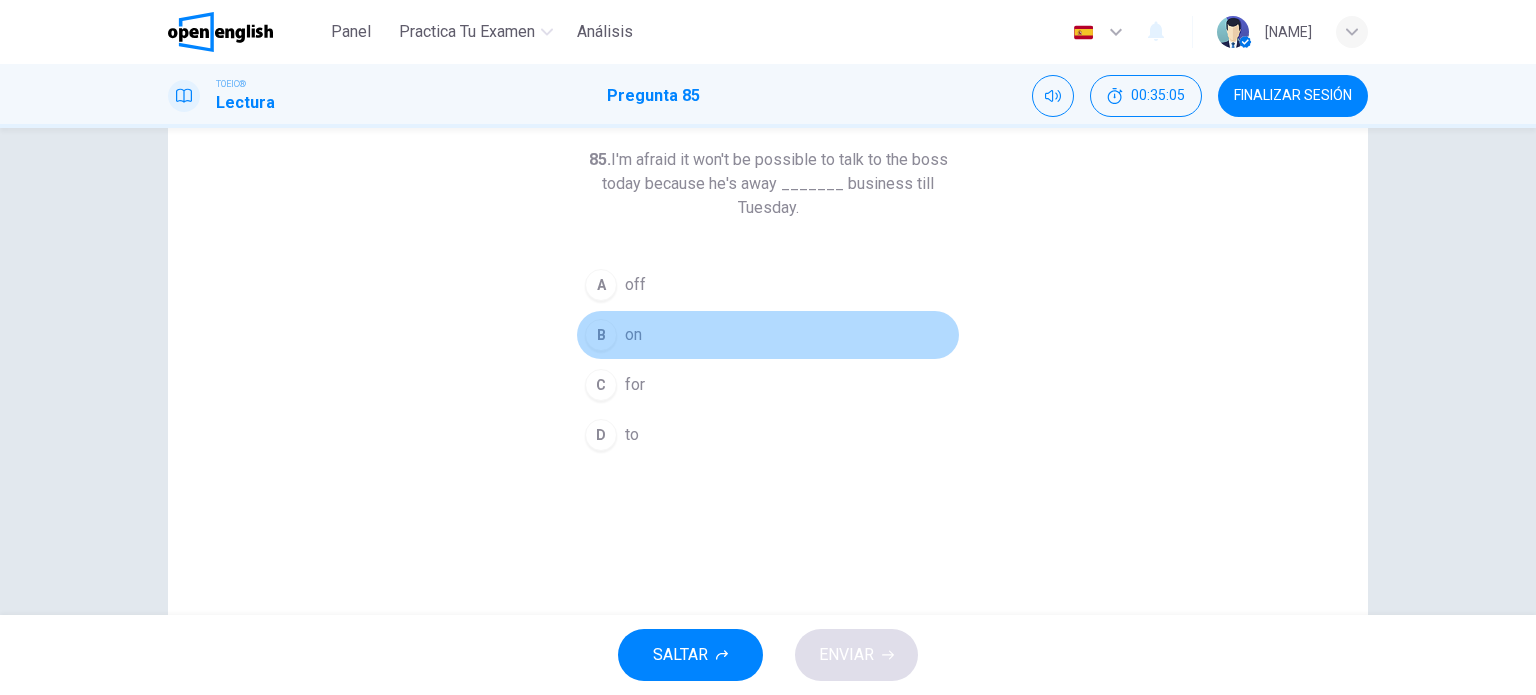 click on "on" at bounding box center (633, 335) 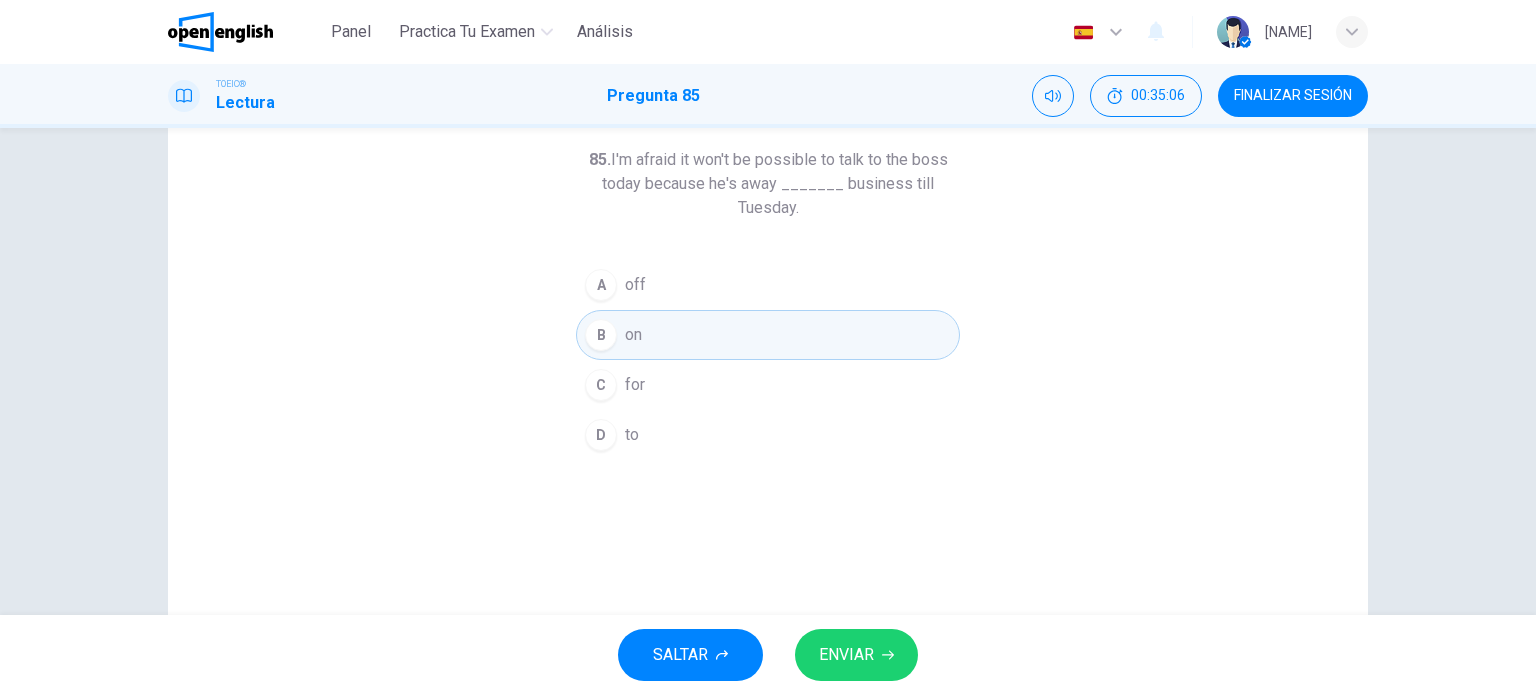 click on "ENVIAR" at bounding box center (846, 655) 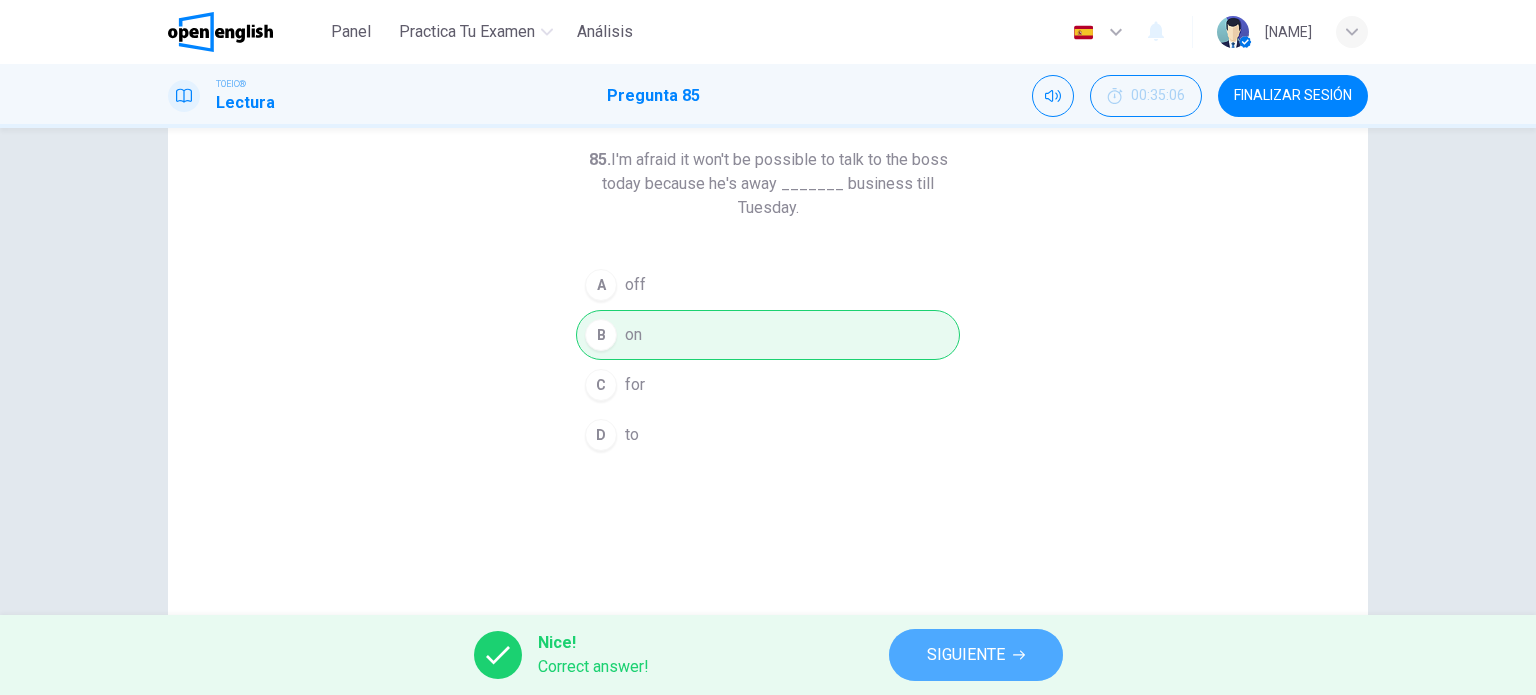click on "SIGUIENTE" at bounding box center [976, 655] 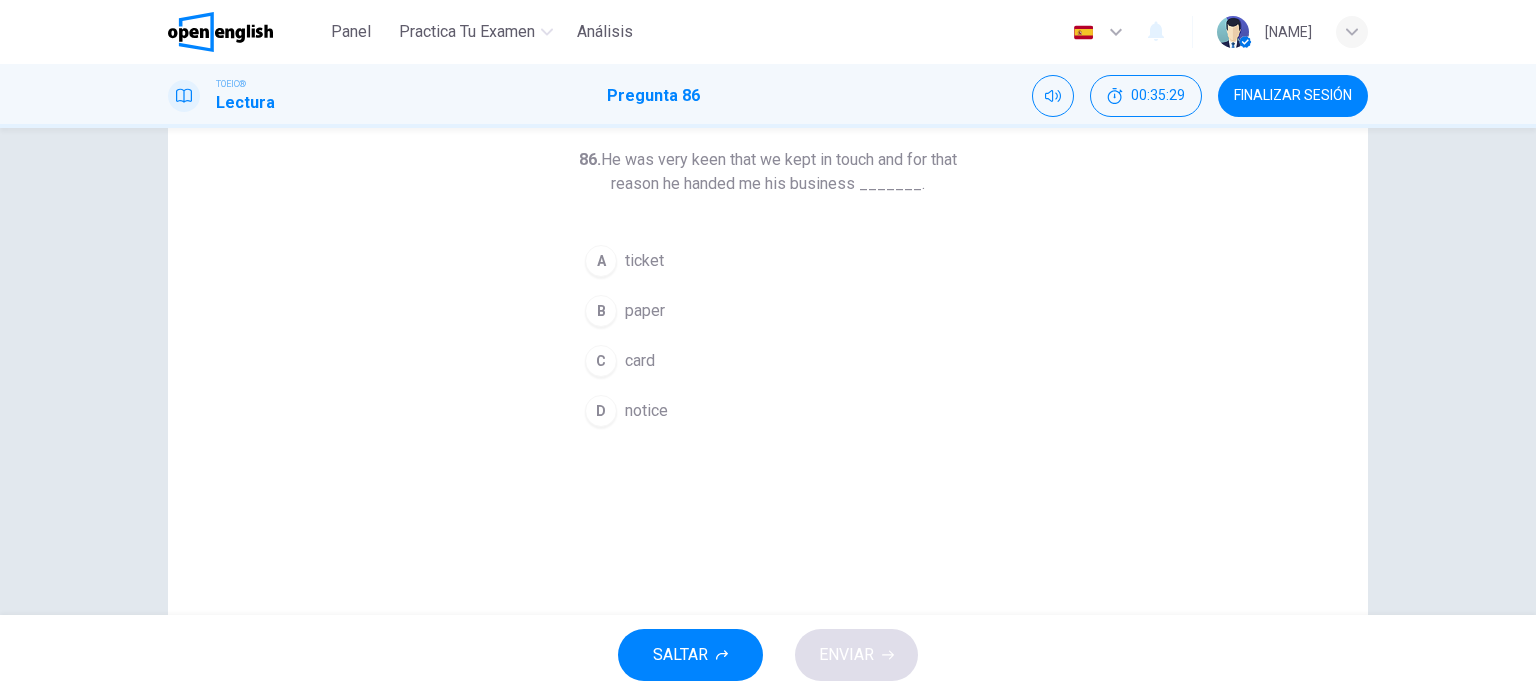 click on "paper" at bounding box center [645, 311] 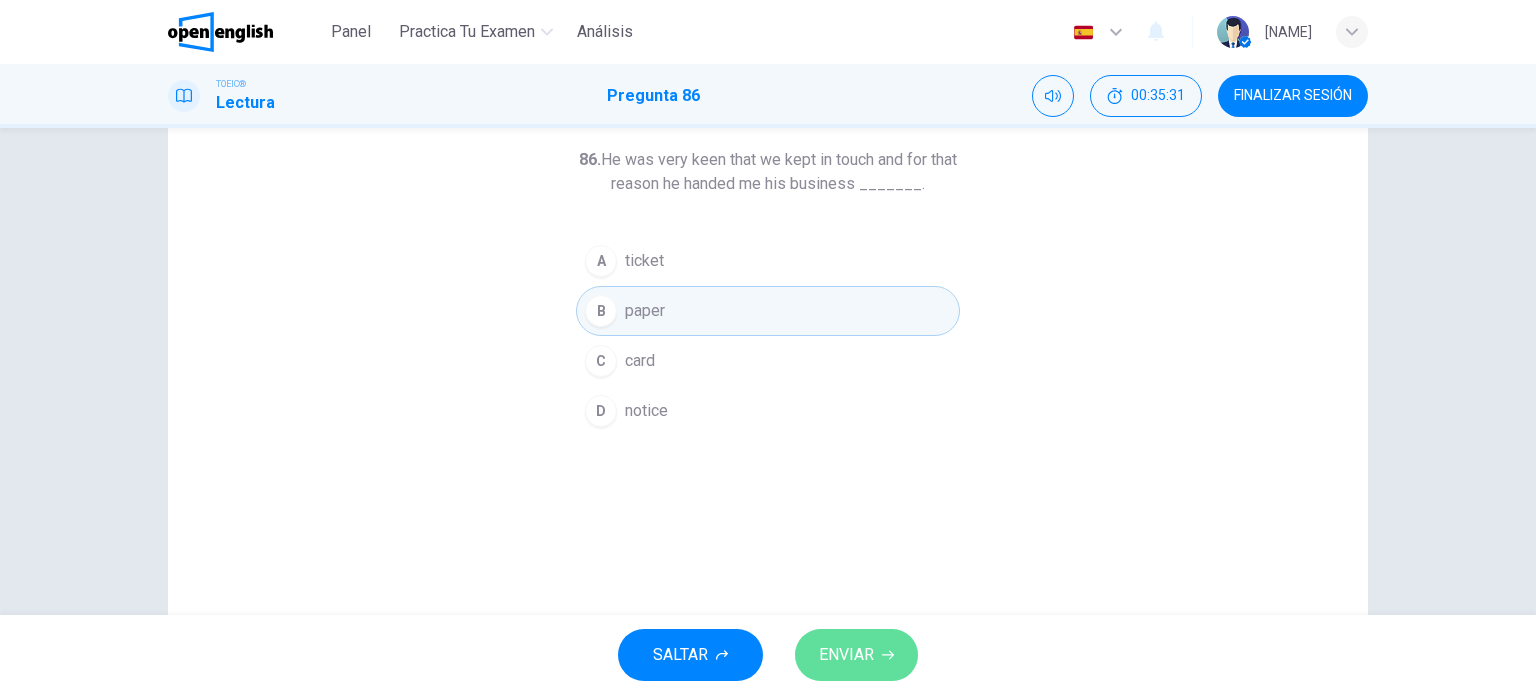 click on "ENVIAR" at bounding box center [846, 655] 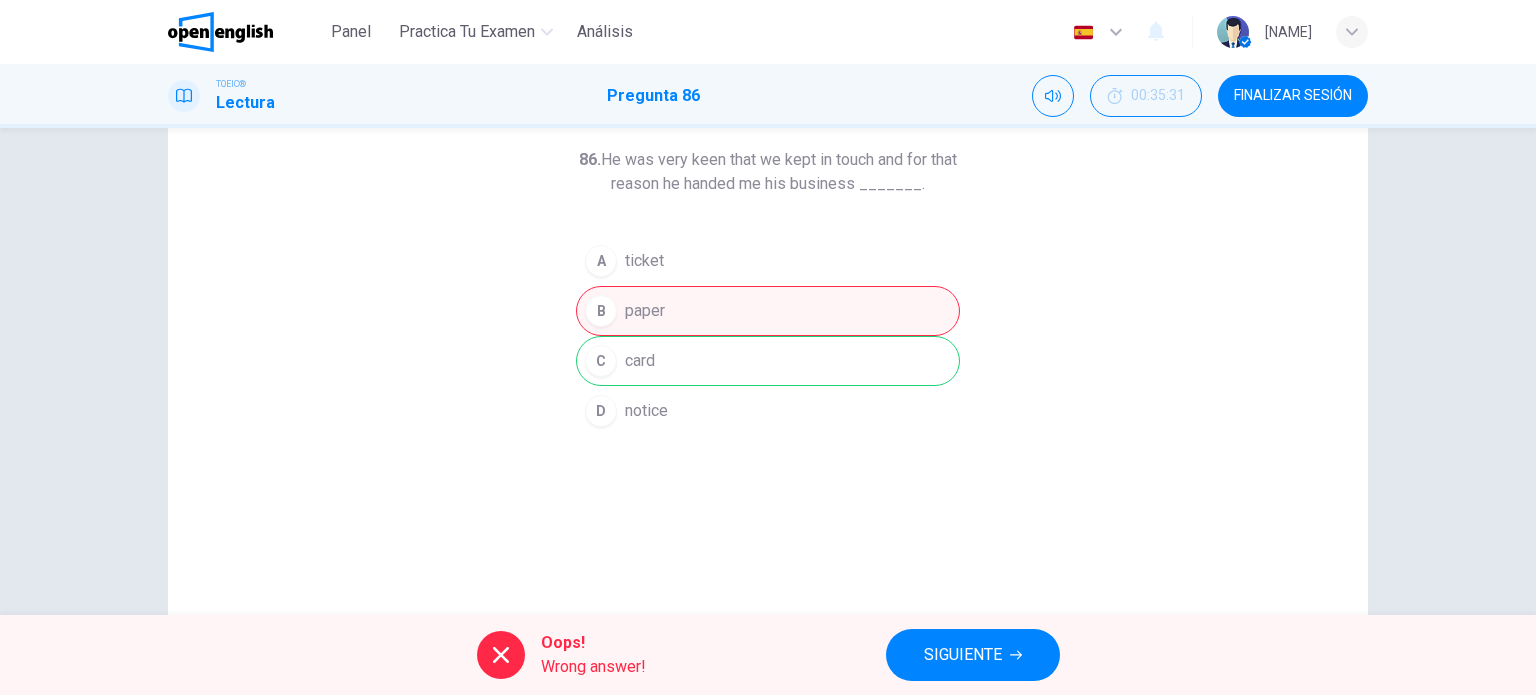 click on "SIGUIENTE" at bounding box center [963, 655] 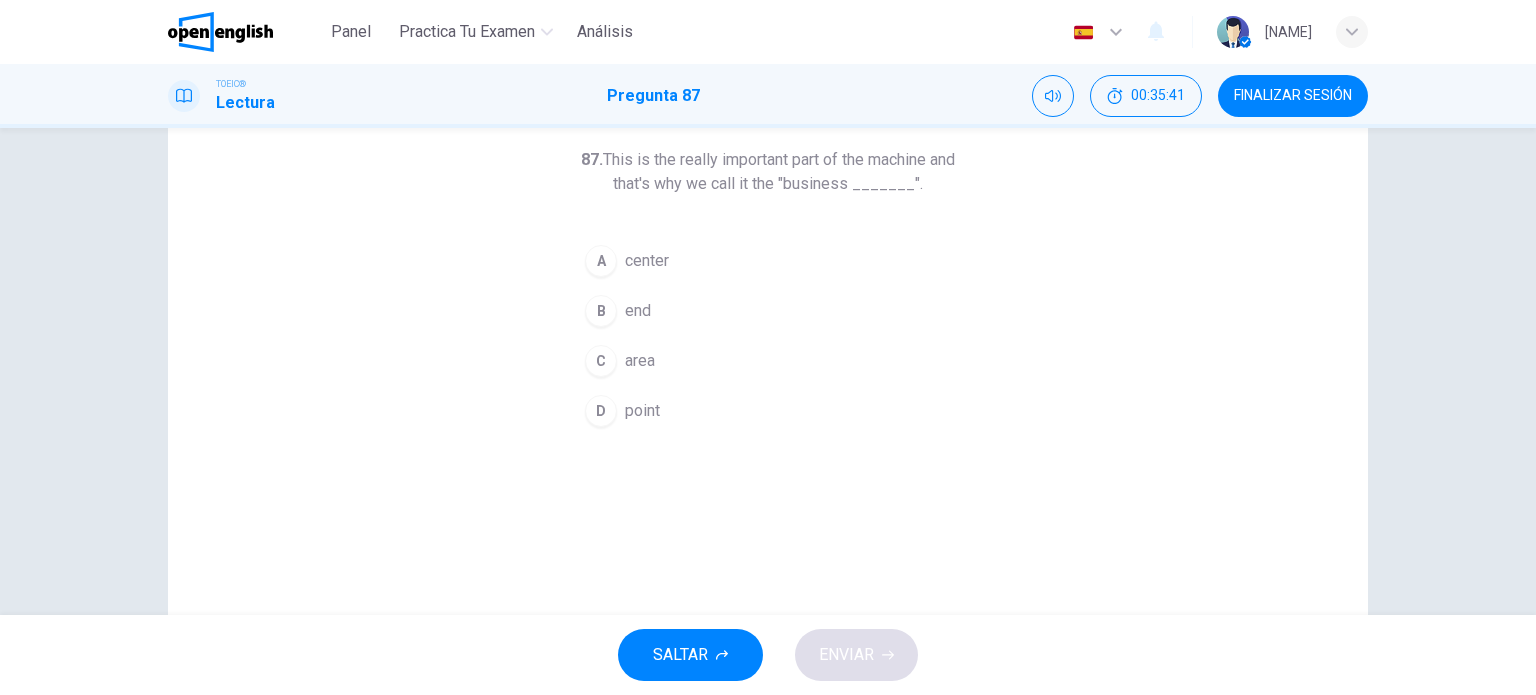 click on "center" at bounding box center (647, 261) 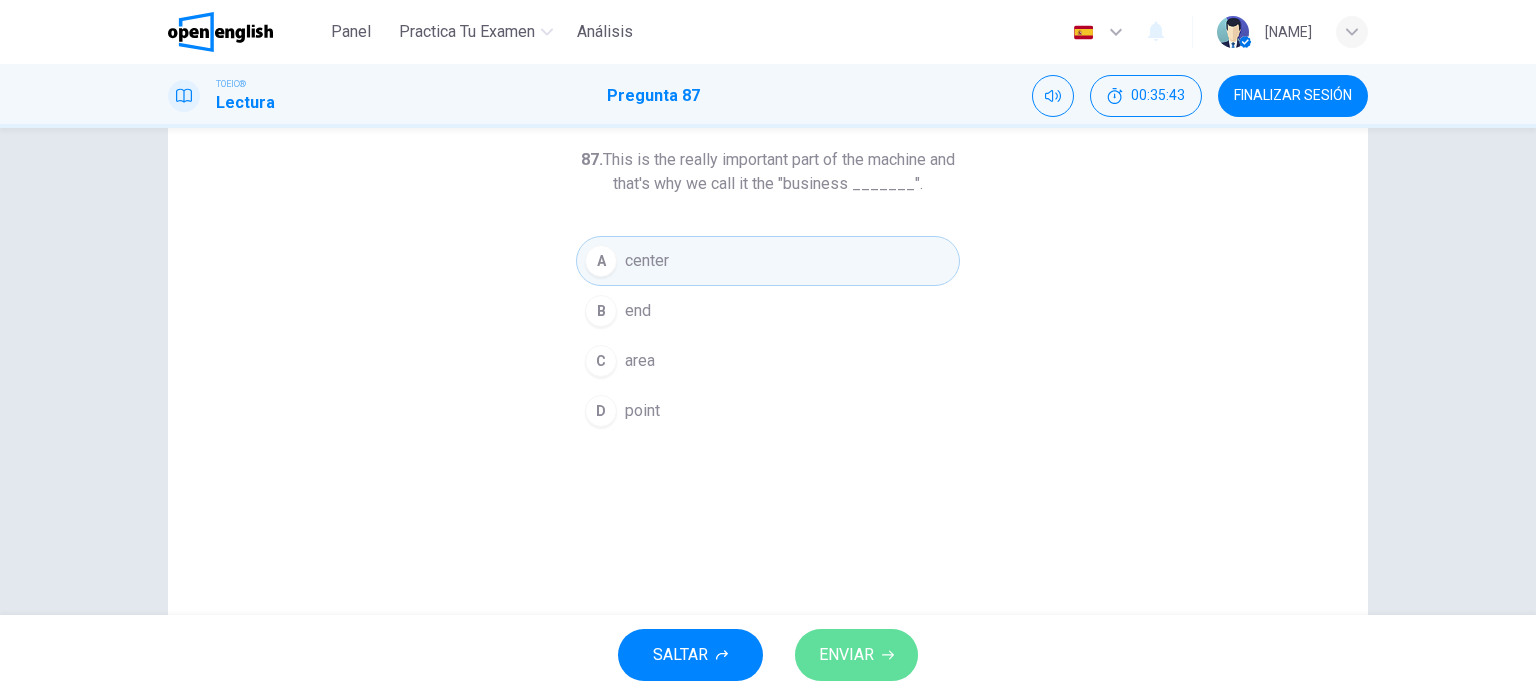 click on "ENVIAR" at bounding box center (846, 655) 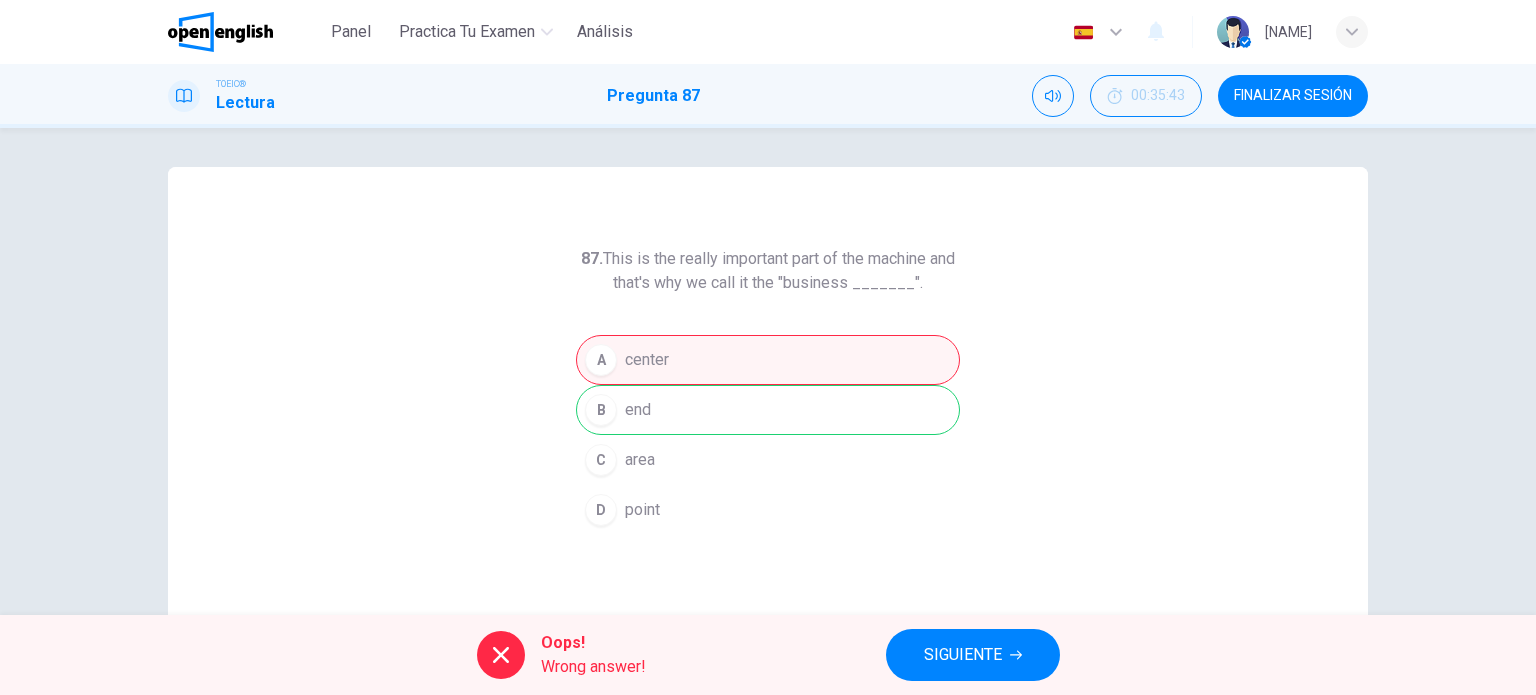 scroll, scrollTop: 0, scrollLeft: 0, axis: both 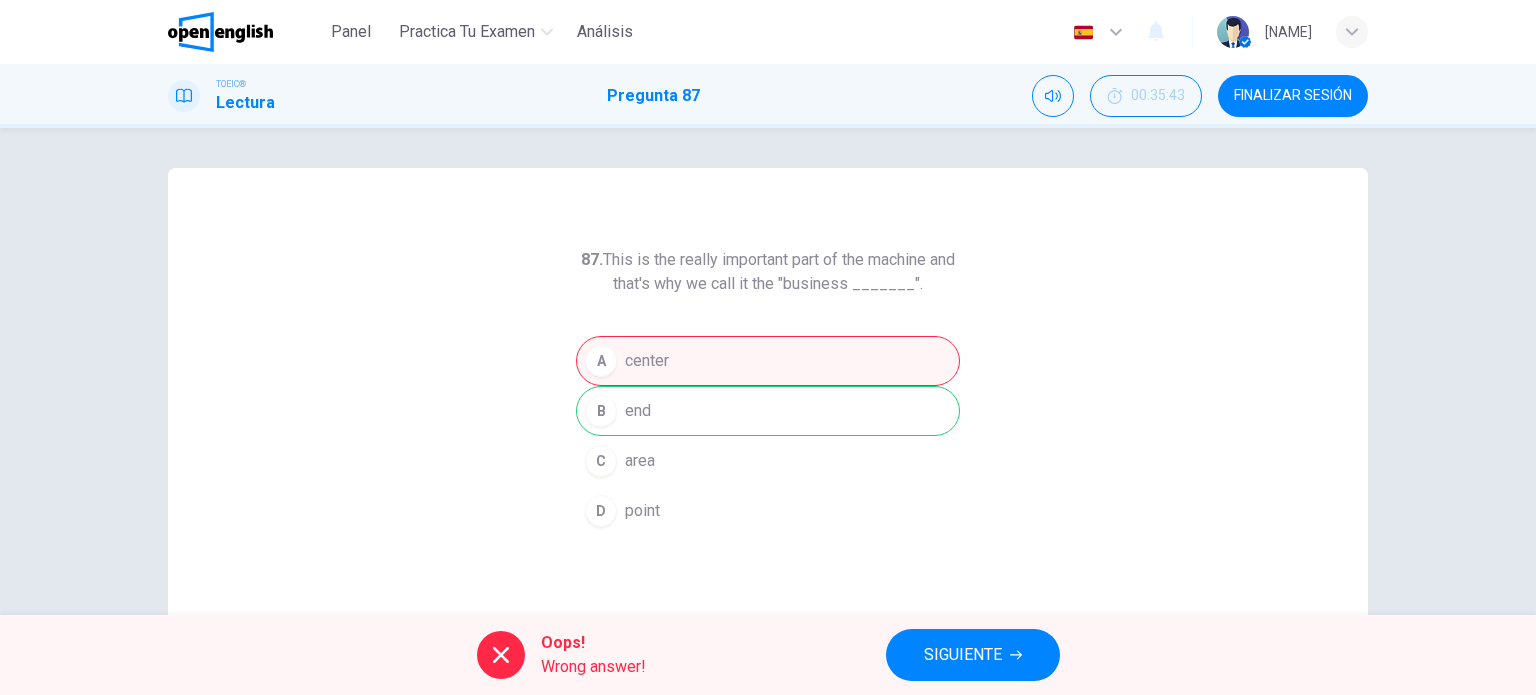 click on "SIGUIENTE" at bounding box center [963, 655] 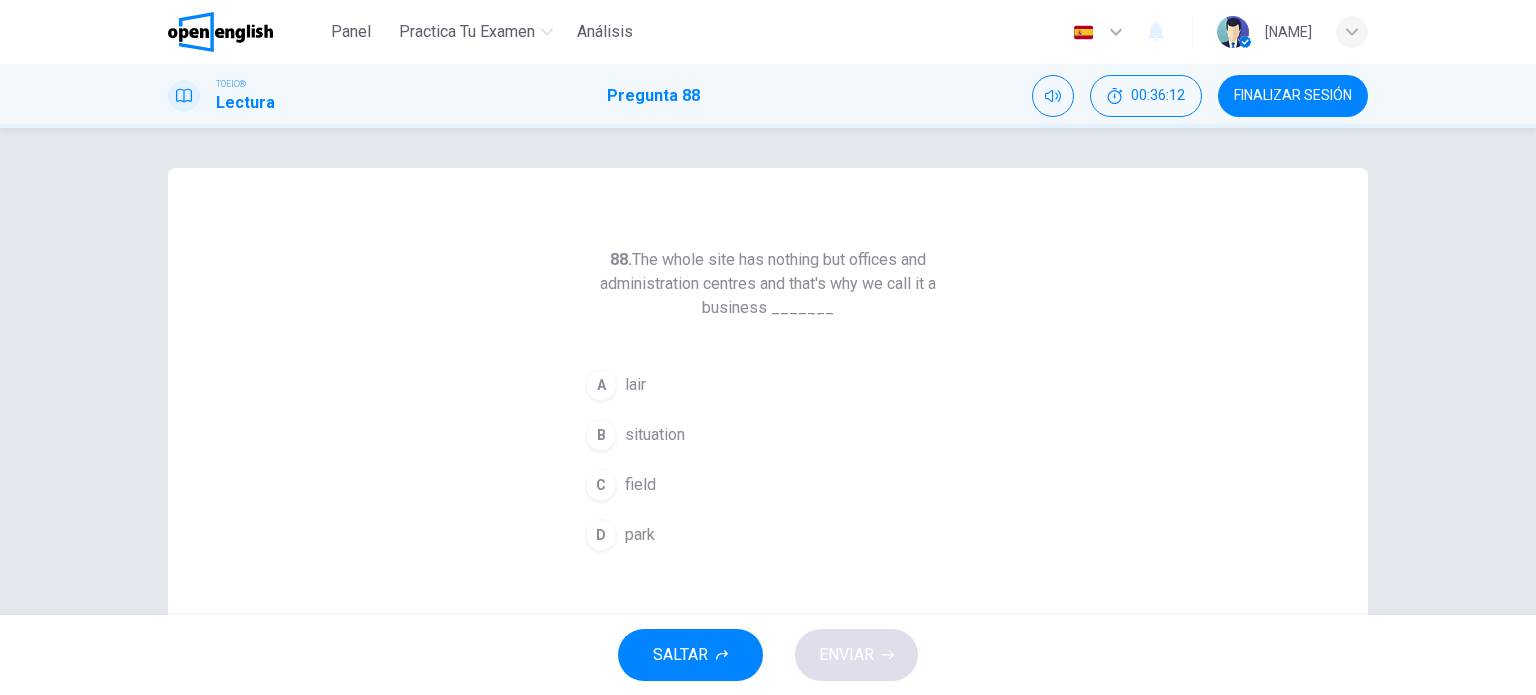 scroll, scrollTop: 100, scrollLeft: 0, axis: vertical 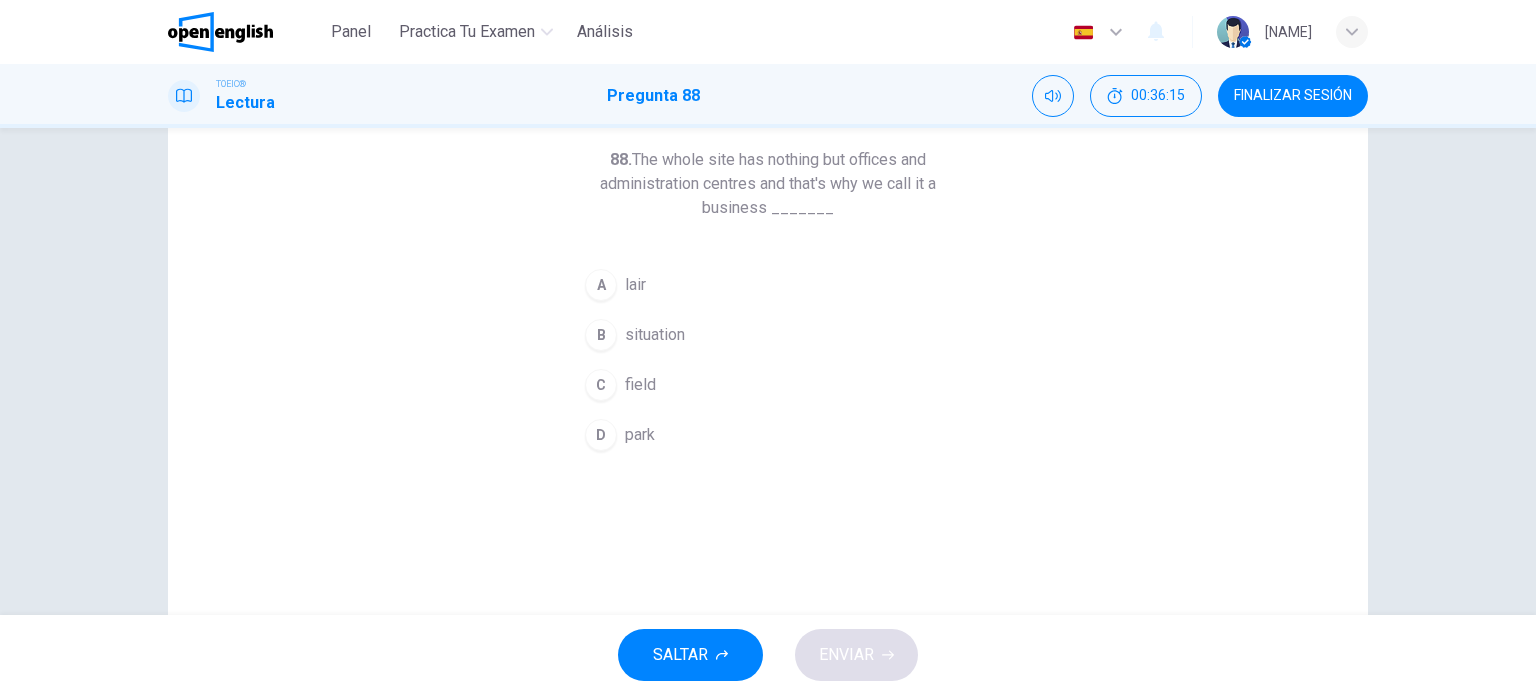 click on "park" at bounding box center [640, 435] 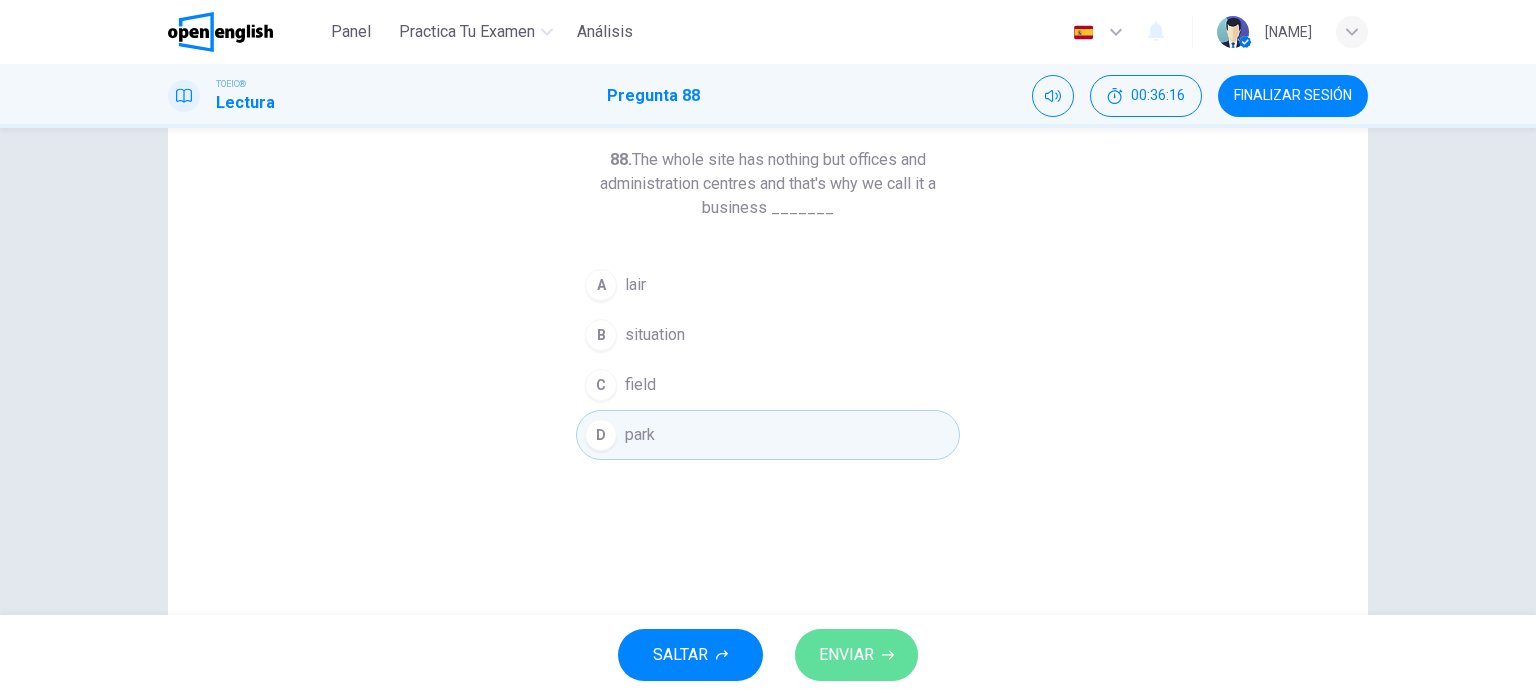click on "ENVIAR" at bounding box center [856, 655] 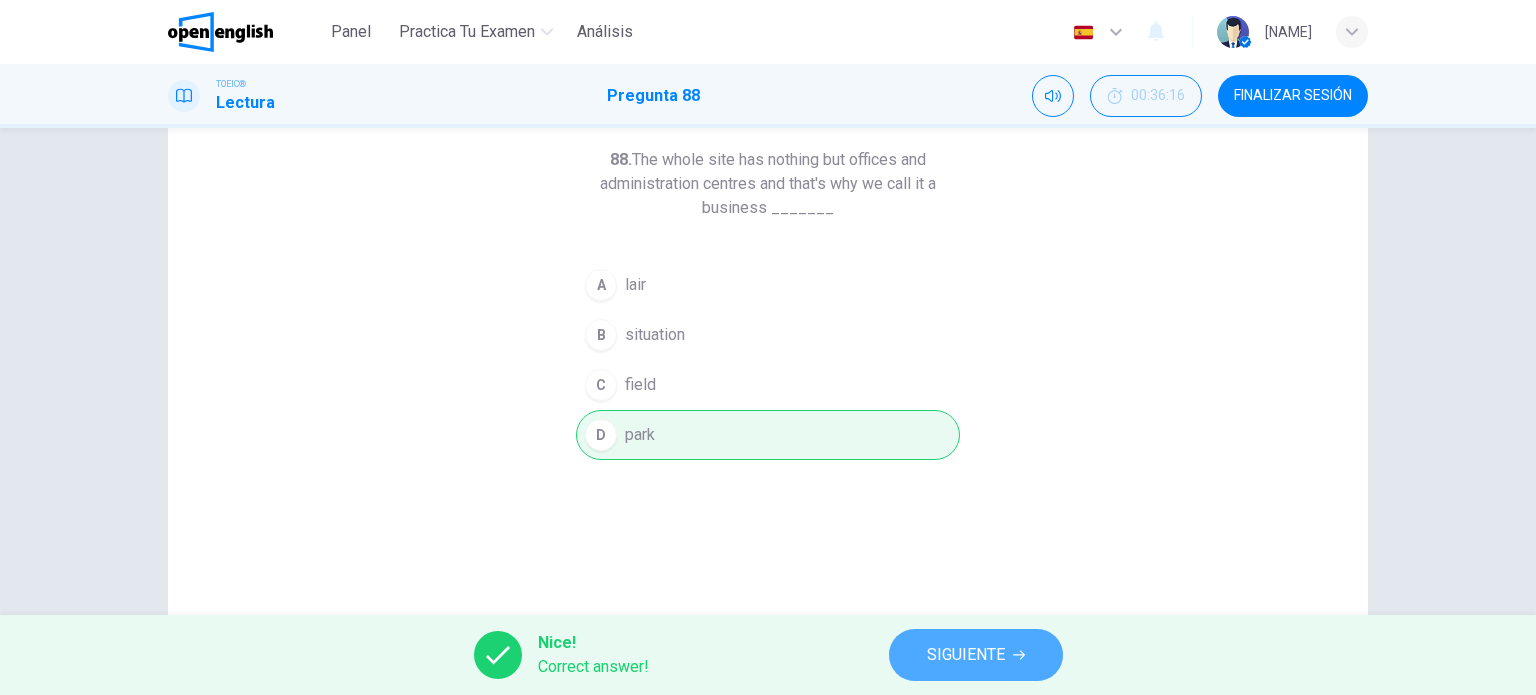 click on "SIGUIENTE" at bounding box center [966, 655] 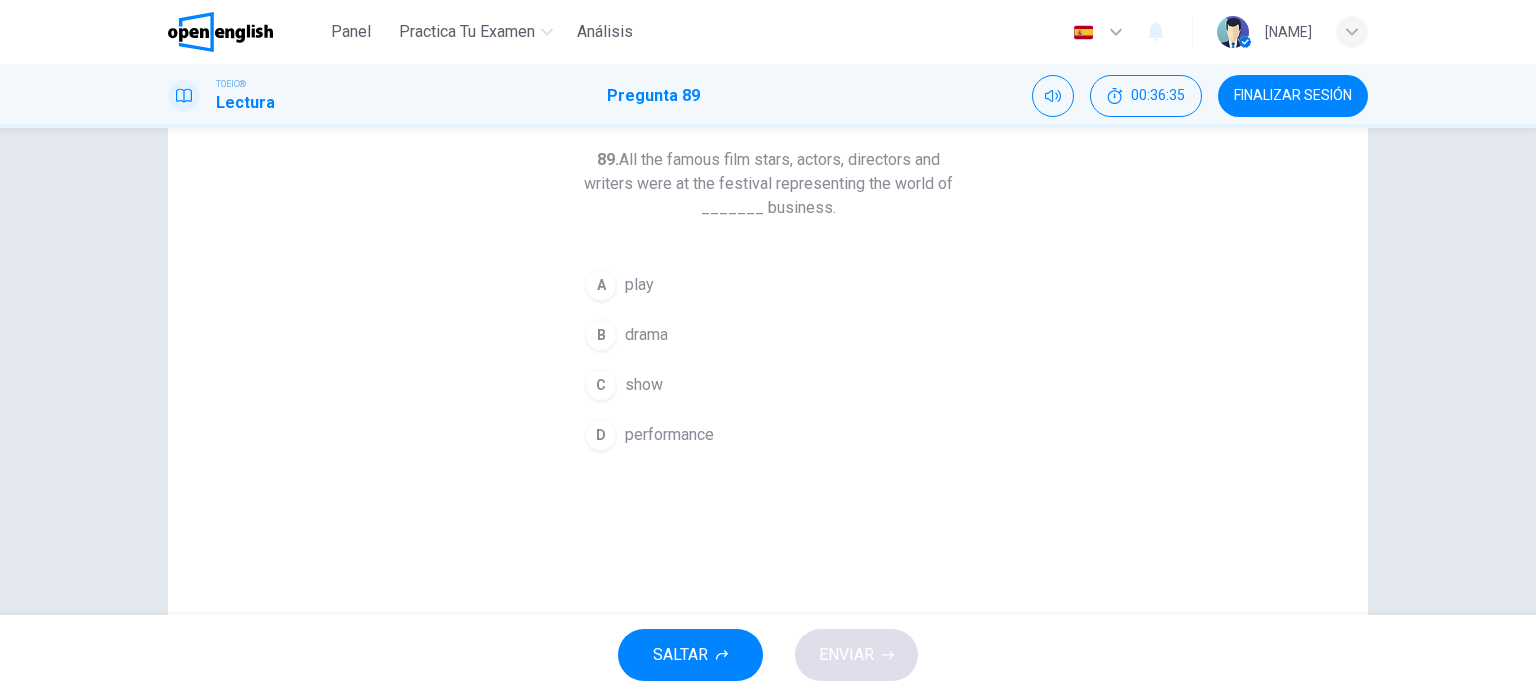 click on "performance" at bounding box center (669, 435) 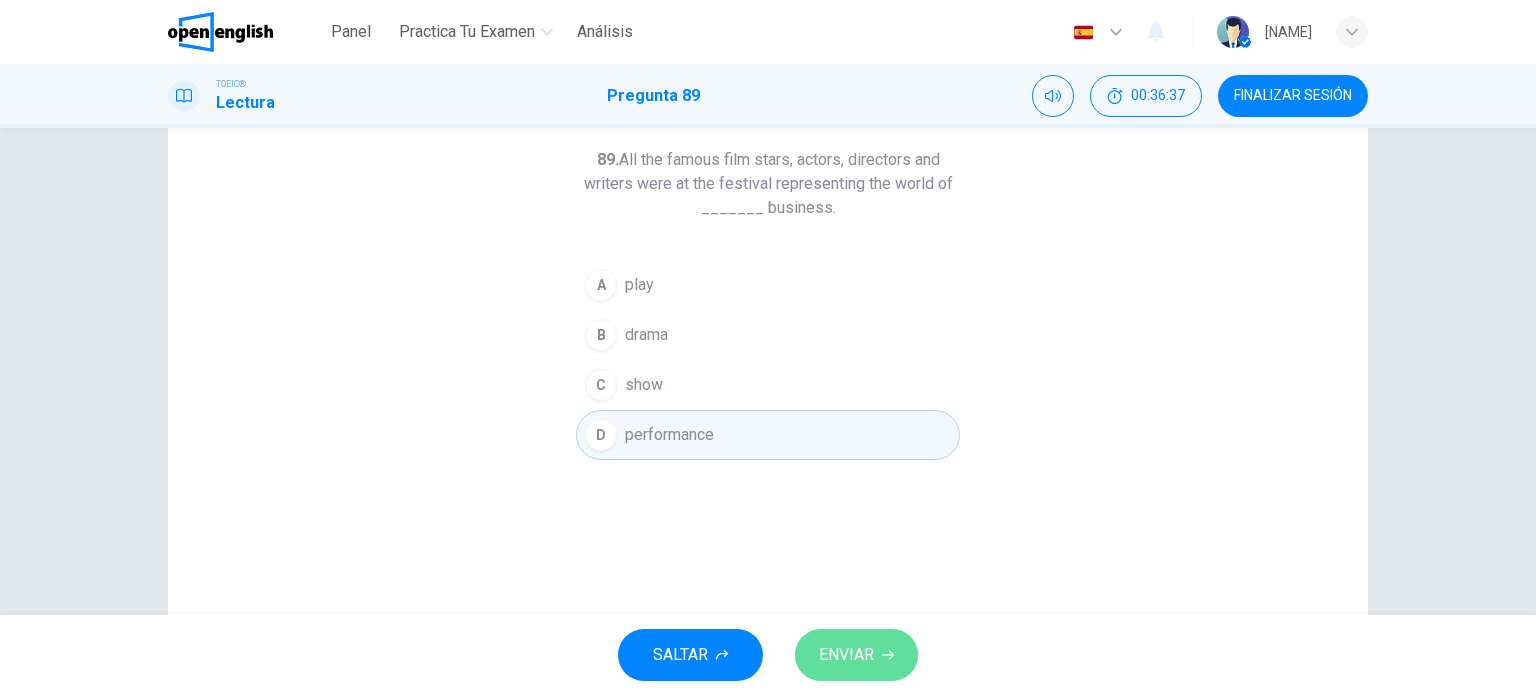 click on "ENVIAR" at bounding box center (856, 655) 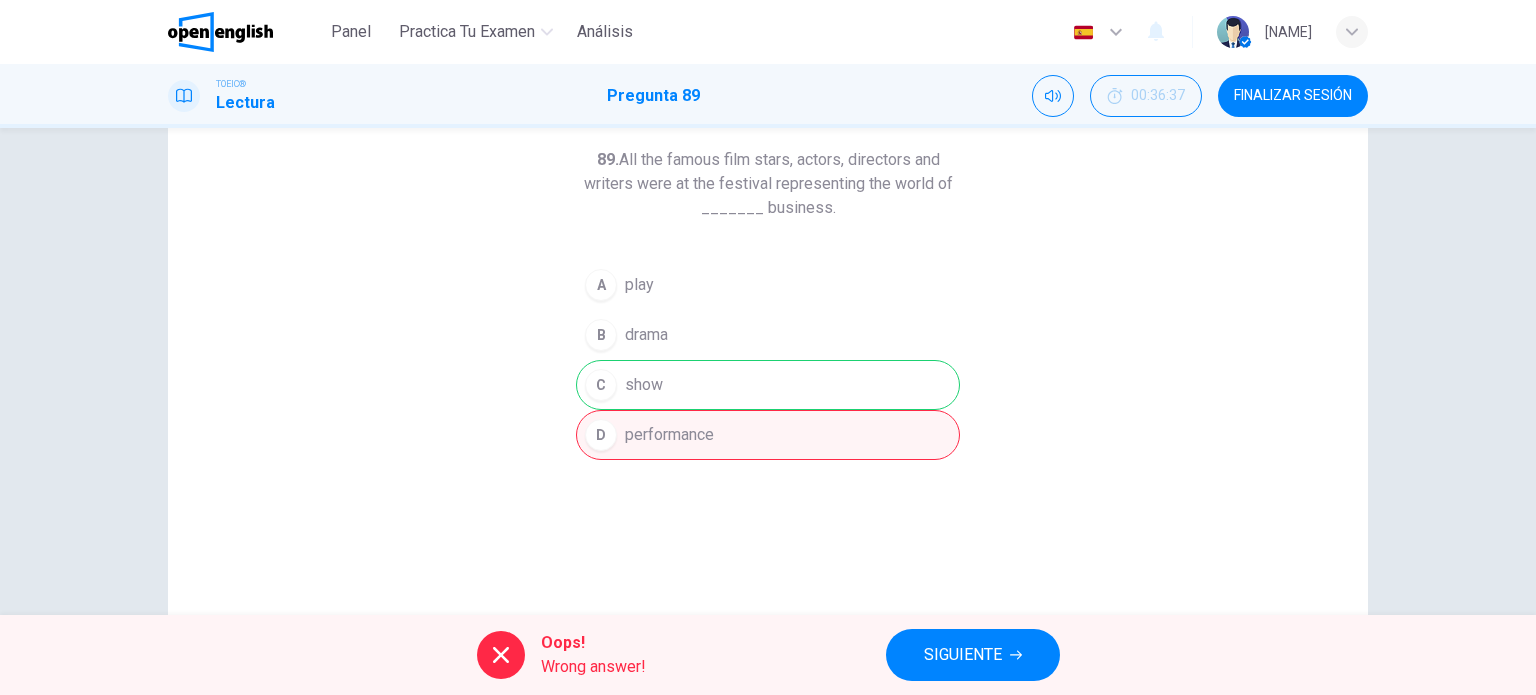 click on "SIGUIENTE" at bounding box center (963, 655) 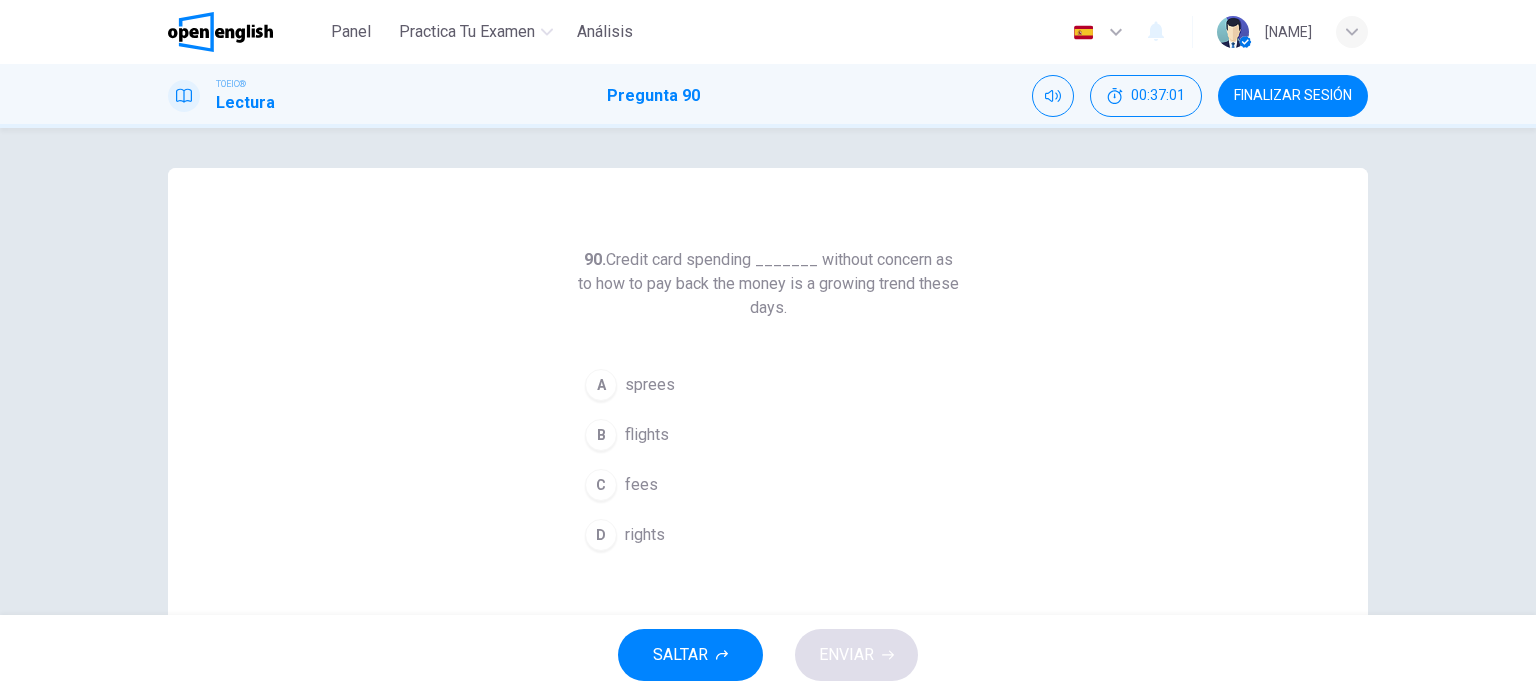 click on "sprees" at bounding box center [650, 385] 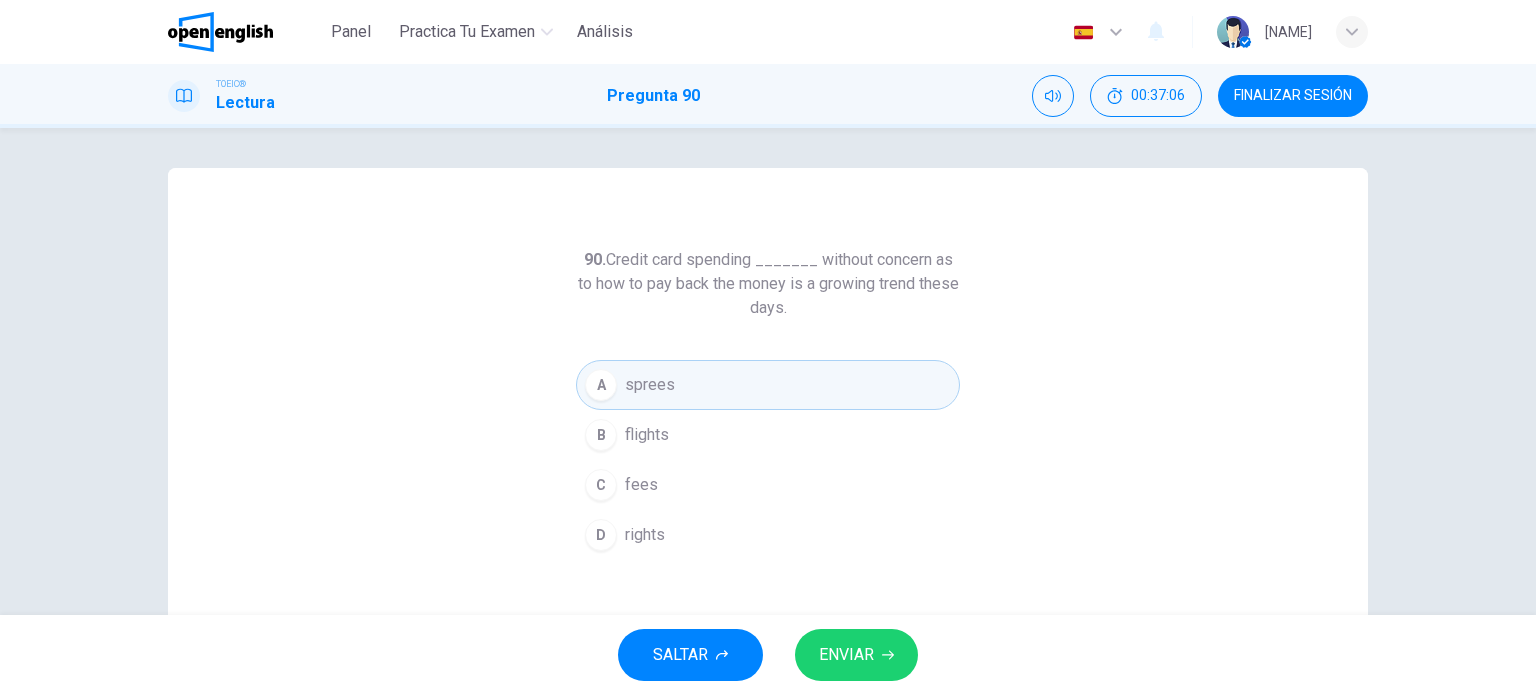 click on "ENVIAR" at bounding box center (846, 655) 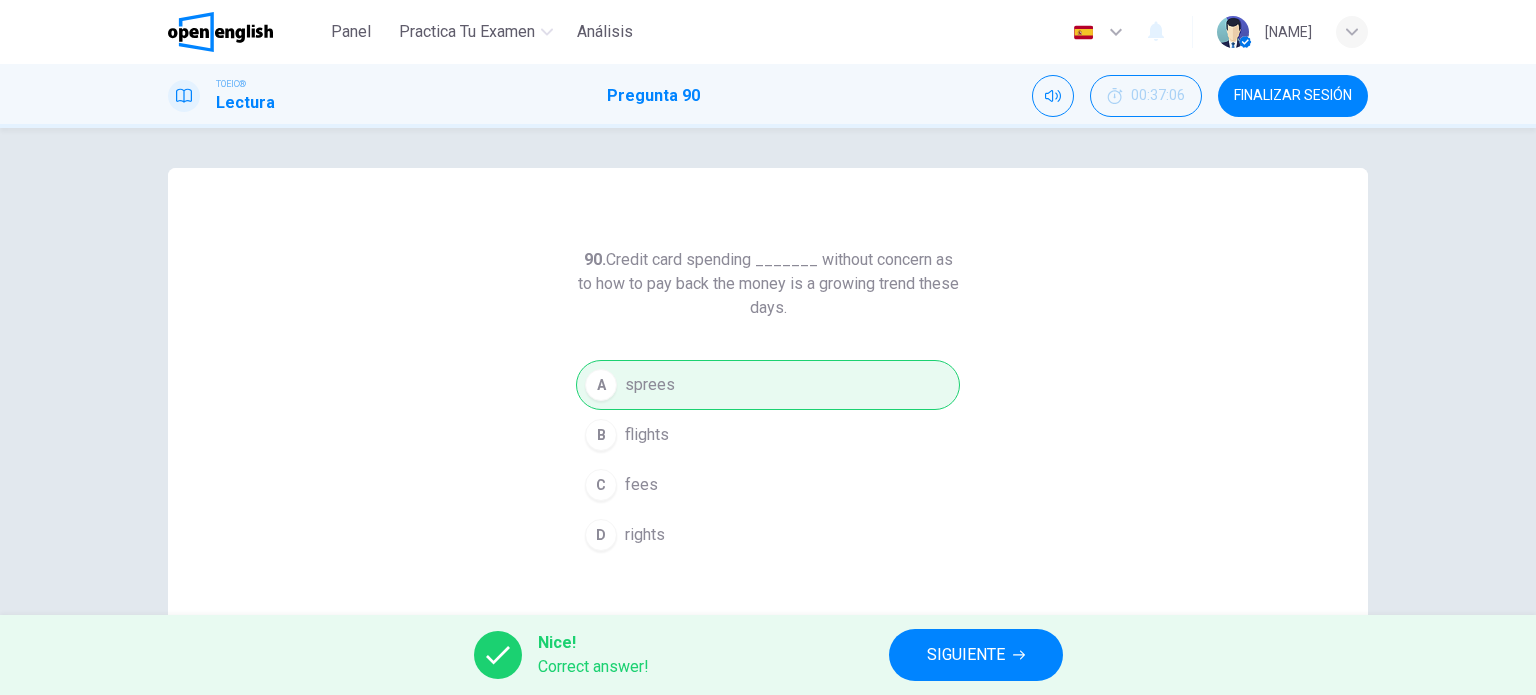 drag, startPoint x: 610, startPoint y: 251, endPoint x: 808, endPoint y: 304, distance: 204.97073 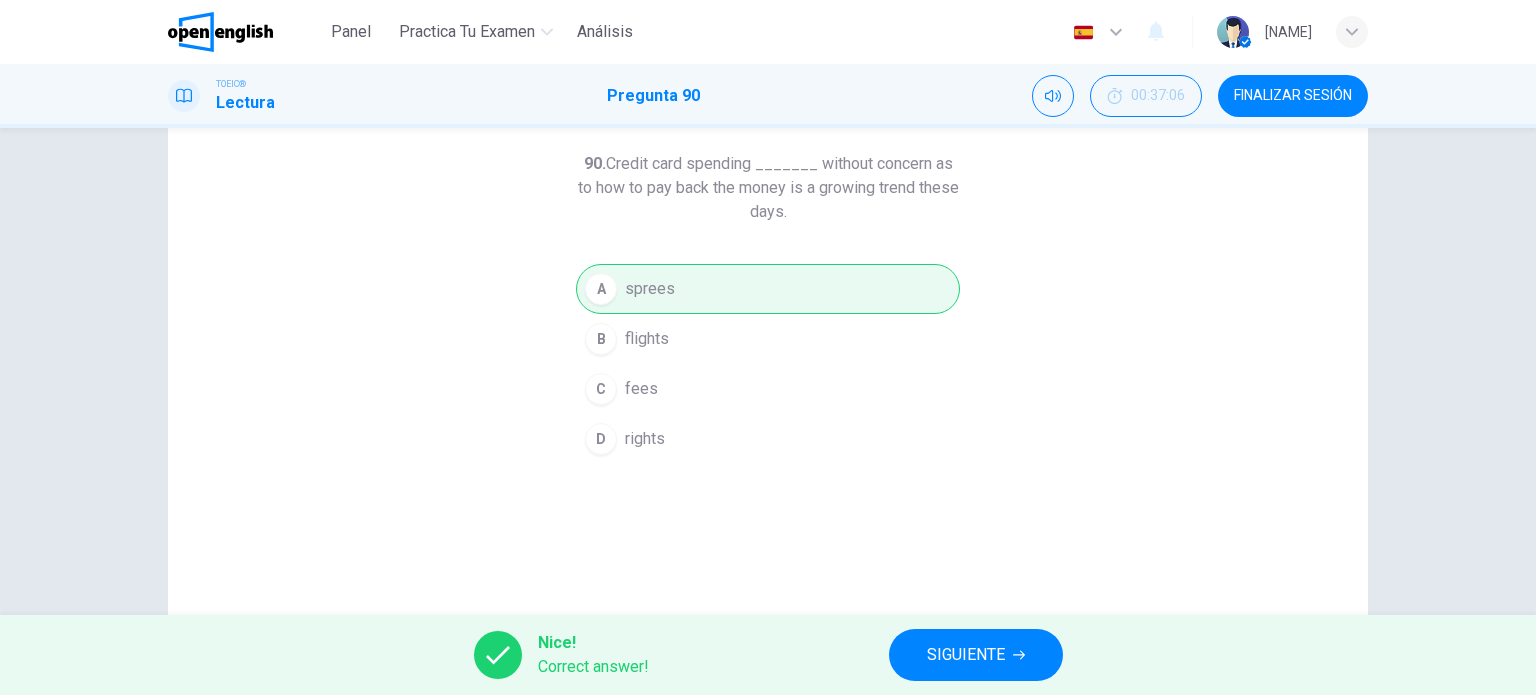 scroll, scrollTop: 100, scrollLeft: 0, axis: vertical 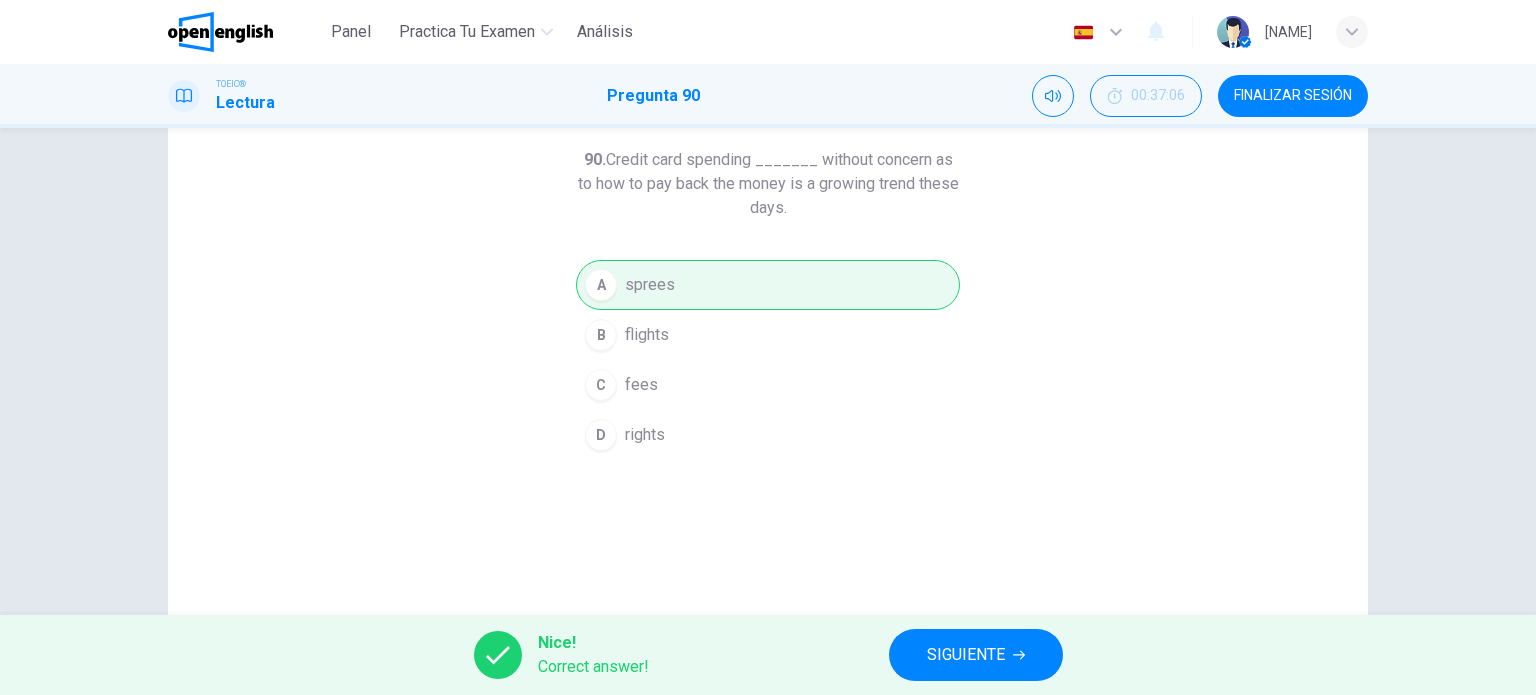 click on "SIGUIENTE" at bounding box center [976, 655] 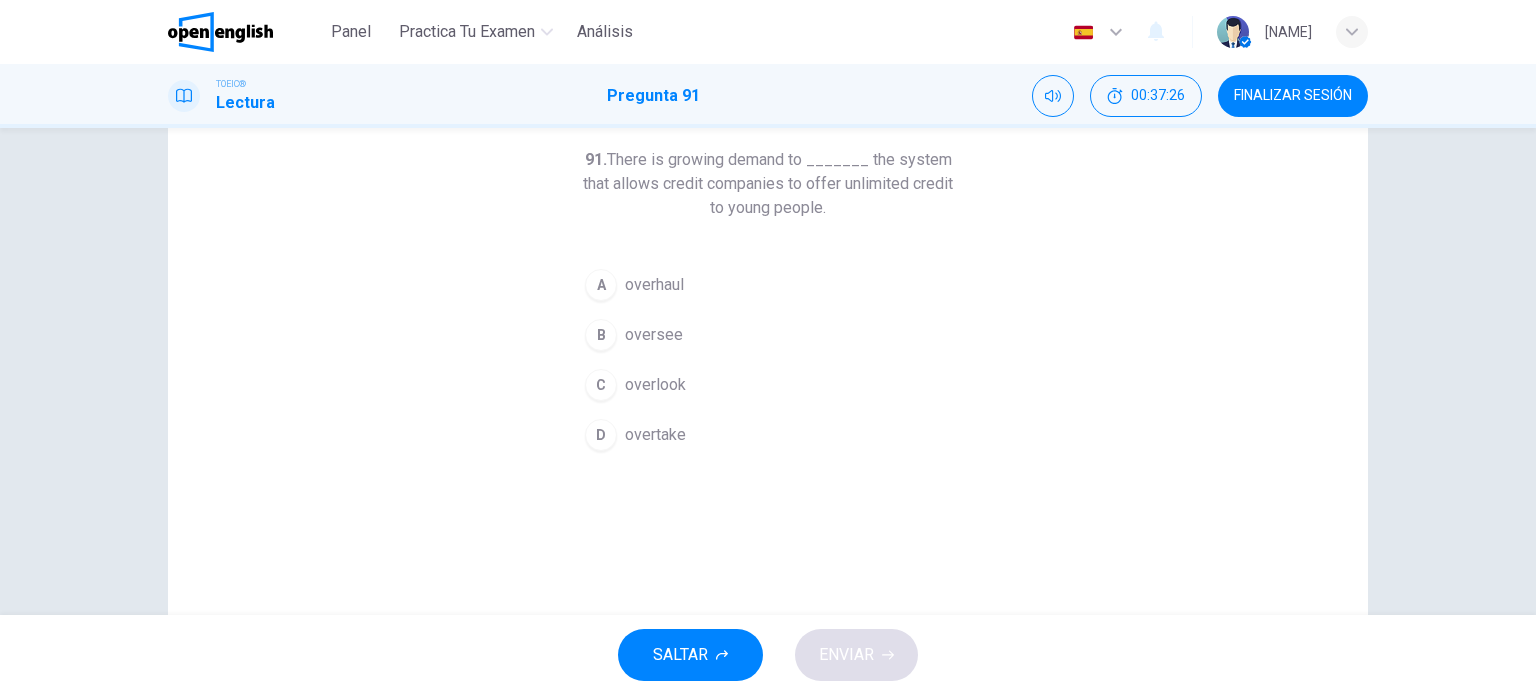 click on "overtake" at bounding box center [655, 435] 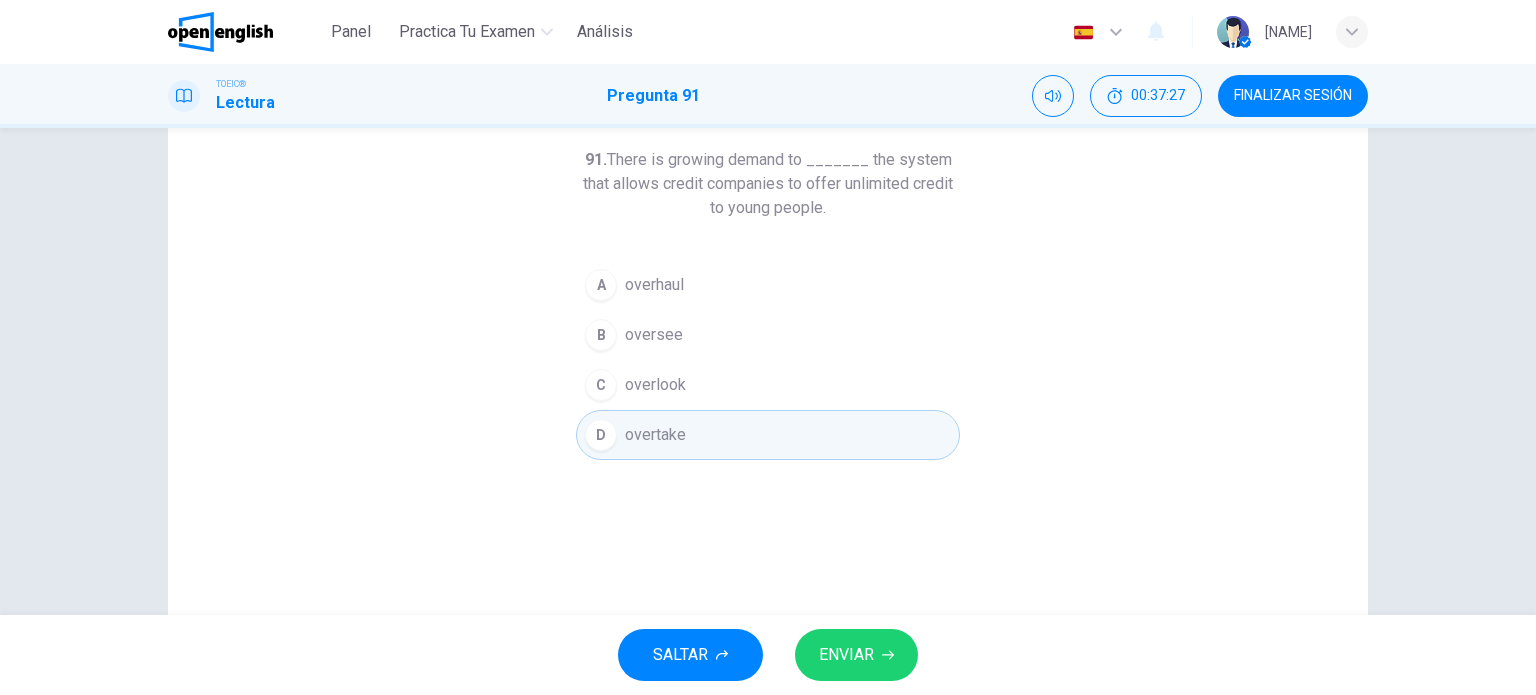 click on "ENVIAR" at bounding box center [846, 655] 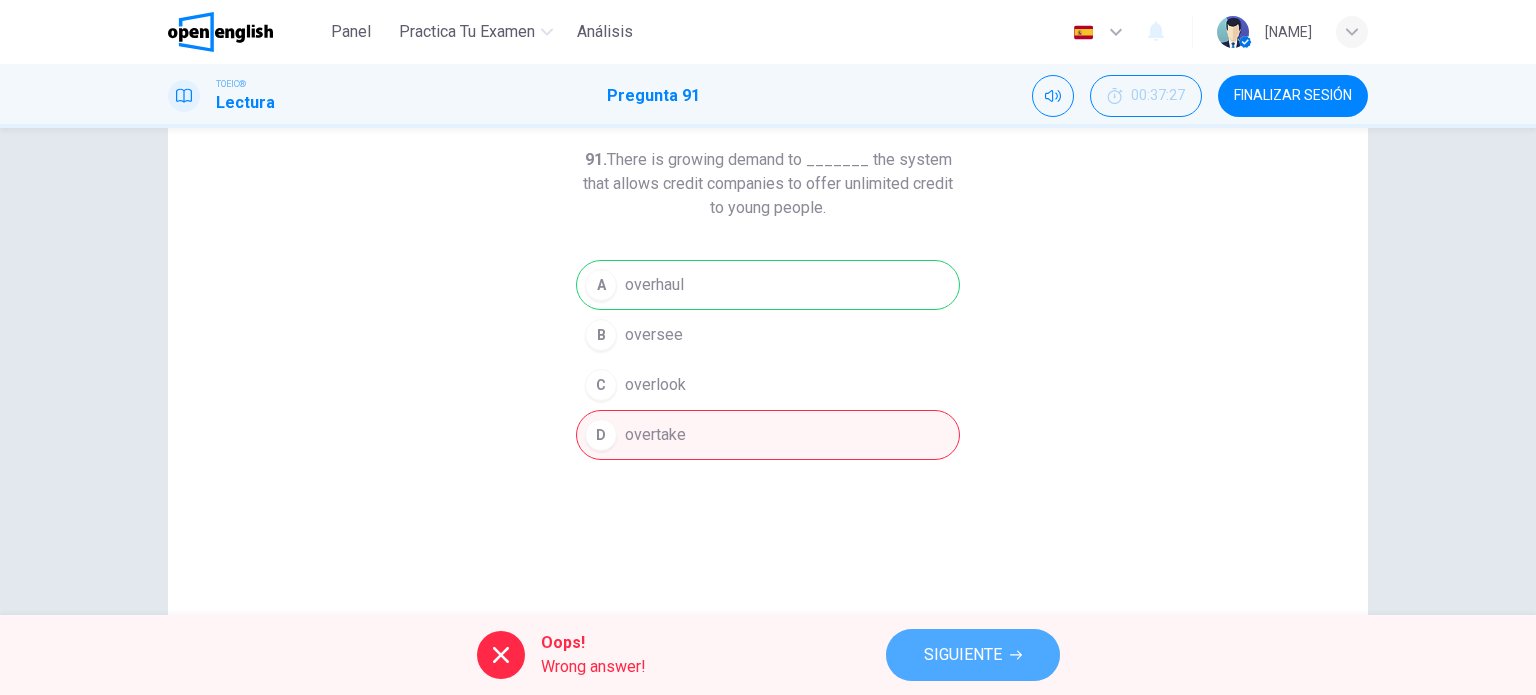 click on "SIGUIENTE" at bounding box center [963, 655] 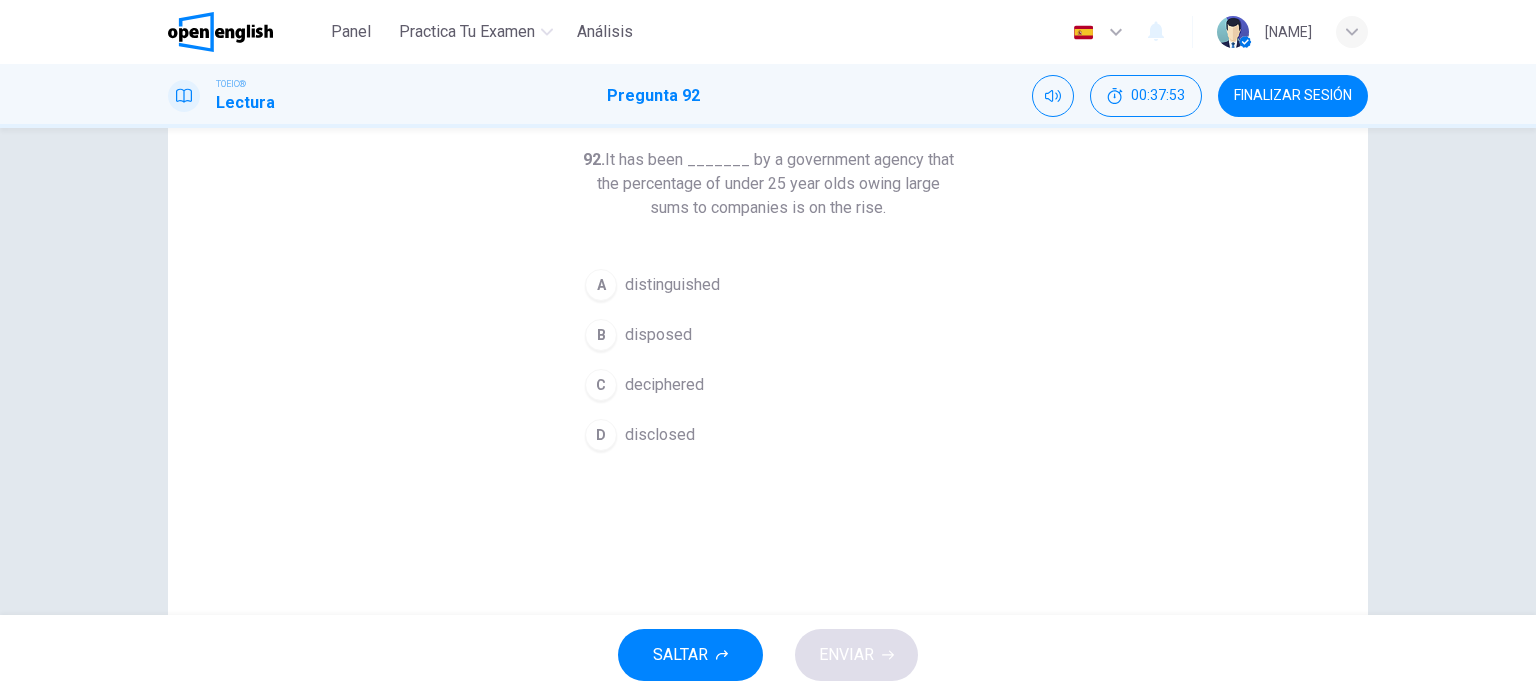 click on "deciphered" at bounding box center (664, 385) 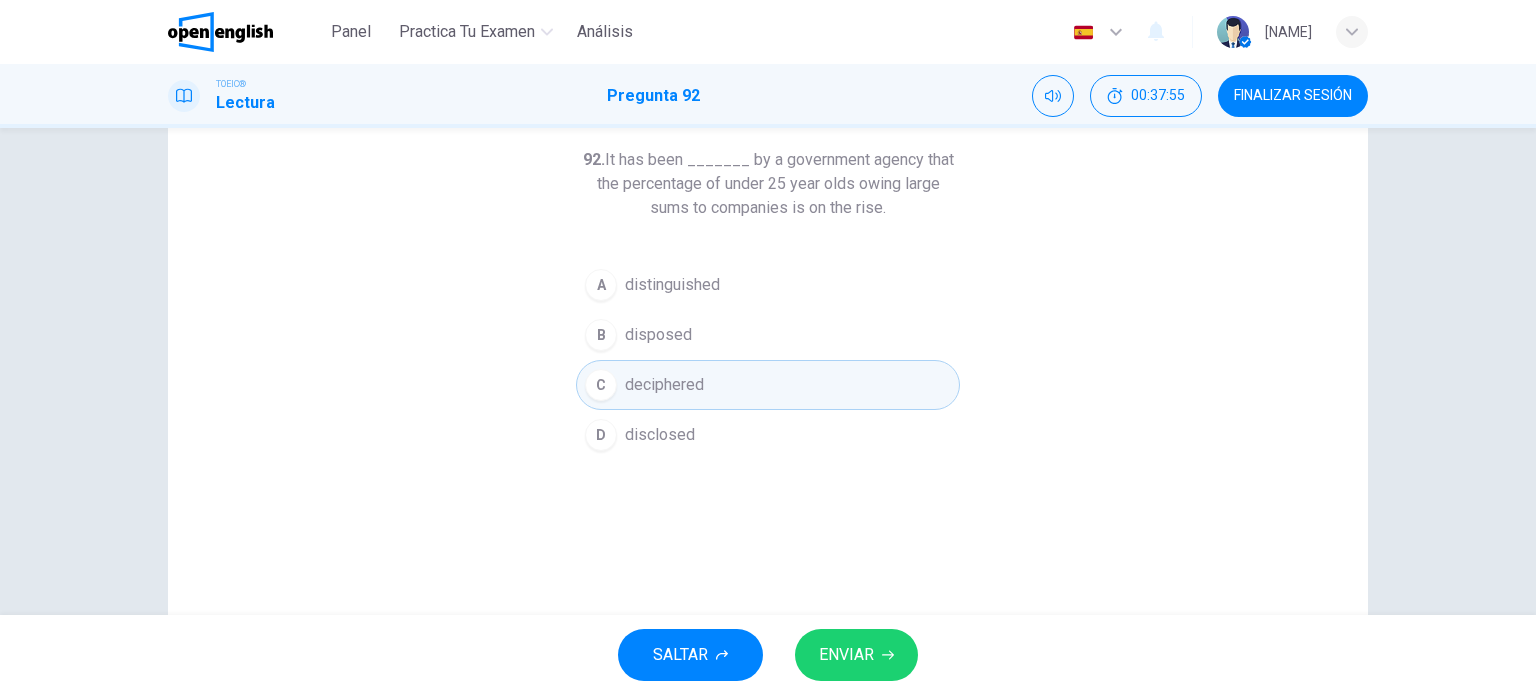 click on "ENVIAR" at bounding box center (846, 655) 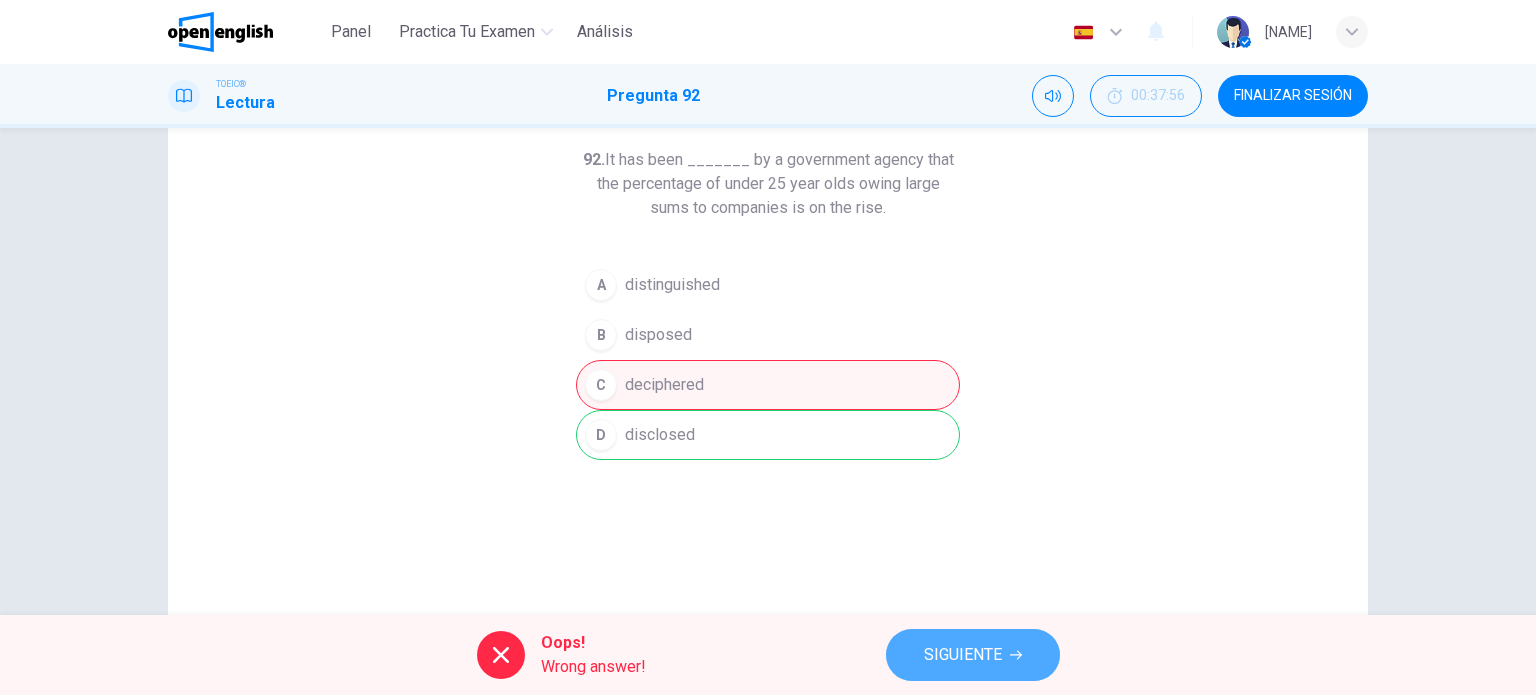 click on "SIGUIENTE" at bounding box center [963, 655] 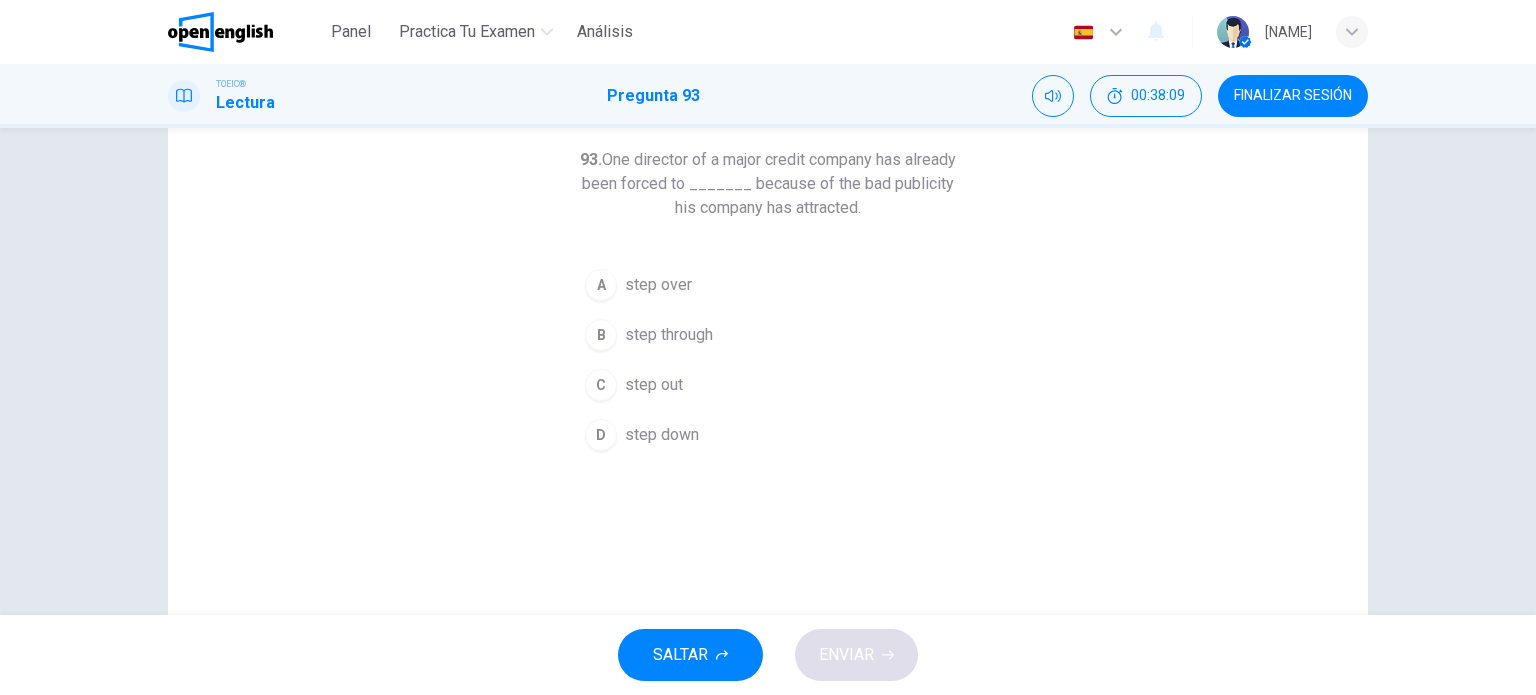 click on "step down" at bounding box center (662, 435) 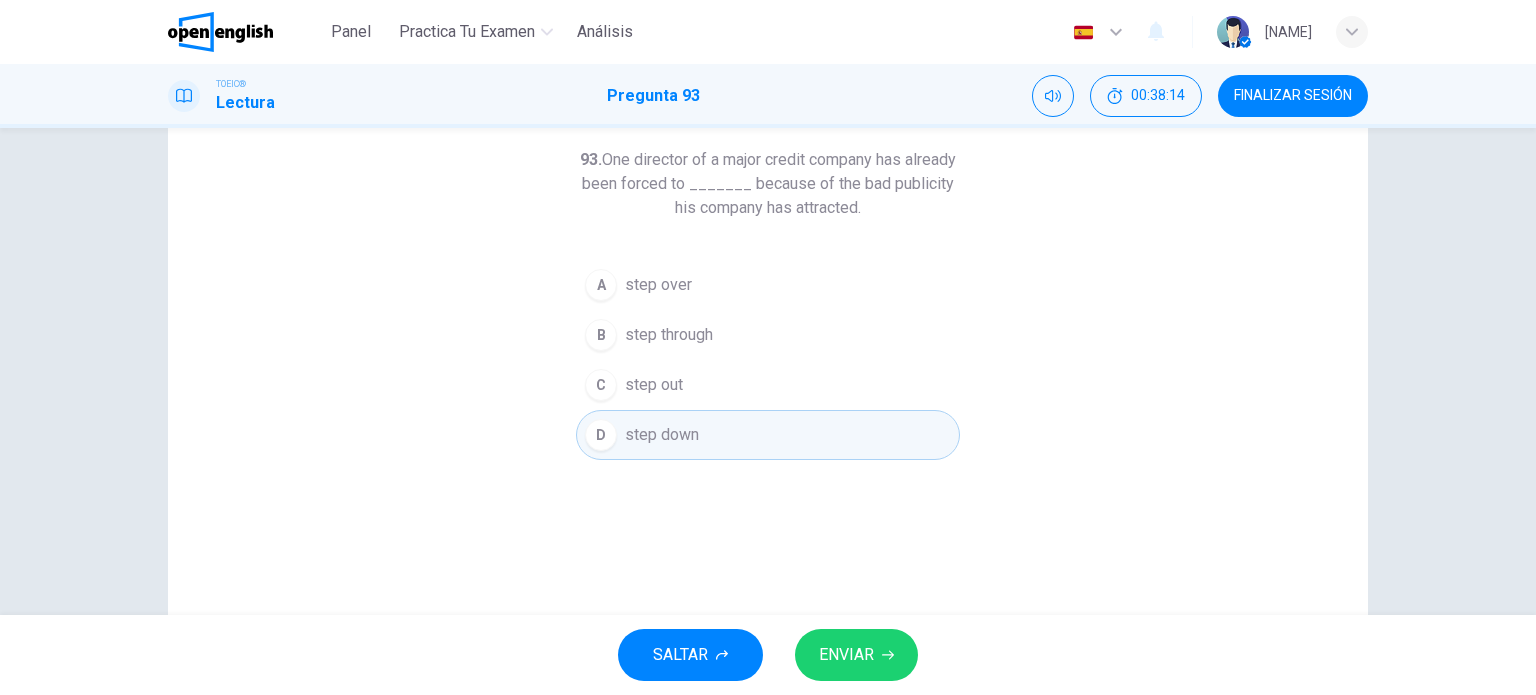 click on "ENVIAR" at bounding box center [856, 655] 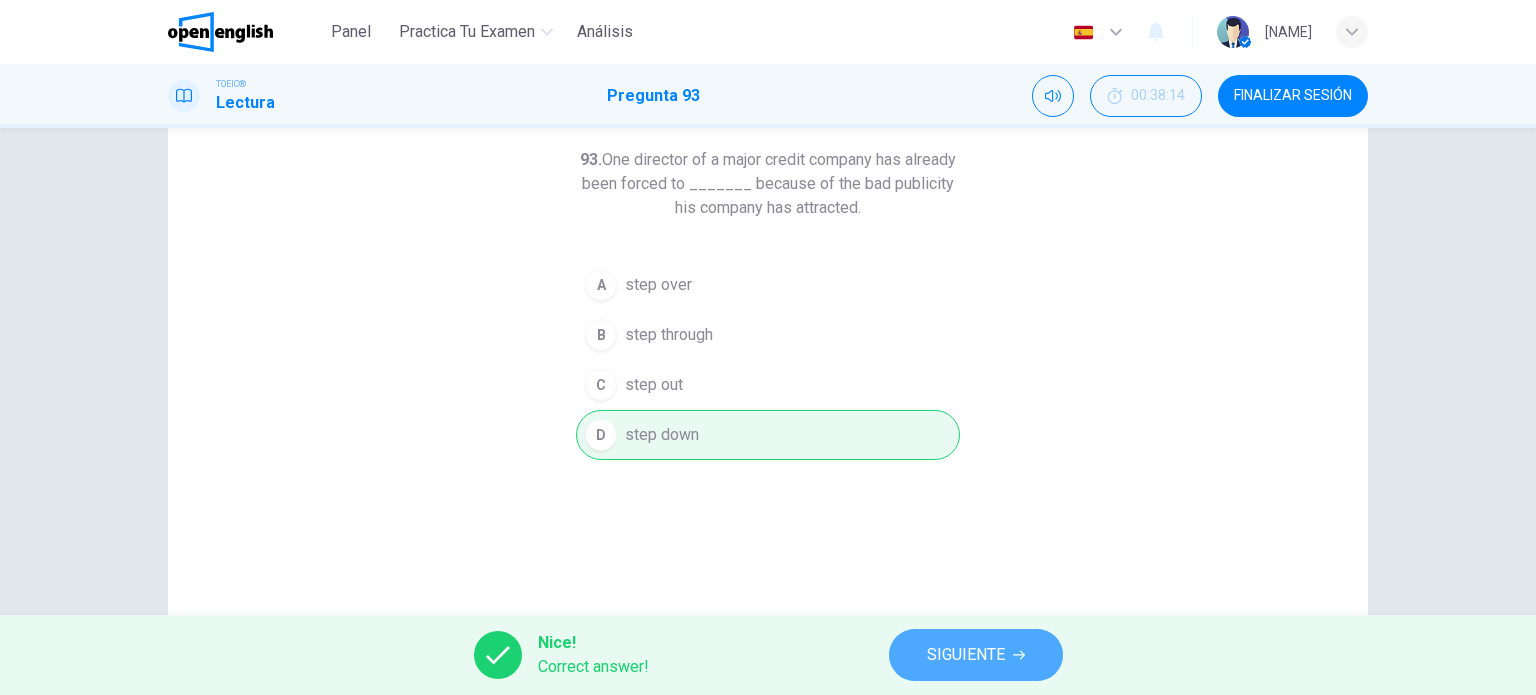 click on "SIGUIENTE" at bounding box center (966, 655) 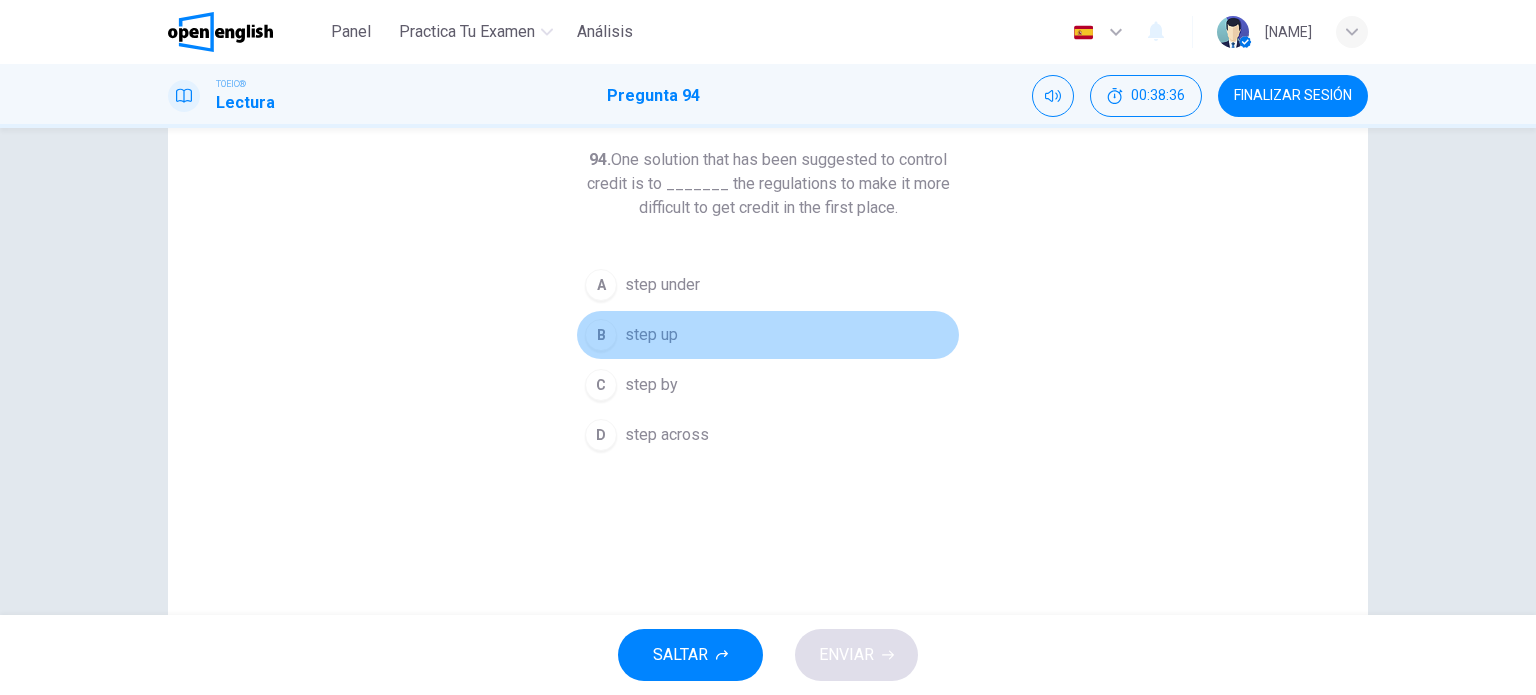 click on "step up" at bounding box center [651, 335] 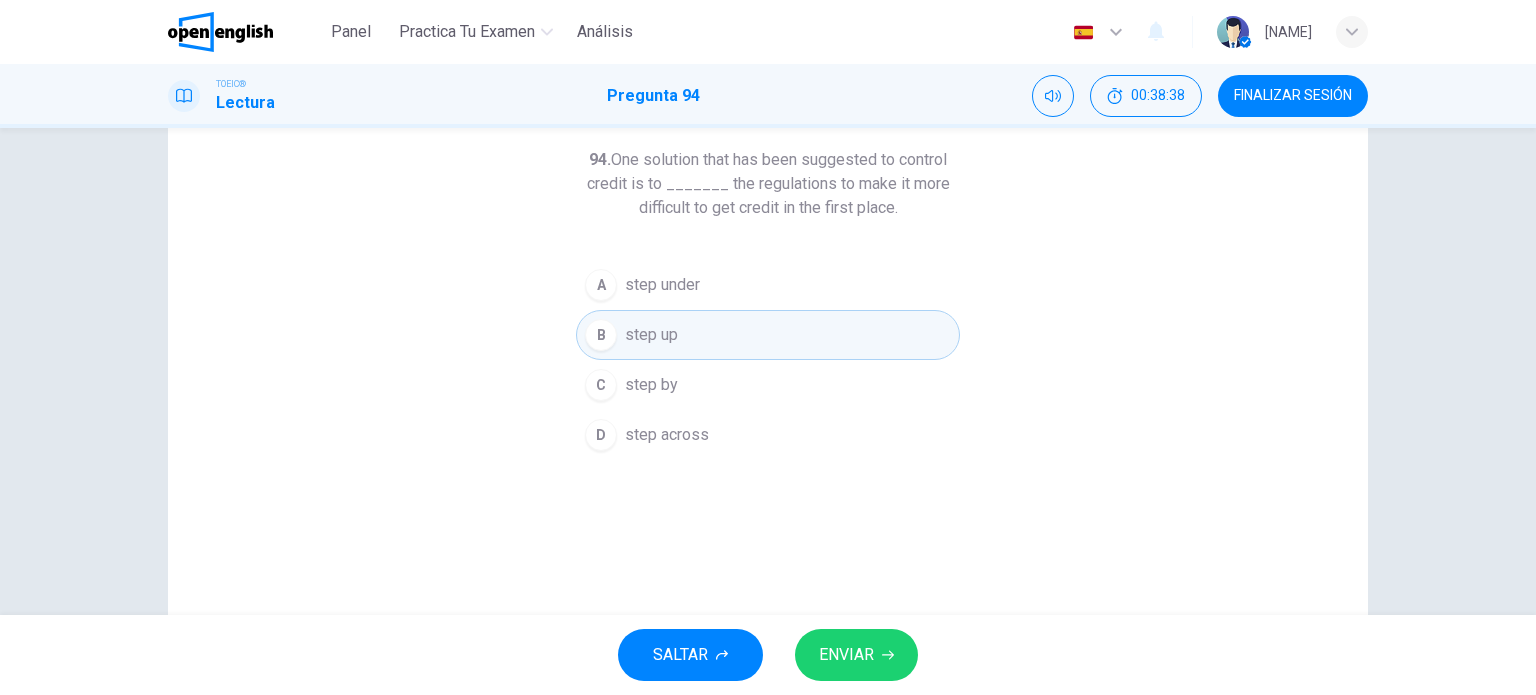 click on "ENVIAR" at bounding box center (846, 655) 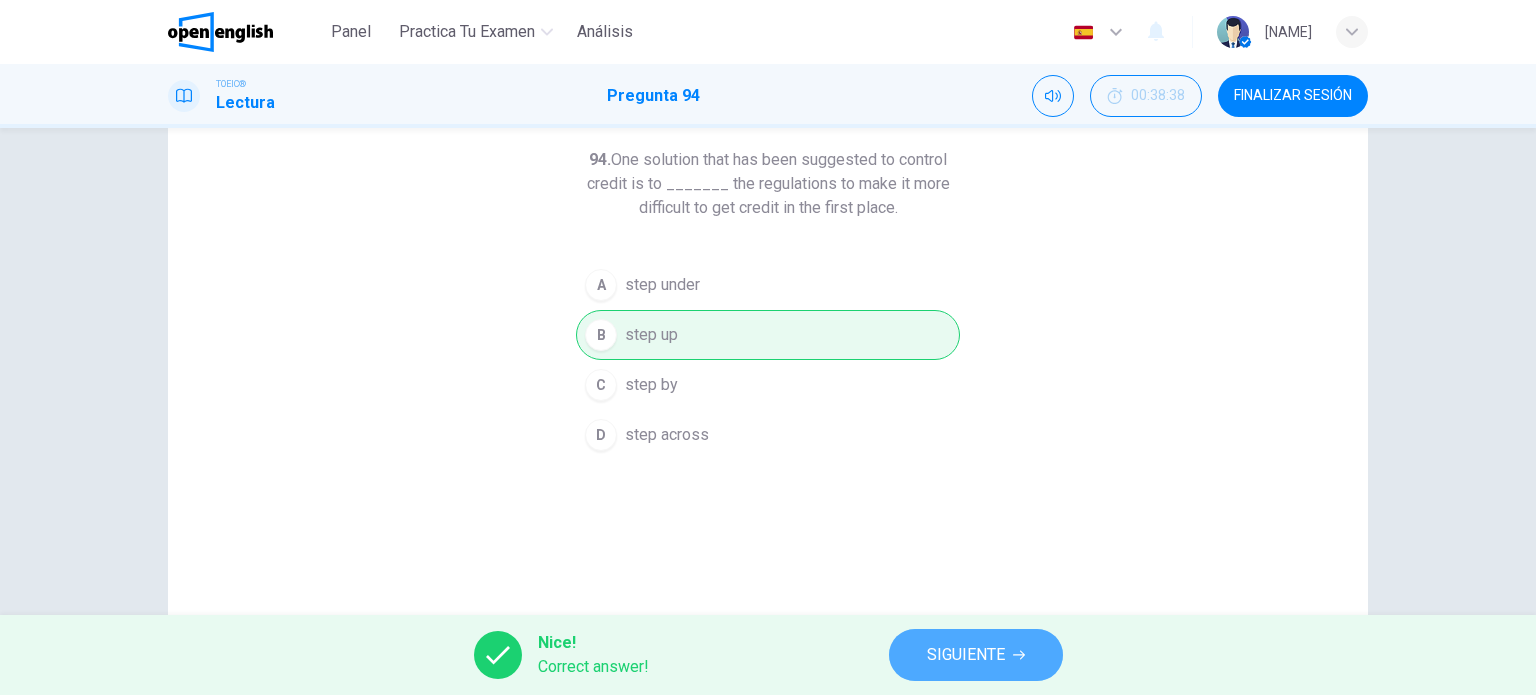 click on "SIGUIENTE" at bounding box center [966, 655] 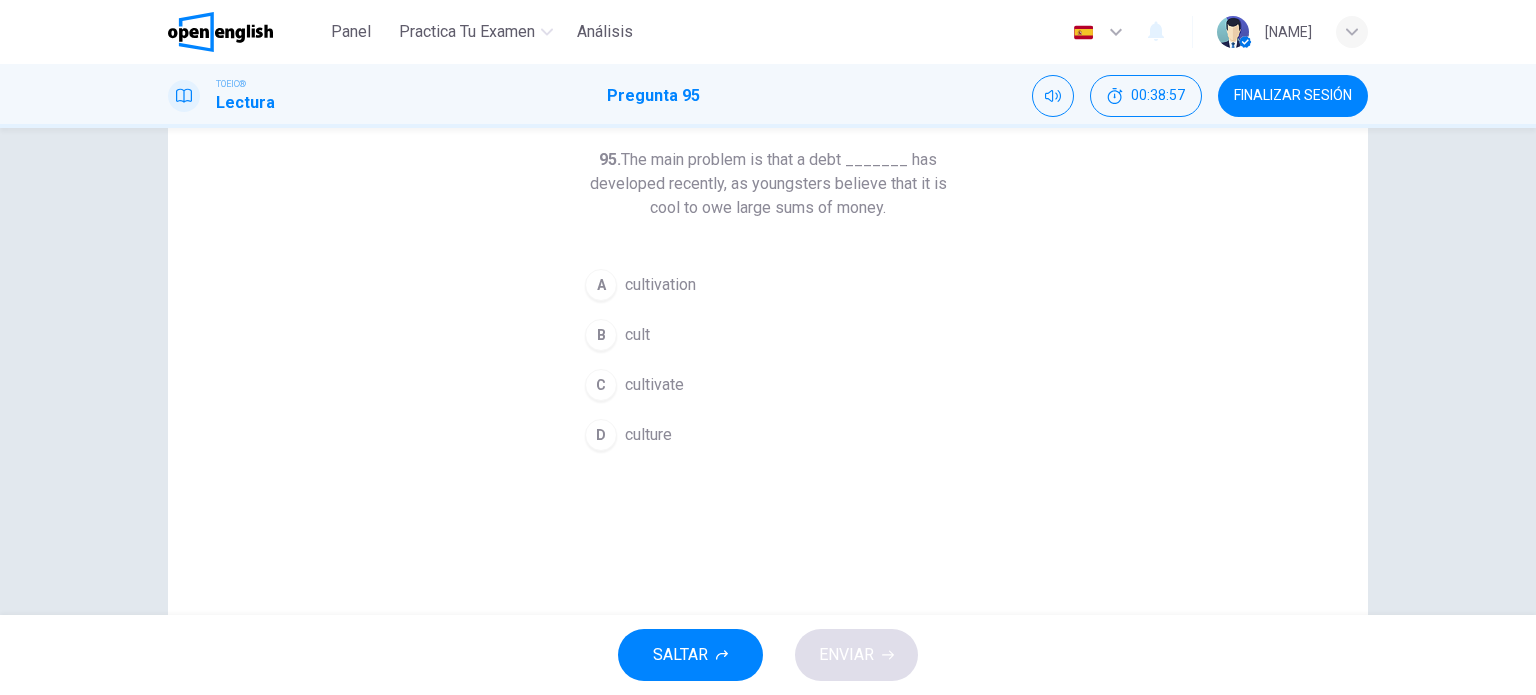 click on "culture" at bounding box center [648, 435] 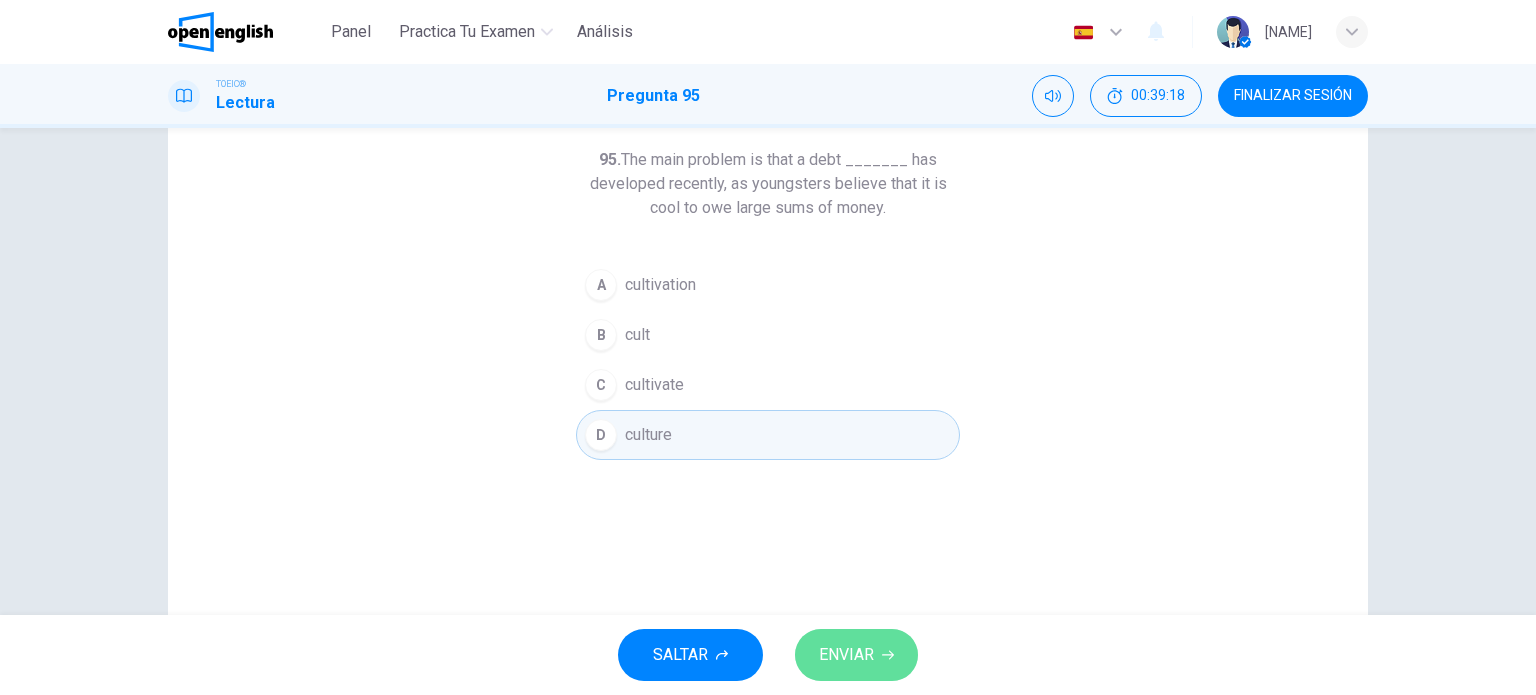 click on "ENVIAR" at bounding box center (856, 655) 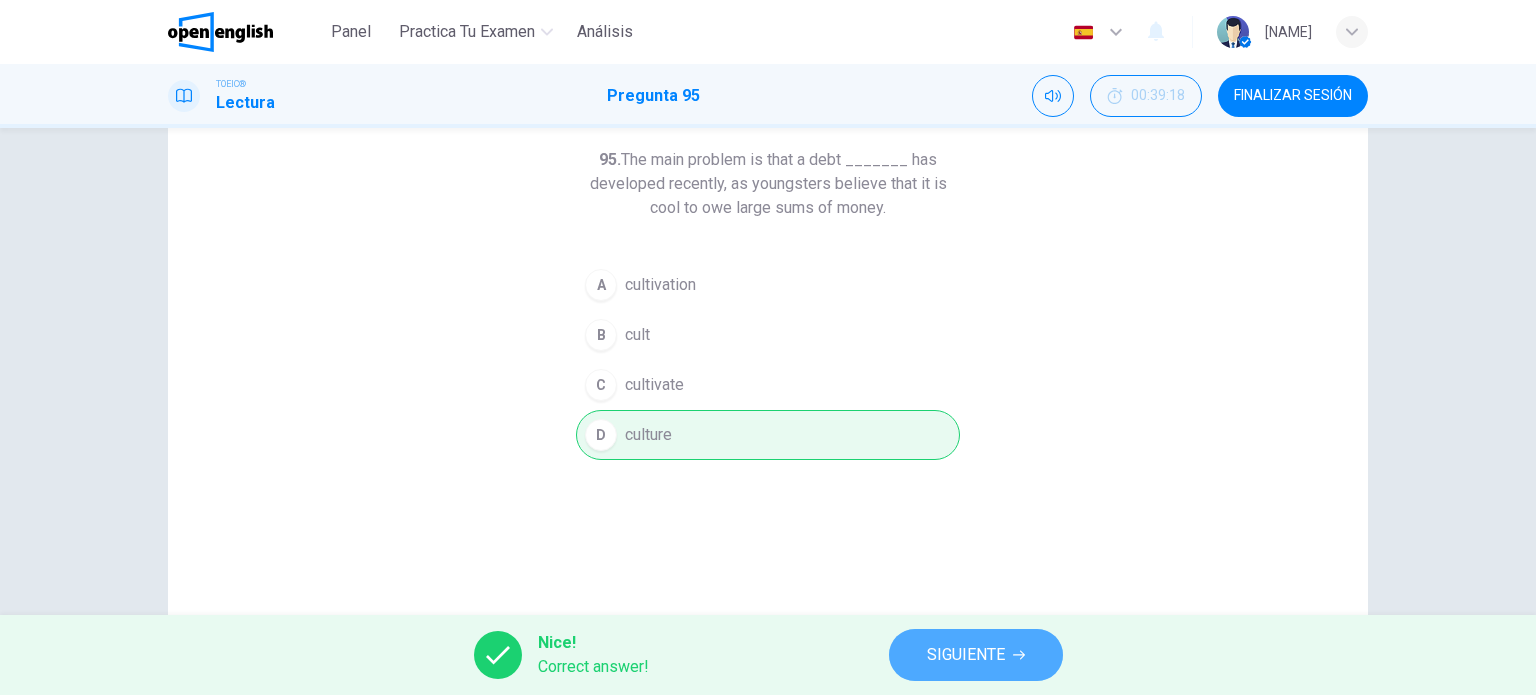 click on "SIGUIENTE" at bounding box center (966, 655) 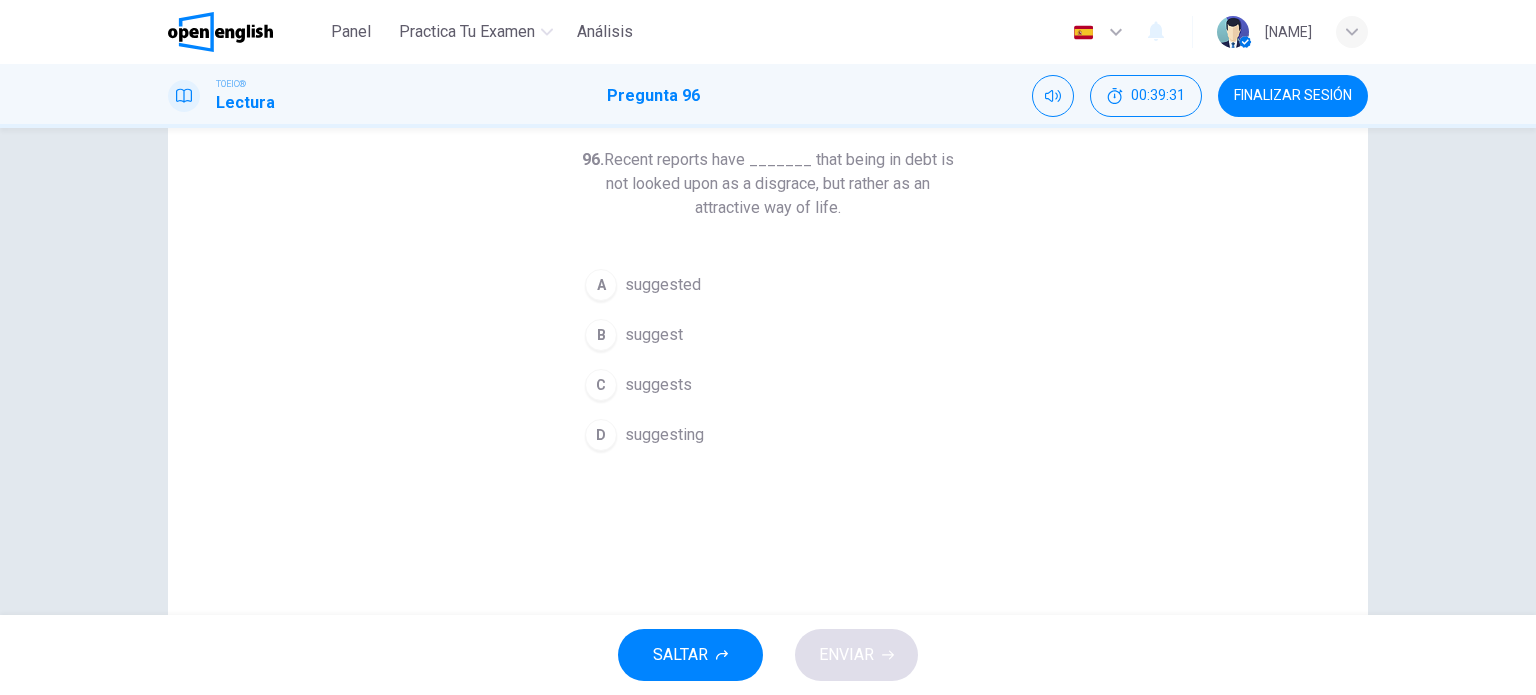 click on "suggested" at bounding box center (663, 285) 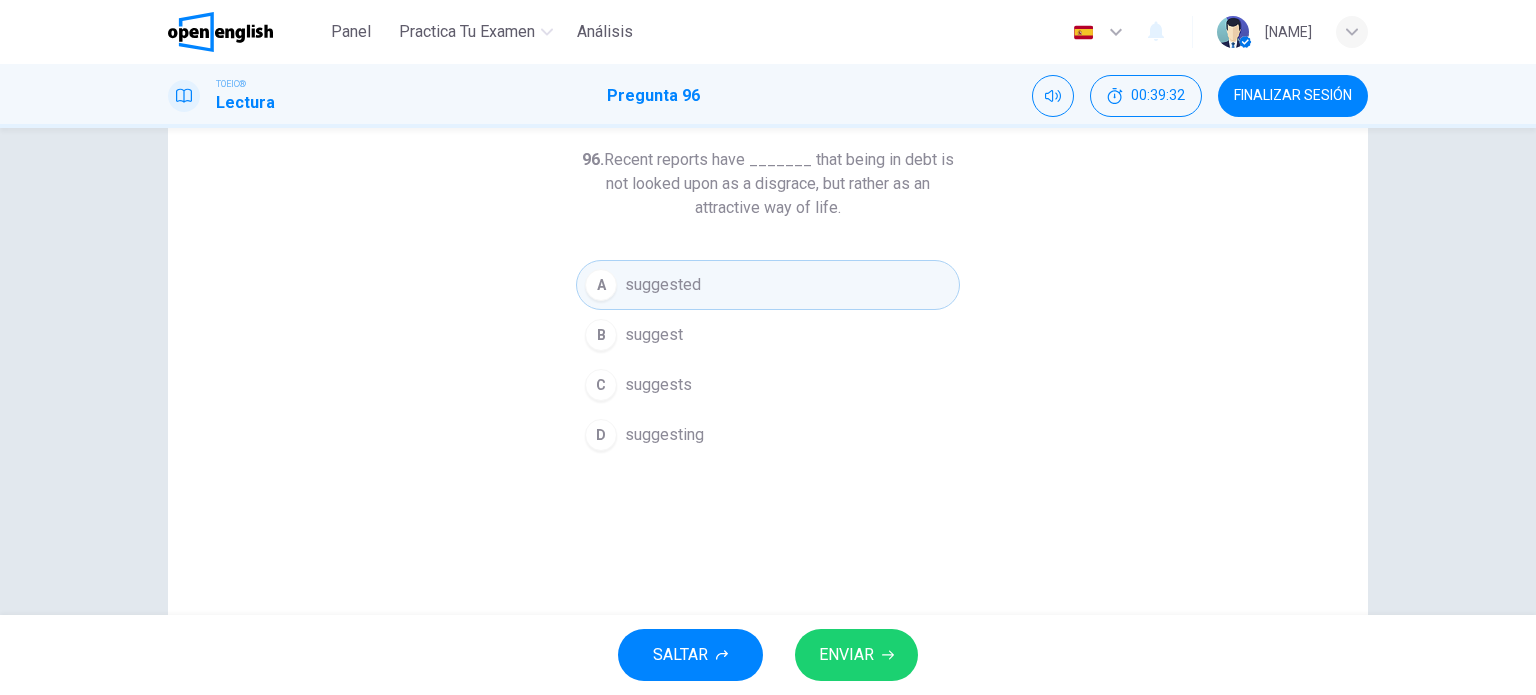 click on "ENVIAR" at bounding box center [846, 655] 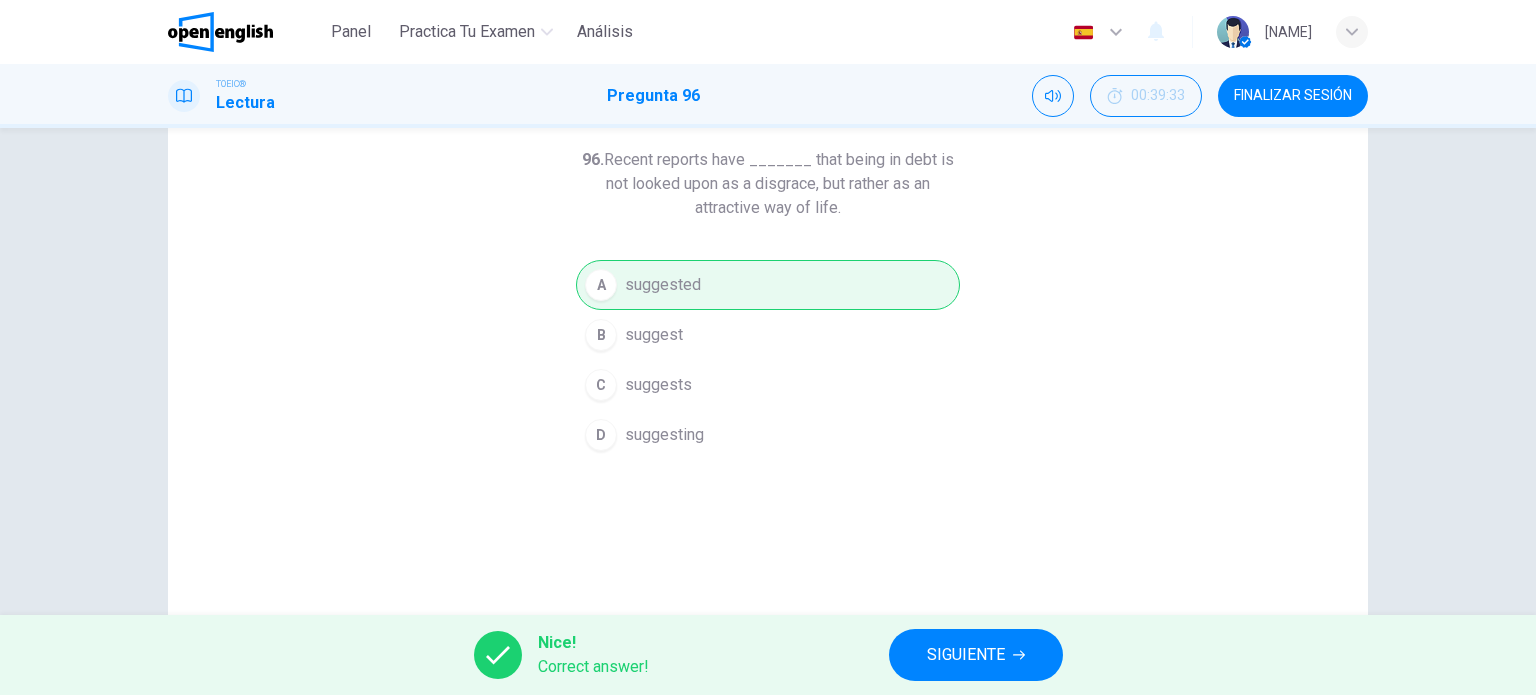 click on "SIGUIENTE" at bounding box center (976, 655) 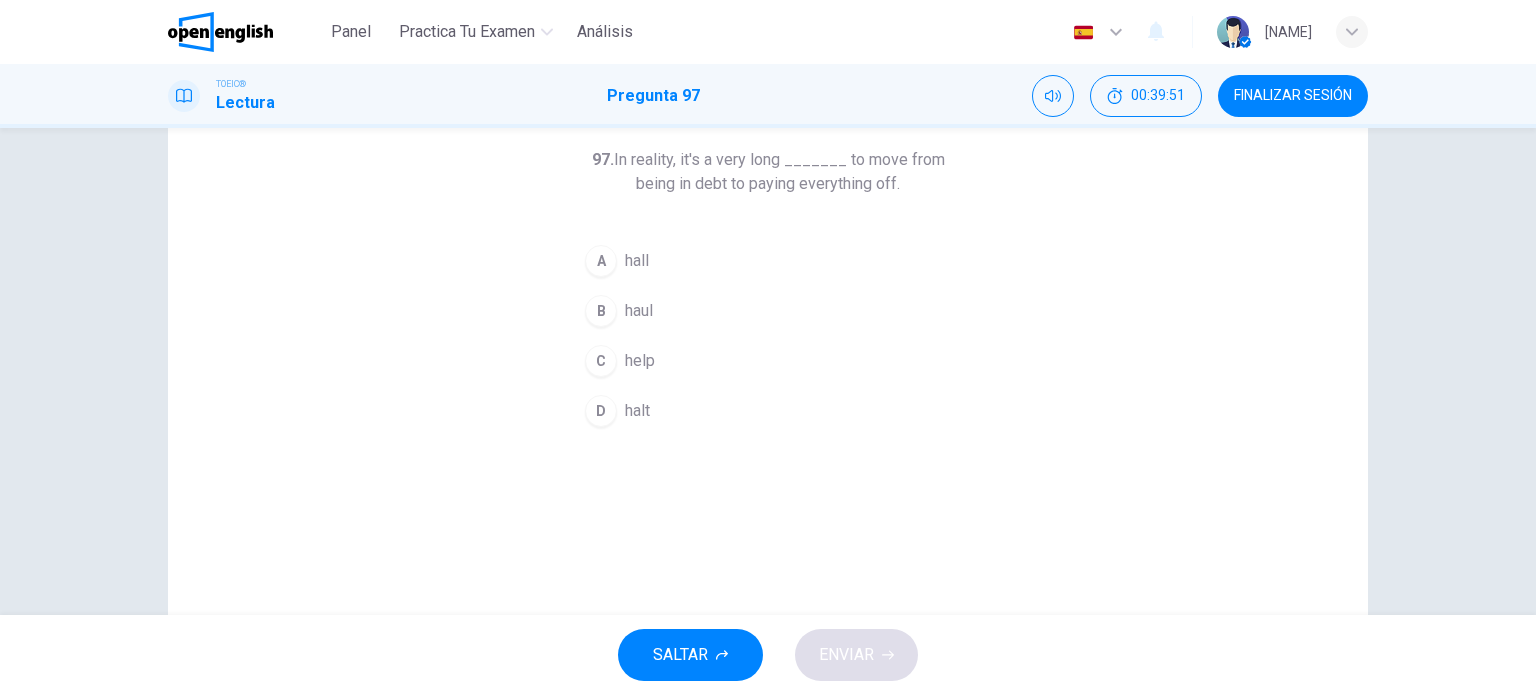 click on "haul" at bounding box center [639, 311] 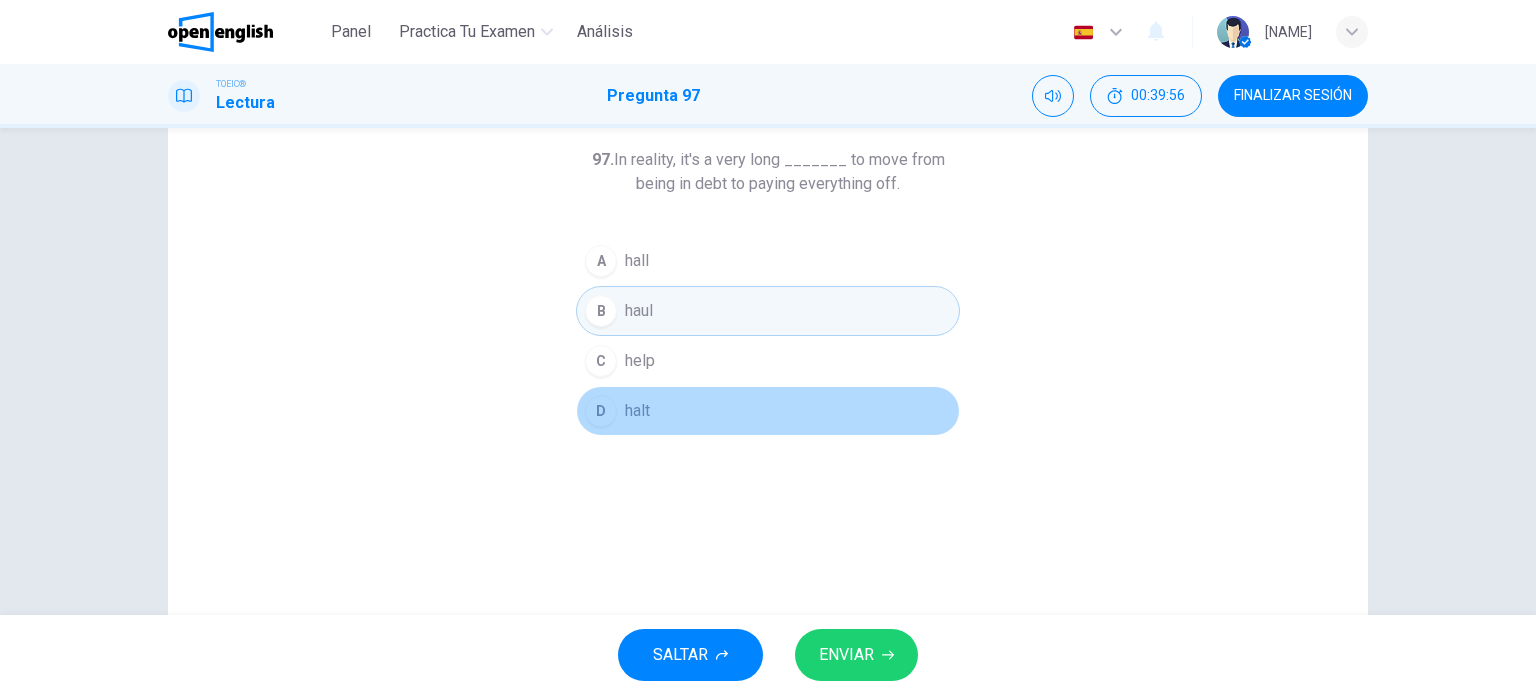 click on "halt" at bounding box center (637, 411) 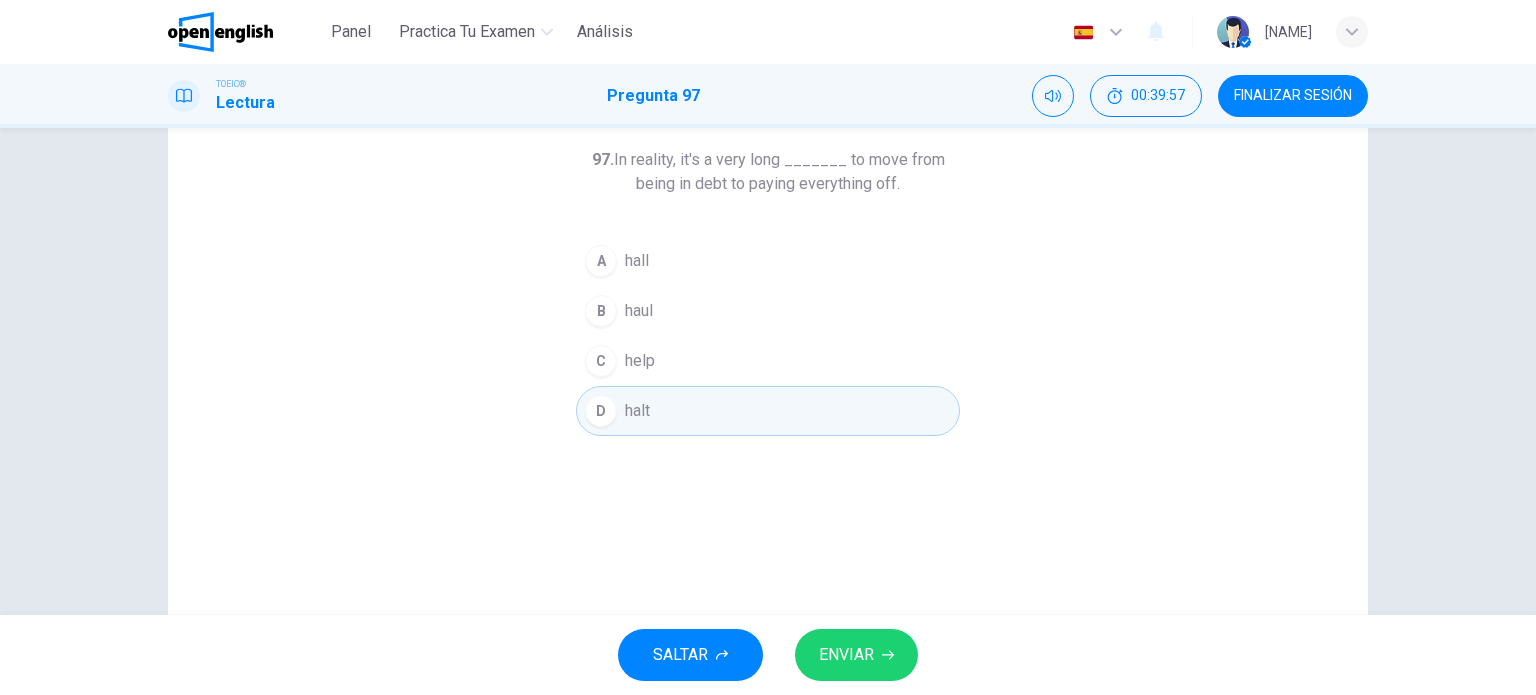 click on "ENVIAR" at bounding box center [856, 655] 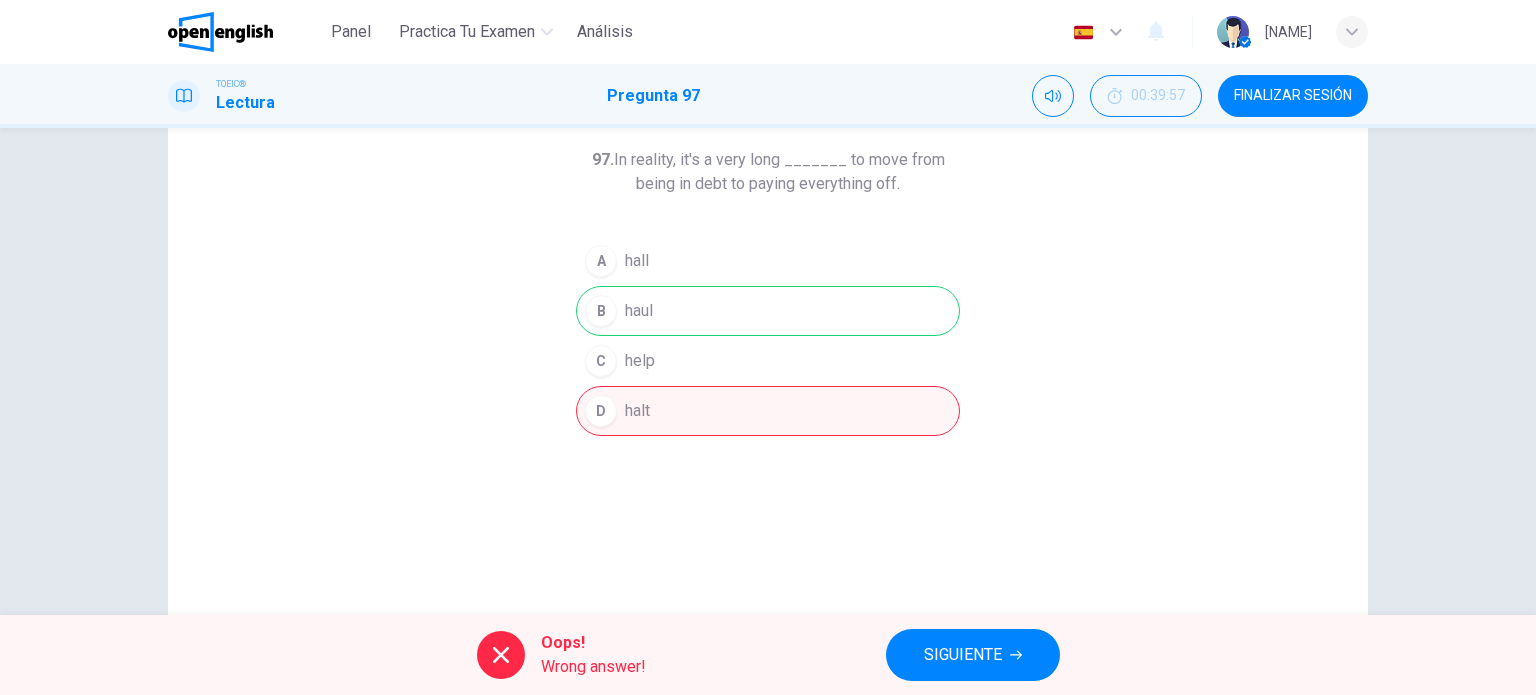 click on "SIGUIENTE" at bounding box center [963, 655] 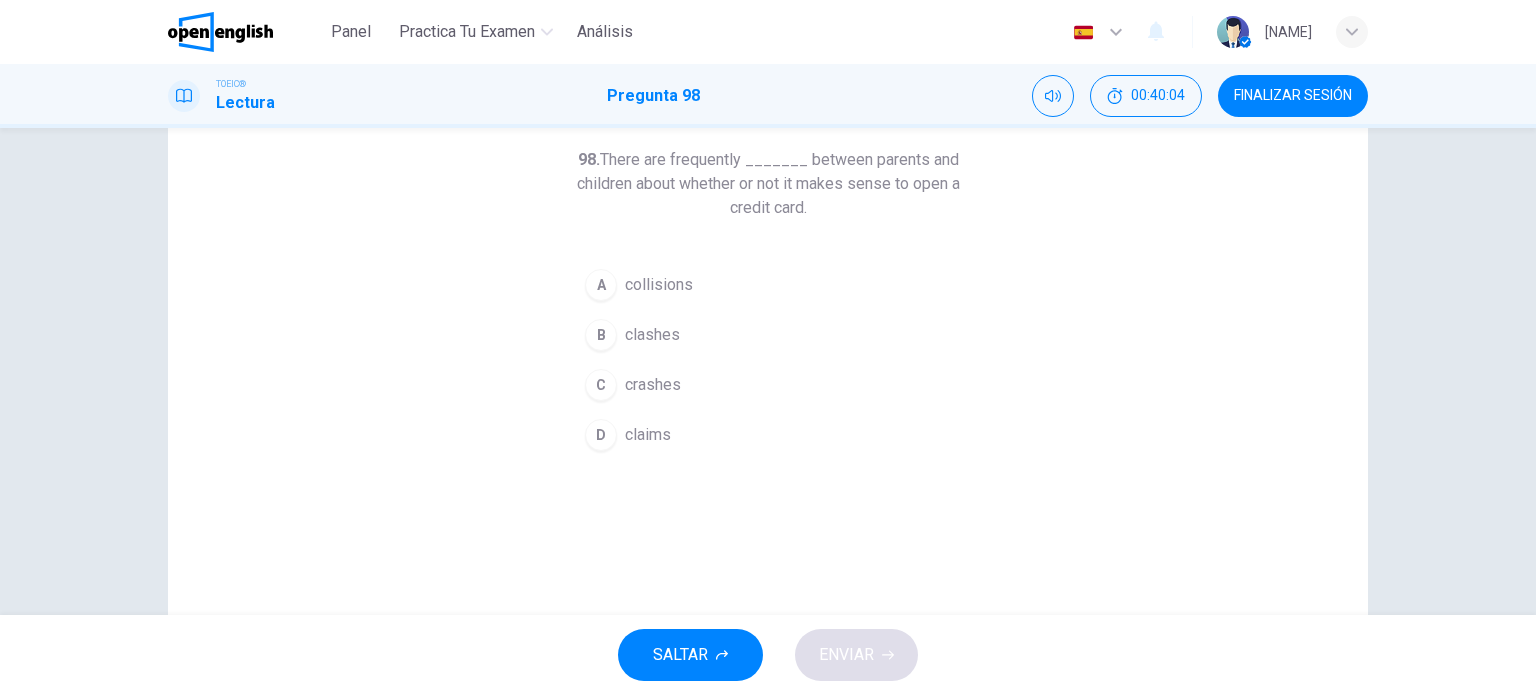 click on "collisions" at bounding box center (659, 285) 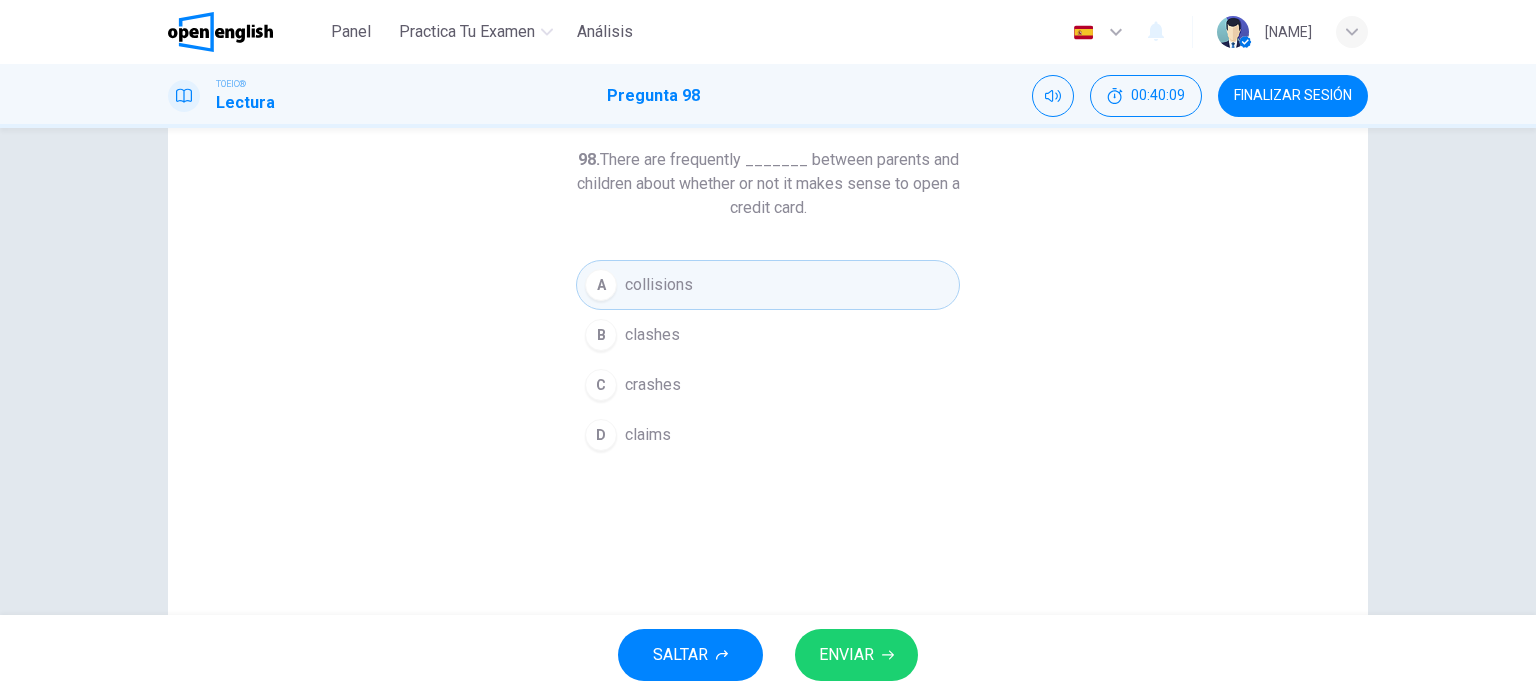 click on "ENVIAR" at bounding box center [856, 655] 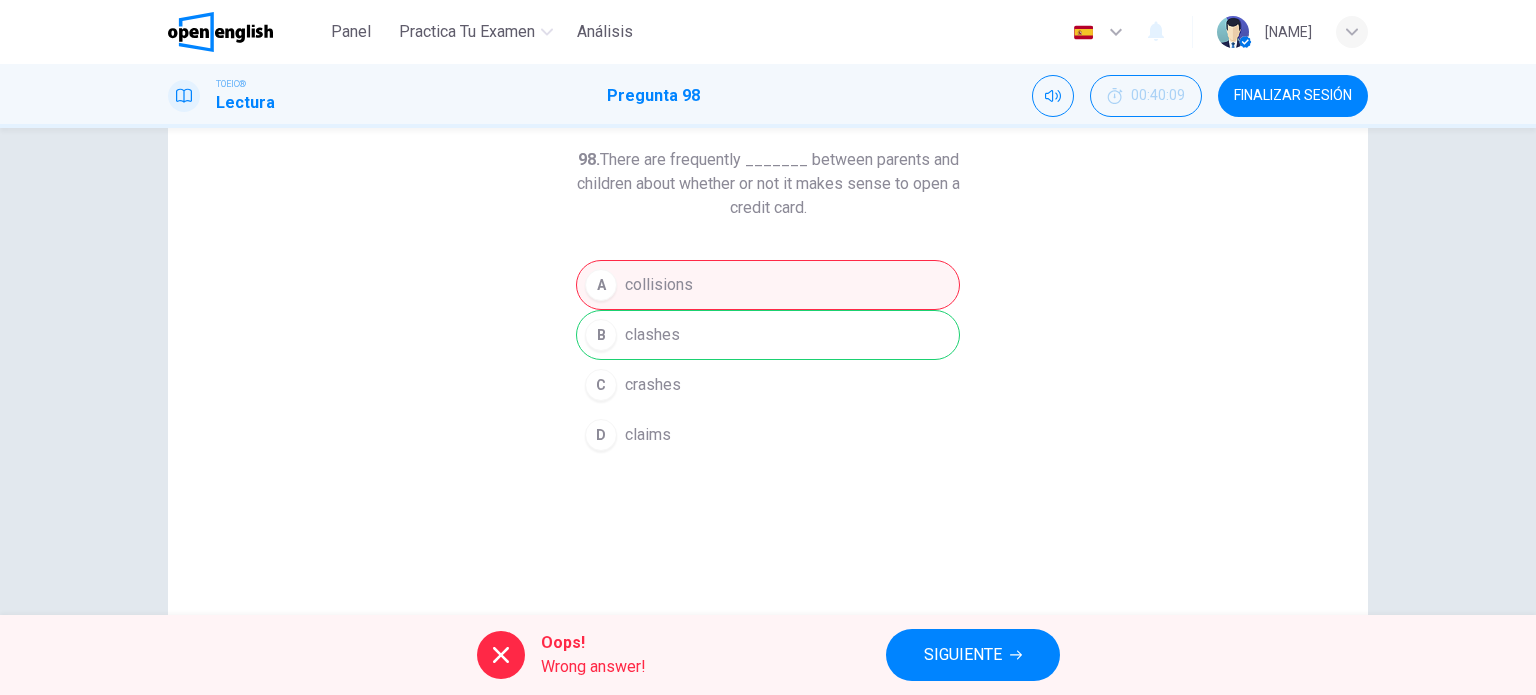 click on "SIGUIENTE" at bounding box center [963, 655] 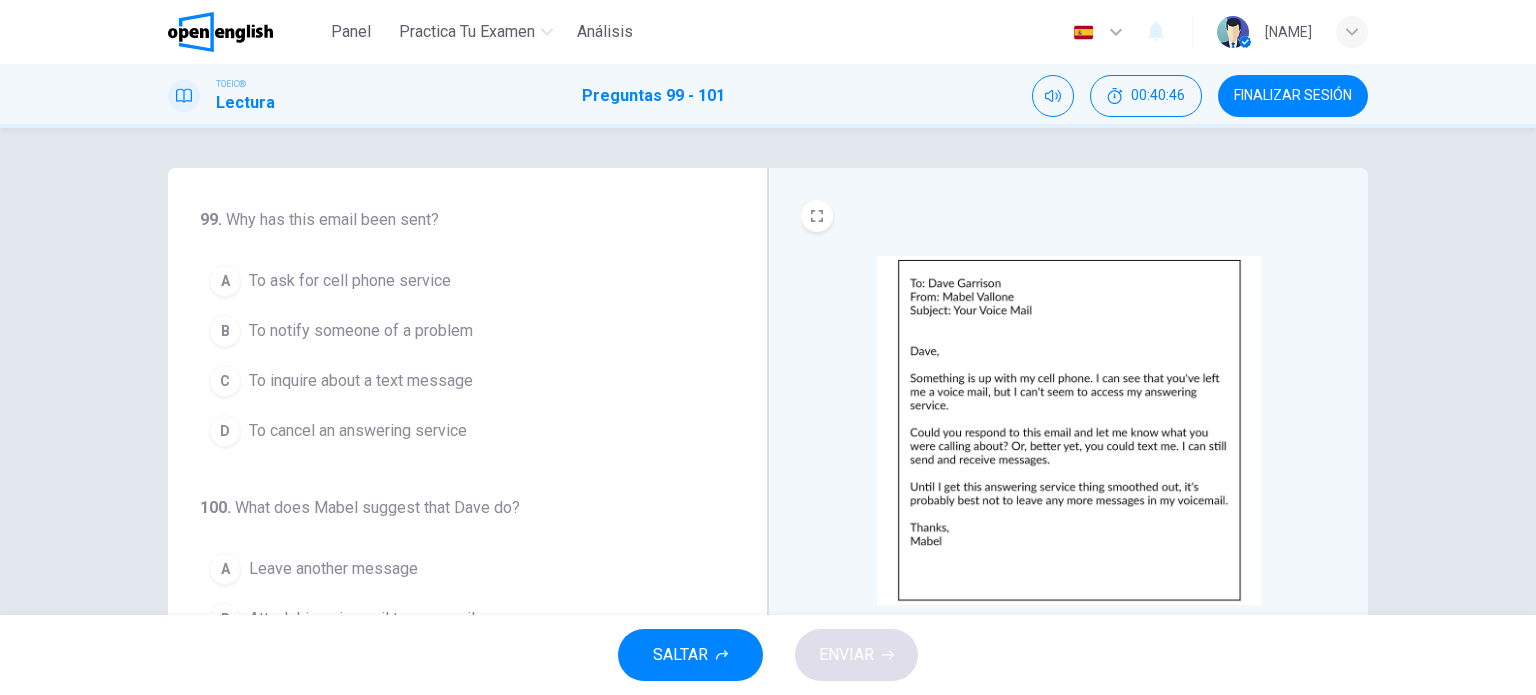 click on "To notify someone of a problem" at bounding box center [361, 331] 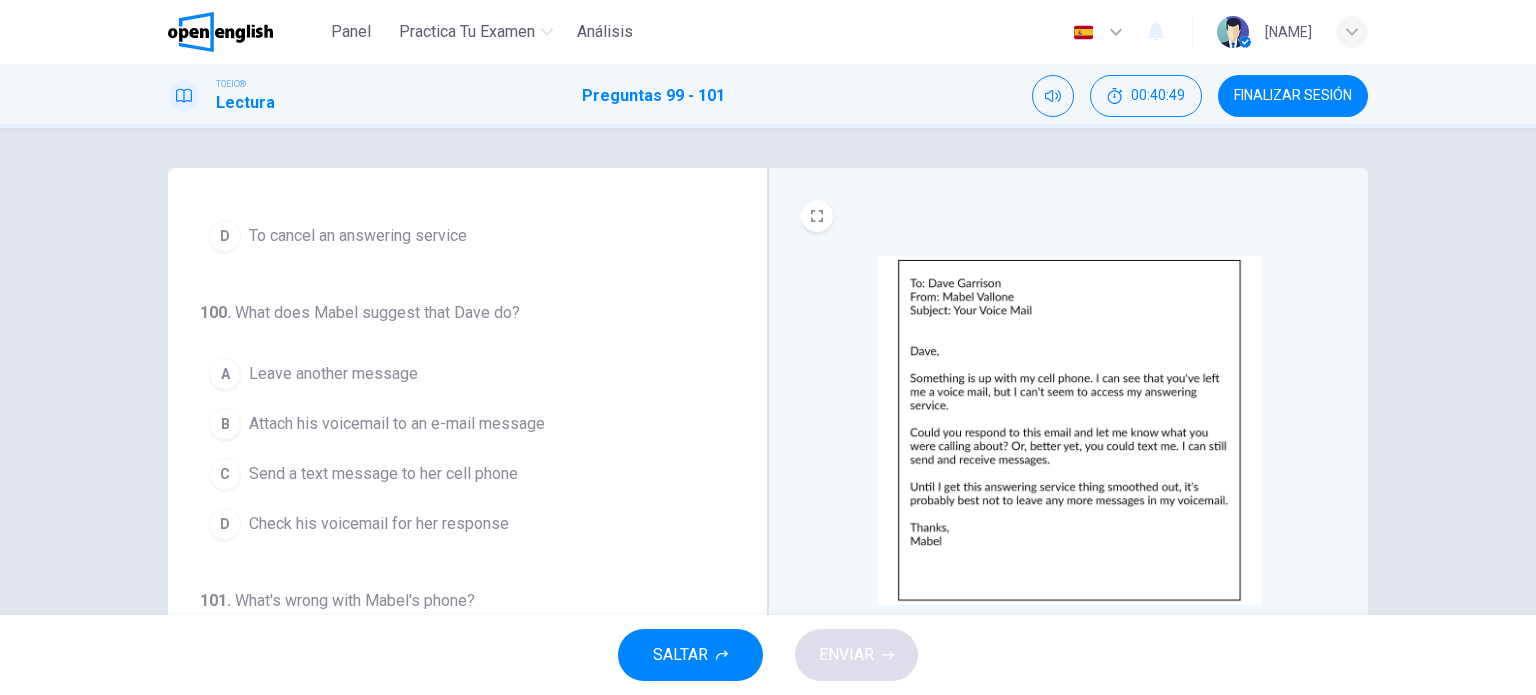scroll, scrollTop: 200, scrollLeft: 0, axis: vertical 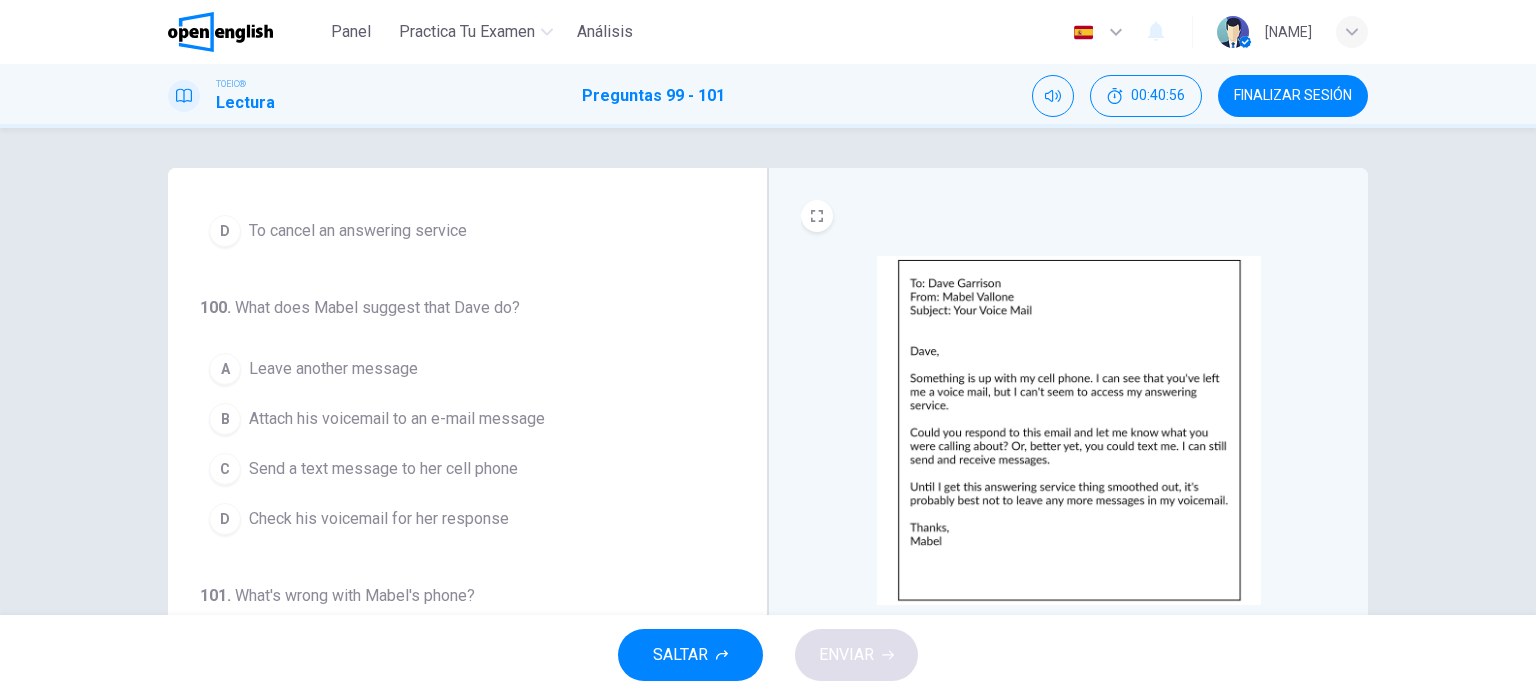 click on "Send a text message to her cell phone" at bounding box center (383, 469) 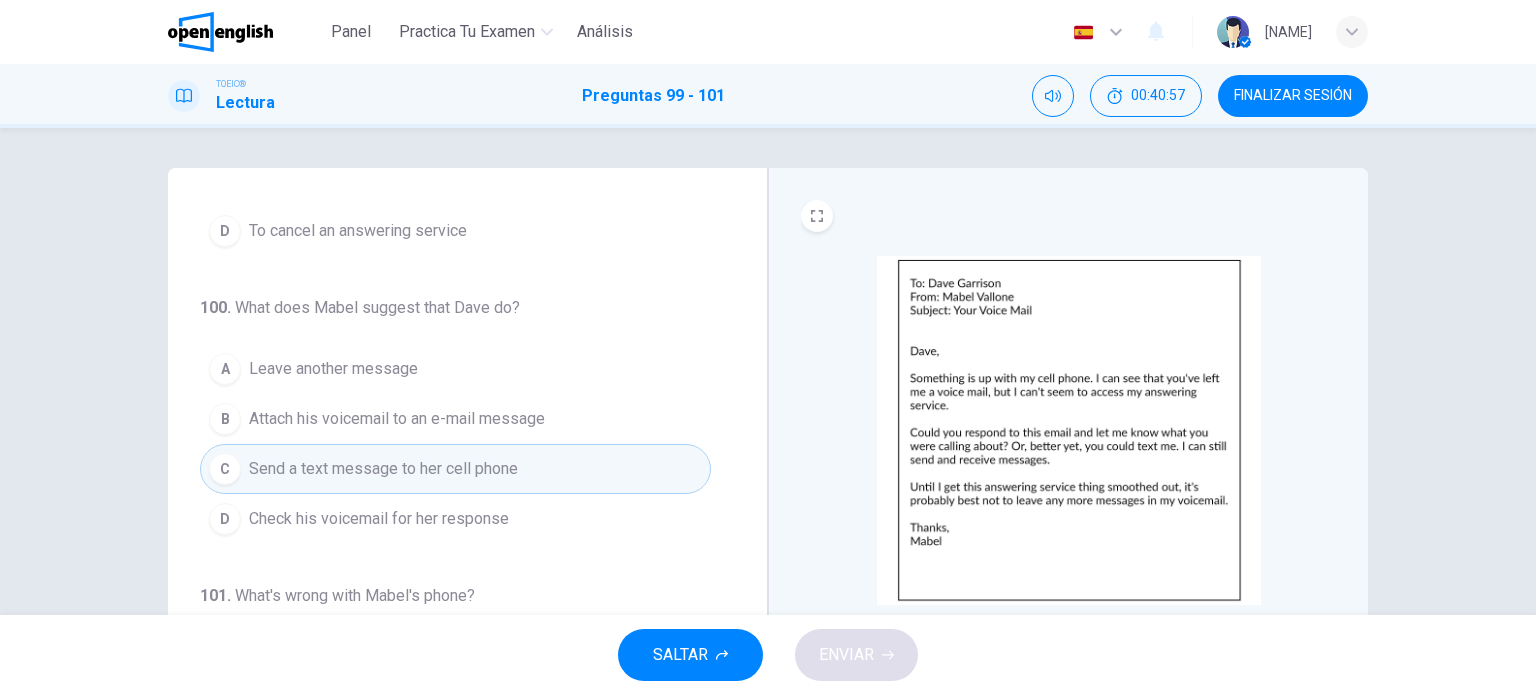 scroll, scrollTop: 204, scrollLeft: 0, axis: vertical 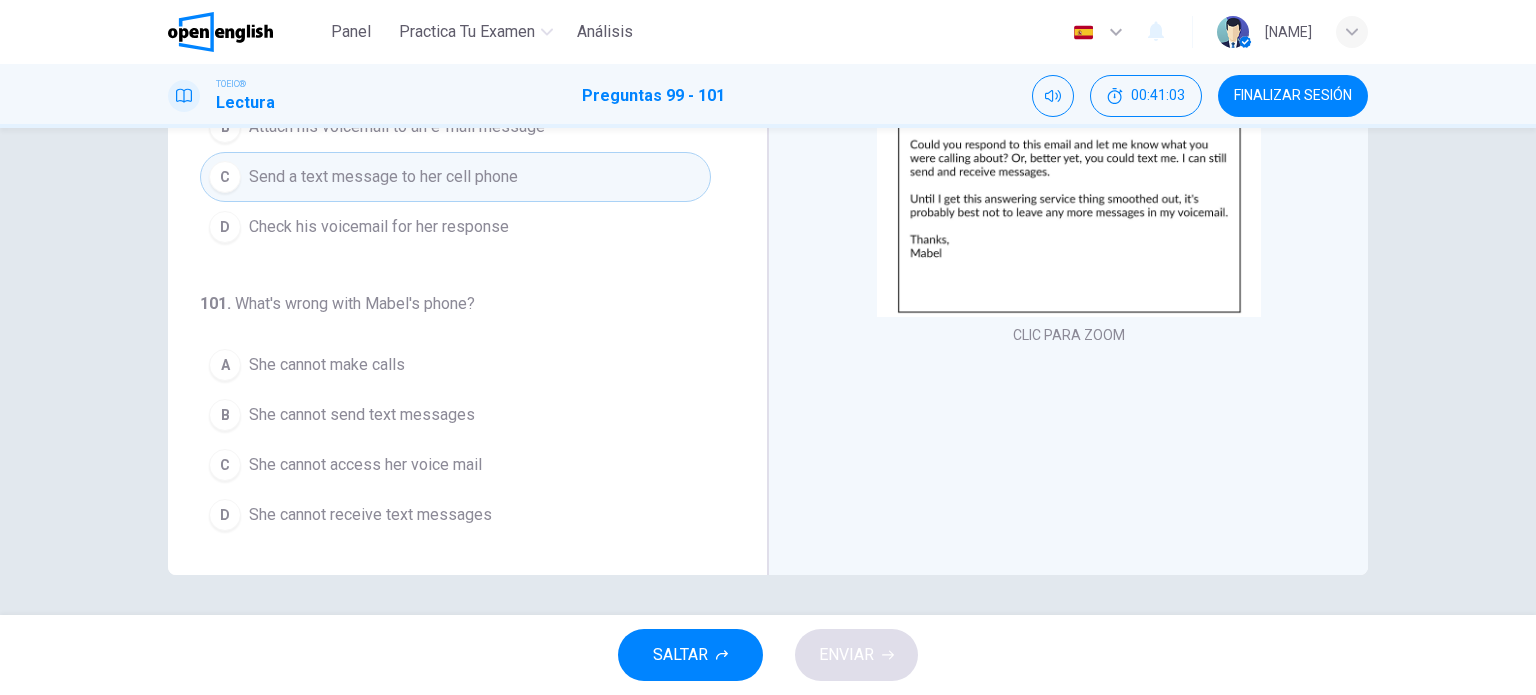 click on "She cannot access her voice mail" at bounding box center (365, 465) 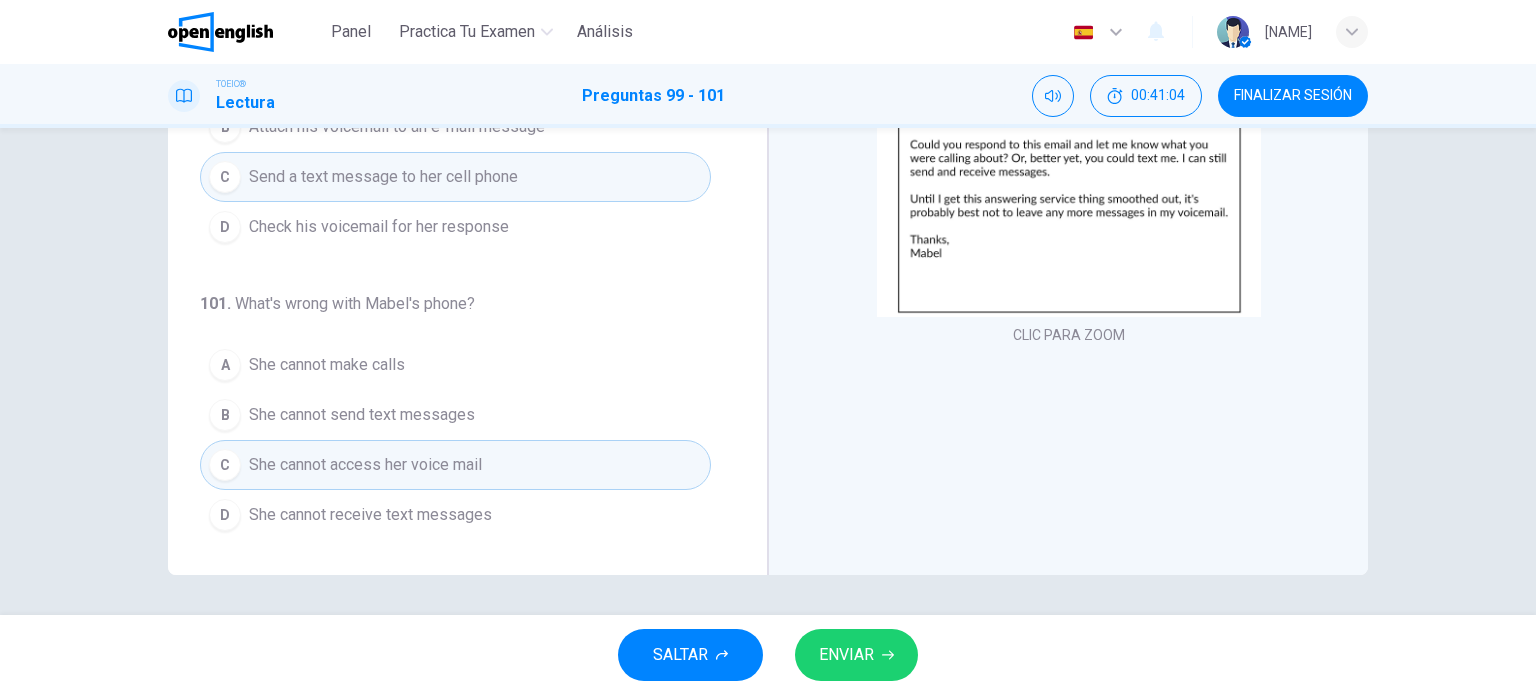 click on "ENVIAR" at bounding box center (856, 655) 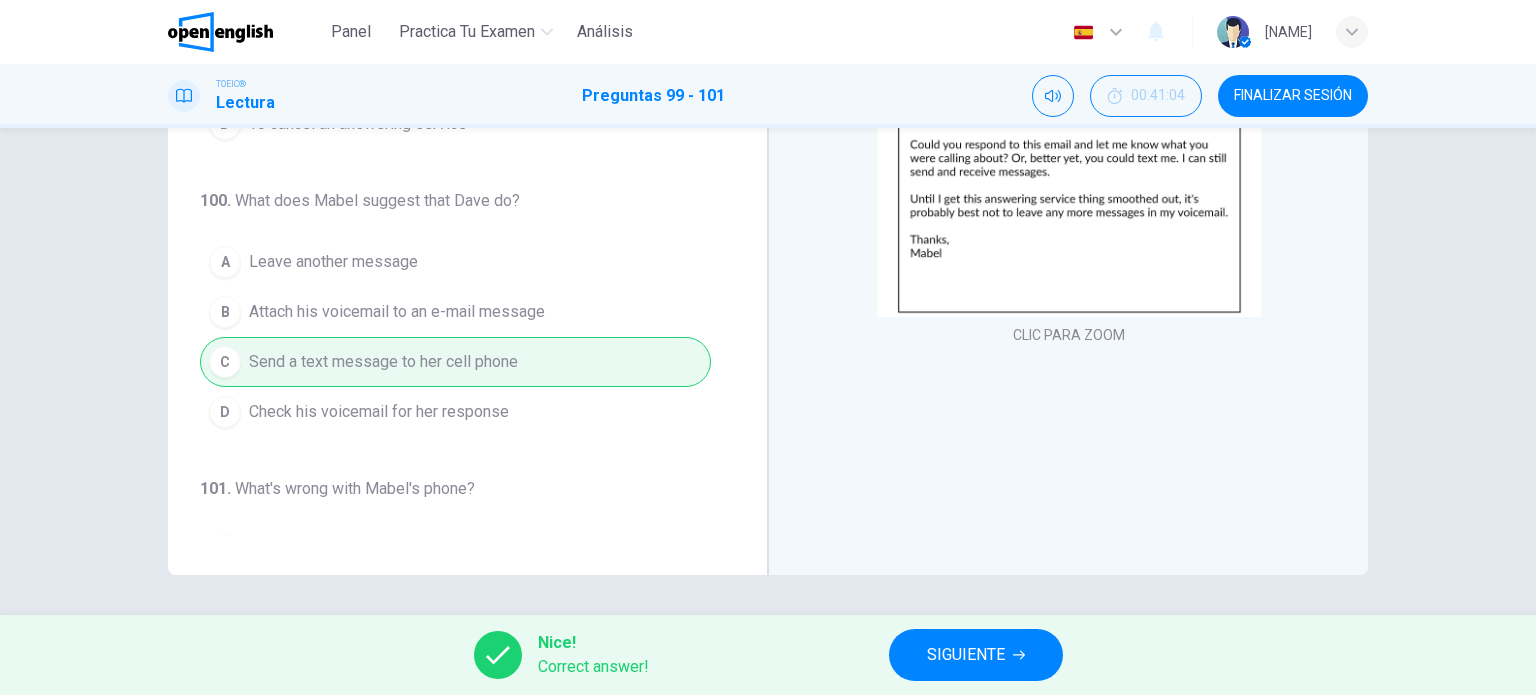 scroll, scrollTop: 0, scrollLeft: 0, axis: both 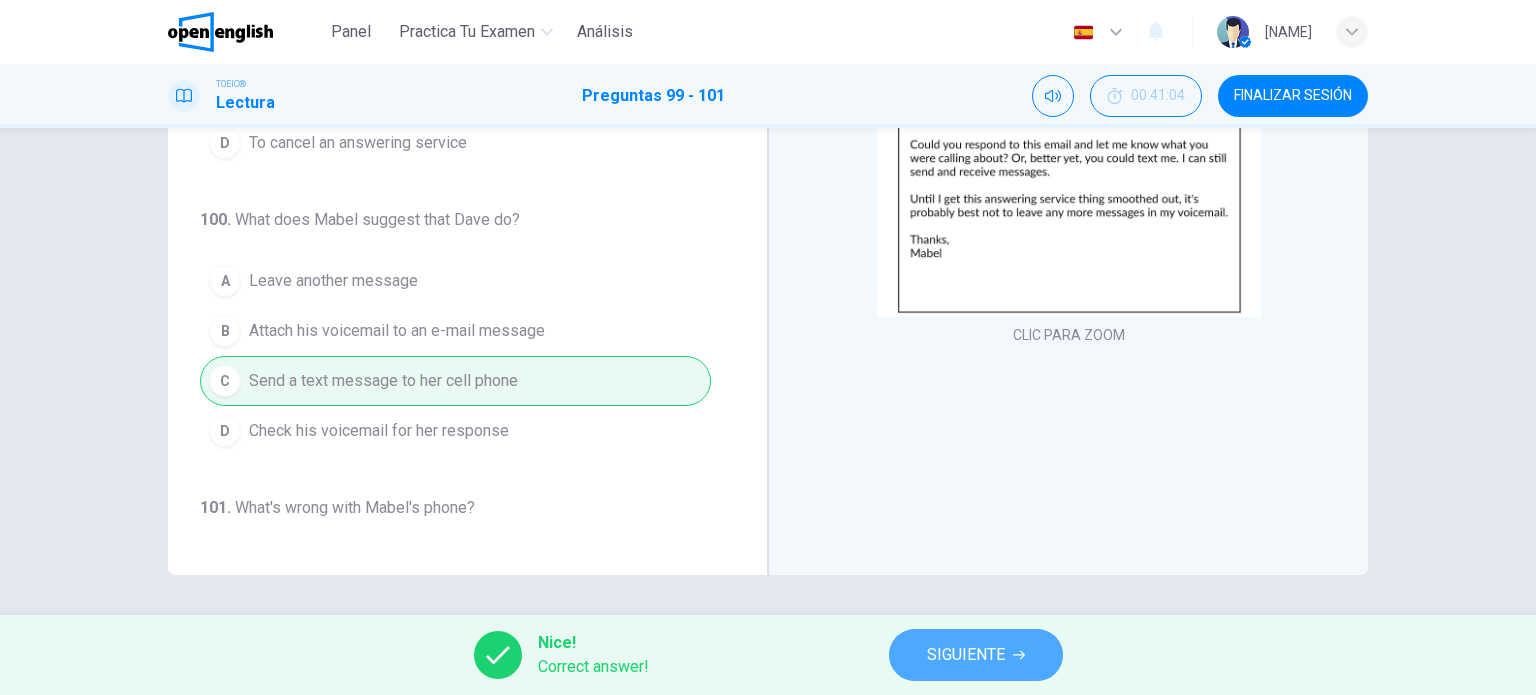 drag, startPoint x: 996, startPoint y: 662, endPoint x: 916, endPoint y: 604, distance: 98.81296 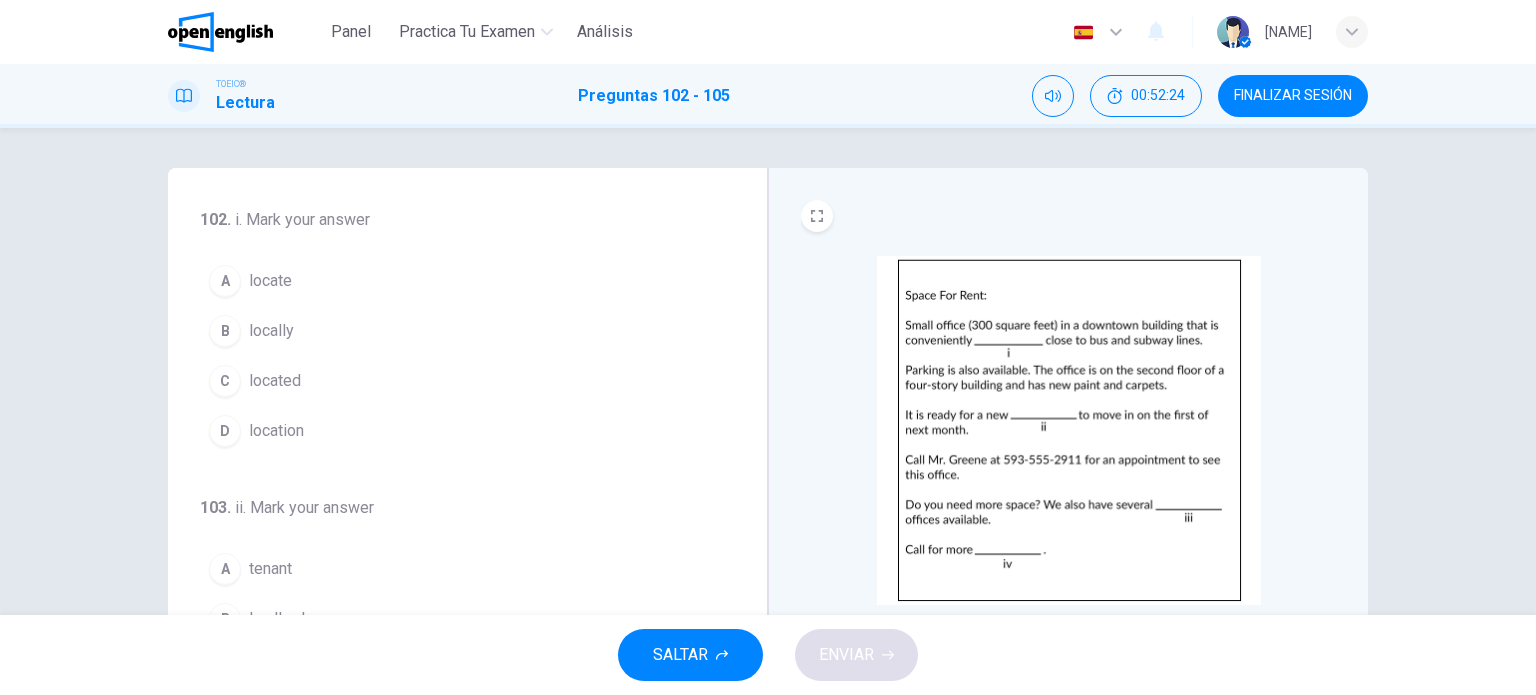click on "located" at bounding box center [275, 381] 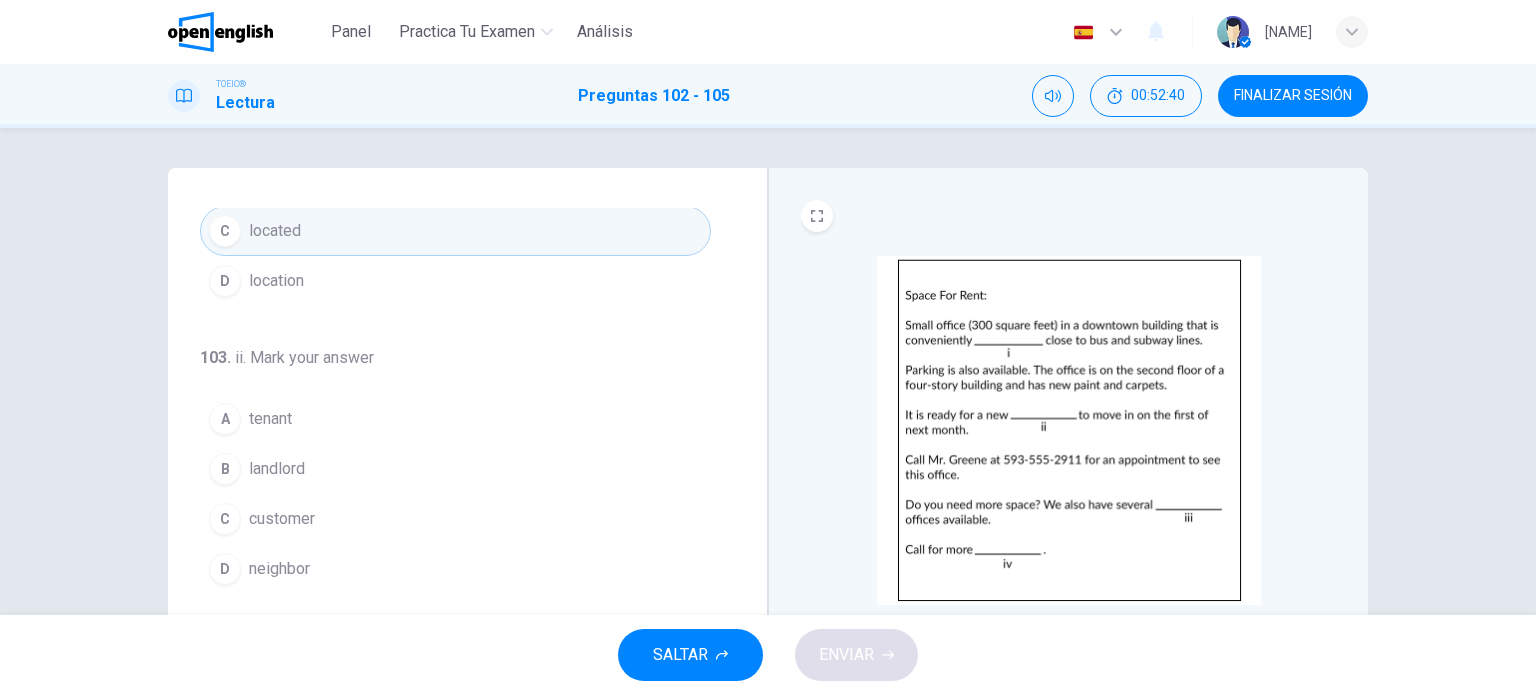 scroll, scrollTop: 200, scrollLeft: 0, axis: vertical 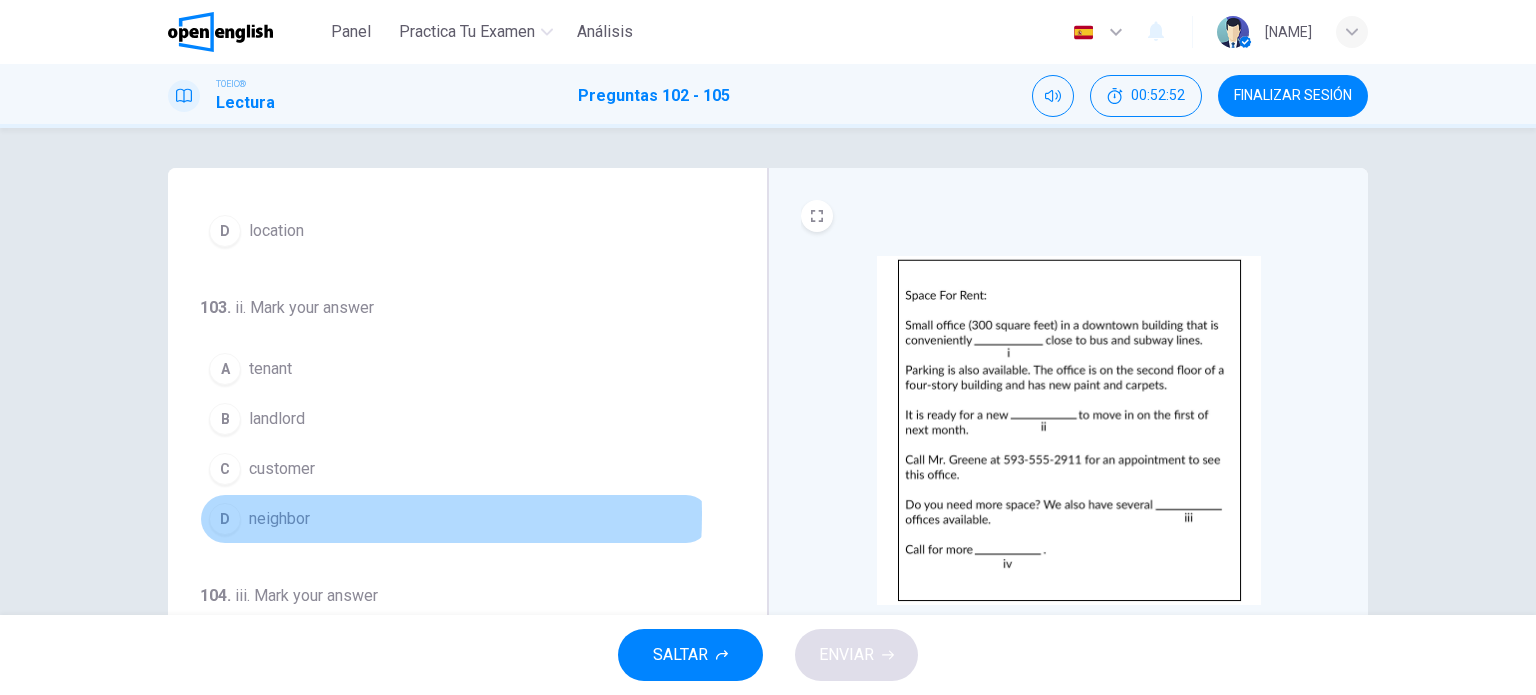 click on "neighbor" at bounding box center [279, 519] 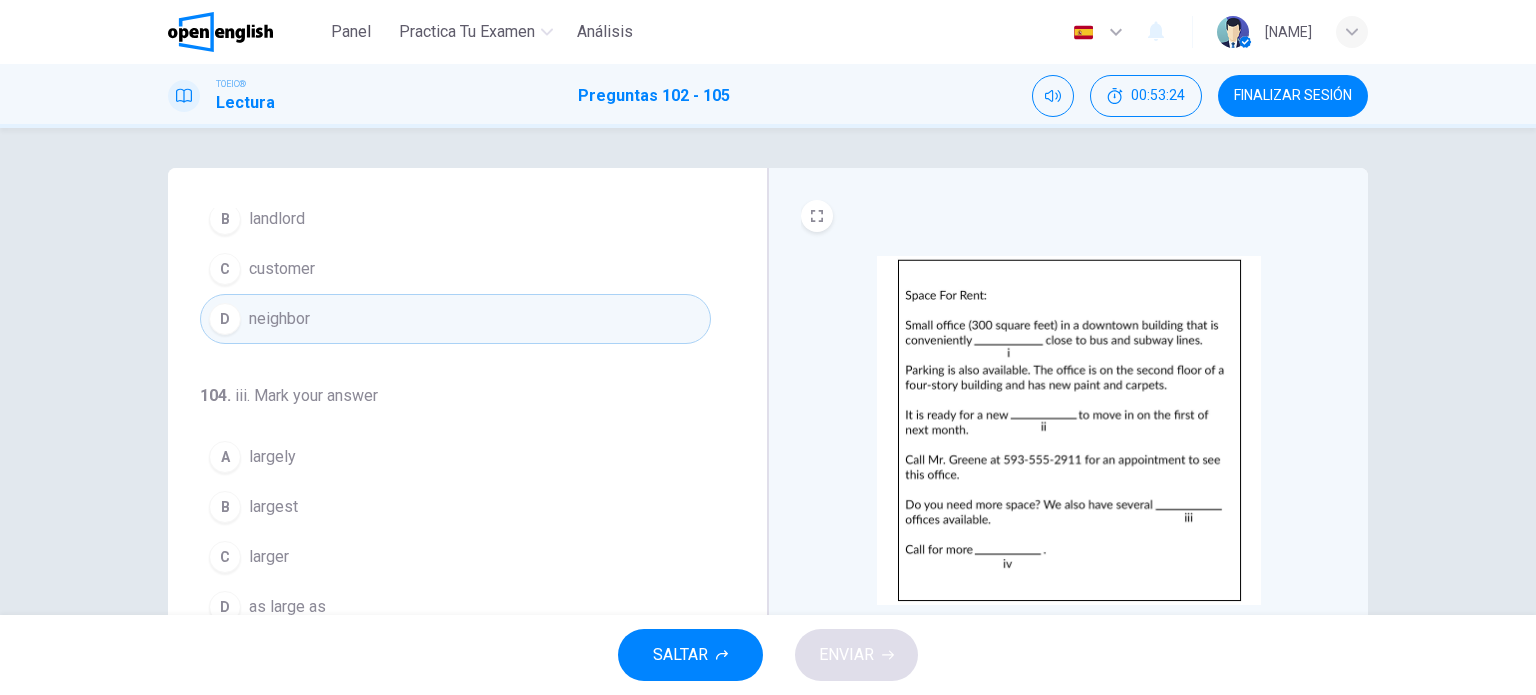 scroll, scrollTop: 490, scrollLeft: 0, axis: vertical 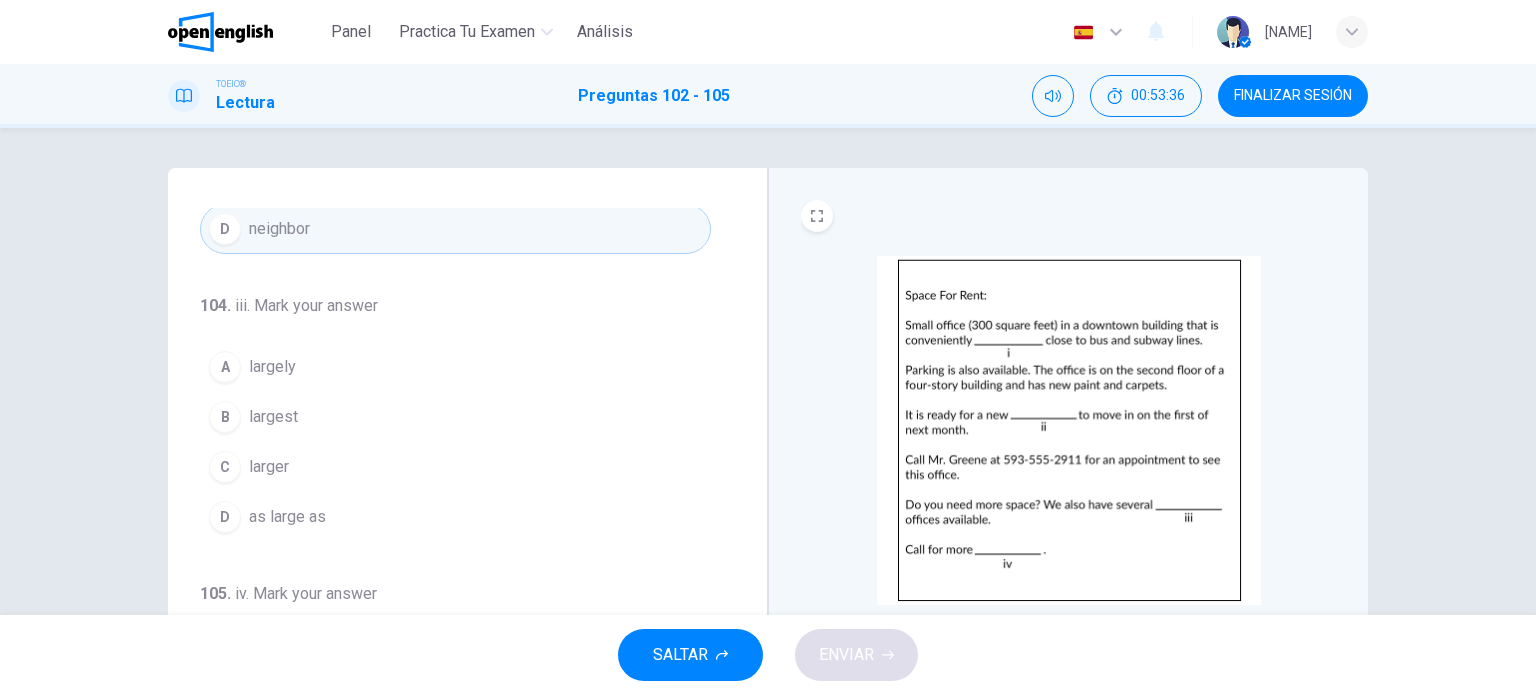 click on "largely" at bounding box center [272, 367] 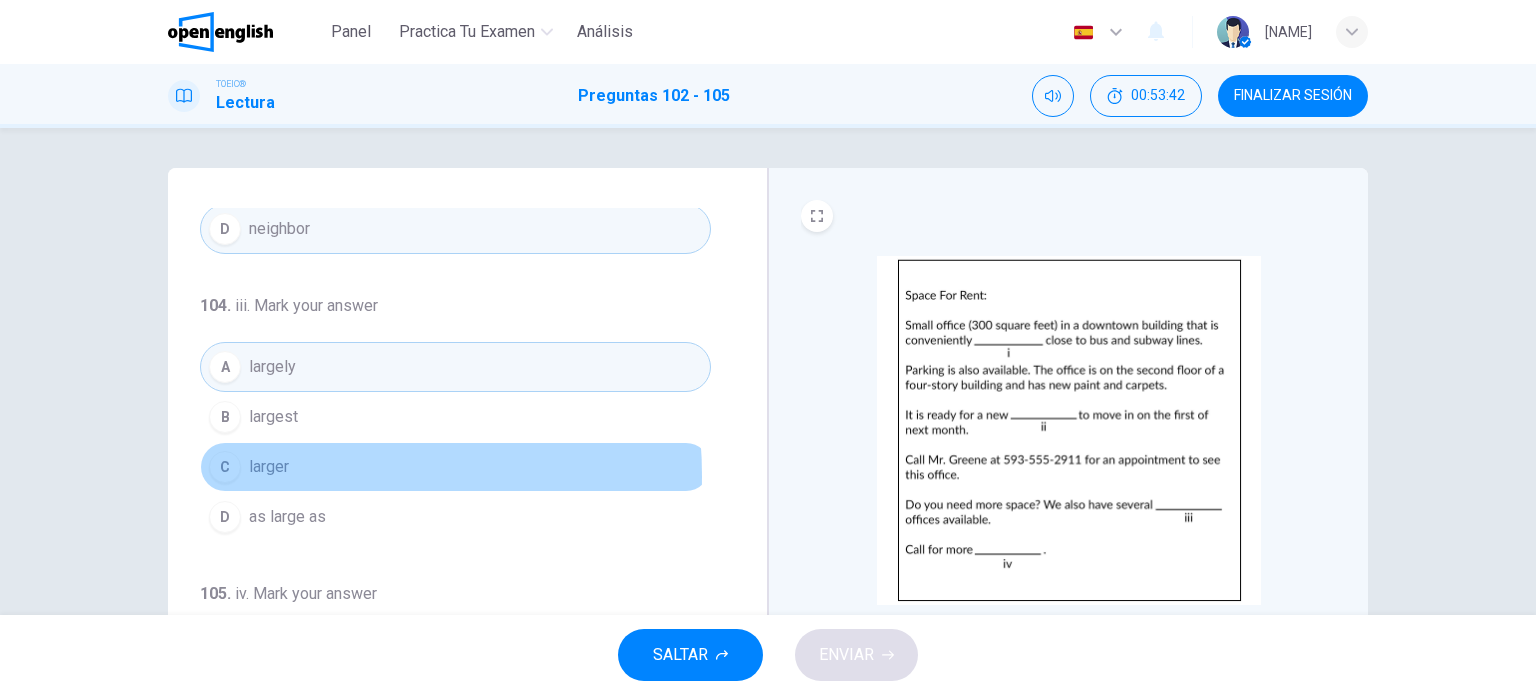 click on "larger" at bounding box center (269, 467) 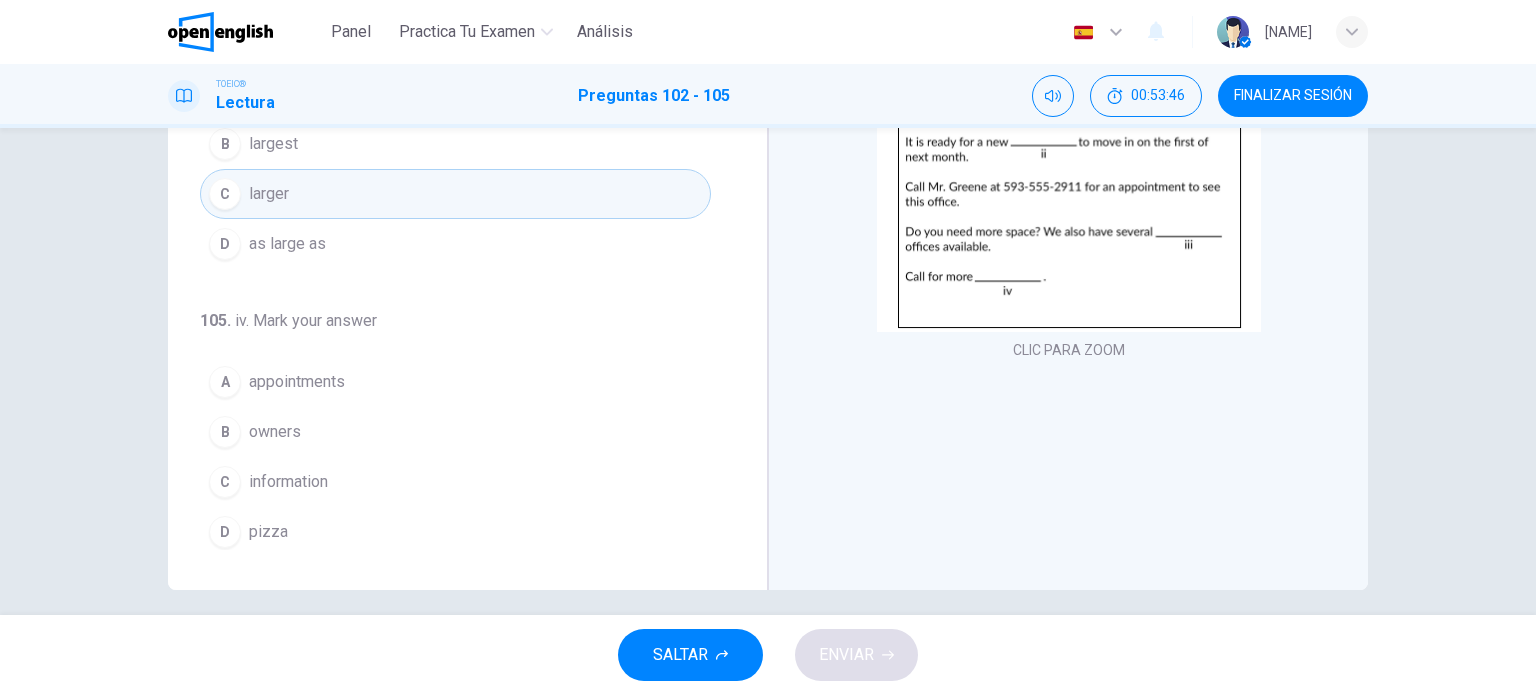 scroll, scrollTop: 288, scrollLeft: 0, axis: vertical 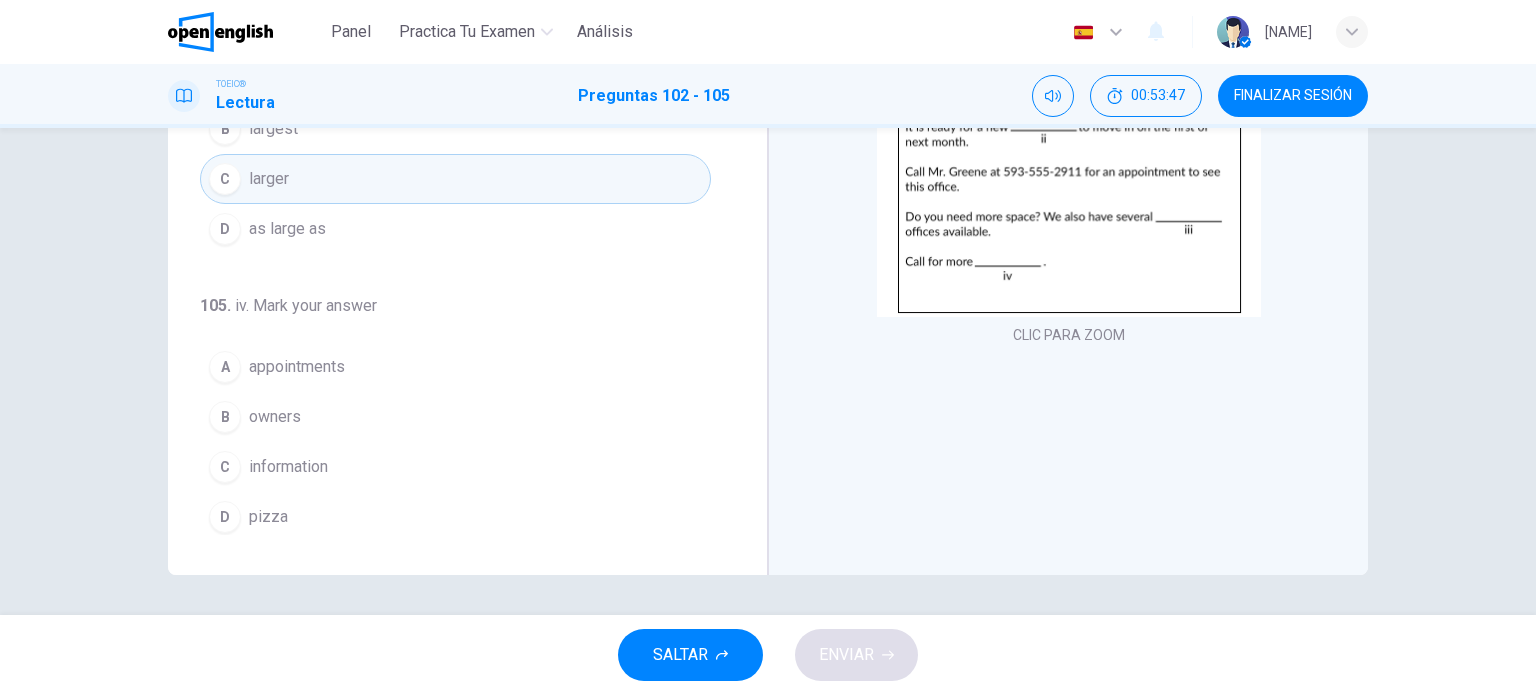 click on "information" at bounding box center (288, 467) 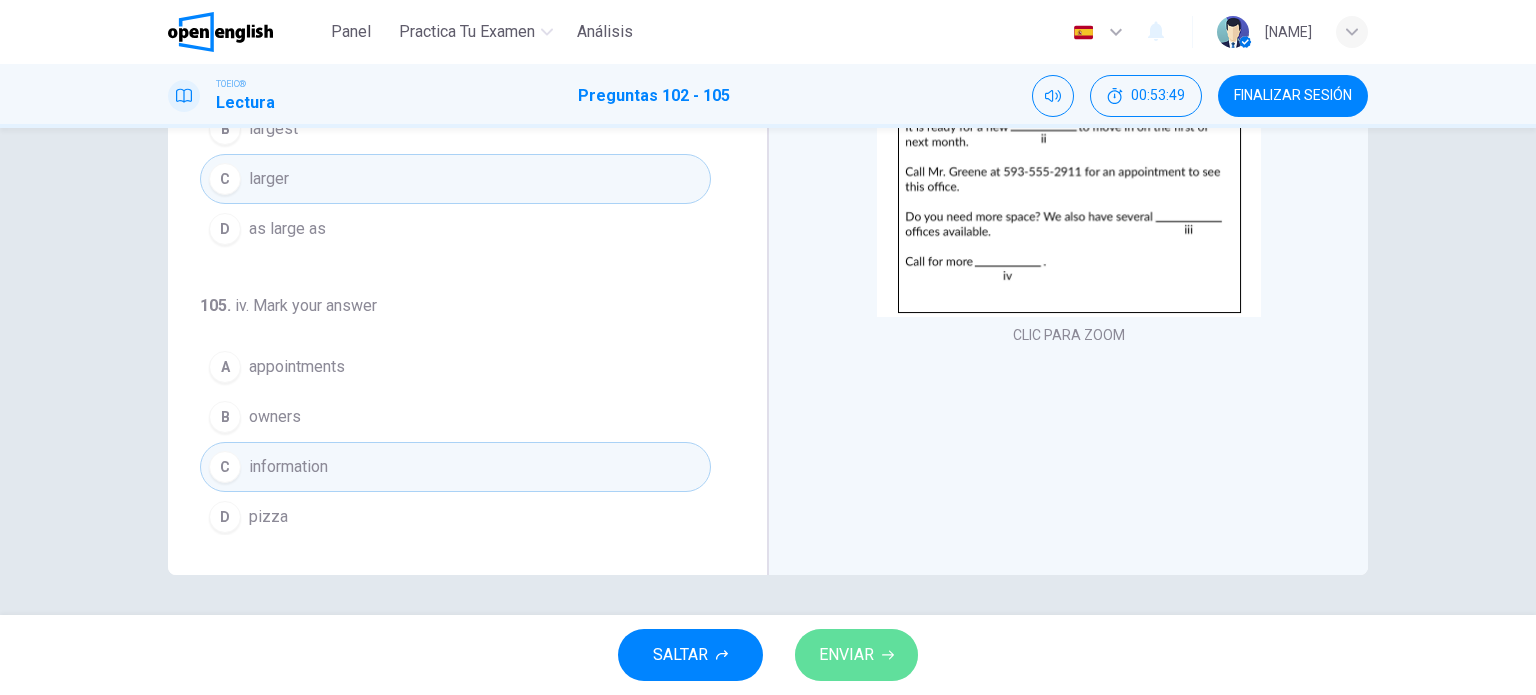 click on "ENVIAR" at bounding box center [846, 655] 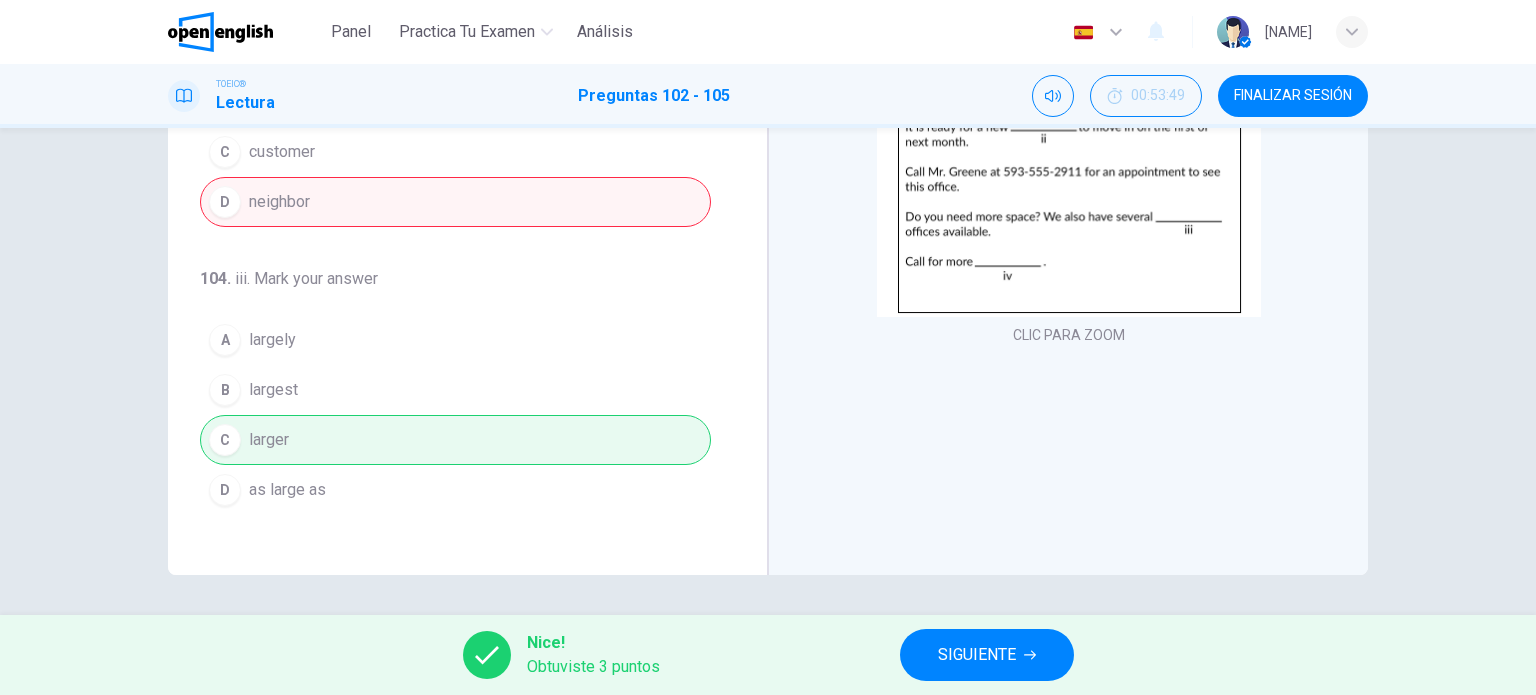 scroll, scrollTop: 90, scrollLeft: 0, axis: vertical 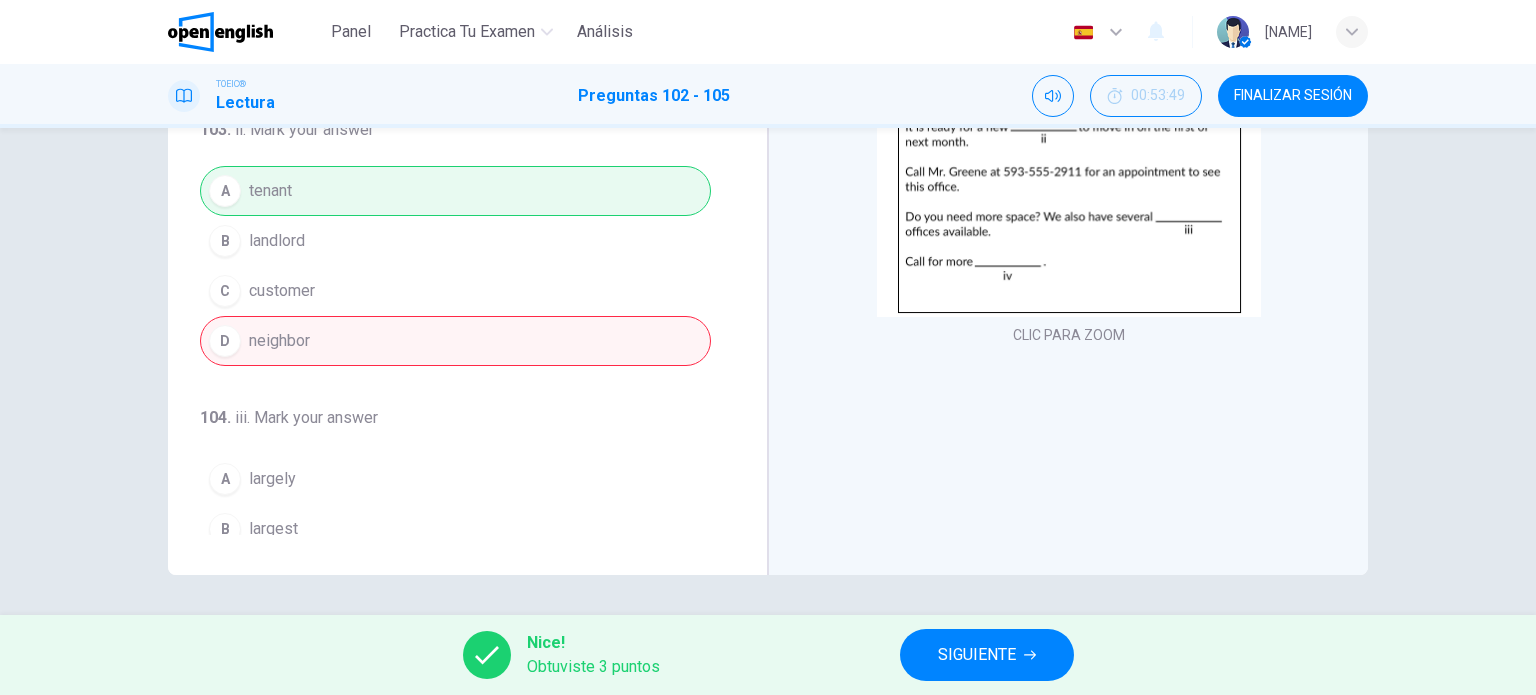 click on "SIGUIENTE" at bounding box center [977, 655] 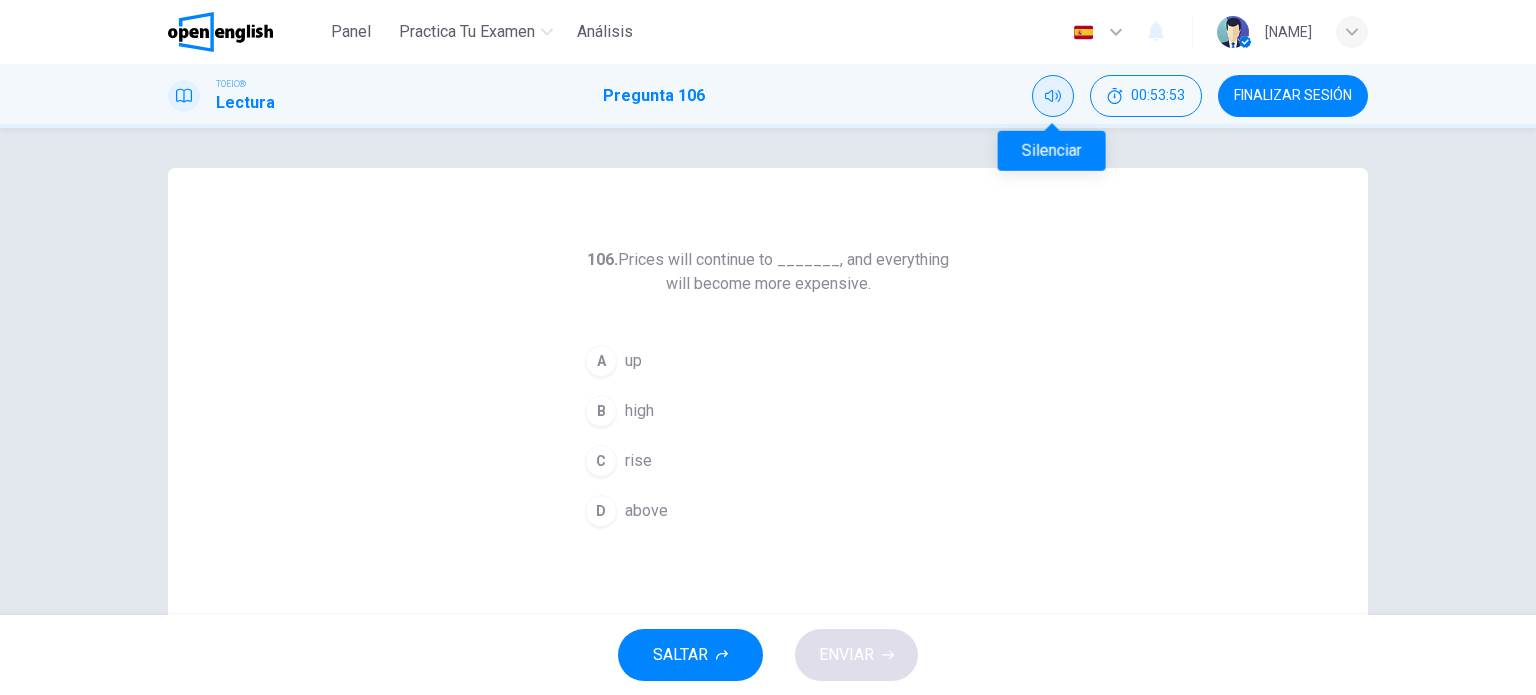 click at bounding box center (1053, 96) 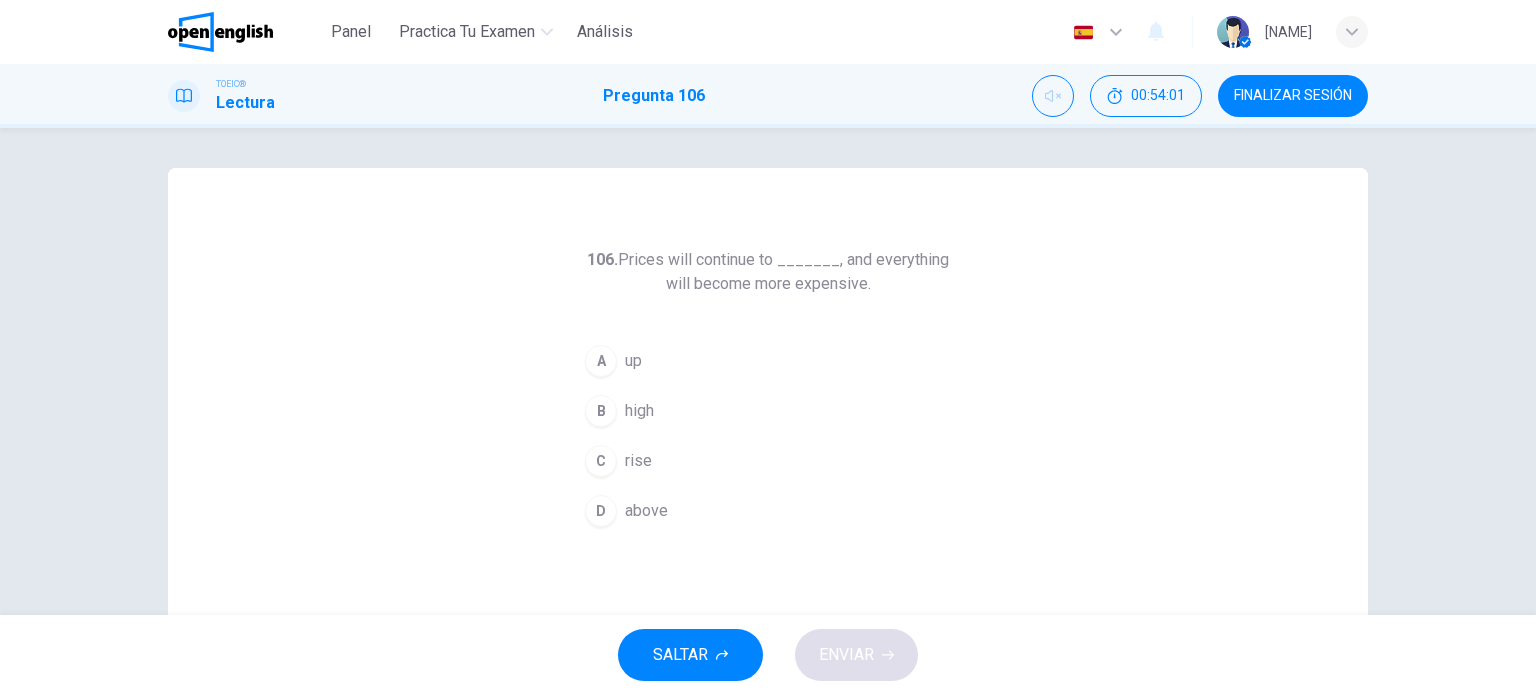 click on "rise" at bounding box center [638, 461] 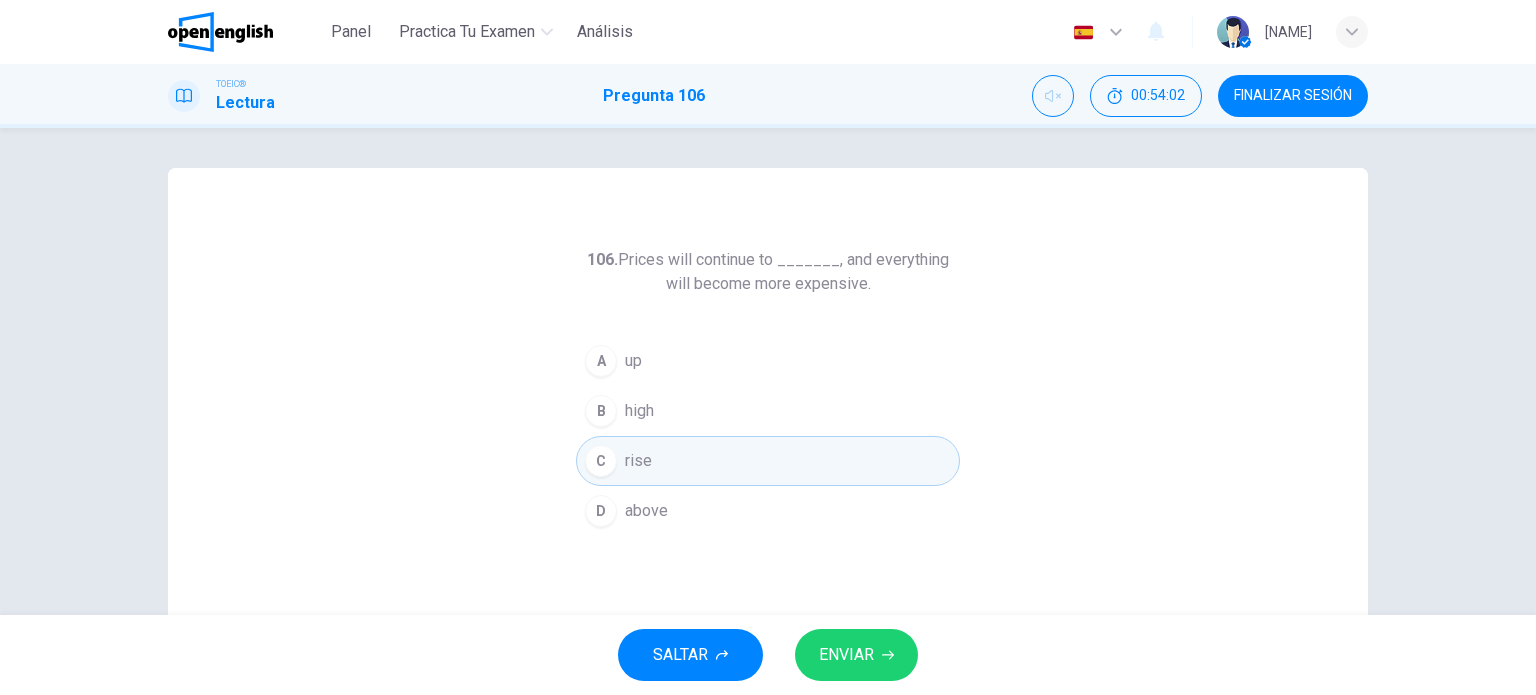 click on "SALTAR ENVIAR" at bounding box center [768, 655] 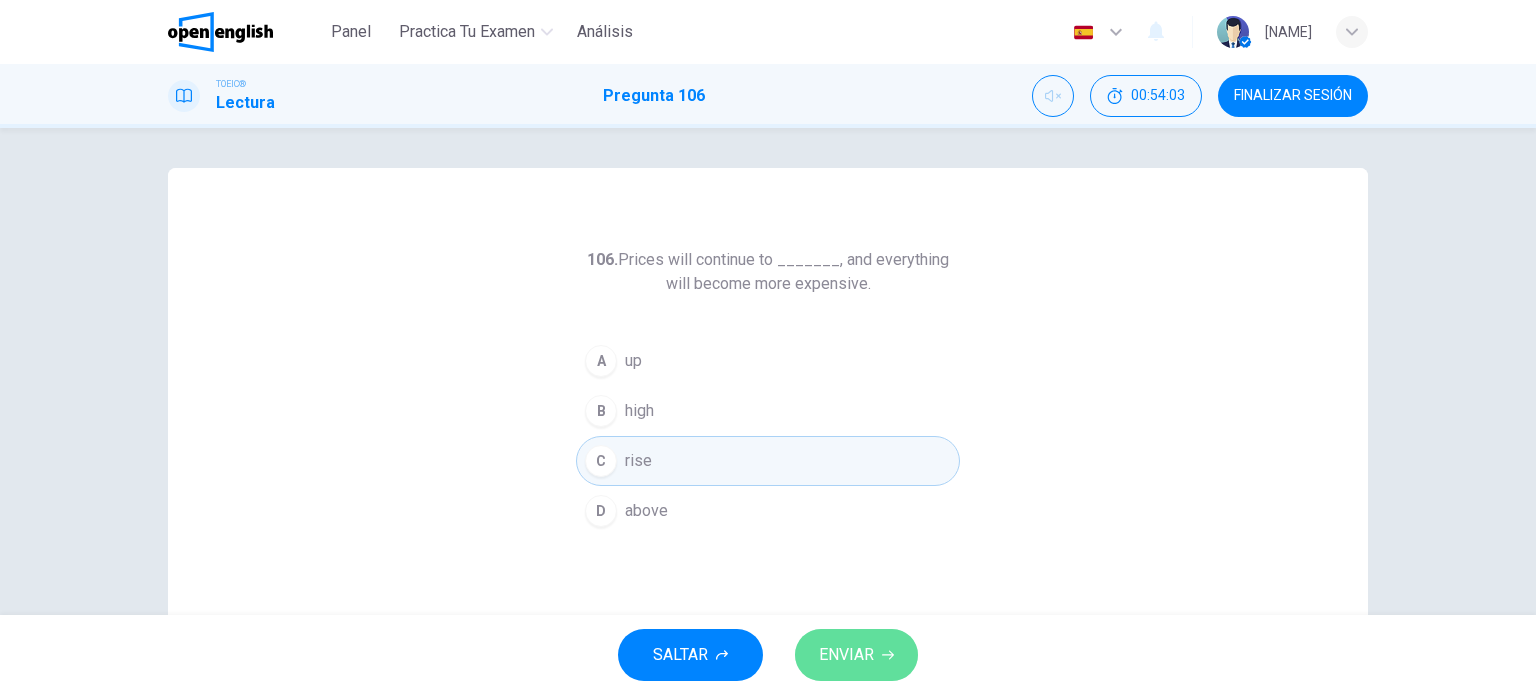 click on "ENVIAR" at bounding box center [846, 655] 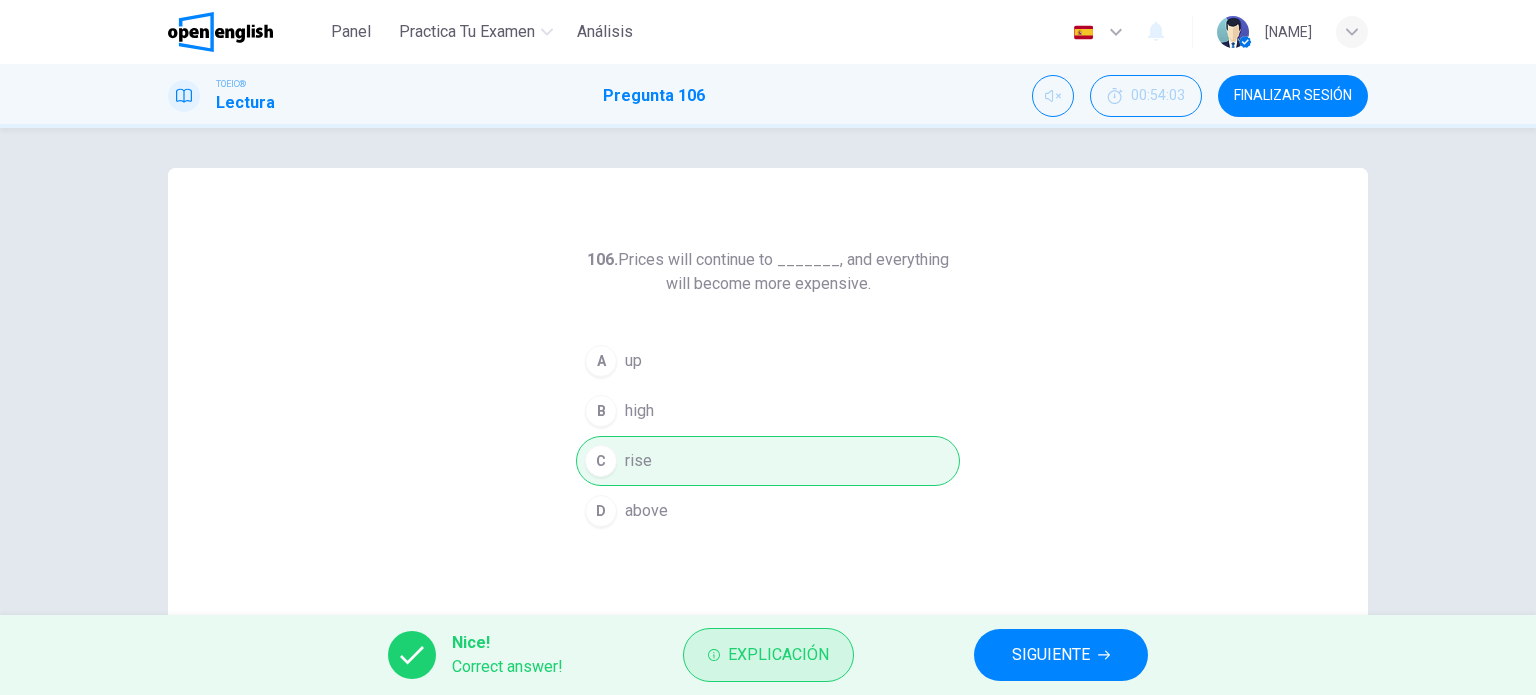 click on "Explicación" at bounding box center [768, 655] 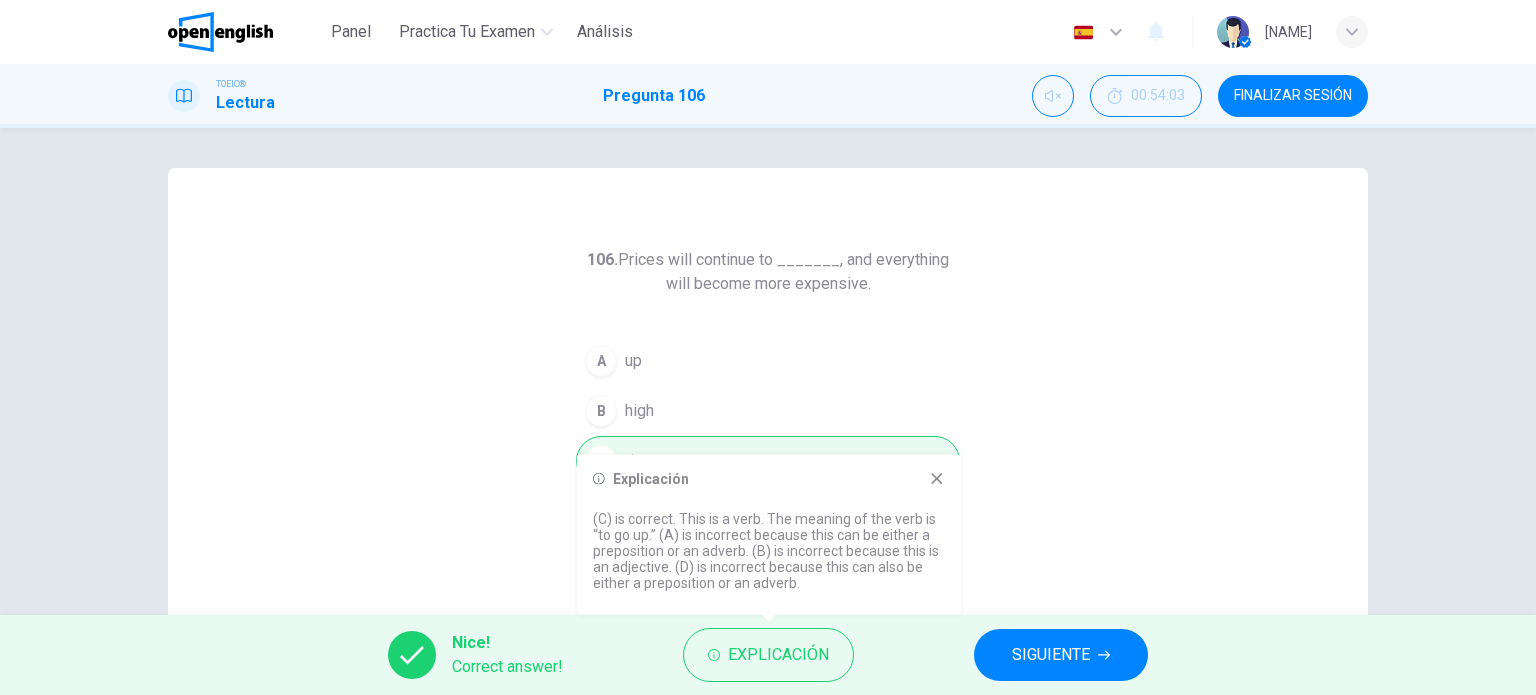 click 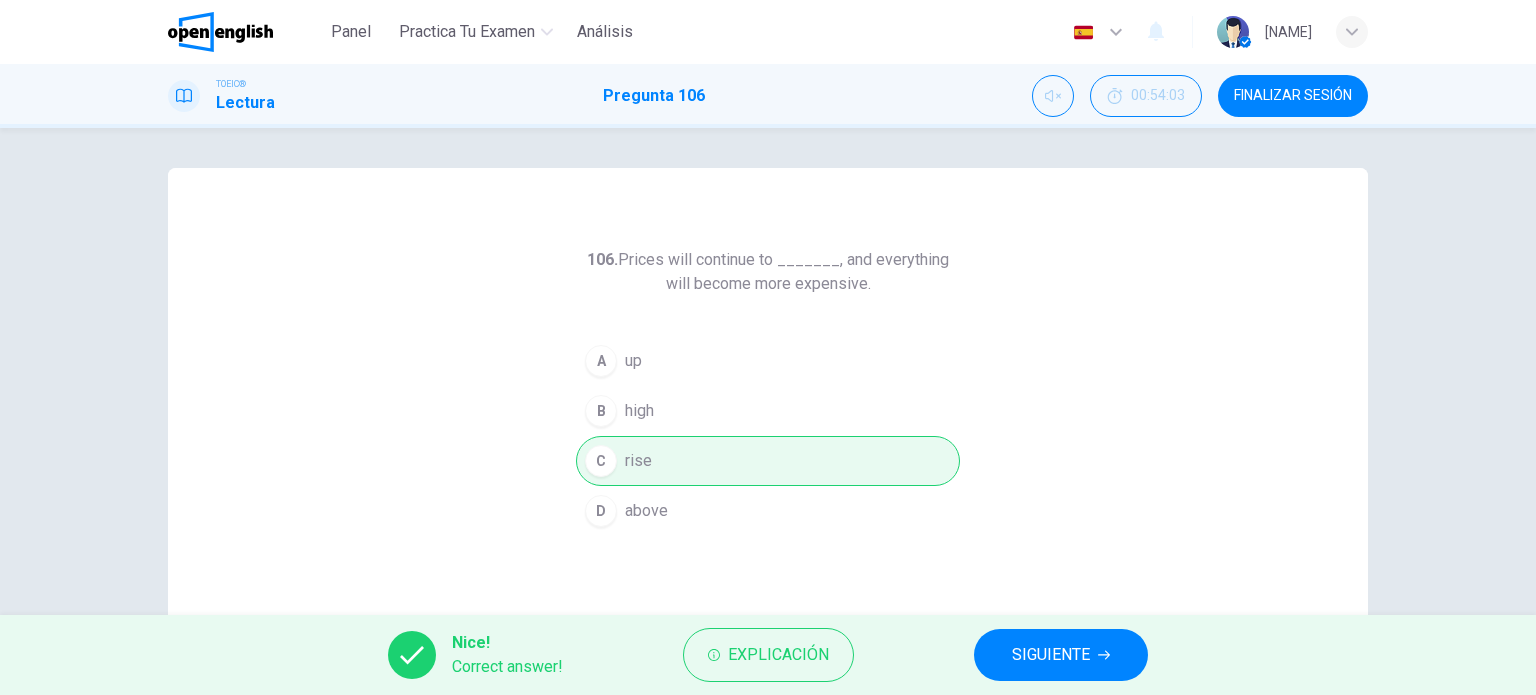 click on "SIGUIENTE" at bounding box center (1051, 655) 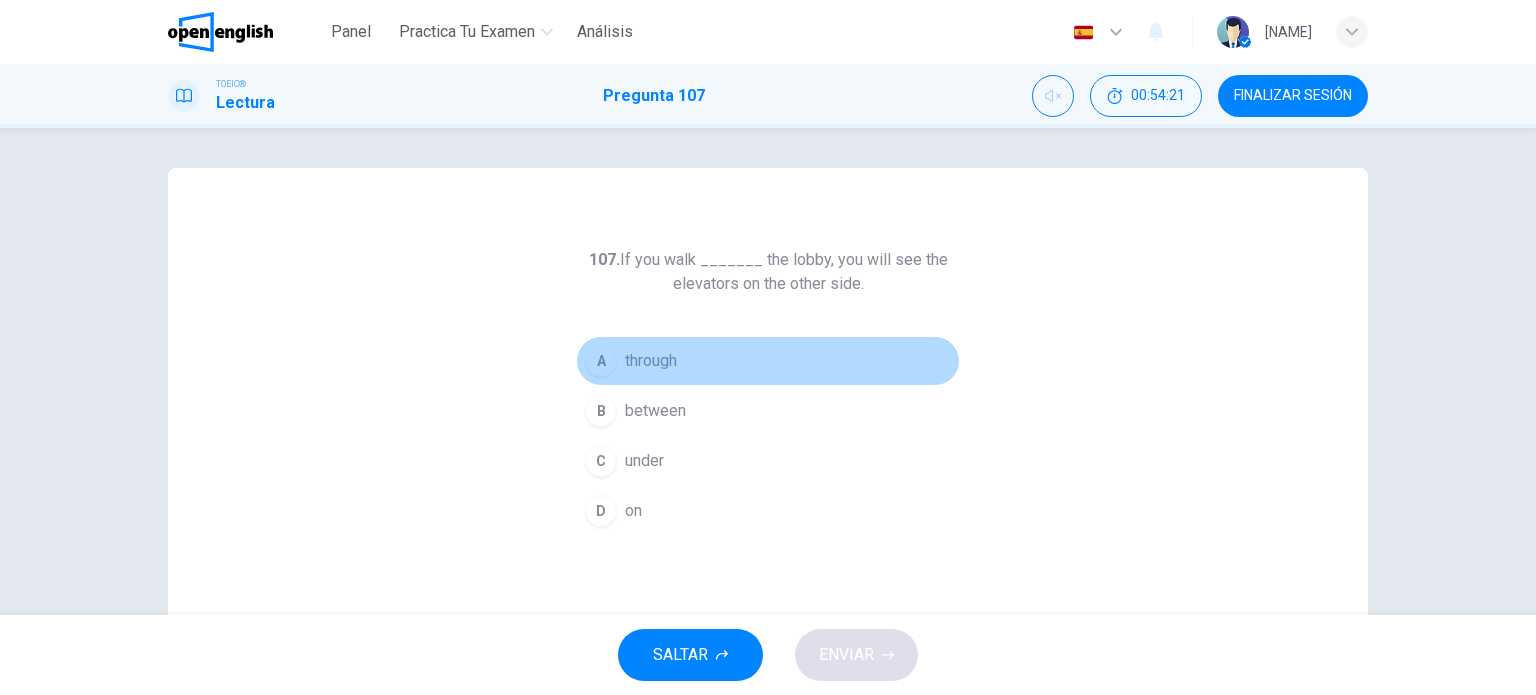click on "through" at bounding box center (651, 361) 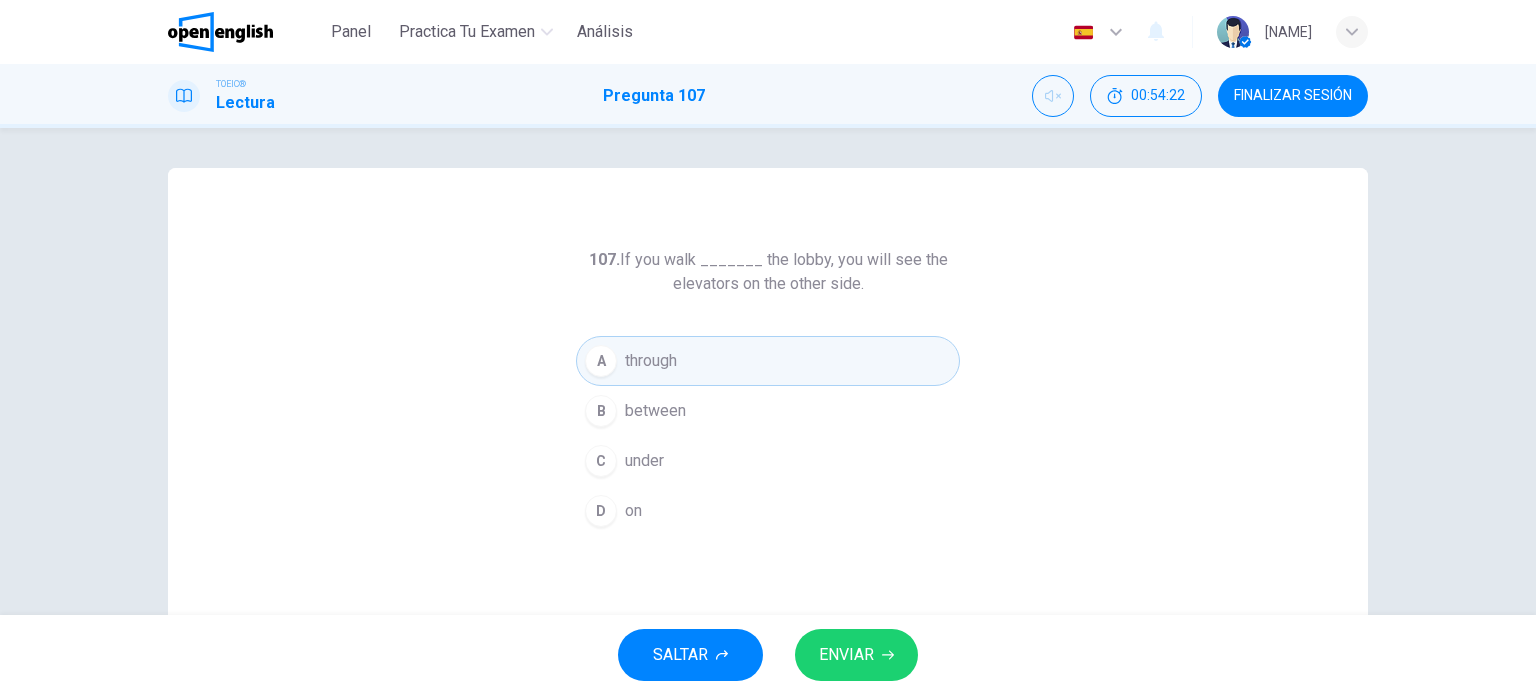 click on "ENVIAR" at bounding box center (846, 655) 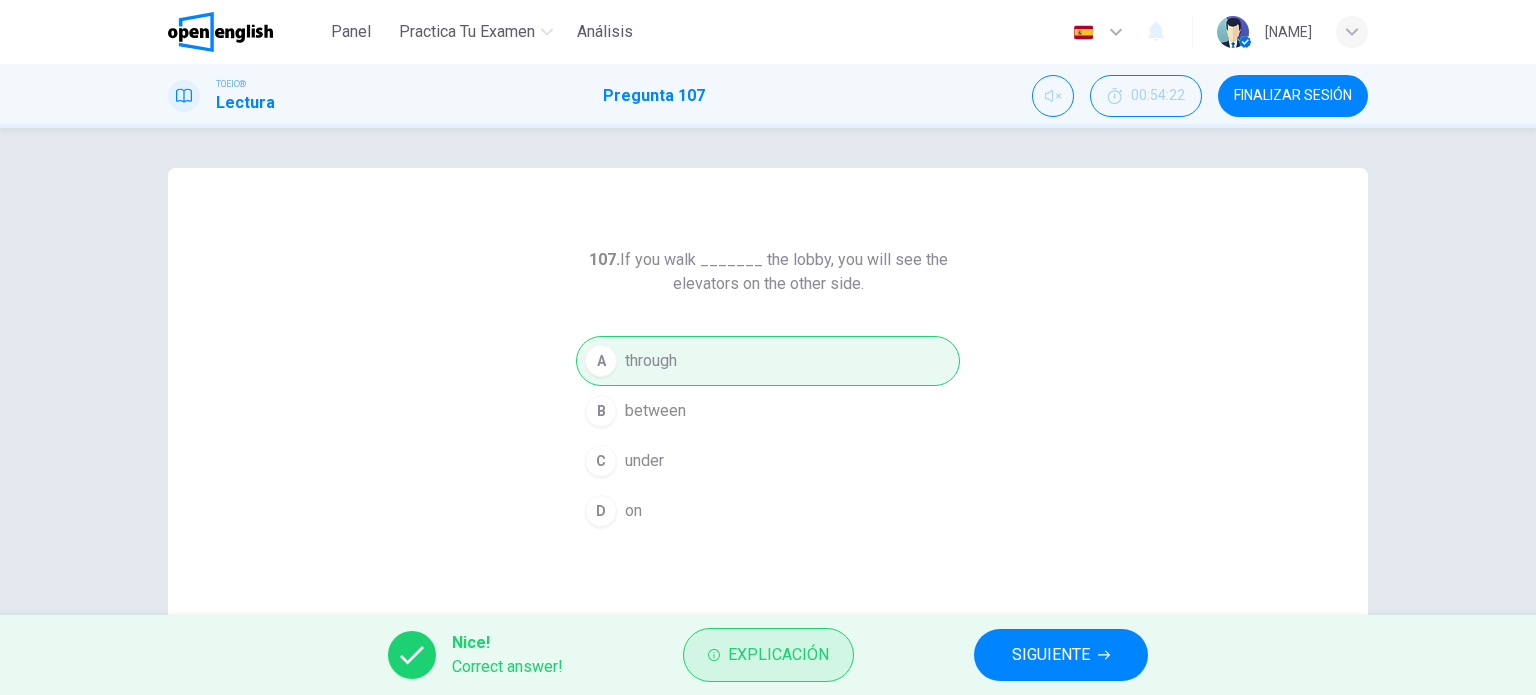 click on "Explicación" at bounding box center [778, 655] 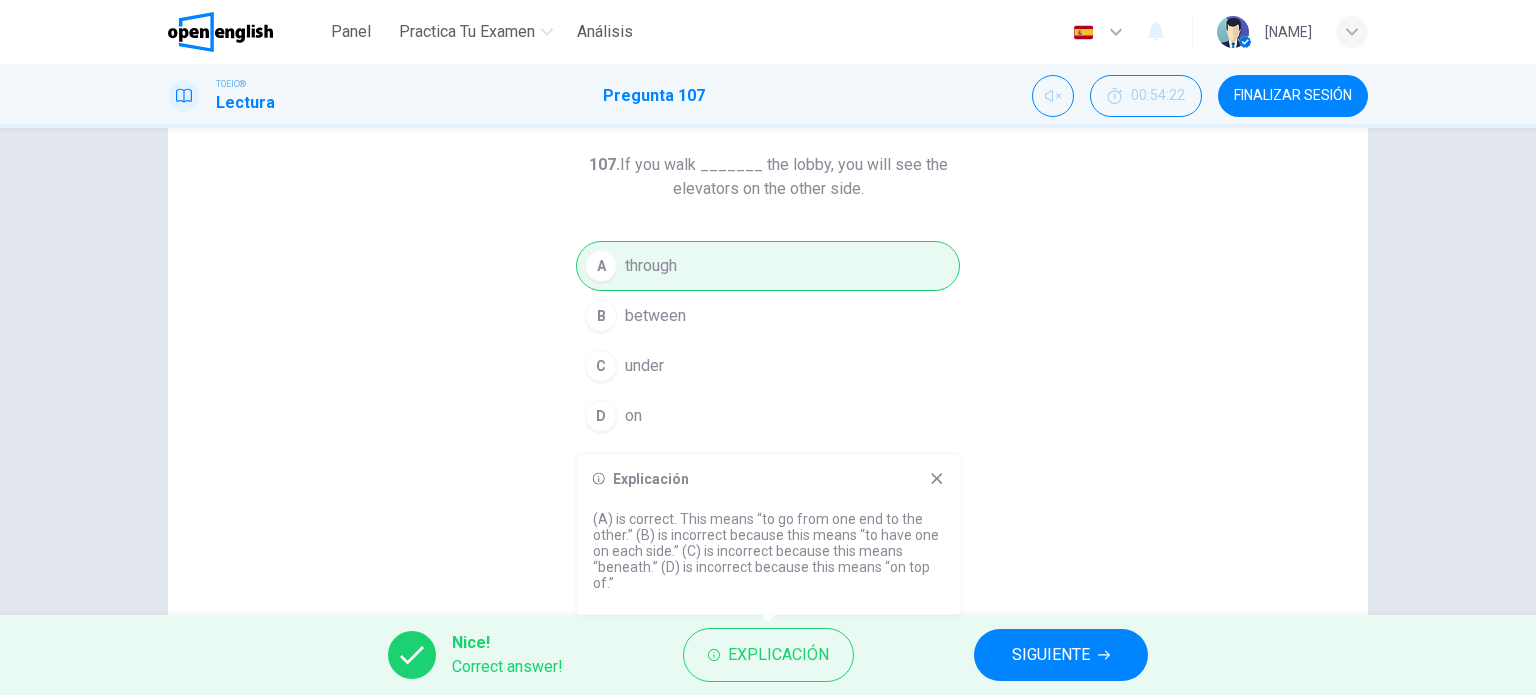 scroll, scrollTop: 100, scrollLeft: 0, axis: vertical 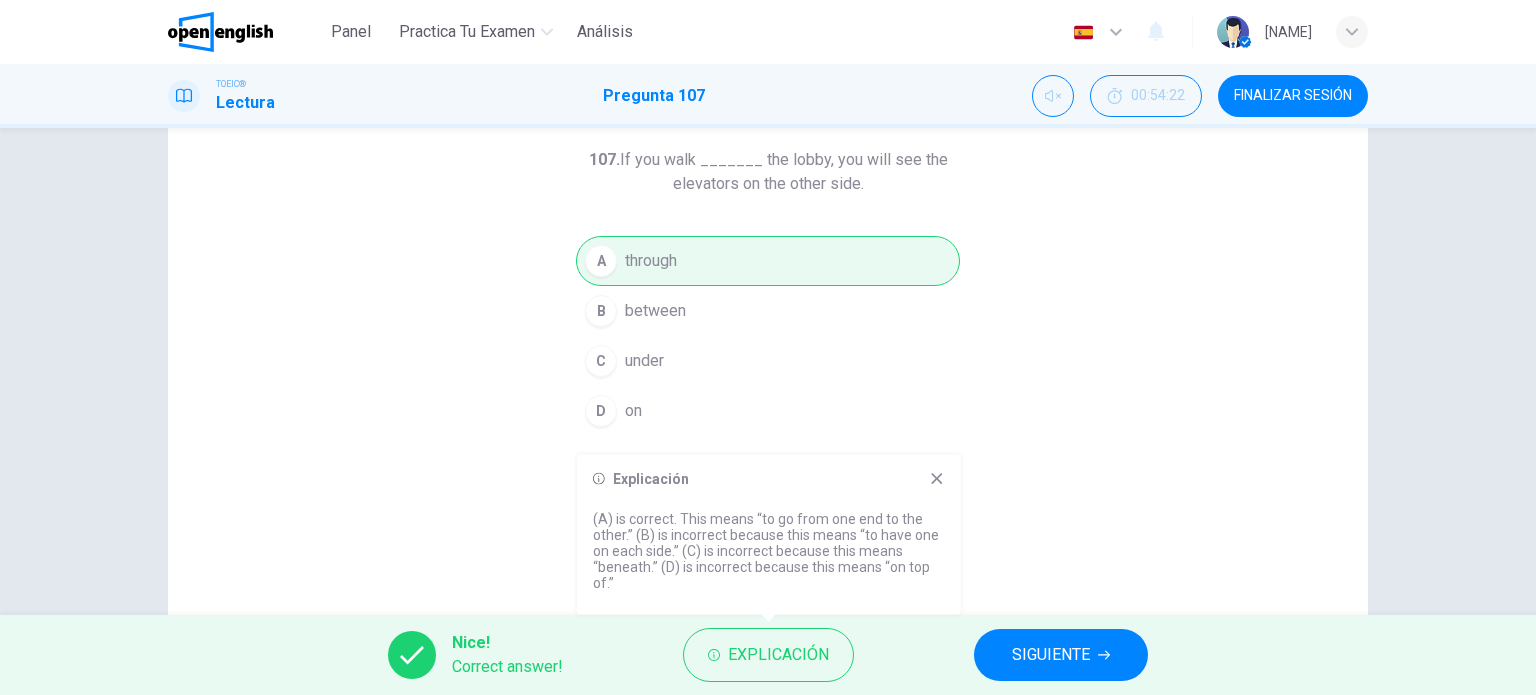 click 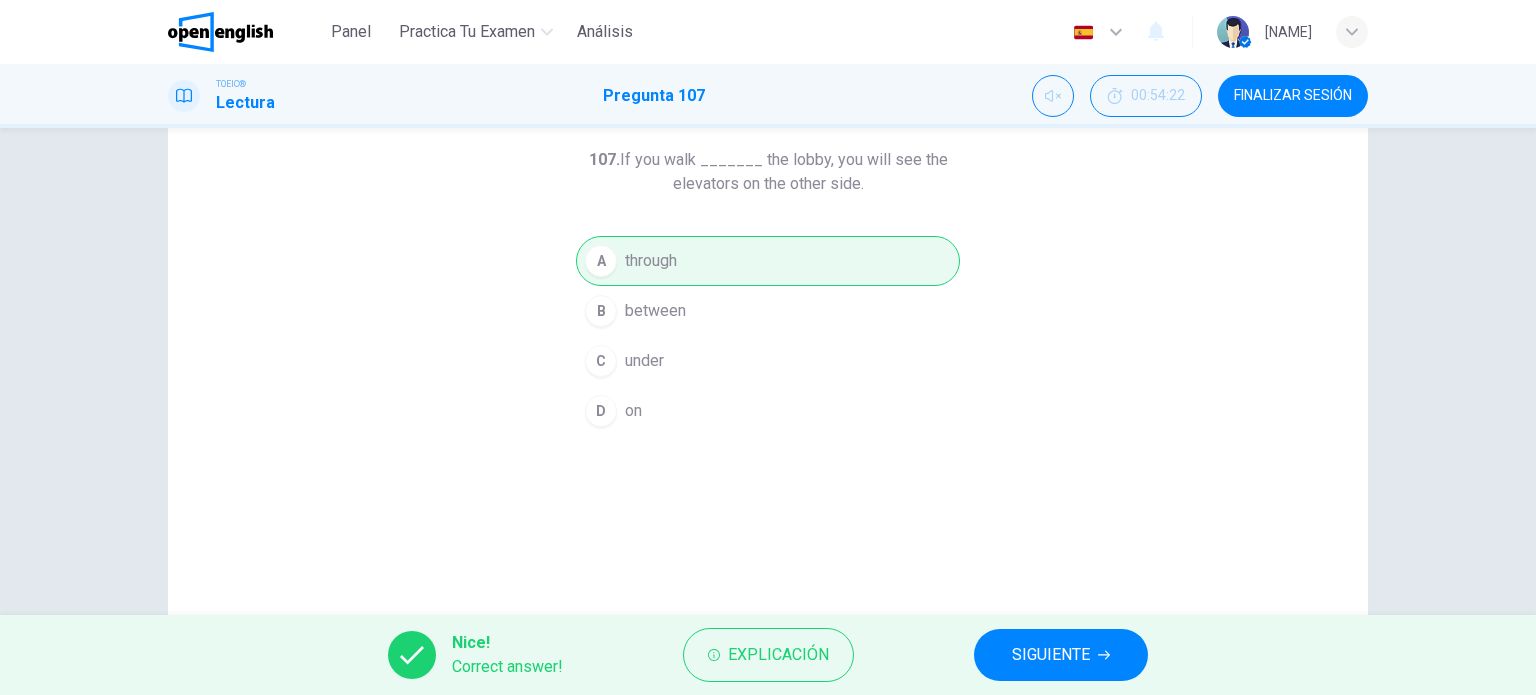 click on "SIGUIENTE" at bounding box center [1061, 655] 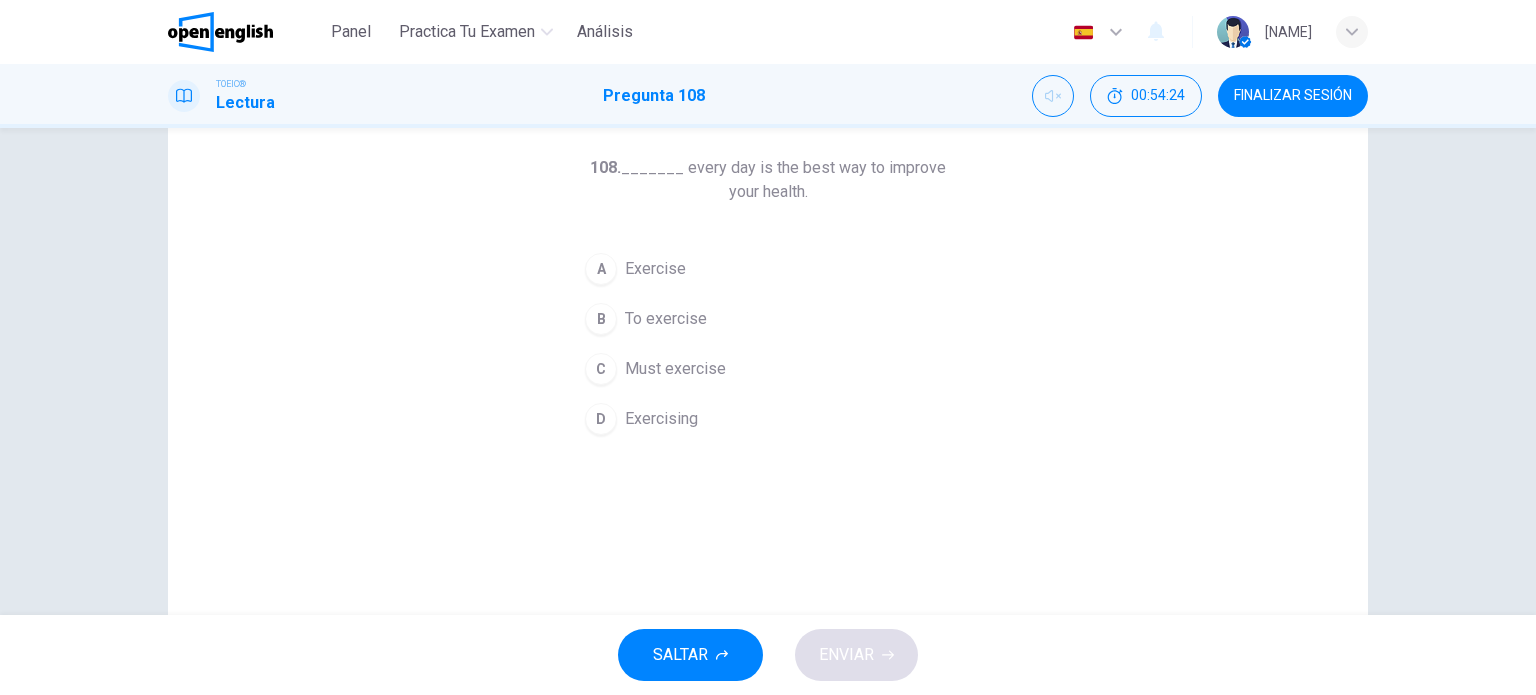 scroll, scrollTop: 100, scrollLeft: 0, axis: vertical 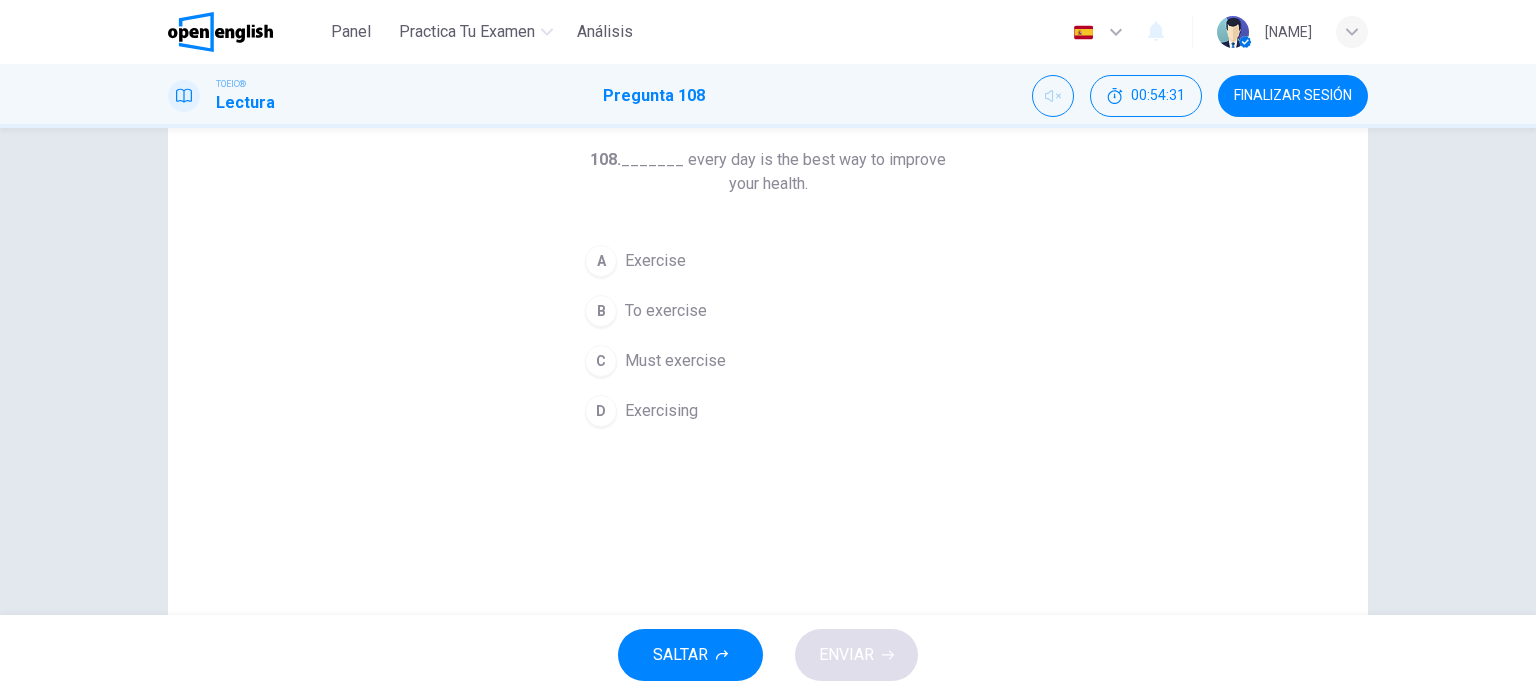 click on "Exercising" at bounding box center [661, 411] 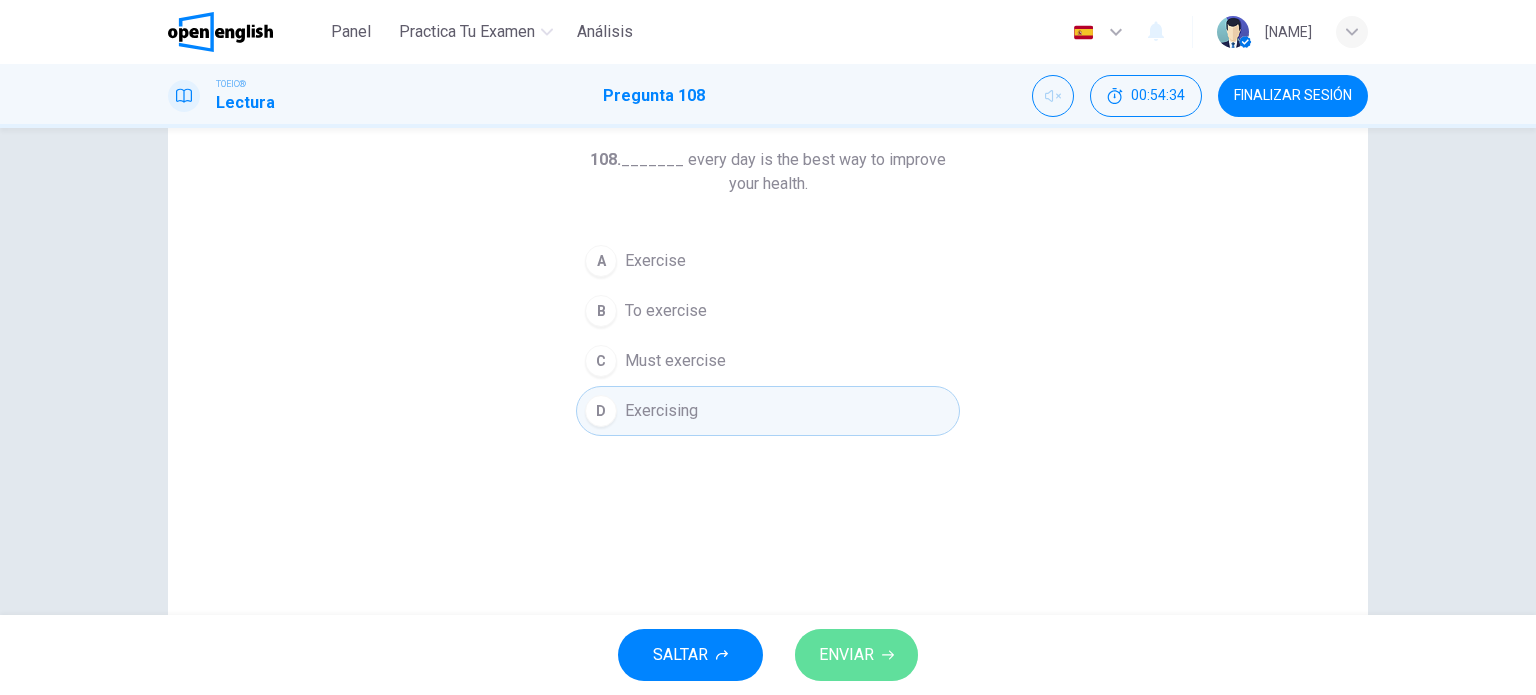 click on "ENVIAR" at bounding box center (846, 655) 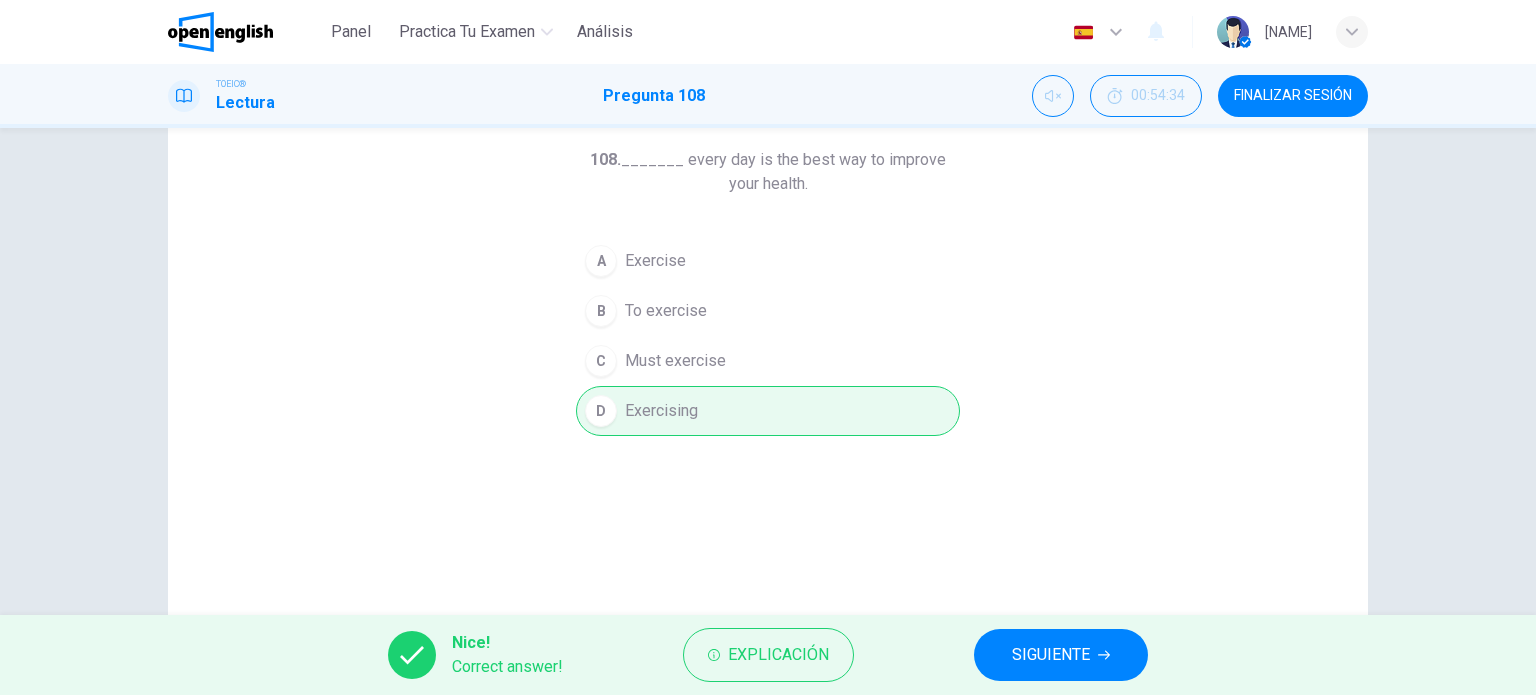 click on "SIGUIENTE" at bounding box center (1051, 655) 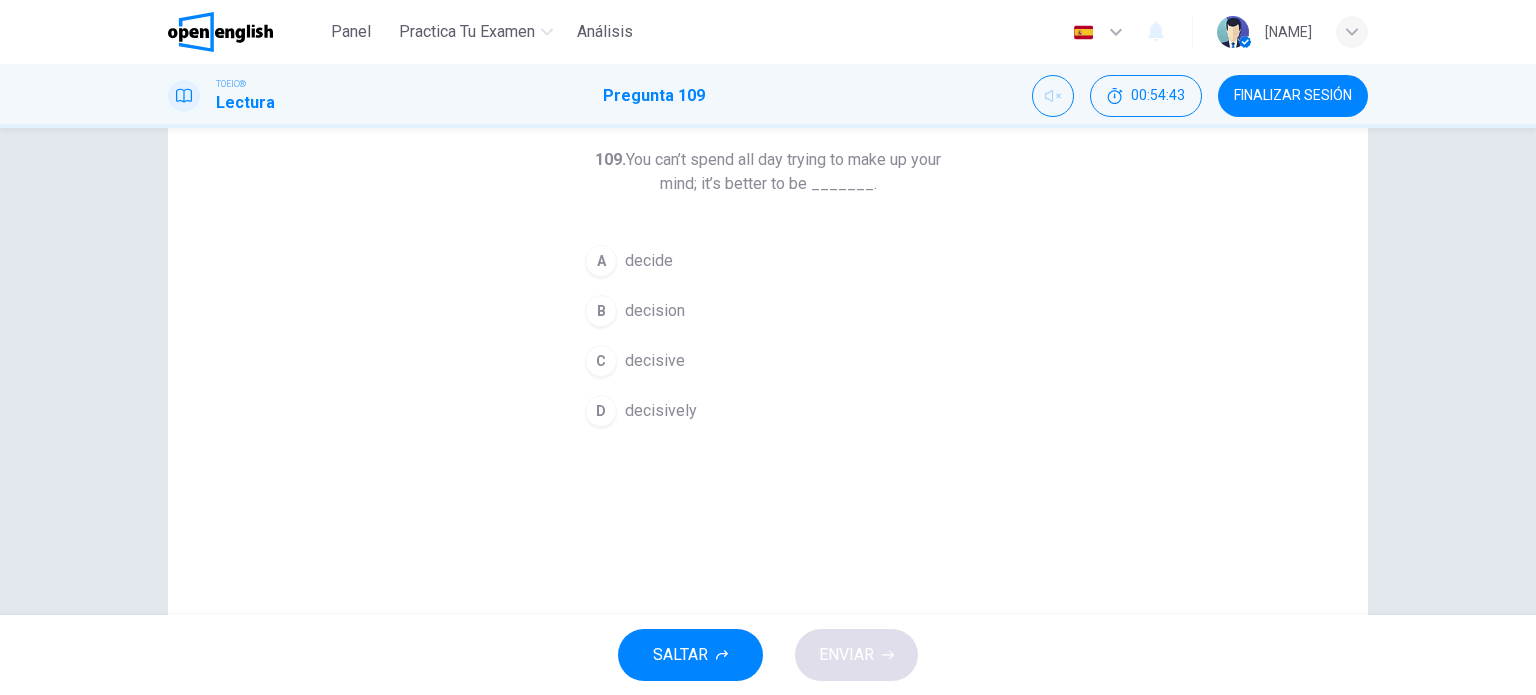 scroll, scrollTop: 0, scrollLeft: 0, axis: both 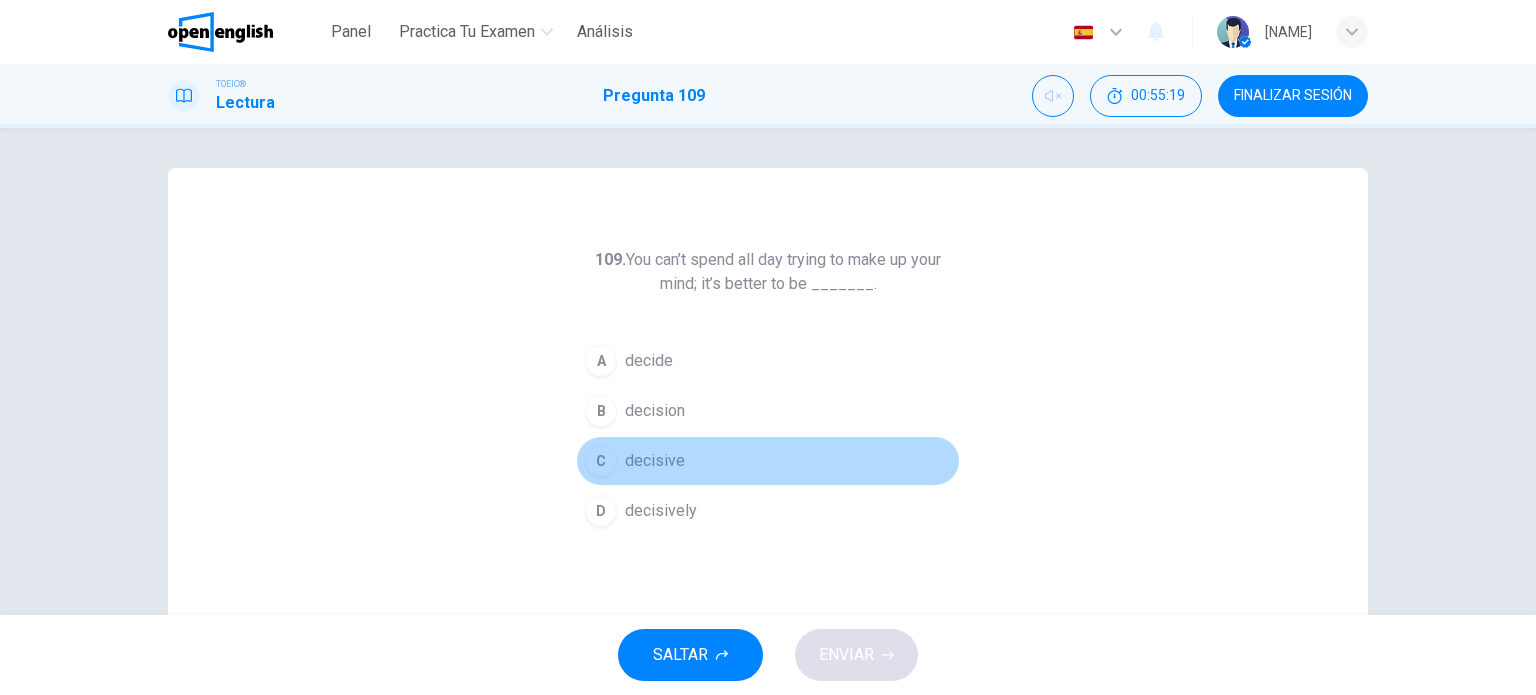 click on "decisive" at bounding box center [655, 461] 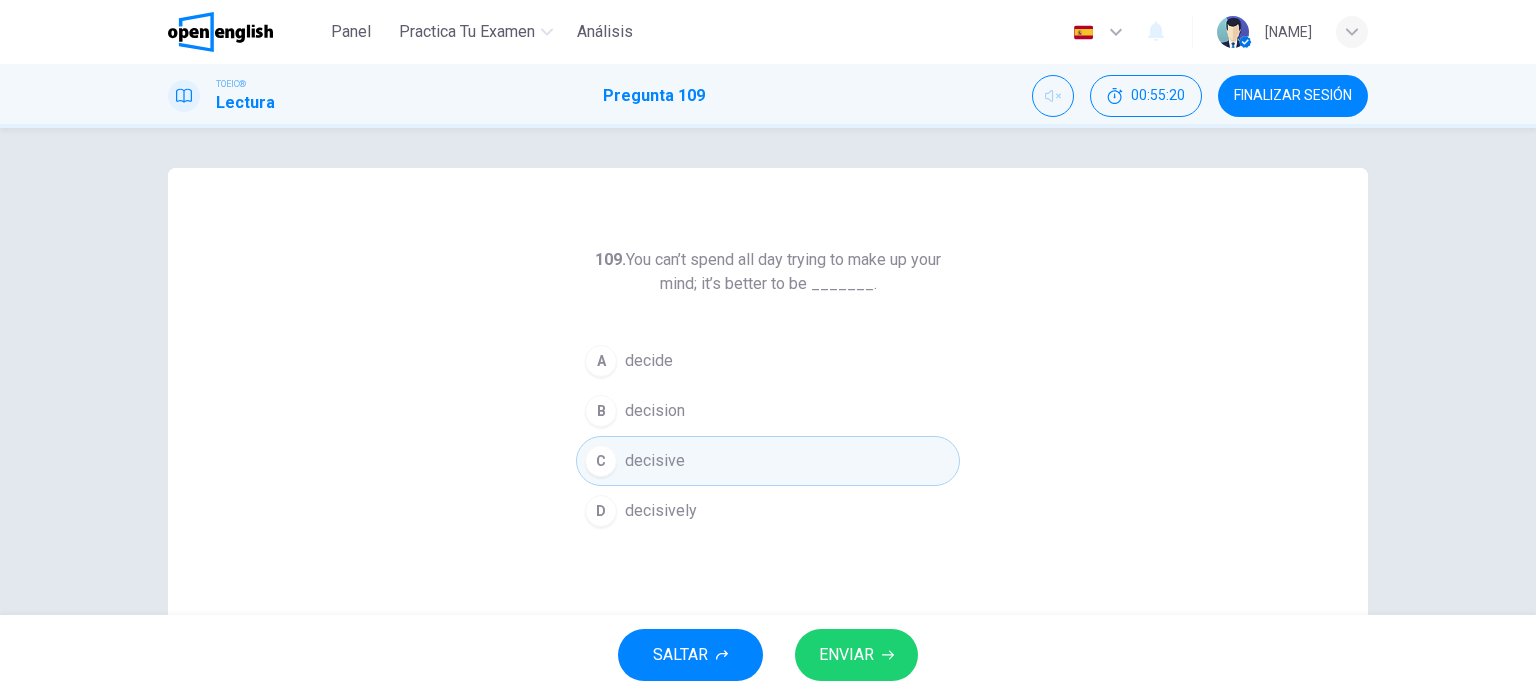 click on "ENVIAR" at bounding box center (846, 655) 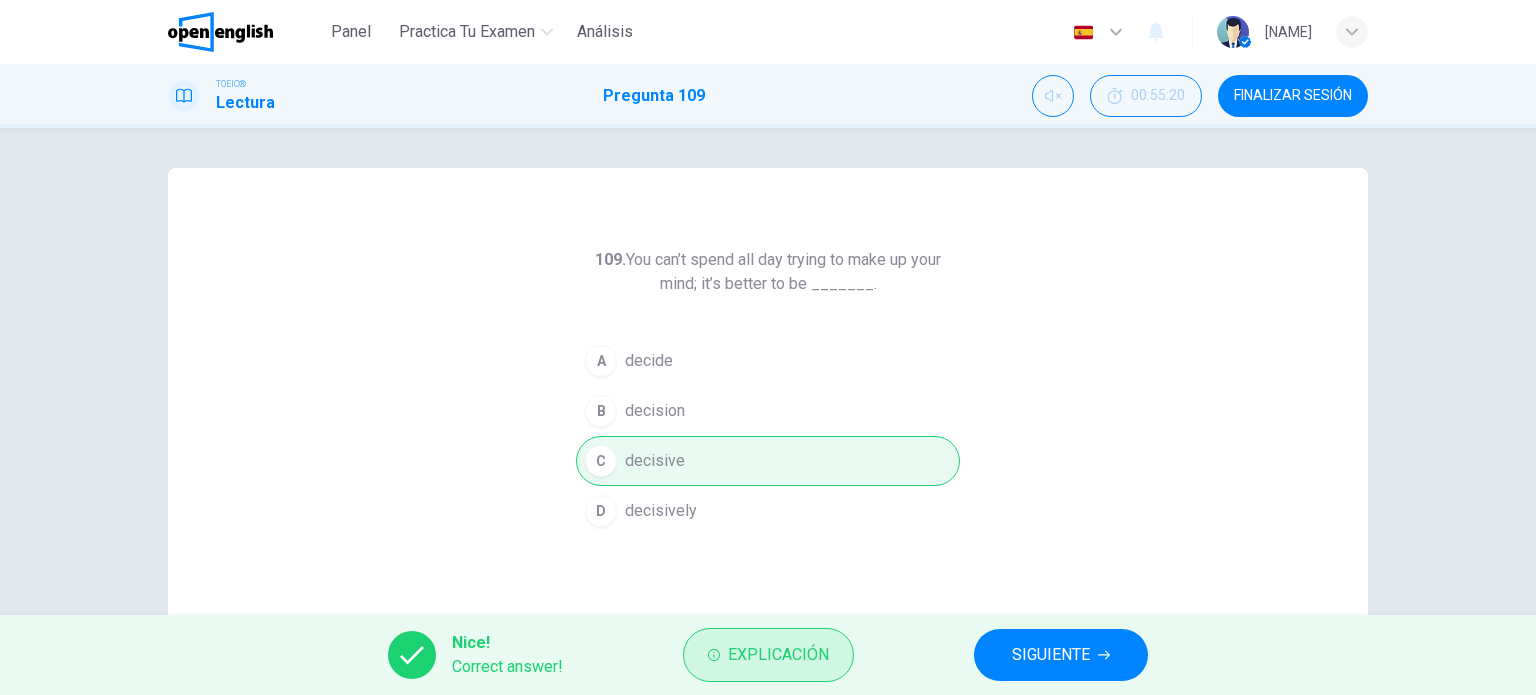 click on "Explicación" at bounding box center (778, 655) 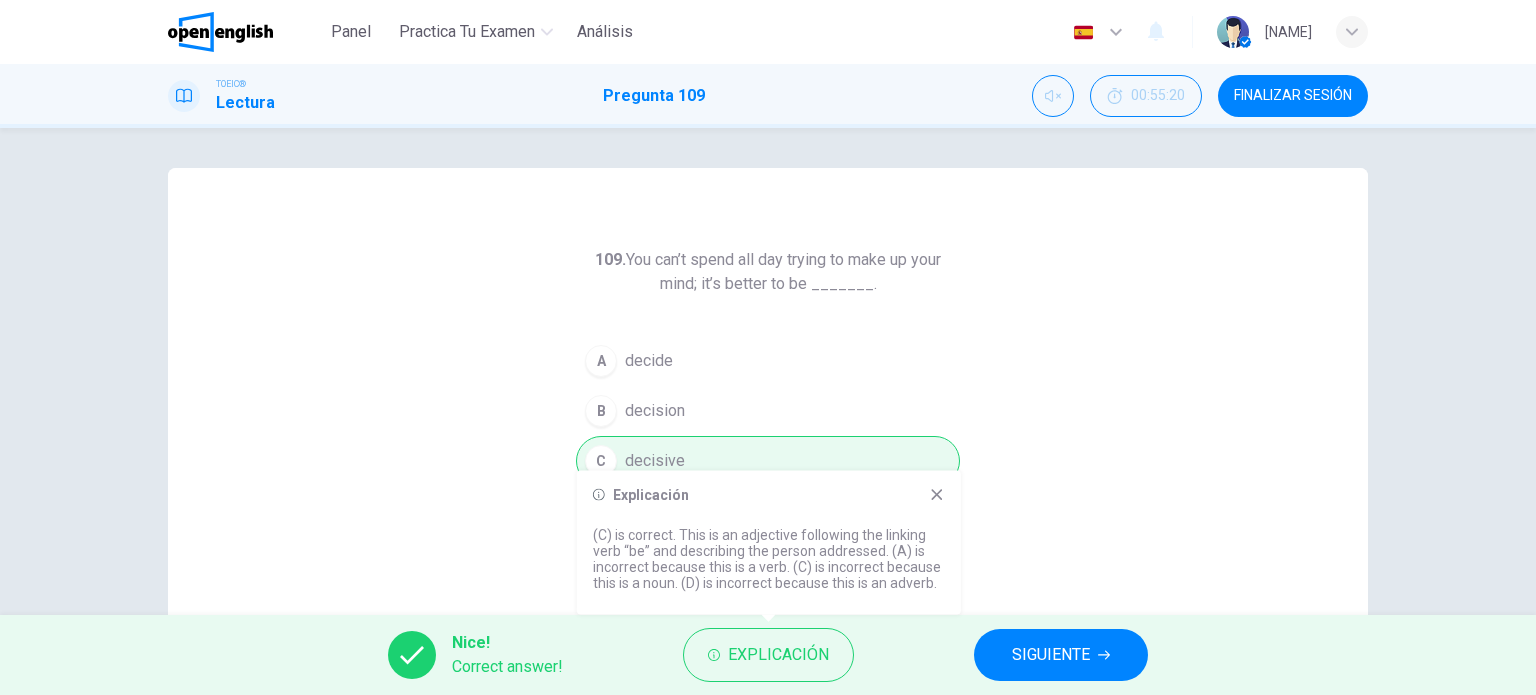 click on "(C) is correct. This is an adjective following the linking verb “be” and describing the person addressed. (A) is incorrect because this is a verb. (C) is incorrect because this is a noun. (D) is incorrect because this is an adverb." at bounding box center (769, 559) 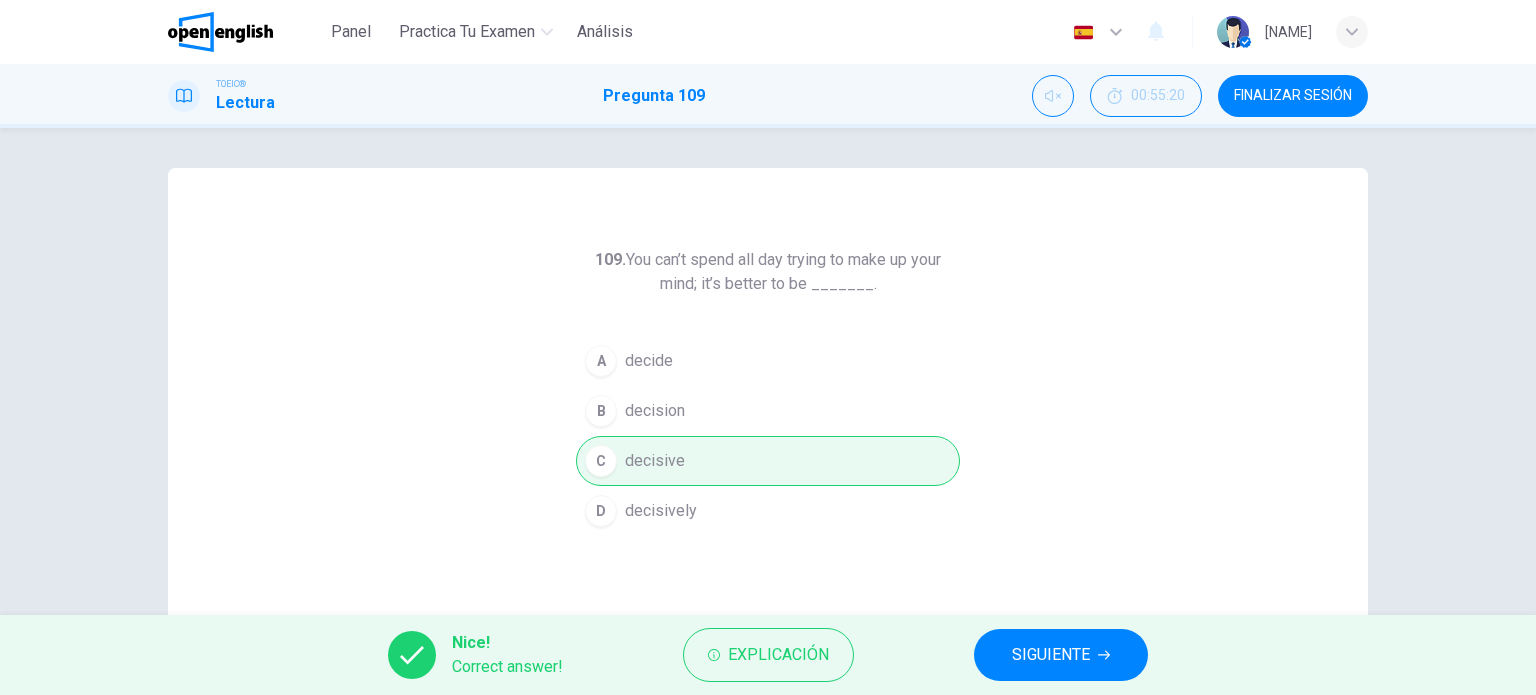 click on "SIGUIENTE" at bounding box center [1051, 655] 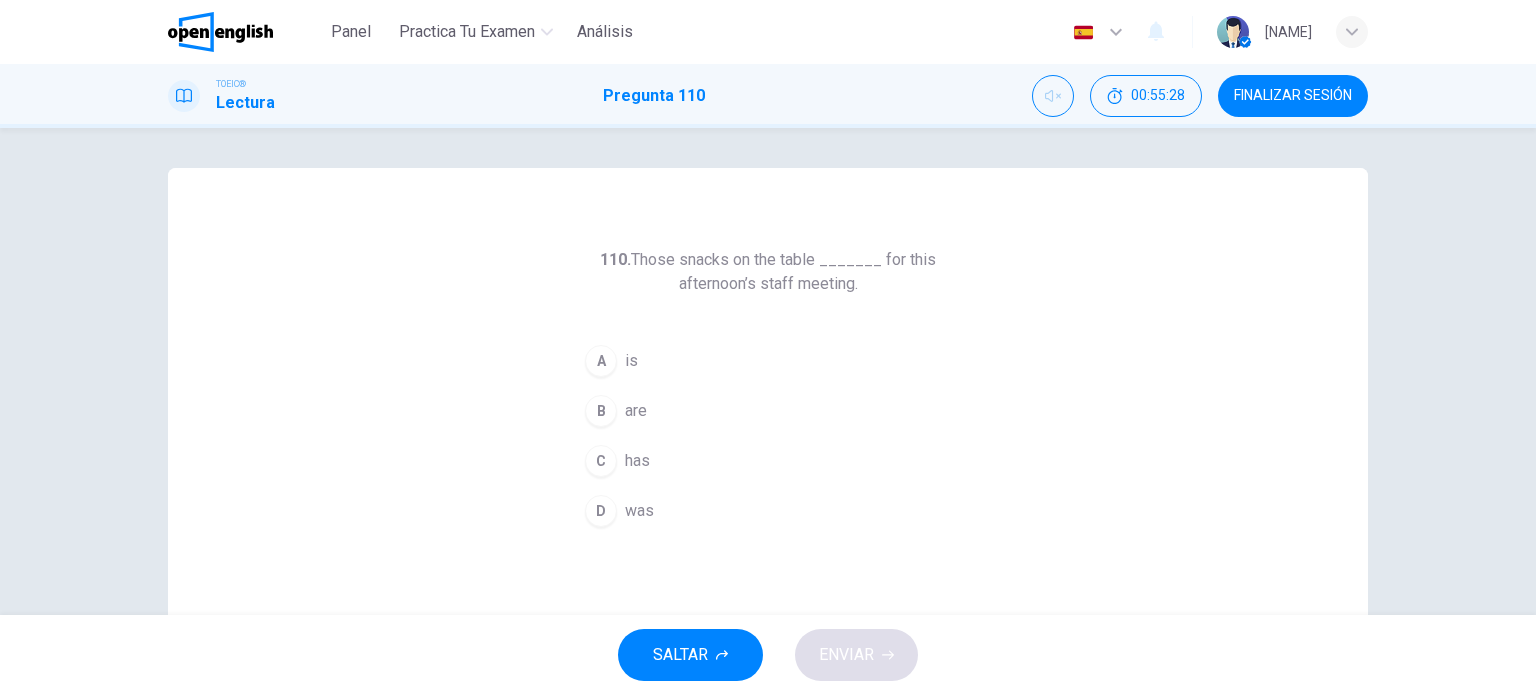 click on "are" at bounding box center (636, 411) 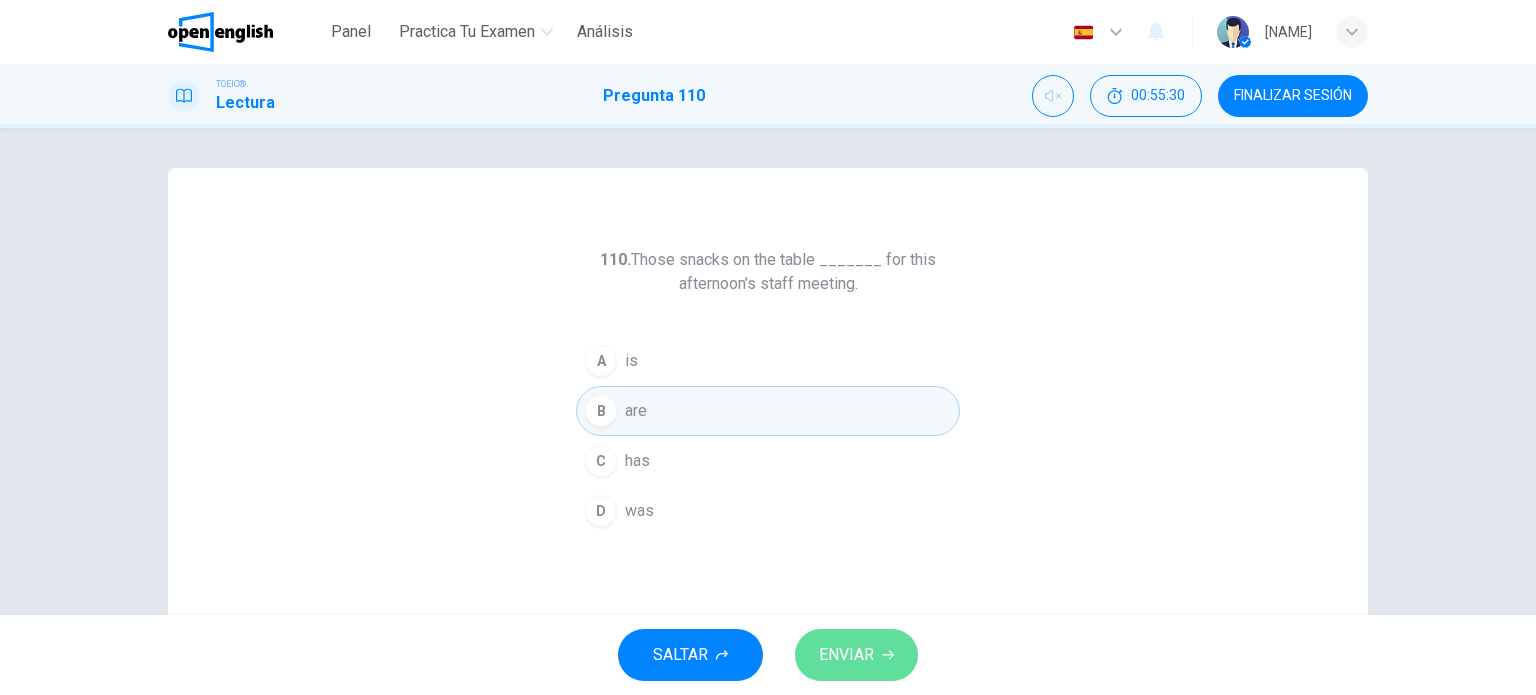 click on "ENVIAR" at bounding box center [846, 655] 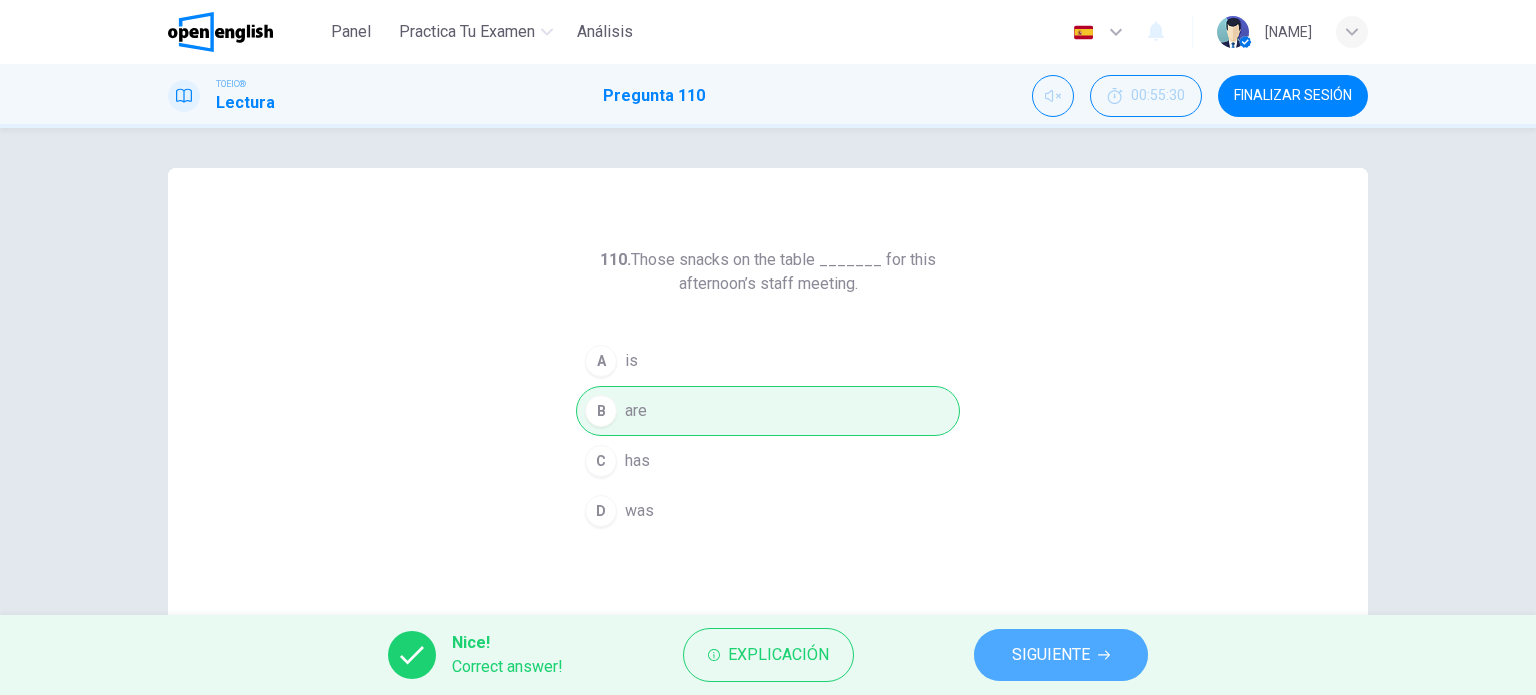 click on "SIGUIENTE" at bounding box center [1051, 655] 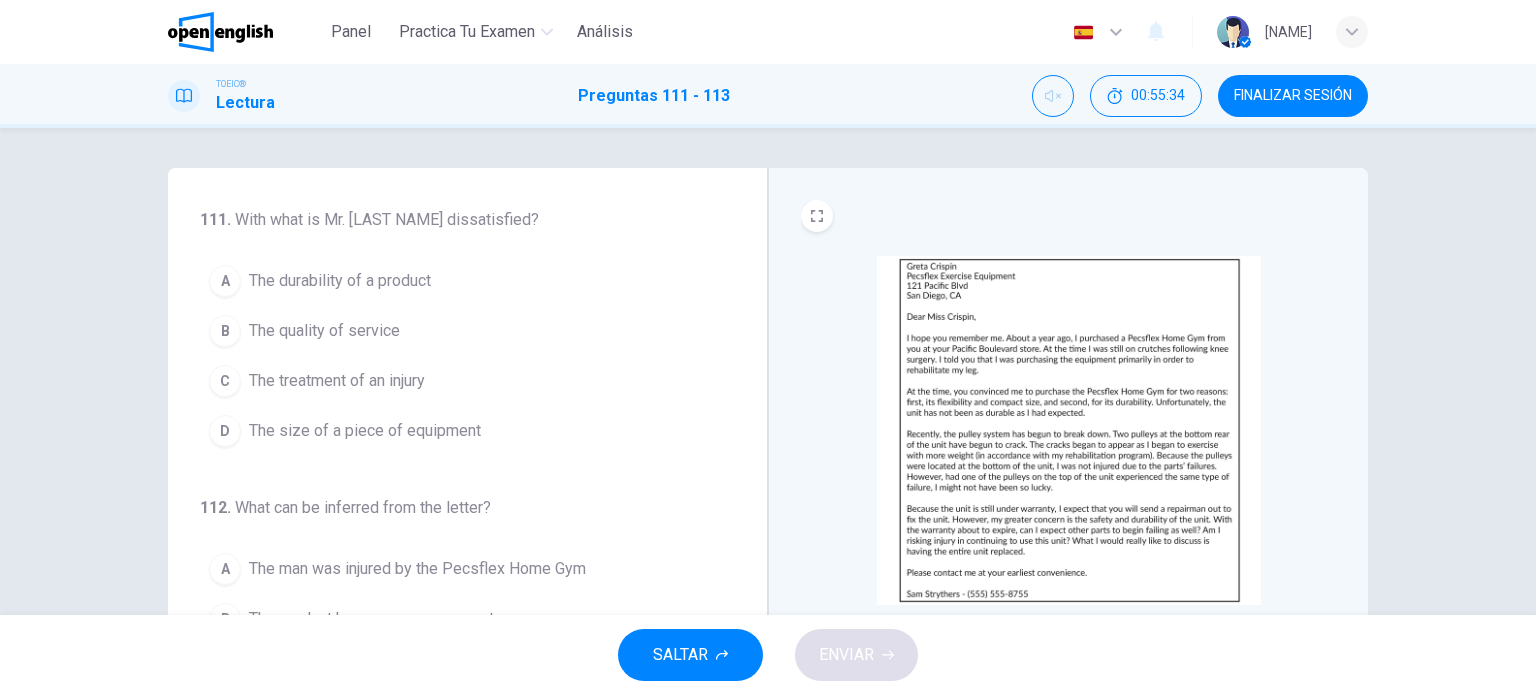 click at bounding box center [1069, 430] 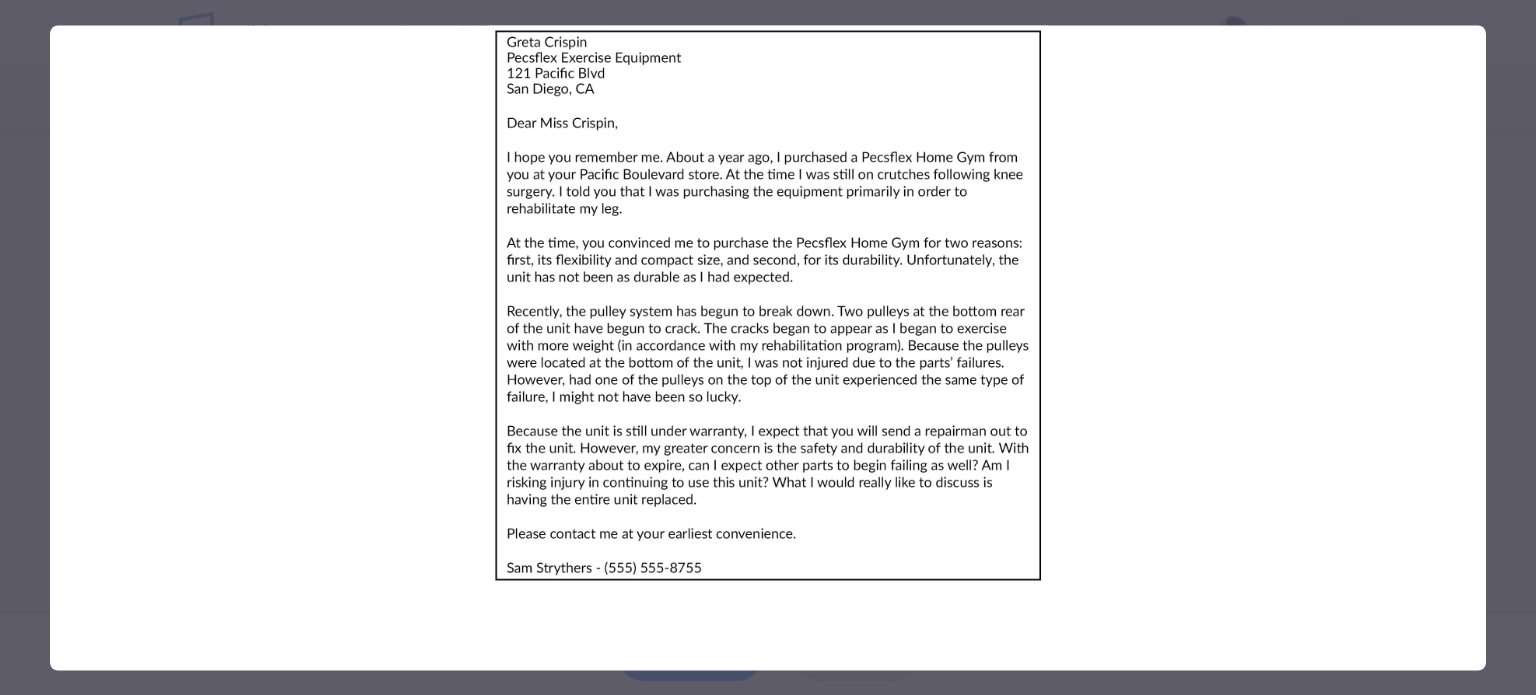 click at bounding box center [768, 347] 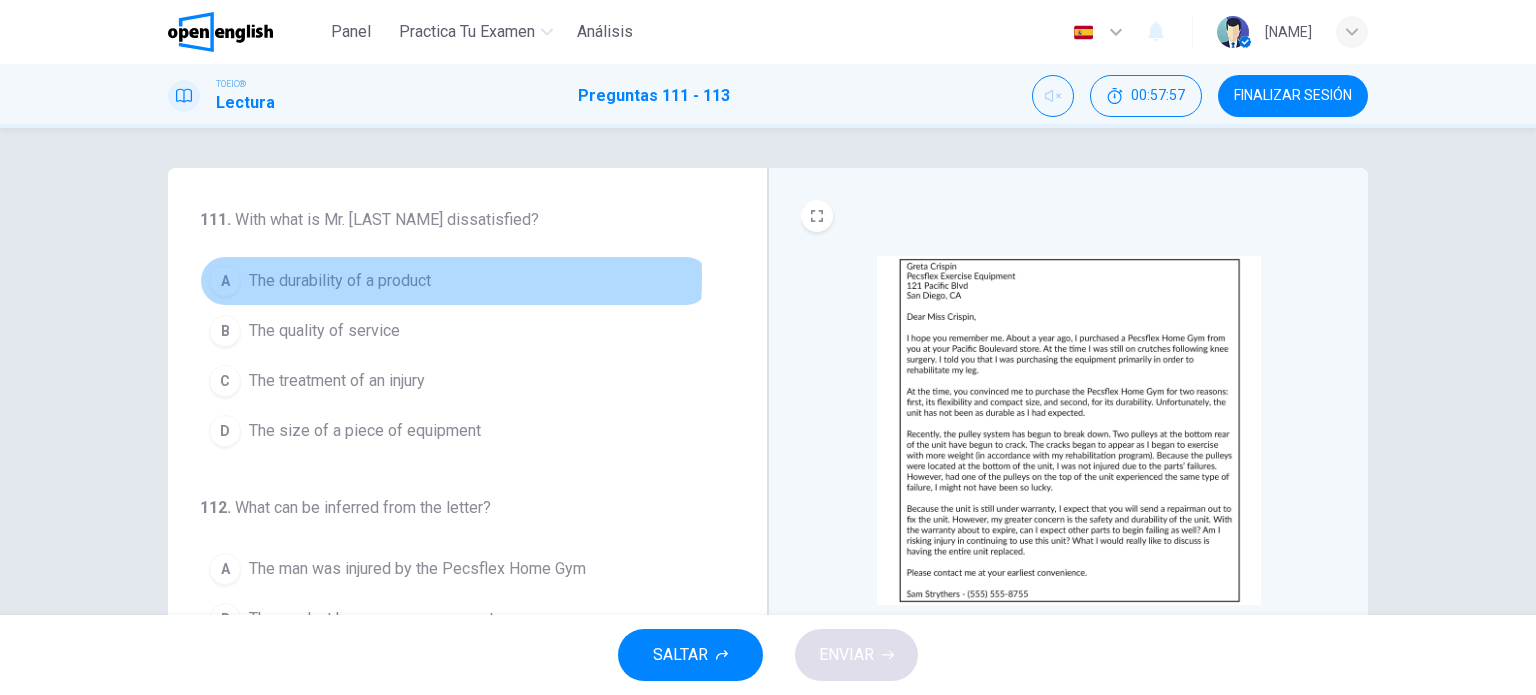 click on "The durability of a product" at bounding box center (340, 281) 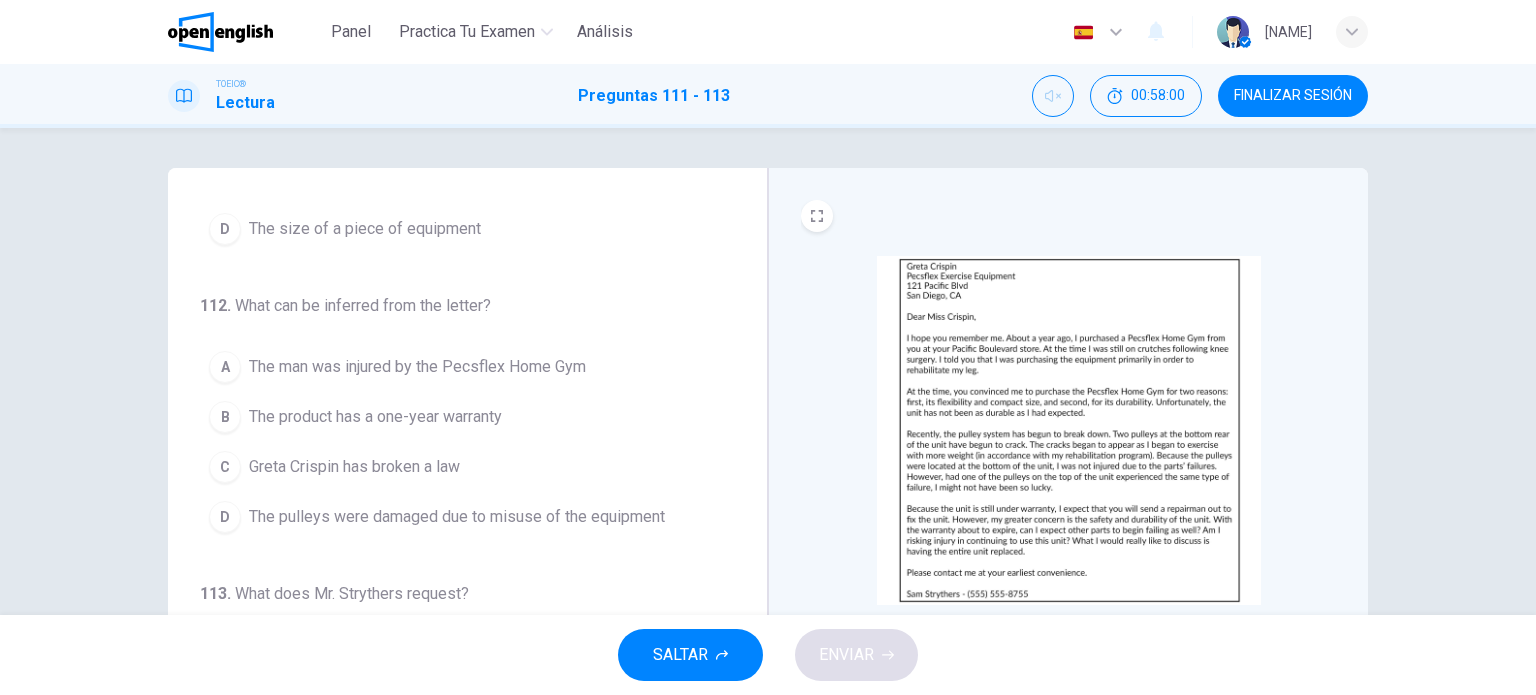 scroll, scrollTop: 204, scrollLeft: 0, axis: vertical 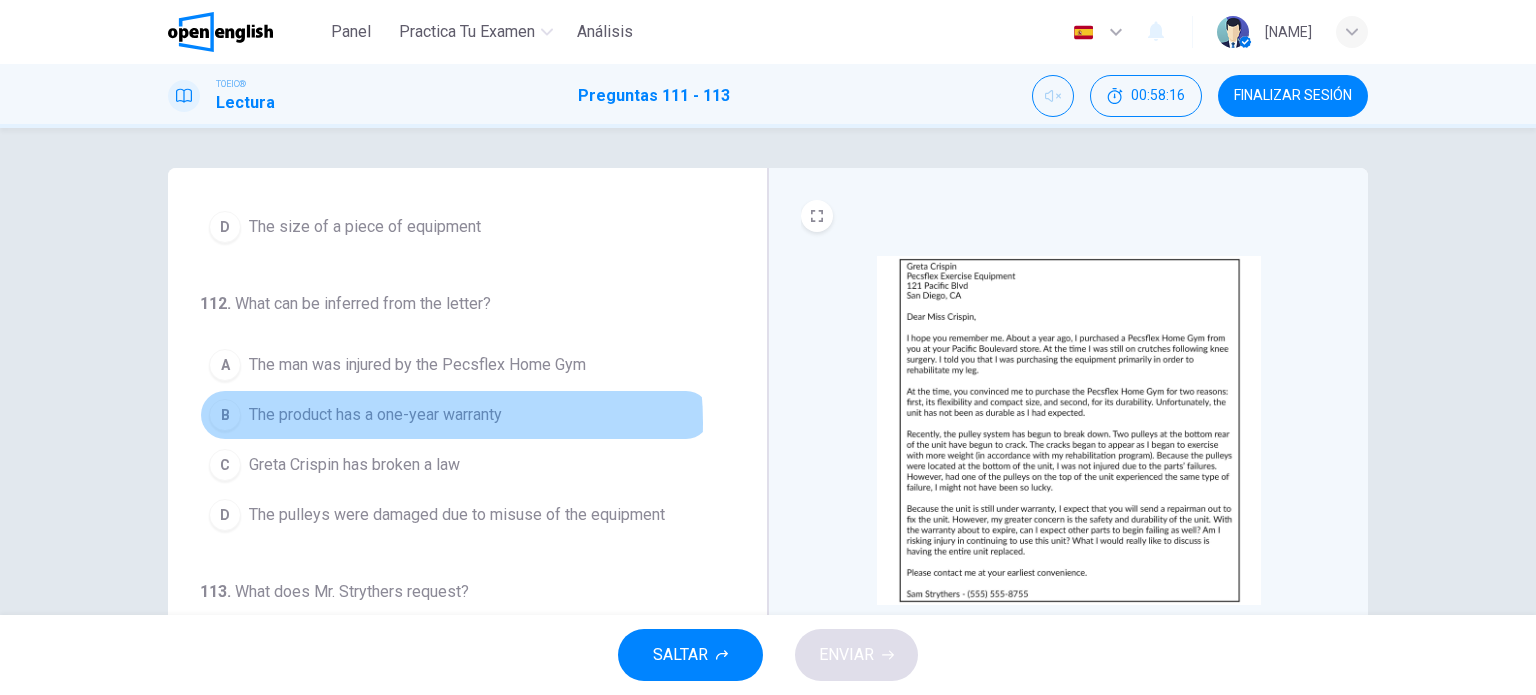 click on "The product has a one-year warranty" at bounding box center [375, 415] 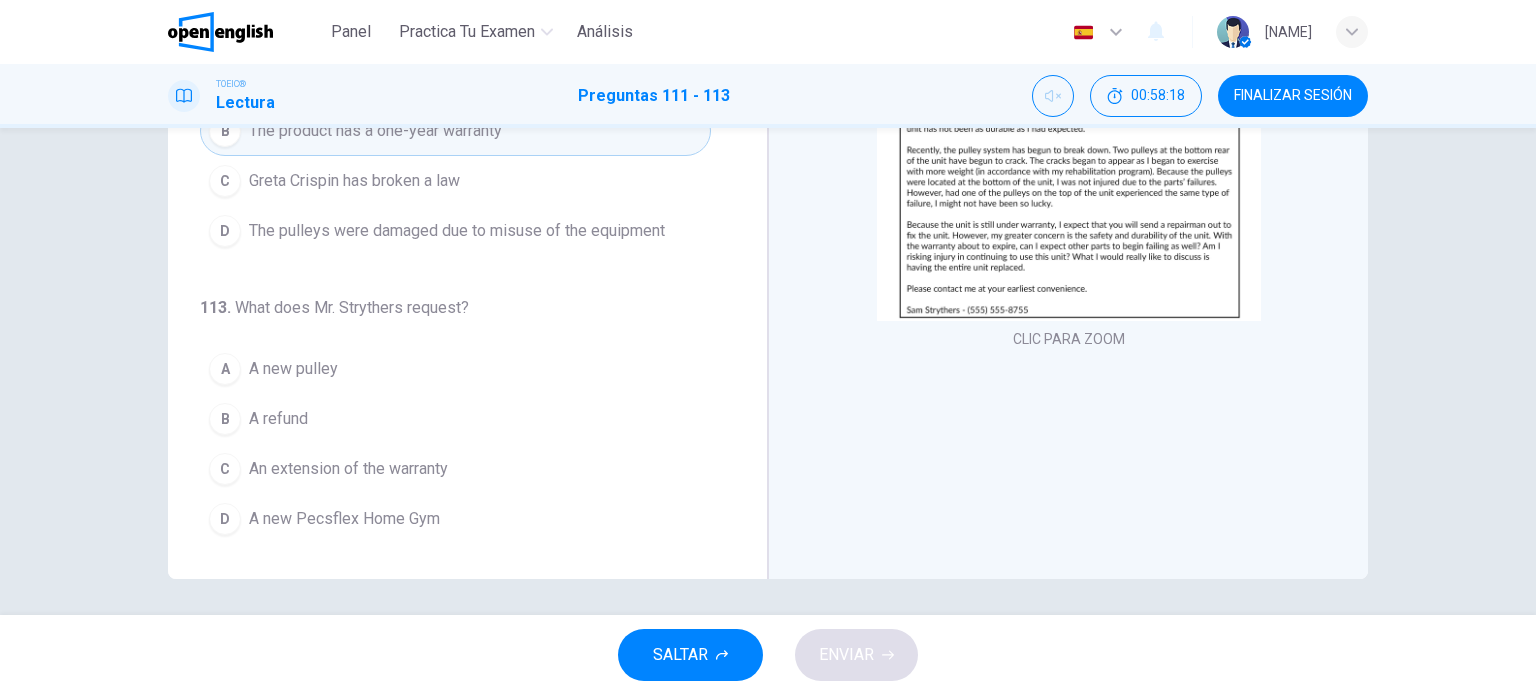 scroll, scrollTop: 288, scrollLeft: 0, axis: vertical 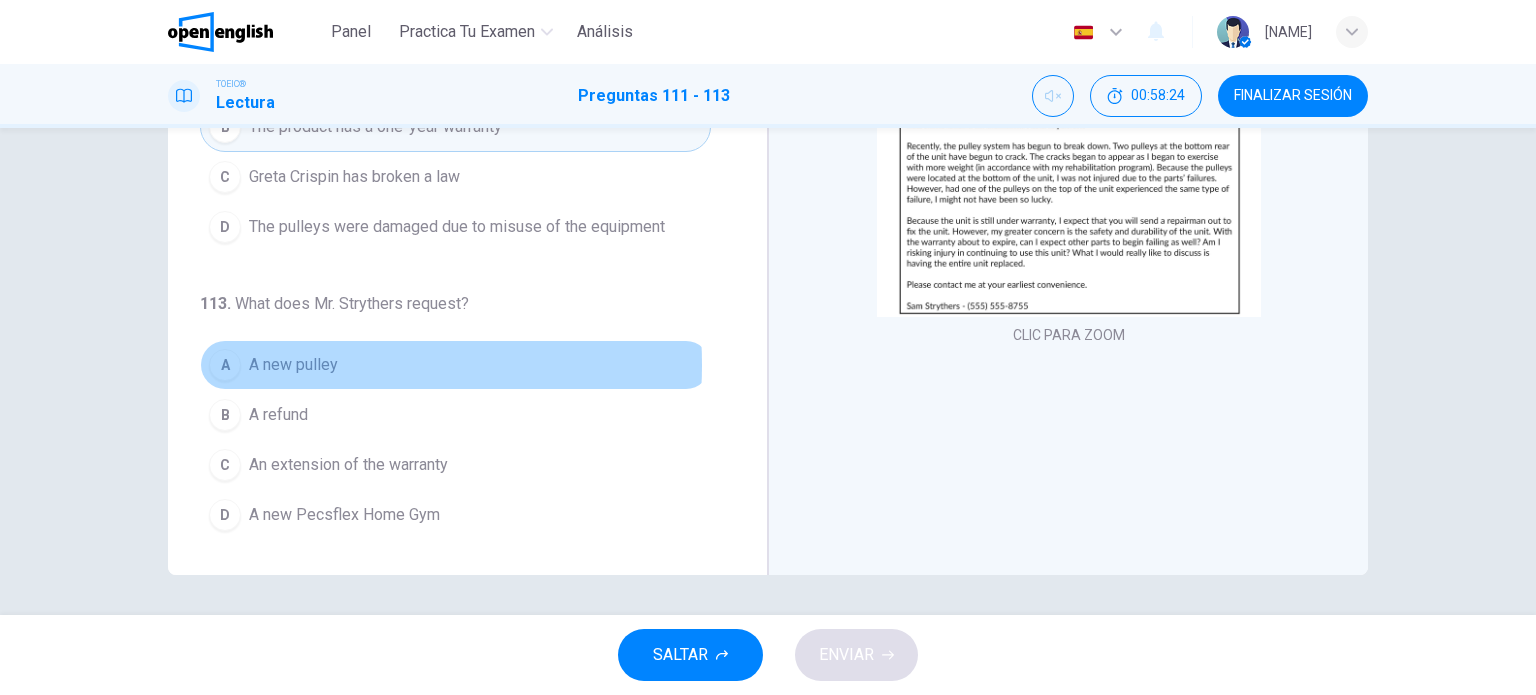 click on "A new pulley" at bounding box center (293, 365) 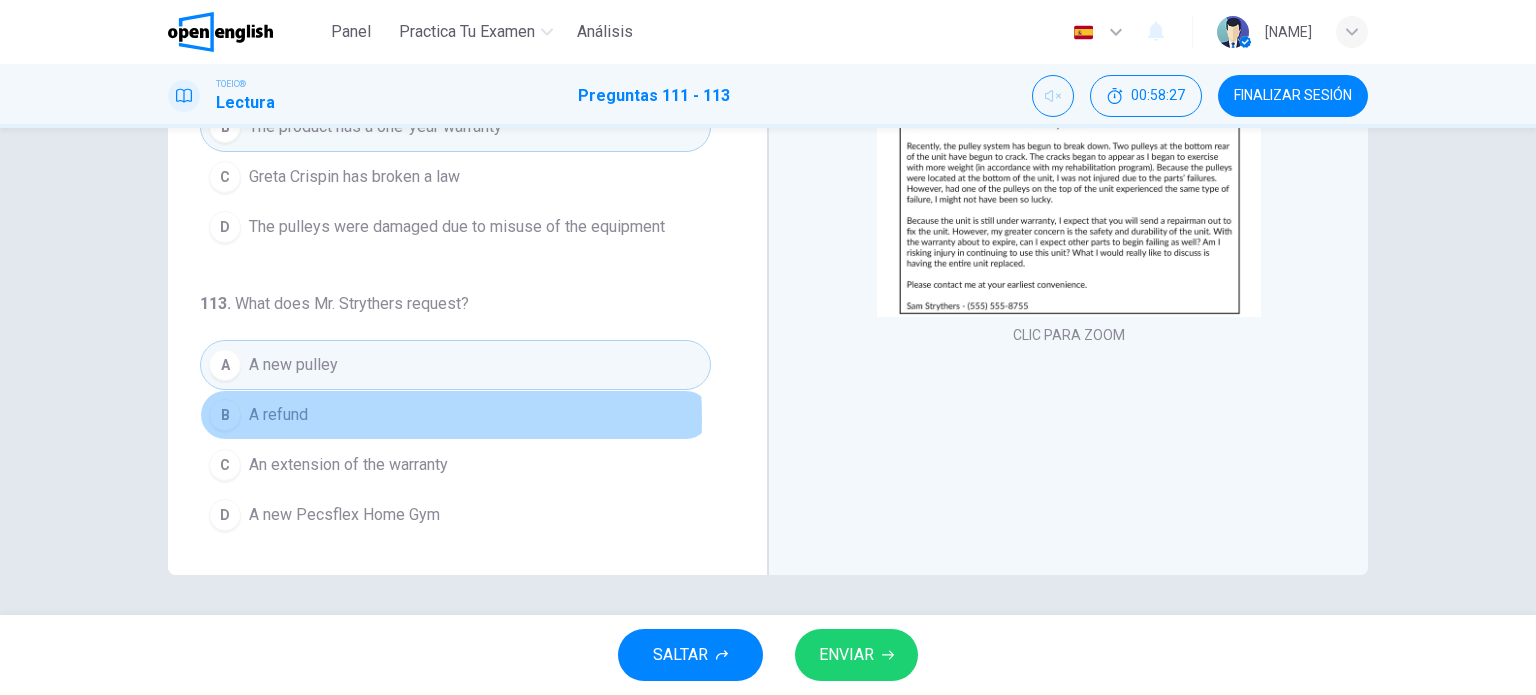 click on "A refund" at bounding box center (278, 415) 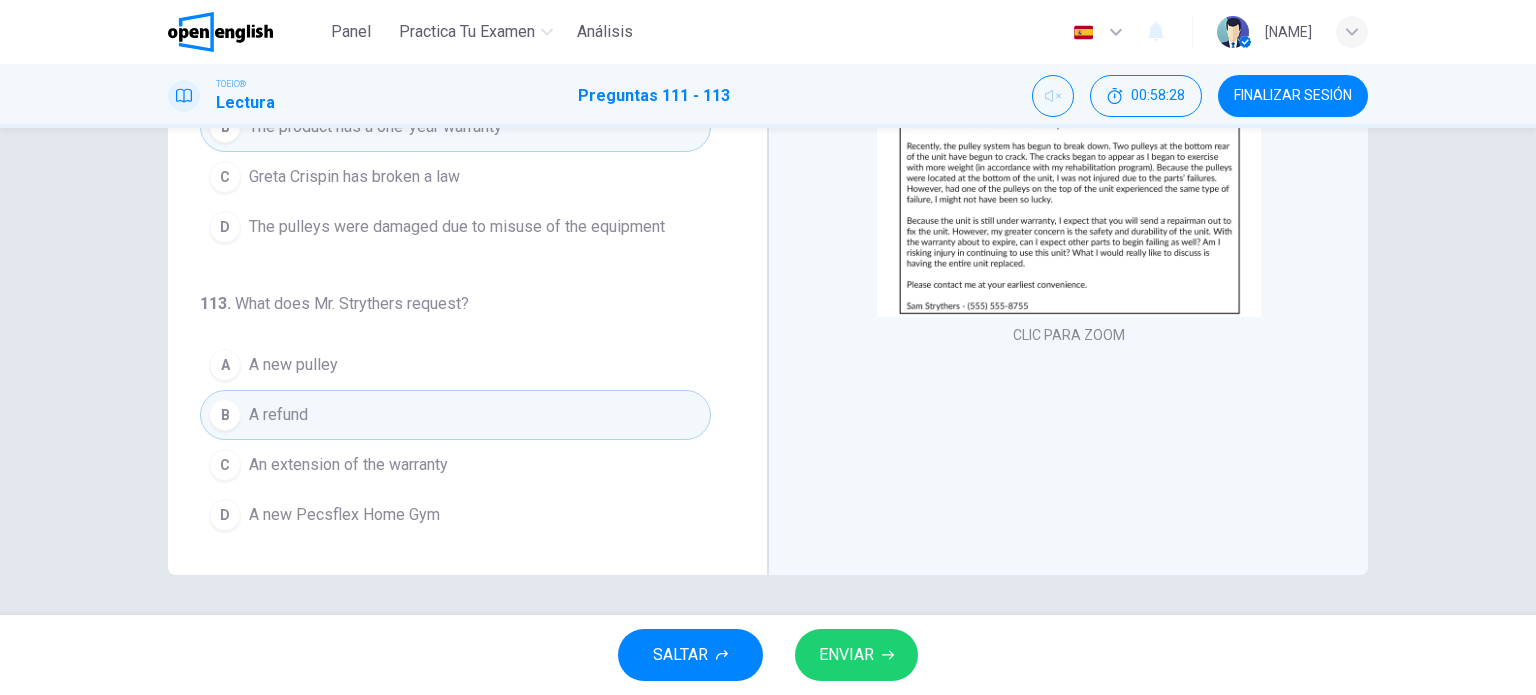 click on "An extension of the warranty" at bounding box center [348, 465] 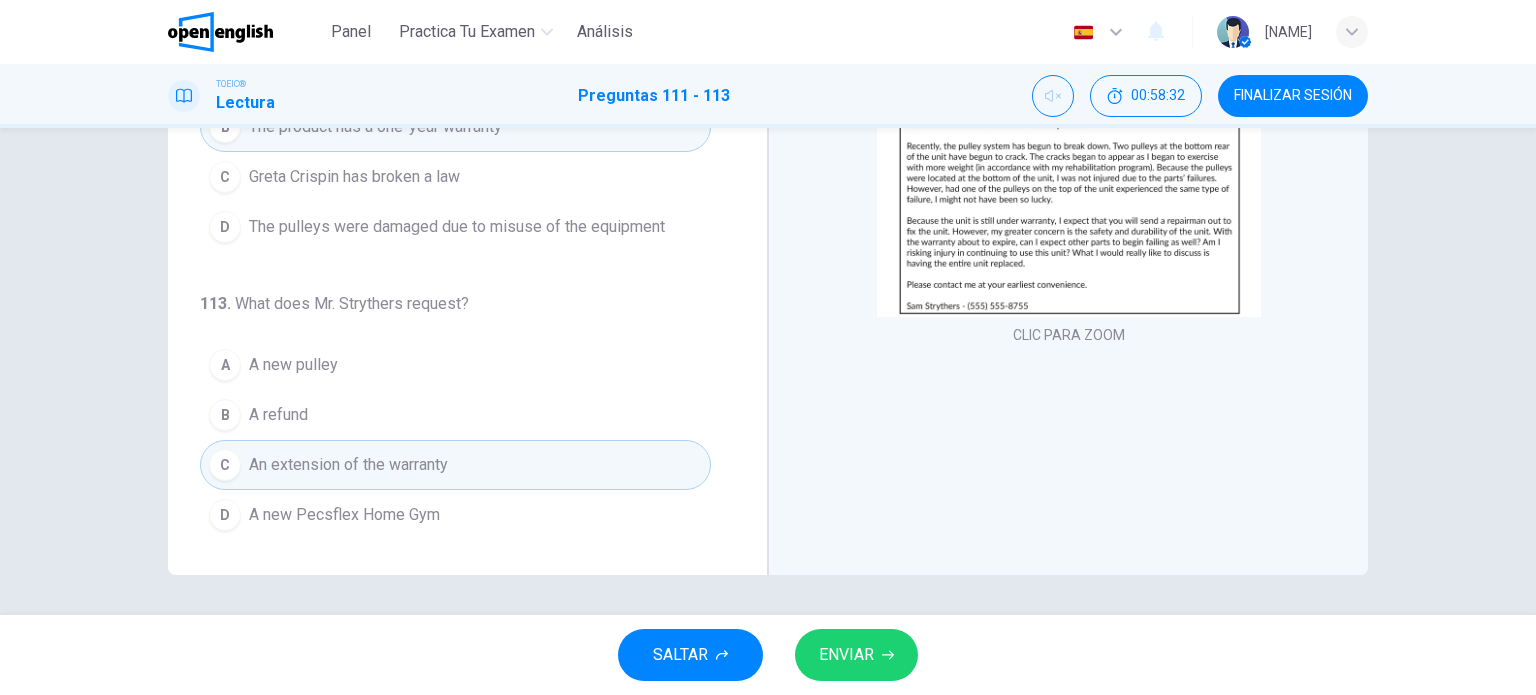 click on "A new Pecsflex Home Gym" at bounding box center (344, 515) 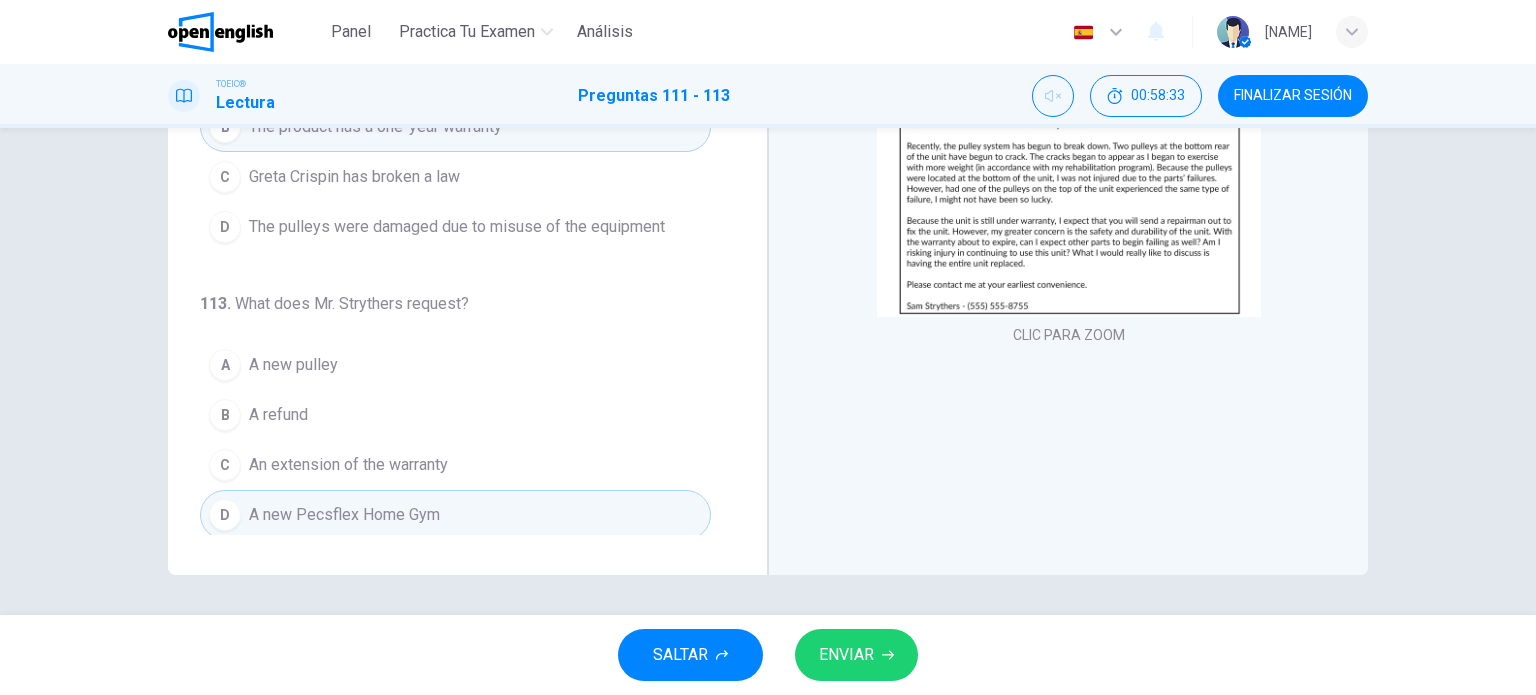 click on "ENVIAR" at bounding box center [846, 655] 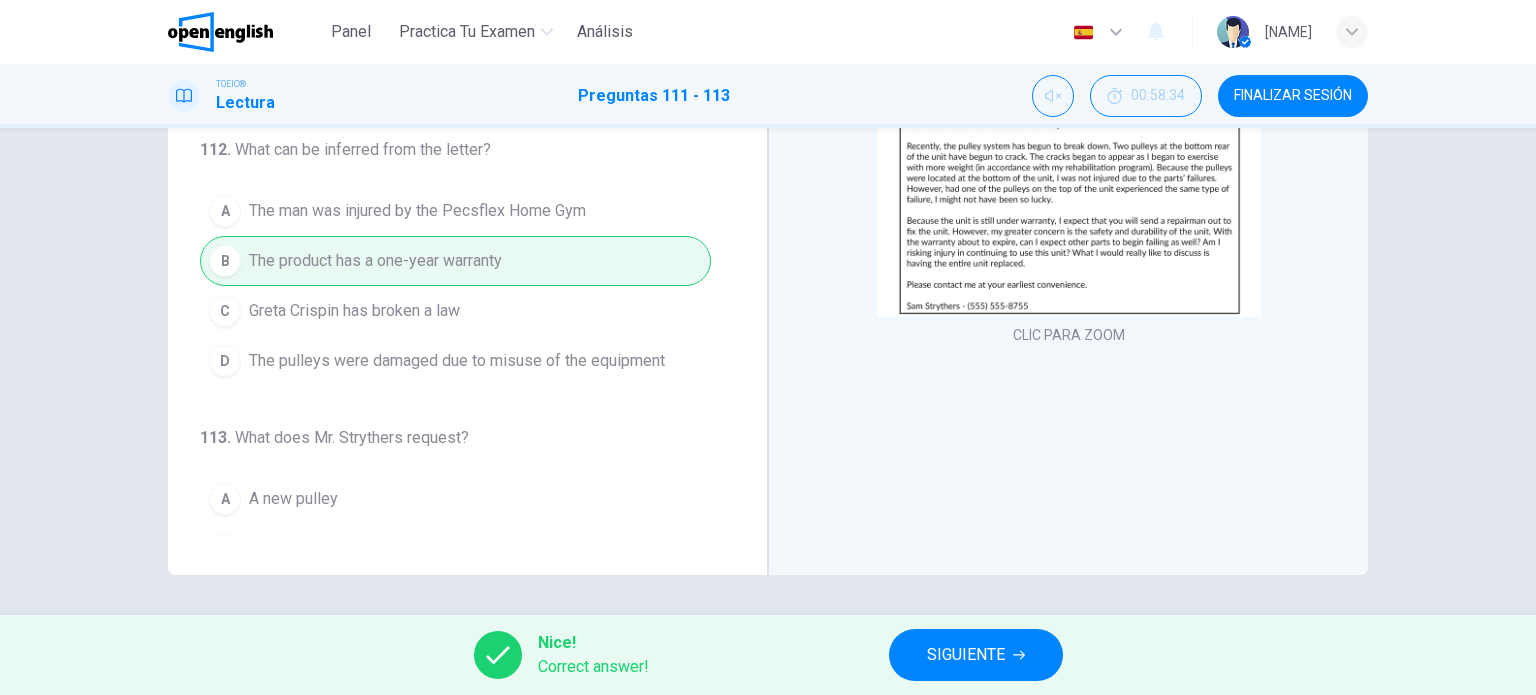 scroll, scrollTop: 0, scrollLeft: 0, axis: both 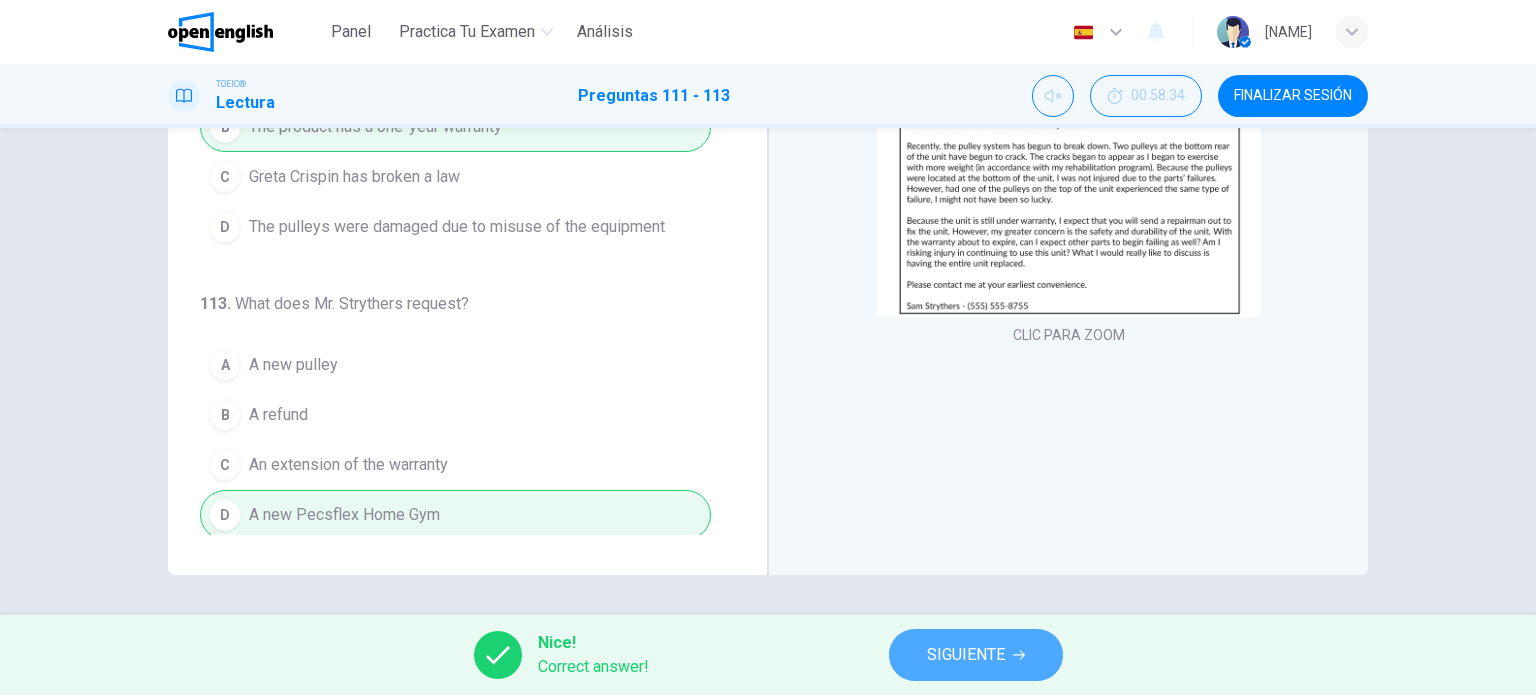 click on "SIGUIENTE" at bounding box center [976, 655] 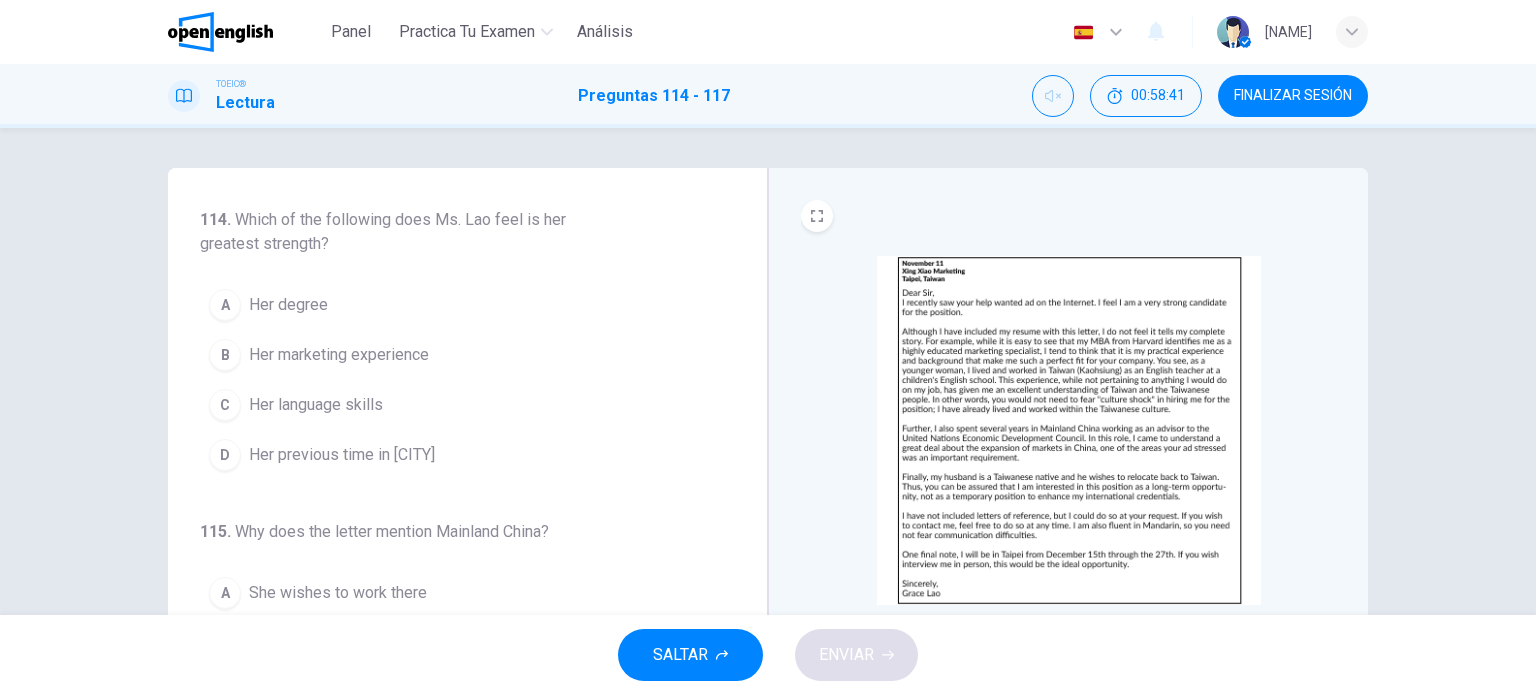 click at bounding box center [1069, 430] 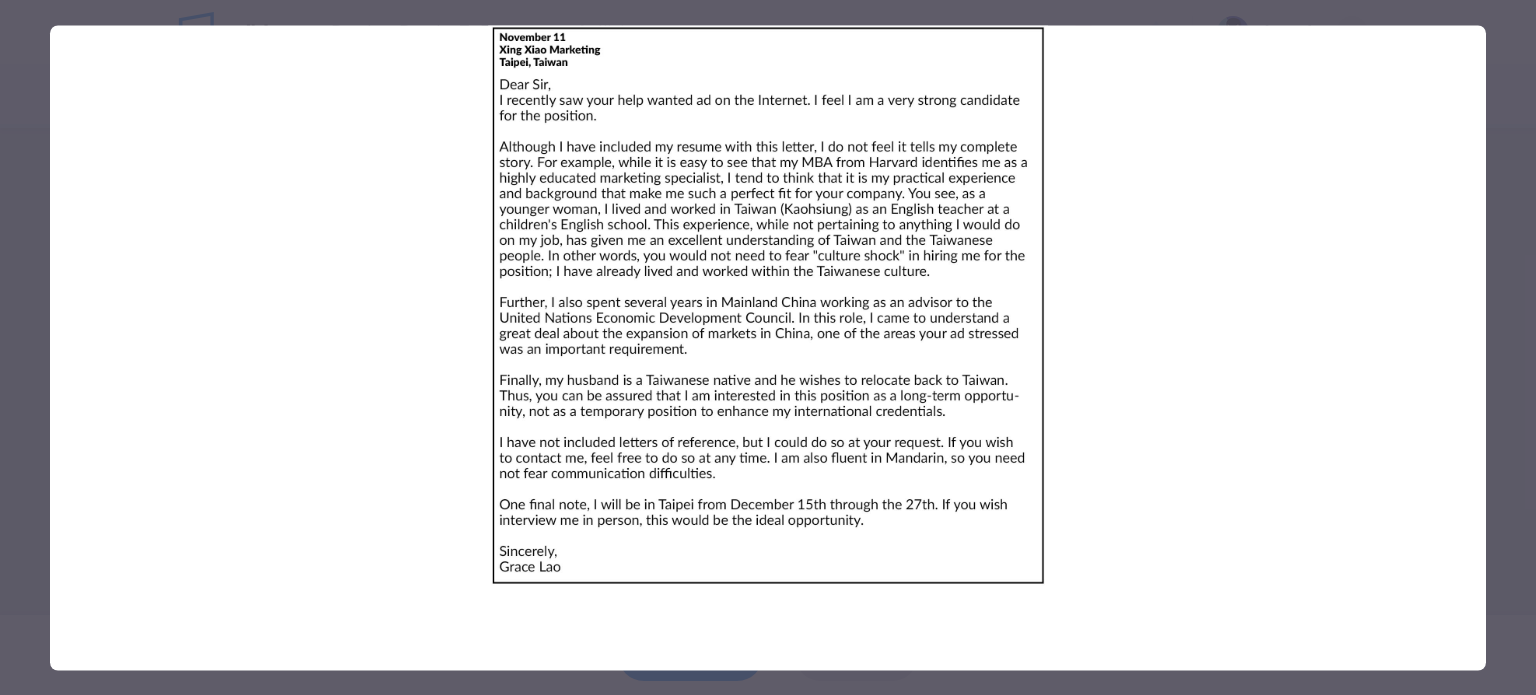 click at bounding box center [768, 347] 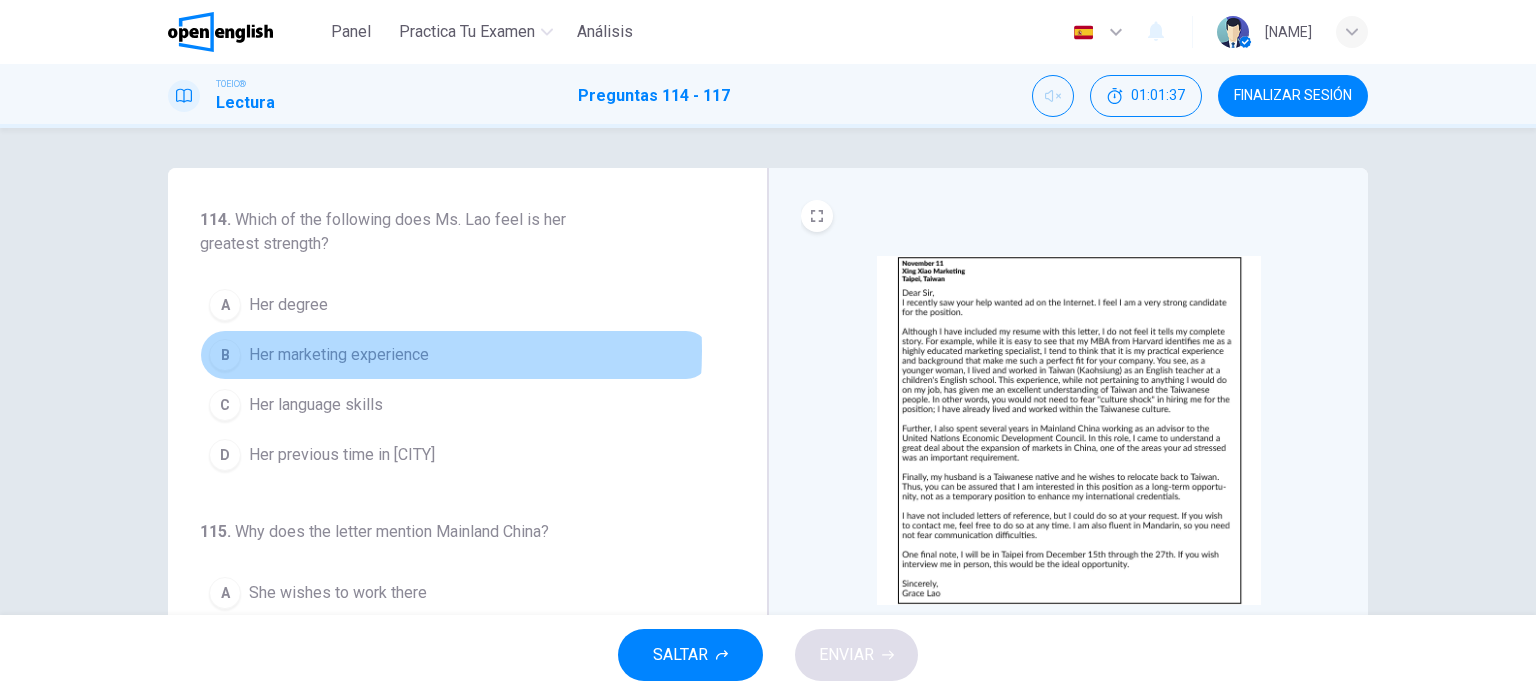 click on "Her marketing experience" at bounding box center [339, 355] 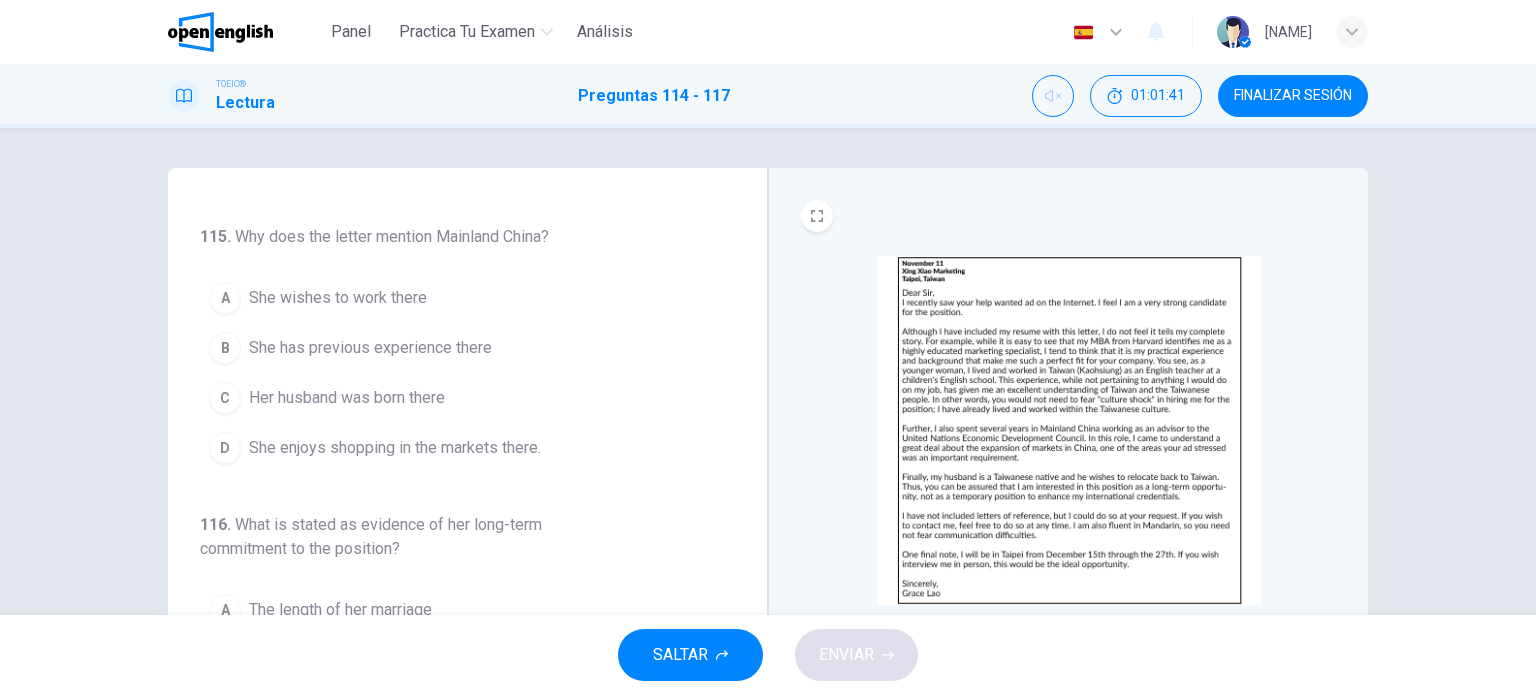 scroll, scrollTop: 300, scrollLeft: 0, axis: vertical 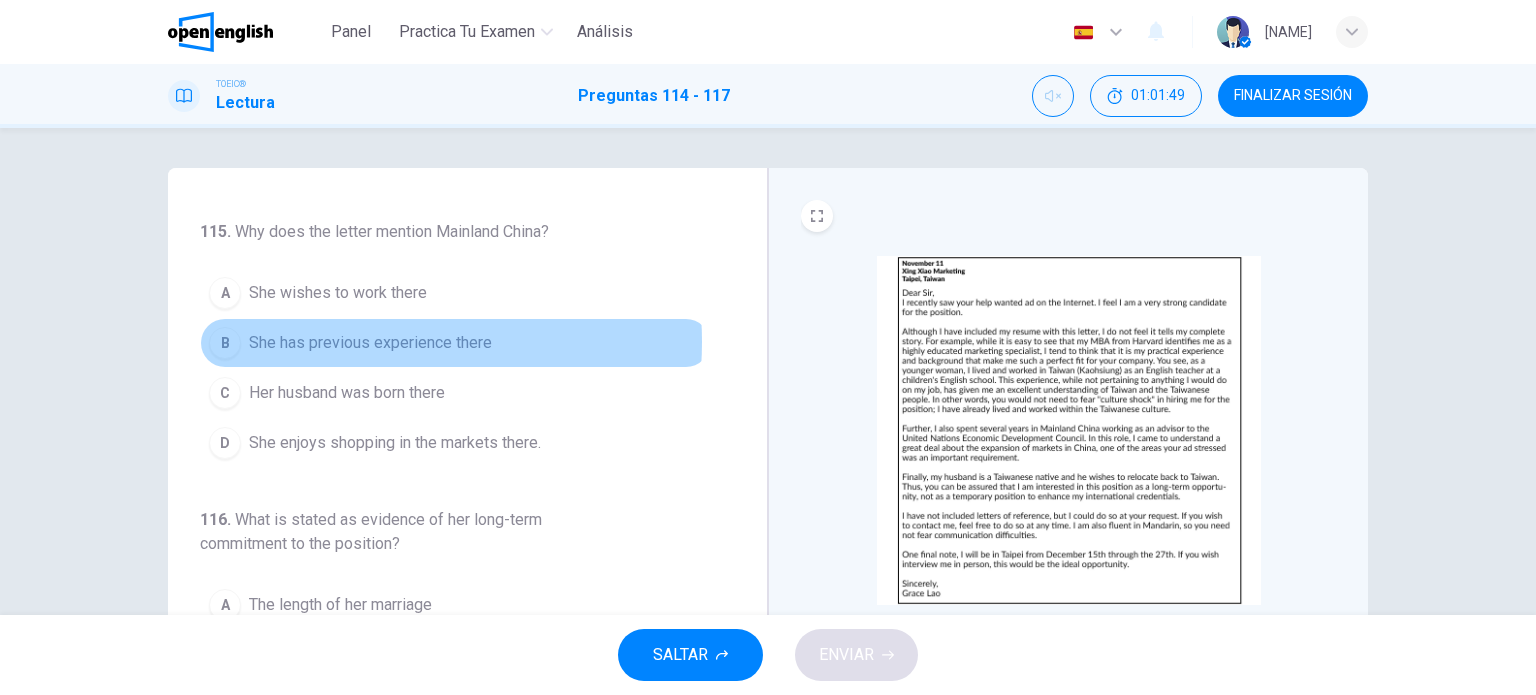 click on "She has previous experience there" at bounding box center (370, 343) 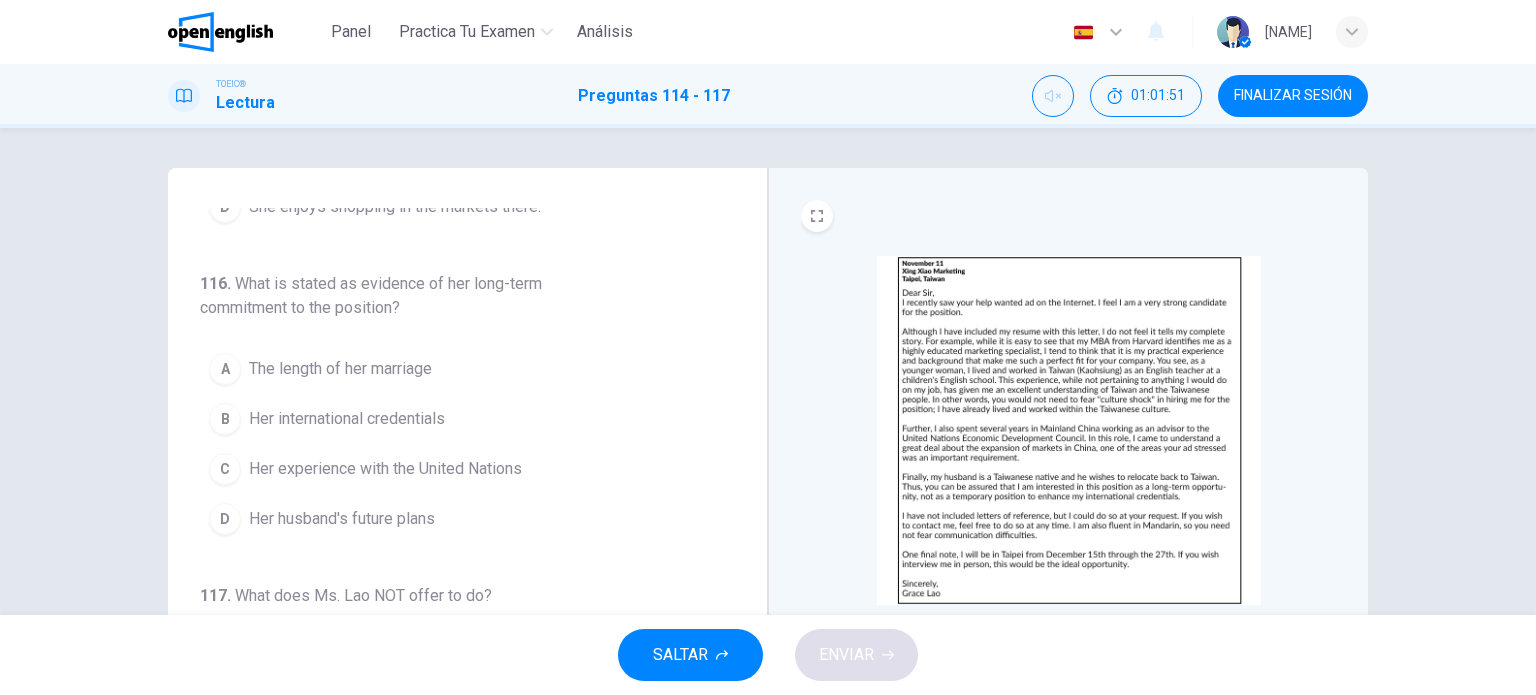 scroll, scrollTop: 538, scrollLeft: 0, axis: vertical 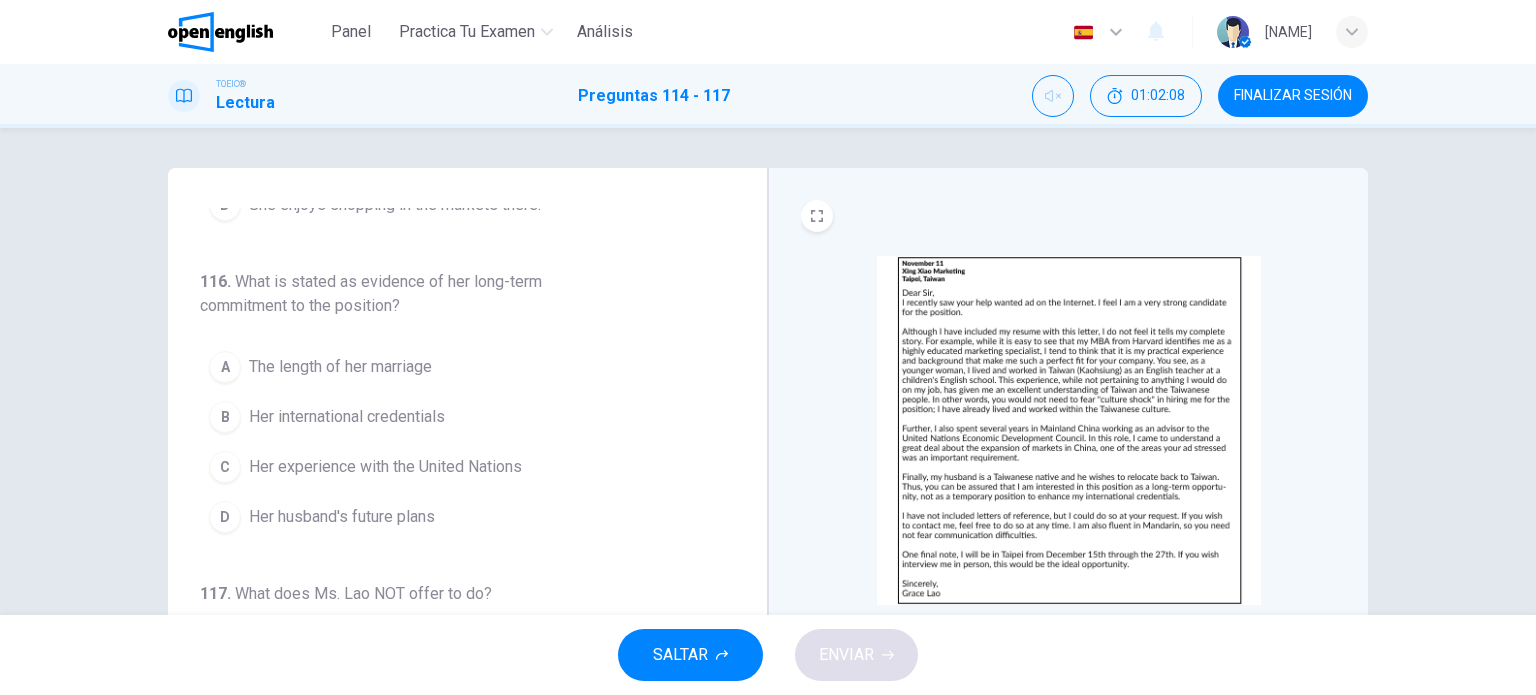 click on "Her husband's future plans" at bounding box center (342, 517) 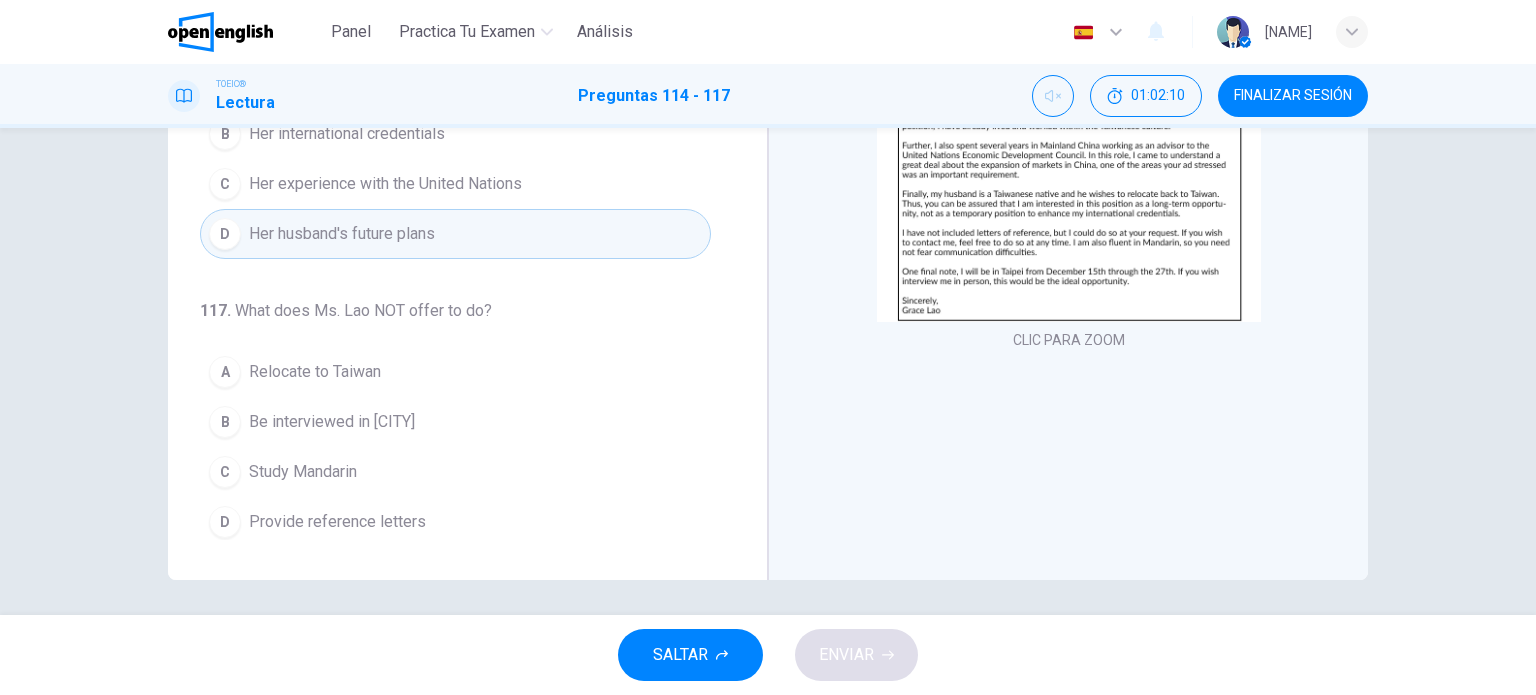 scroll, scrollTop: 288, scrollLeft: 0, axis: vertical 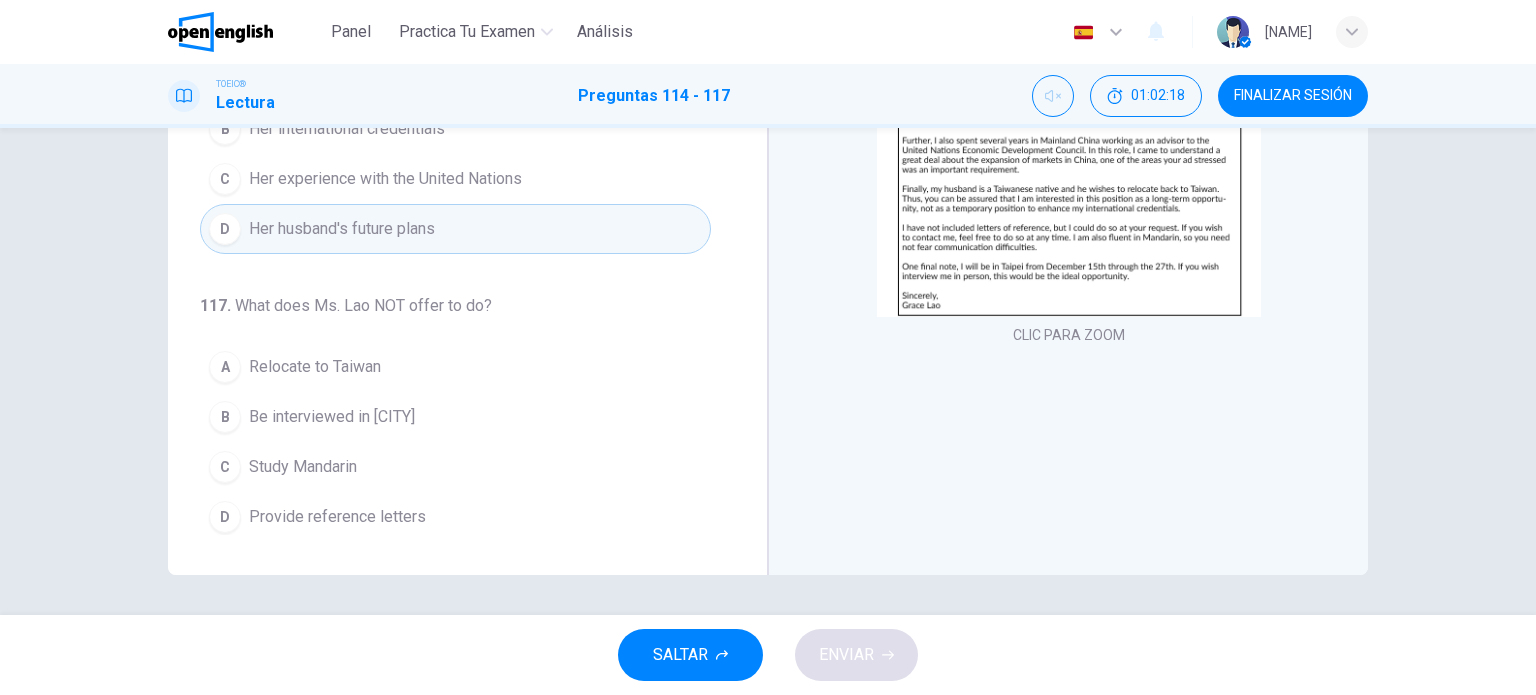 click on "Study Mandarin" at bounding box center (303, 467) 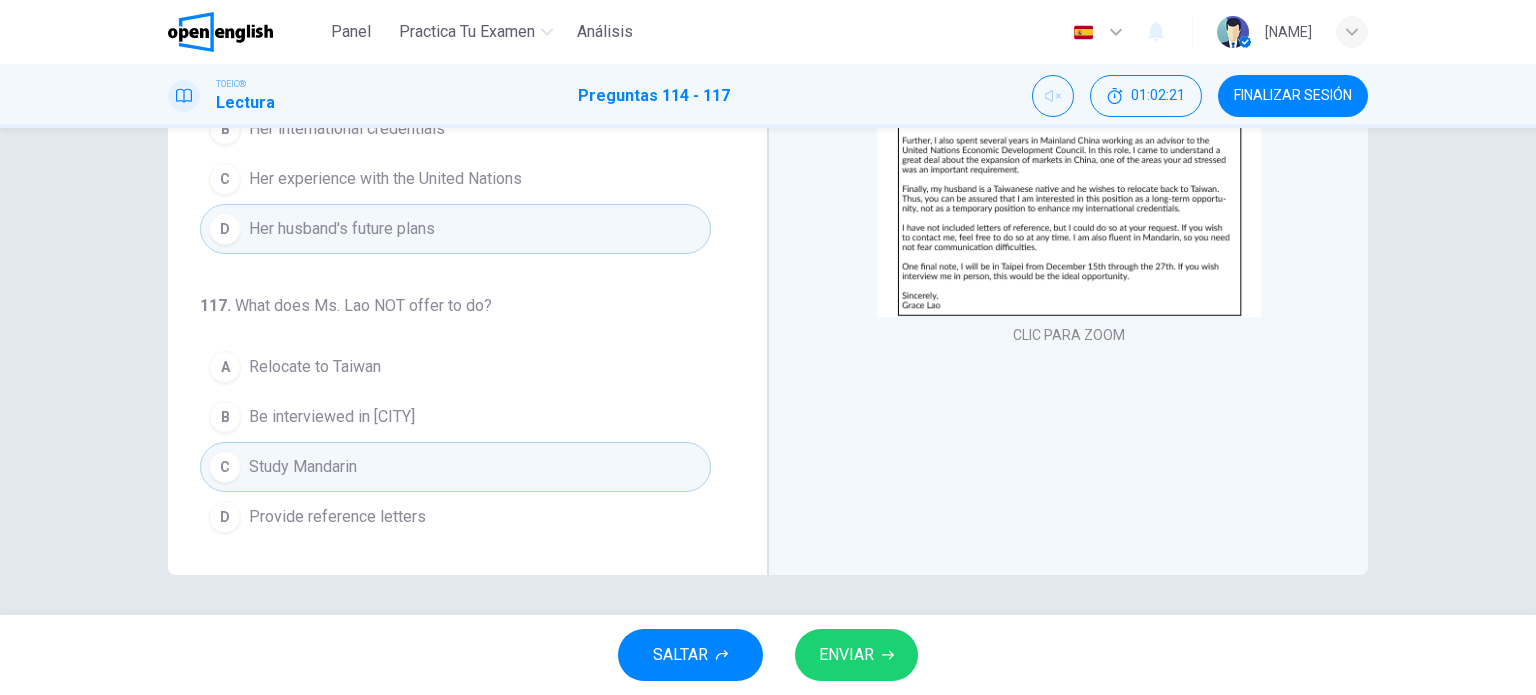 drag, startPoint x: 860, startPoint y: 655, endPoint x: 745, endPoint y: 637, distance: 116.40017 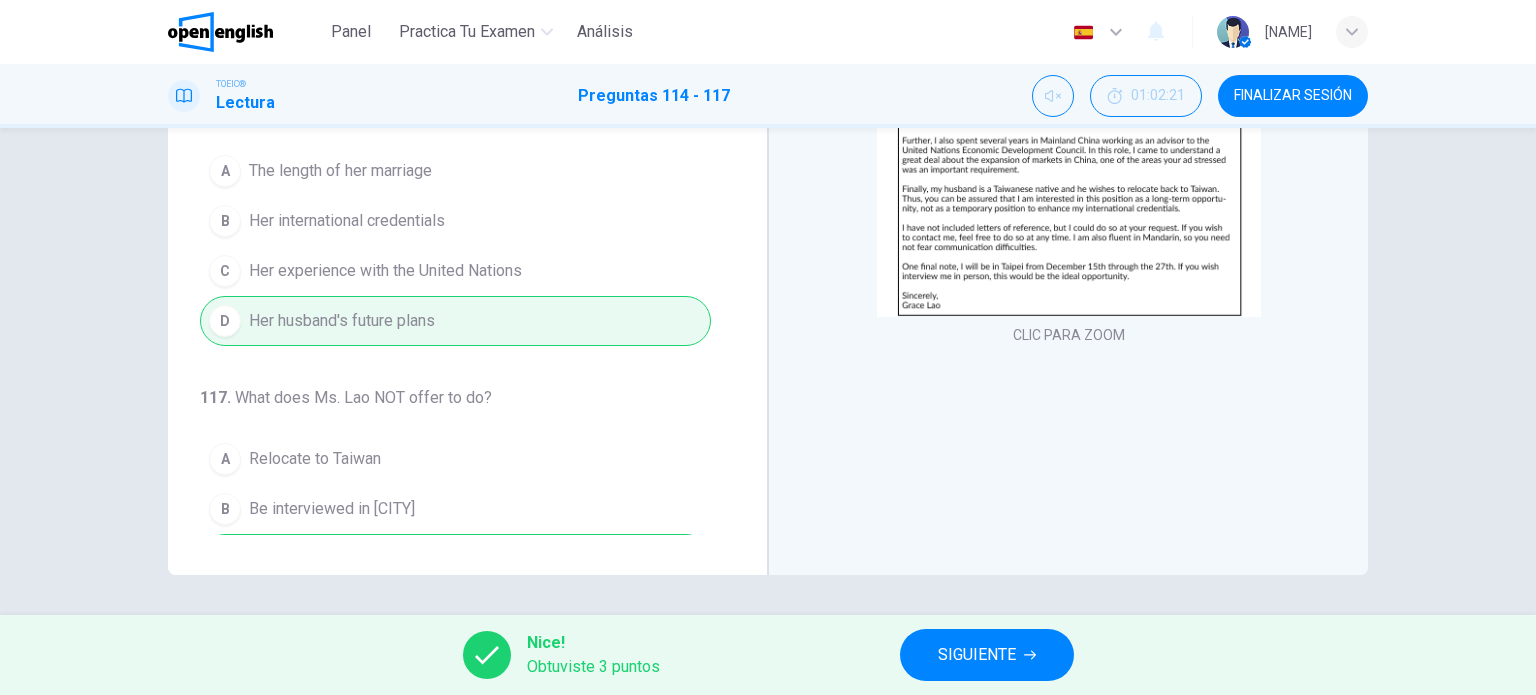 scroll, scrollTop: 538, scrollLeft: 0, axis: vertical 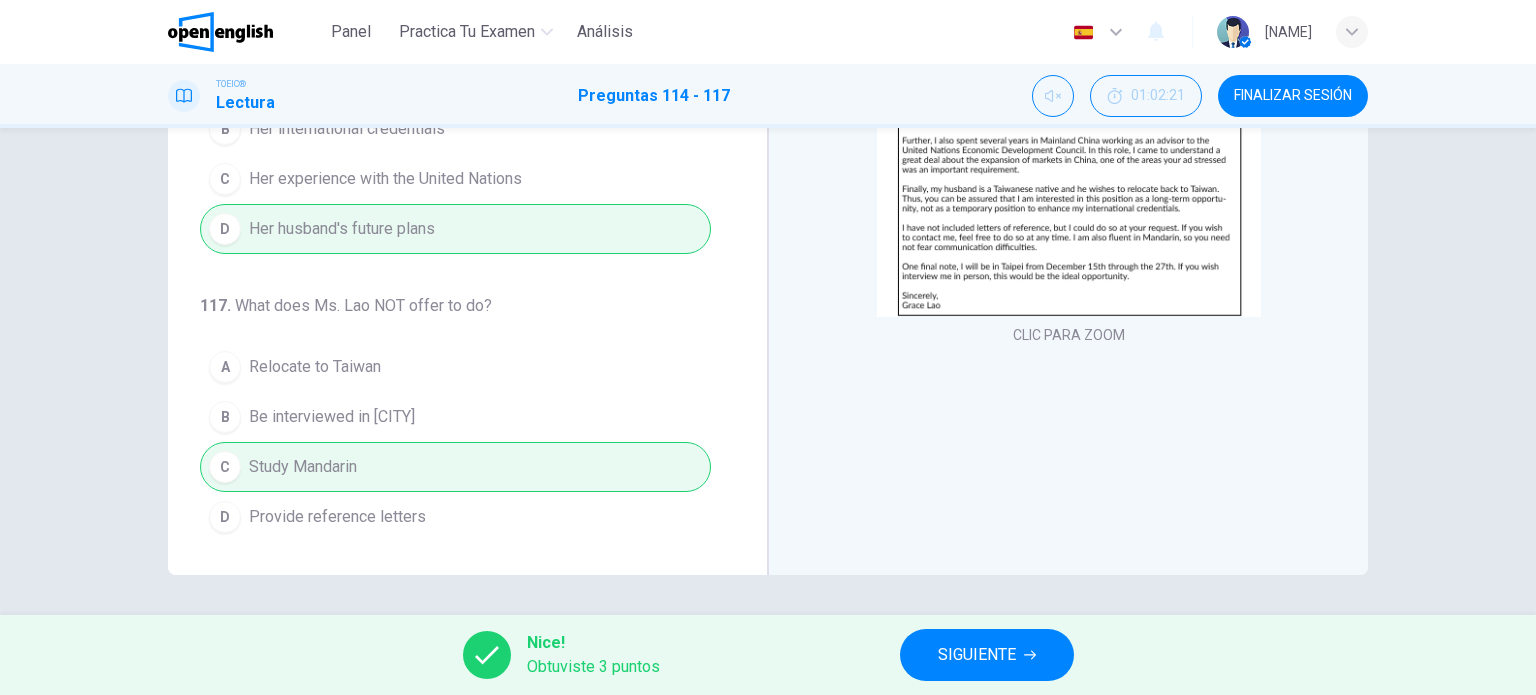 click on "SIGUIENTE" at bounding box center (977, 655) 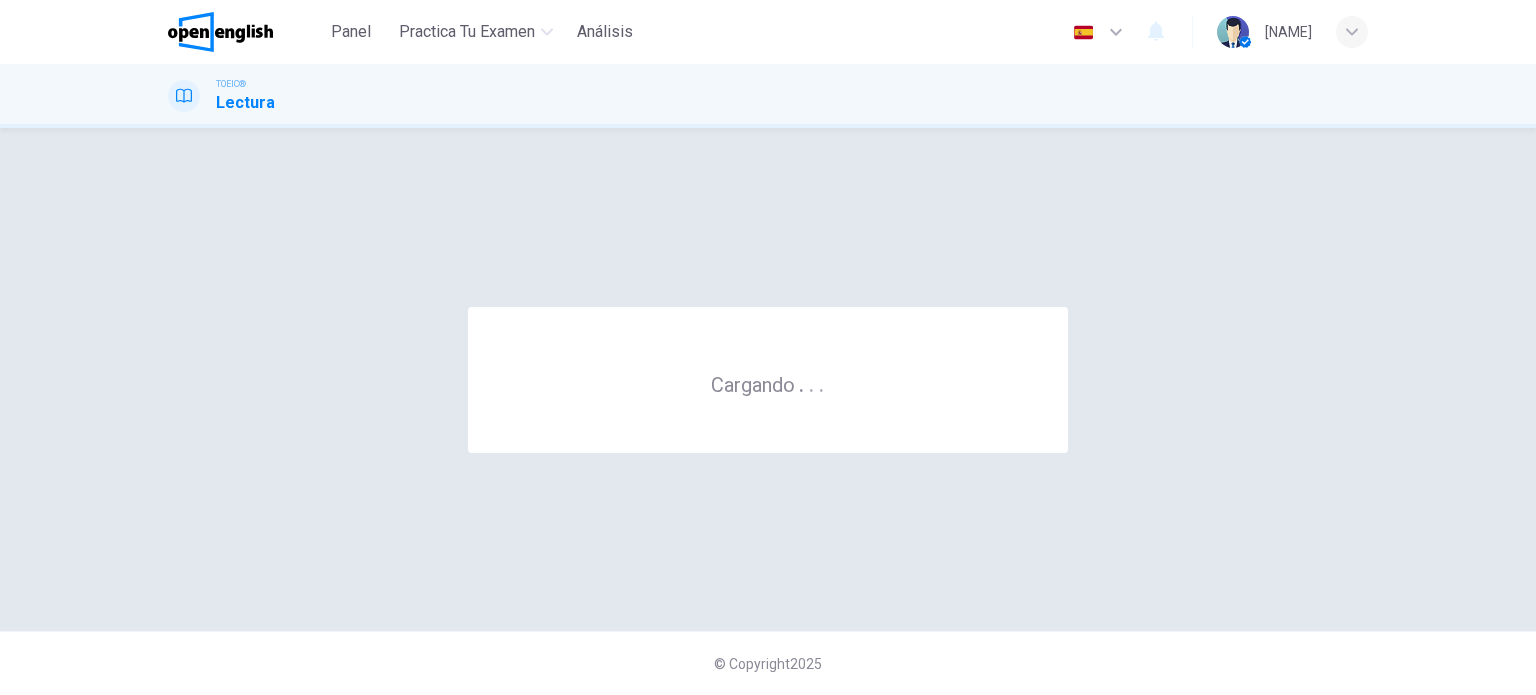 scroll, scrollTop: 0, scrollLeft: 0, axis: both 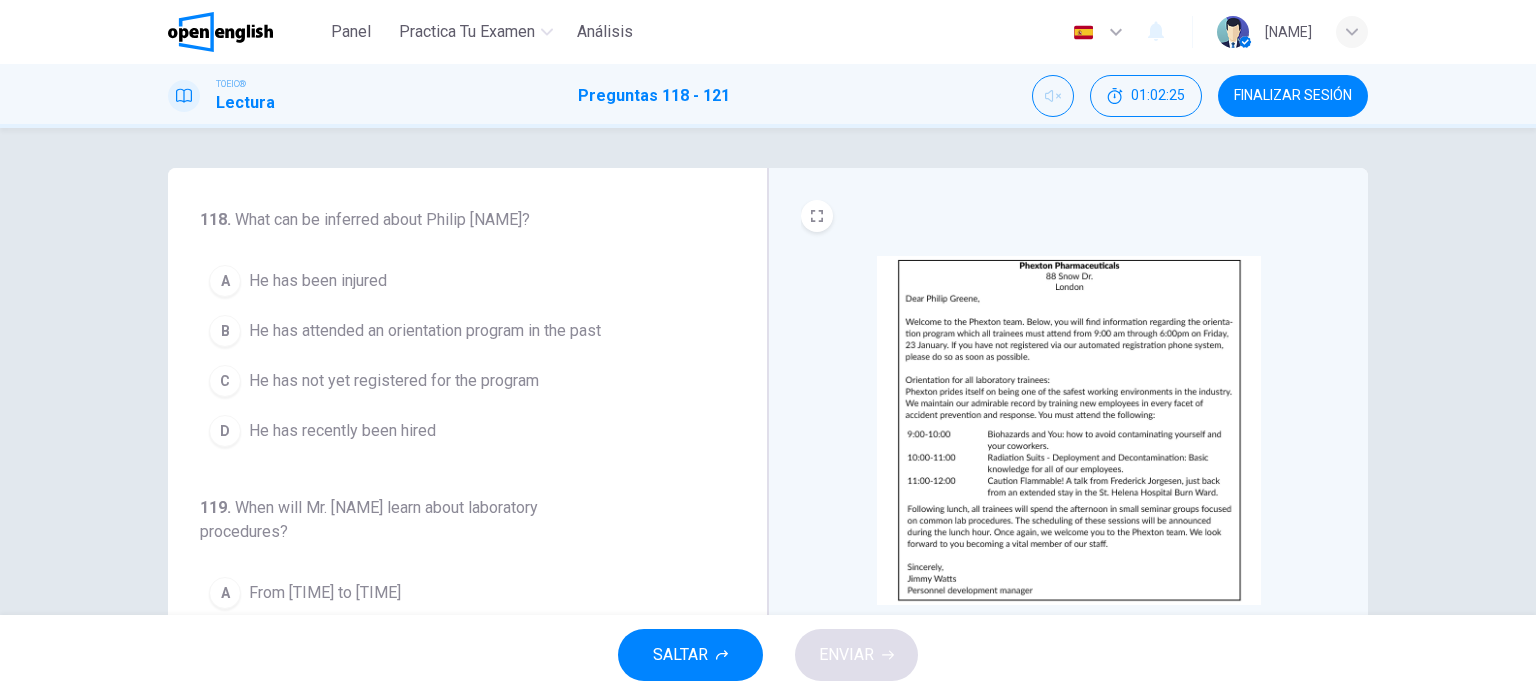 click at bounding box center (1069, 430) 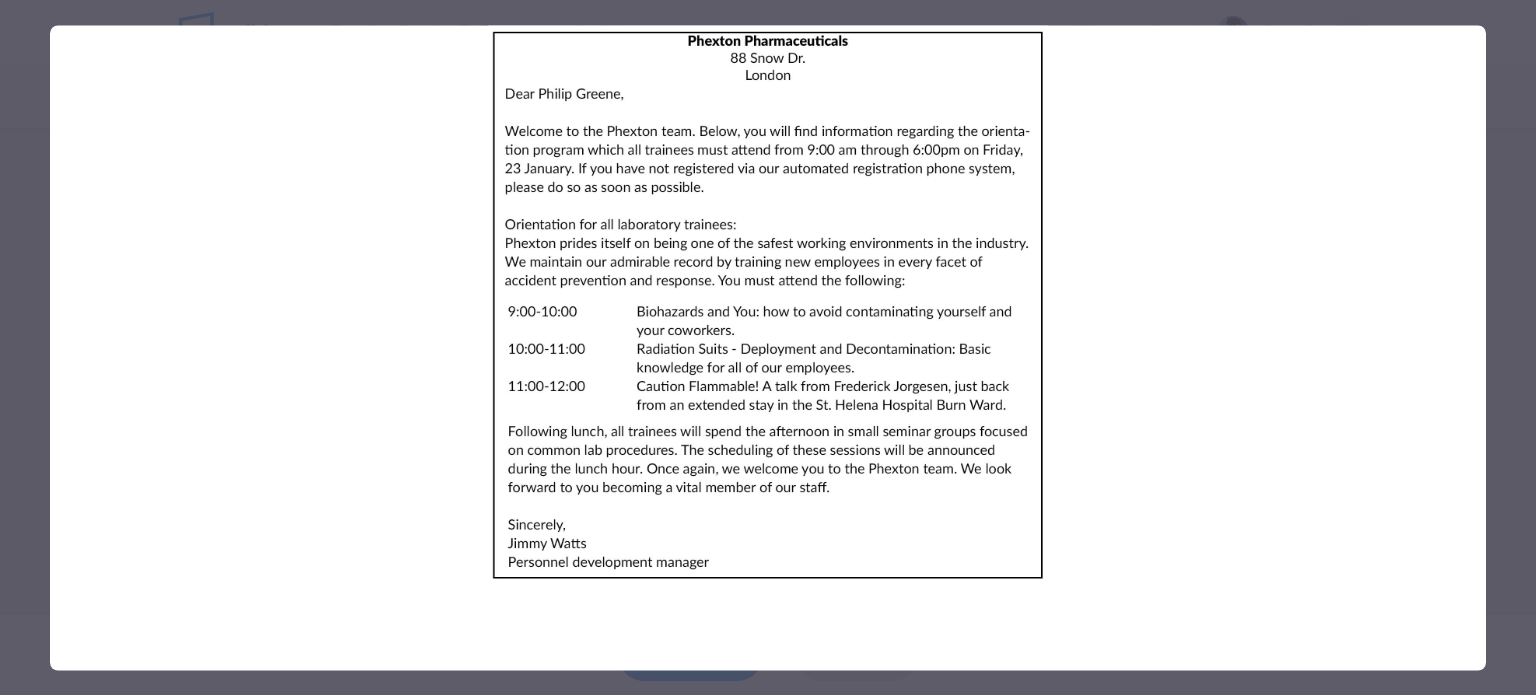 click at bounding box center (768, 347) 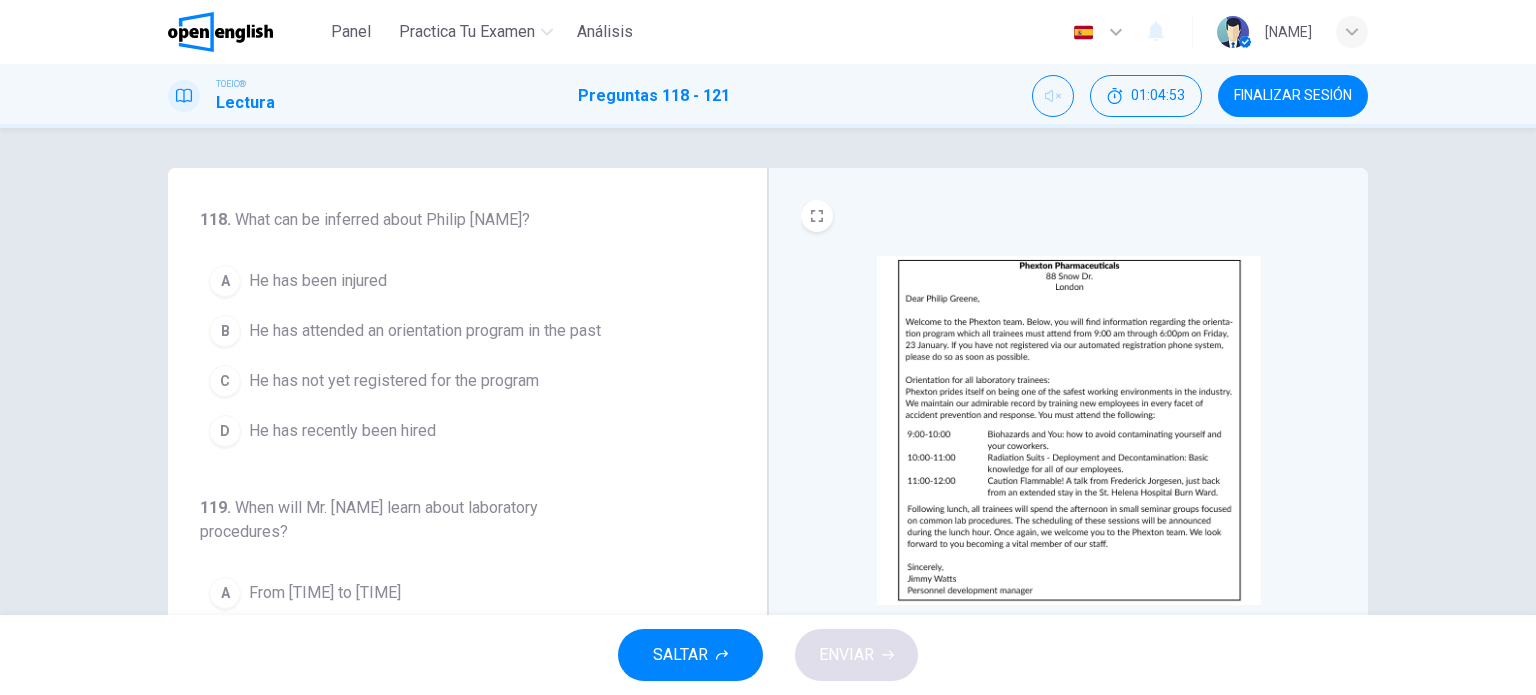 click on "He has recently been hired" at bounding box center (342, 431) 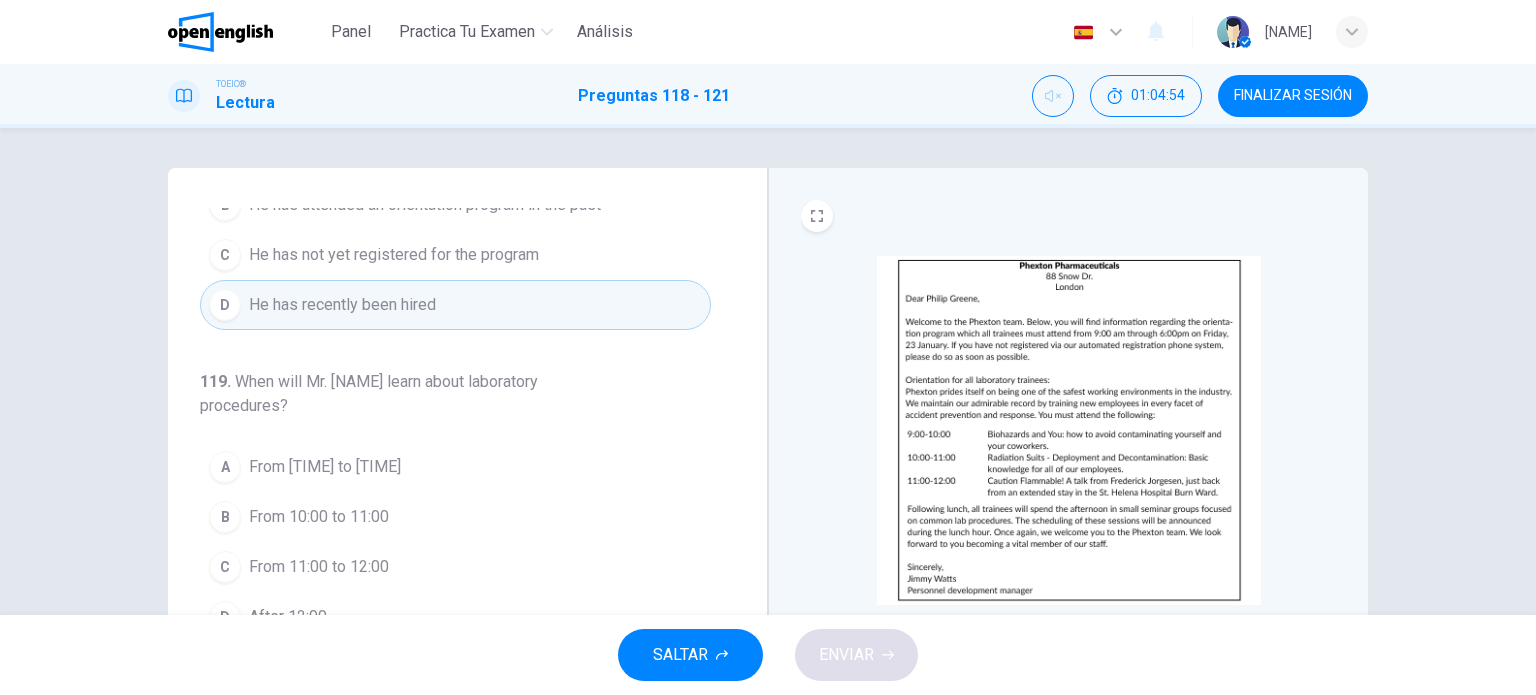 scroll, scrollTop: 200, scrollLeft: 0, axis: vertical 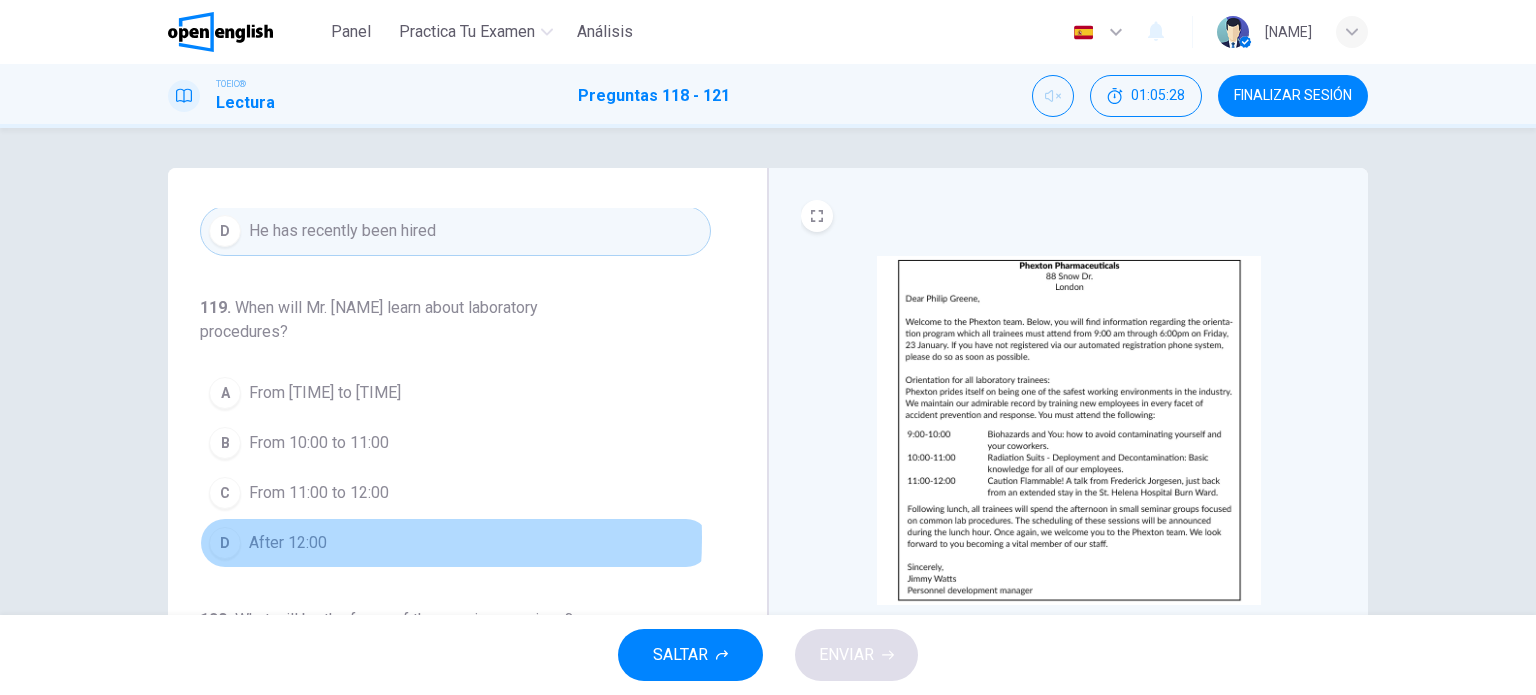 click on "After 12:00" at bounding box center [288, 543] 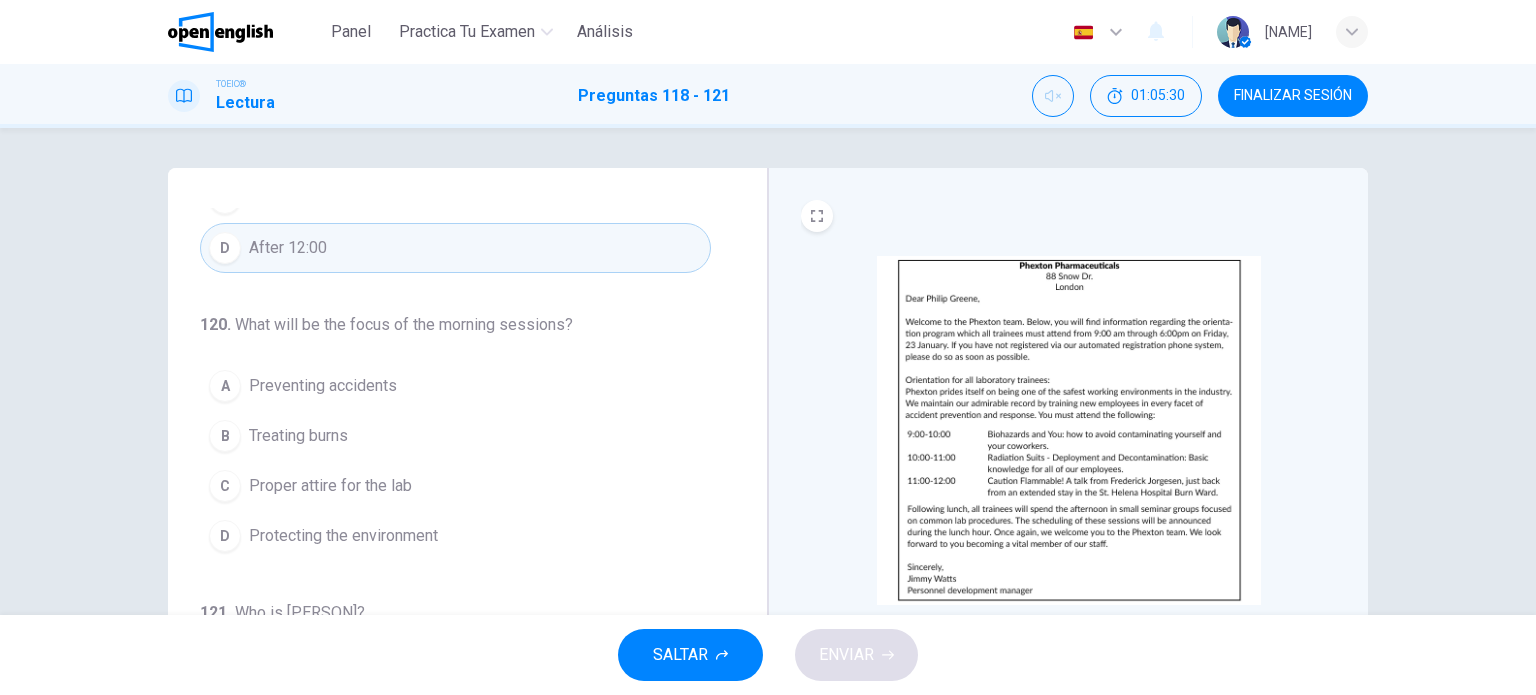 scroll, scrollTop: 500, scrollLeft: 0, axis: vertical 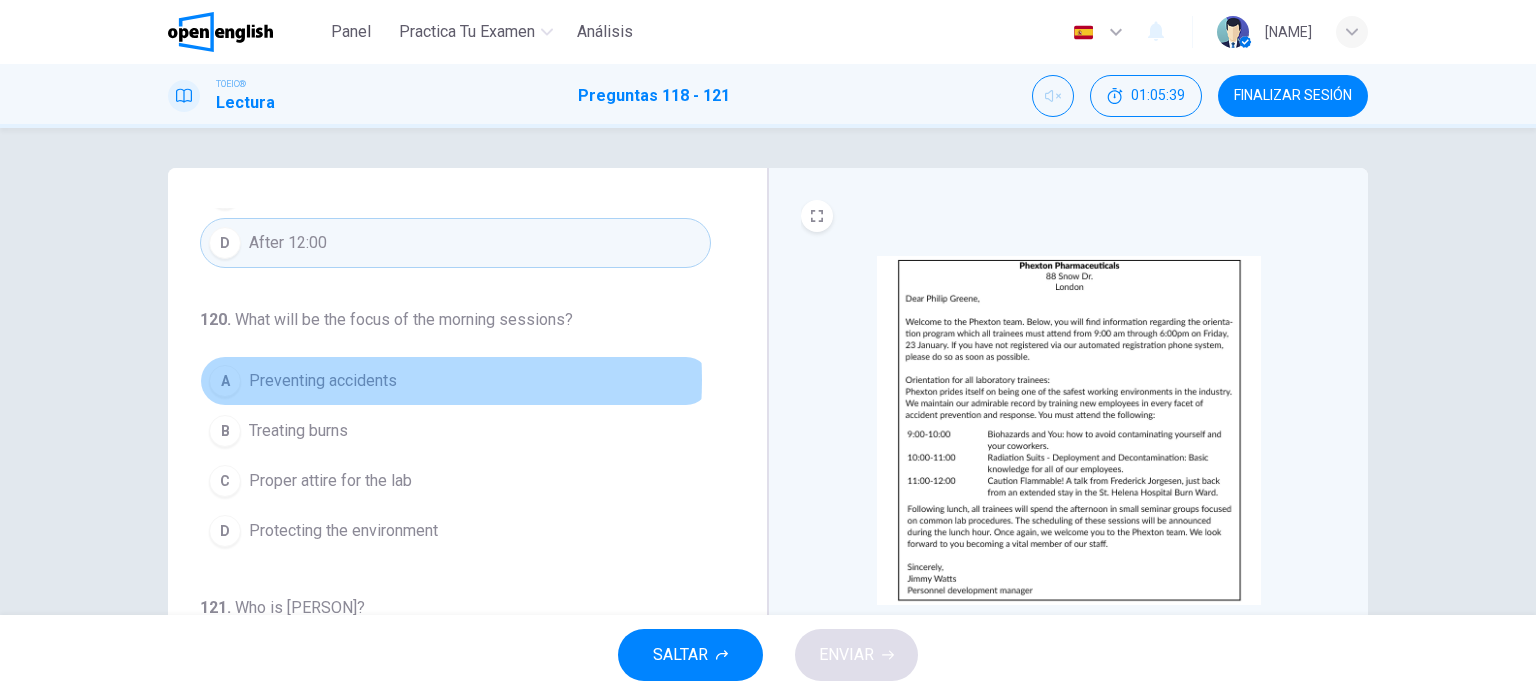 click on "Preventing accidents" at bounding box center (323, 381) 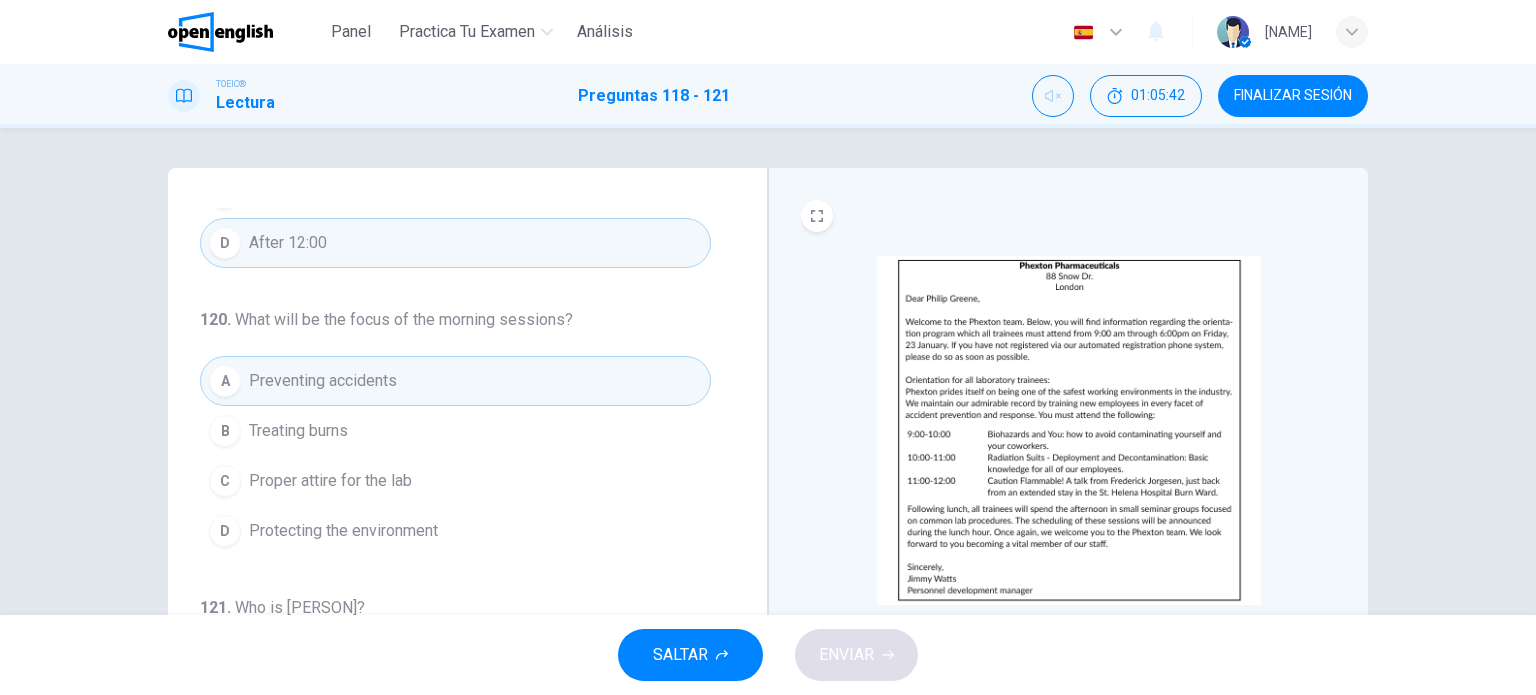 scroll, scrollTop: 514, scrollLeft: 0, axis: vertical 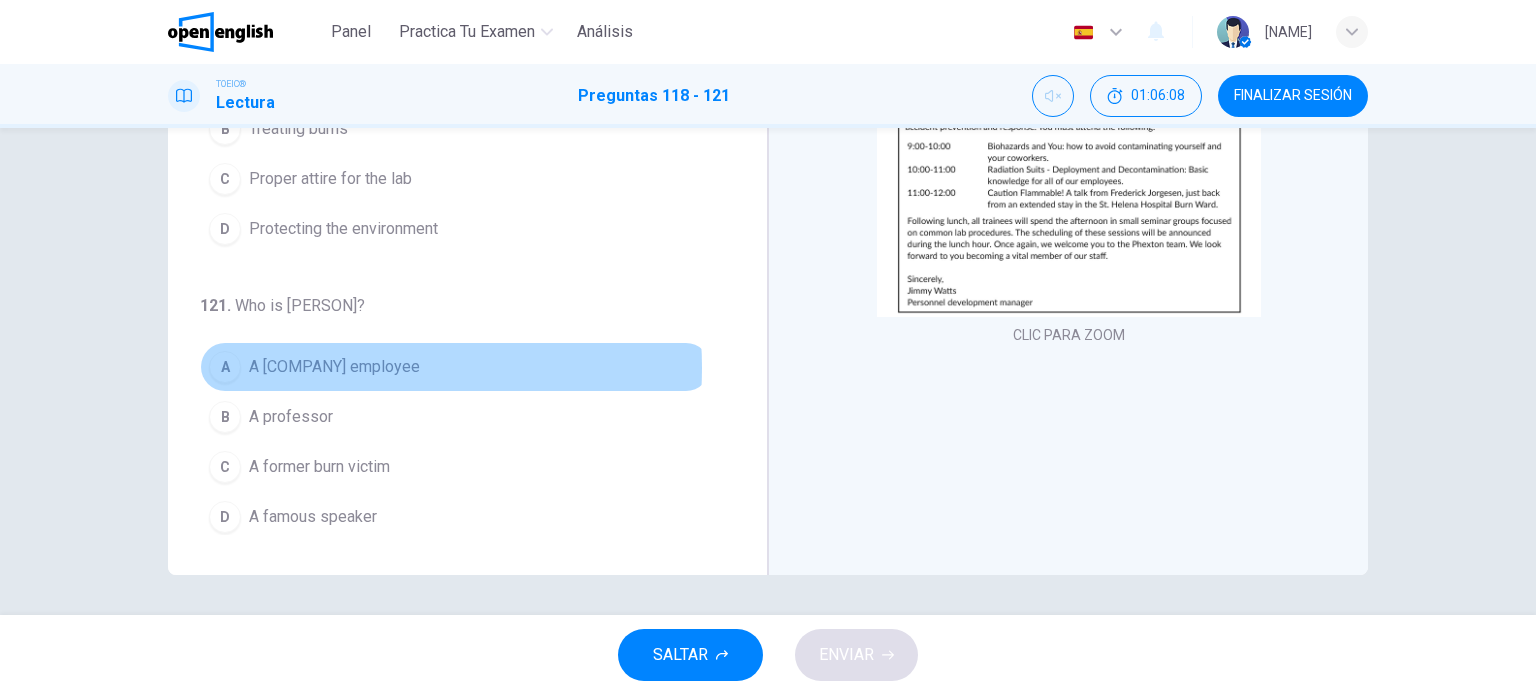 click on "A [COMPANY] employee" at bounding box center (334, 367) 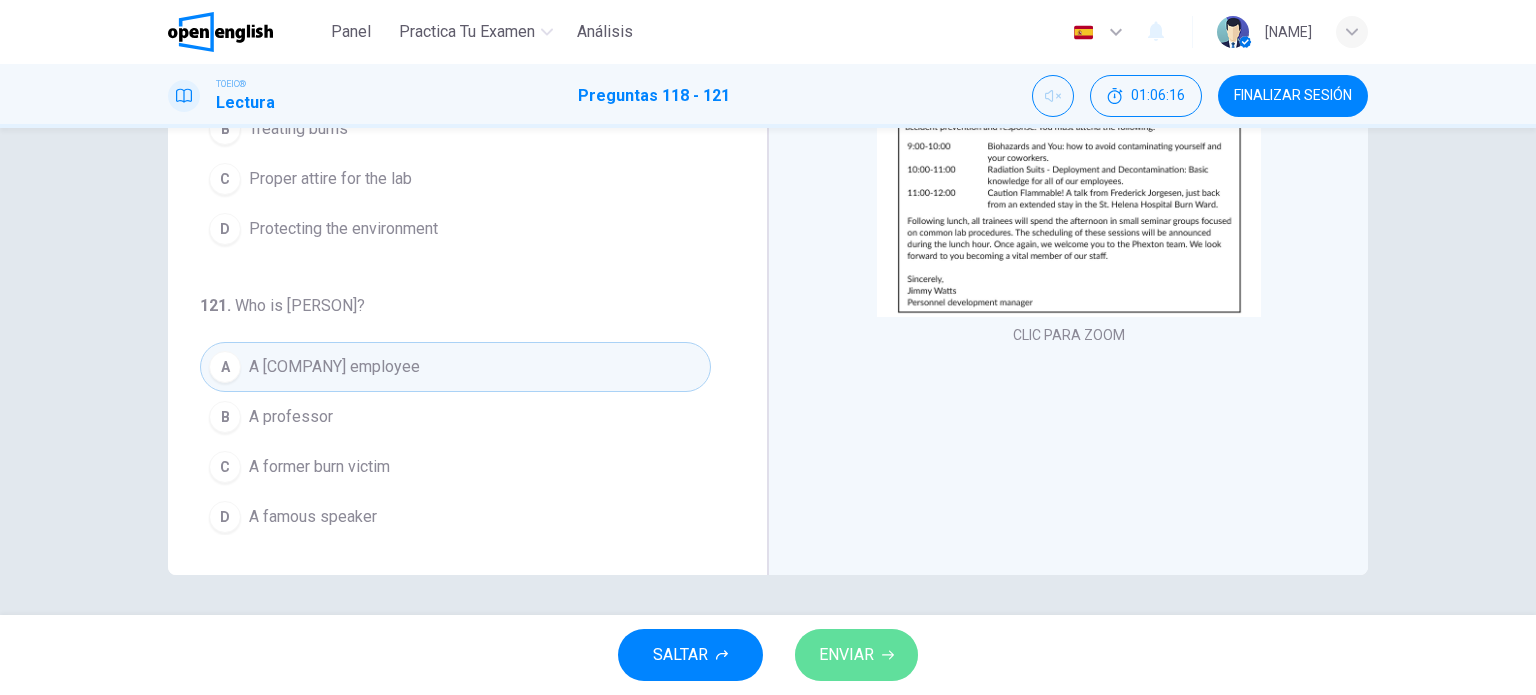click on "ENVIAR" at bounding box center [846, 655] 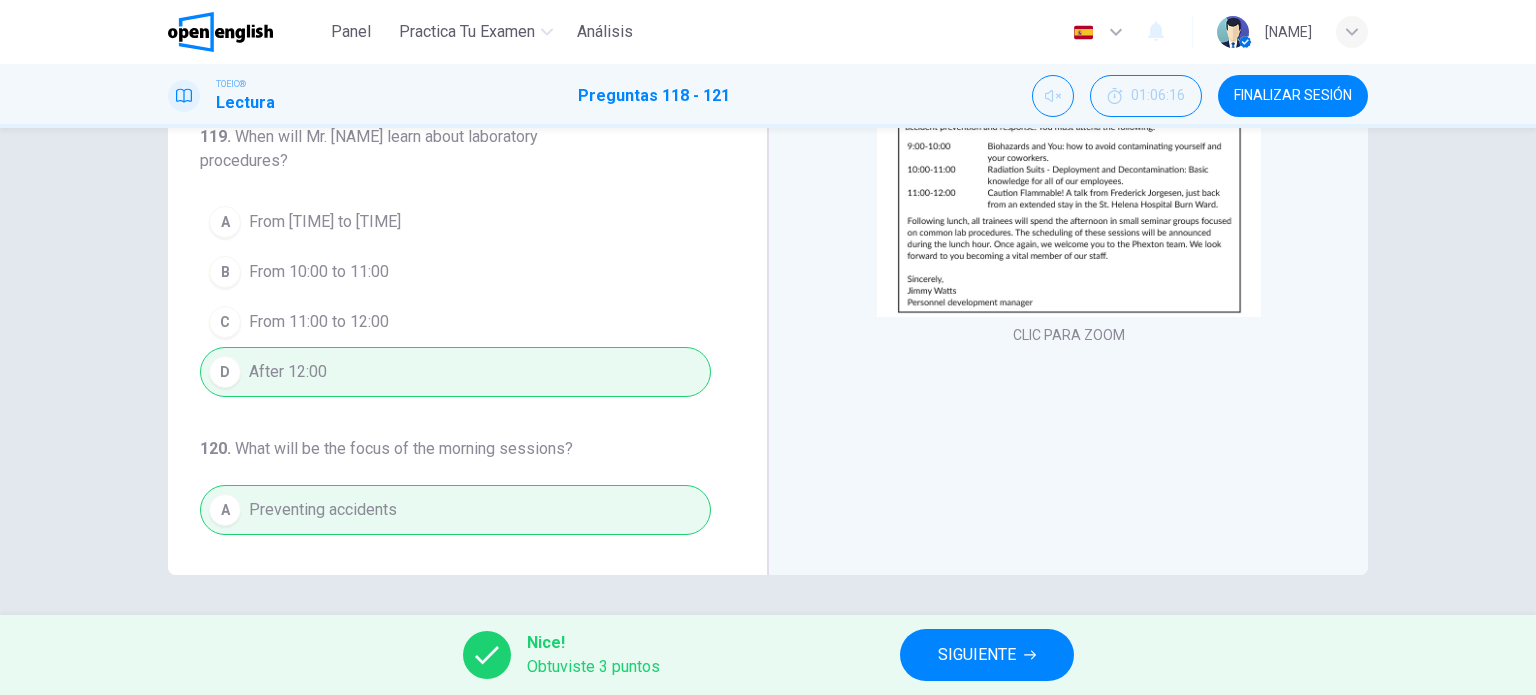 scroll, scrollTop: 0, scrollLeft: 0, axis: both 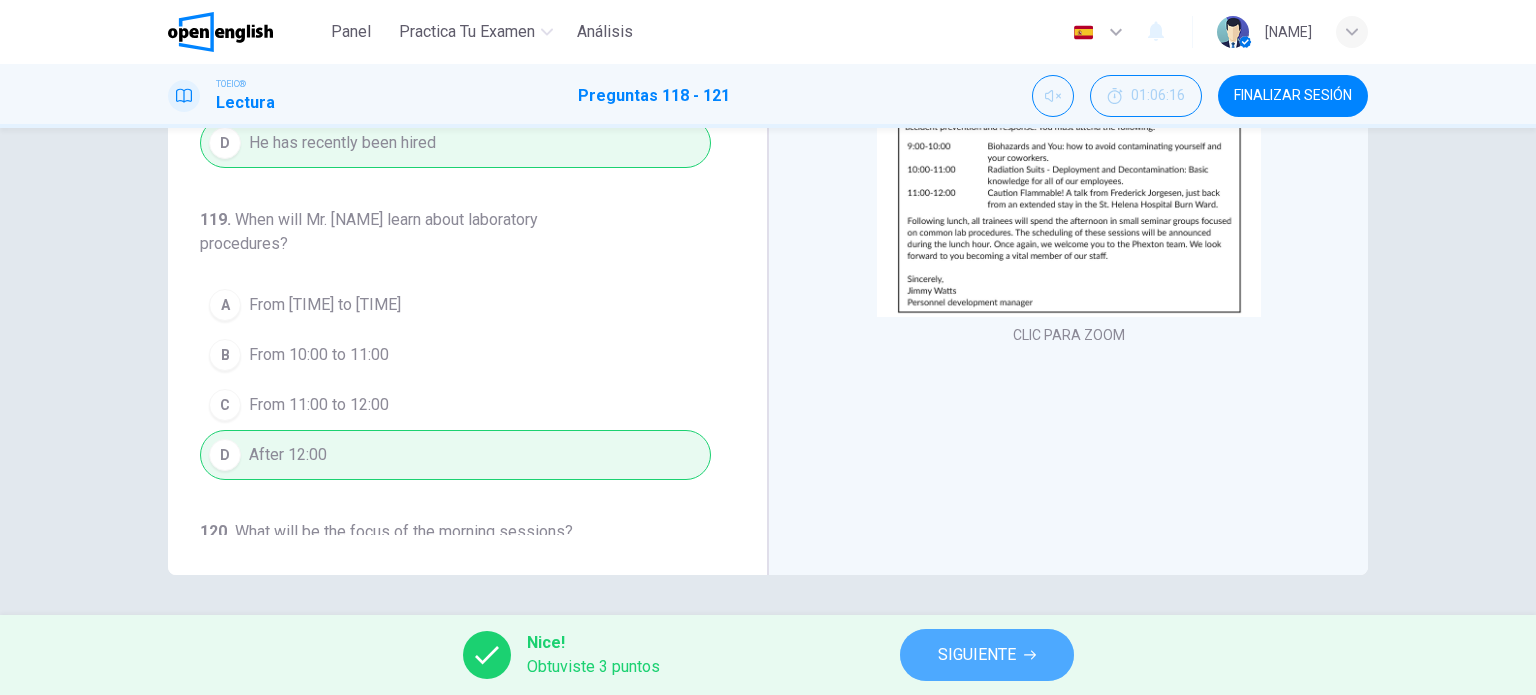 click on "SIGUIENTE" at bounding box center [987, 655] 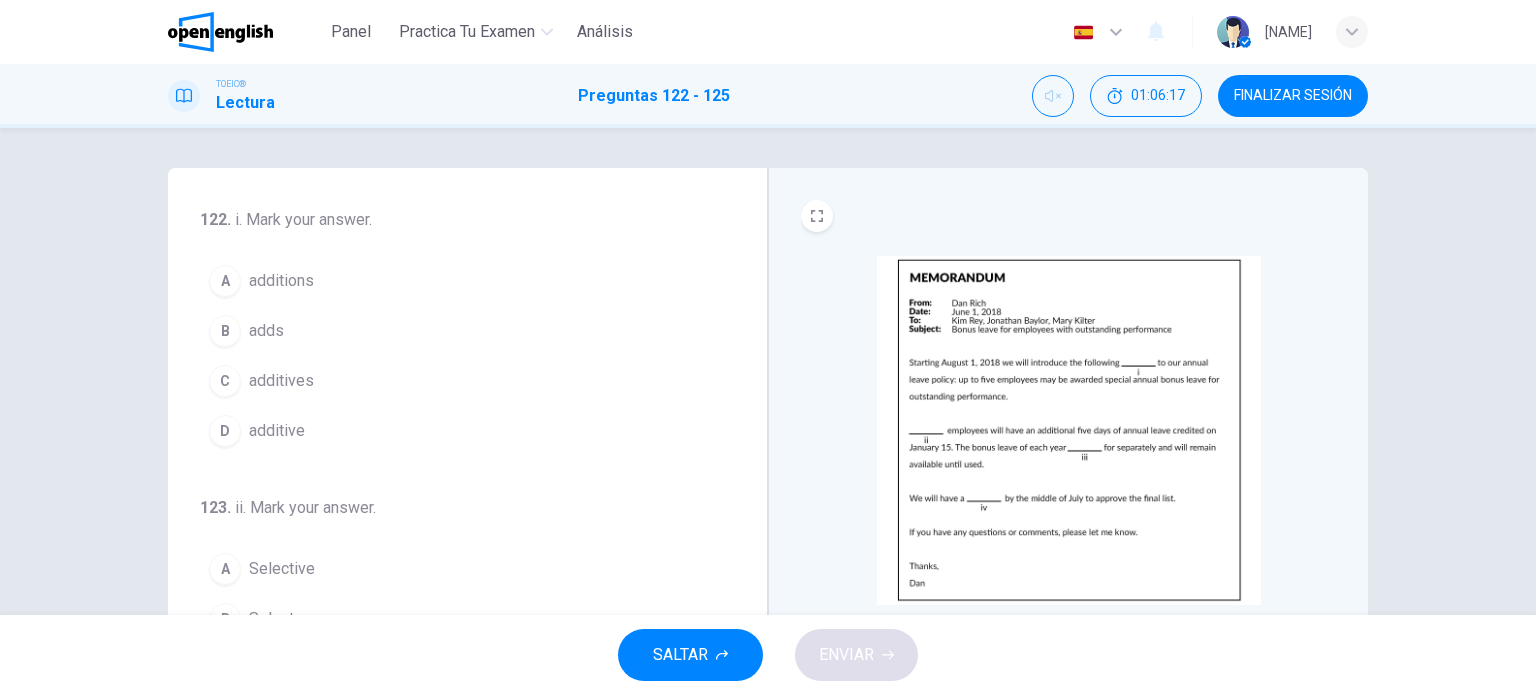 click at bounding box center [1069, 430] 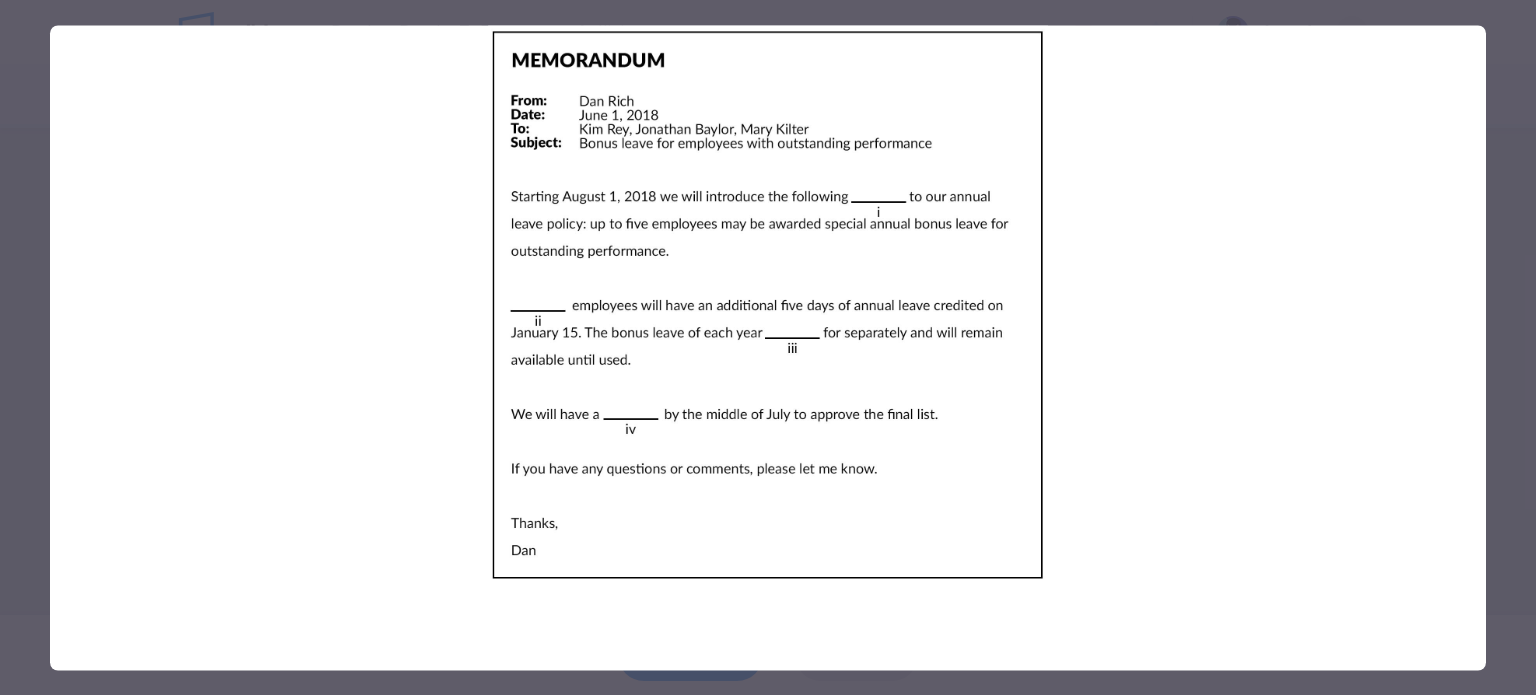 click at bounding box center (768, 347) 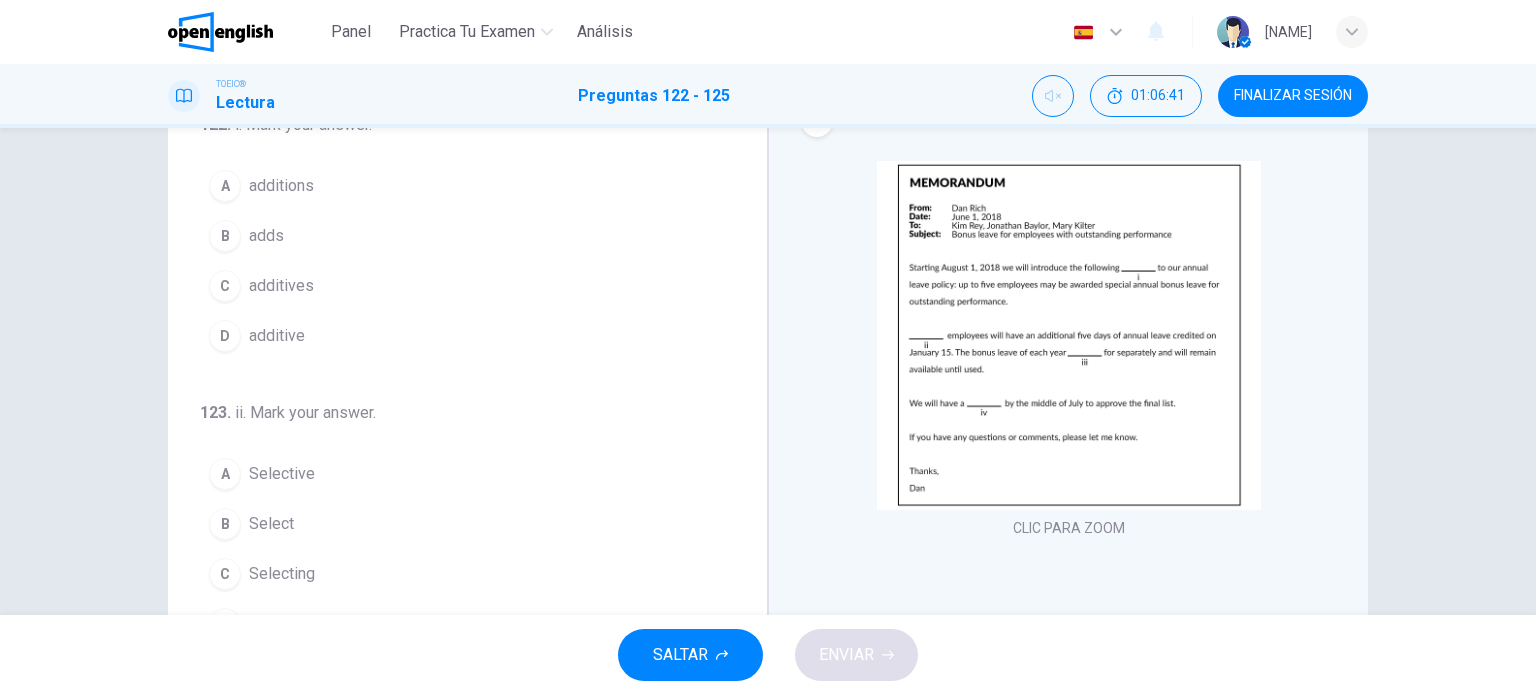 scroll, scrollTop: 100, scrollLeft: 0, axis: vertical 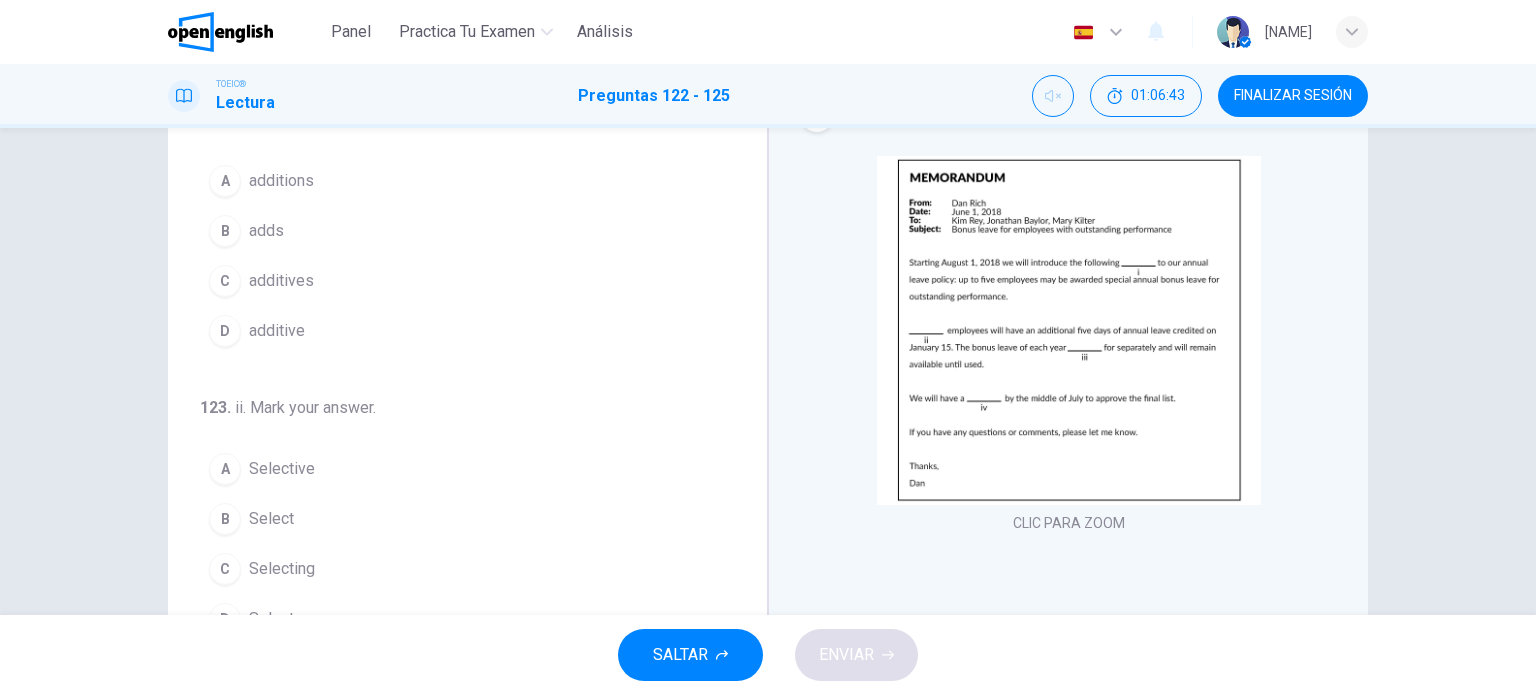 click on "CLIC PARA ZOOM" at bounding box center (1069, 523) 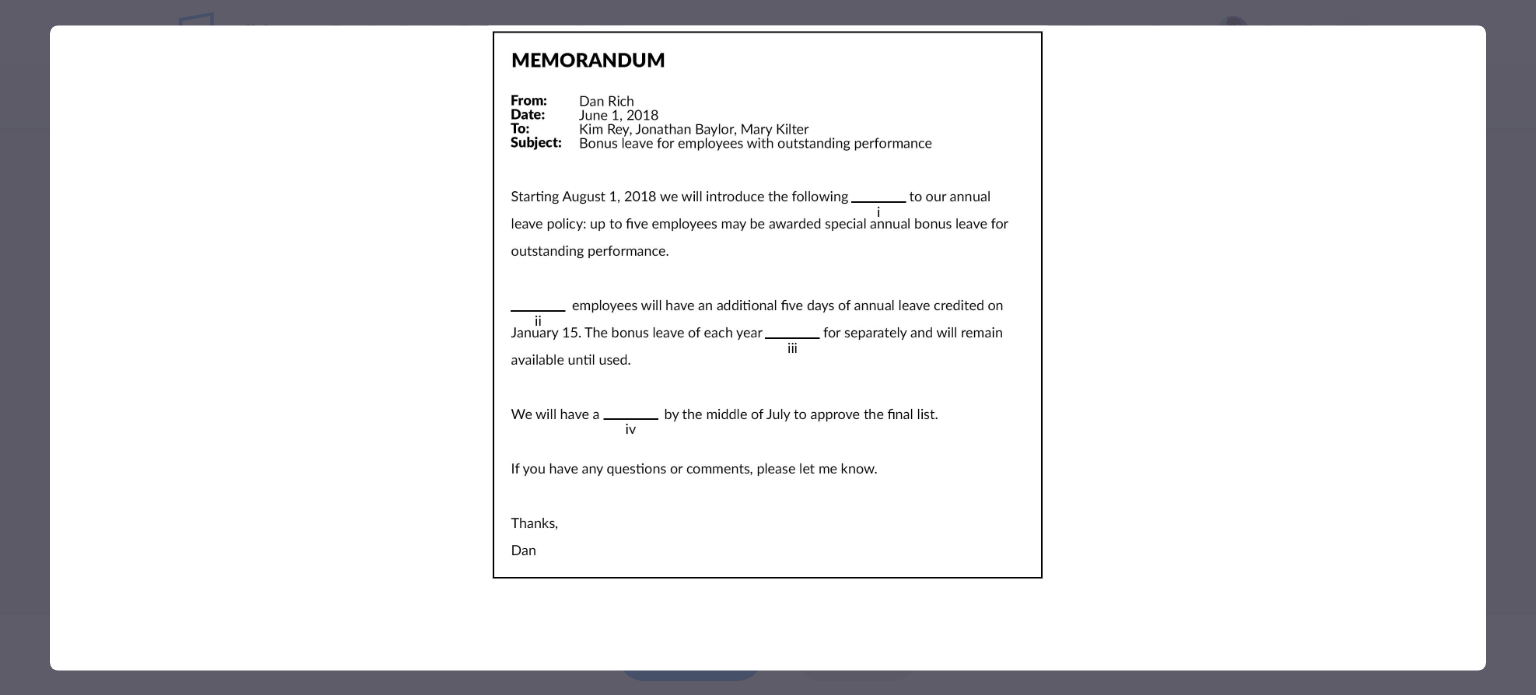 click at bounding box center [768, 347] 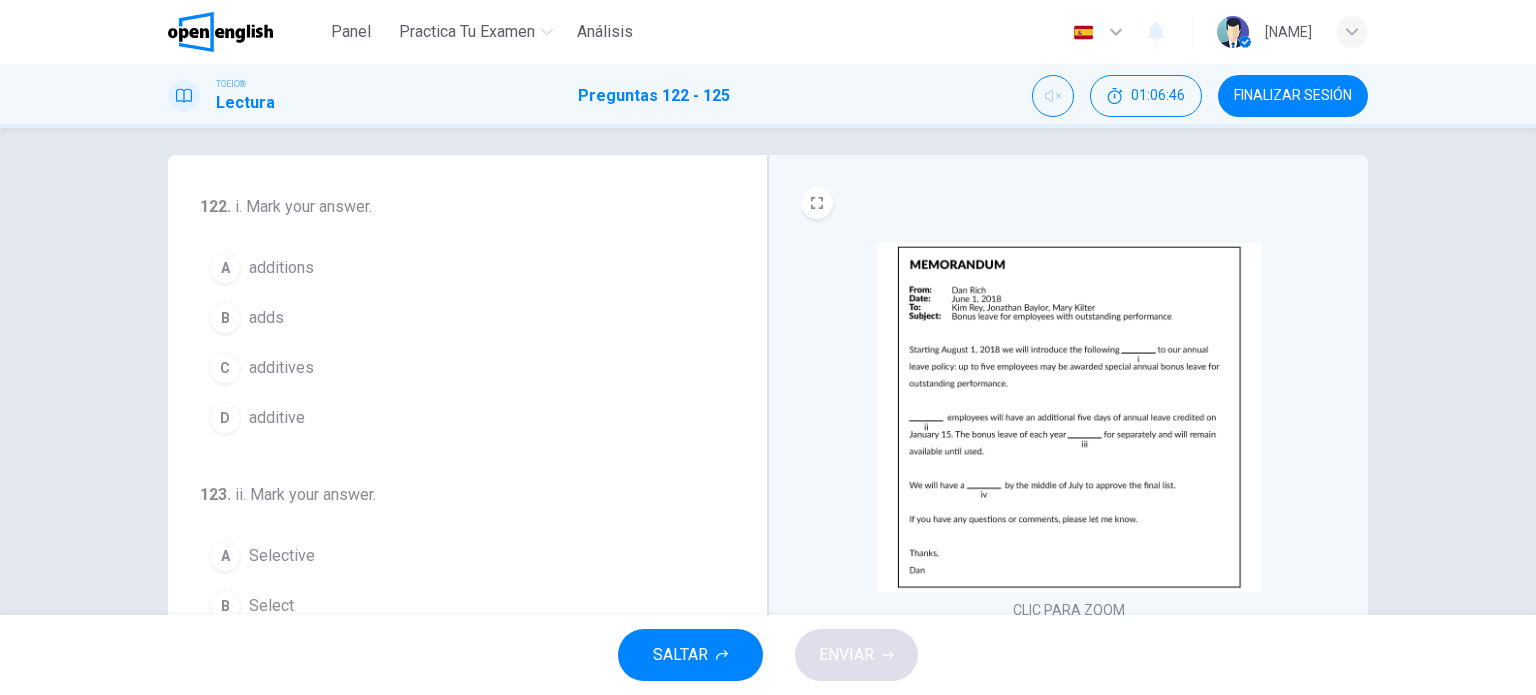 scroll, scrollTop: 0, scrollLeft: 0, axis: both 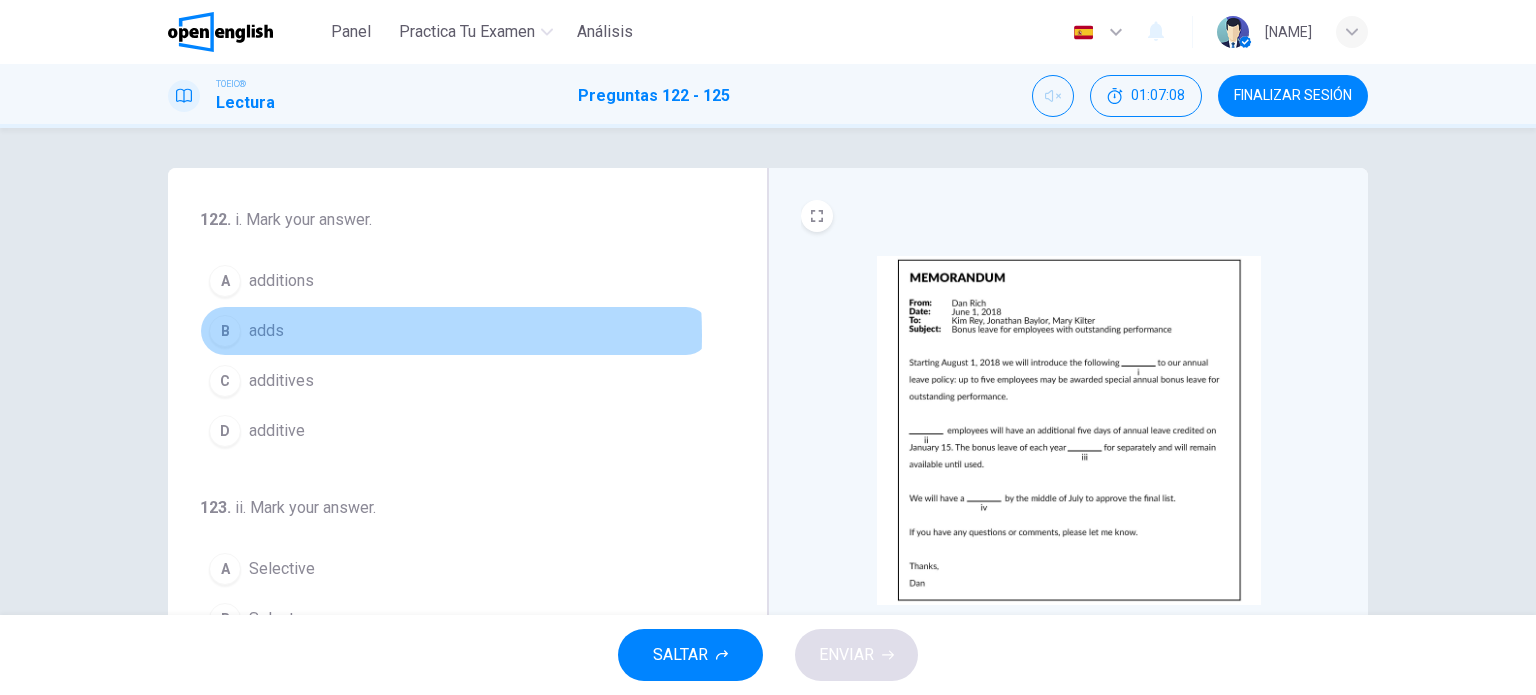 click on "adds" at bounding box center (266, 331) 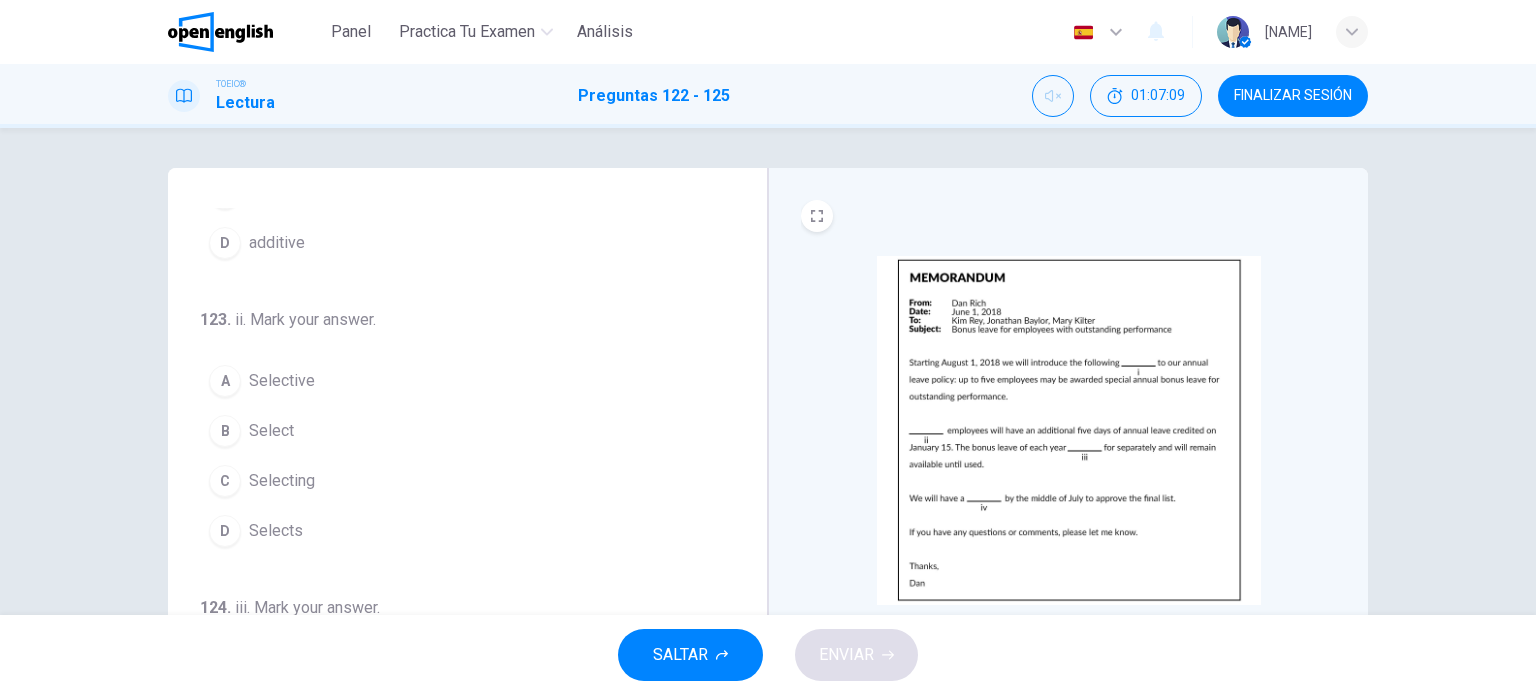 scroll, scrollTop: 200, scrollLeft: 0, axis: vertical 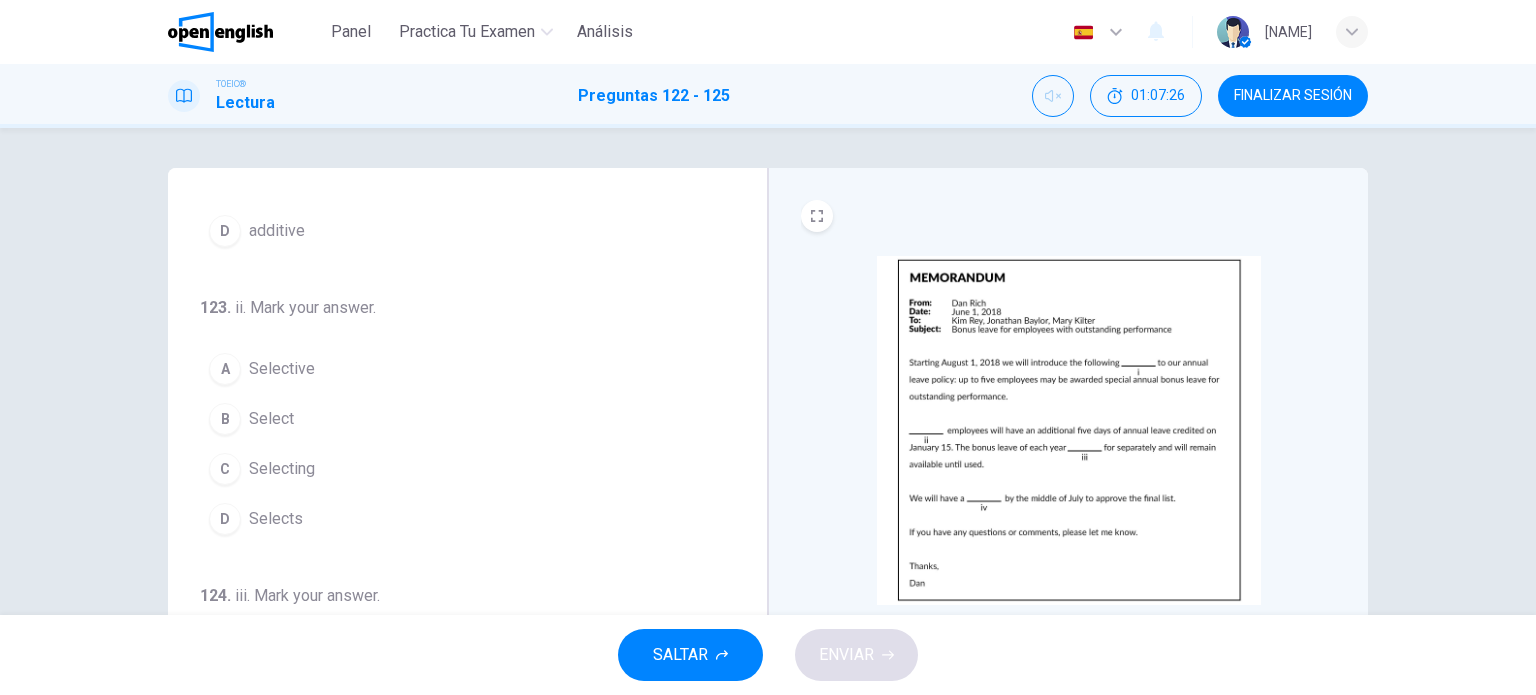 click on "Selective" at bounding box center (282, 369) 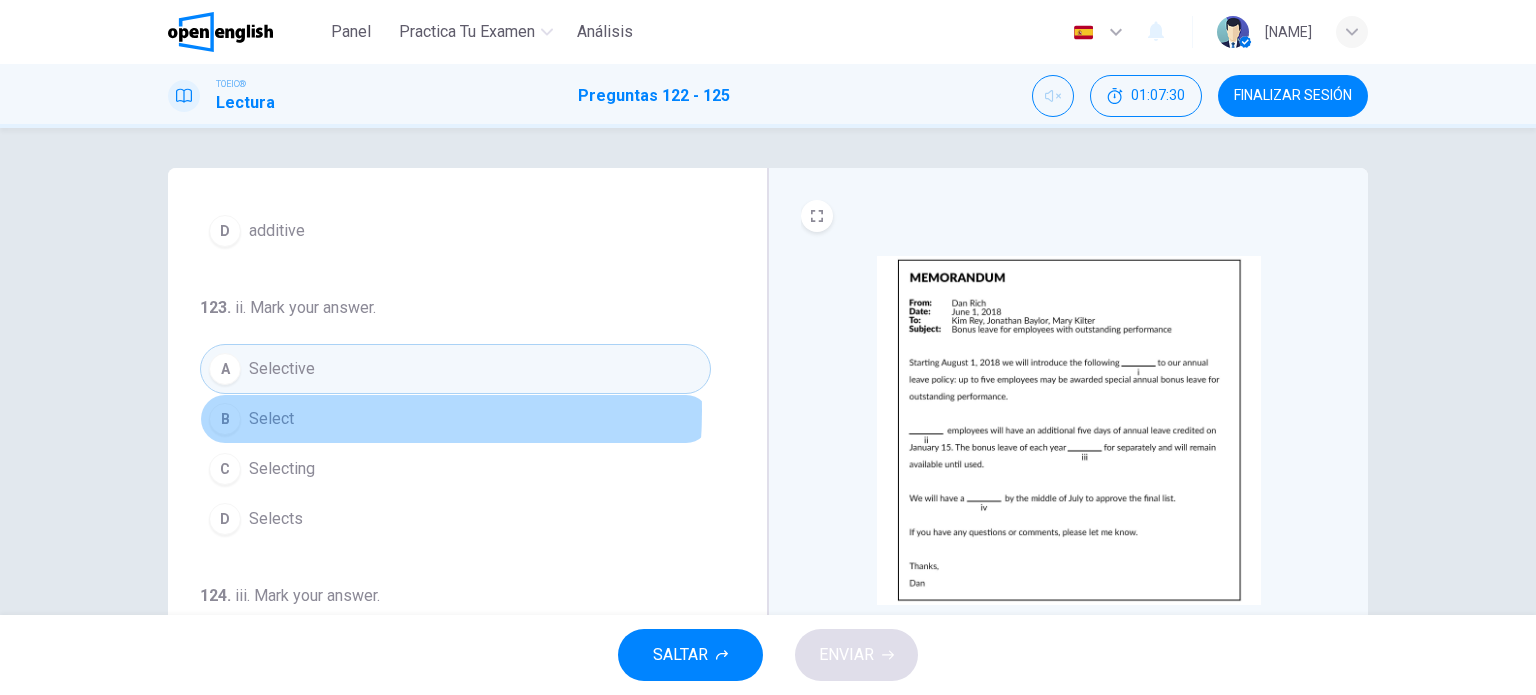 click on "Select" at bounding box center [271, 419] 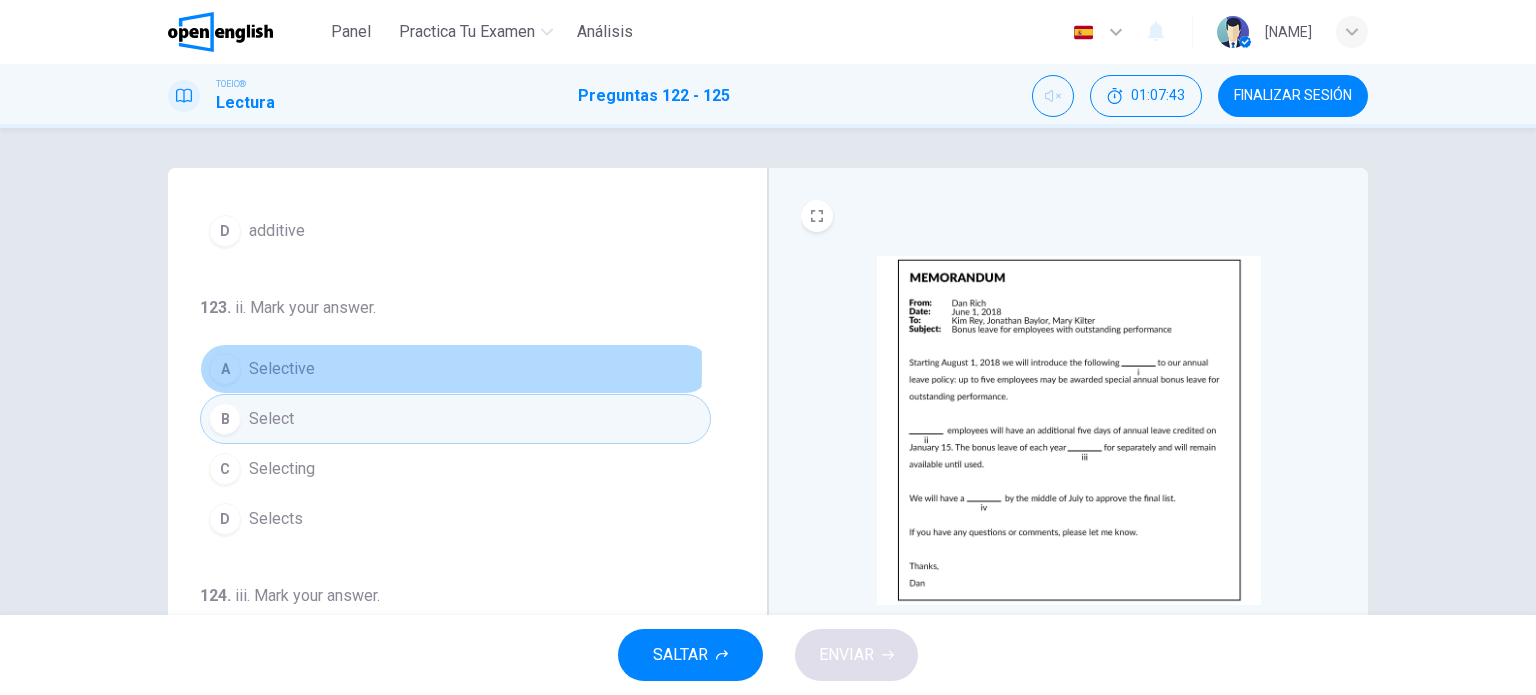 click on "Selective" at bounding box center (282, 369) 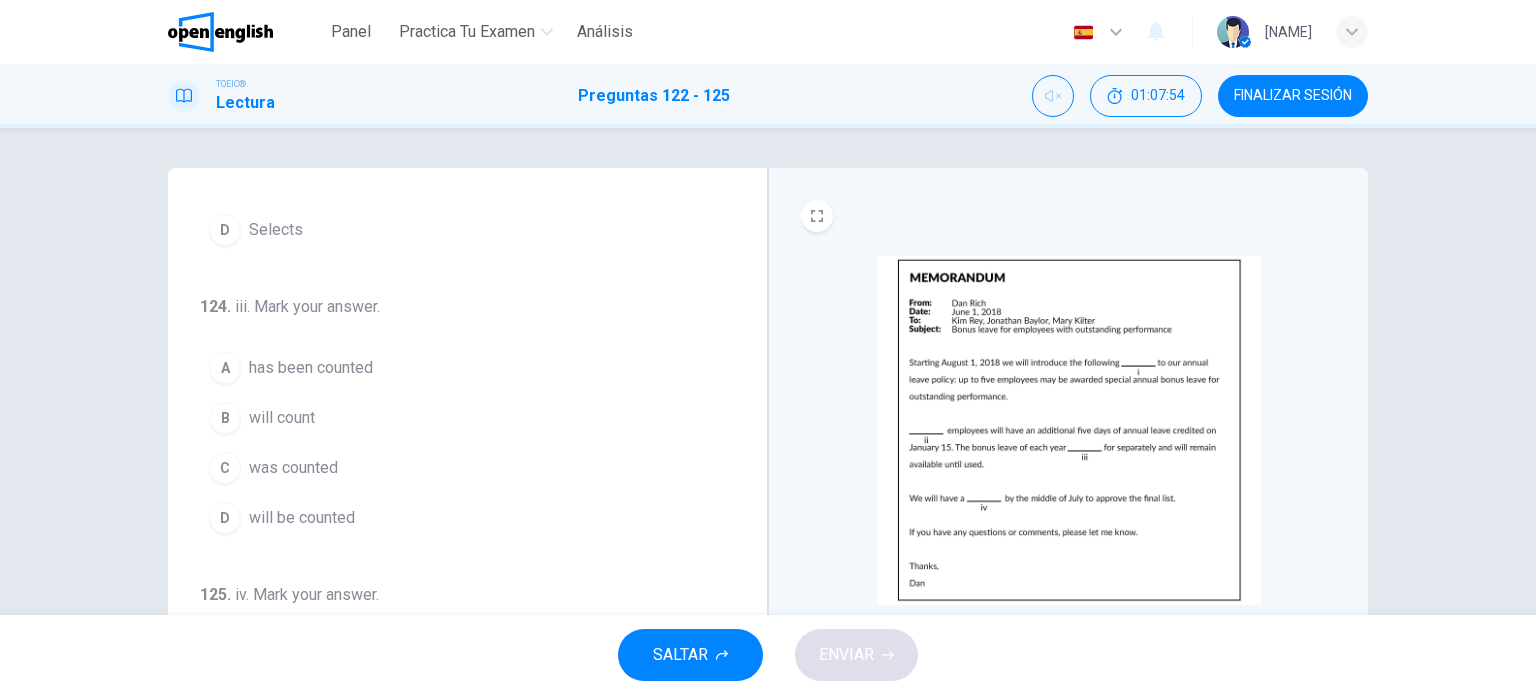 scroll, scrollTop: 490, scrollLeft: 0, axis: vertical 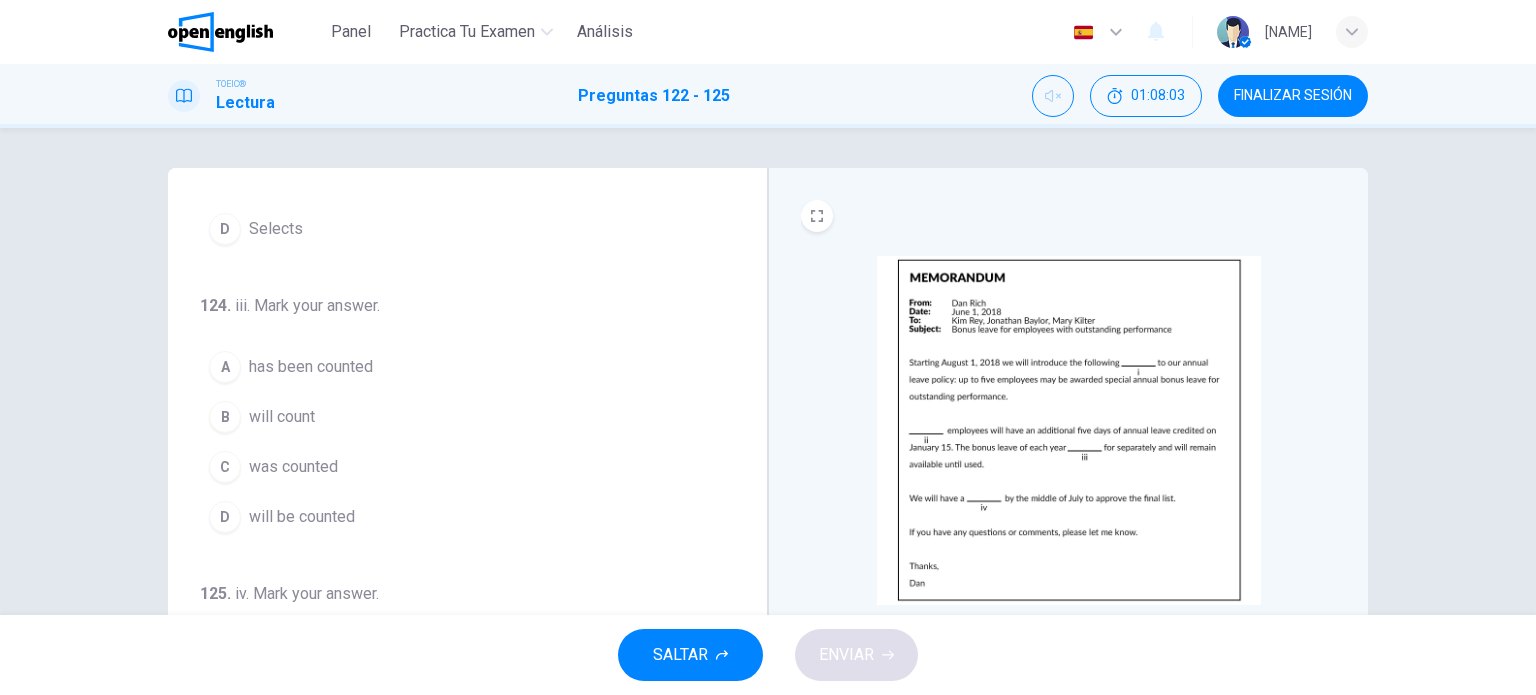 click on "will be counted" at bounding box center (302, 517) 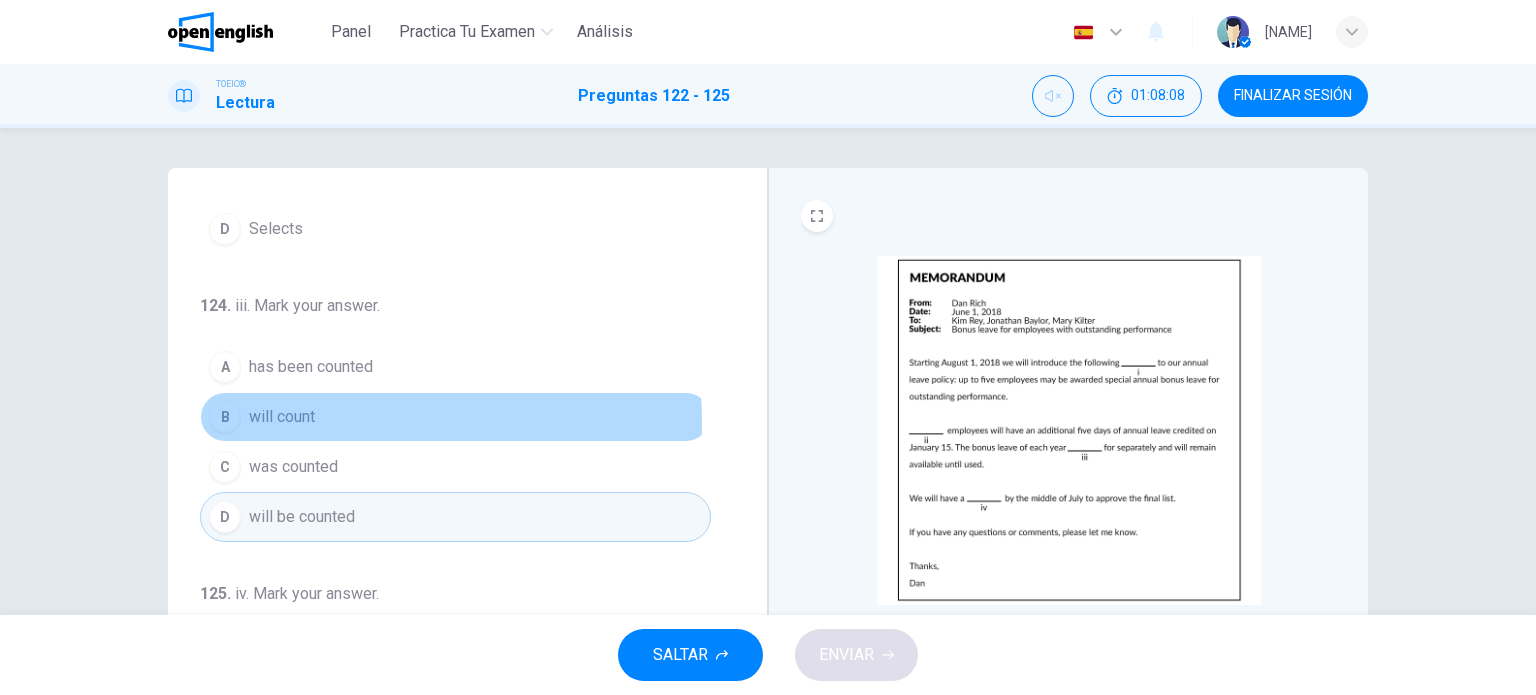 click on "will count" at bounding box center (282, 417) 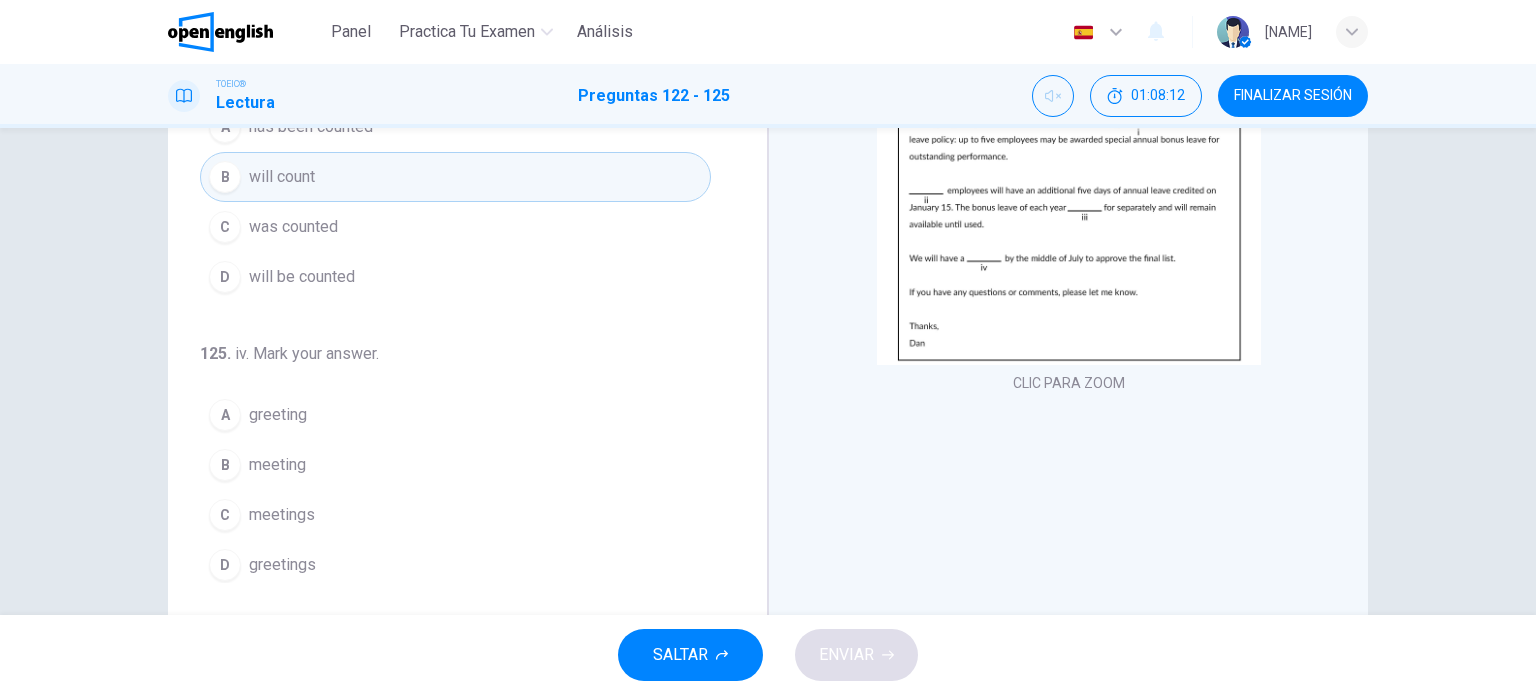 scroll, scrollTop: 288, scrollLeft: 0, axis: vertical 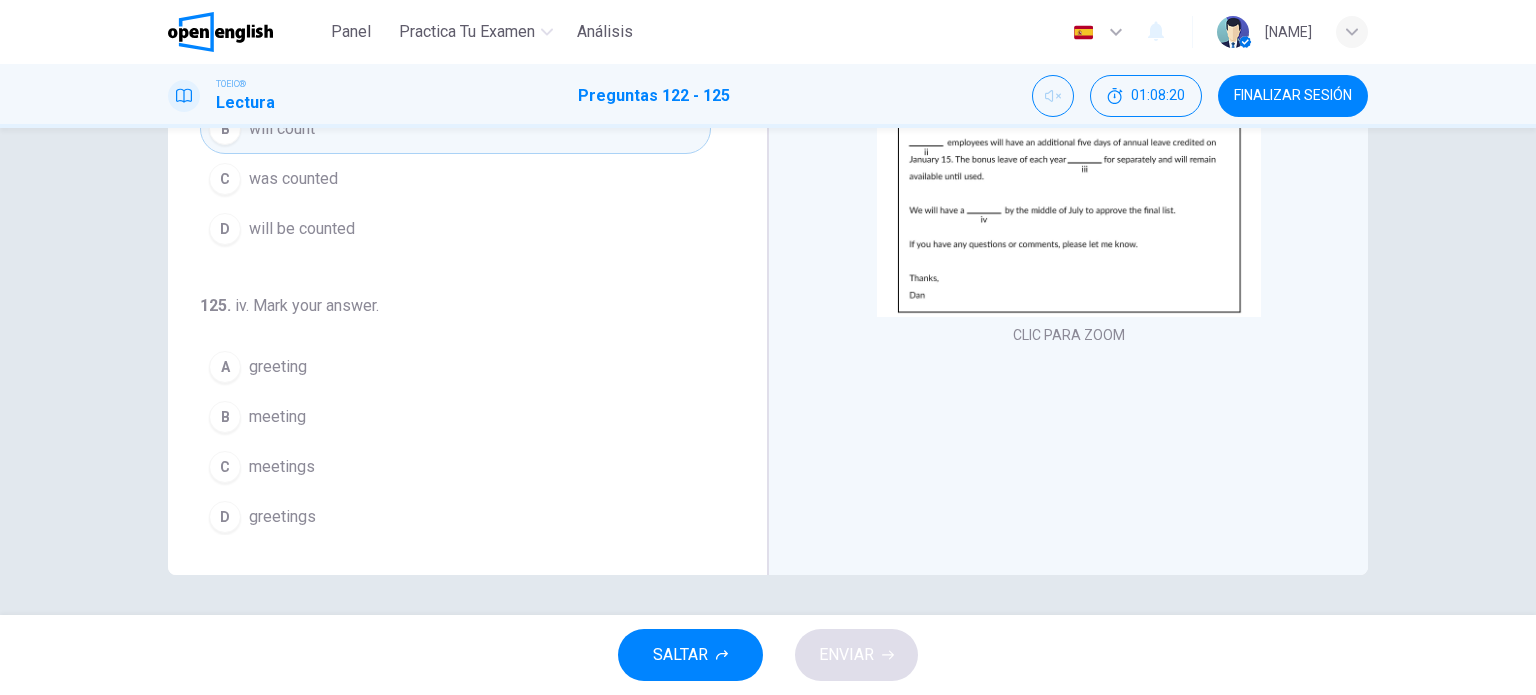 click on "meeting" at bounding box center (277, 417) 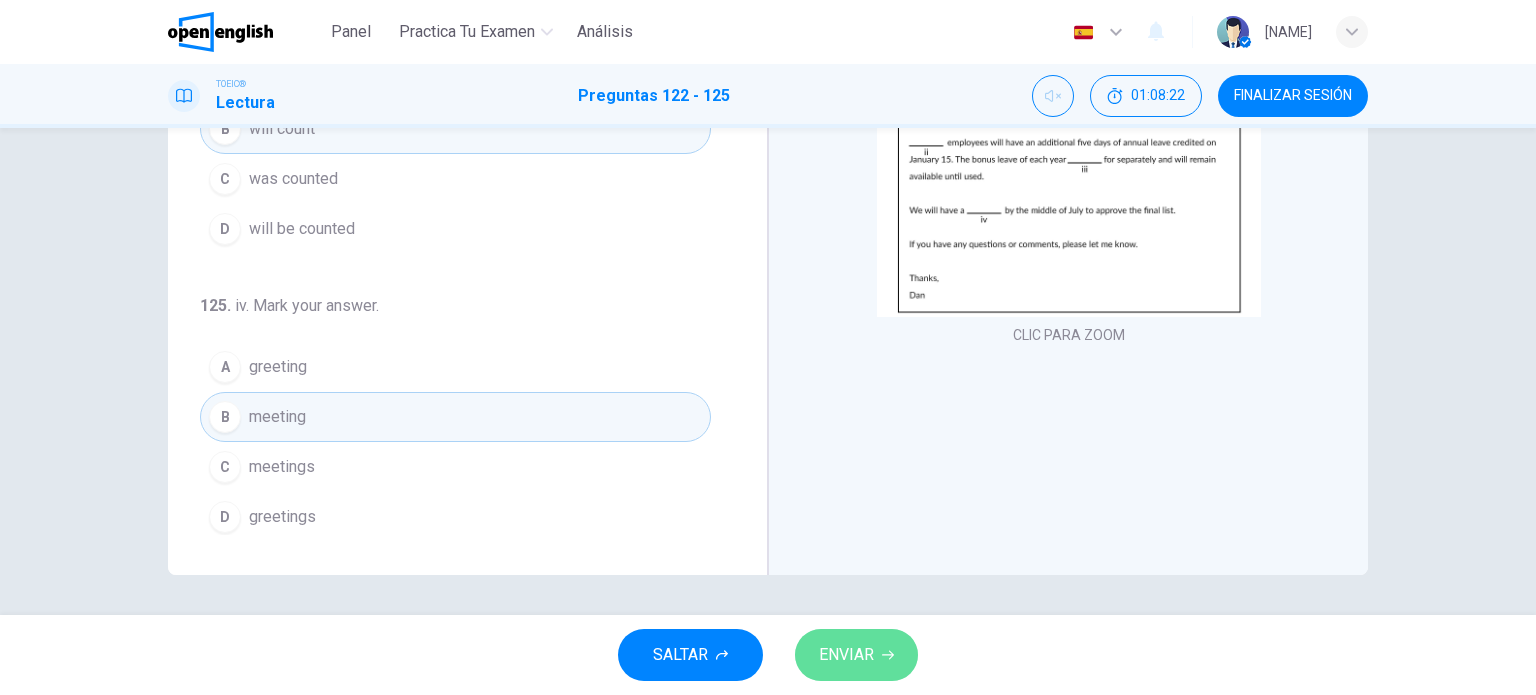 click on "ENVIAR" at bounding box center (856, 655) 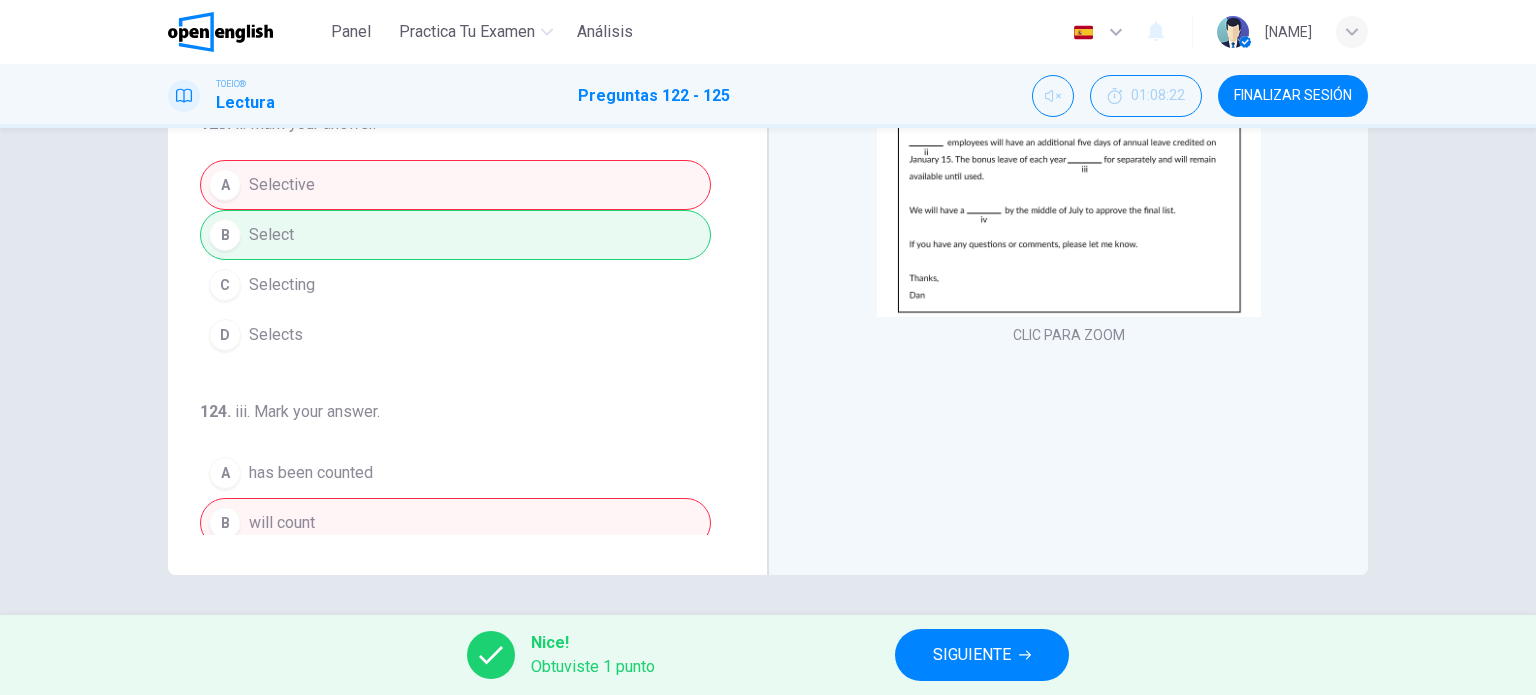 scroll, scrollTop: 0, scrollLeft: 0, axis: both 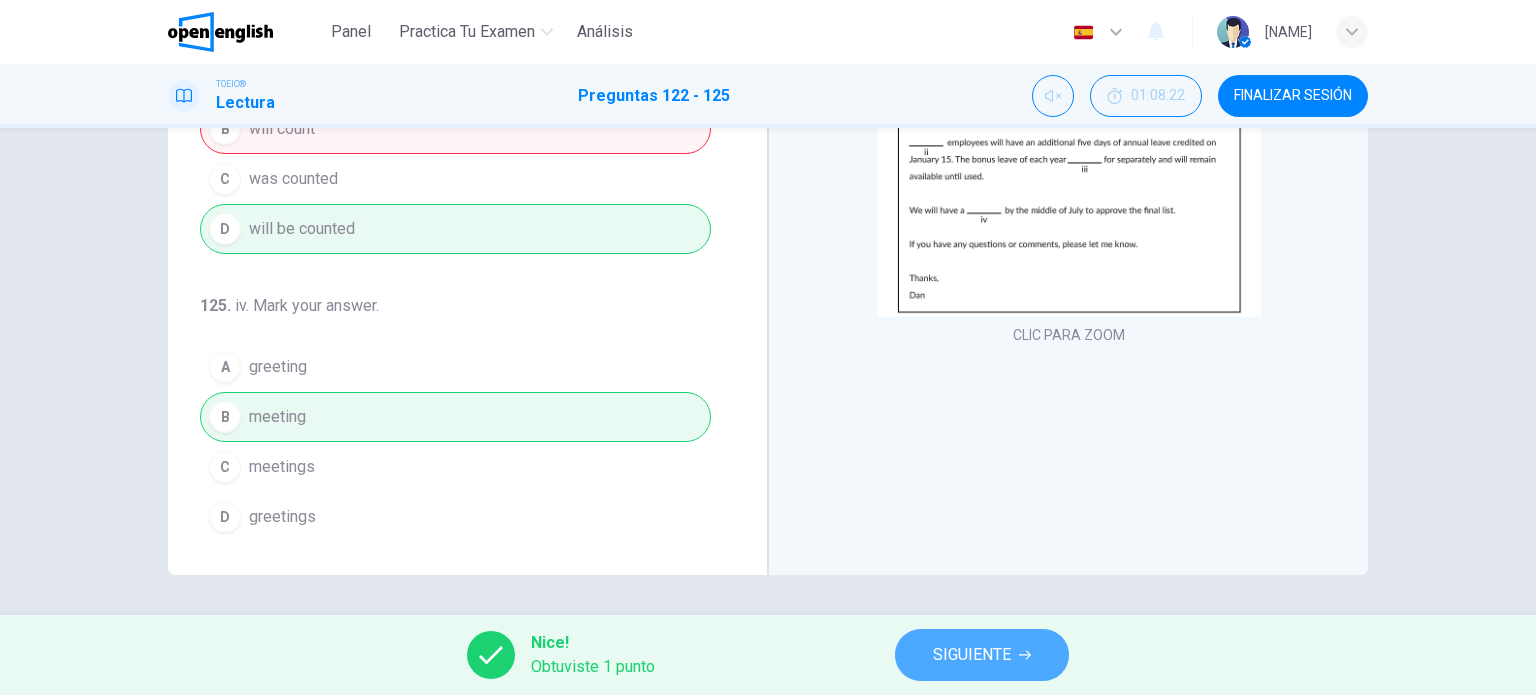 click on "SIGUIENTE" at bounding box center [982, 655] 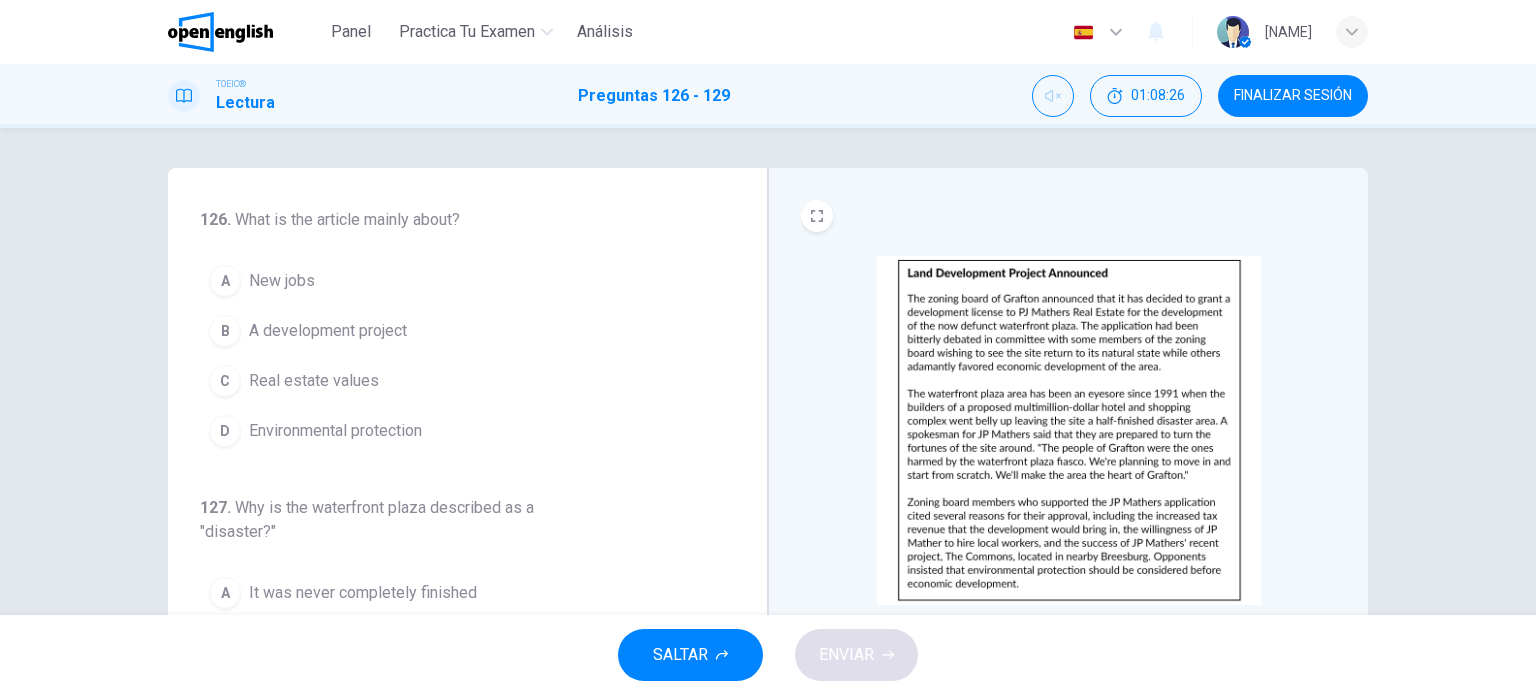 click at bounding box center (1069, 430) 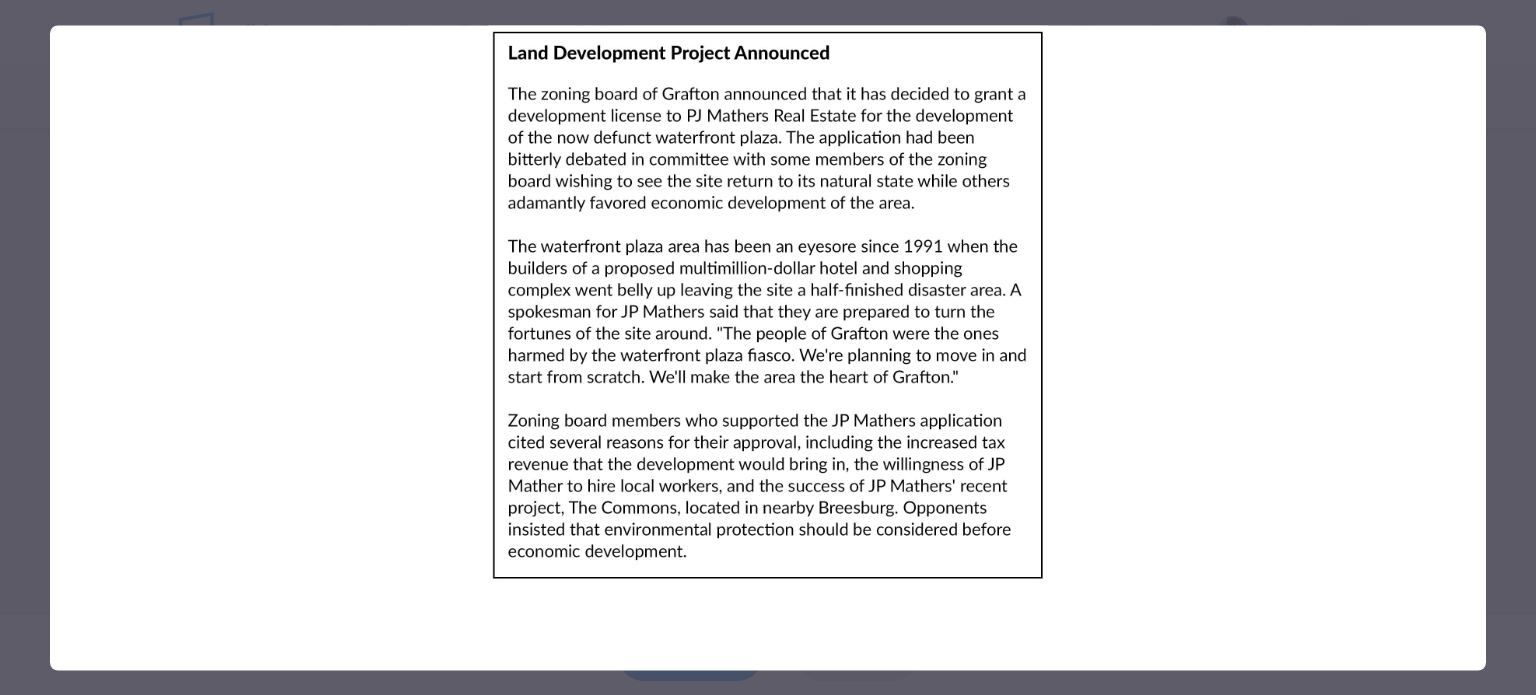 click at bounding box center (768, 347) 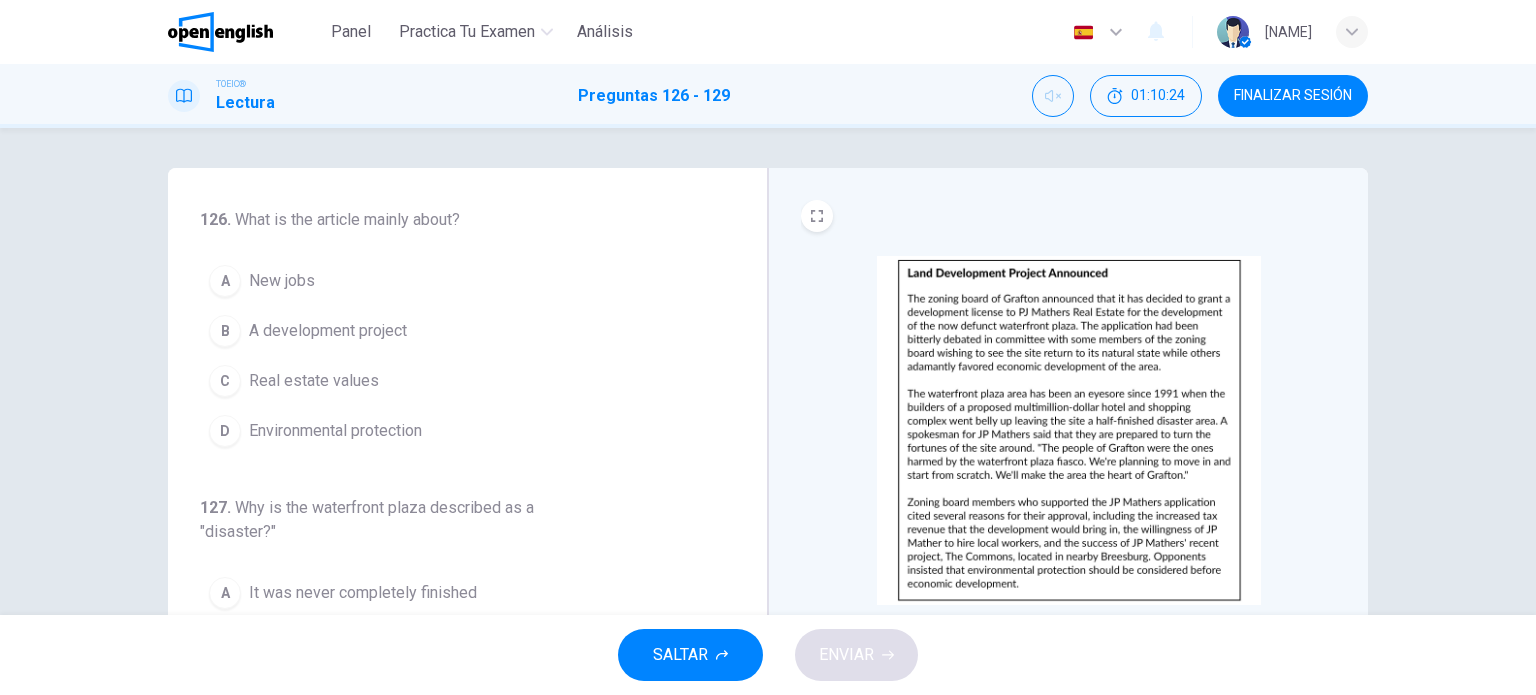 click on "A development project" at bounding box center [328, 331] 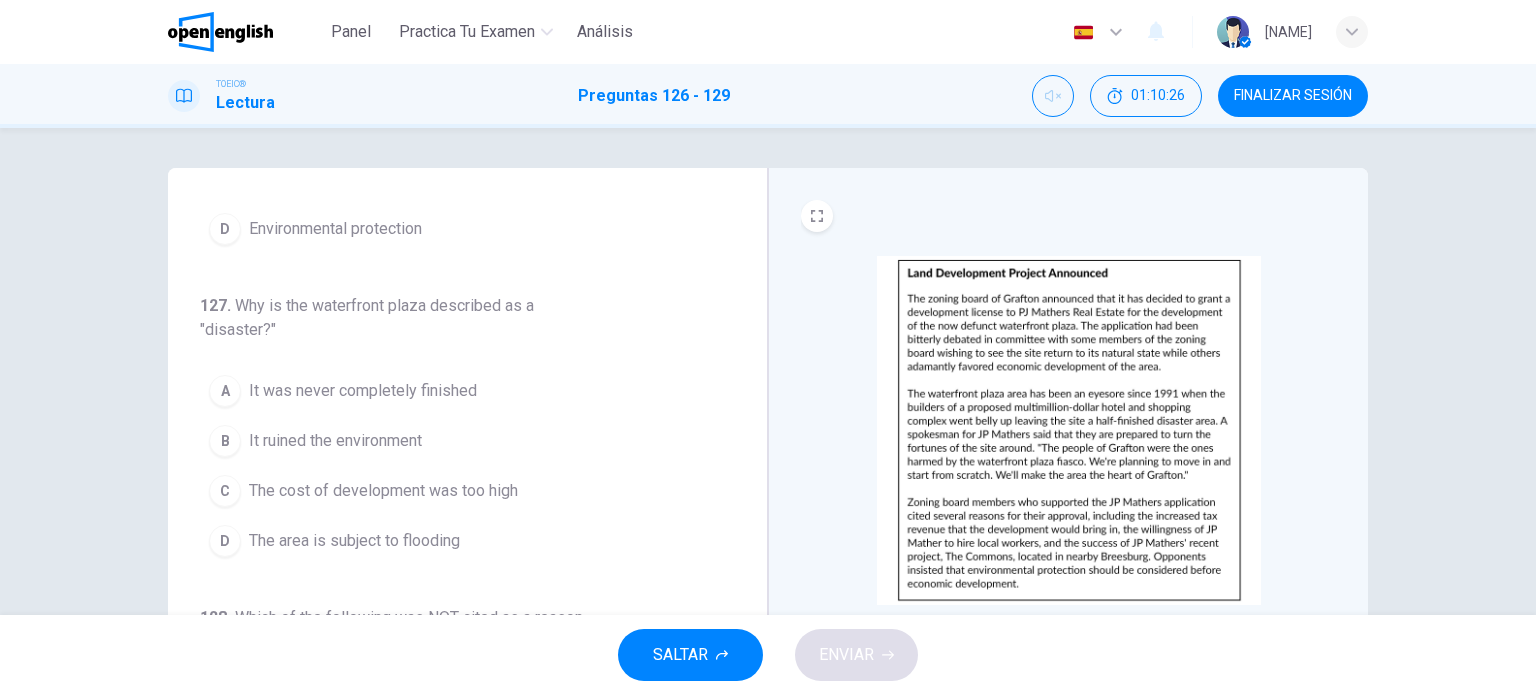 scroll, scrollTop: 200, scrollLeft: 0, axis: vertical 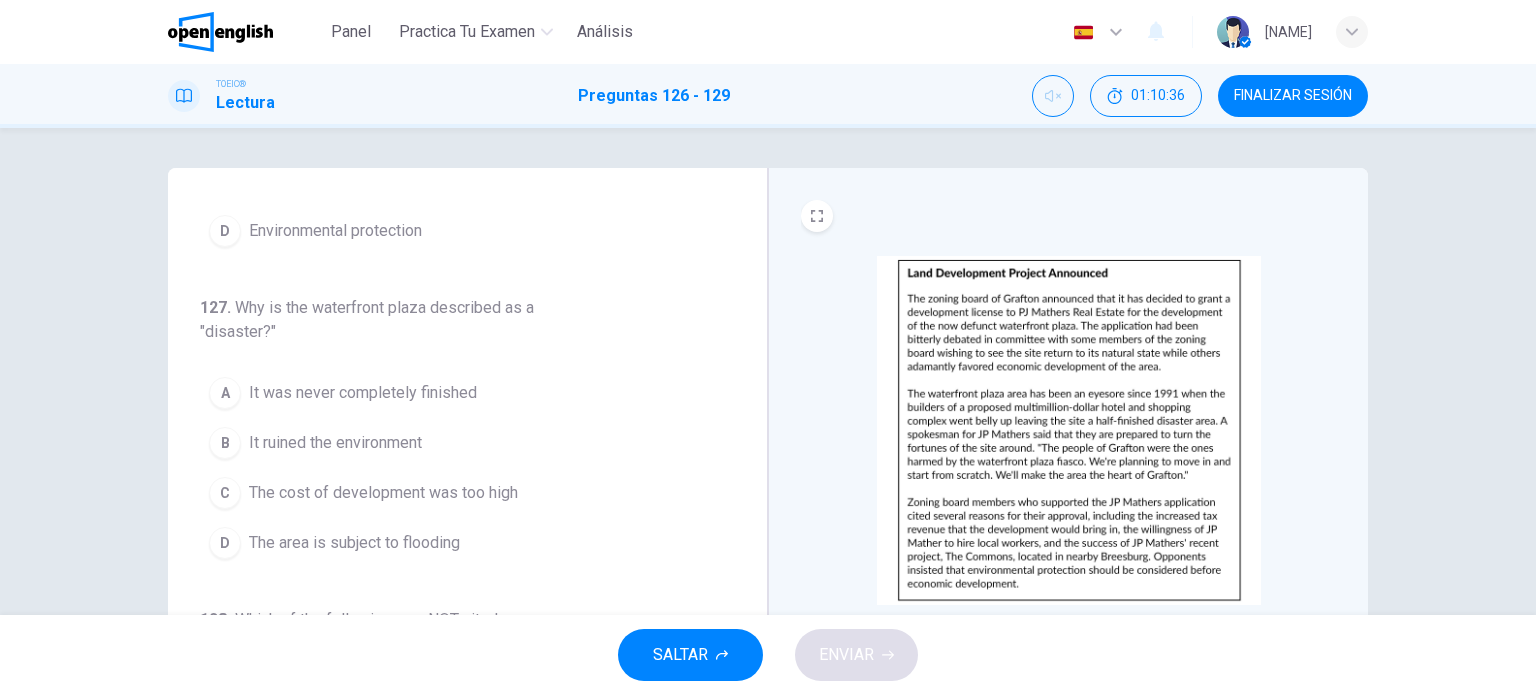 click on "It was never completely finished" at bounding box center (363, 393) 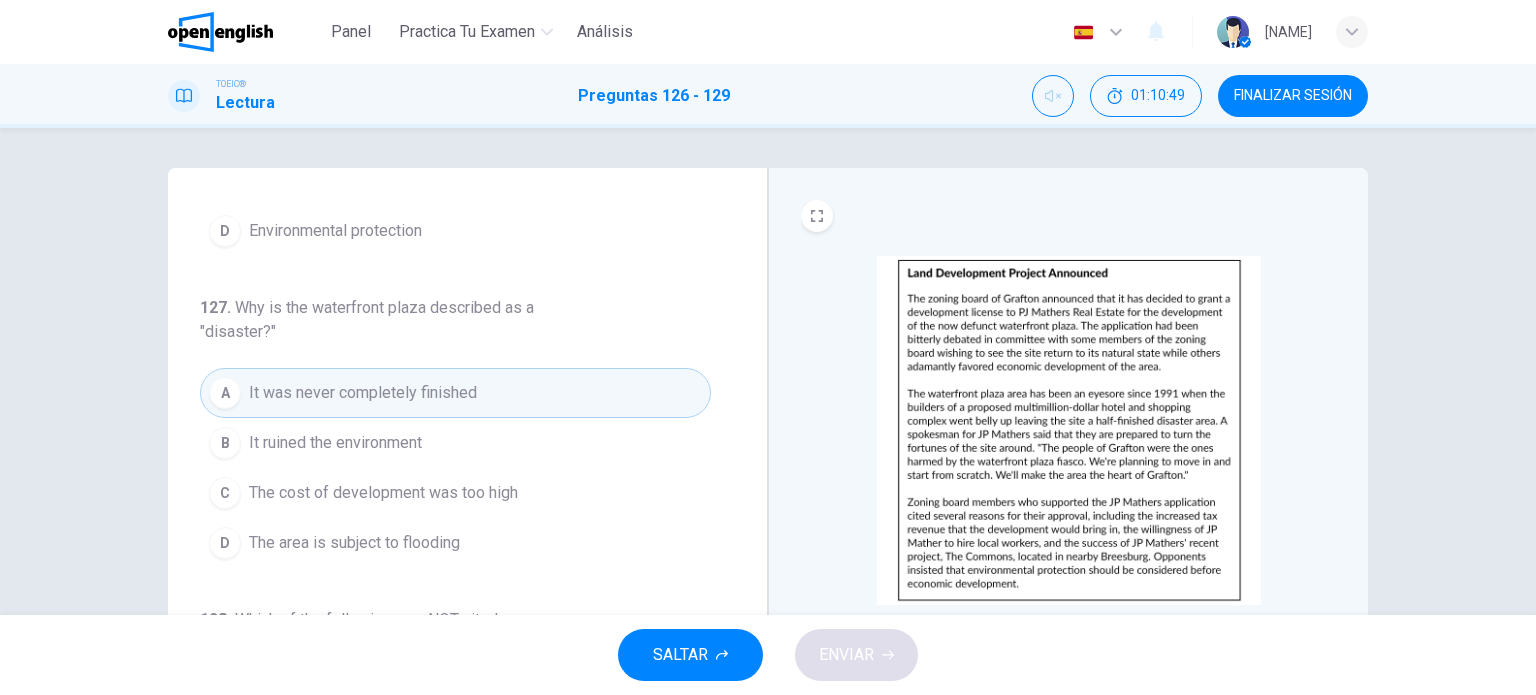 scroll, scrollTop: 300, scrollLeft: 0, axis: vertical 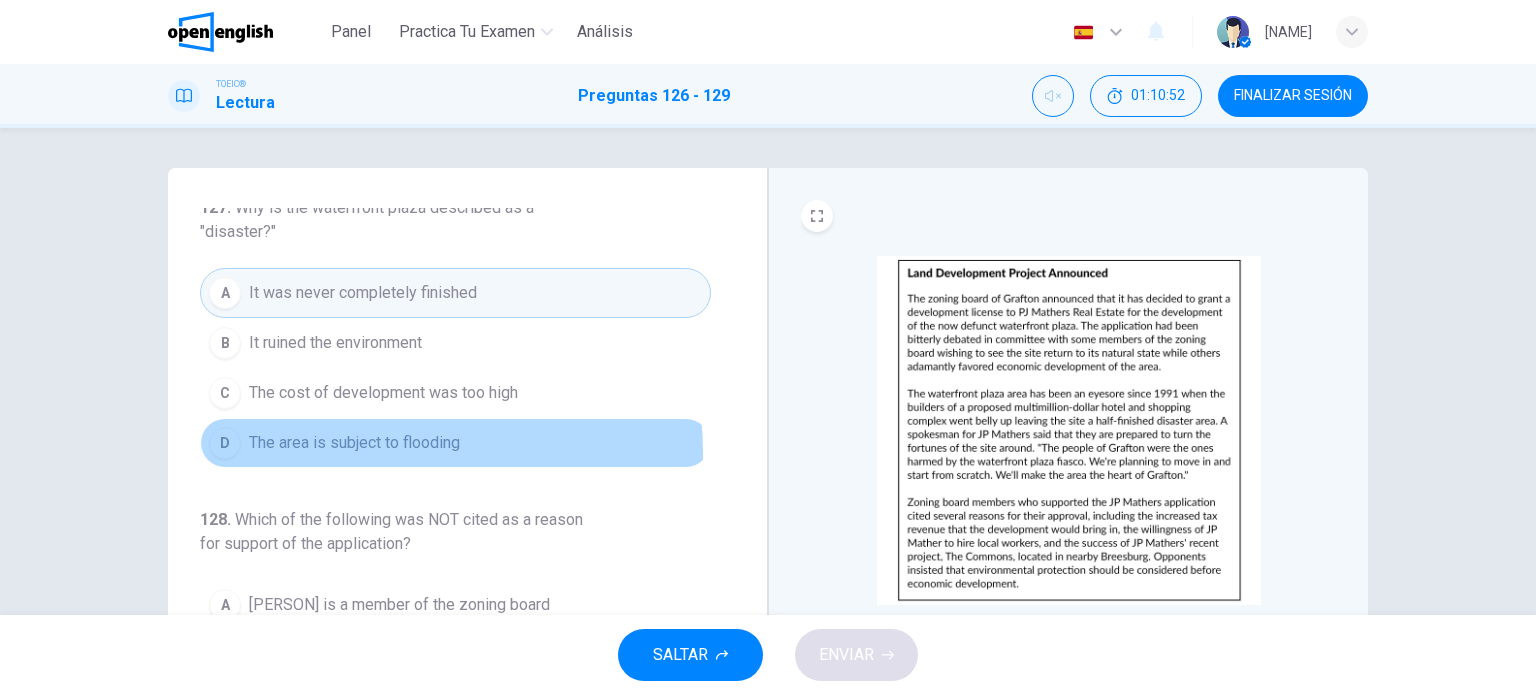 click on "The area is subject to flooding" at bounding box center (354, 443) 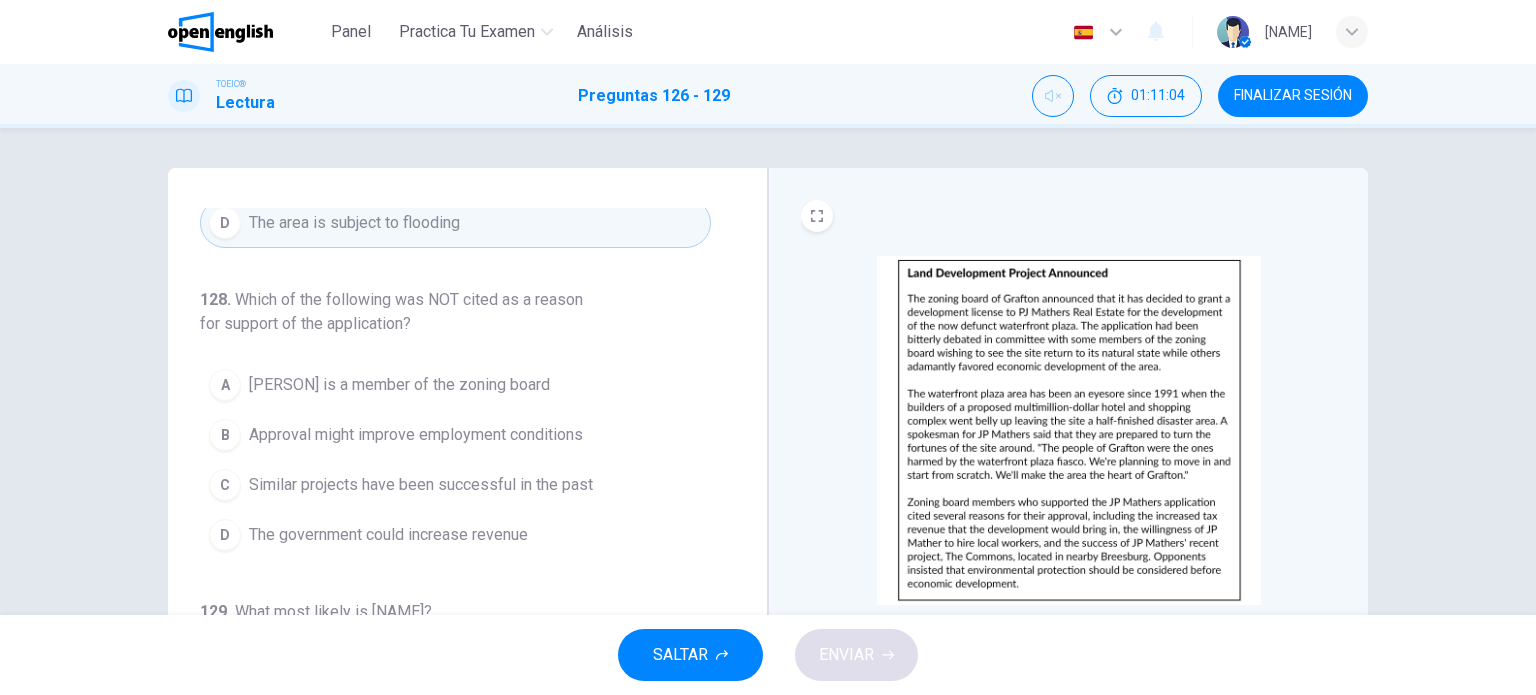 scroll, scrollTop: 538, scrollLeft: 0, axis: vertical 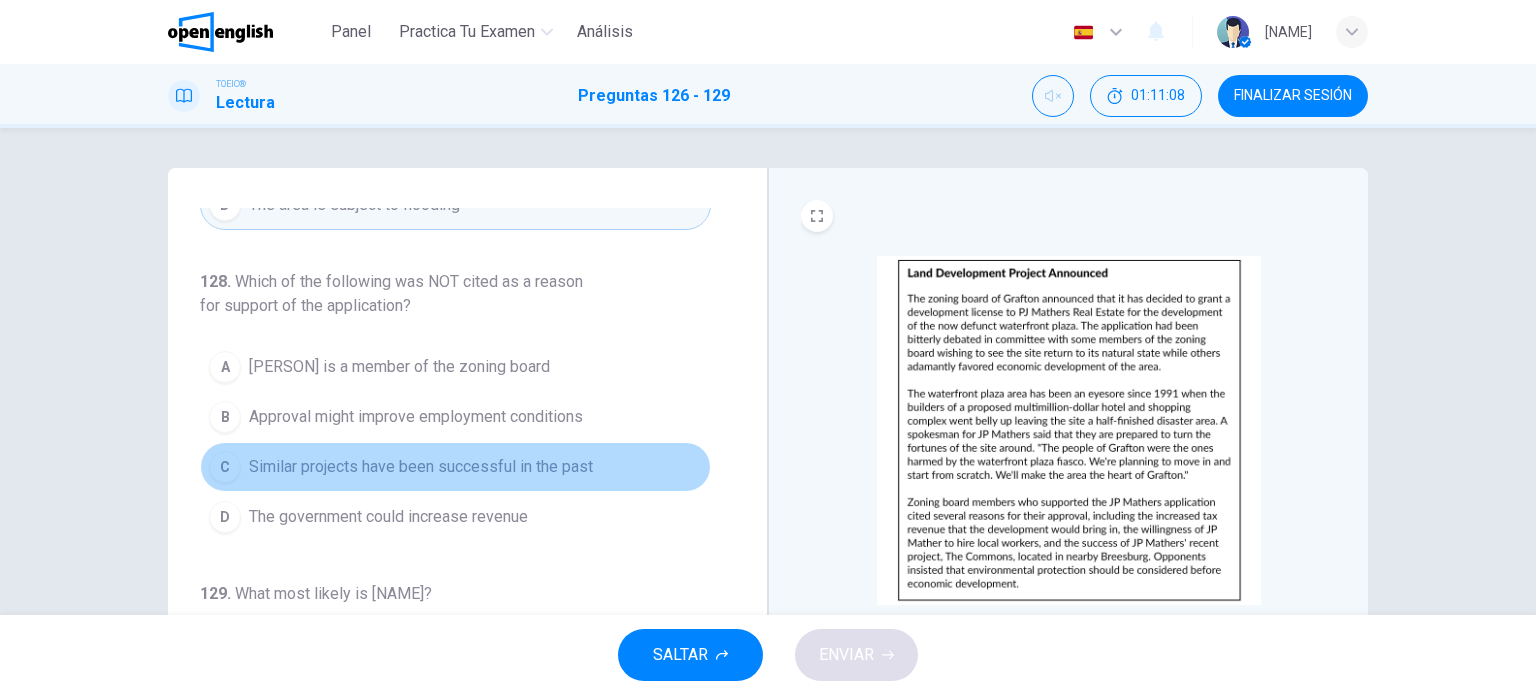 click on "Similar projects have been successful in the past" at bounding box center (421, 467) 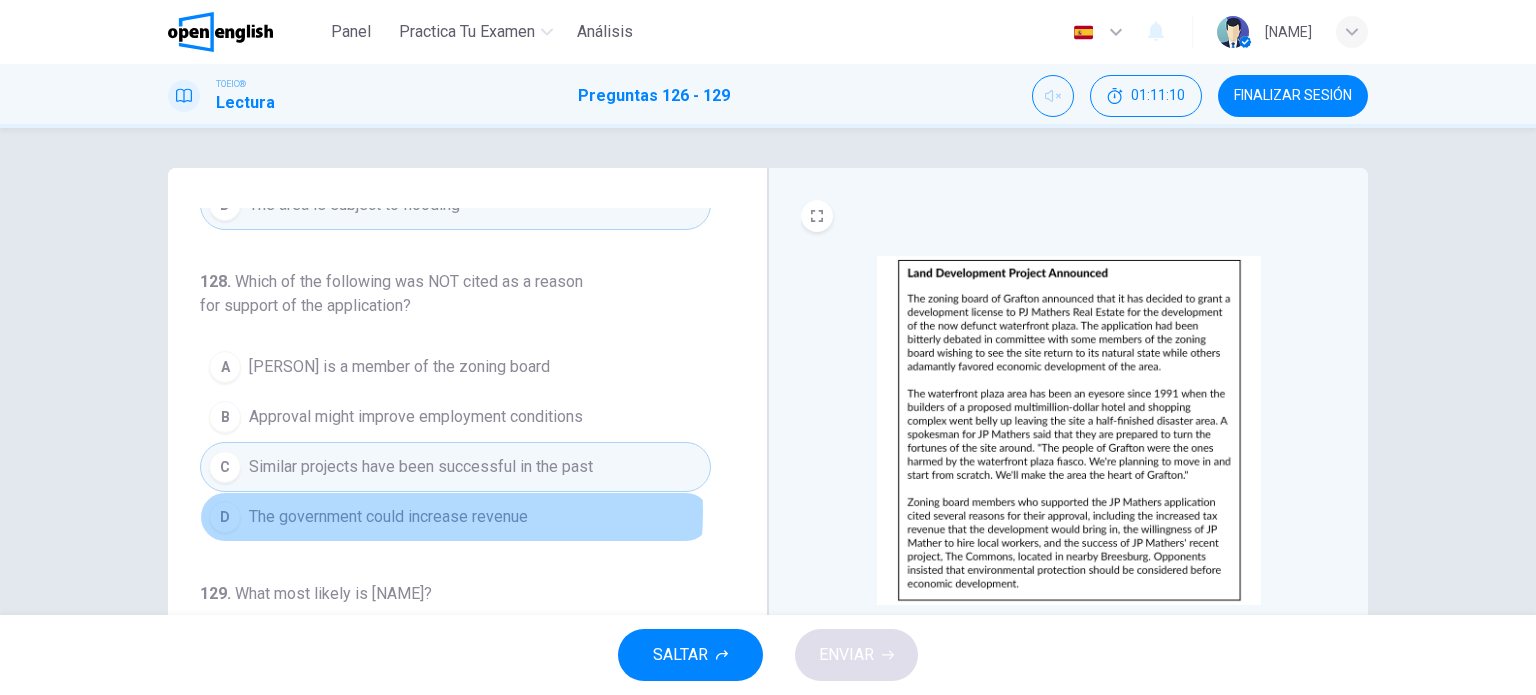 click on "The government could increase revenue" at bounding box center [388, 517] 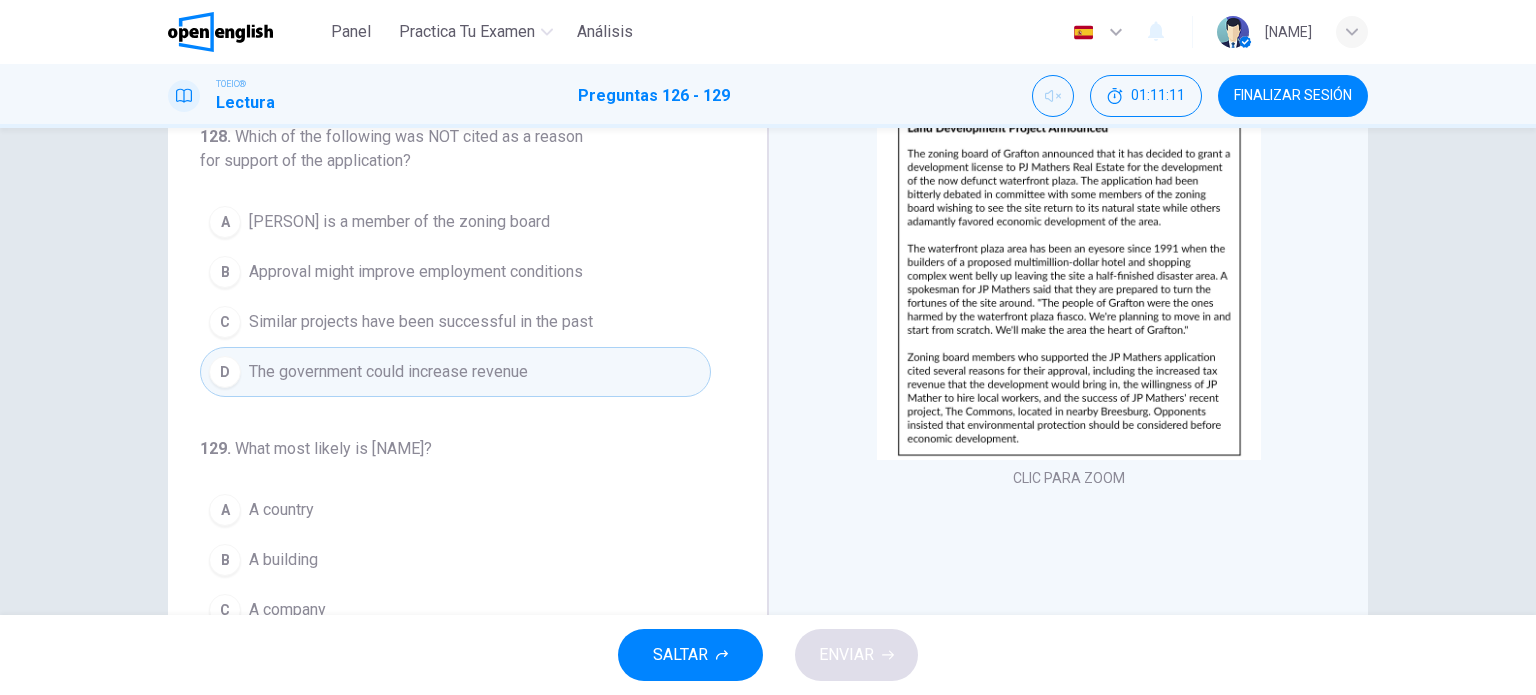 scroll, scrollTop: 200, scrollLeft: 0, axis: vertical 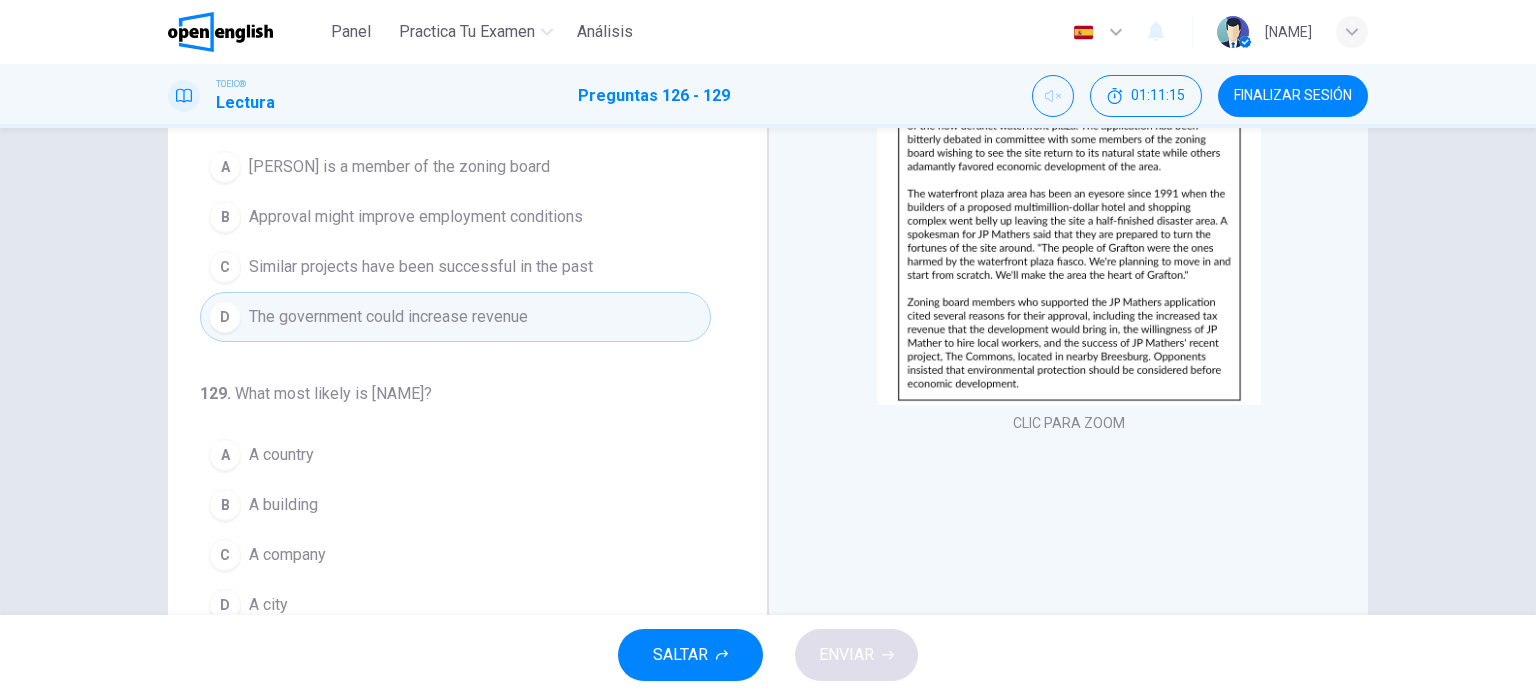 click on "[PERSON] is a member of the zoning board" at bounding box center (399, 167) 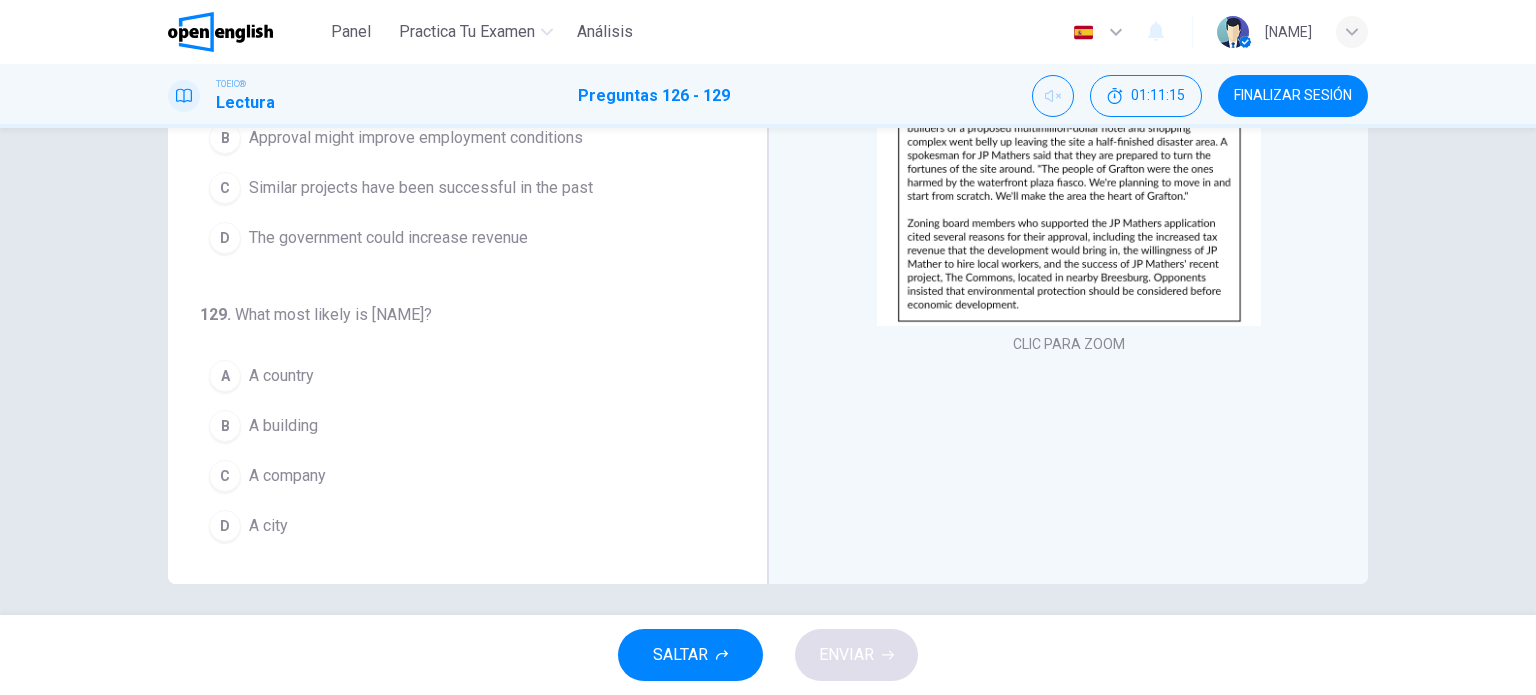 scroll, scrollTop: 288, scrollLeft: 0, axis: vertical 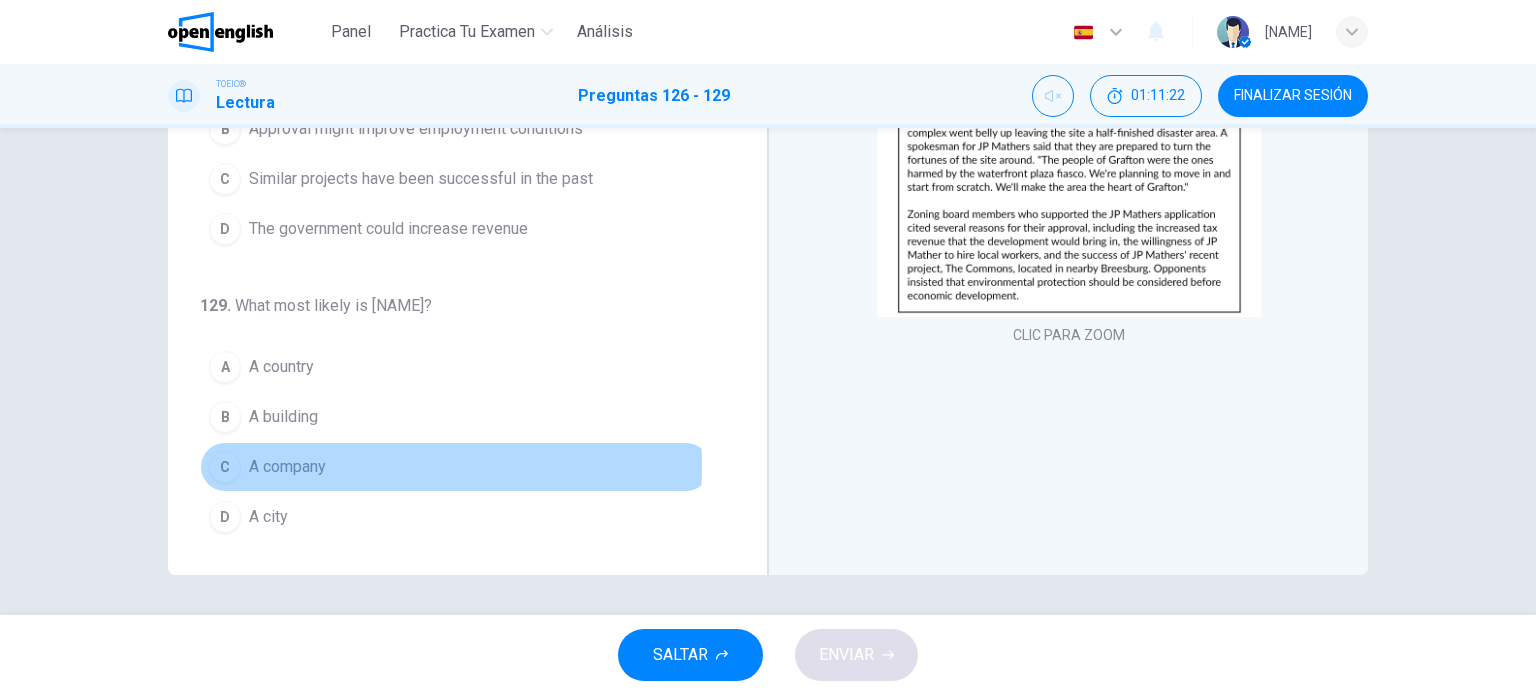 click on "A company" at bounding box center [287, 467] 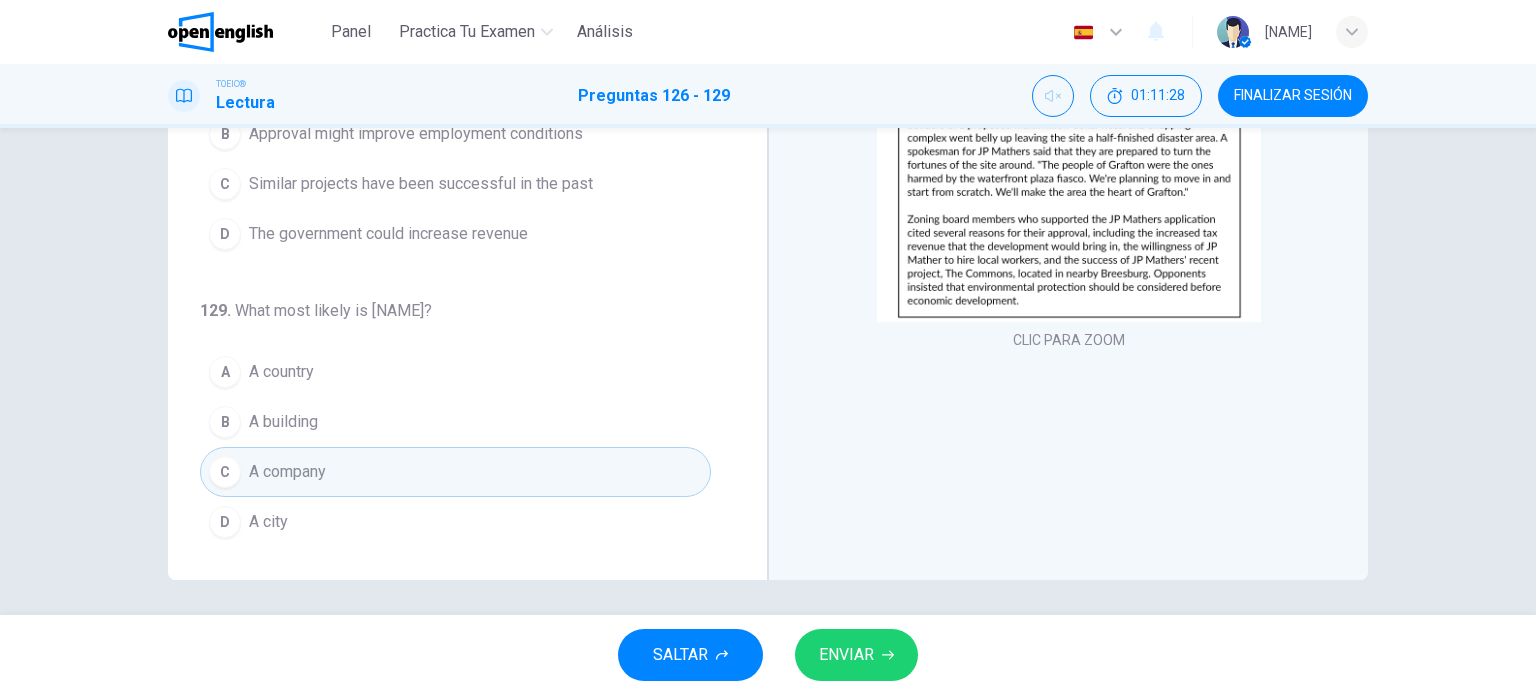 scroll, scrollTop: 288, scrollLeft: 0, axis: vertical 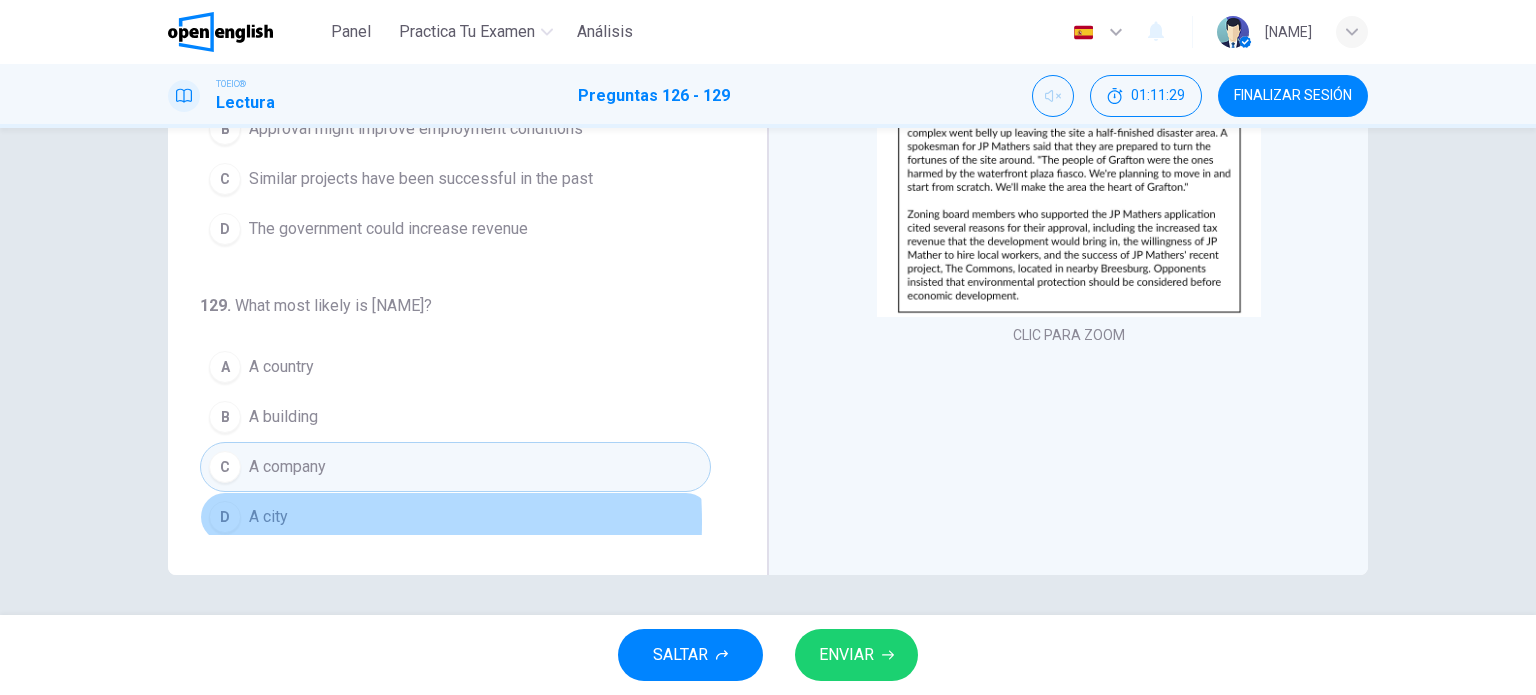 click on "A city" at bounding box center [268, 517] 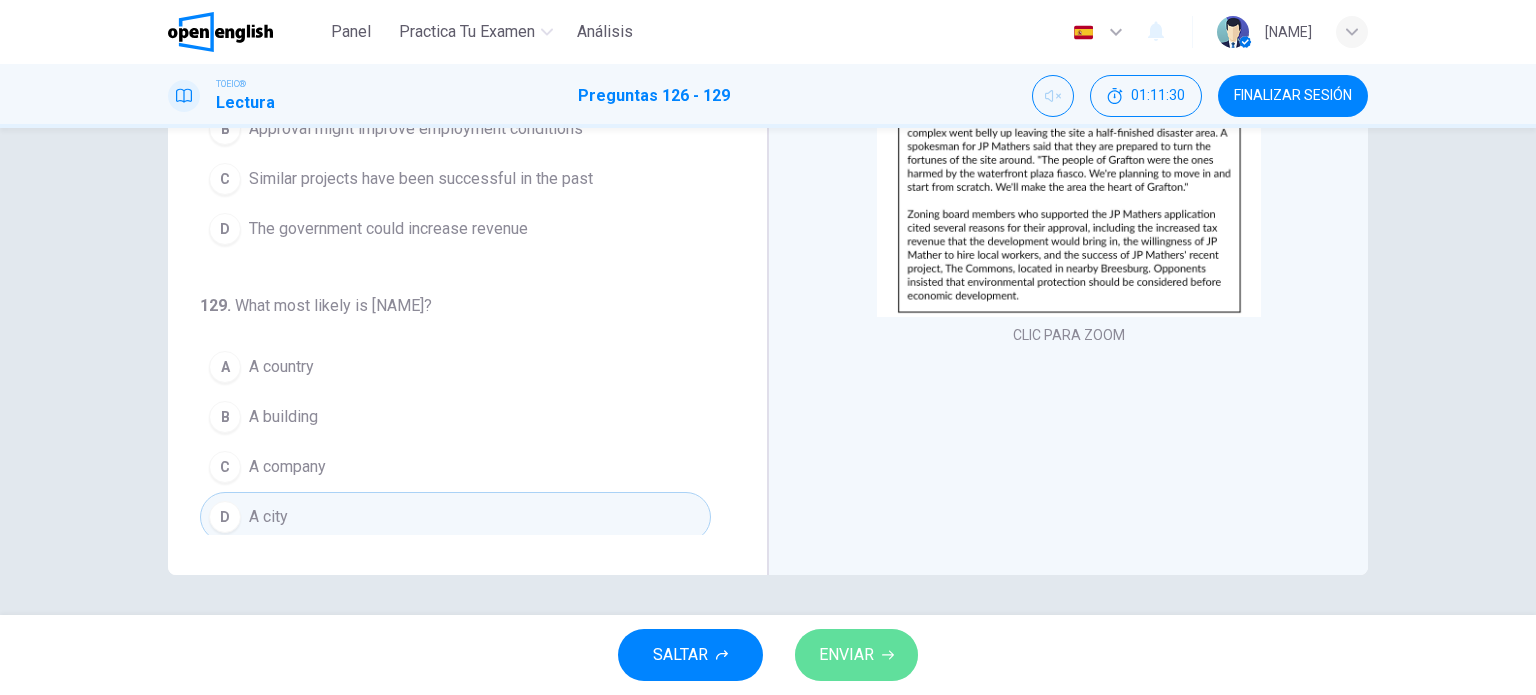 click on "ENVIAR" at bounding box center (856, 655) 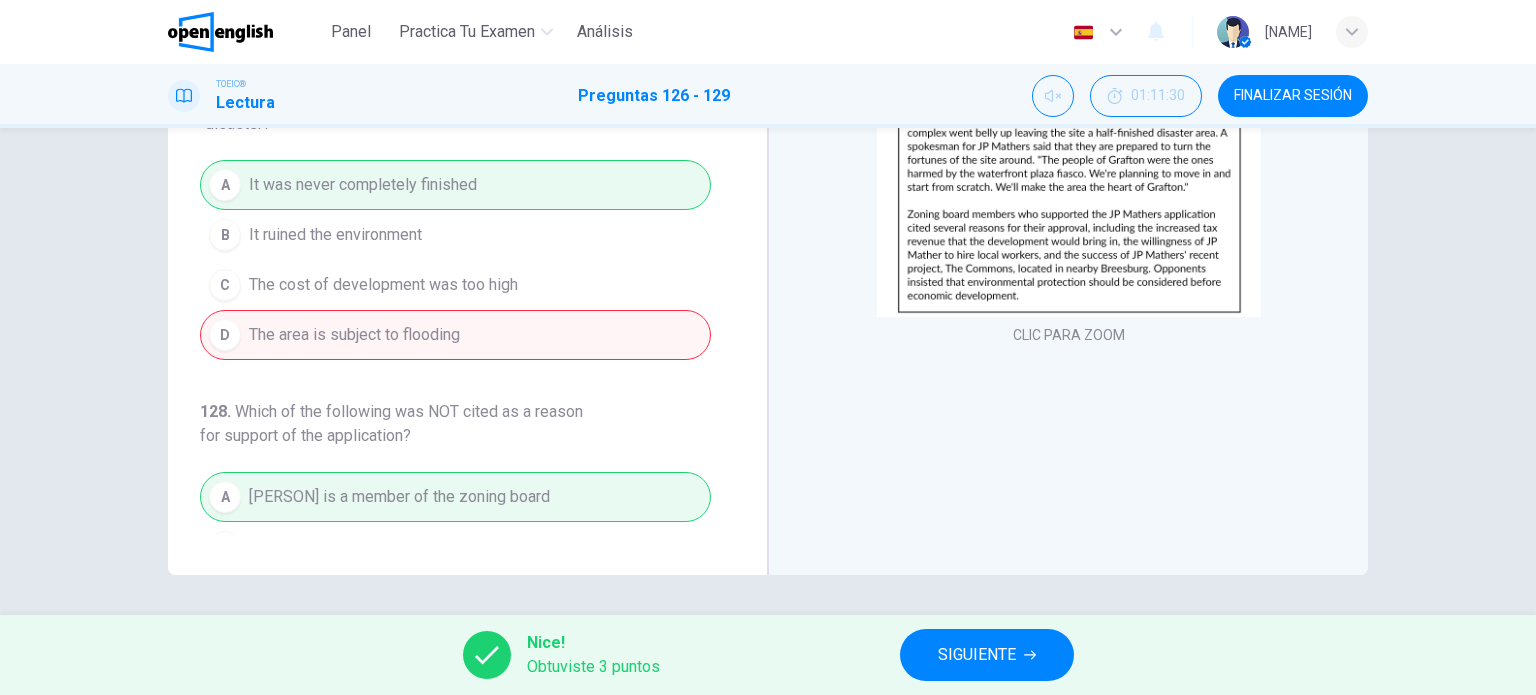 scroll, scrollTop: 0, scrollLeft: 0, axis: both 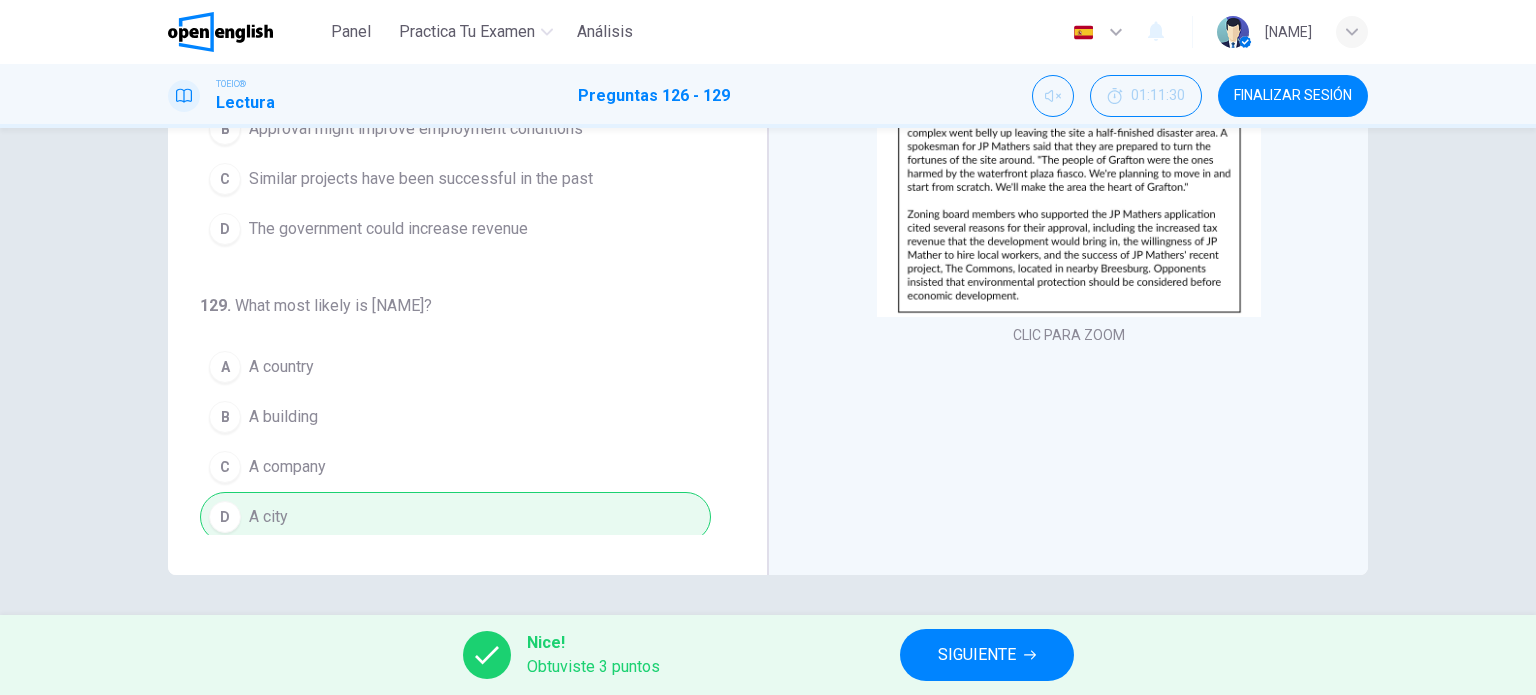 click on "SIGUIENTE" at bounding box center [987, 655] 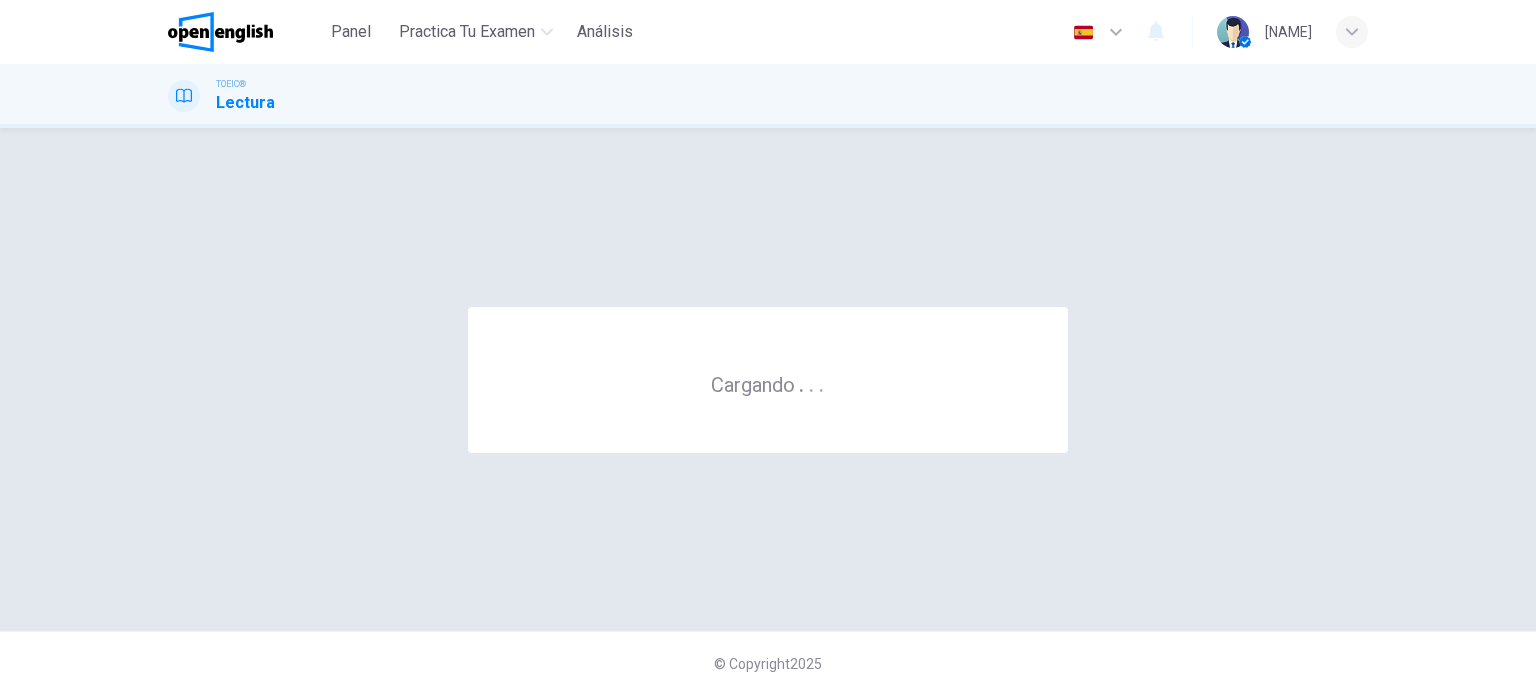 scroll, scrollTop: 0, scrollLeft: 0, axis: both 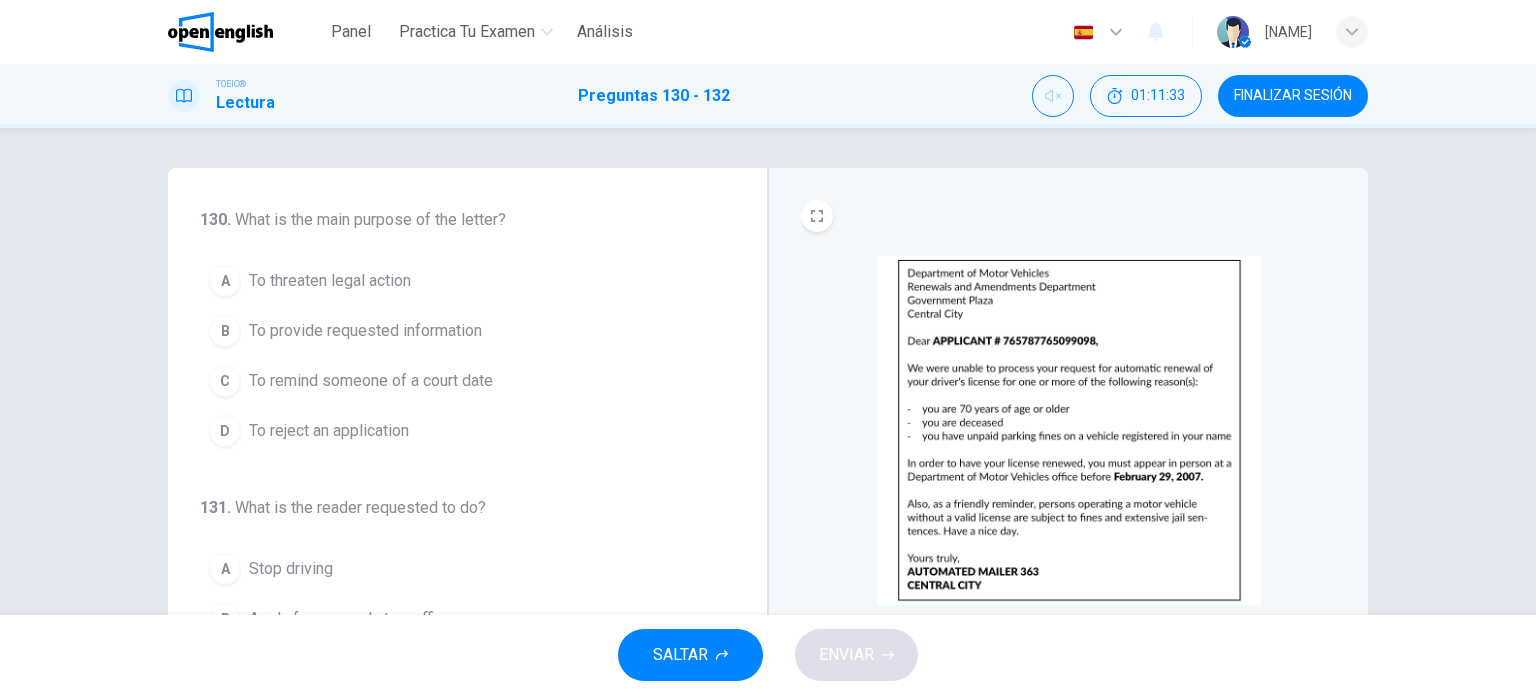 click at bounding box center [1069, 430] 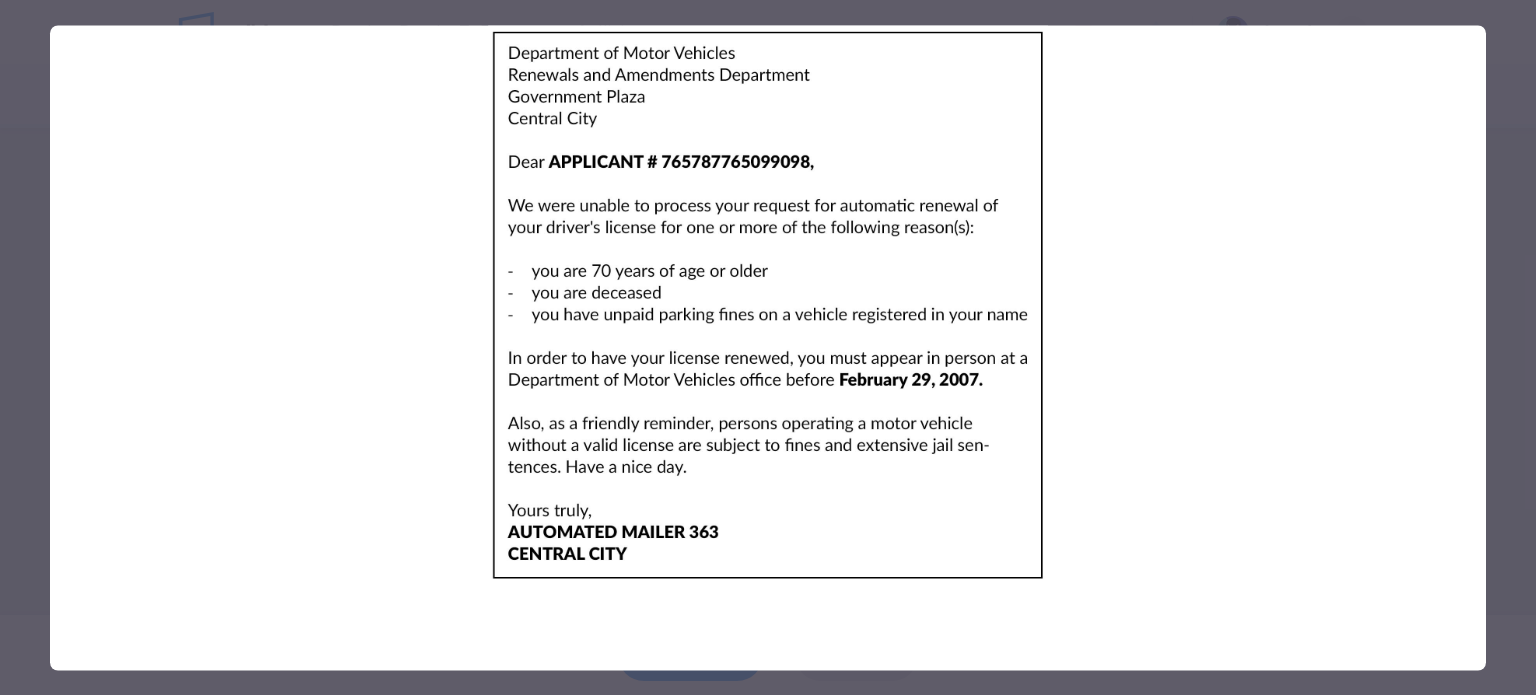 click at bounding box center [768, 347] 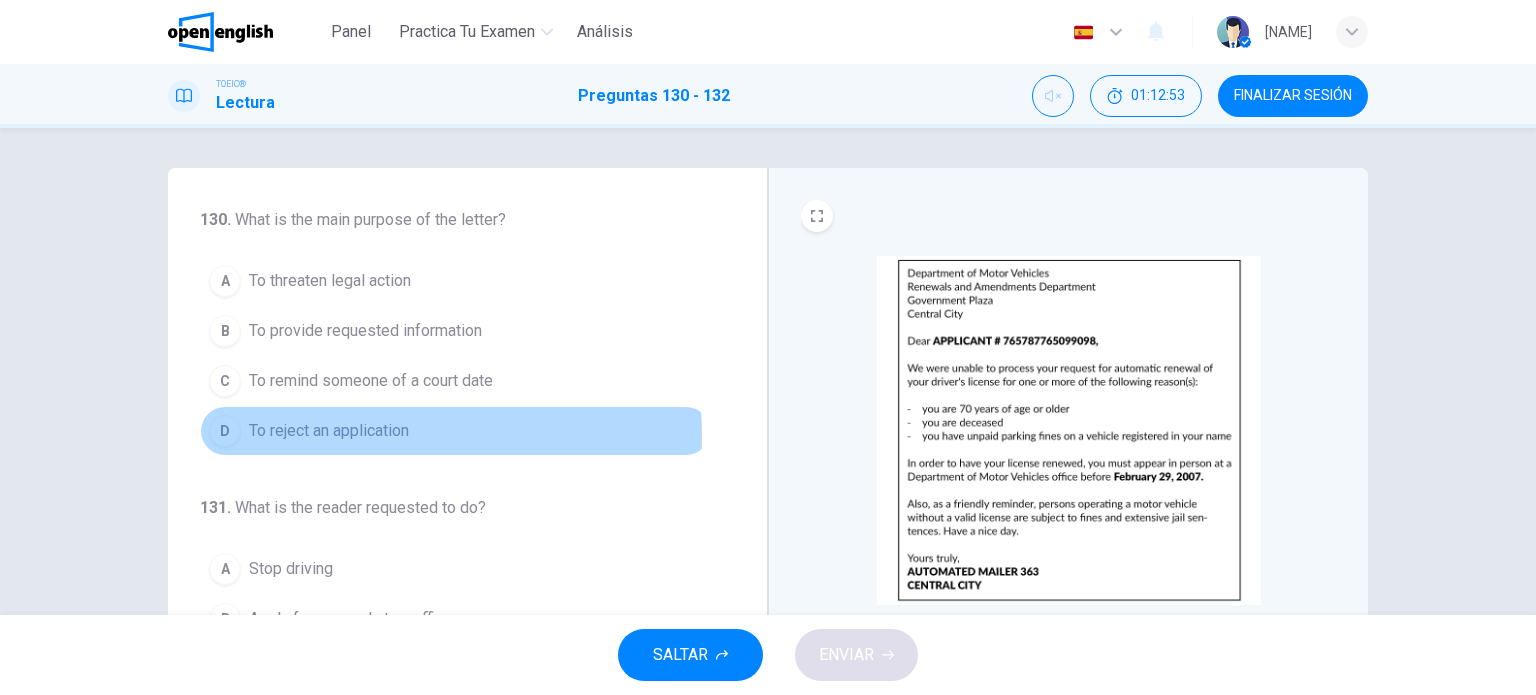 click on "To reject an application" at bounding box center (329, 431) 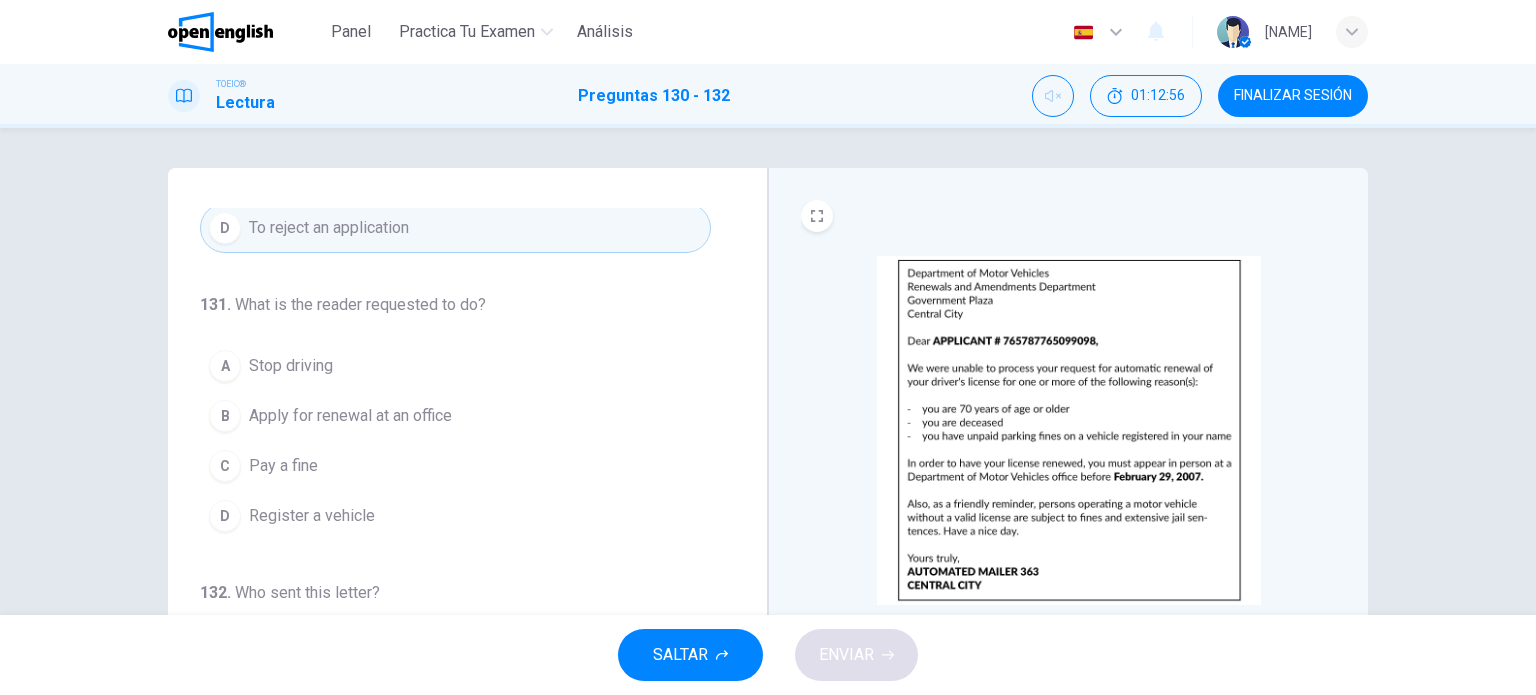 scroll, scrollTop: 204, scrollLeft: 0, axis: vertical 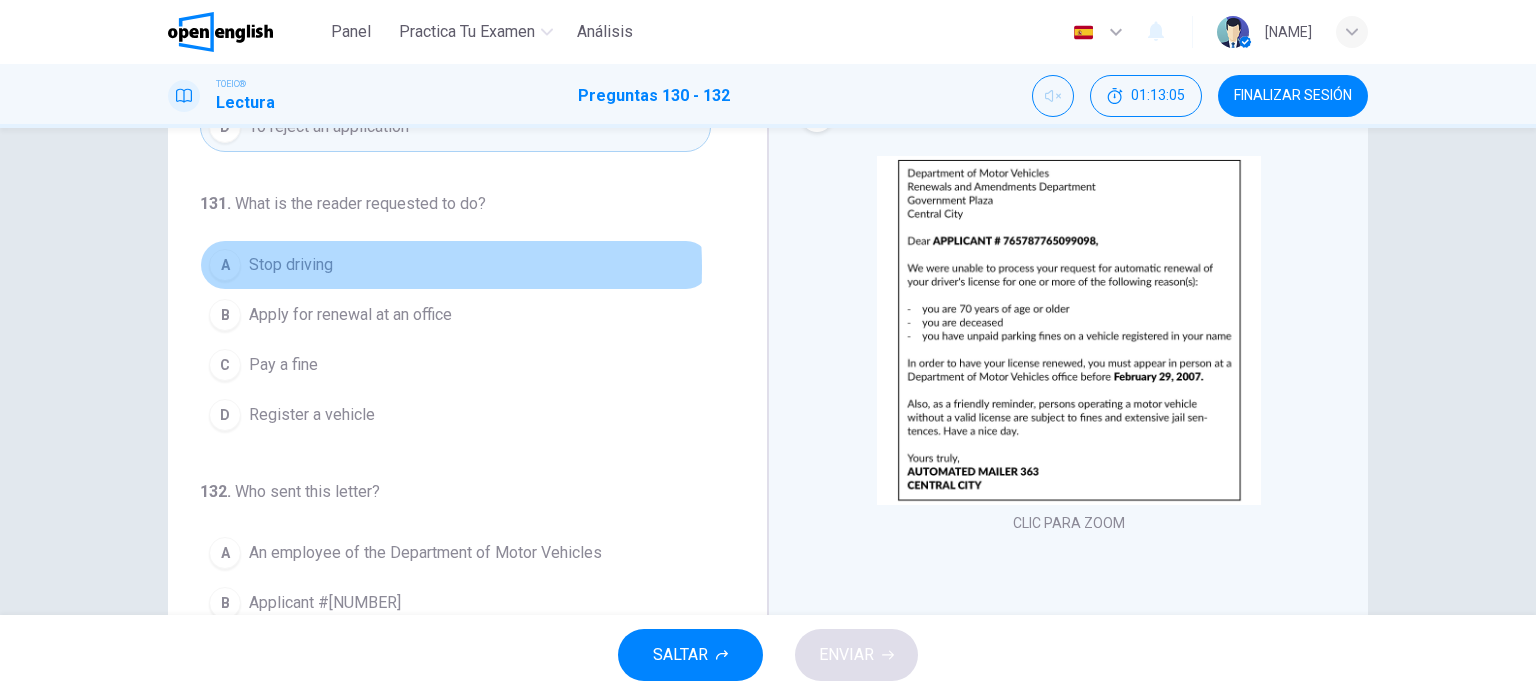 click on "Stop driving" at bounding box center [291, 265] 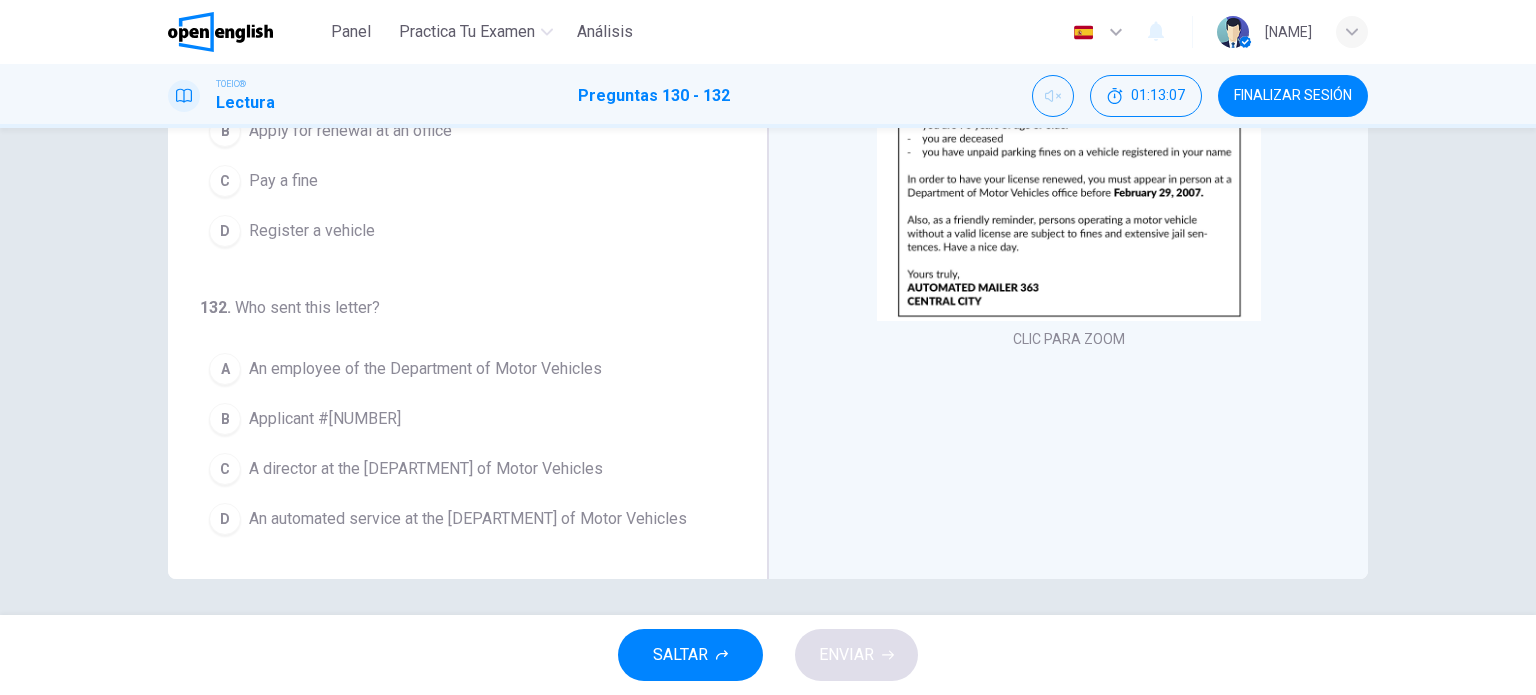 scroll, scrollTop: 288, scrollLeft: 0, axis: vertical 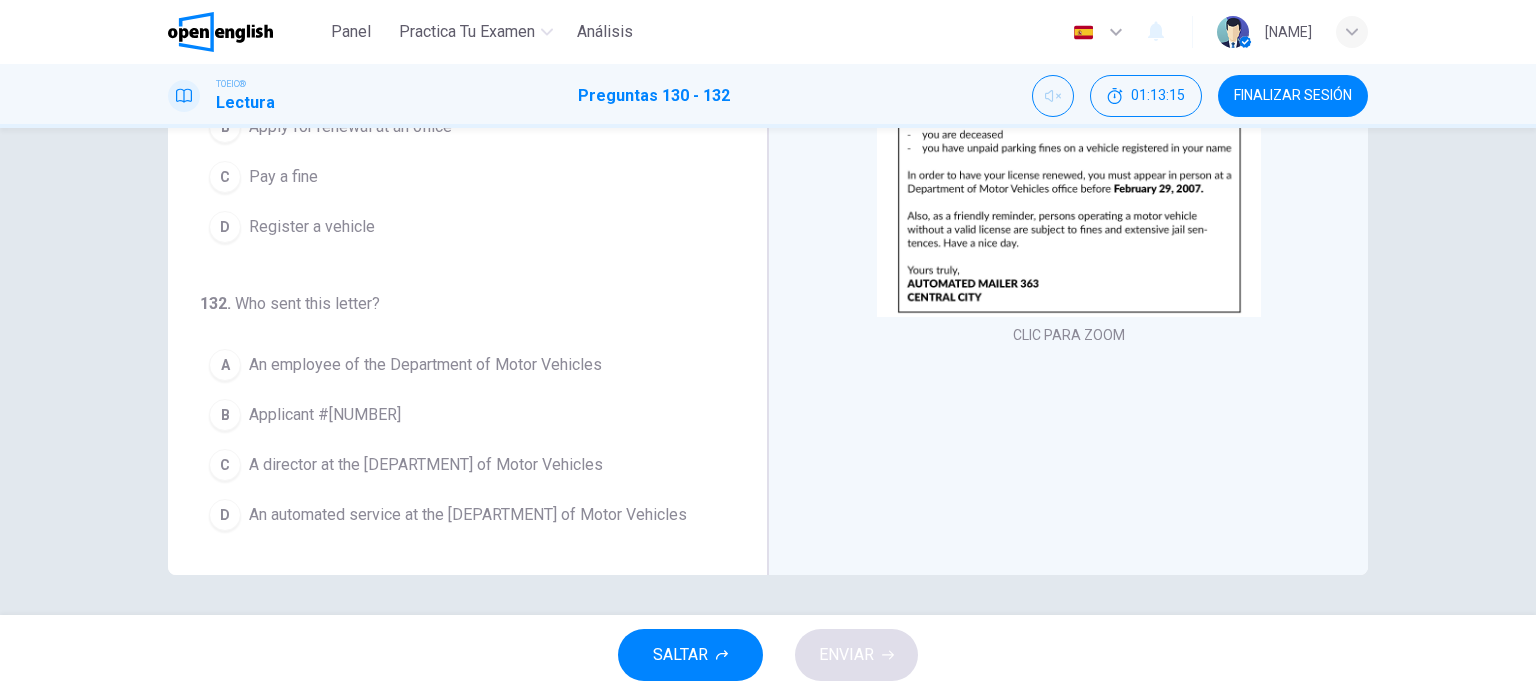 click on "An automated service at the [DEPARTMENT] of Motor Vehicles" at bounding box center [468, 515] 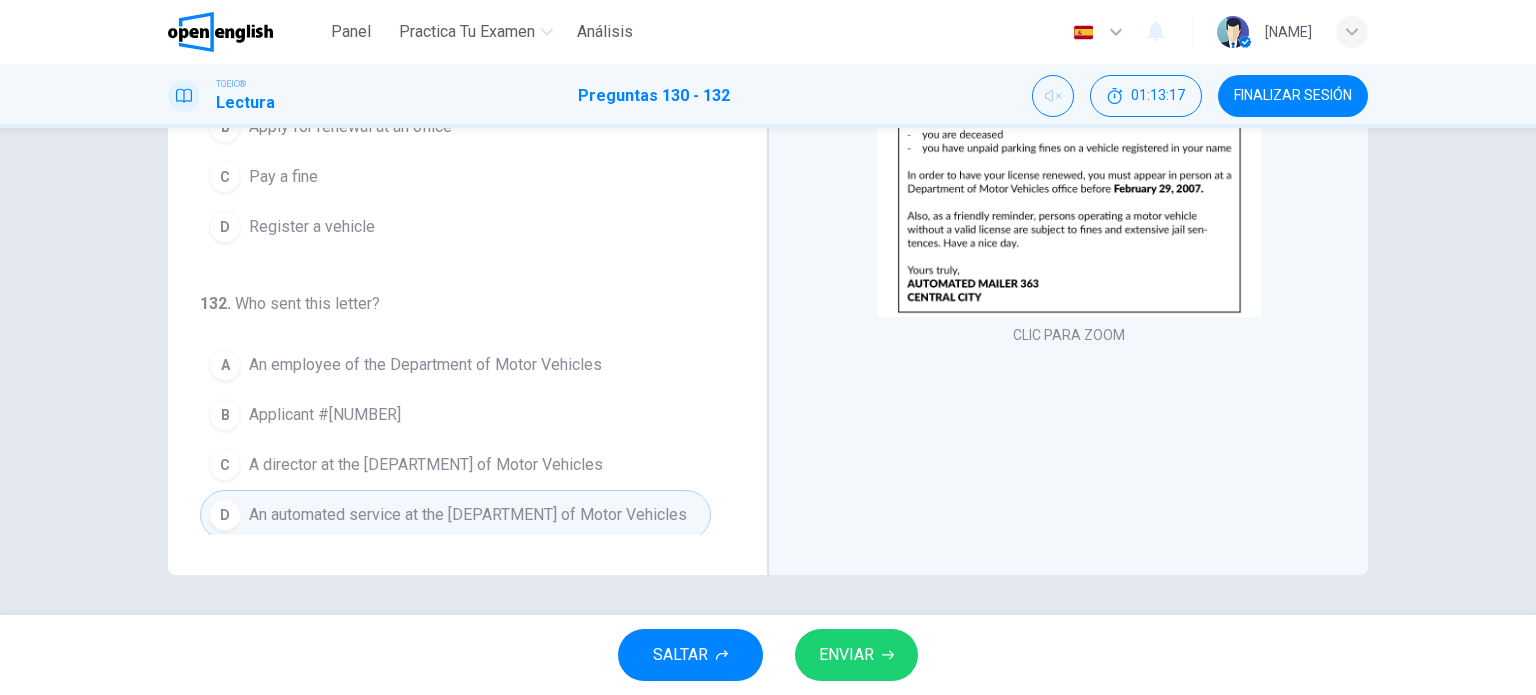 click on "ENVIAR" at bounding box center (856, 655) 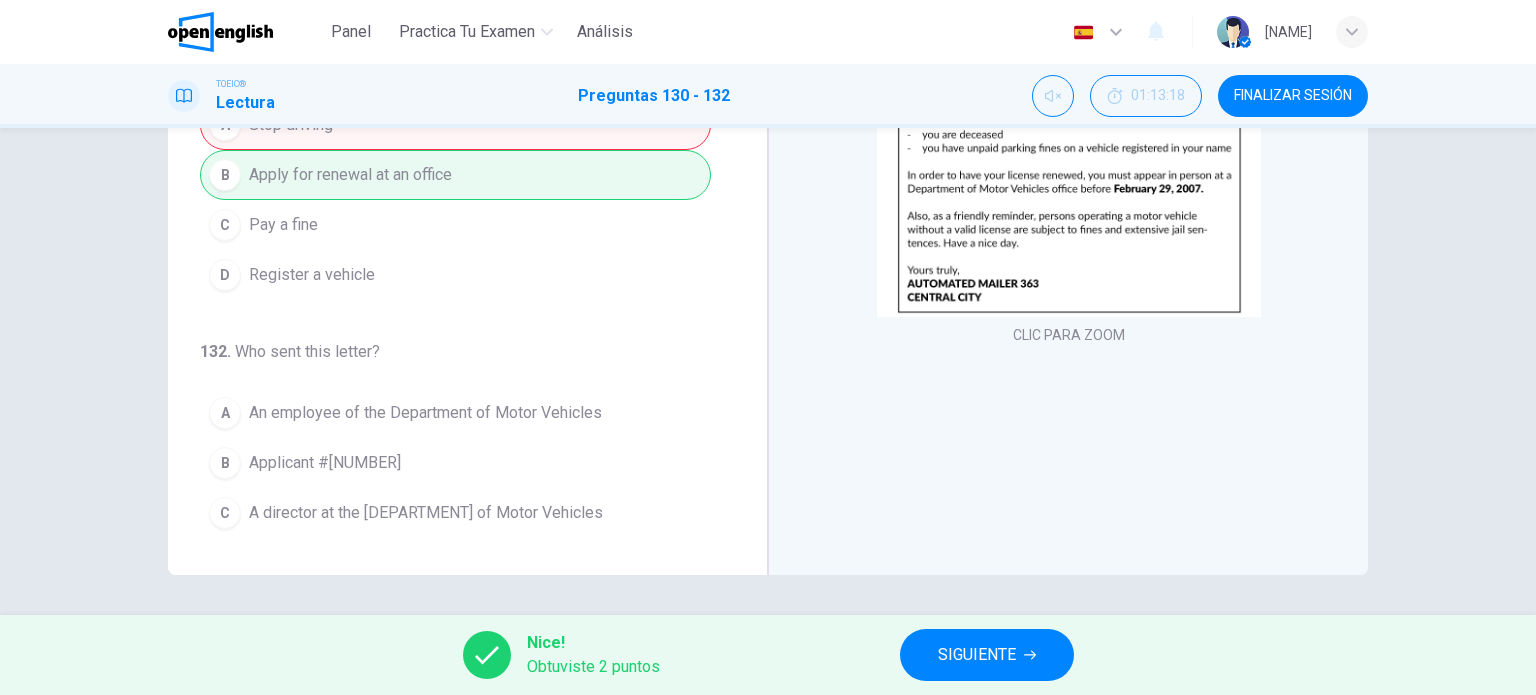 scroll, scrollTop: 204, scrollLeft: 0, axis: vertical 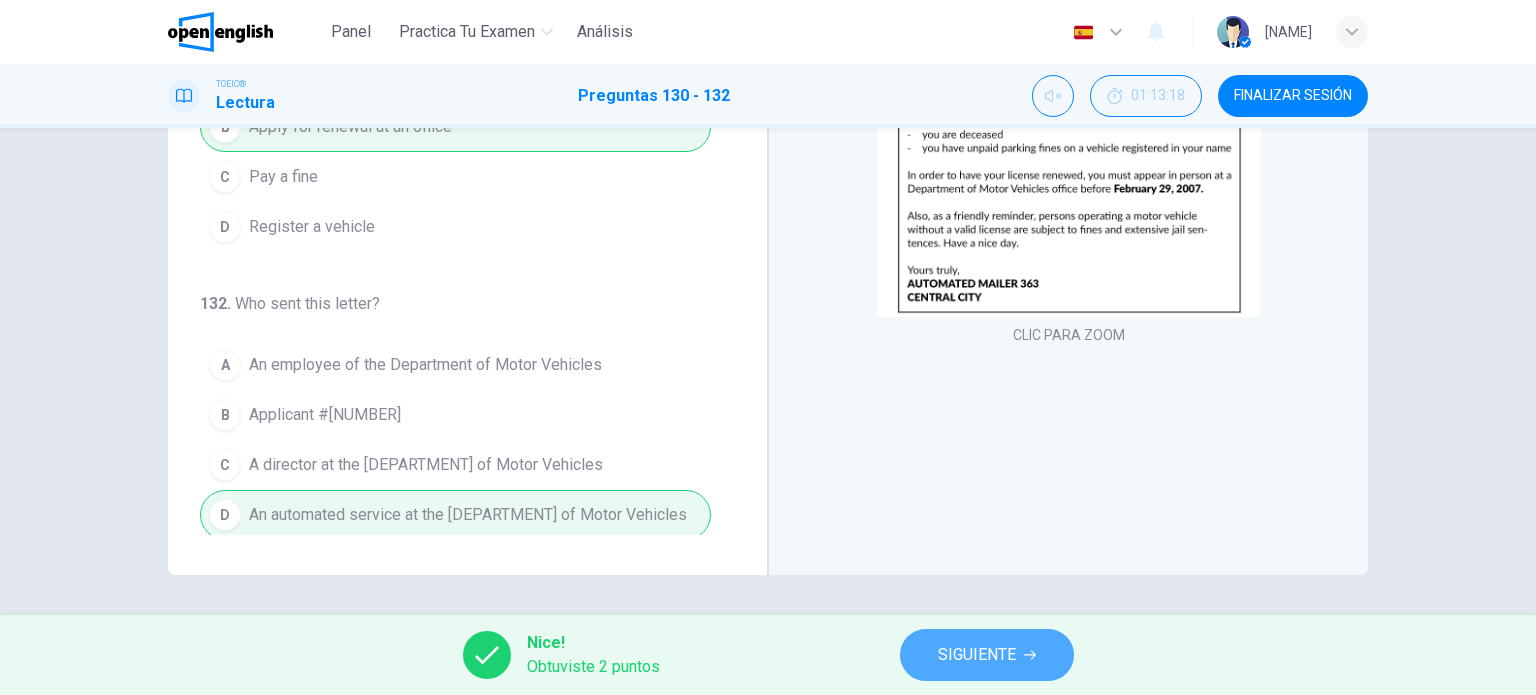 click on "SIGUIENTE" at bounding box center [987, 655] 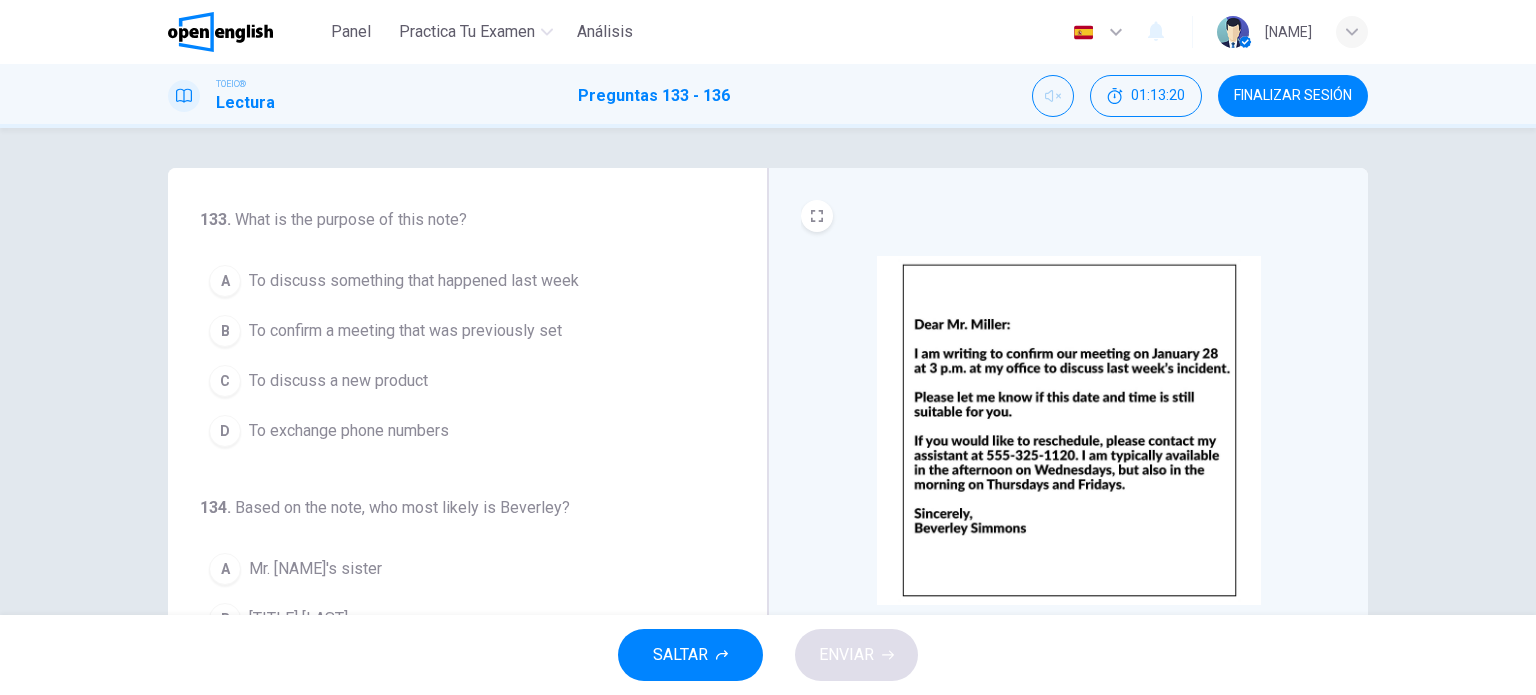 click at bounding box center (1069, 430) 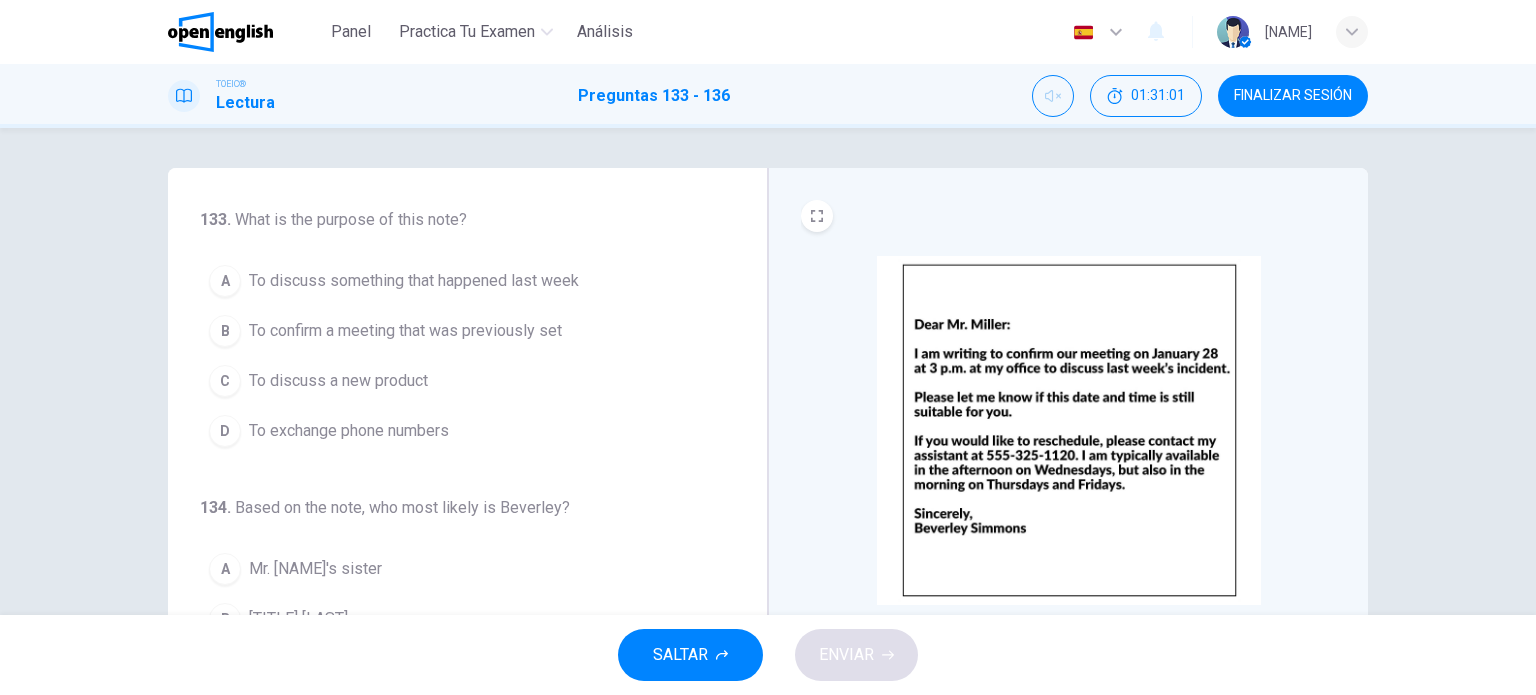 click on "To discuss something that happened last week" at bounding box center (414, 281) 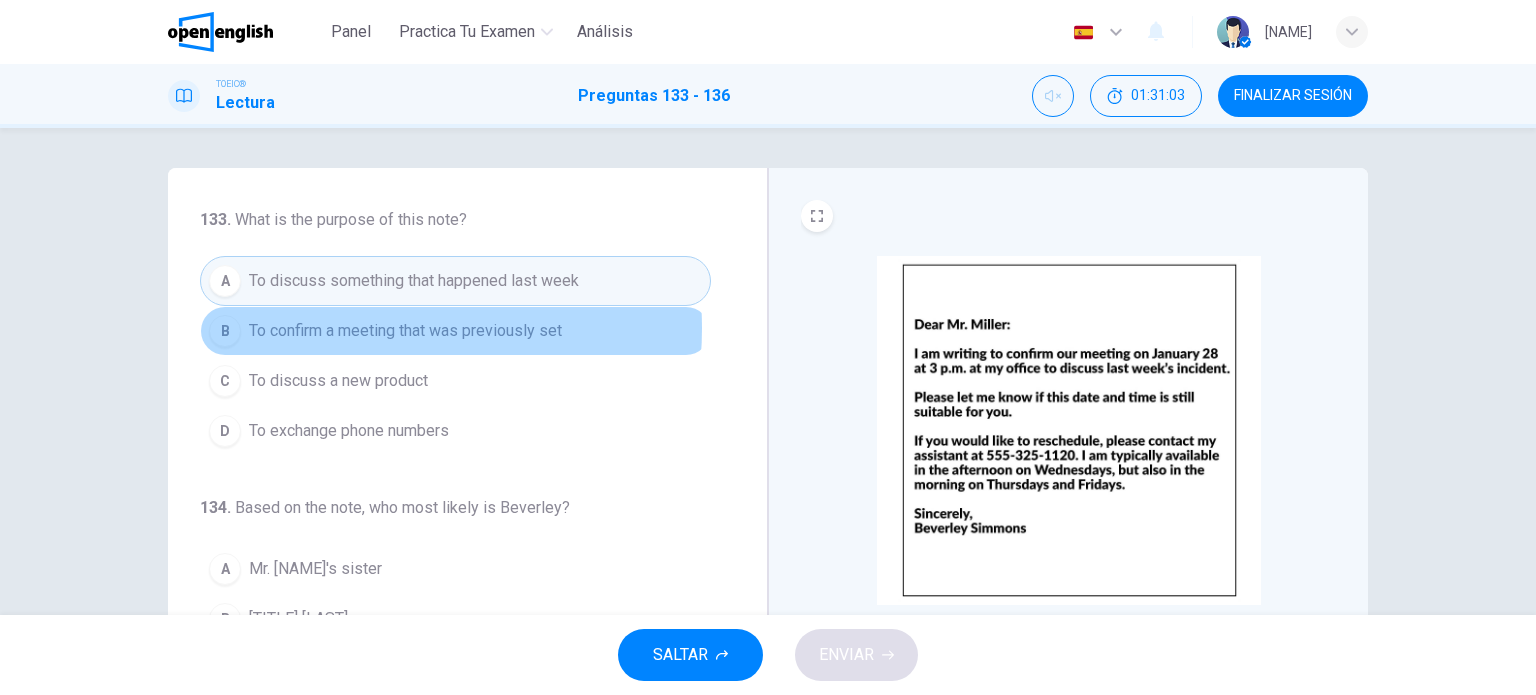 click on "To confirm a meeting that was previously set" at bounding box center [405, 331] 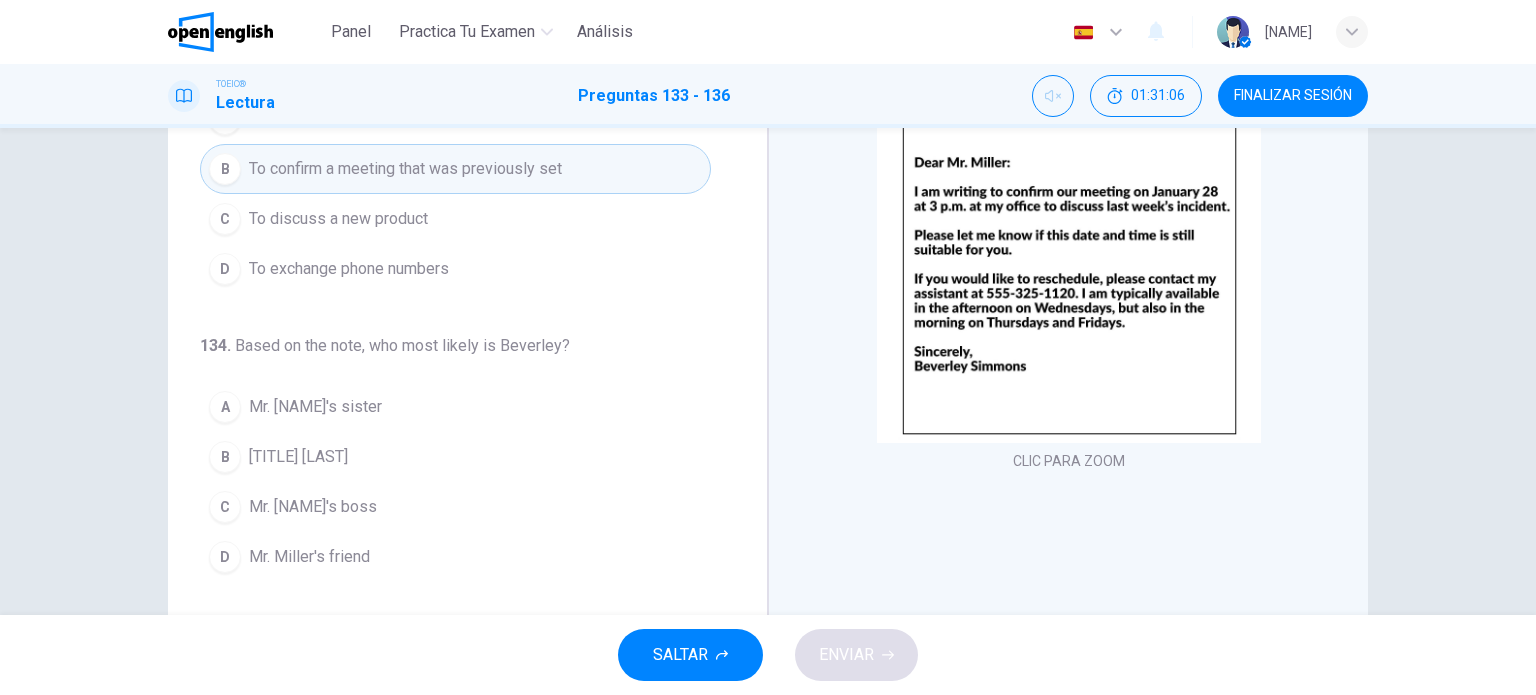 scroll, scrollTop: 200, scrollLeft: 0, axis: vertical 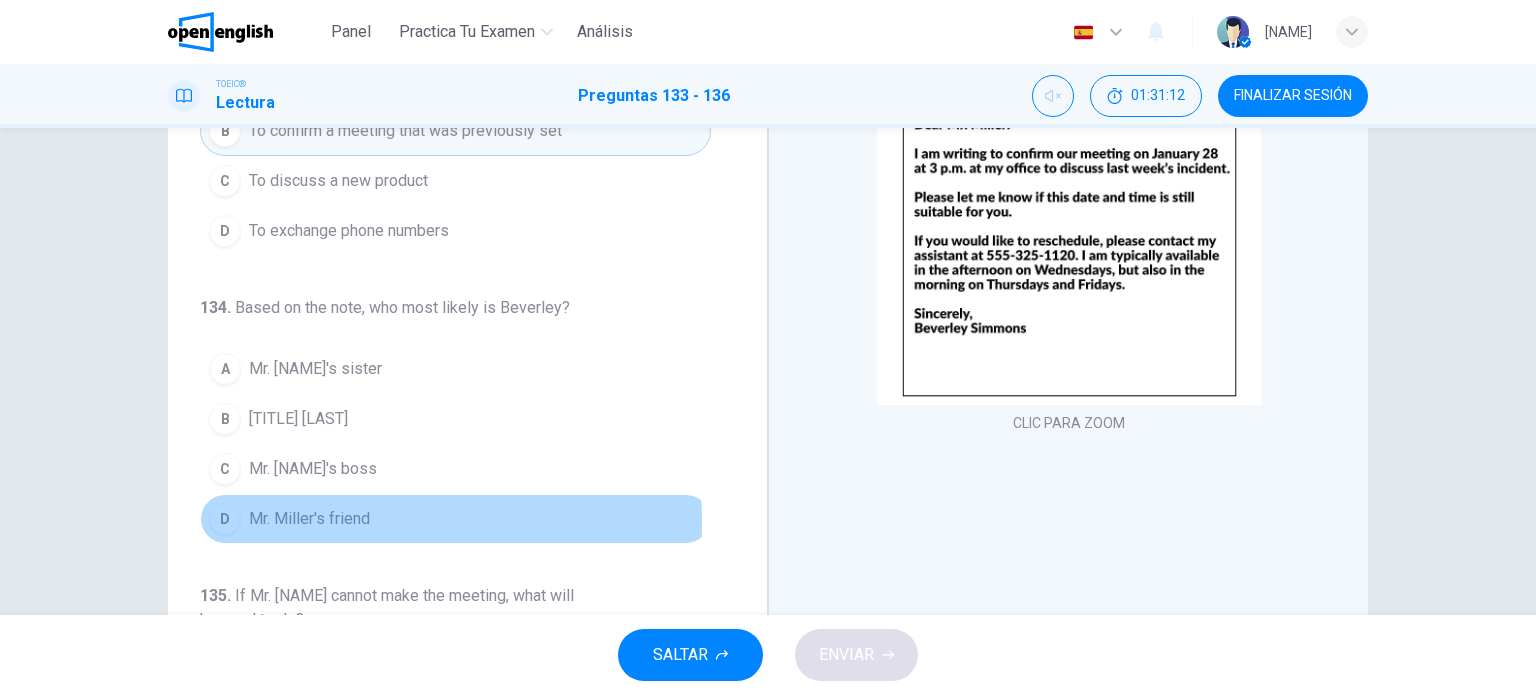 click on "Mr. Miller's friend" at bounding box center [309, 519] 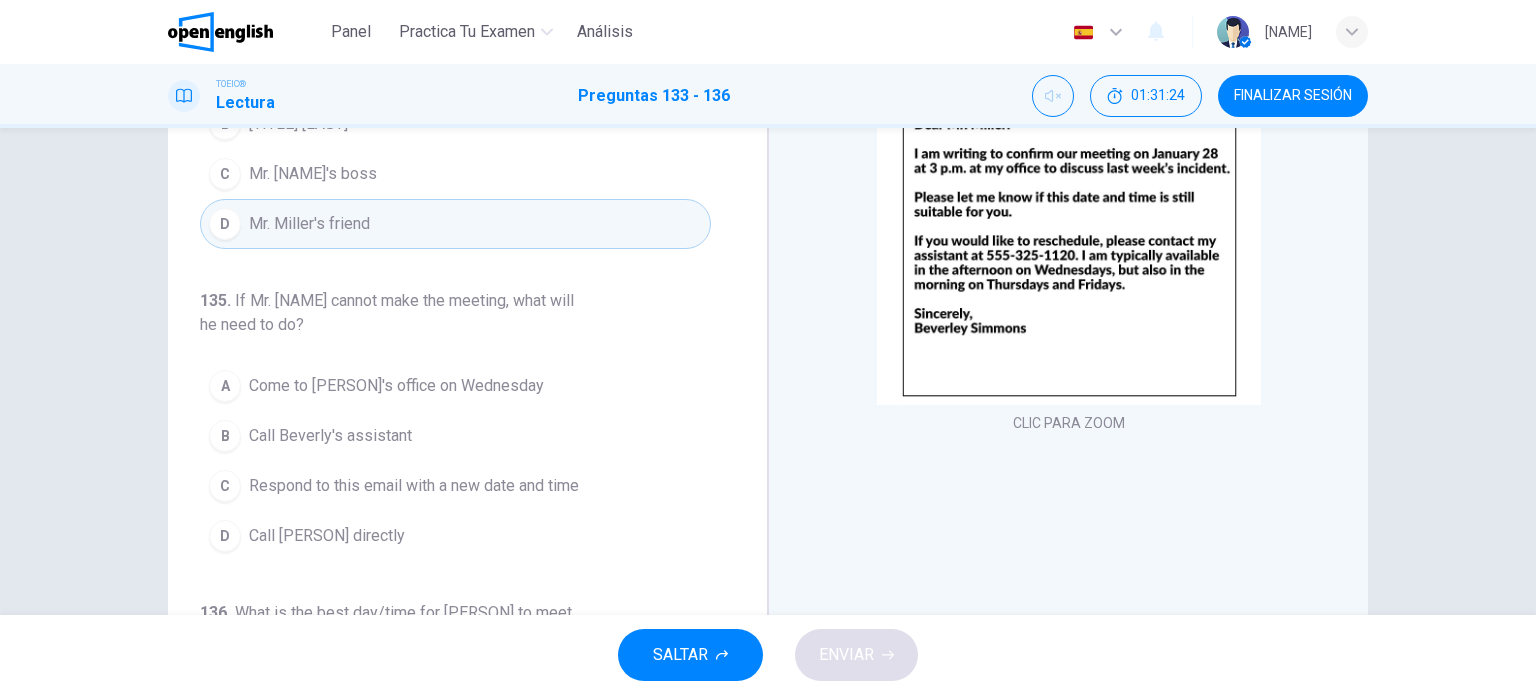 scroll, scrollTop: 300, scrollLeft: 0, axis: vertical 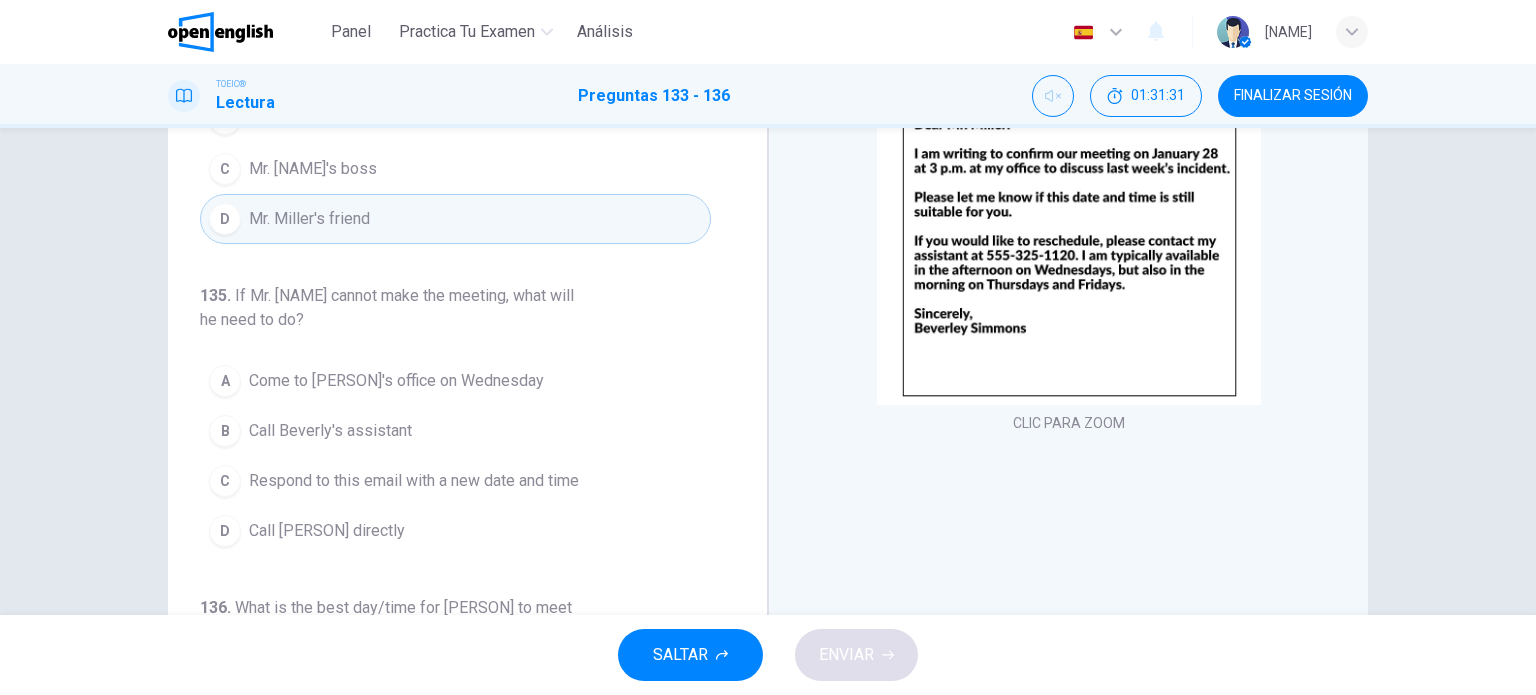 click on "Call Beverly's assistant" at bounding box center (330, 431) 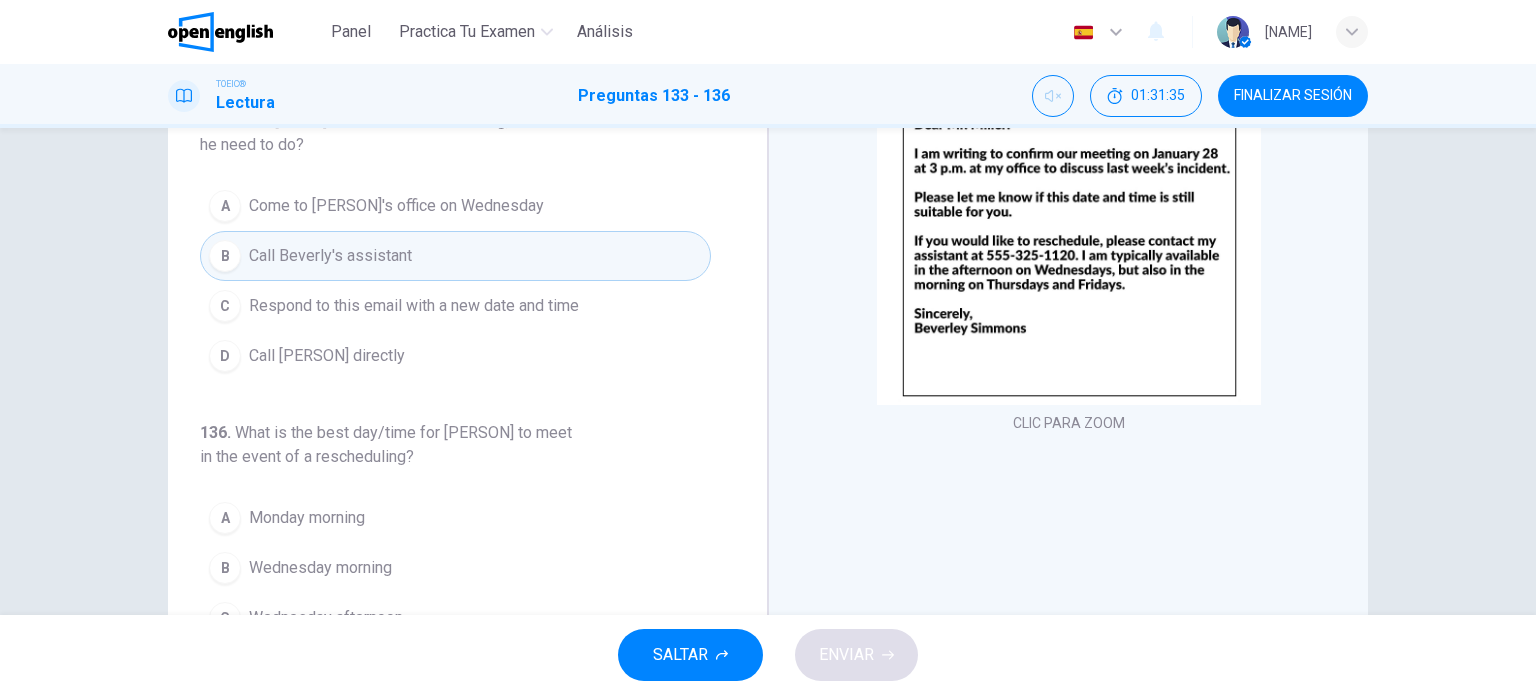 scroll, scrollTop: 538, scrollLeft: 0, axis: vertical 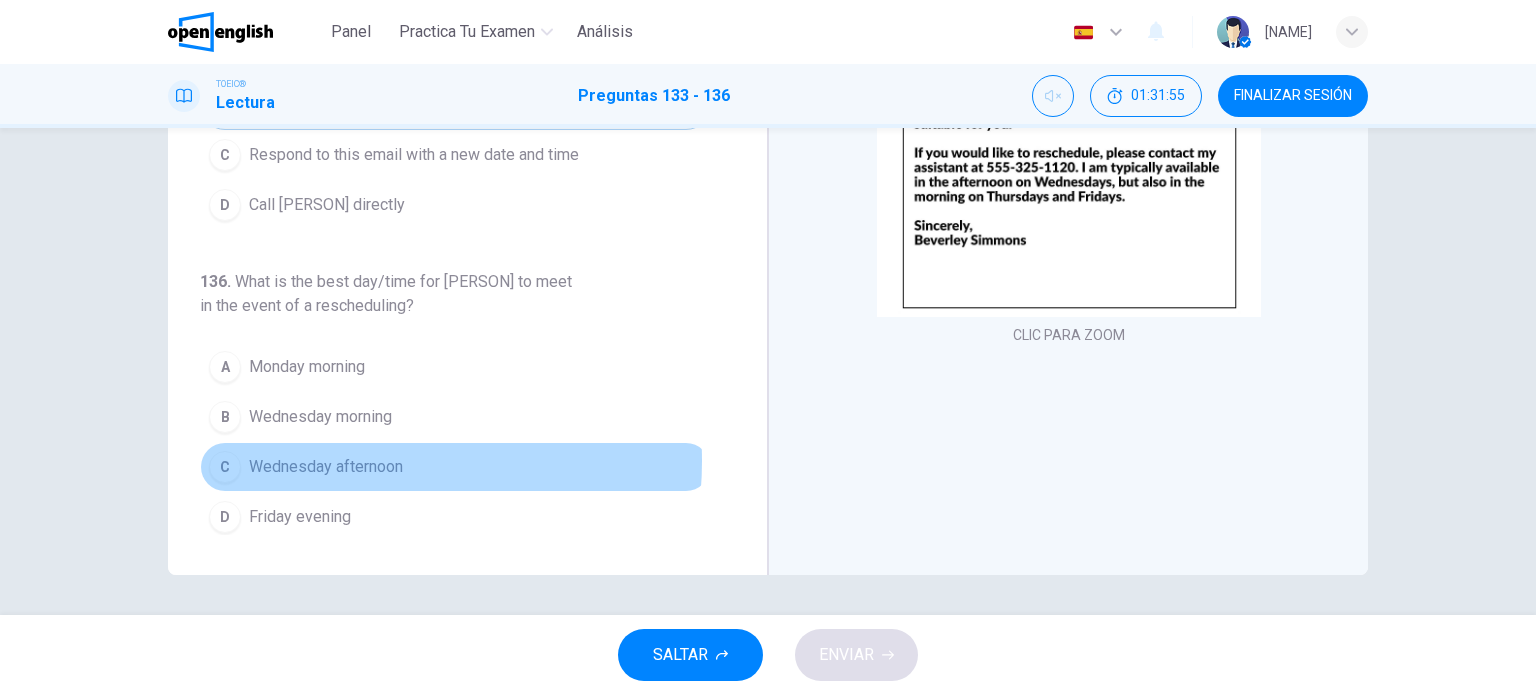 click on "Wednesday afternoon" at bounding box center [326, 467] 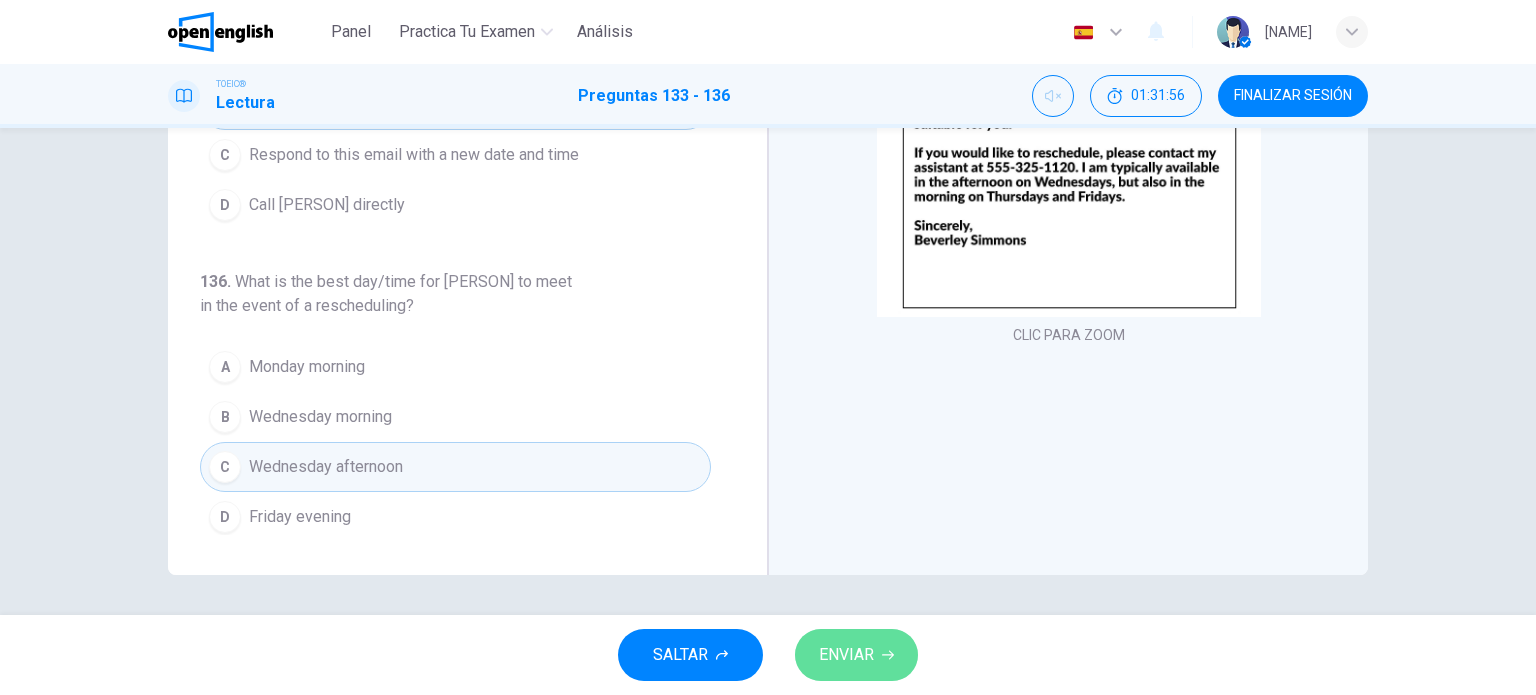 click on "ENVIAR" at bounding box center [846, 655] 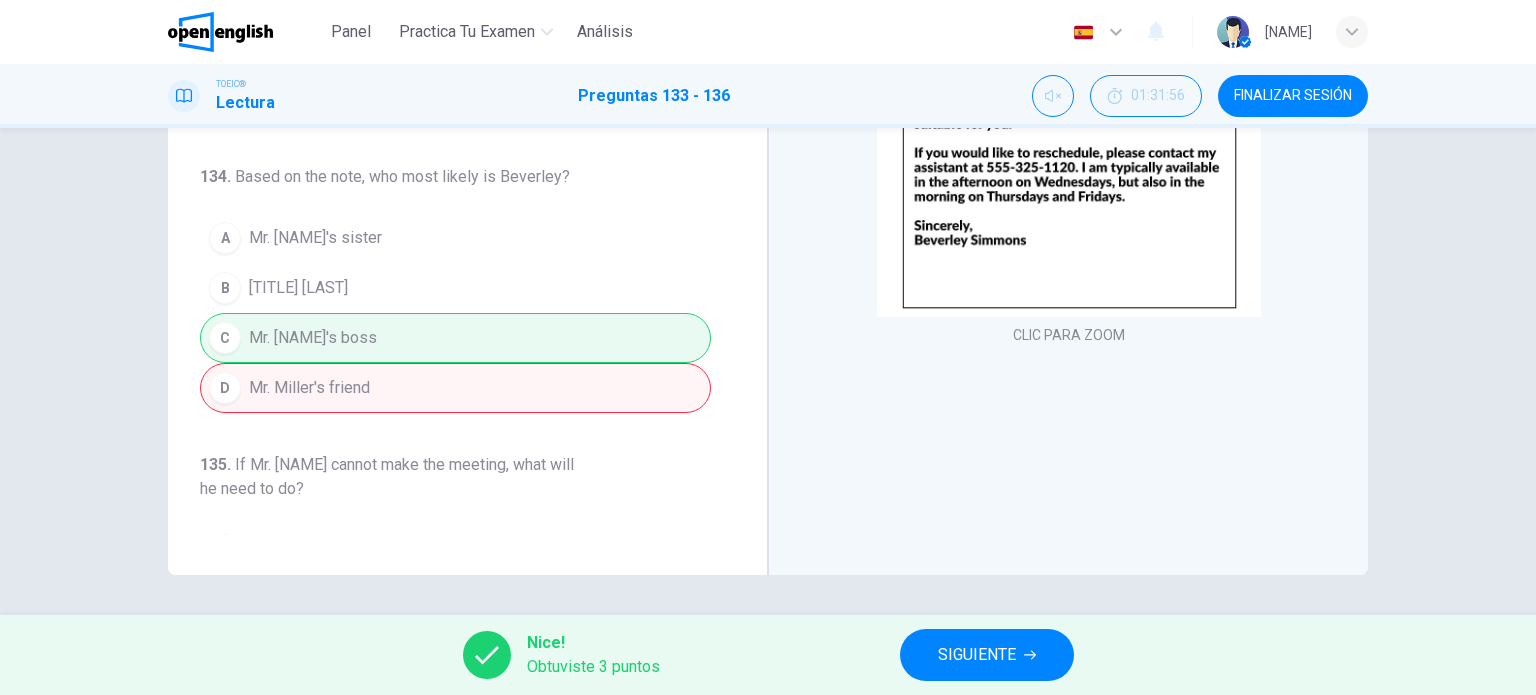 scroll, scrollTop: 38, scrollLeft: 0, axis: vertical 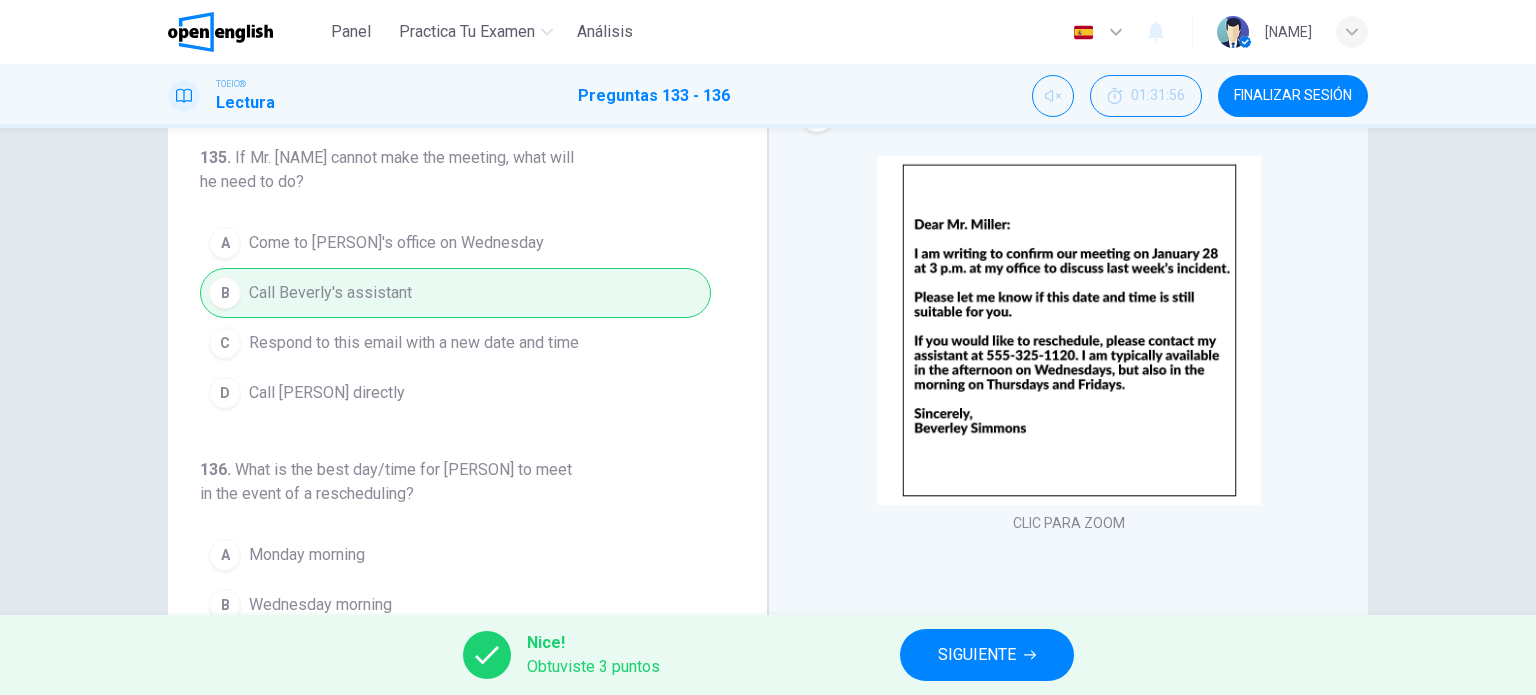 click on "SIGUIENTE" at bounding box center (977, 655) 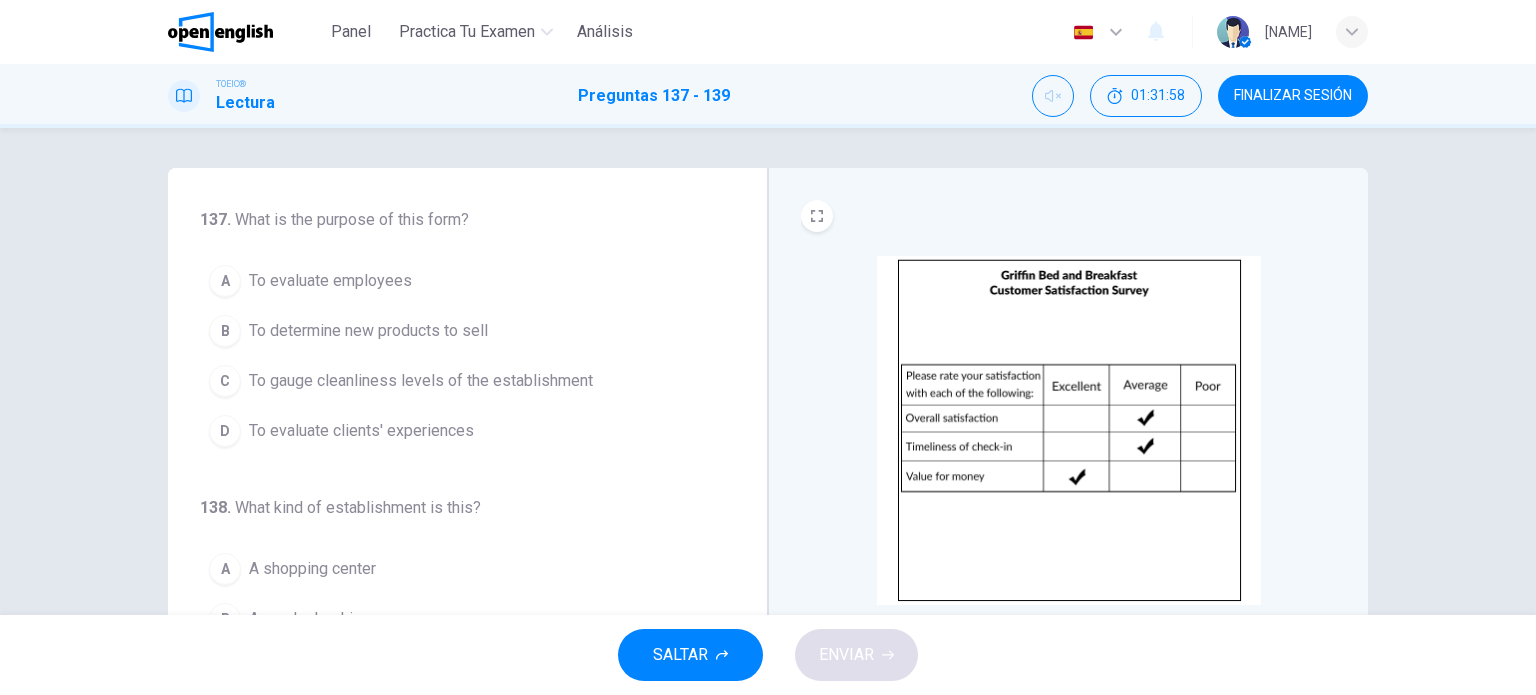 click at bounding box center (1069, 430) 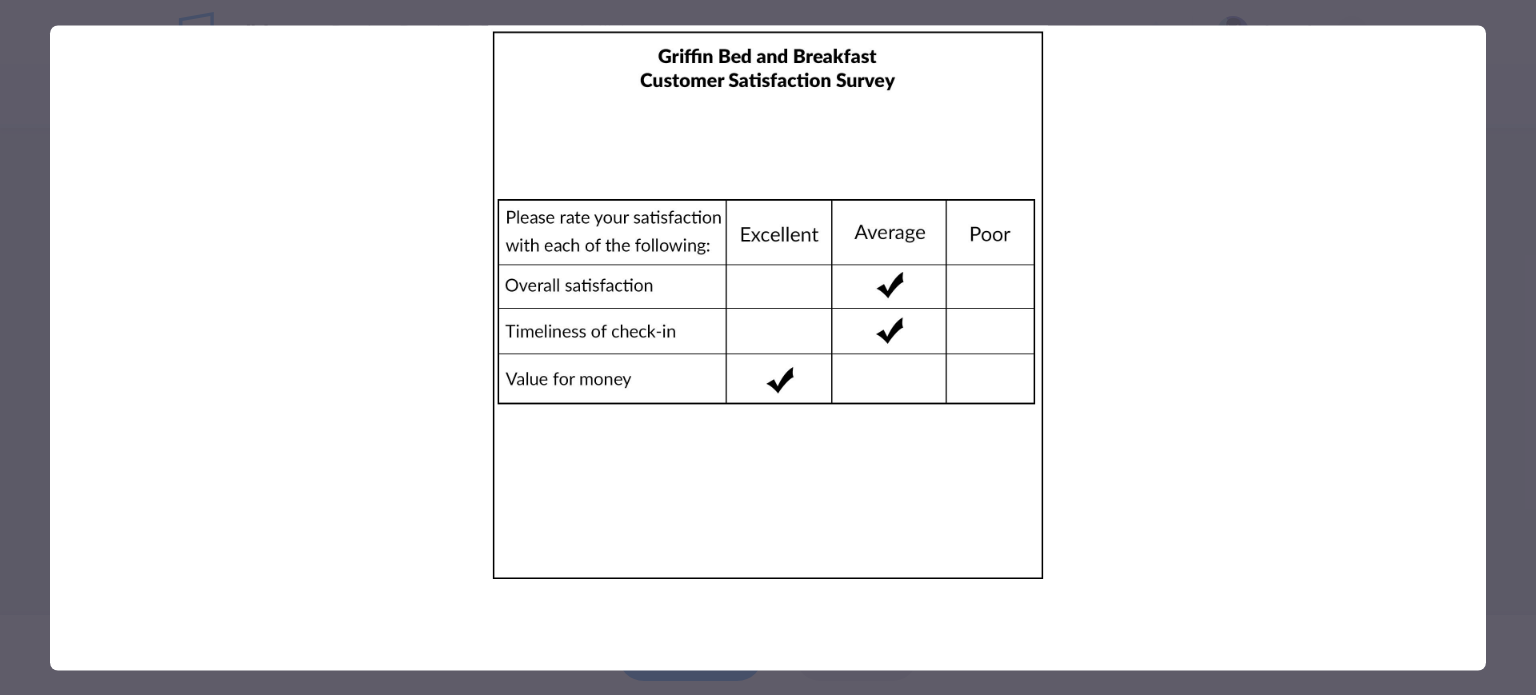 click at bounding box center (768, 347) 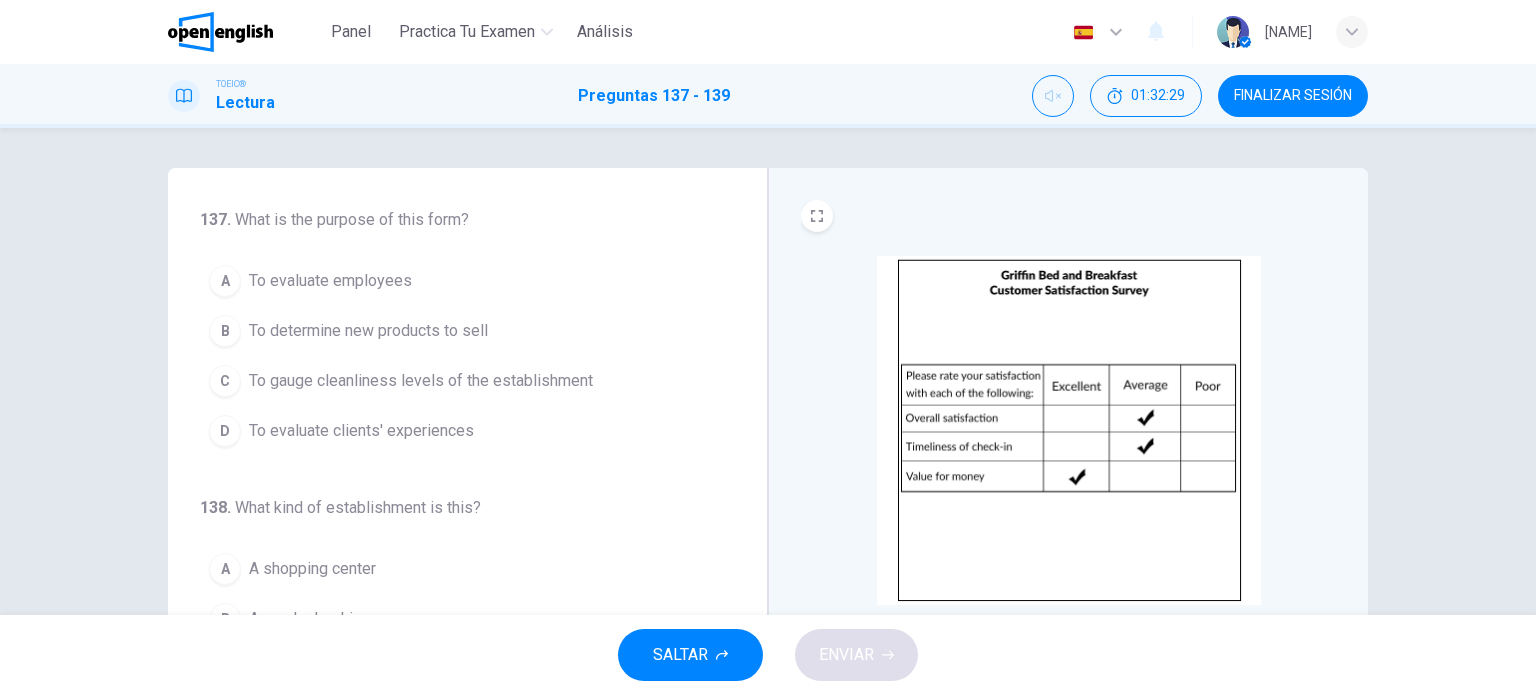 click on "To evaluate clients' experiences" at bounding box center (361, 431) 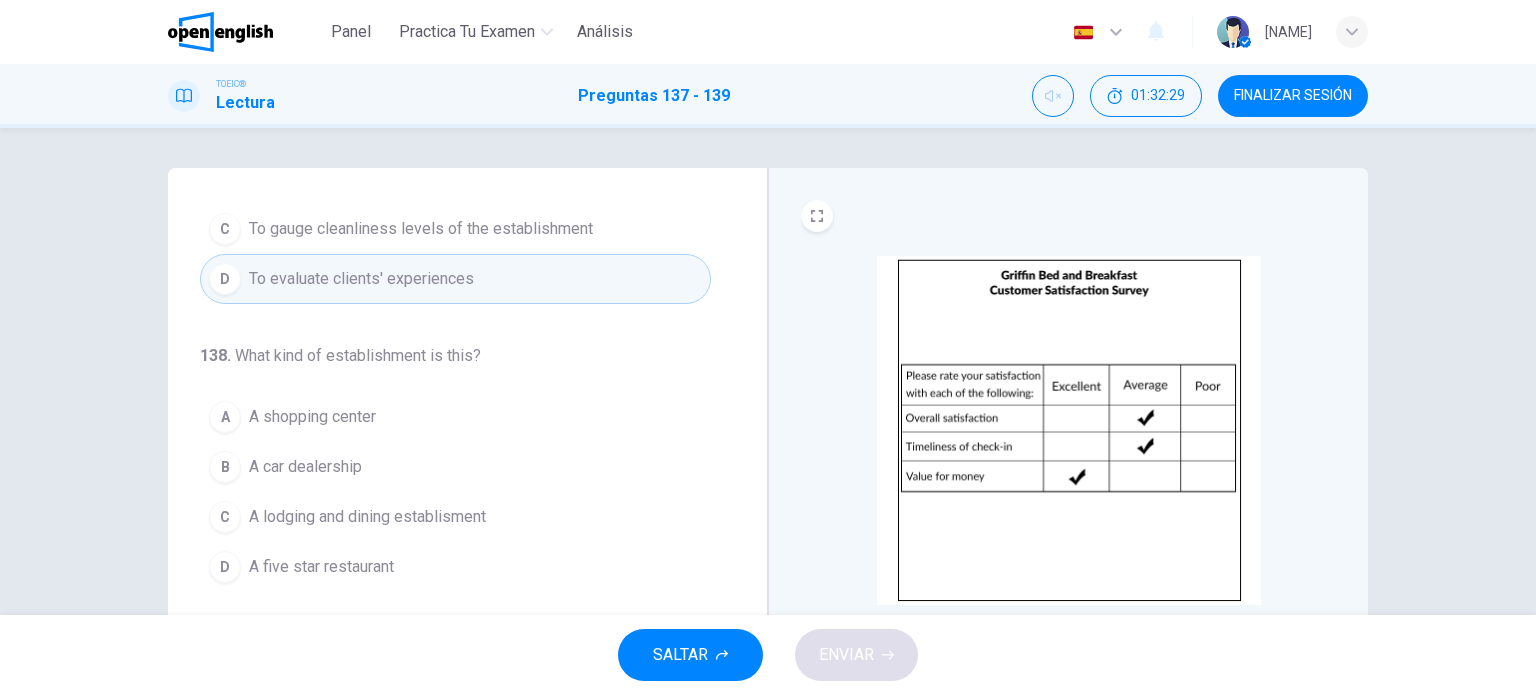 scroll, scrollTop: 228, scrollLeft: 0, axis: vertical 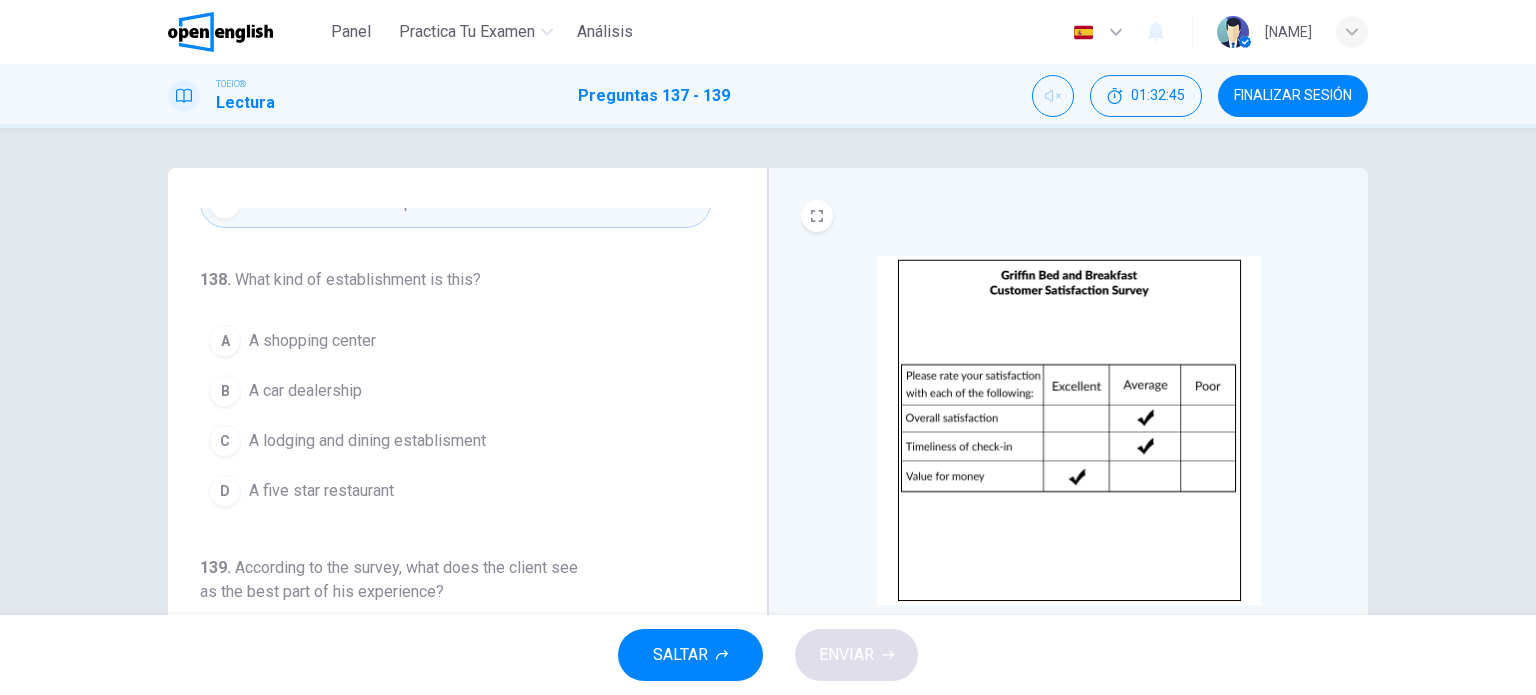 click on "A five star restaurant" at bounding box center [321, 491] 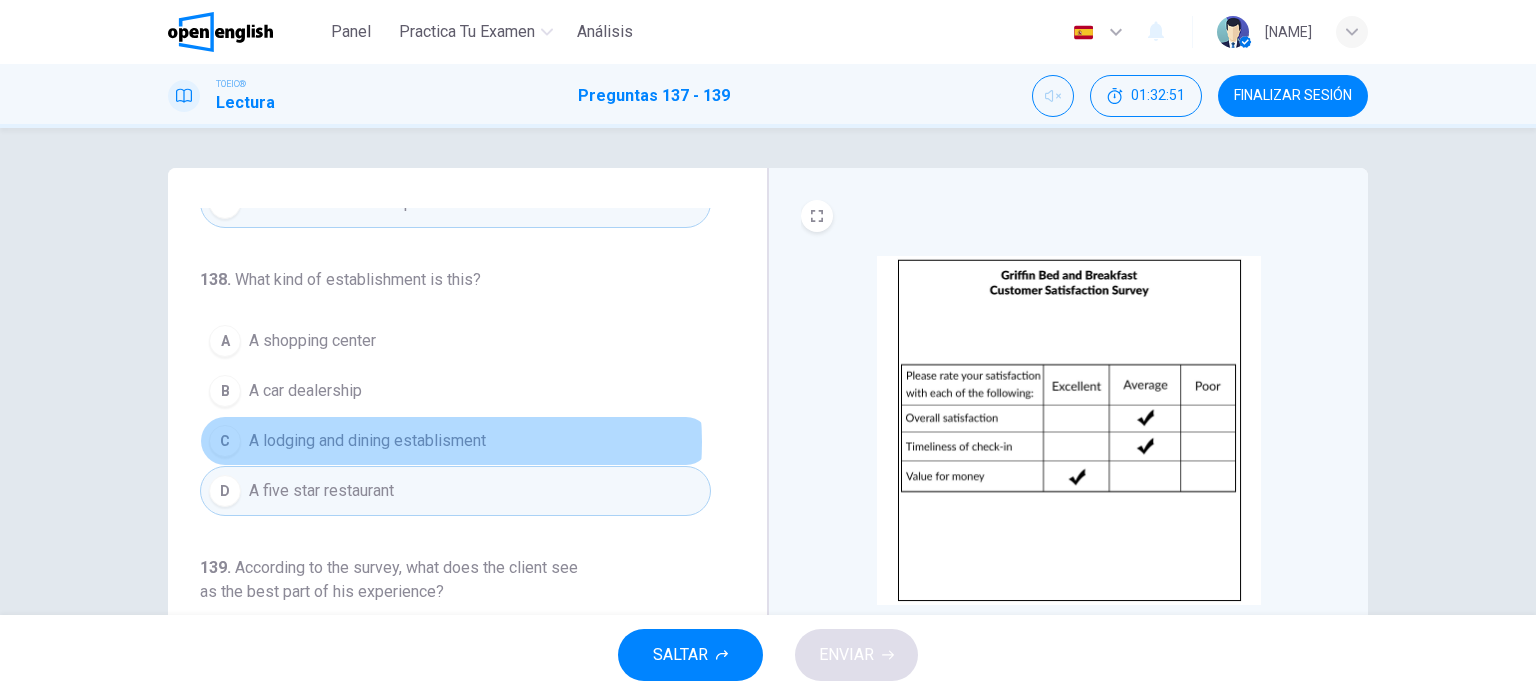 click on "A lodging and dining establisment" at bounding box center (367, 441) 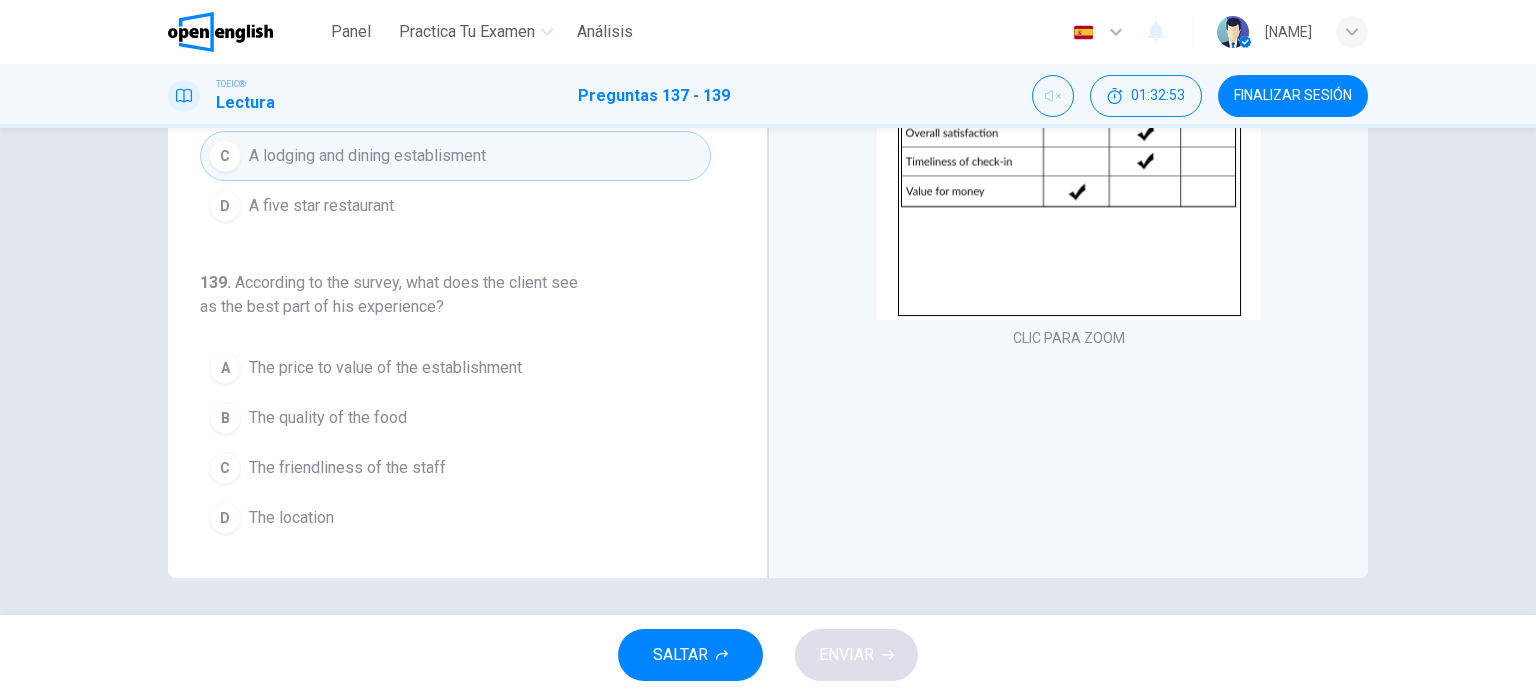 scroll, scrollTop: 288, scrollLeft: 0, axis: vertical 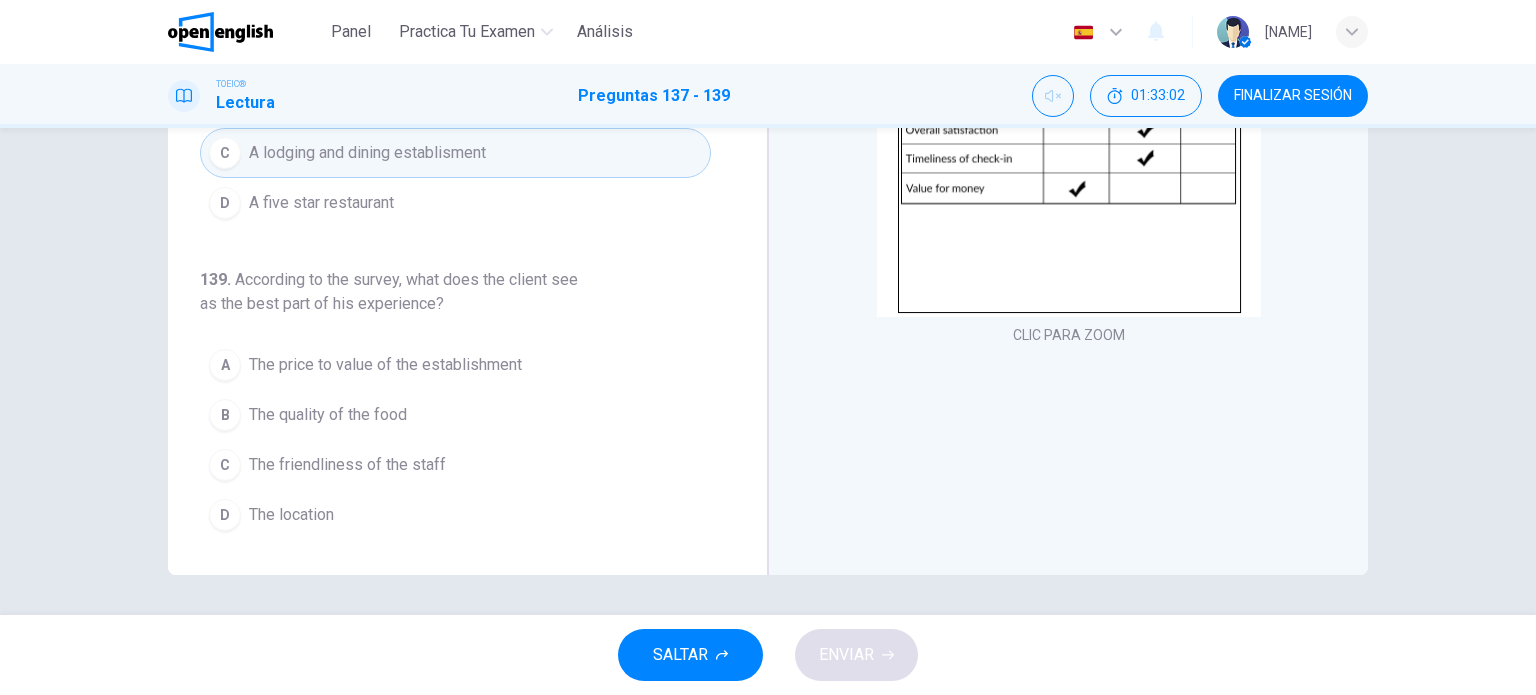 click on "A The price to value of the establishment" at bounding box center (455, 365) 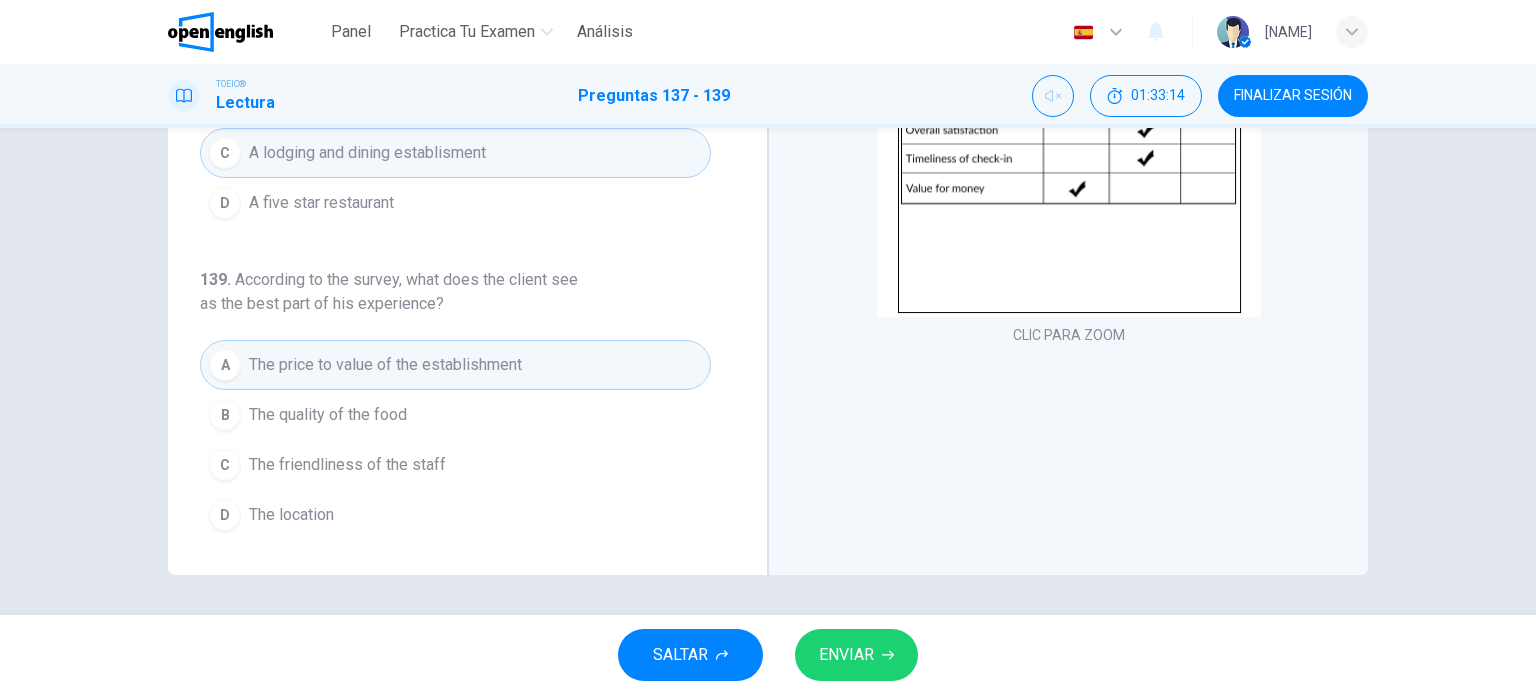 click 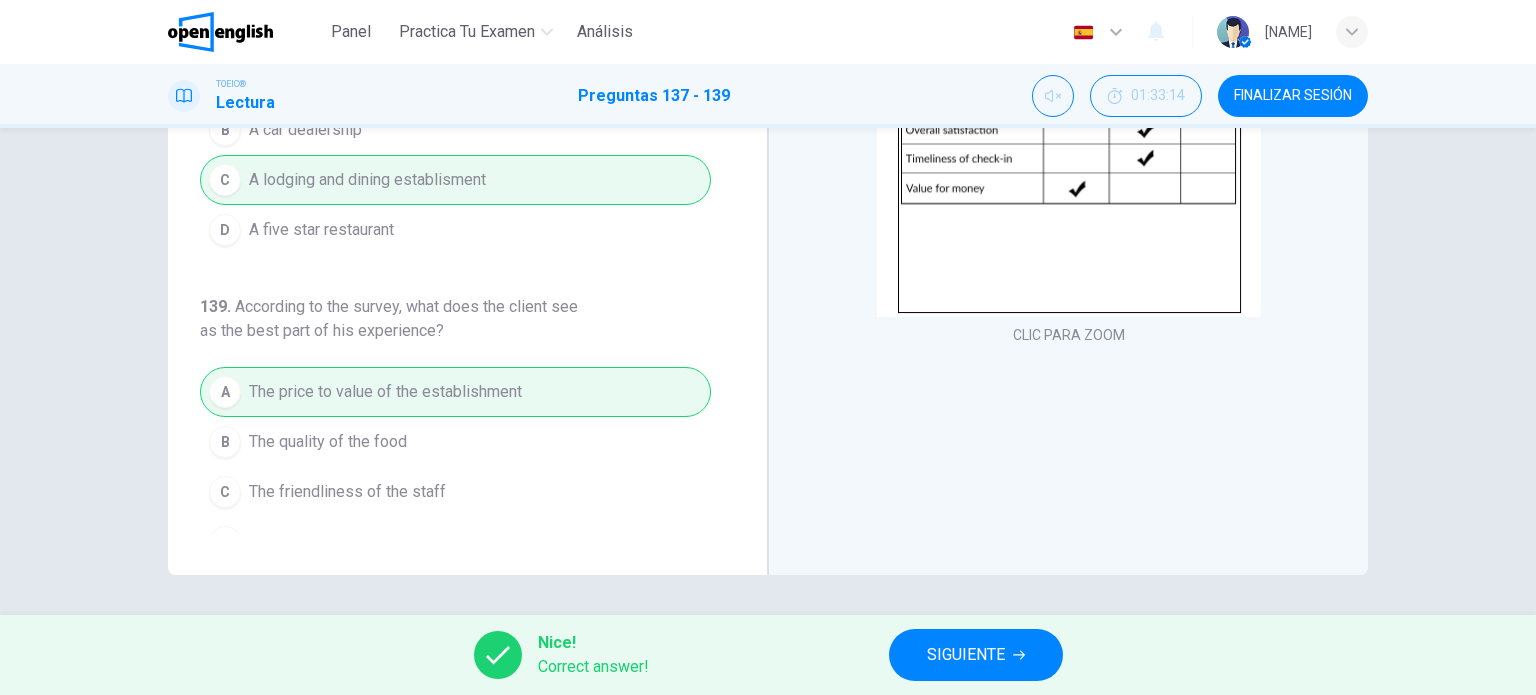 scroll, scrollTop: 228, scrollLeft: 0, axis: vertical 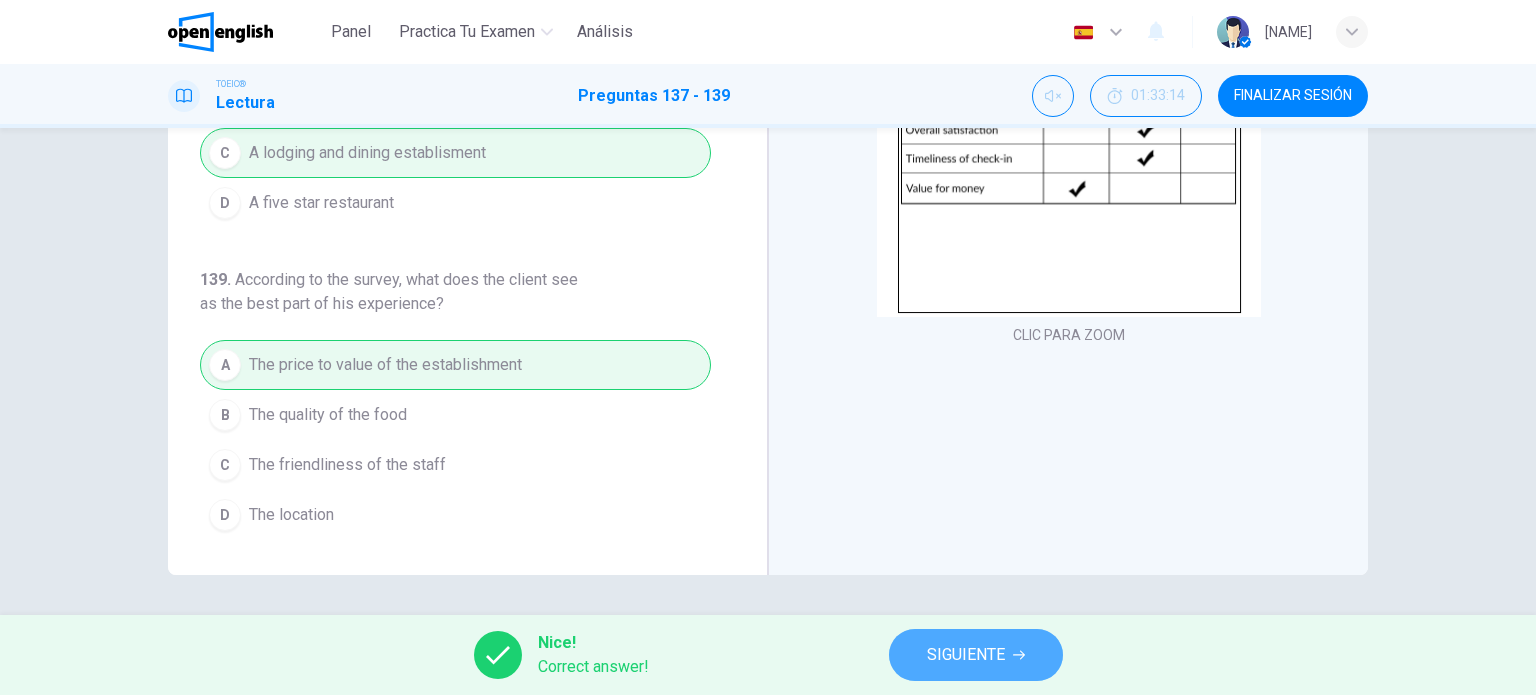click on "SIGUIENTE" at bounding box center (976, 655) 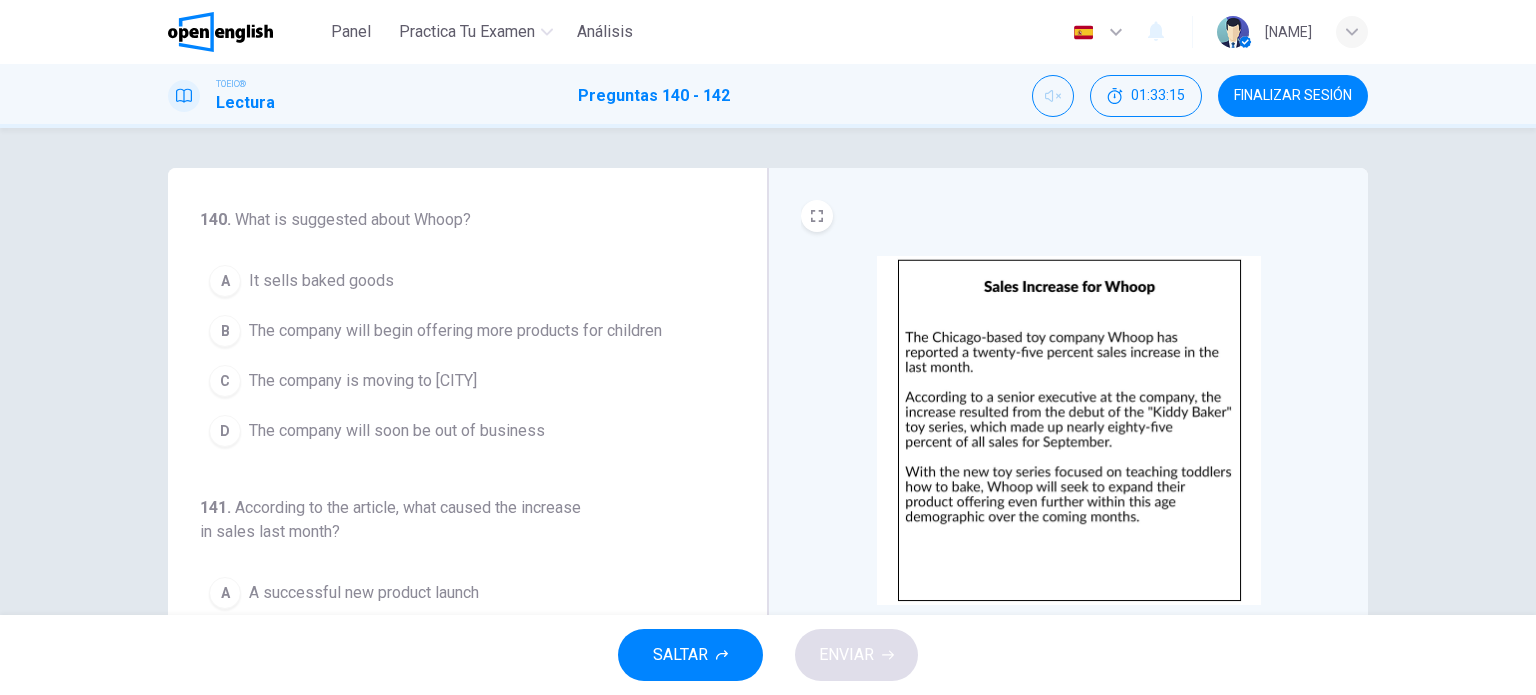 click at bounding box center [1069, 430] 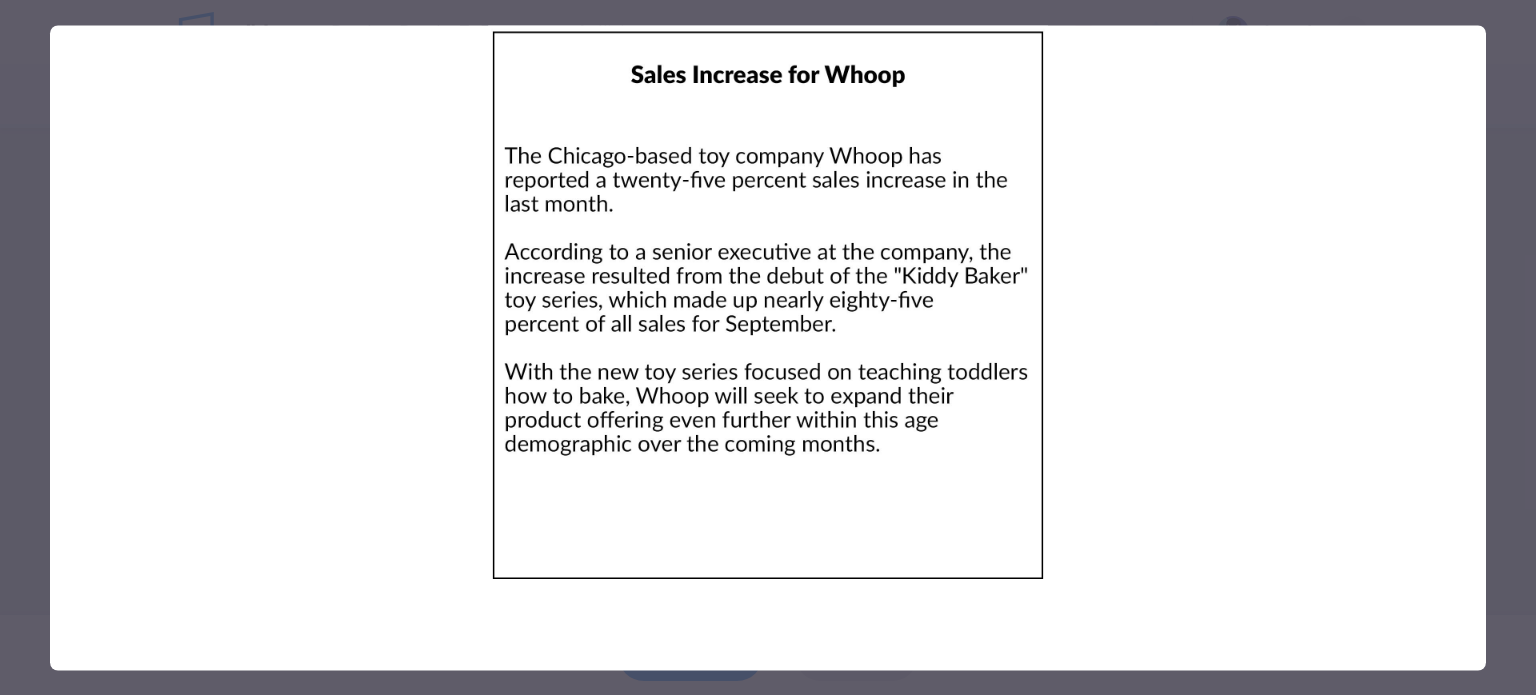 click at bounding box center (768, 347) 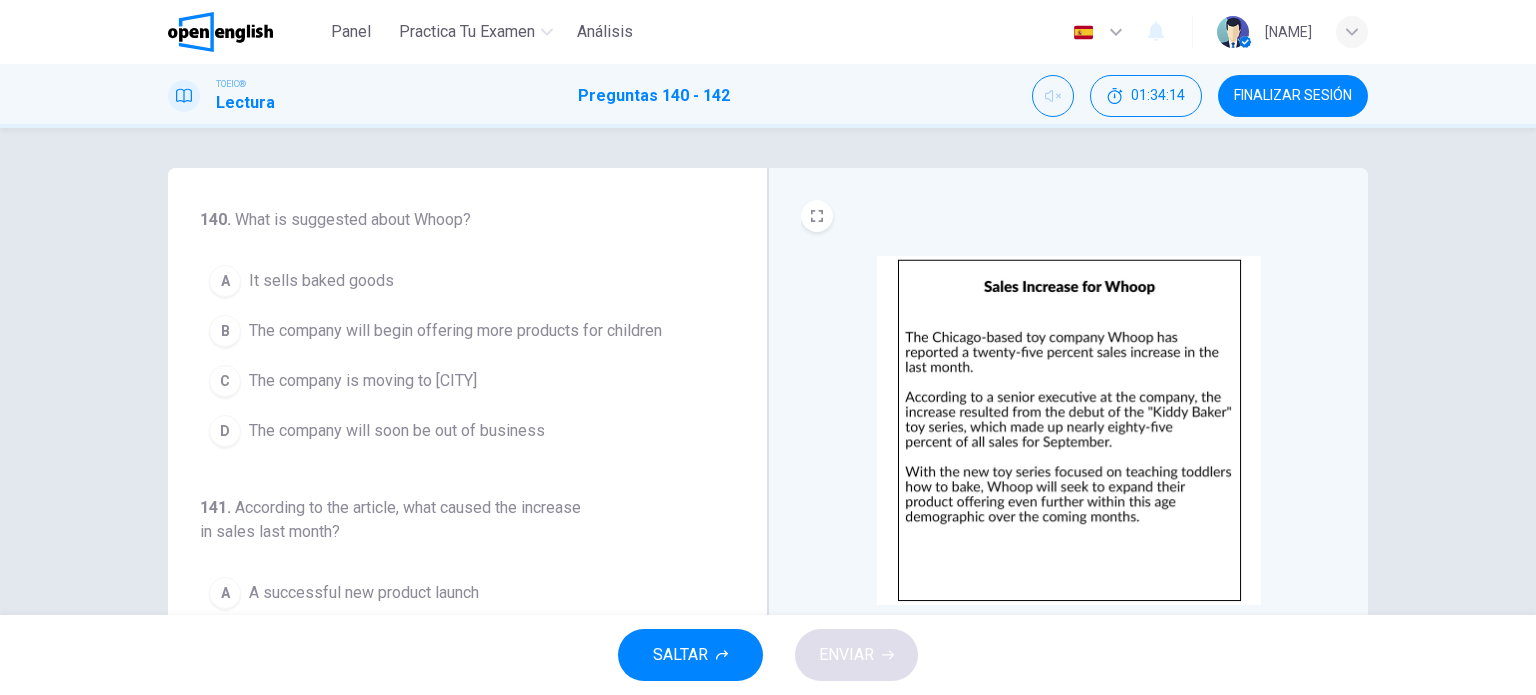 click on "The company will begin offering more products for children" at bounding box center (455, 331) 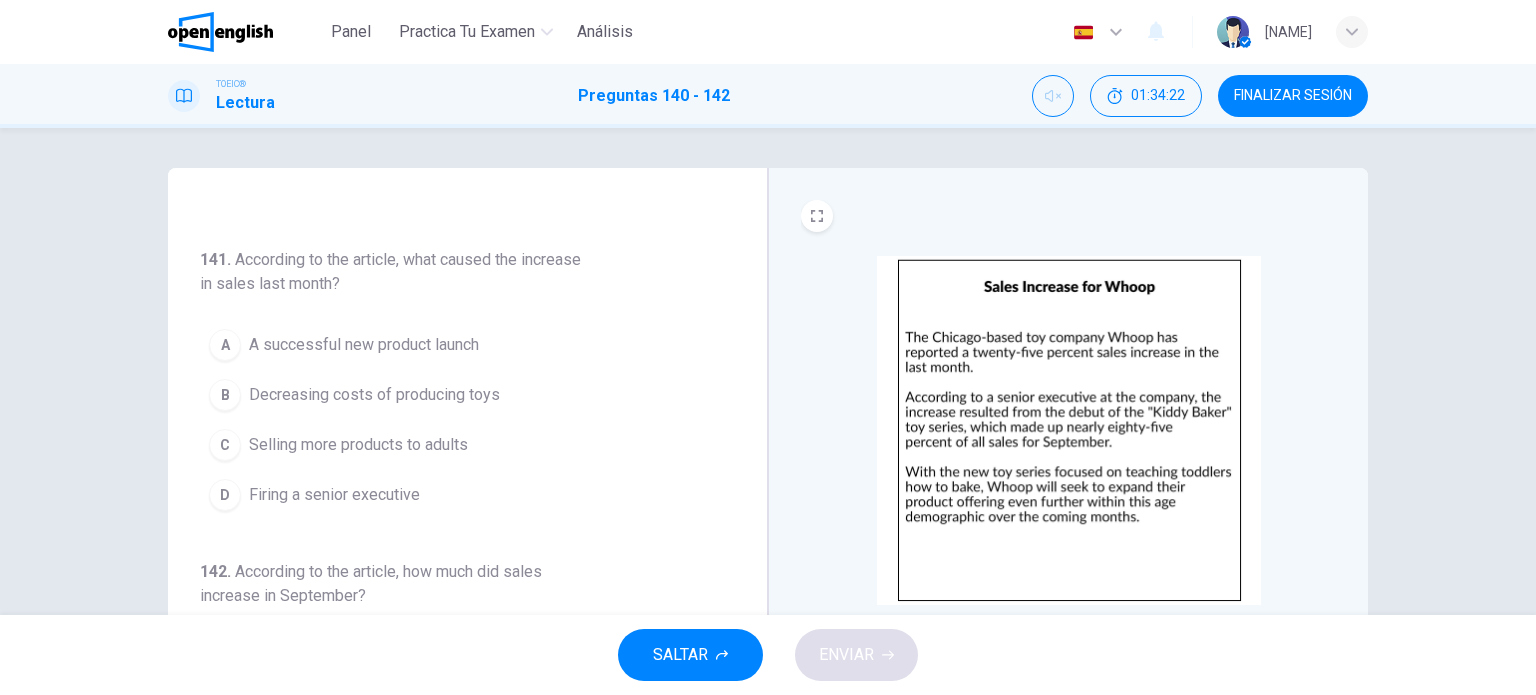 scroll, scrollTop: 252, scrollLeft: 0, axis: vertical 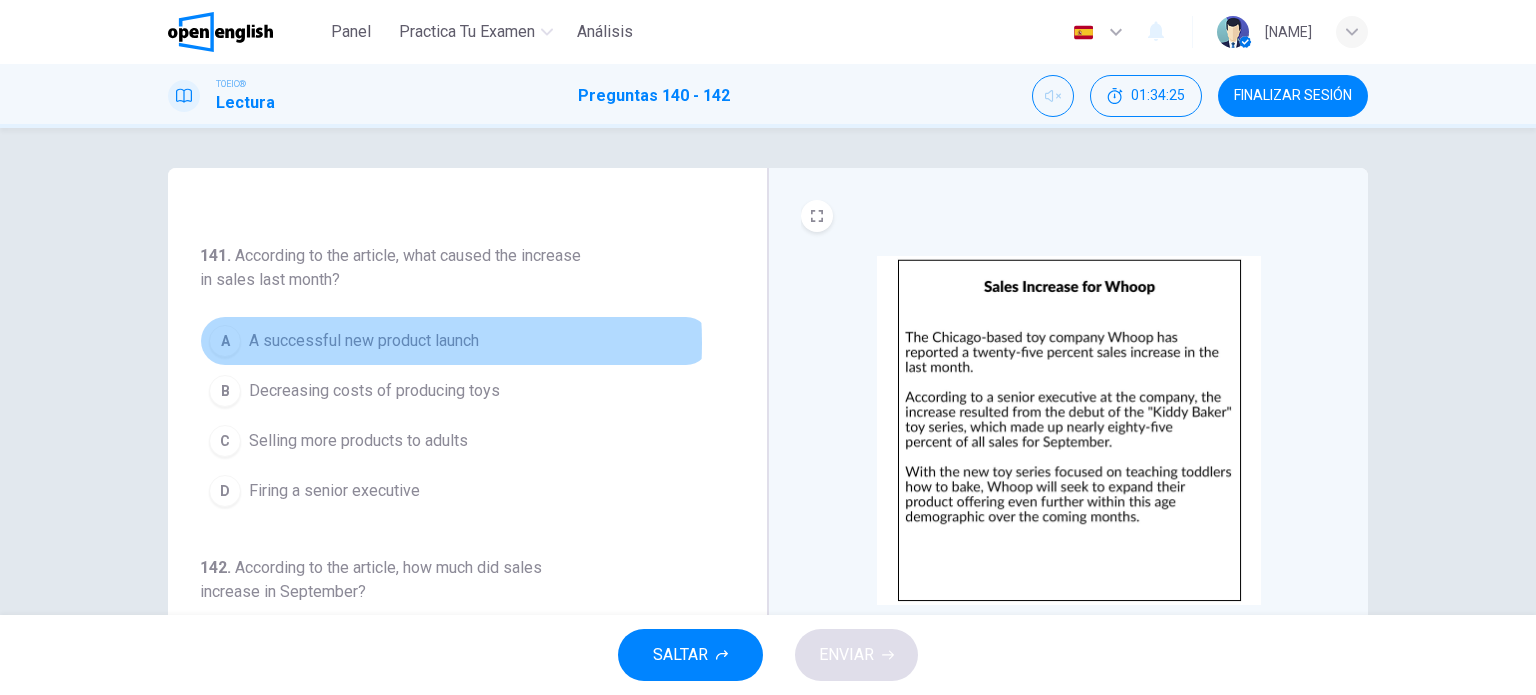 click on "A successful new product launch" at bounding box center (364, 341) 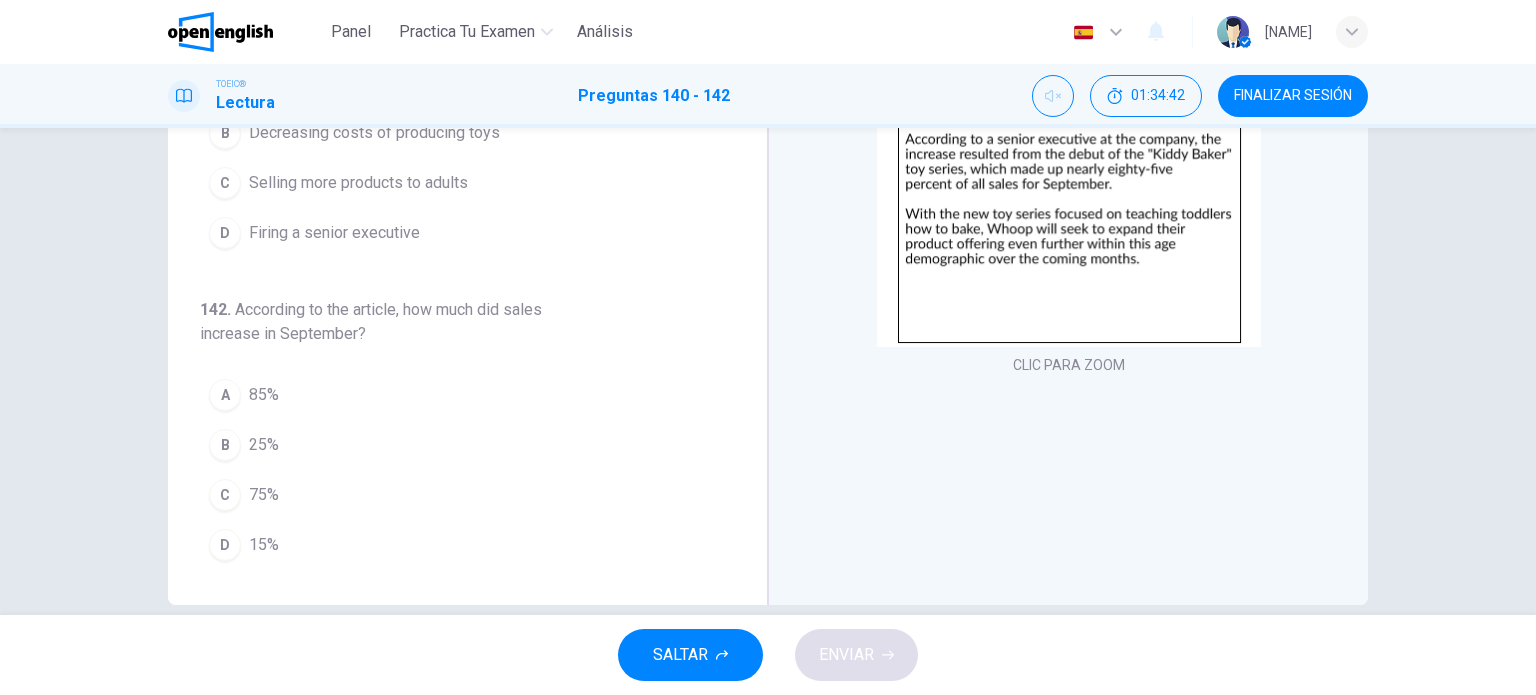 scroll, scrollTop: 288, scrollLeft: 0, axis: vertical 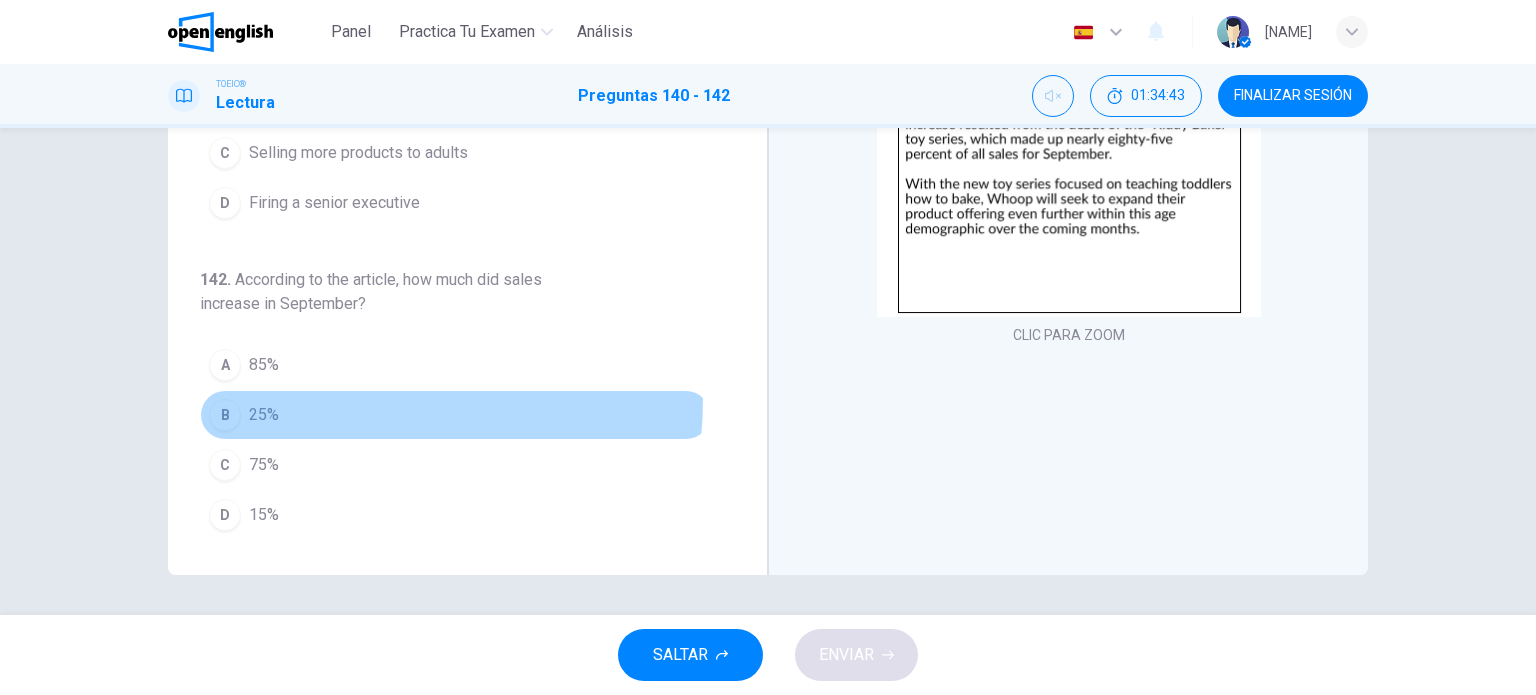 click on "B 25%" at bounding box center [455, 415] 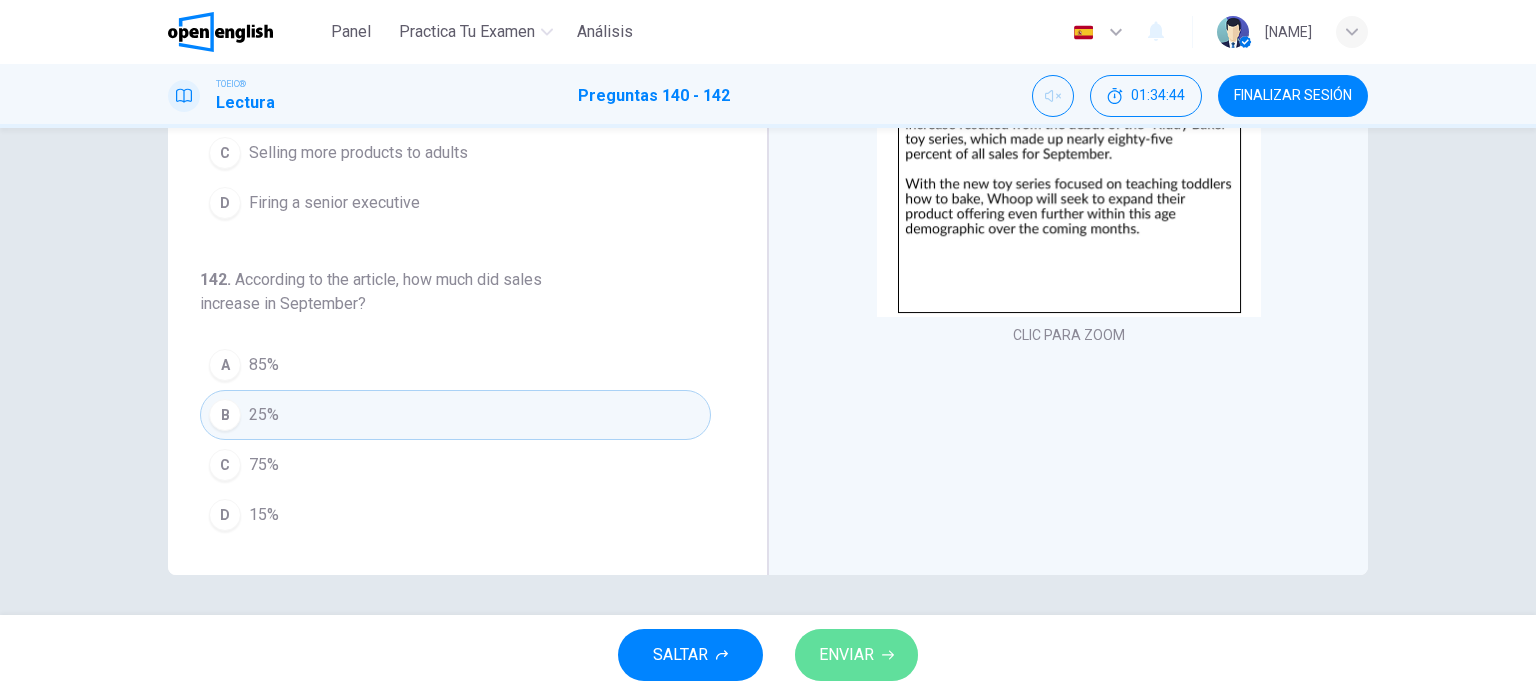 click on "ENVIAR" at bounding box center [856, 655] 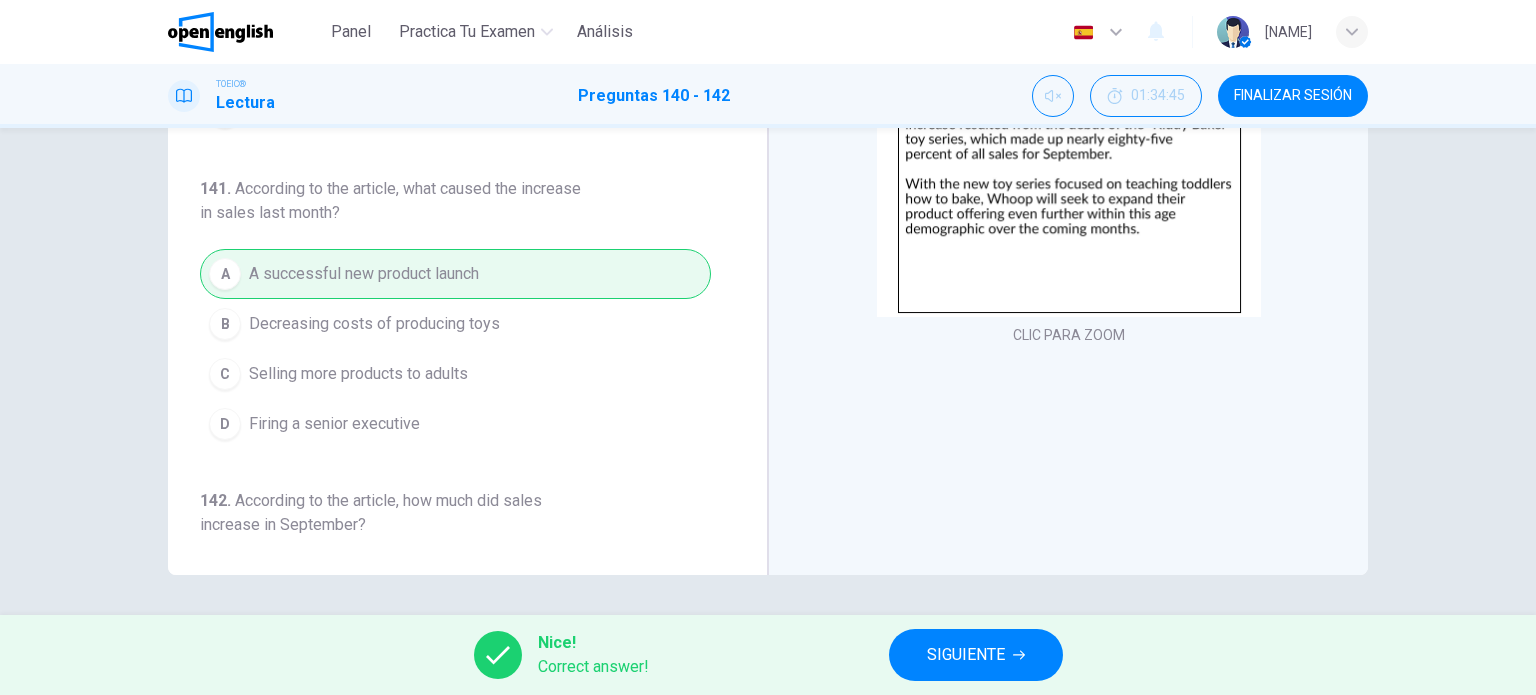 scroll, scrollTop: 0, scrollLeft: 0, axis: both 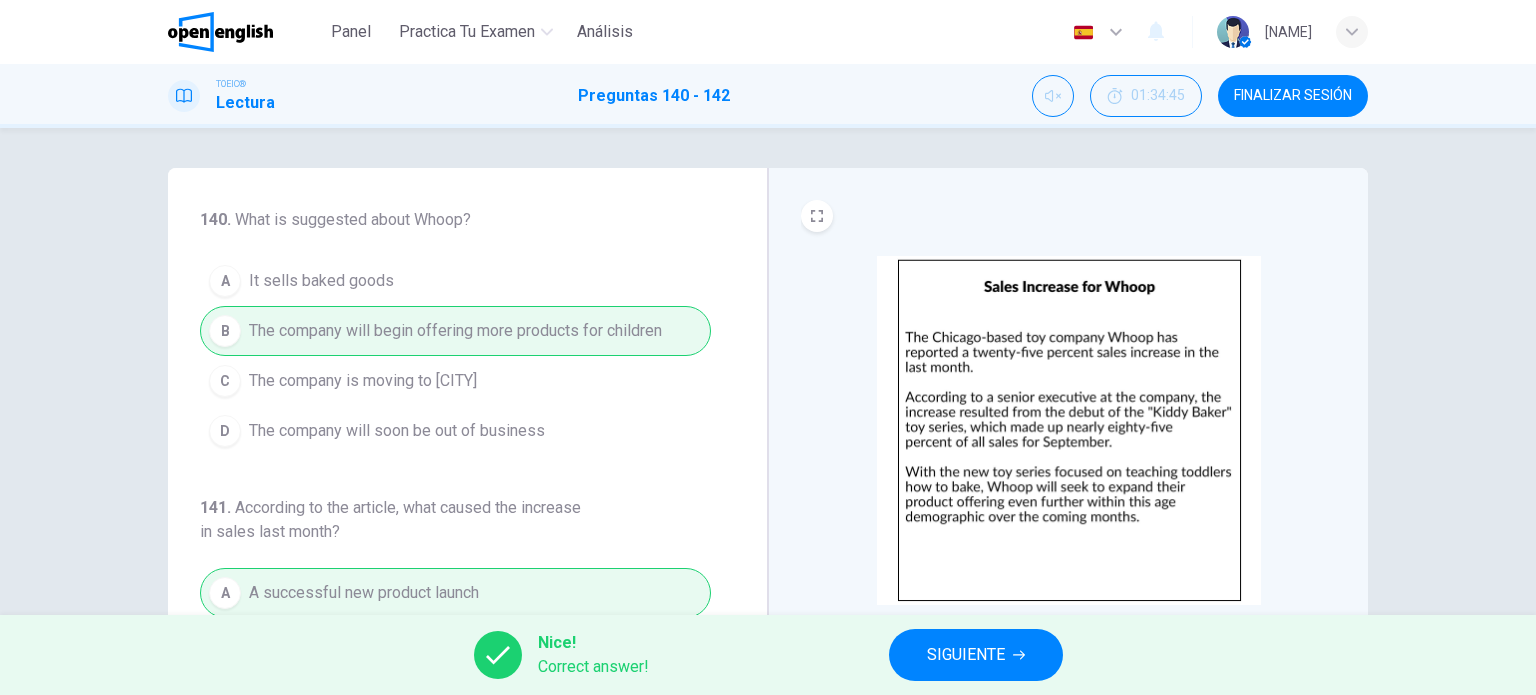 click on "SIGUIENTE" at bounding box center (976, 655) 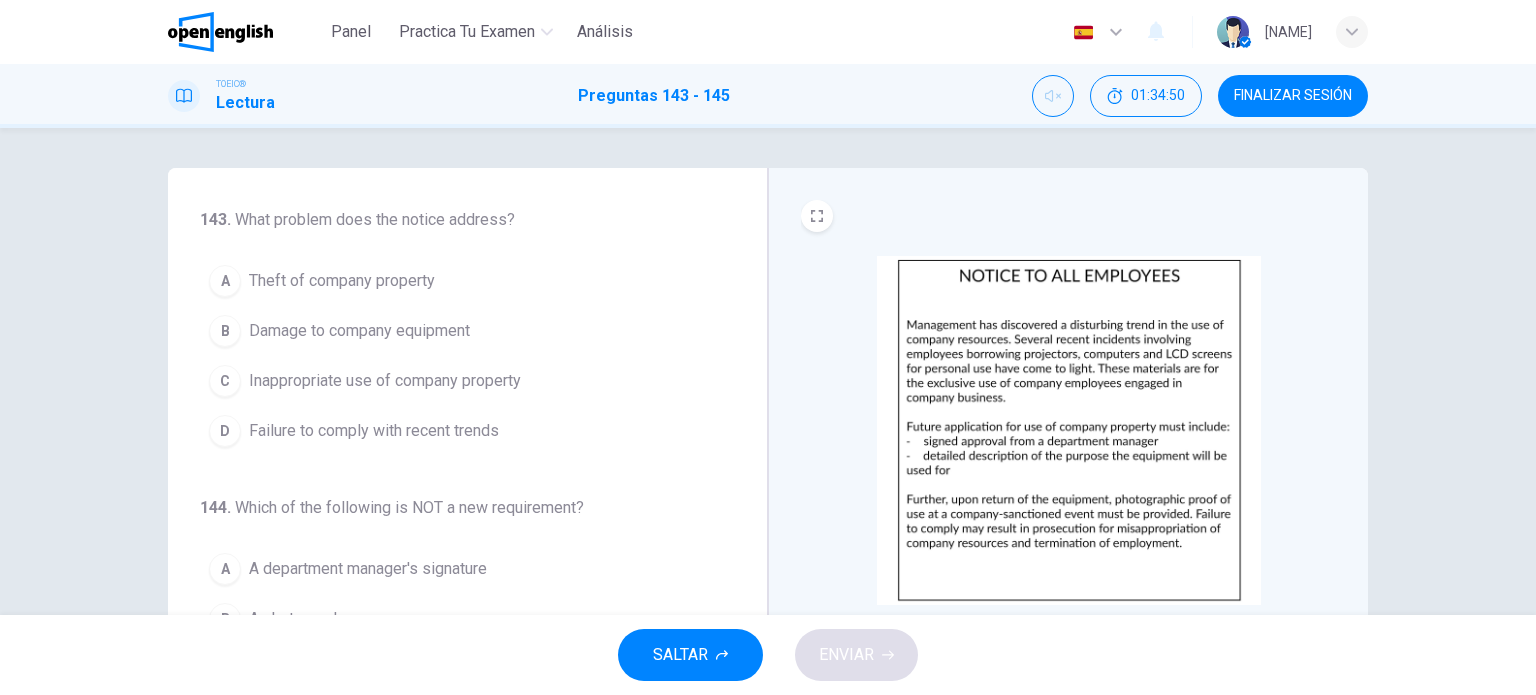 click at bounding box center (1069, 430) 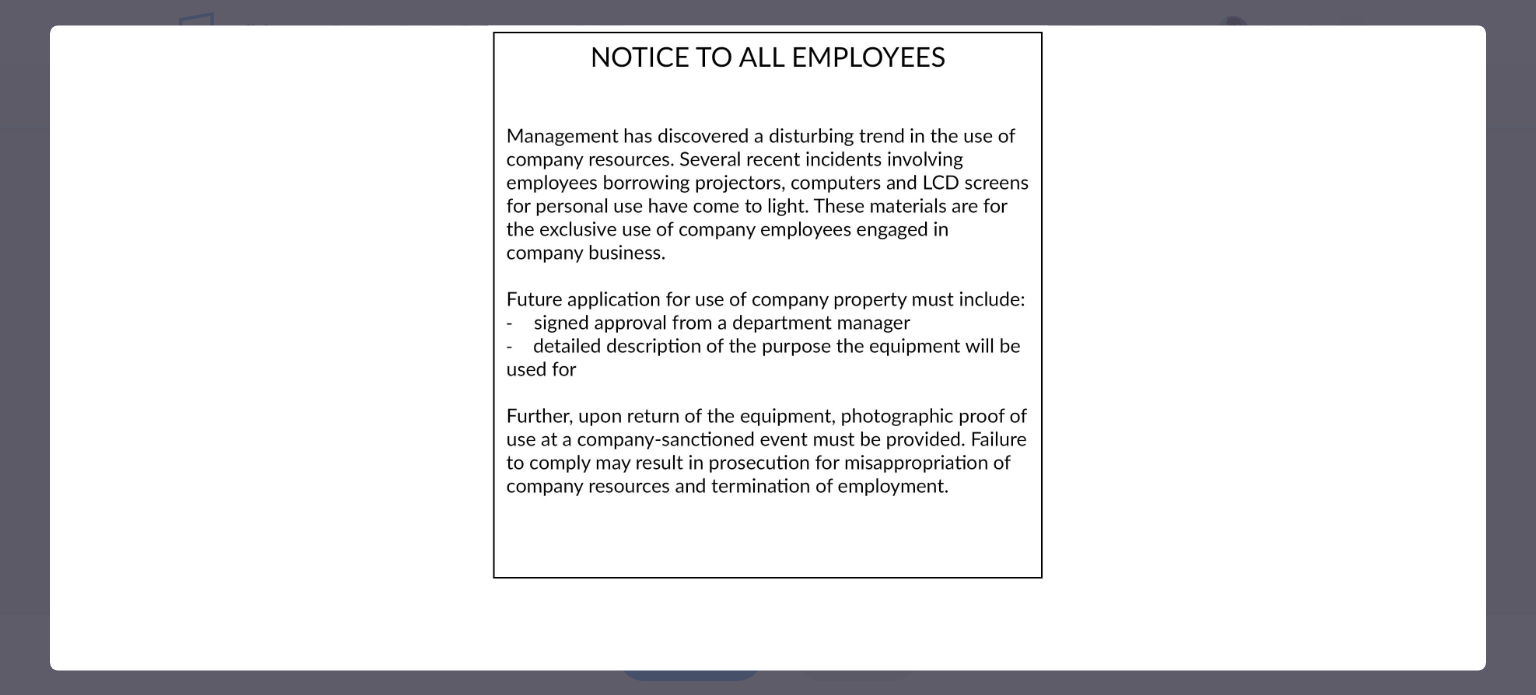 click at bounding box center [768, 347] 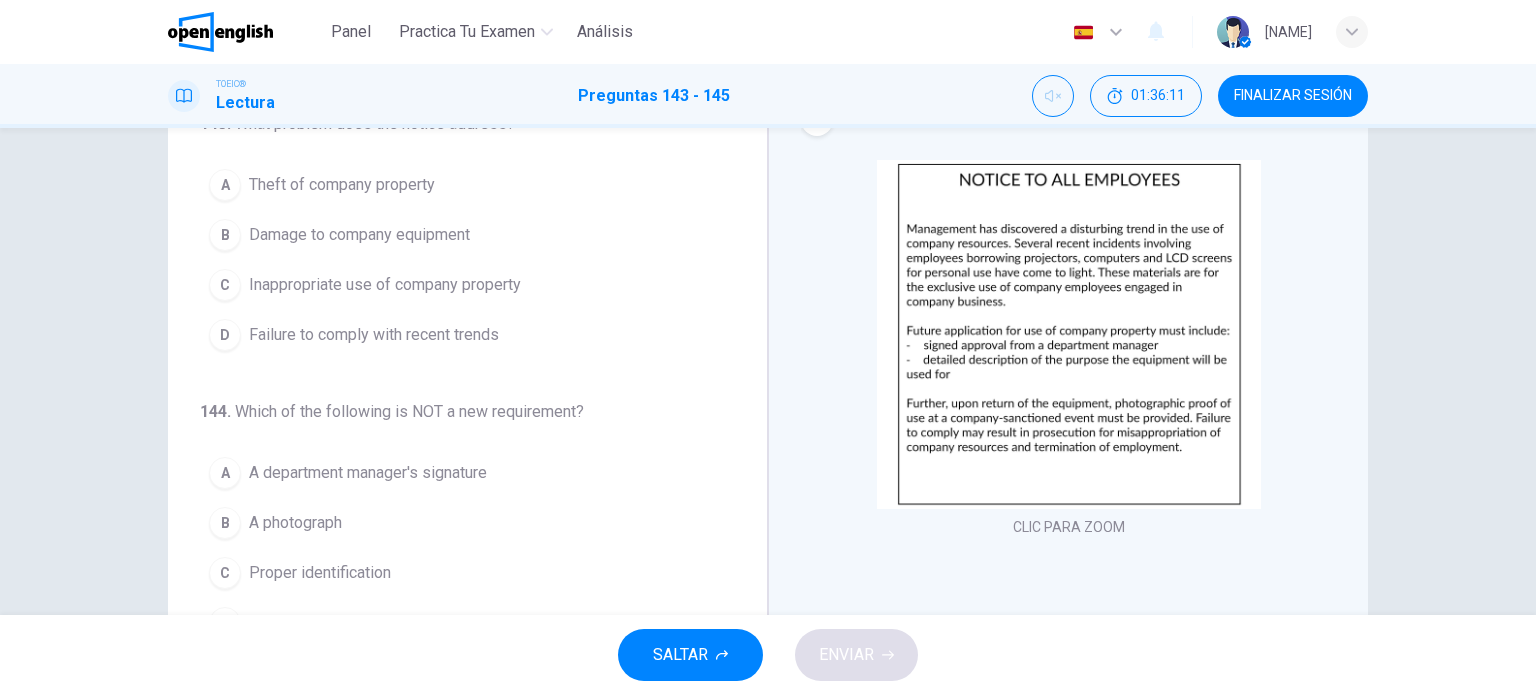 scroll, scrollTop: 100, scrollLeft: 0, axis: vertical 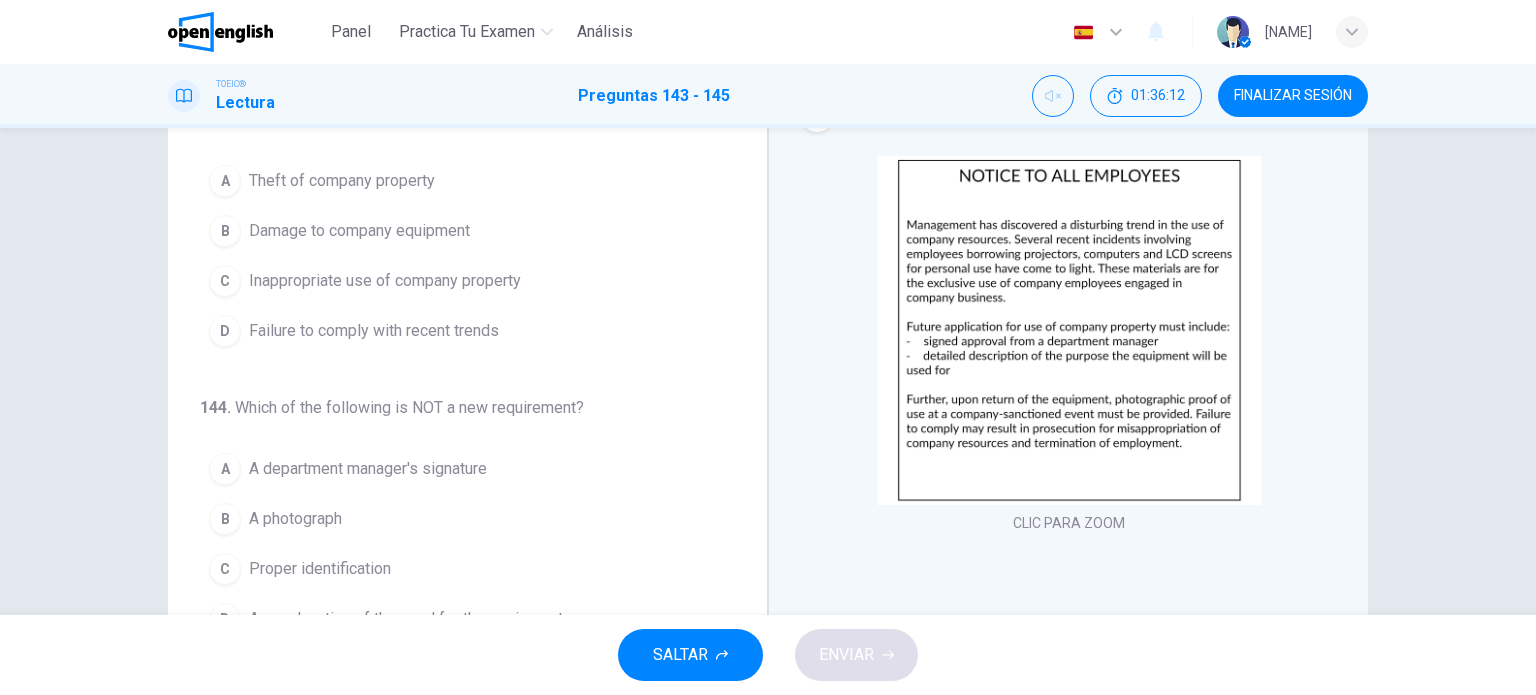 click on "Theft of company property" at bounding box center (342, 181) 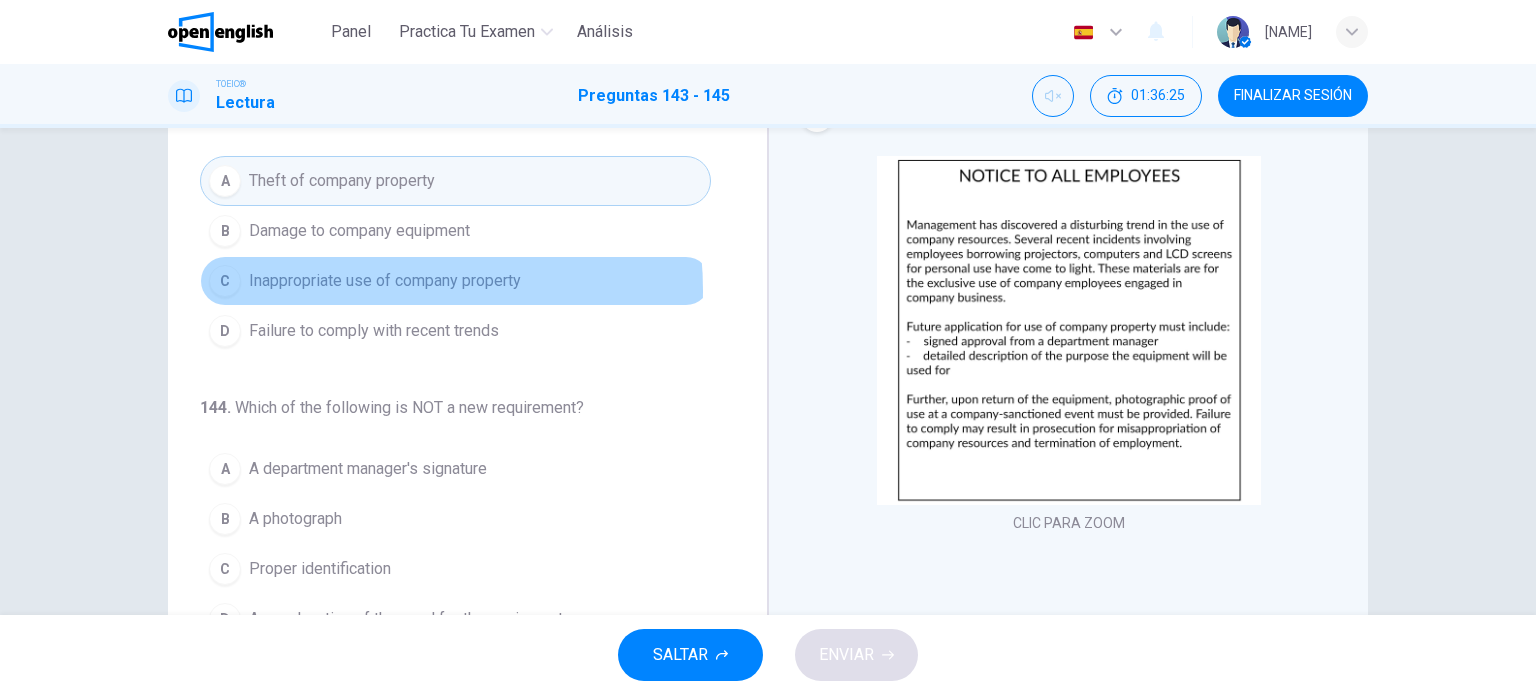 click on "Inappropriate use of company property" at bounding box center (385, 281) 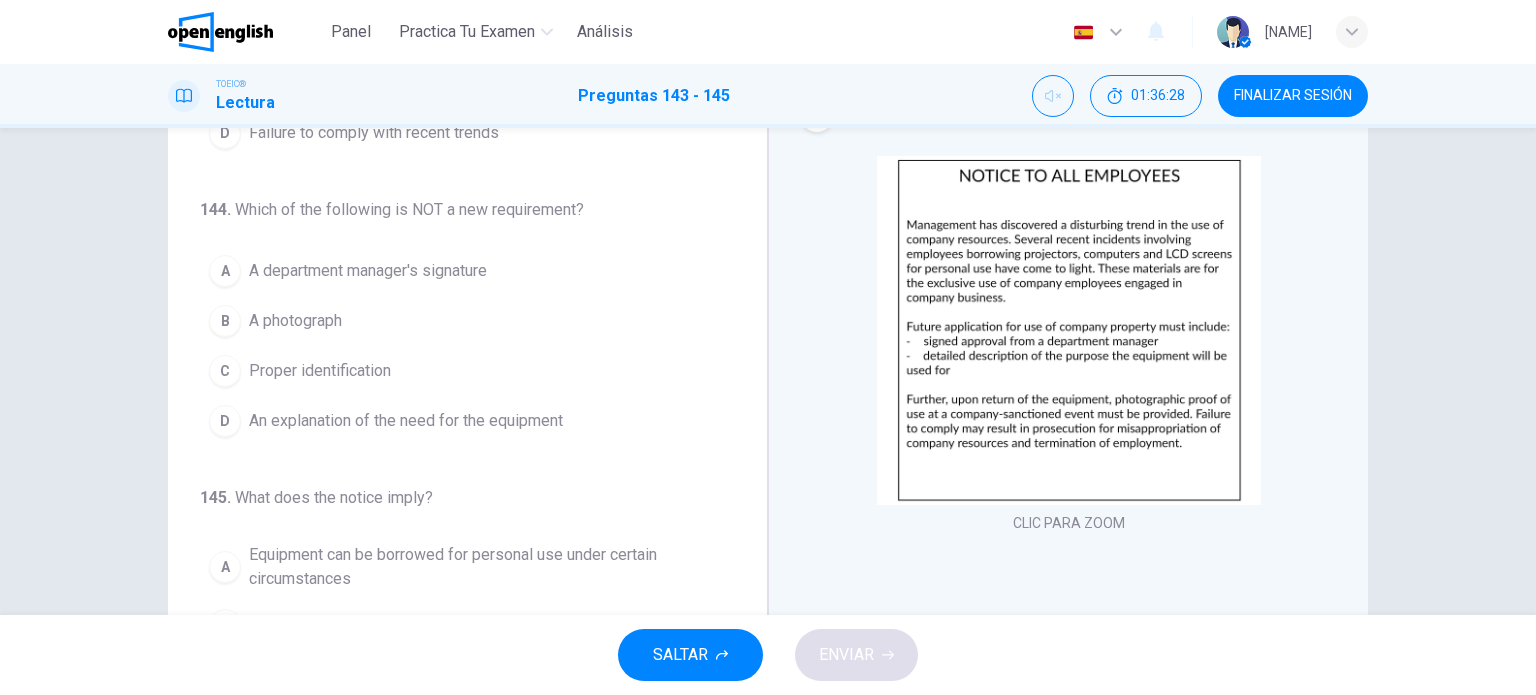 scroll, scrollTop: 200, scrollLeft: 0, axis: vertical 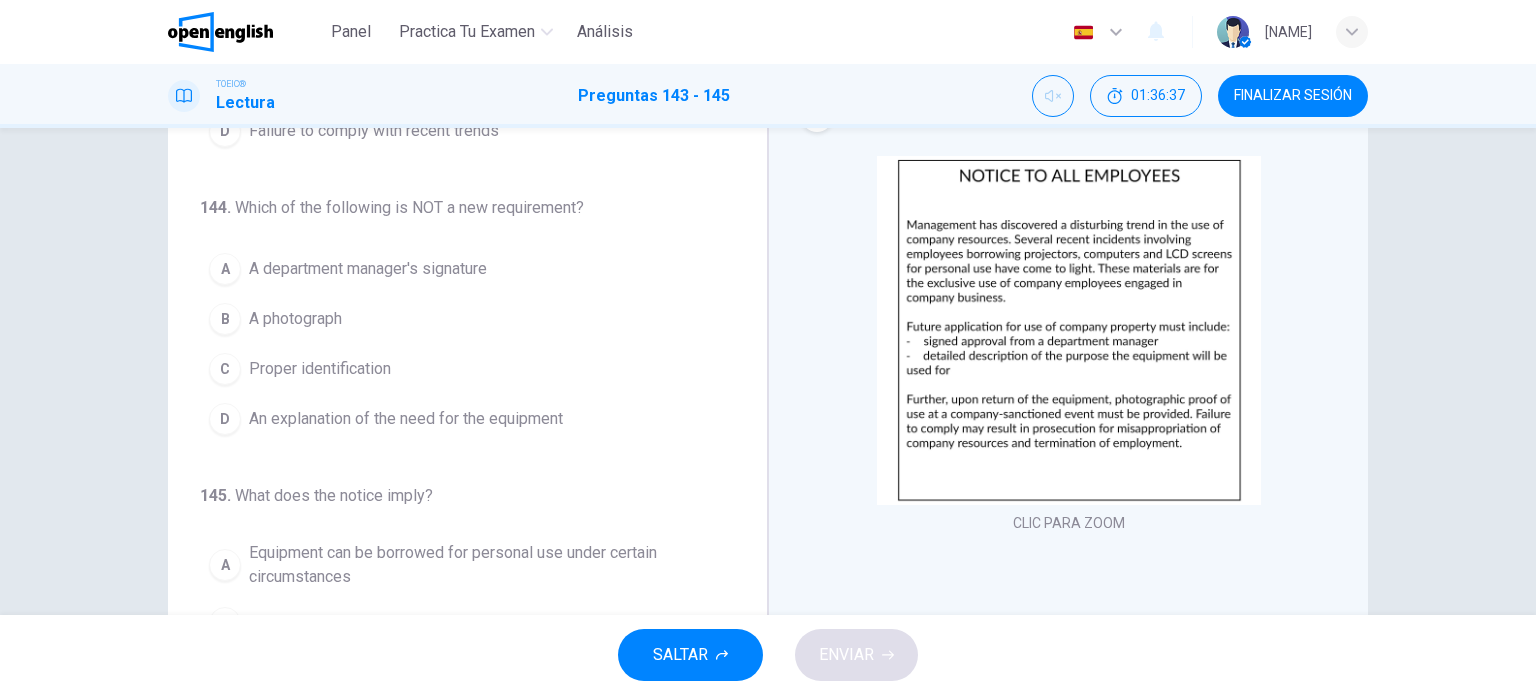 click on "Proper identification" at bounding box center [320, 369] 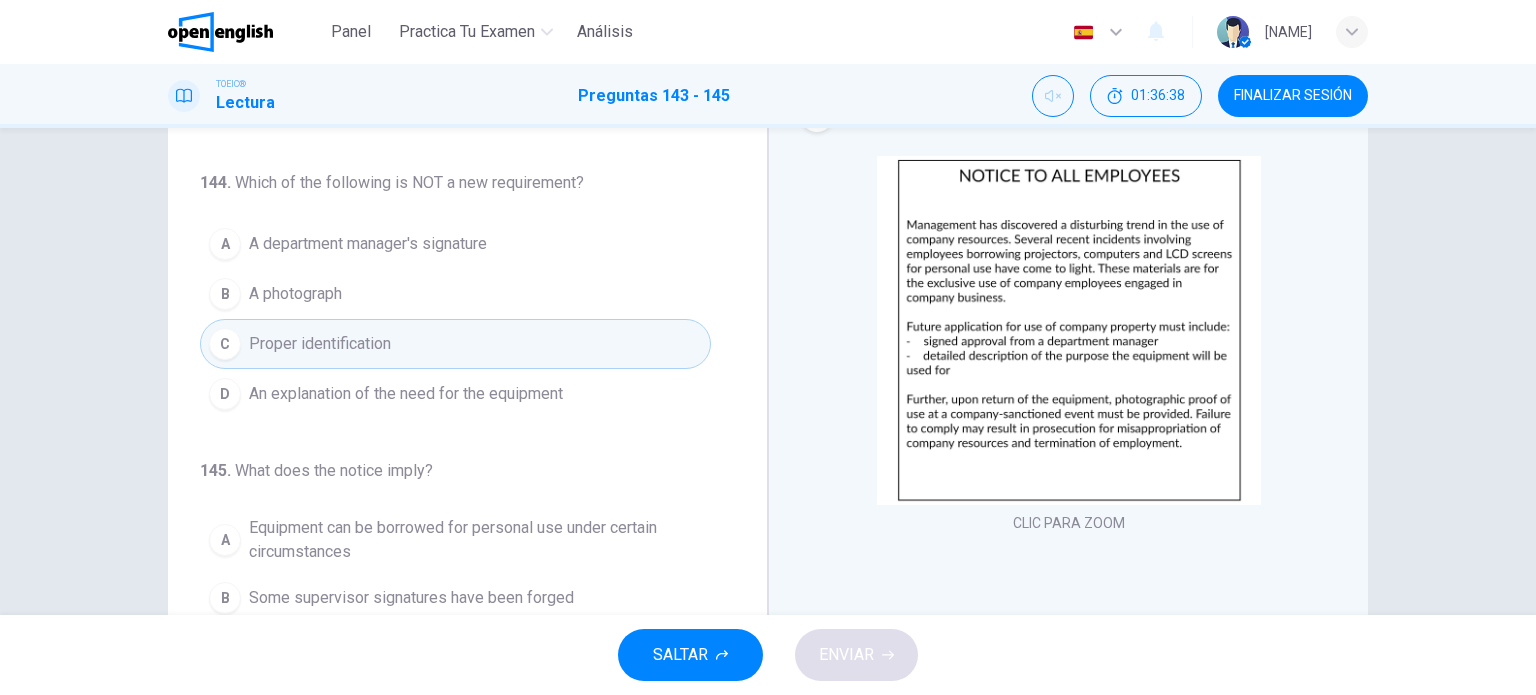 scroll, scrollTop: 244, scrollLeft: 0, axis: vertical 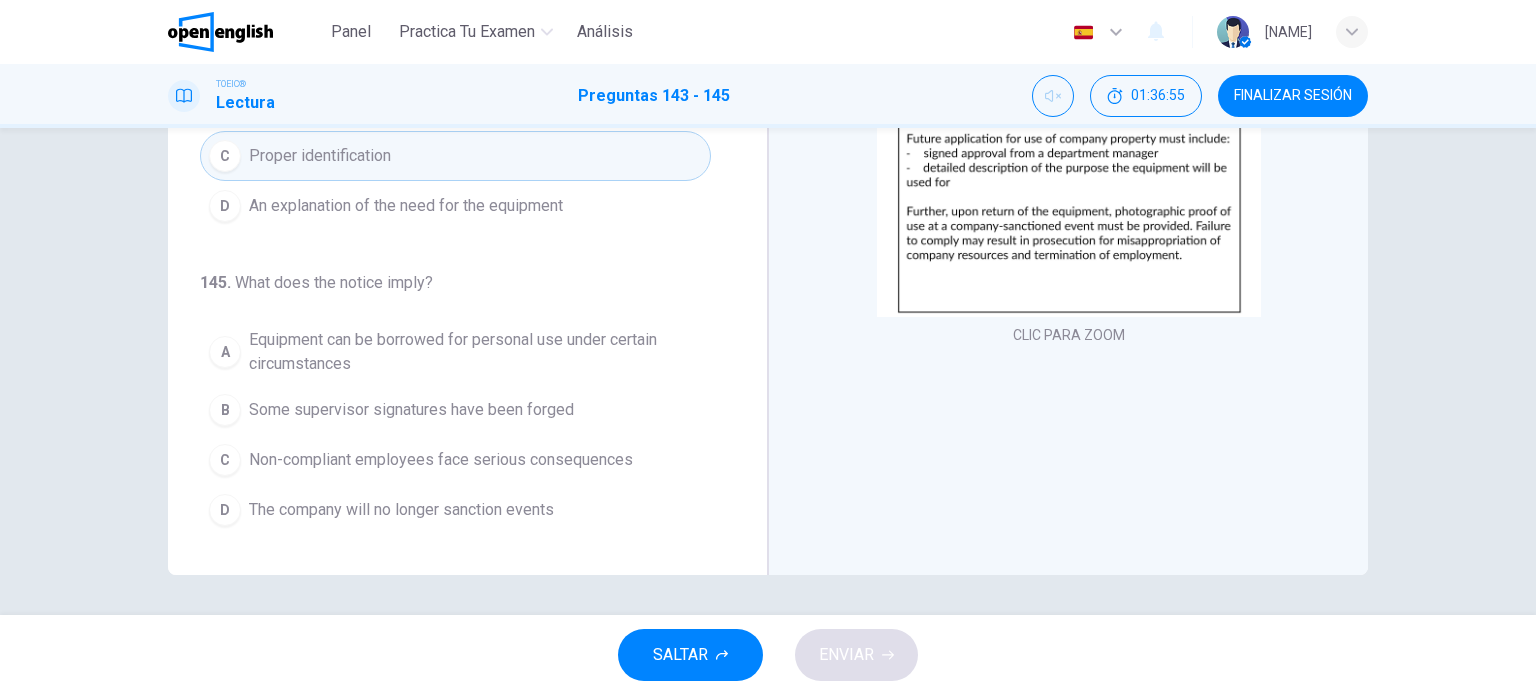 click on "Equipment can be borrowed for personal use under certain circumstances" at bounding box center (475, 352) 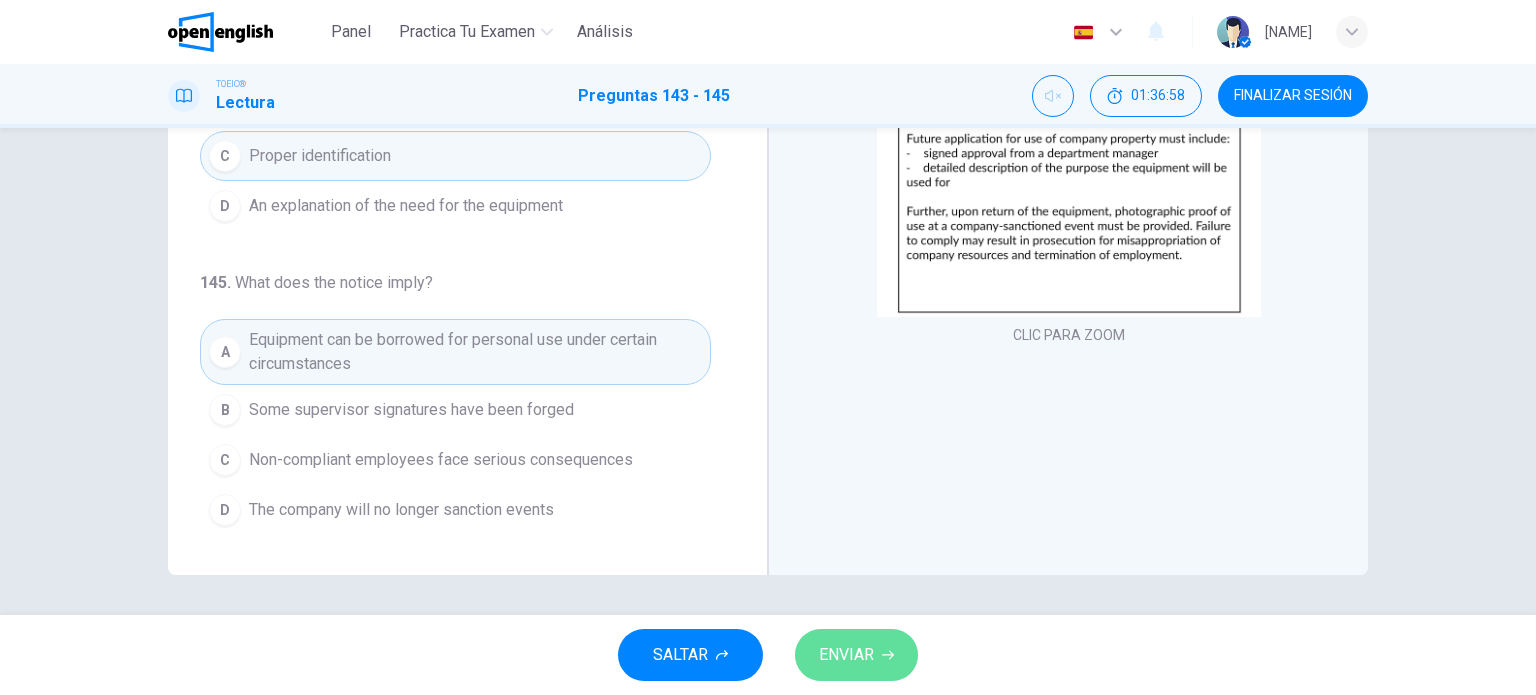click on "ENVIAR" at bounding box center (846, 655) 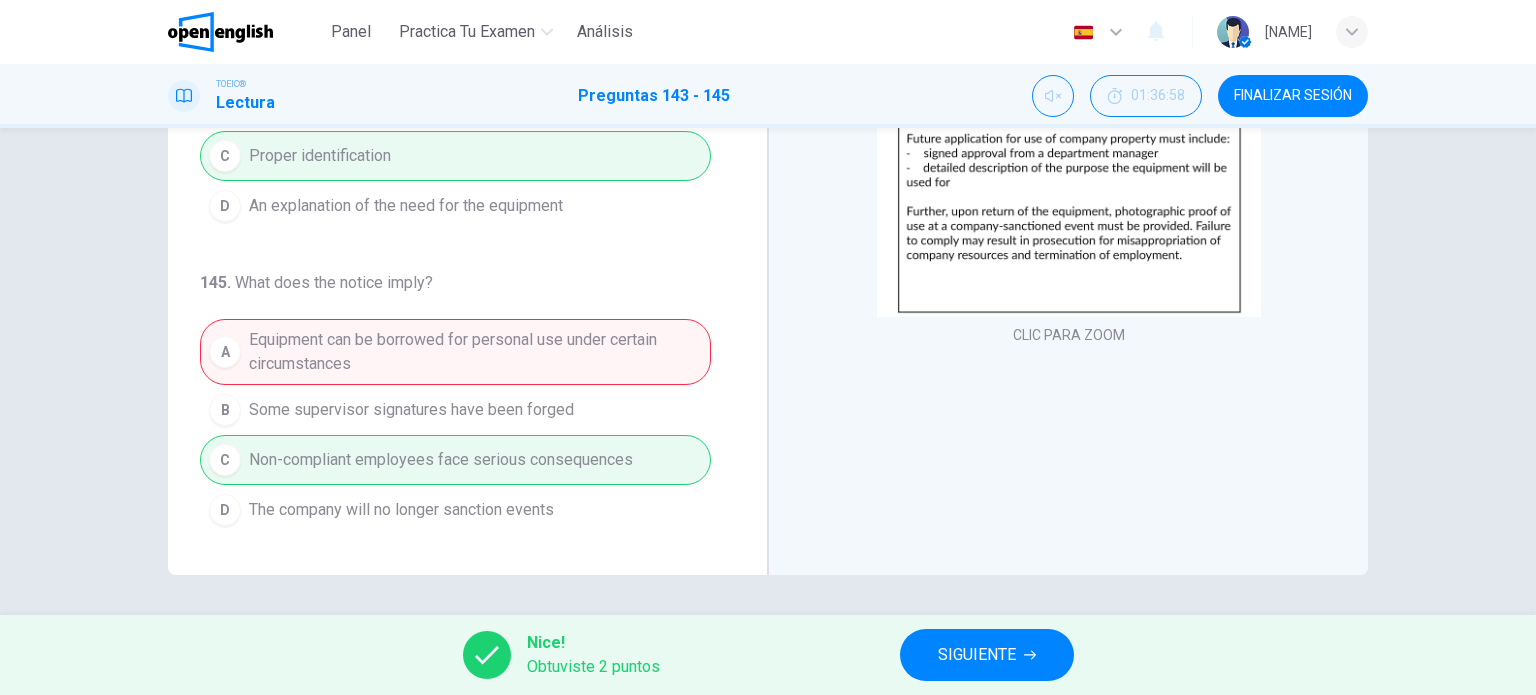 click on "SIGUIENTE" at bounding box center (977, 655) 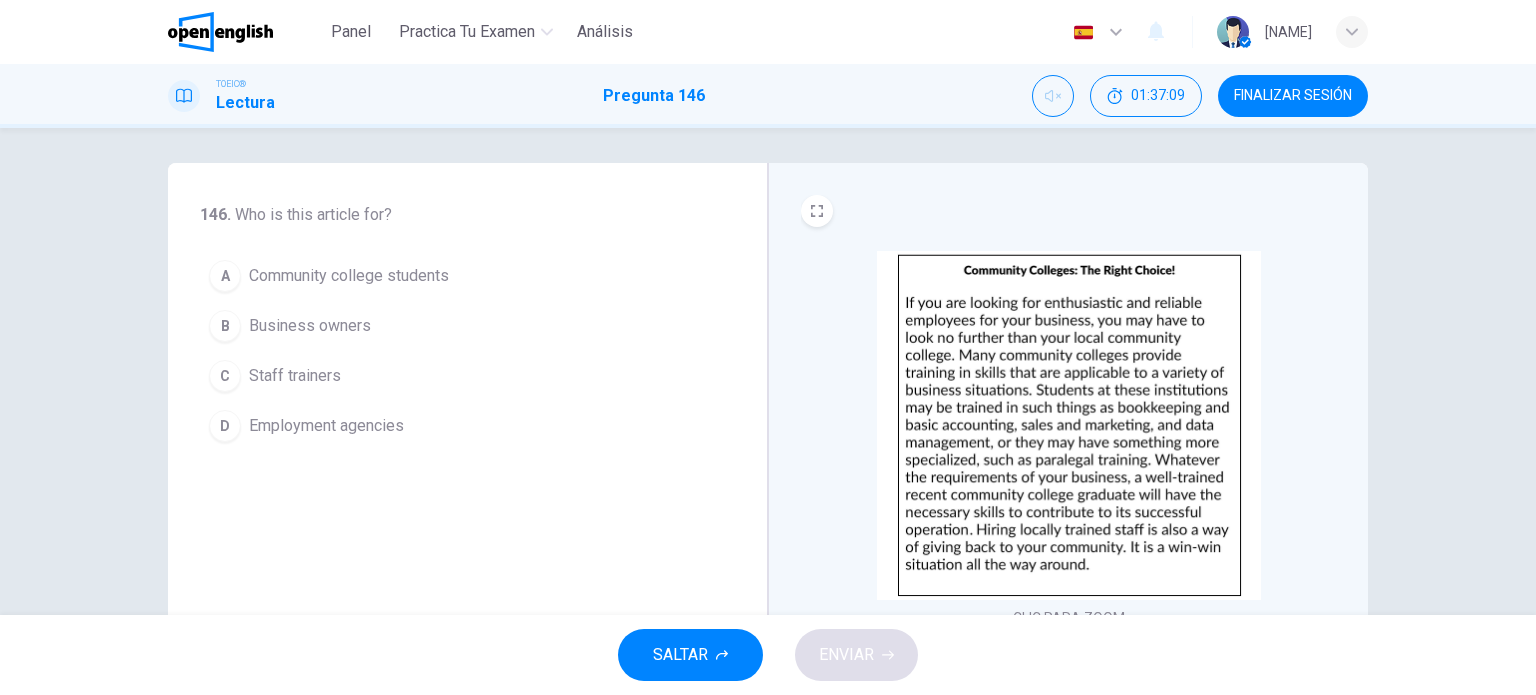 scroll, scrollTop: 0, scrollLeft: 0, axis: both 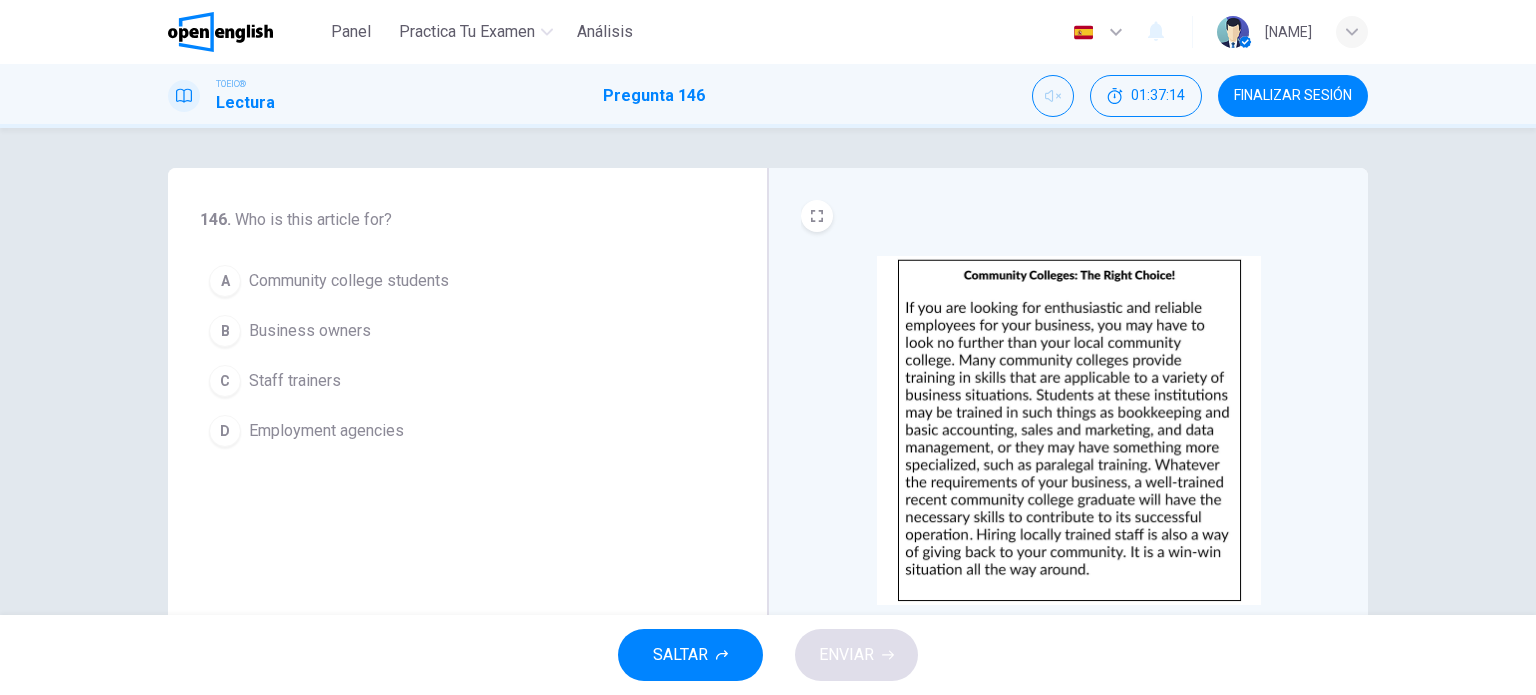 click at bounding box center [1069, 430] 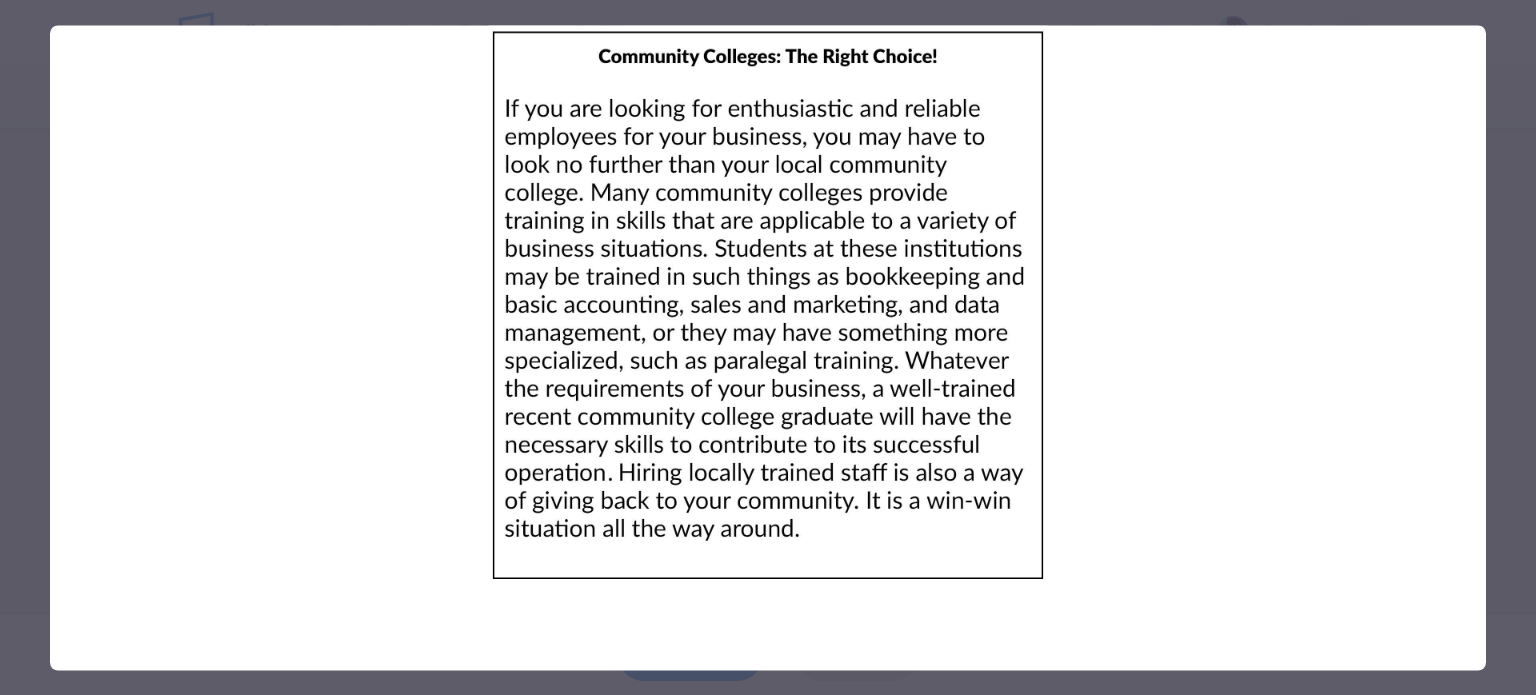 click at bounding box center (768, 347) 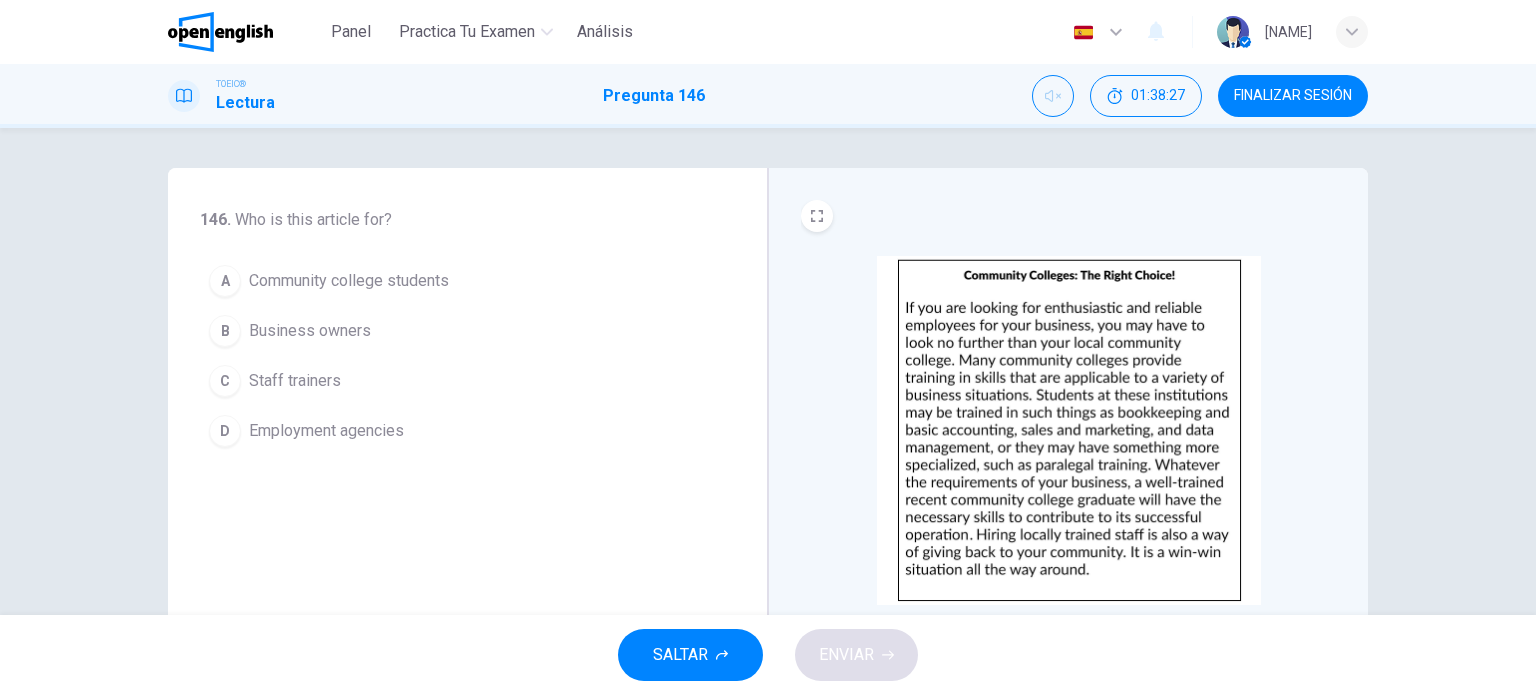 click on "Employment agencies" at bounding box center [326, 431] 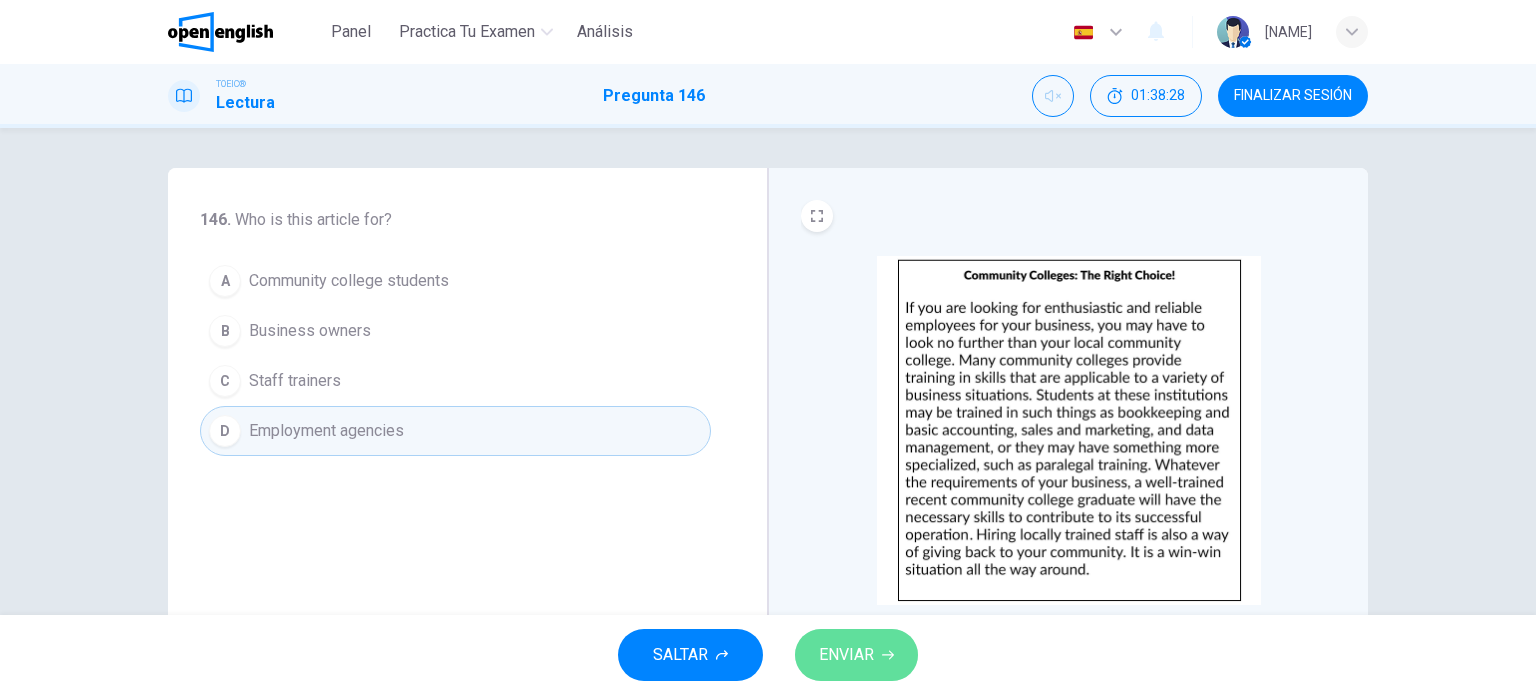 click on "ENVIAR" at bounding box center (846, 655) 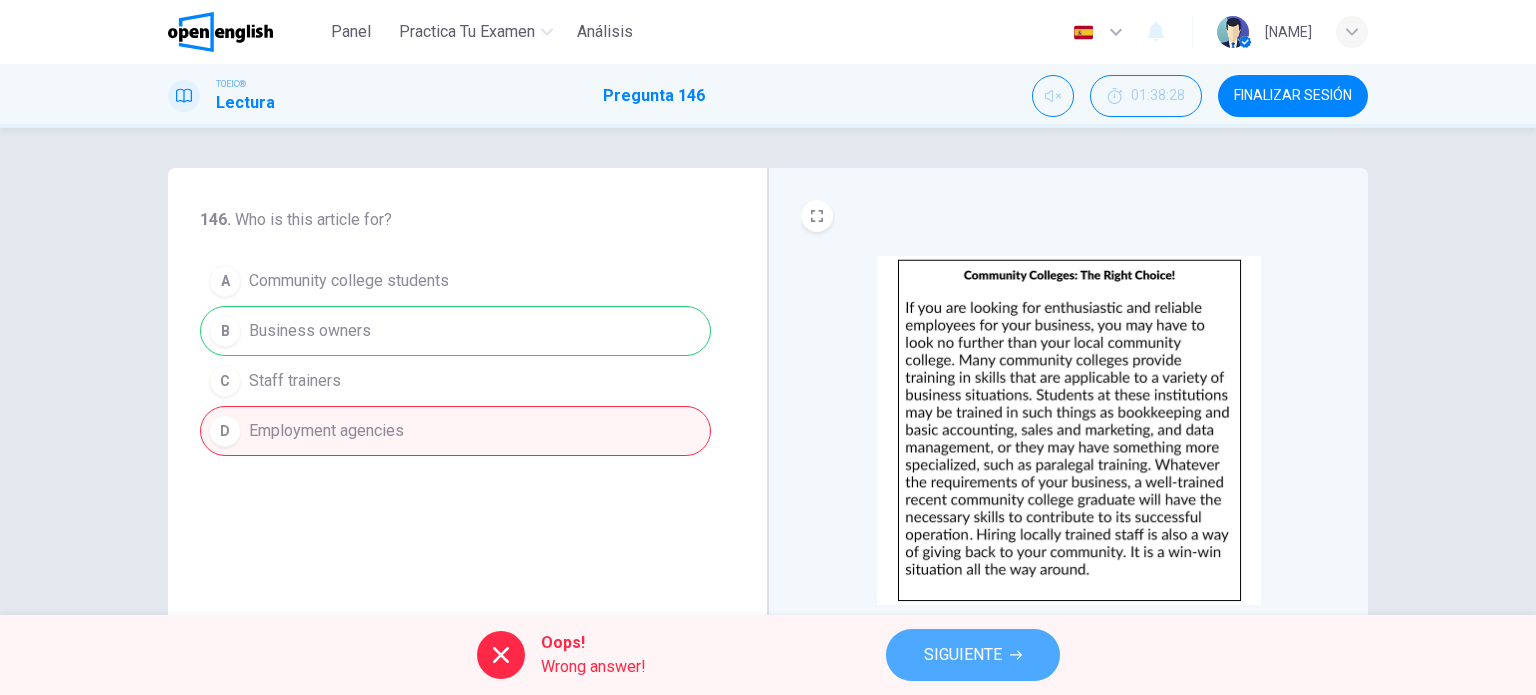 click on "SIGUIENTE" at bounding box center [963, 655] 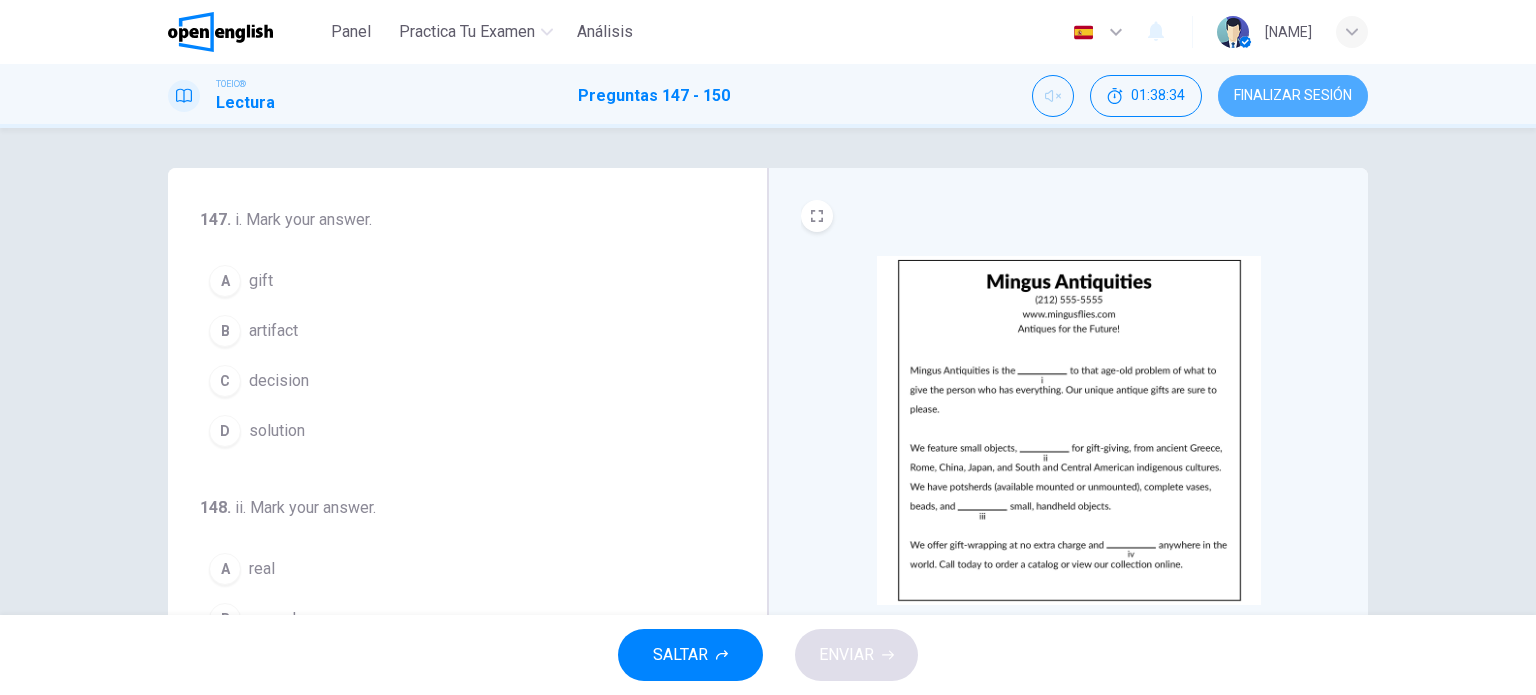 click on "FINALIZAR SESIÓN" at bounding box center [1293, 96] 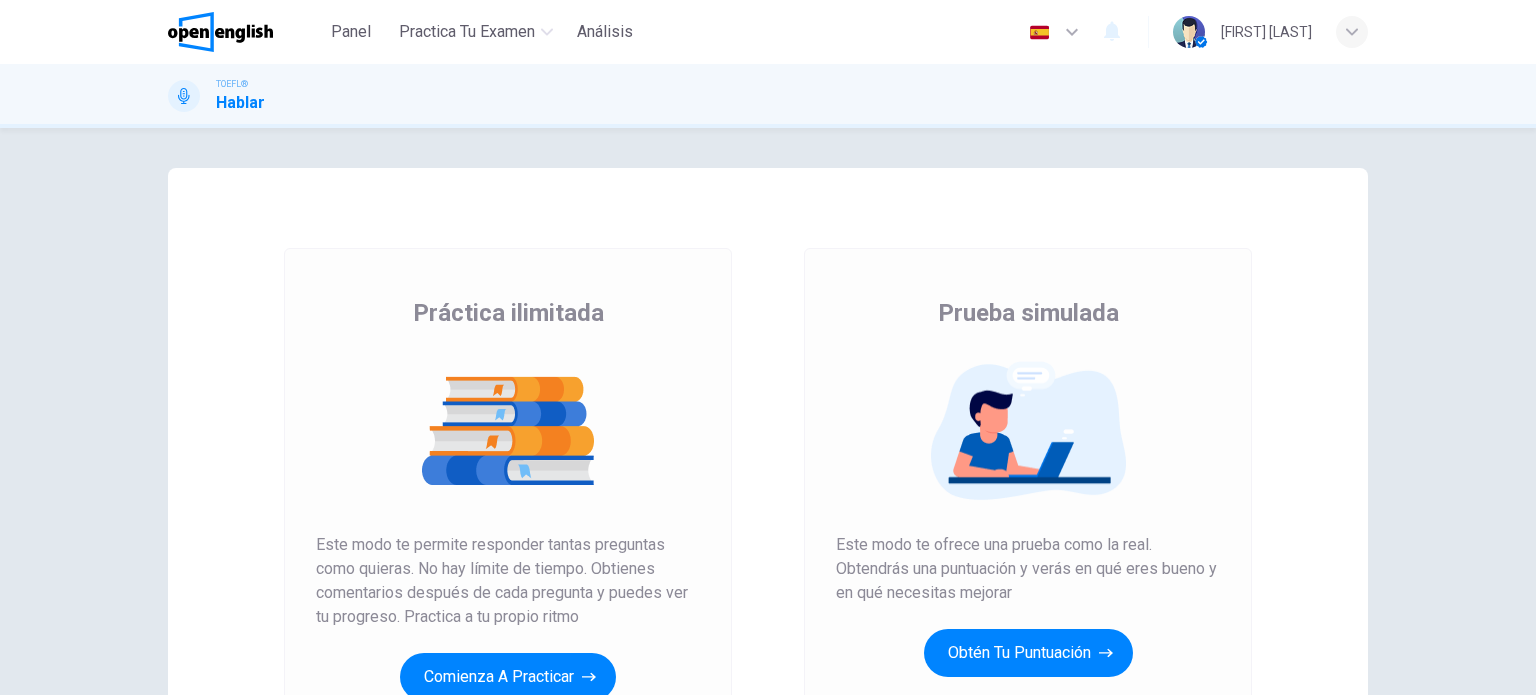 scroll, scrollTop: 0, scrollLeft: 0, axis: both 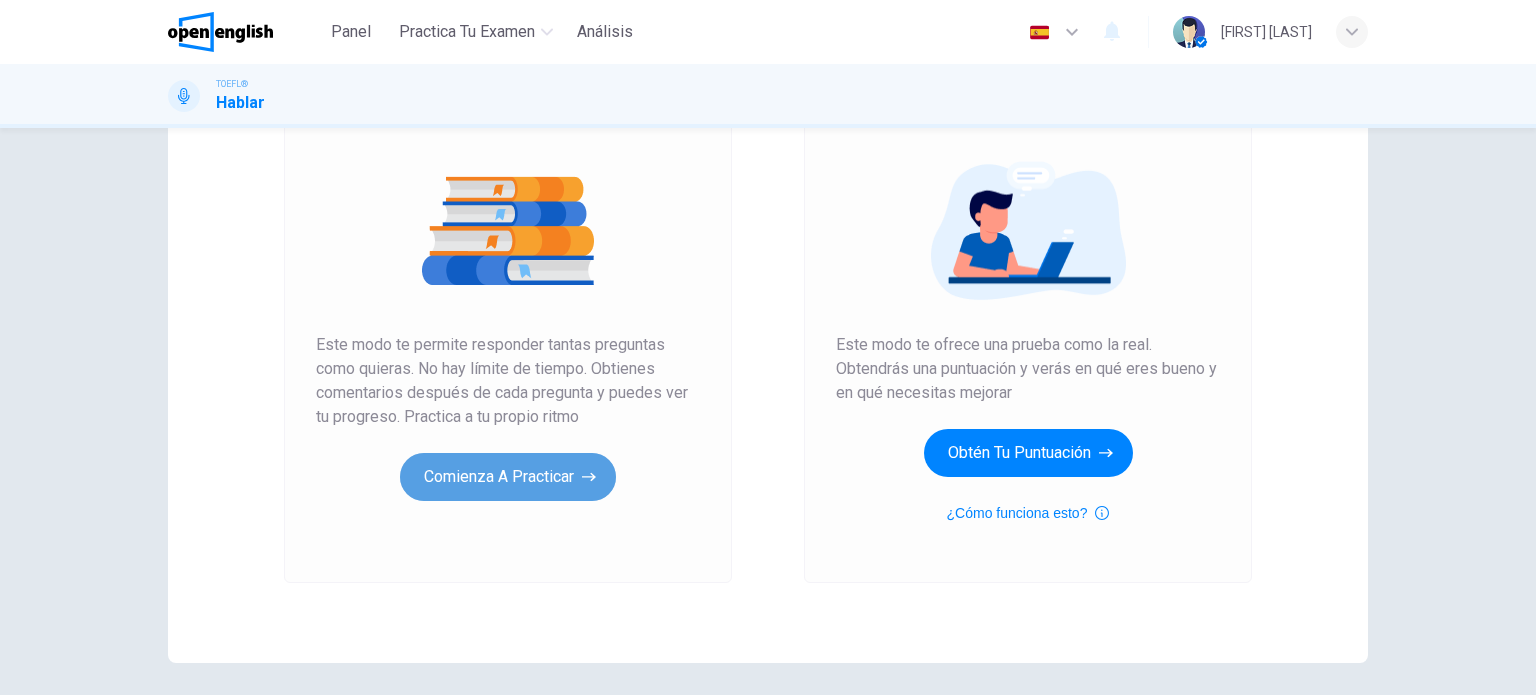 click on "Comienza a practicar" at bounding box center [508, 477] 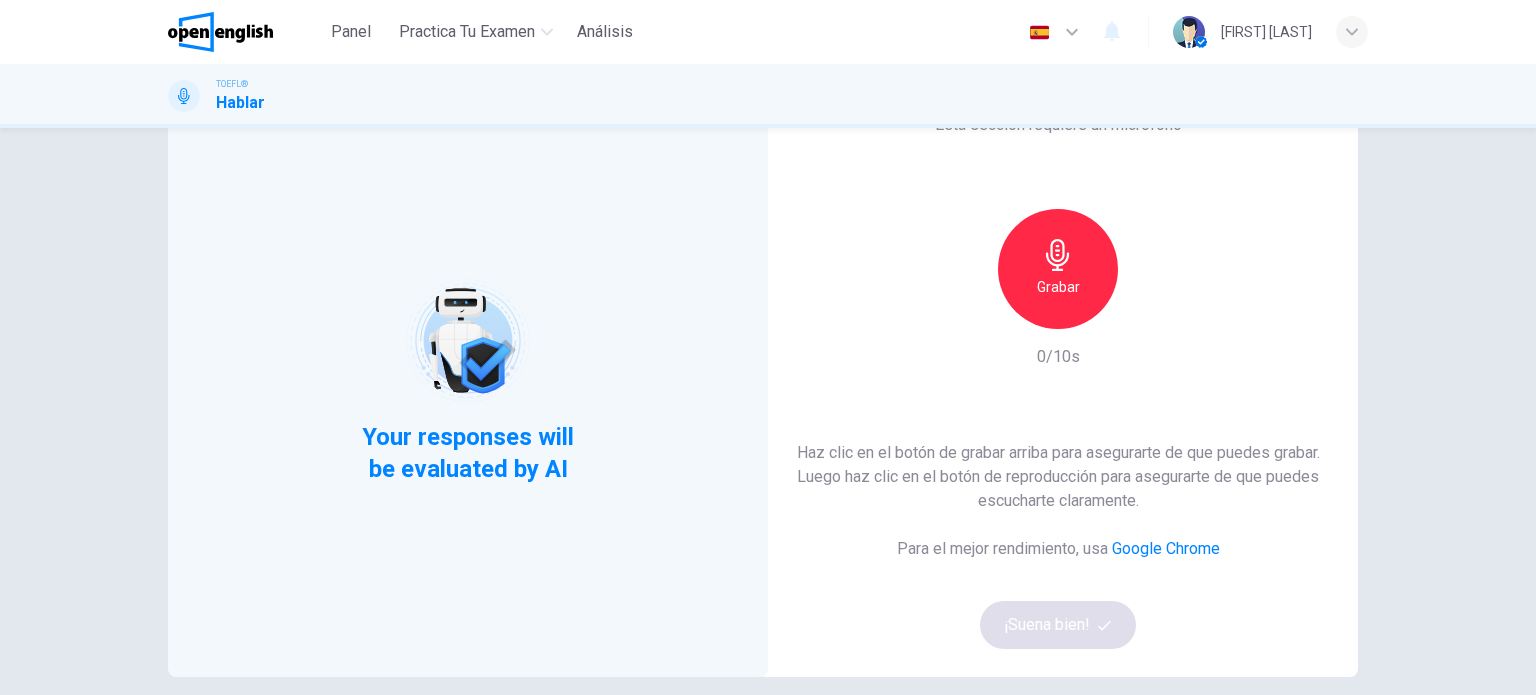 scroll, scrollTop: 0, scrollLeft: 0, axis: both 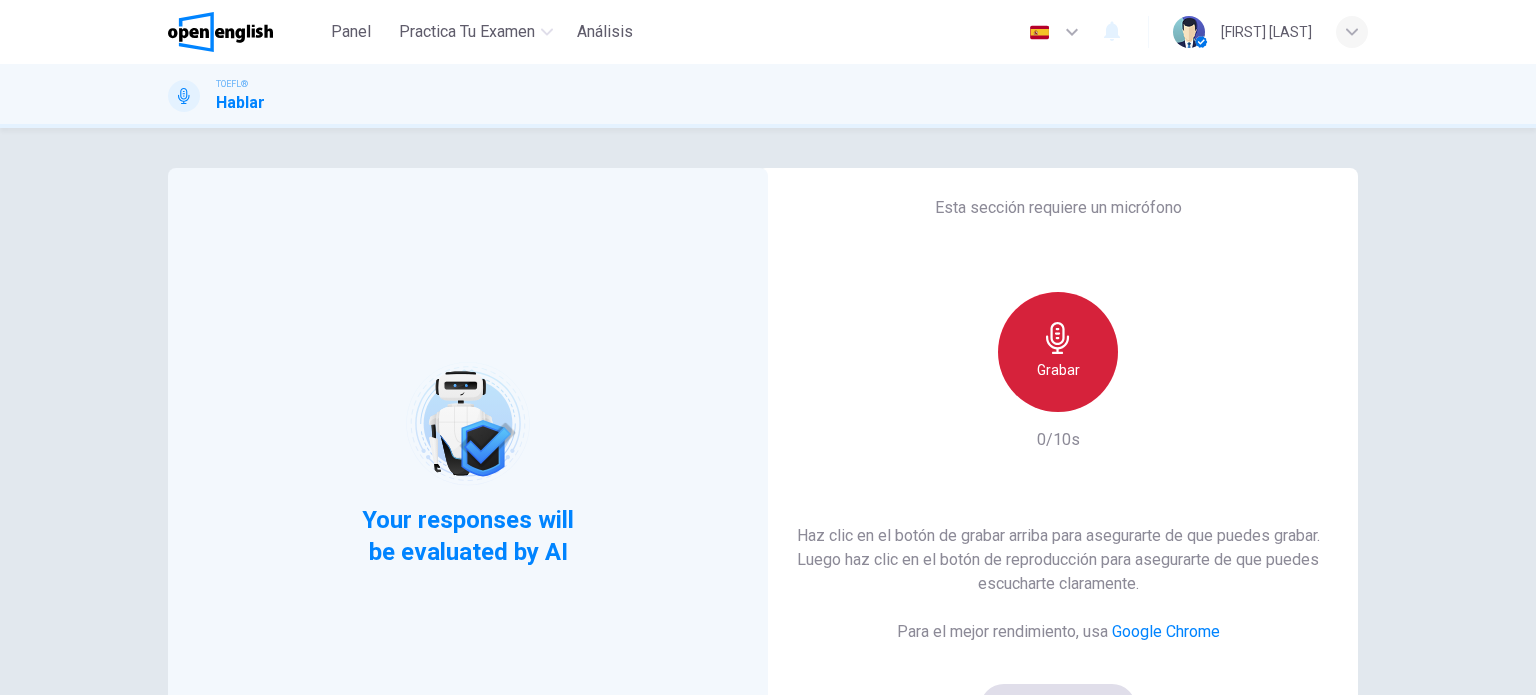 click 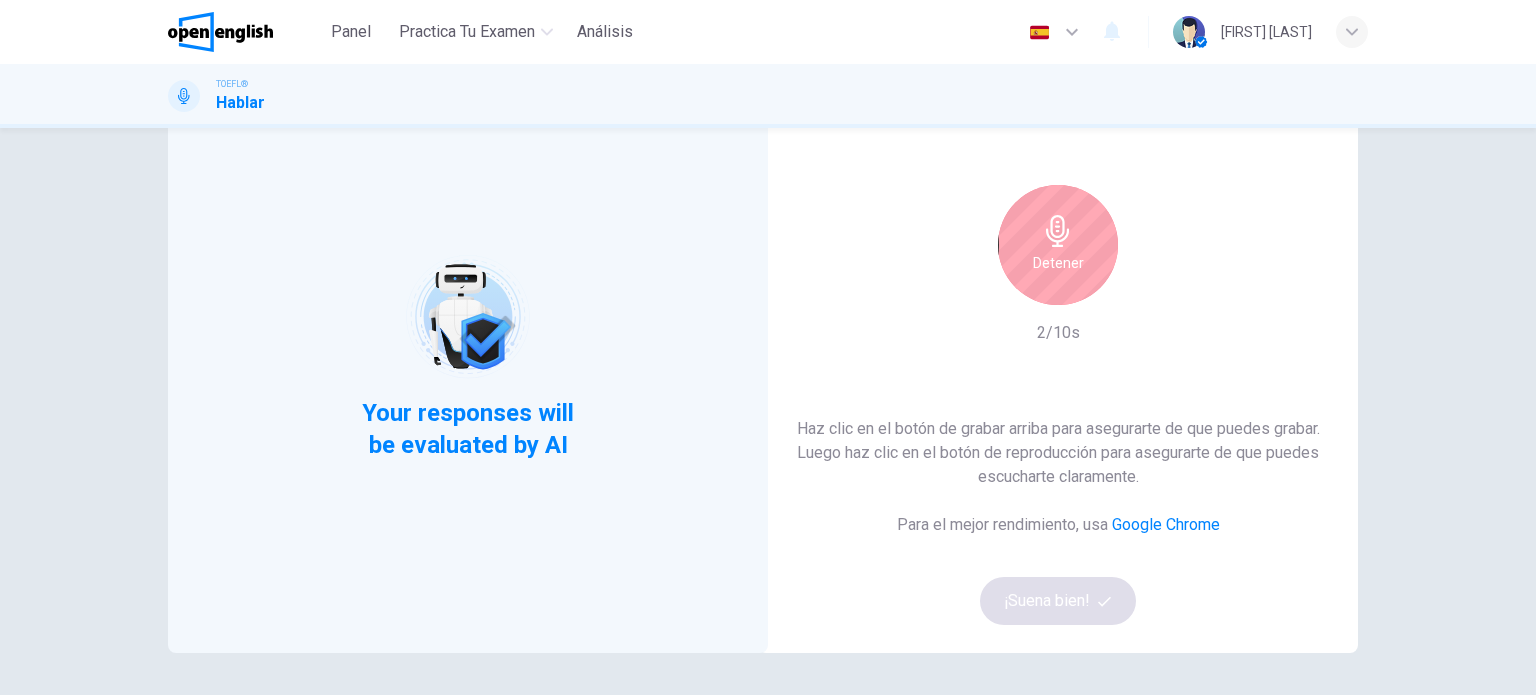 scroll, scrollTop: 100, scrollLeft: 0, axis: vertical 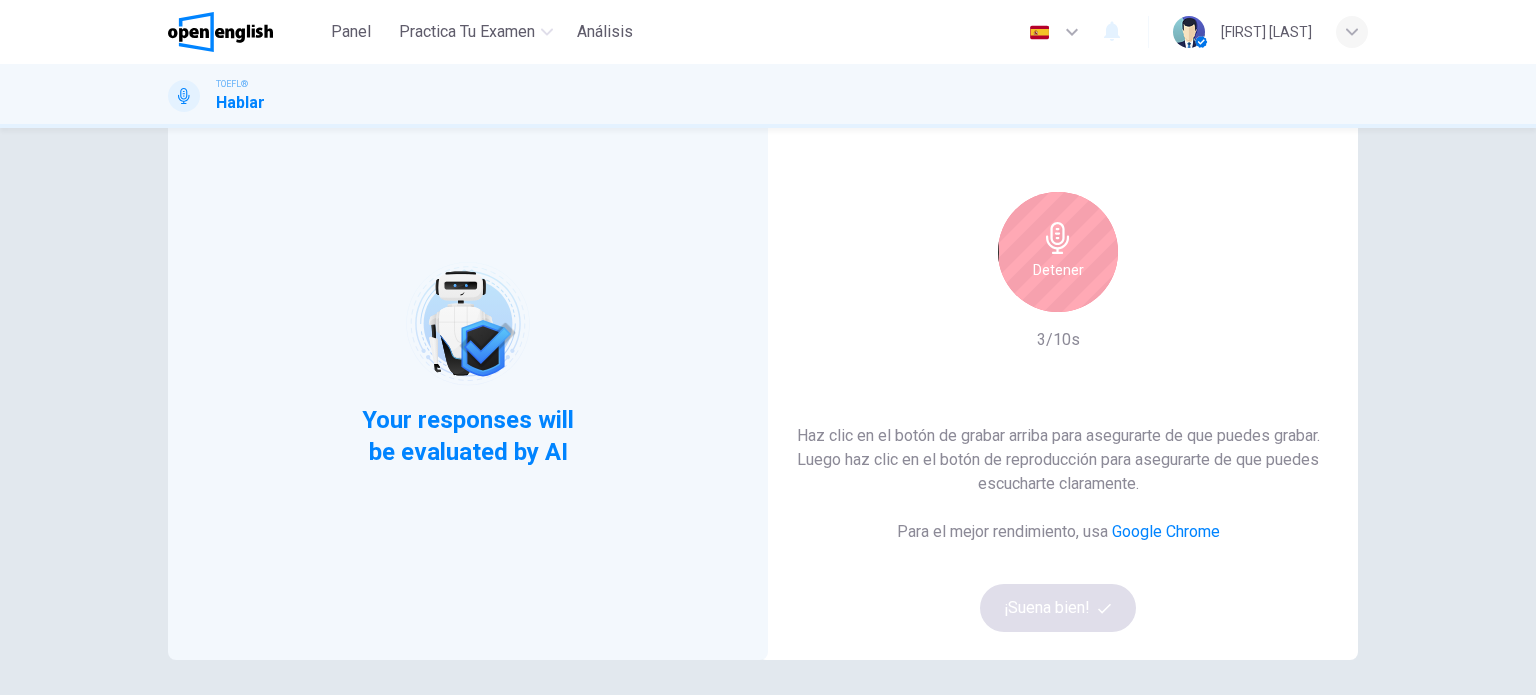 click on "Detener" at bounding box center (1058, 270) 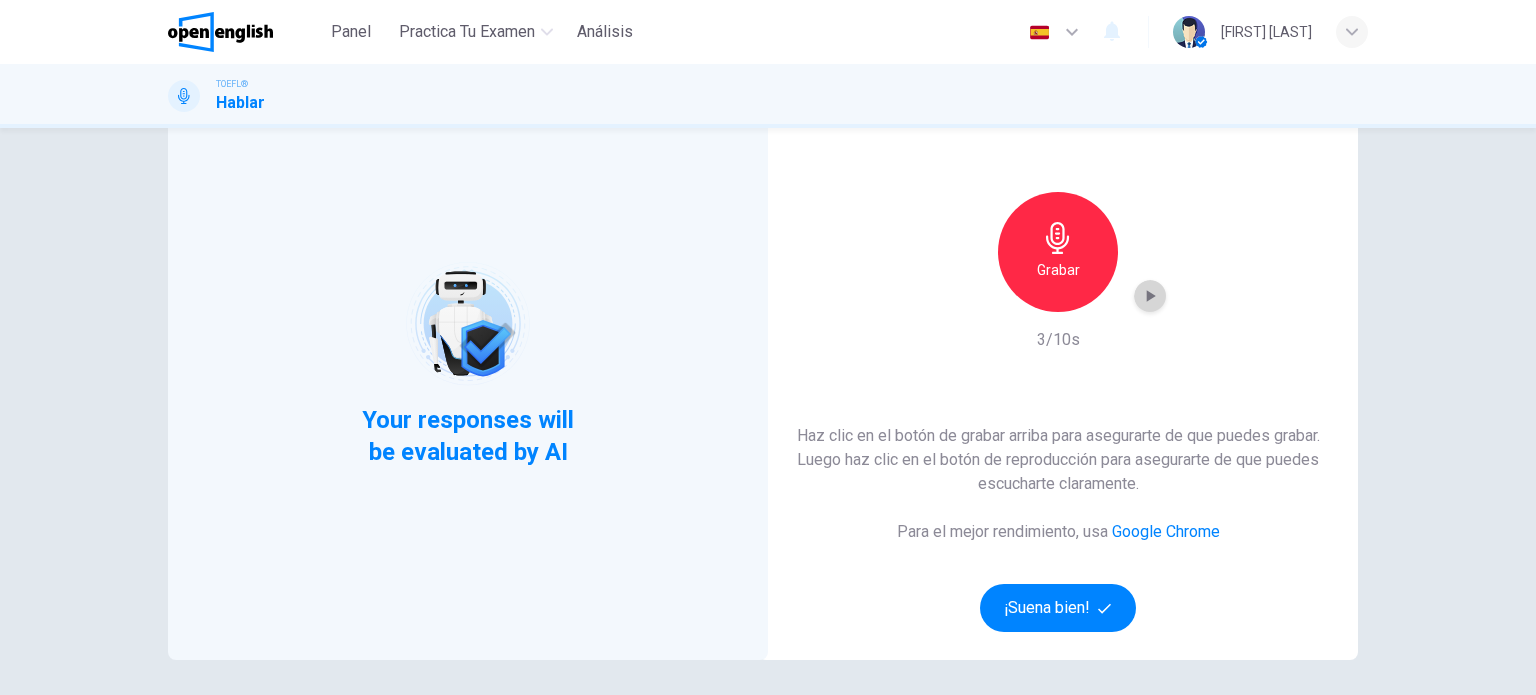 click 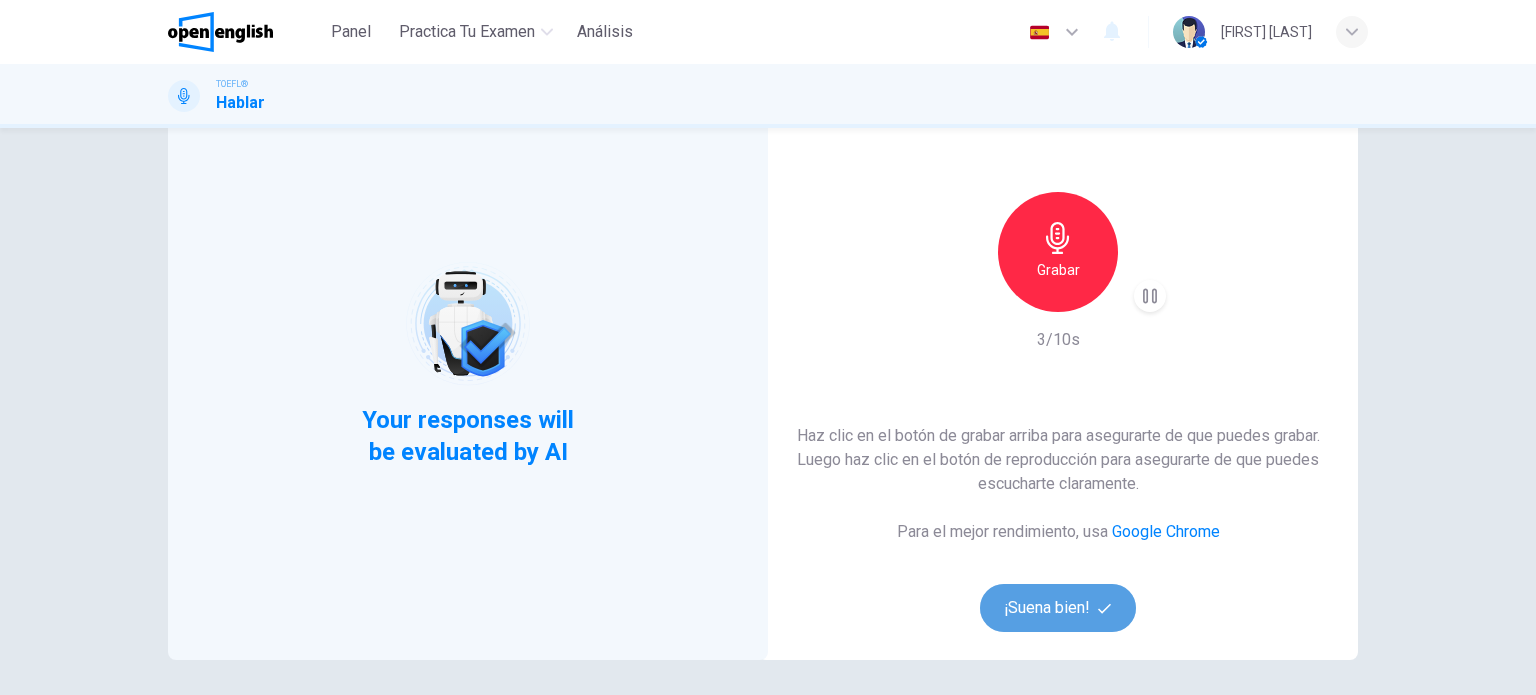 click on "¡Suena bien!" at bounding box center (1058, 608) 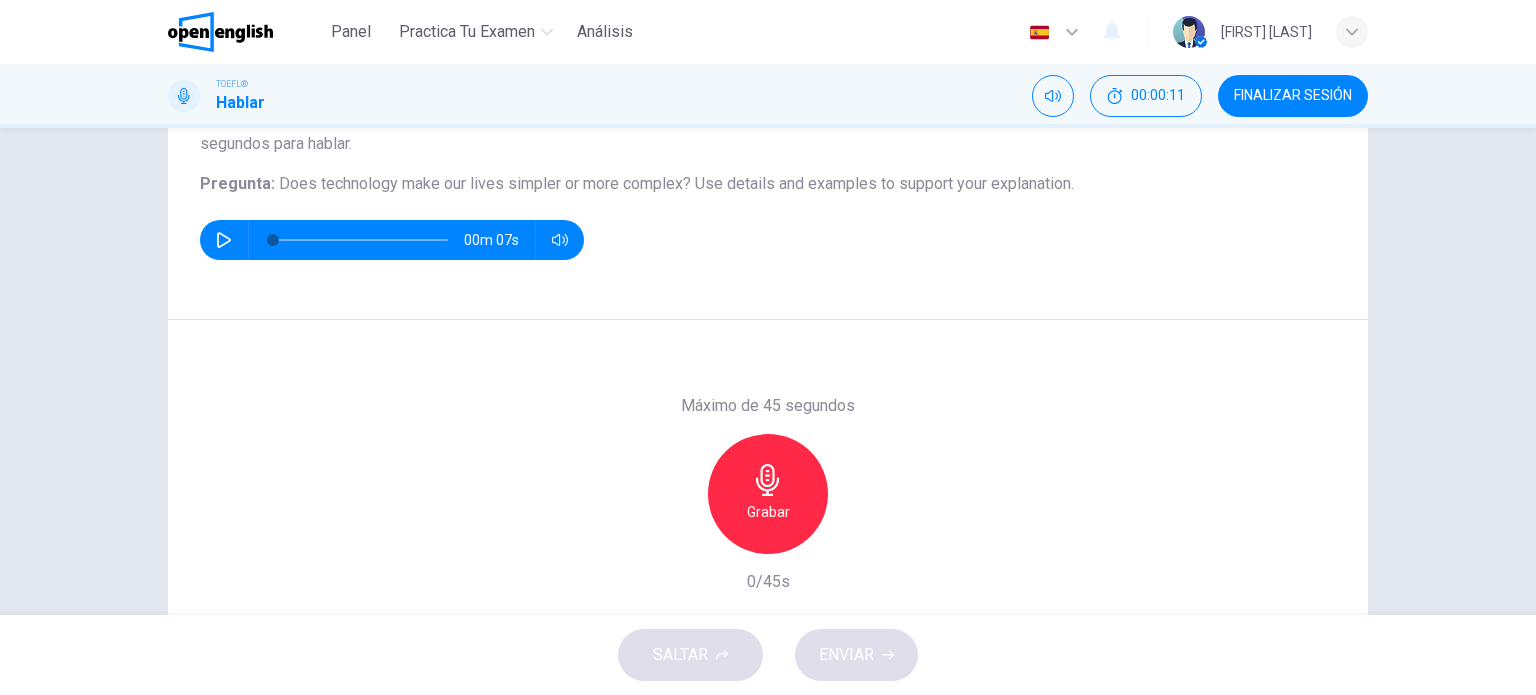 scroll, scrollTop: 200, scrollLeft: 0, axis: vertical 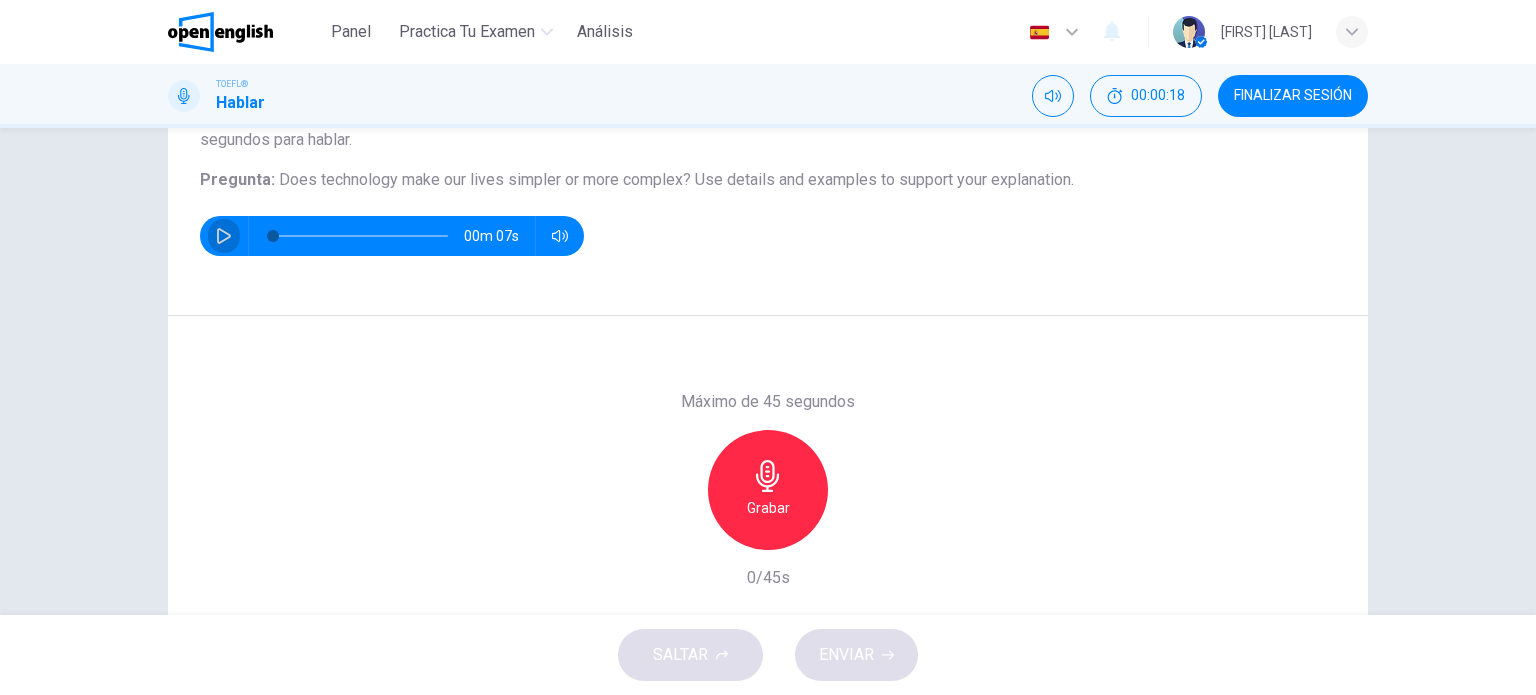 click 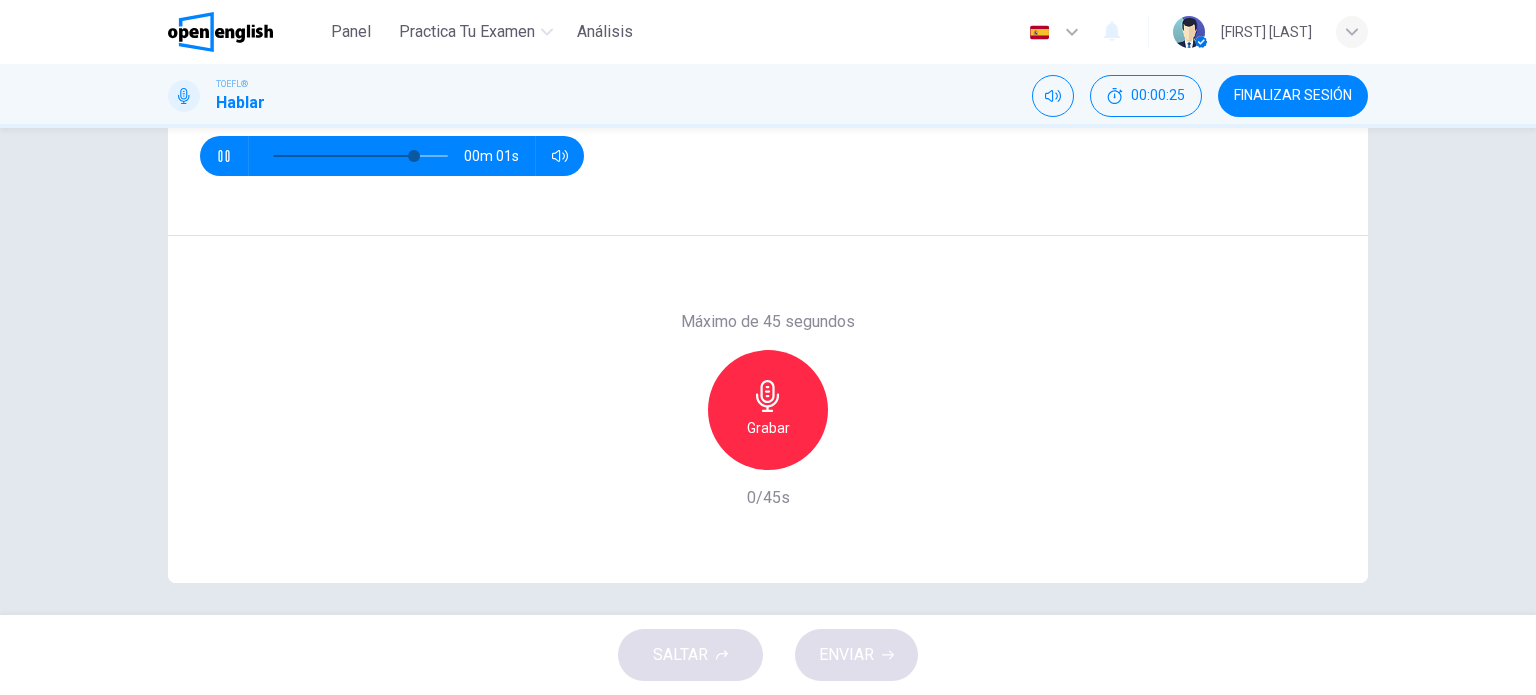 scroll, scrollTop: 288, scrollLeft: 0, axis: vertical 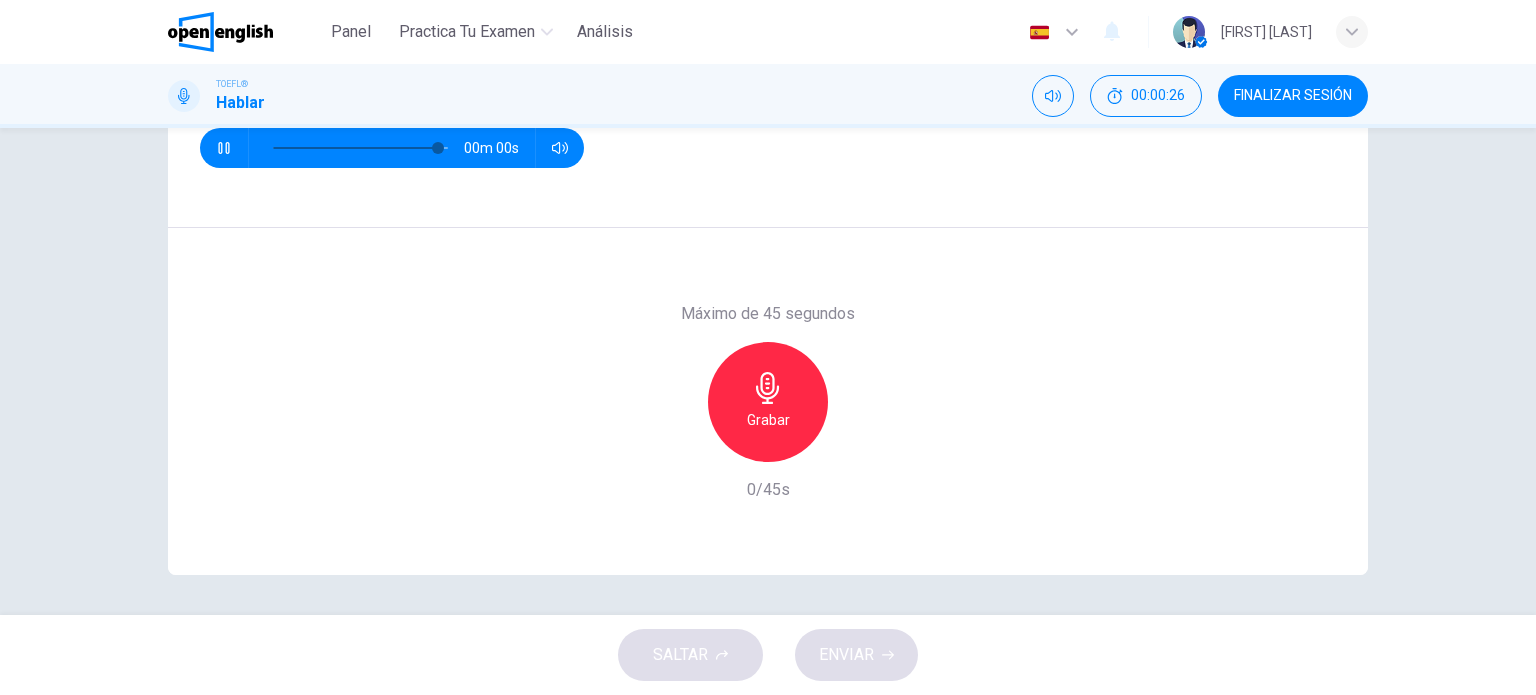 type on "*" 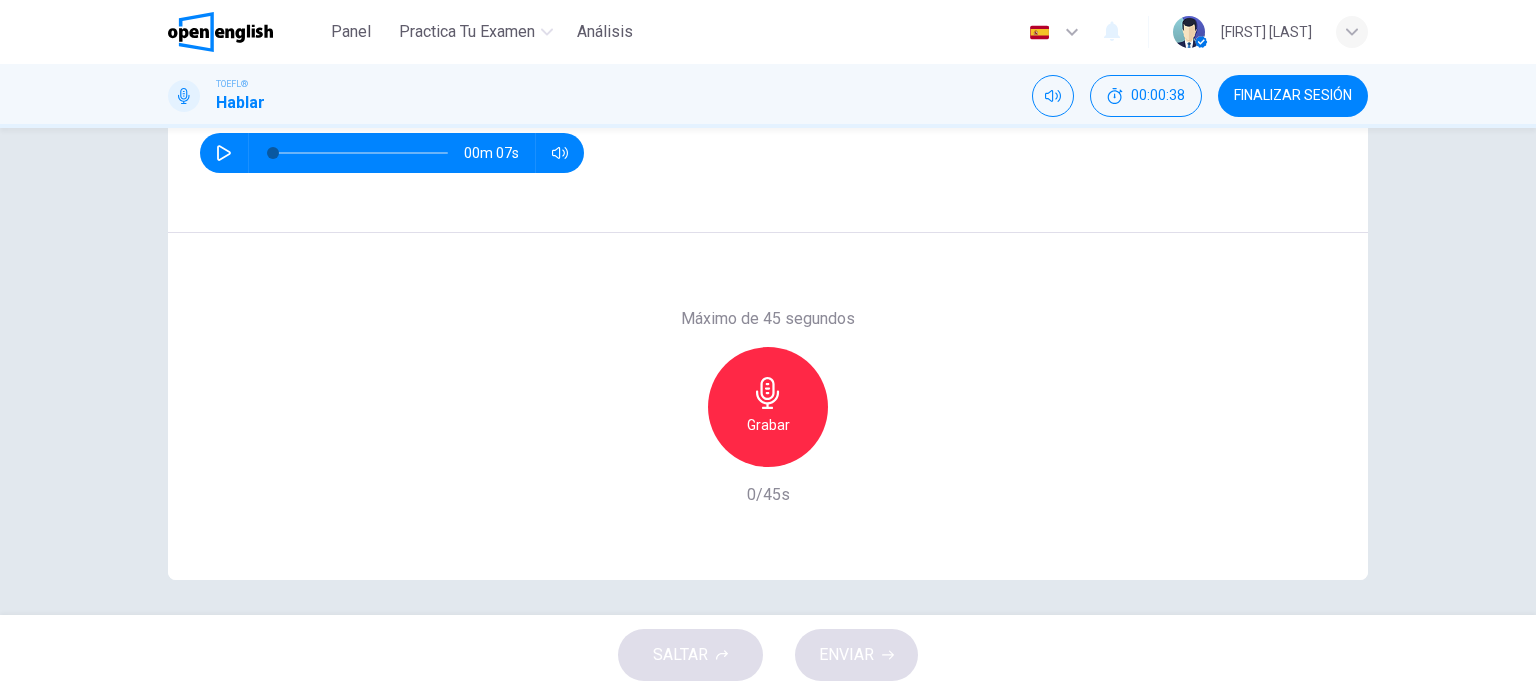 scroll, scrollTop: 288, scrollLeft: 0, axis: vertical 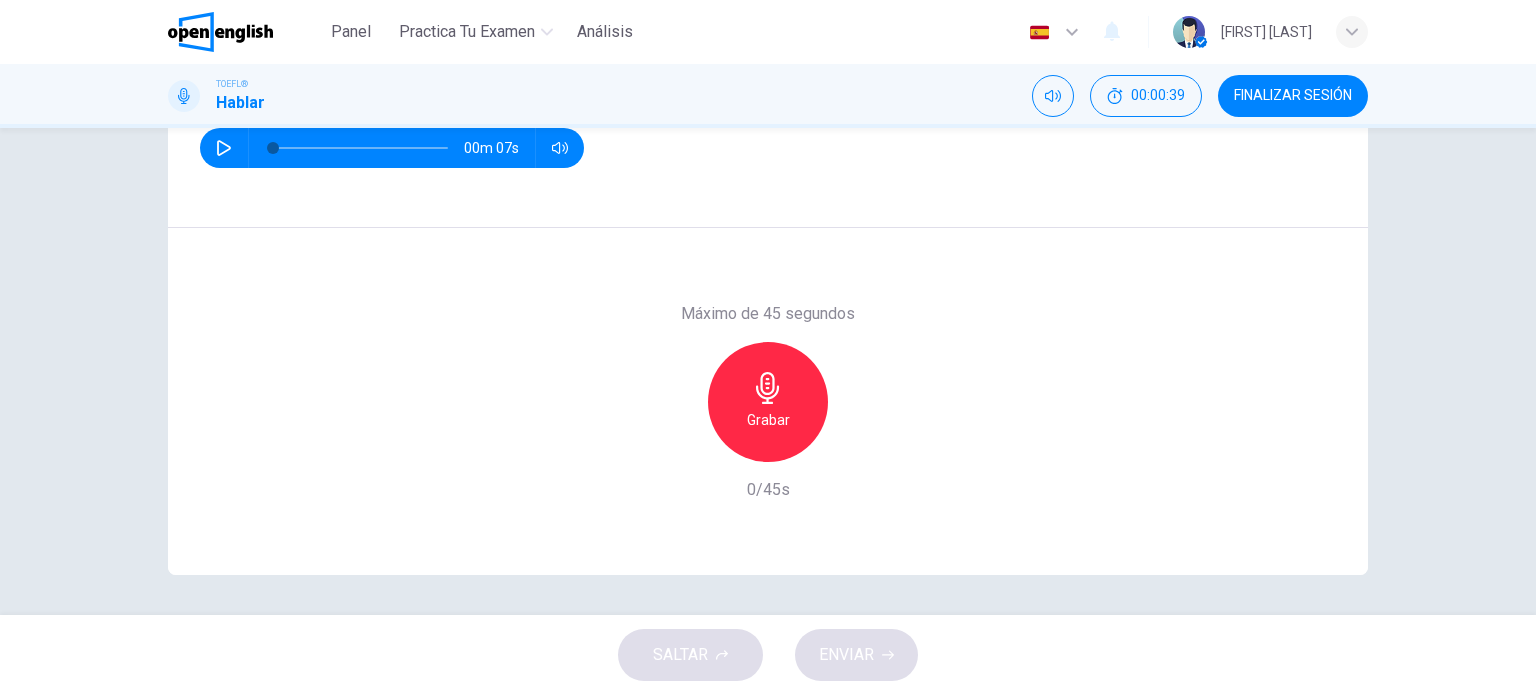 click on "Grabar" at bounding box center [768, 420] 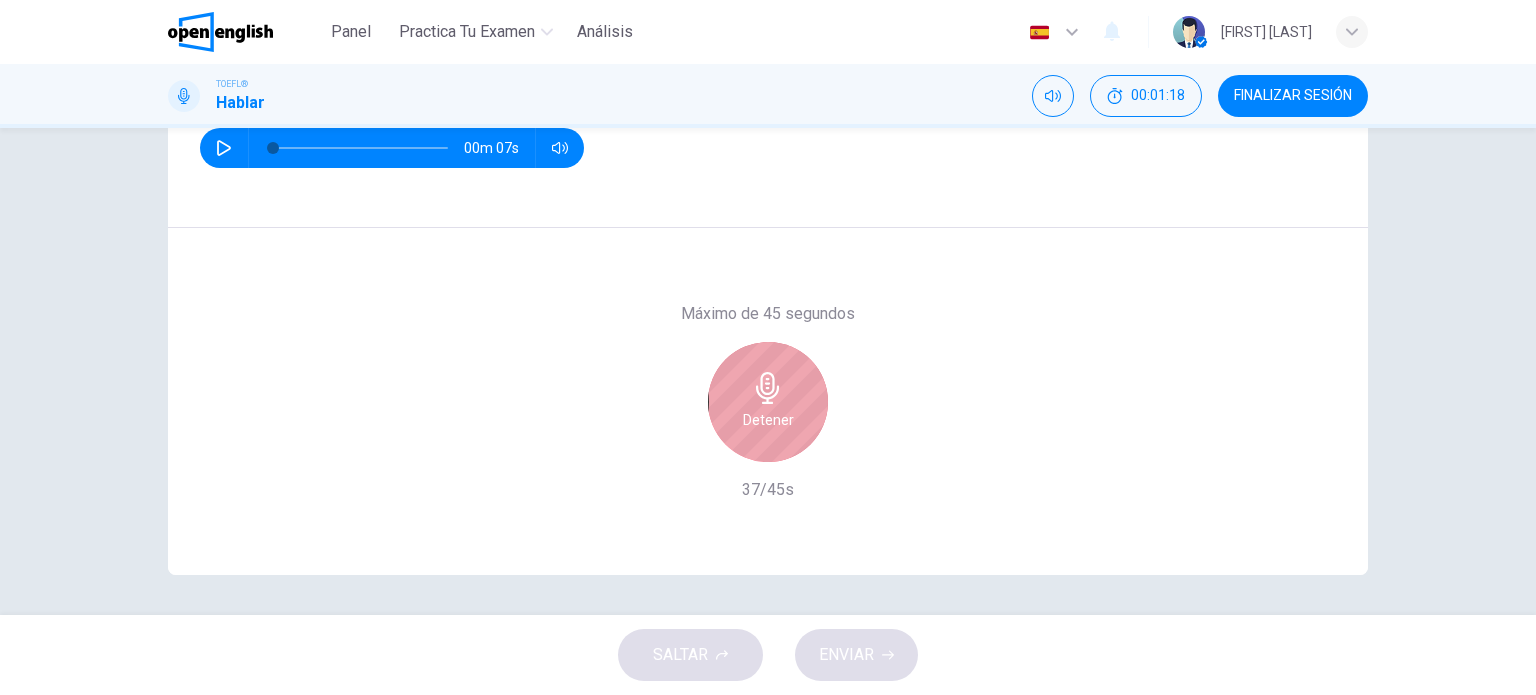 click 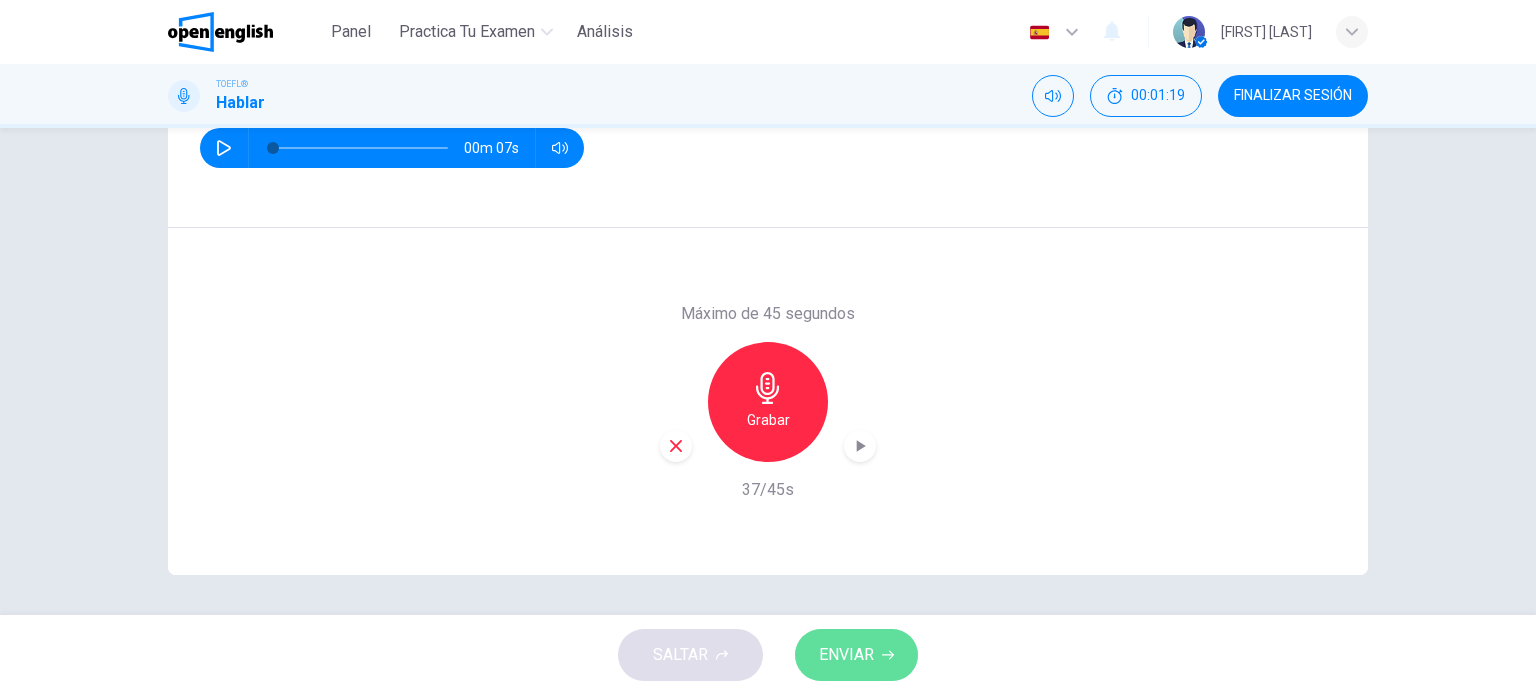 click on "ENVIAR" at bounding box center (846, 655) 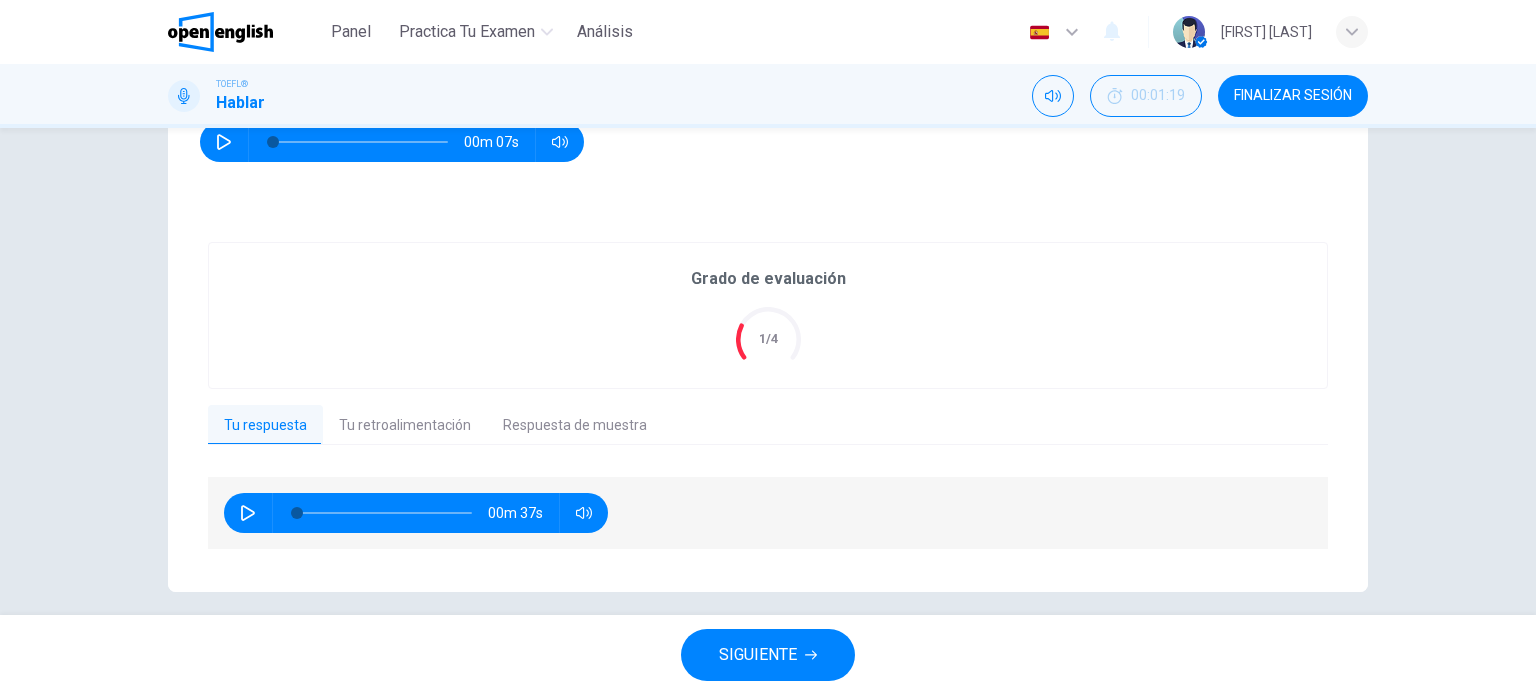 scroll, scrollTop: 309, scrollLeft: 0, axis: vertical 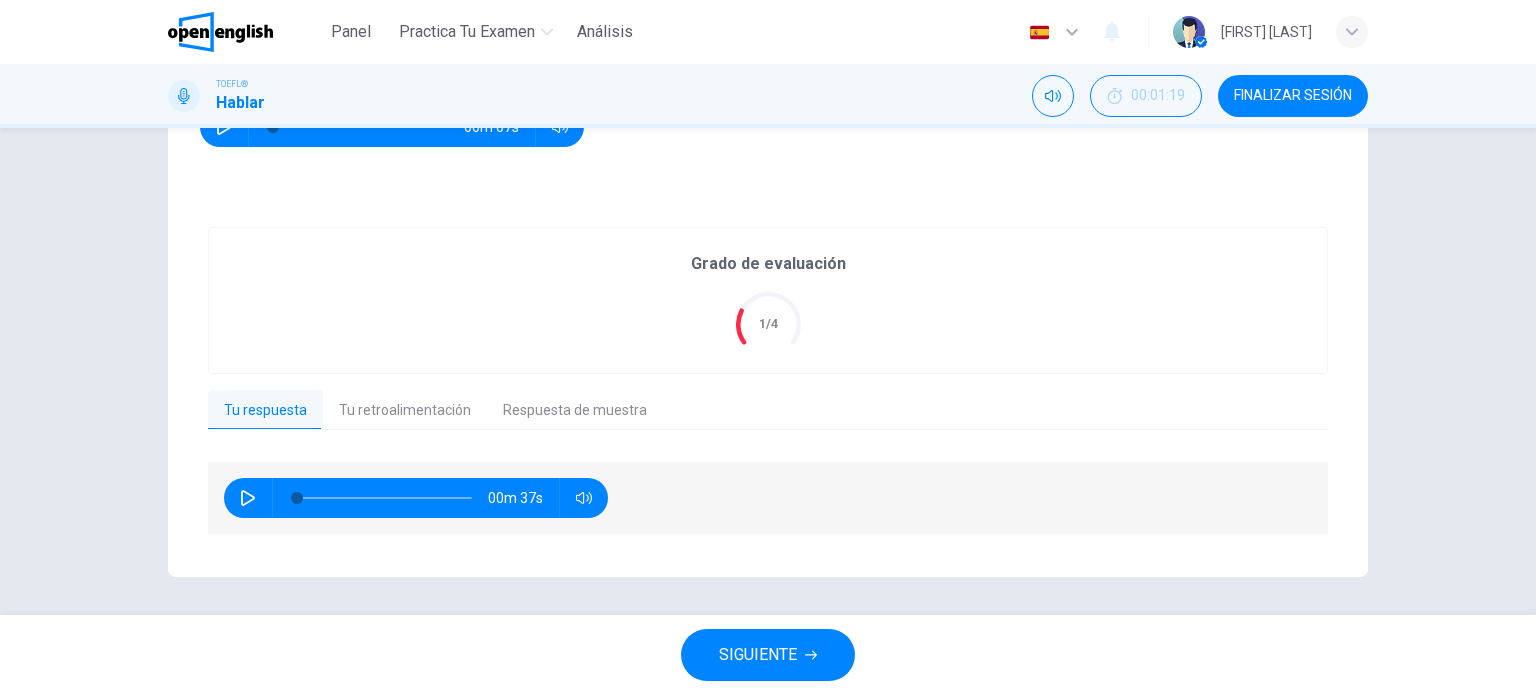 click on "Tu retroalimentación" at bounding box center [405, 411] 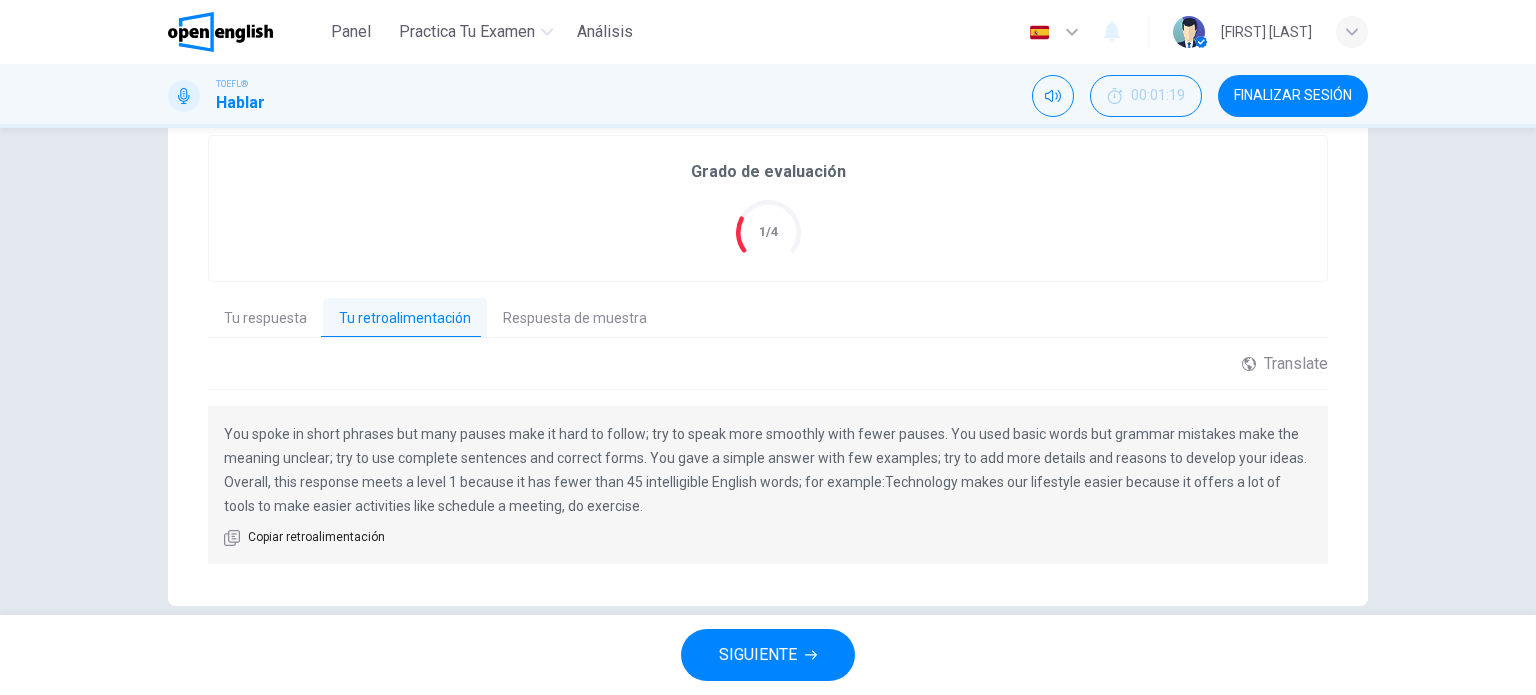 scroll, scrollTop: 432, scrollLeft: 0, axis: vertical 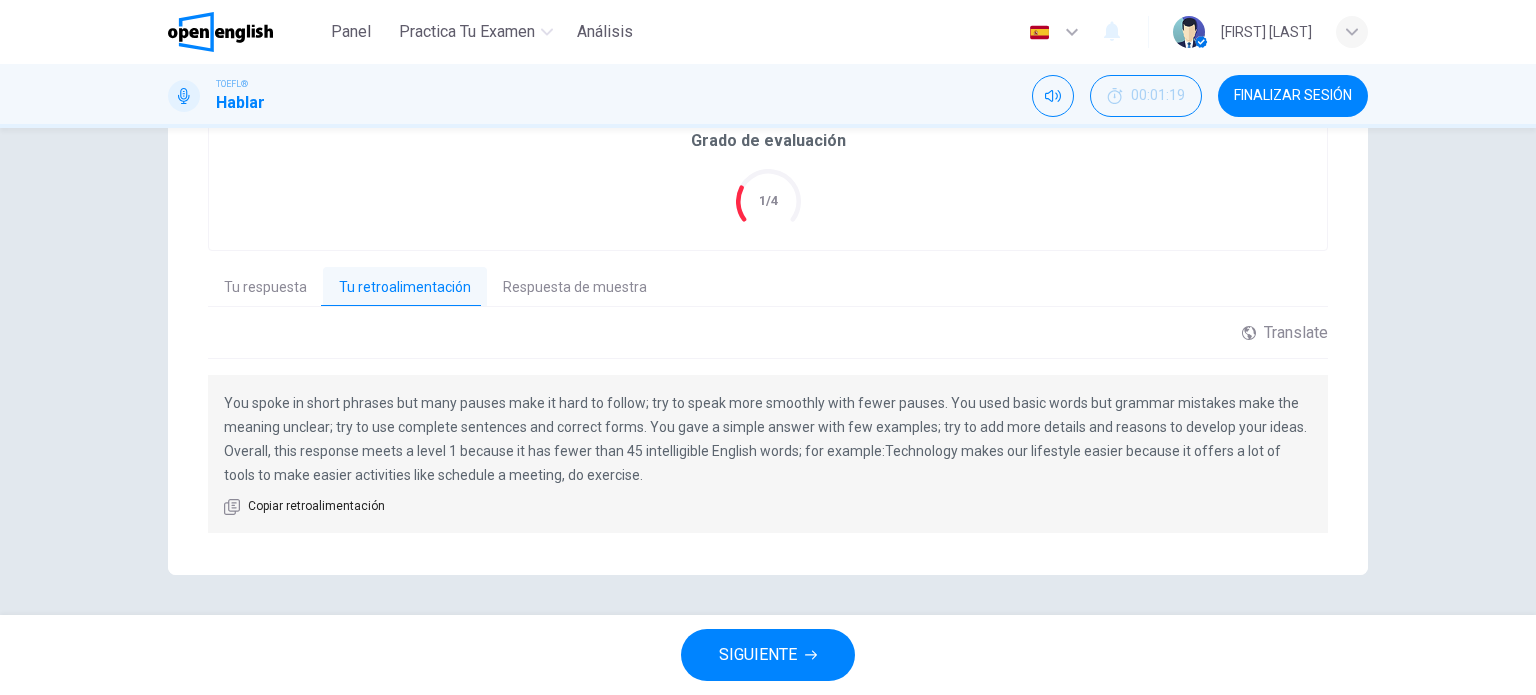 click on "Respuesta de muestra" at bounding box center (575, 288) 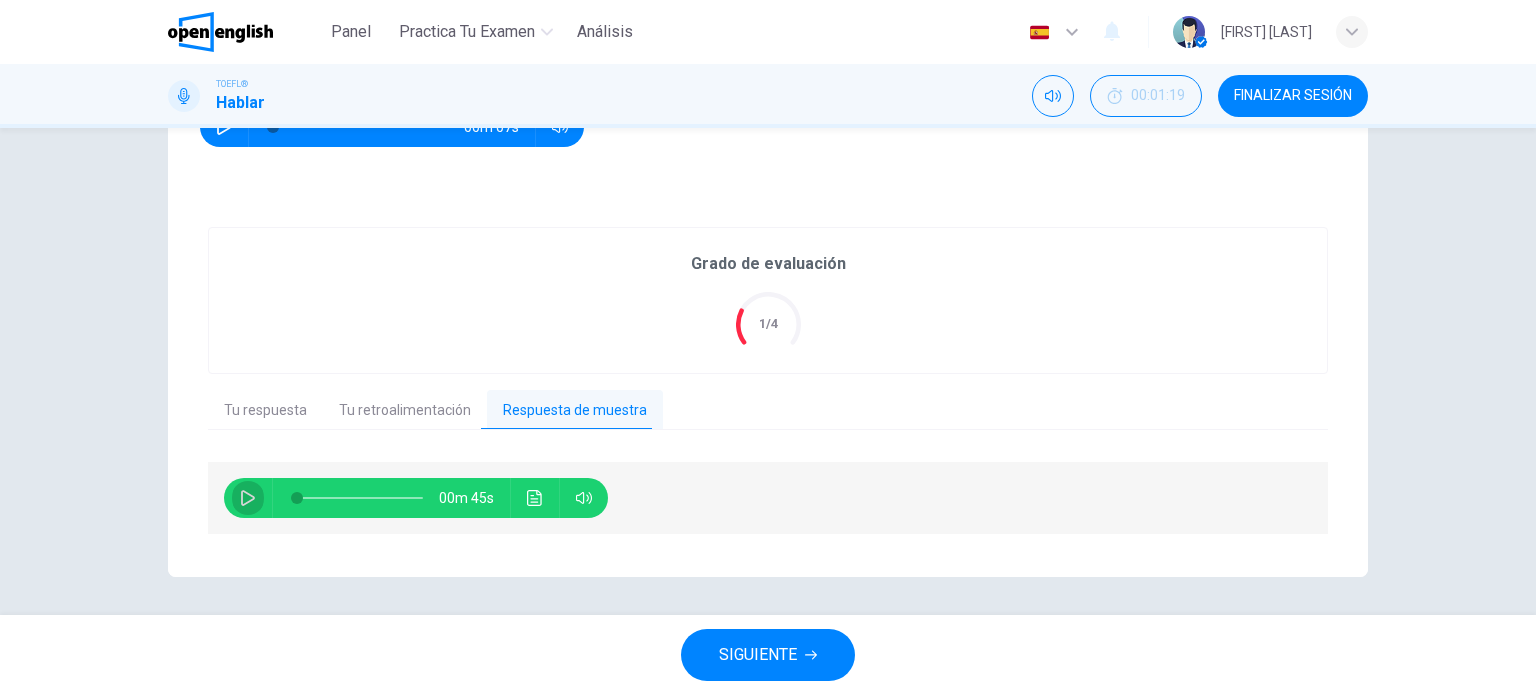click at bounding box center (248, 498) 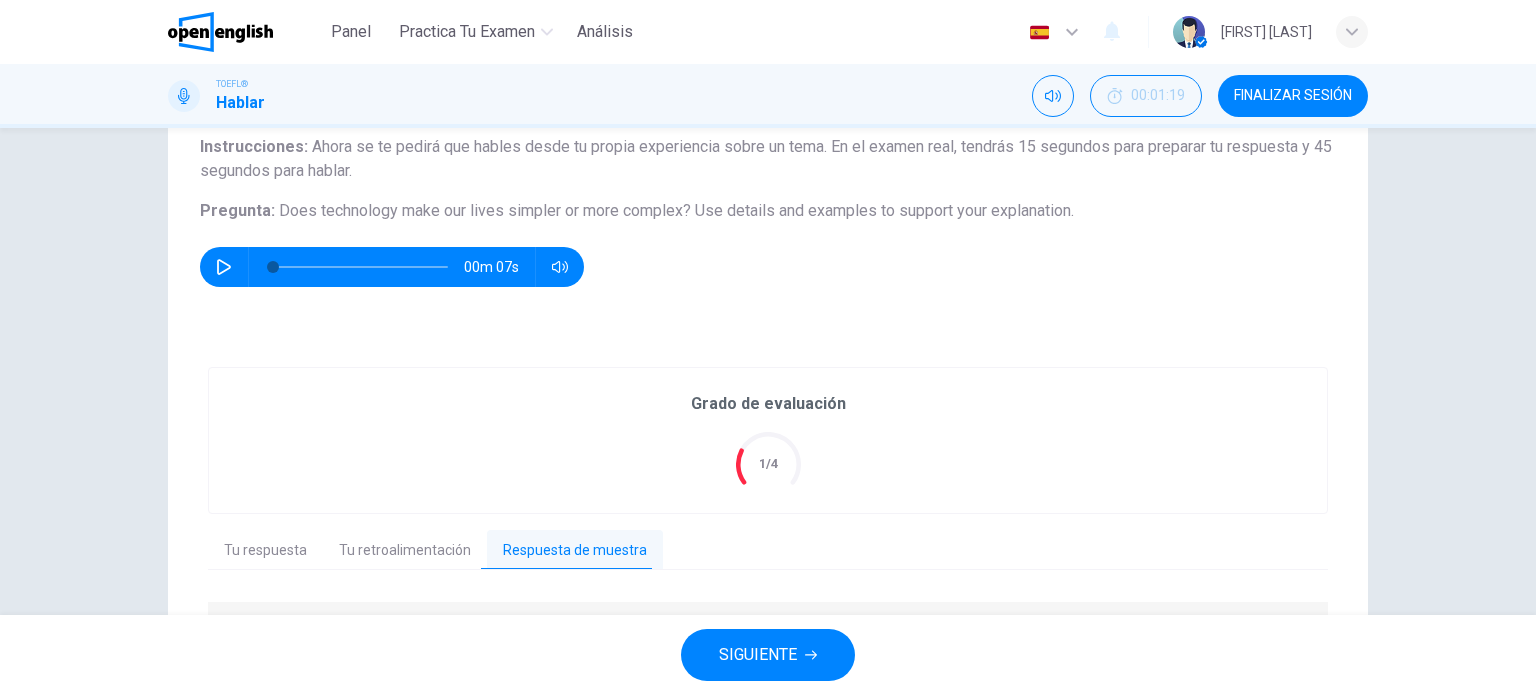 scroll, scrollTop: 309, scrollLeft: 0, axis: vertical 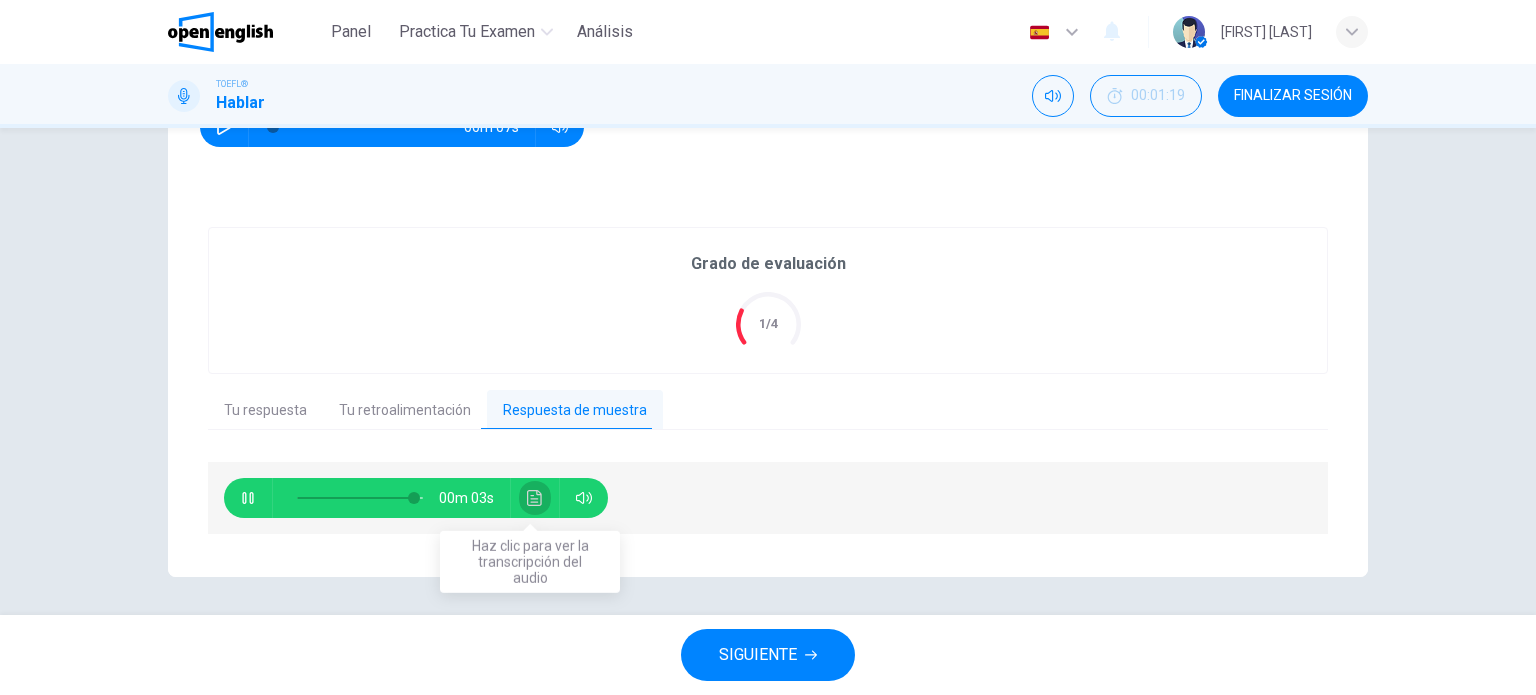 click 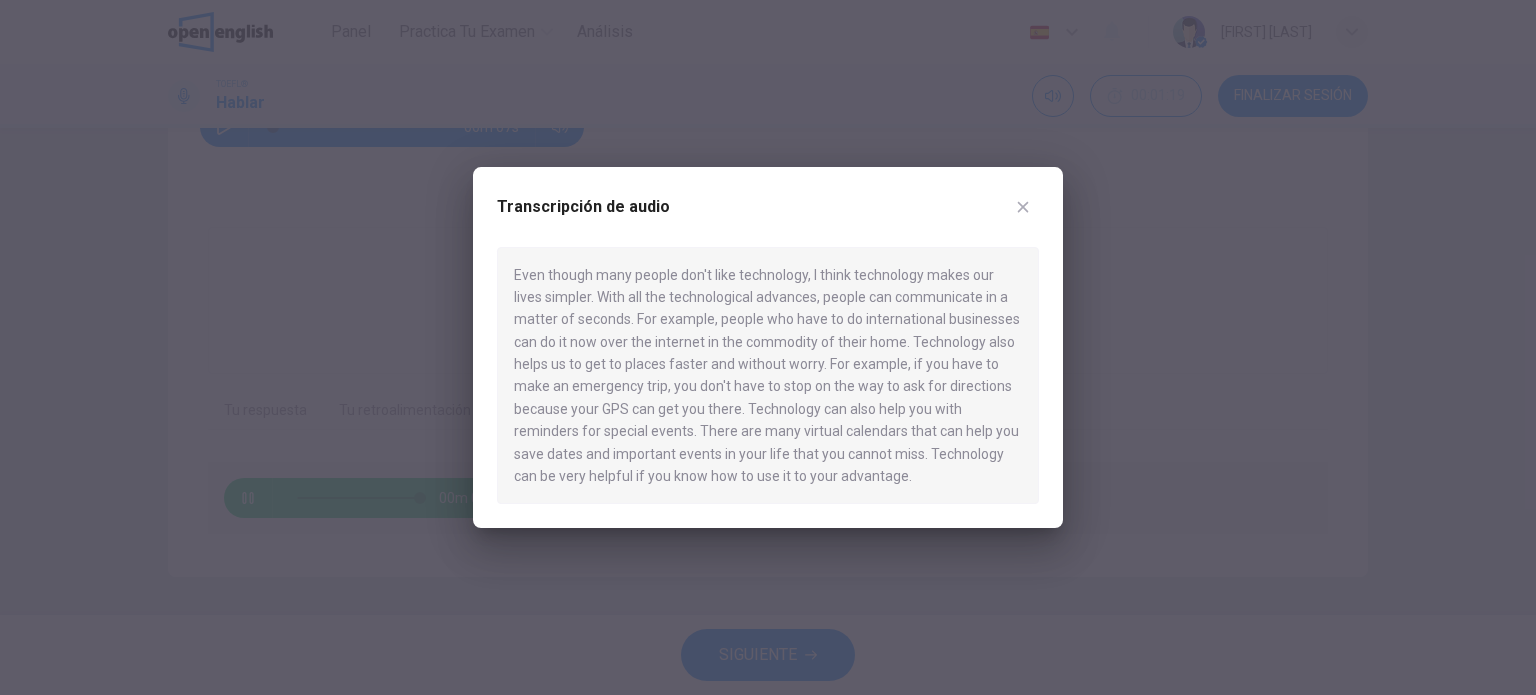 type on "*" 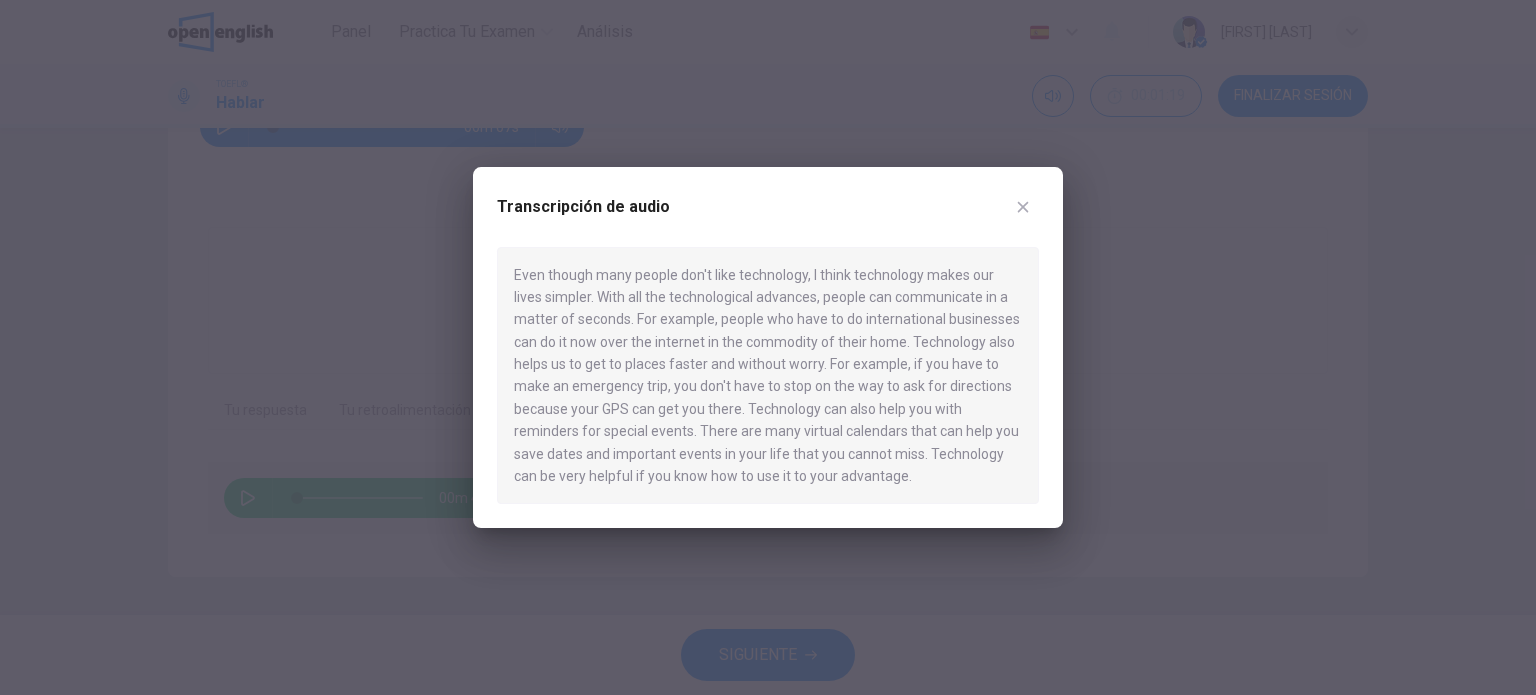 click 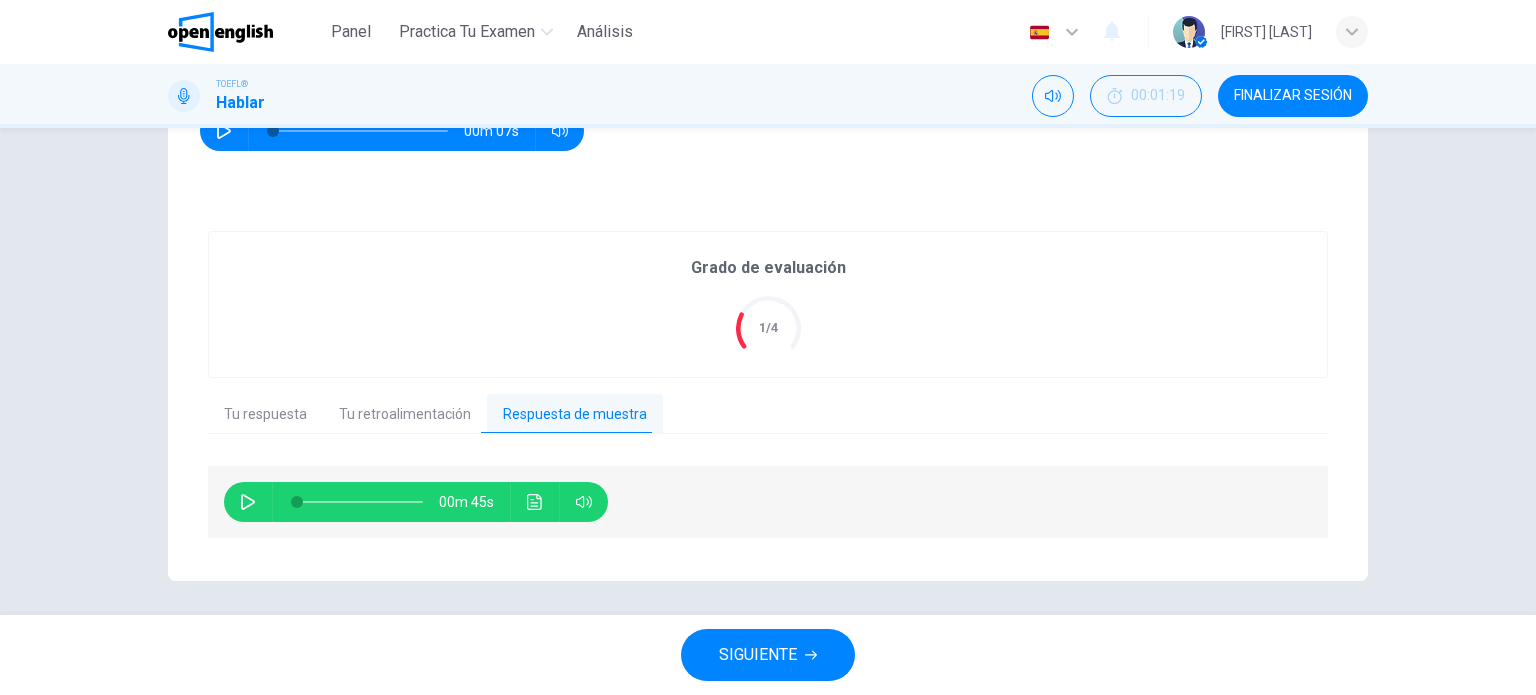 scroll, scrollTop: 309, scrollLeft: 0, axis: vertical 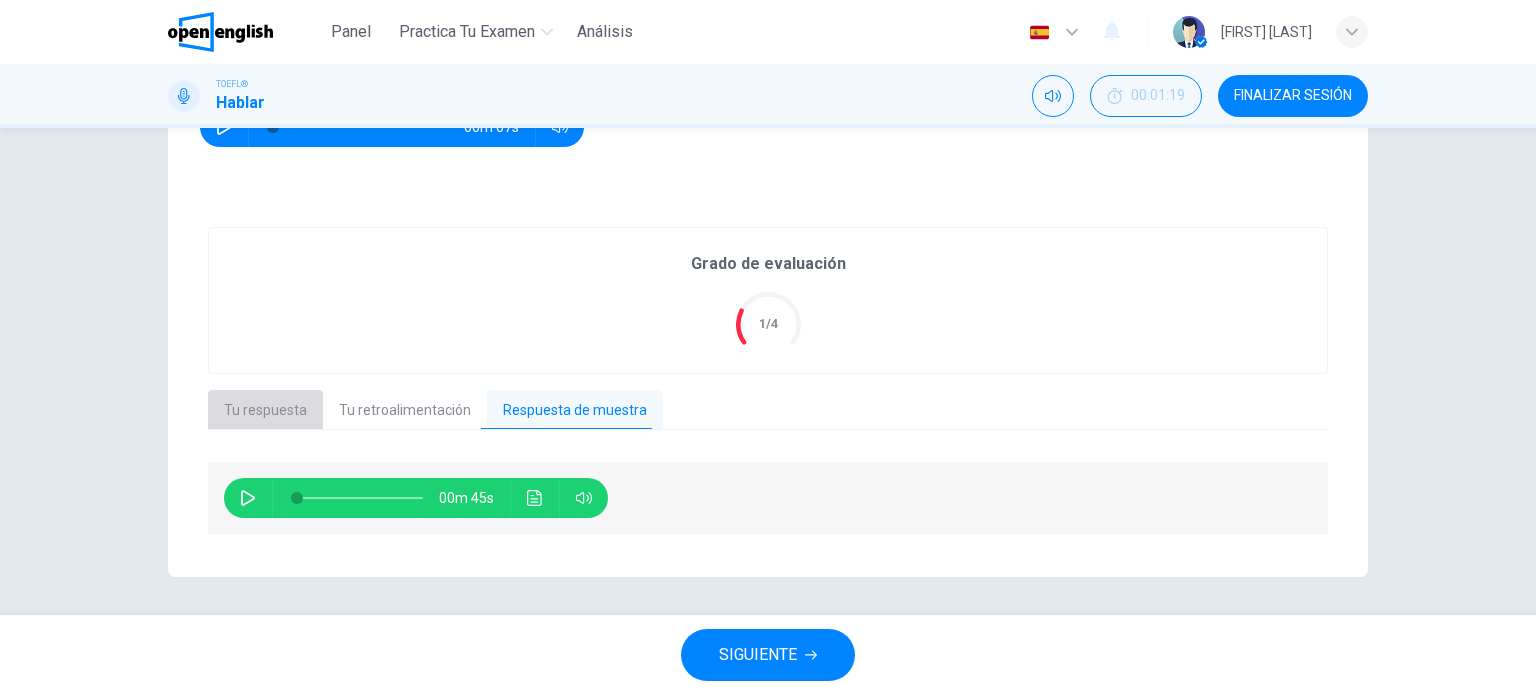 click on "Tu respuesta" at bounding box center (265, 411) 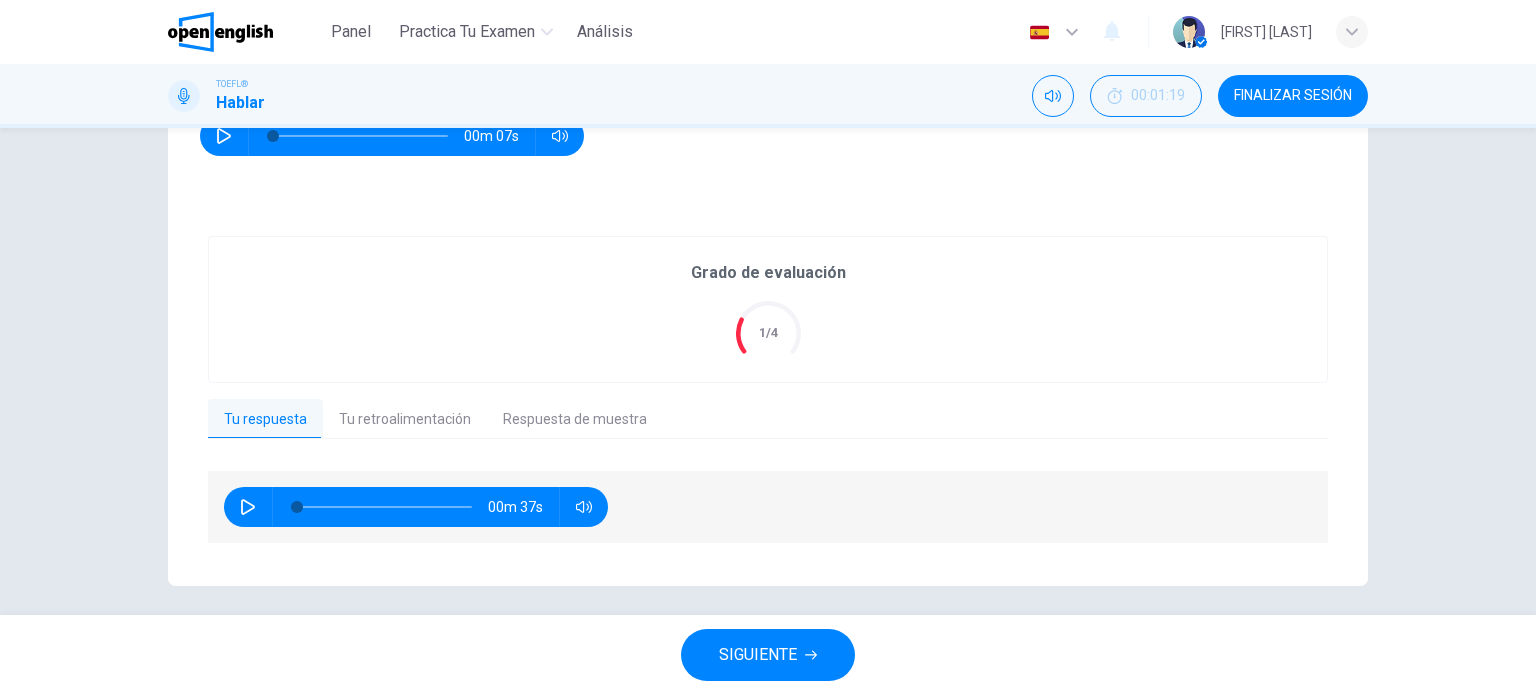 scroll, scrollTop: 309, scrollLeft: 0, axis: vertical 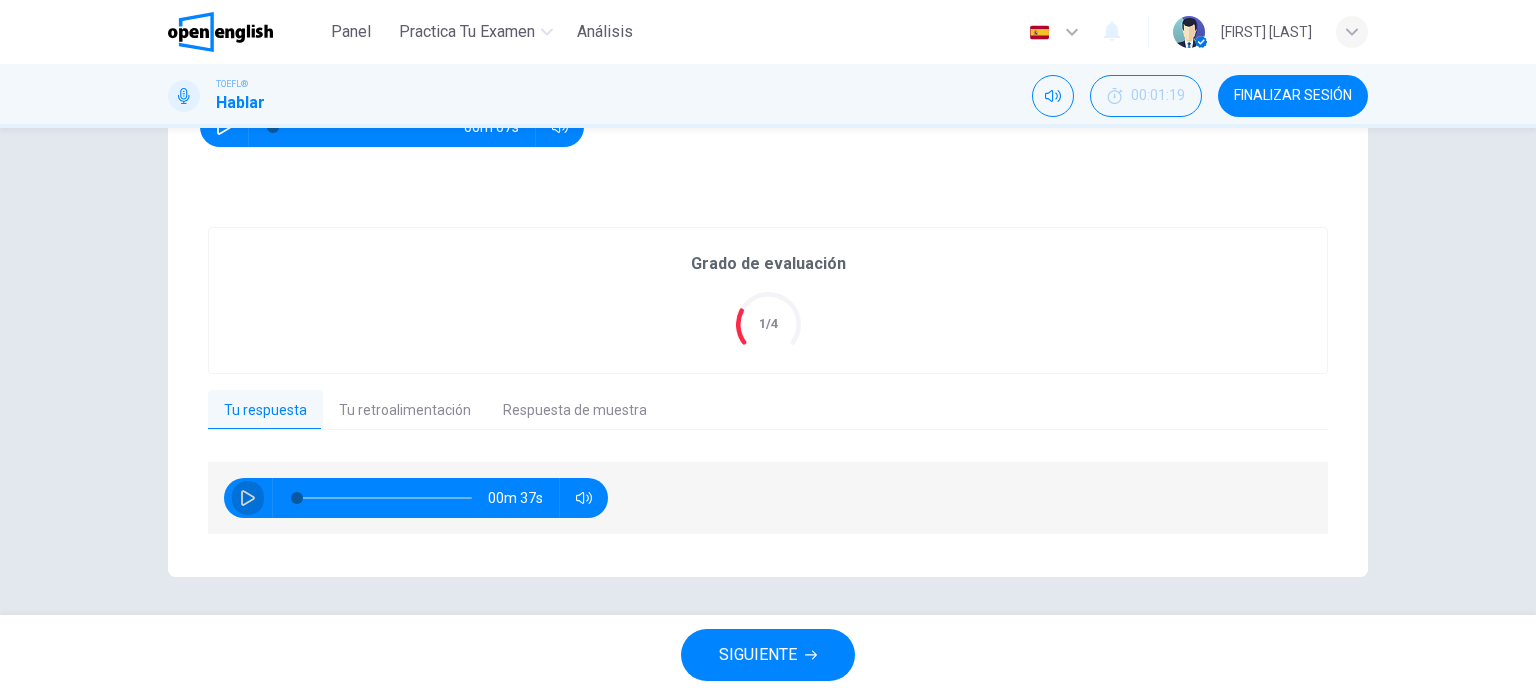 click 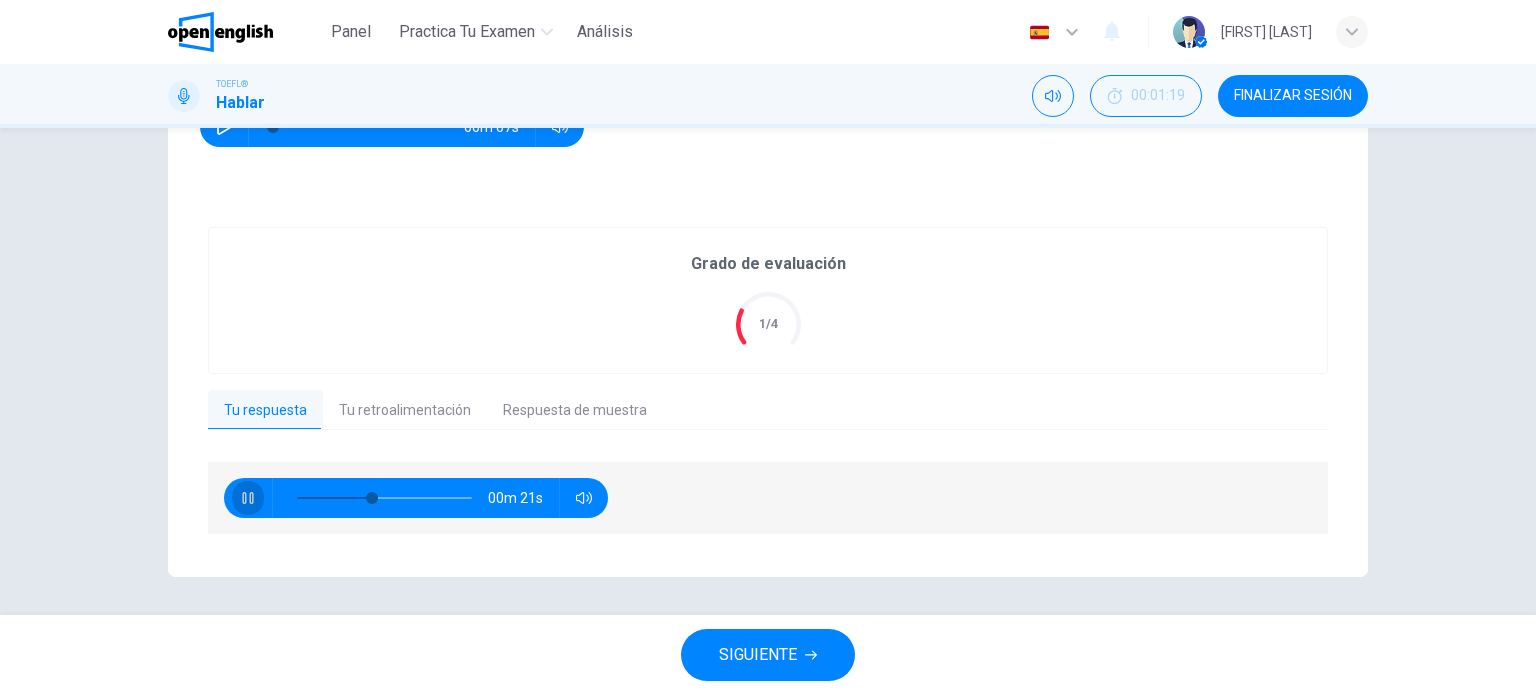 click 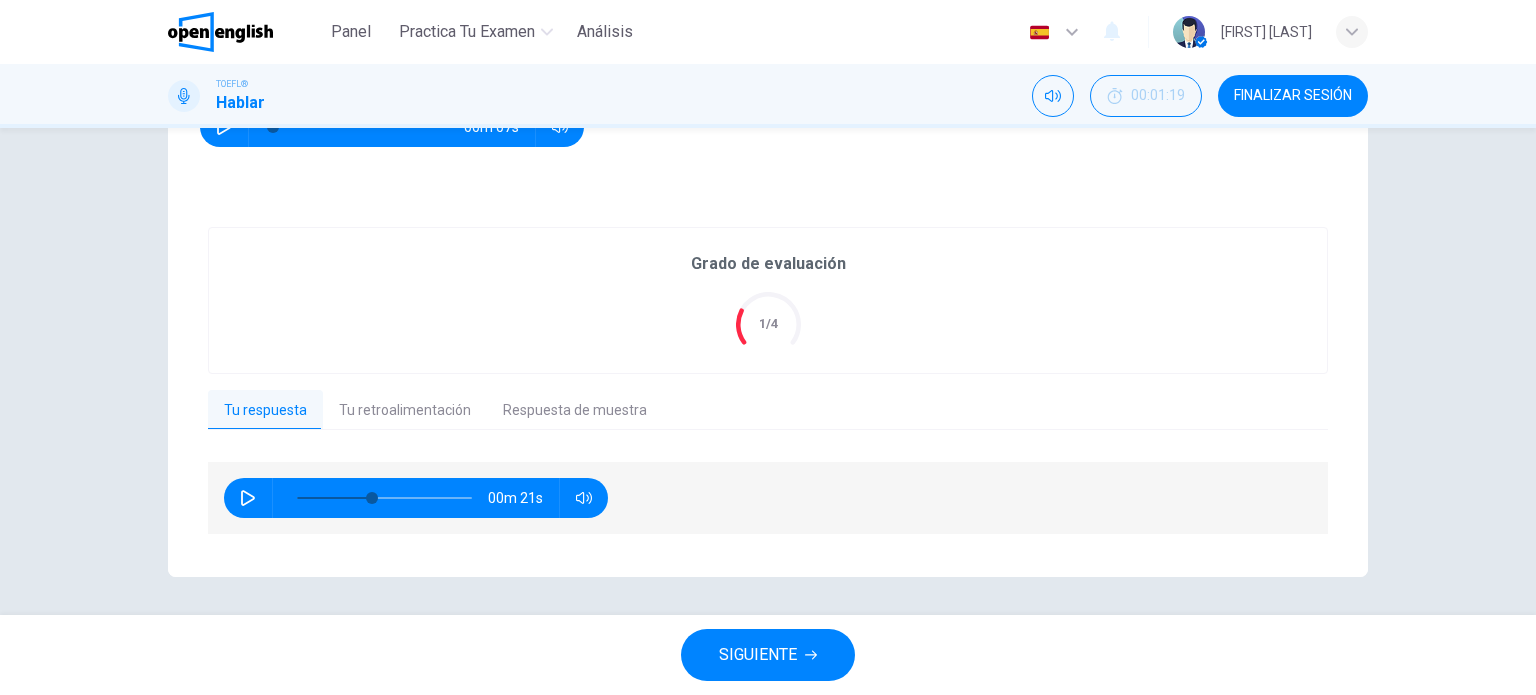 type on "**" 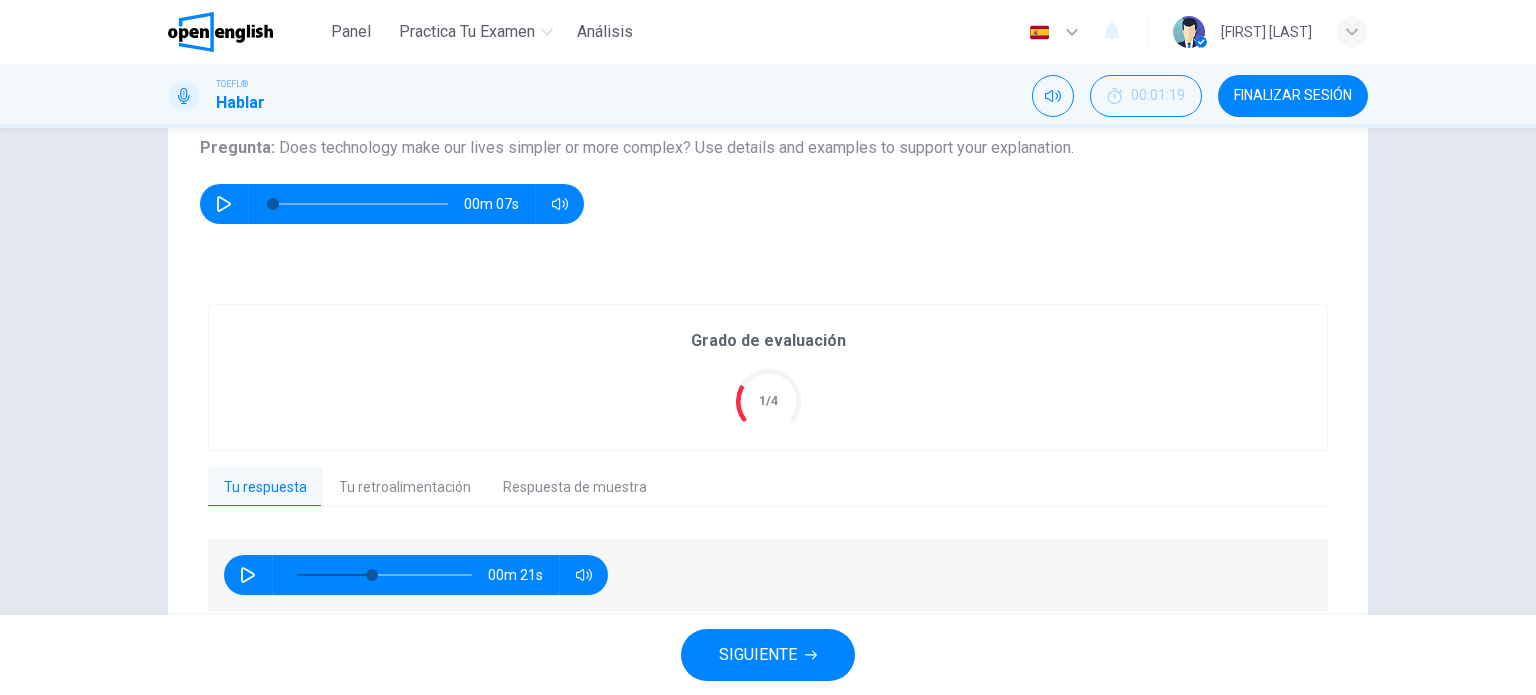 scroll, scrollTop: 309, scrollLeft: 0, axis: vertical 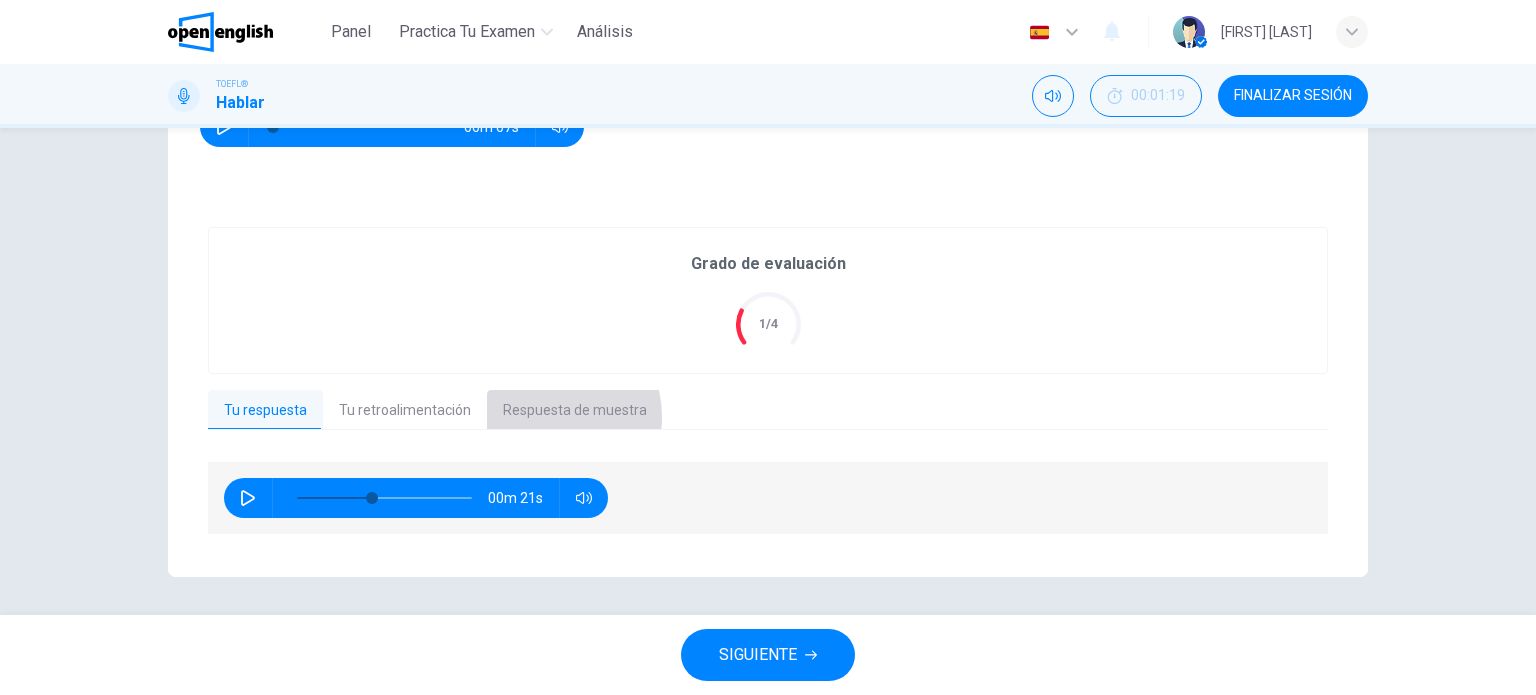 click on "Respuesta de muestra" at bounding box center [575, 411] 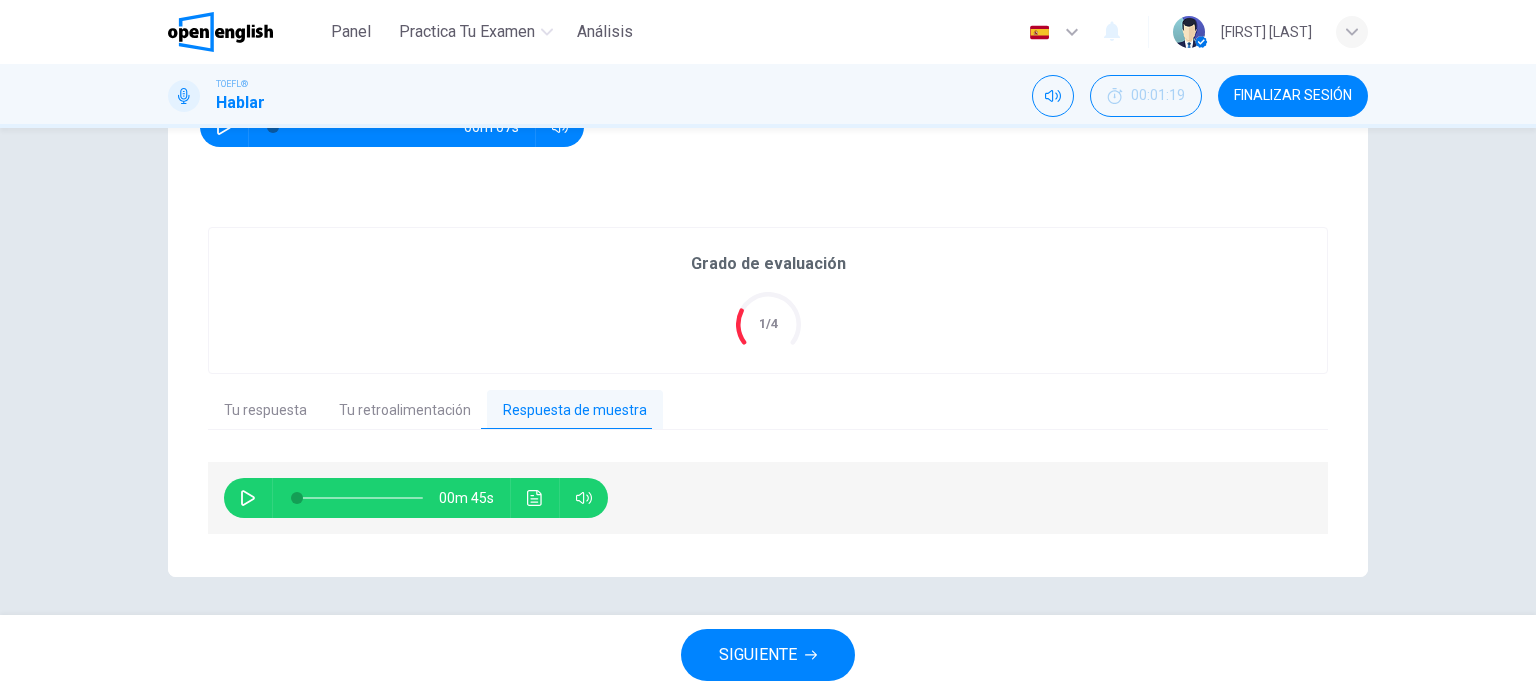 click 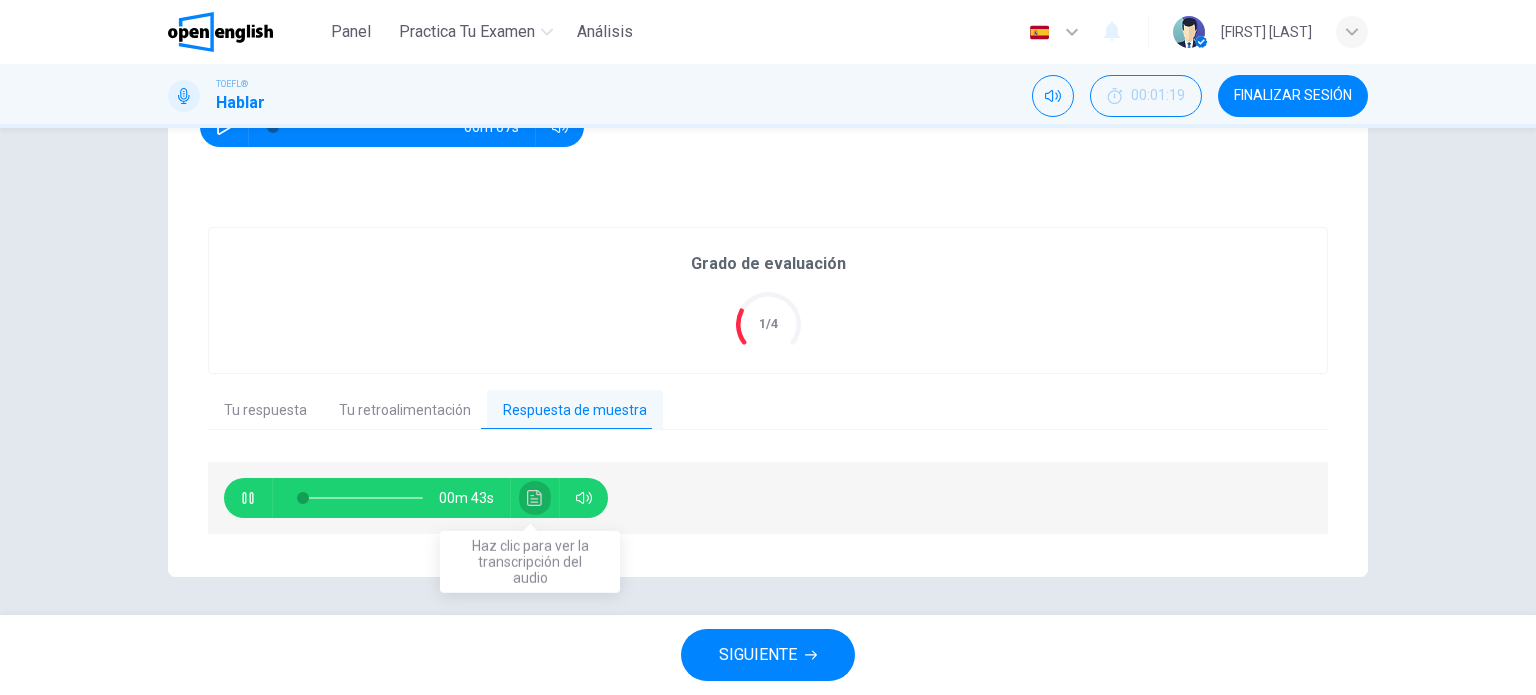 click 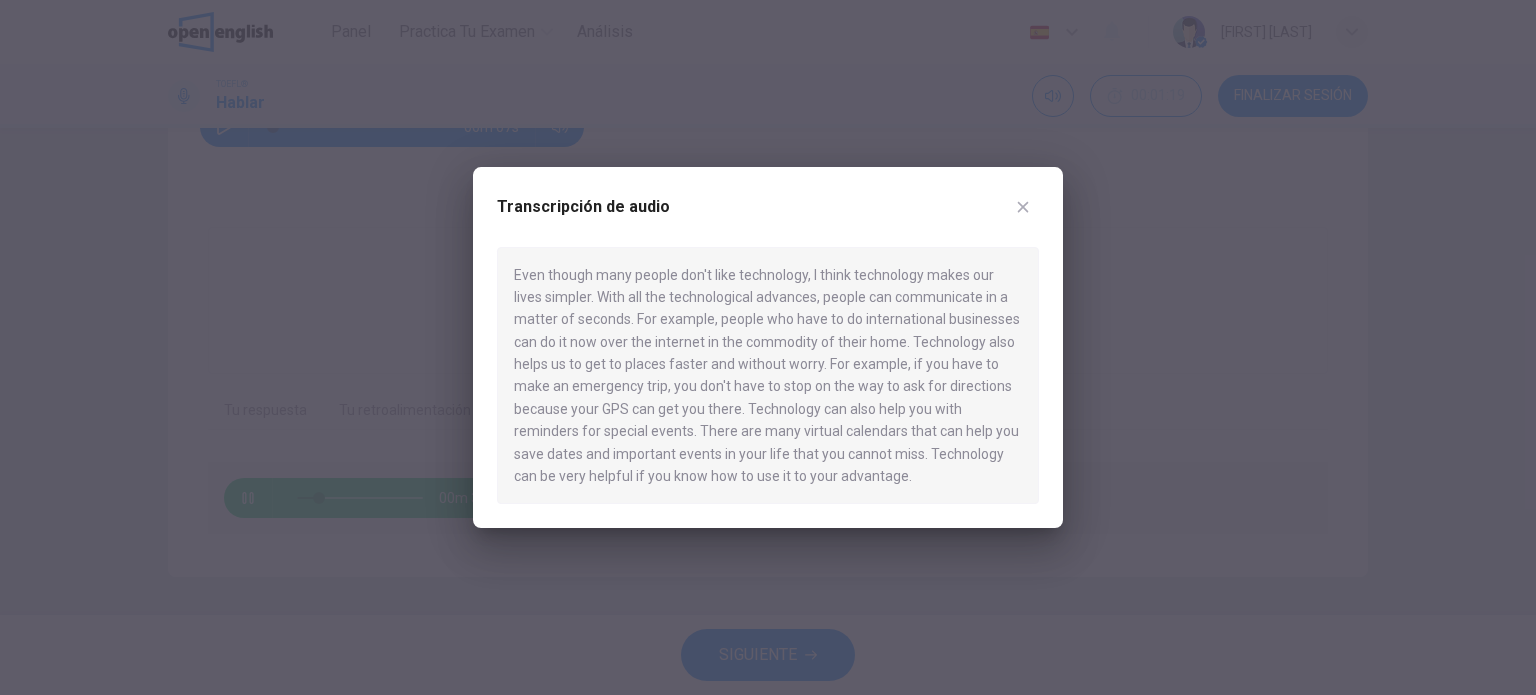 type on "**" 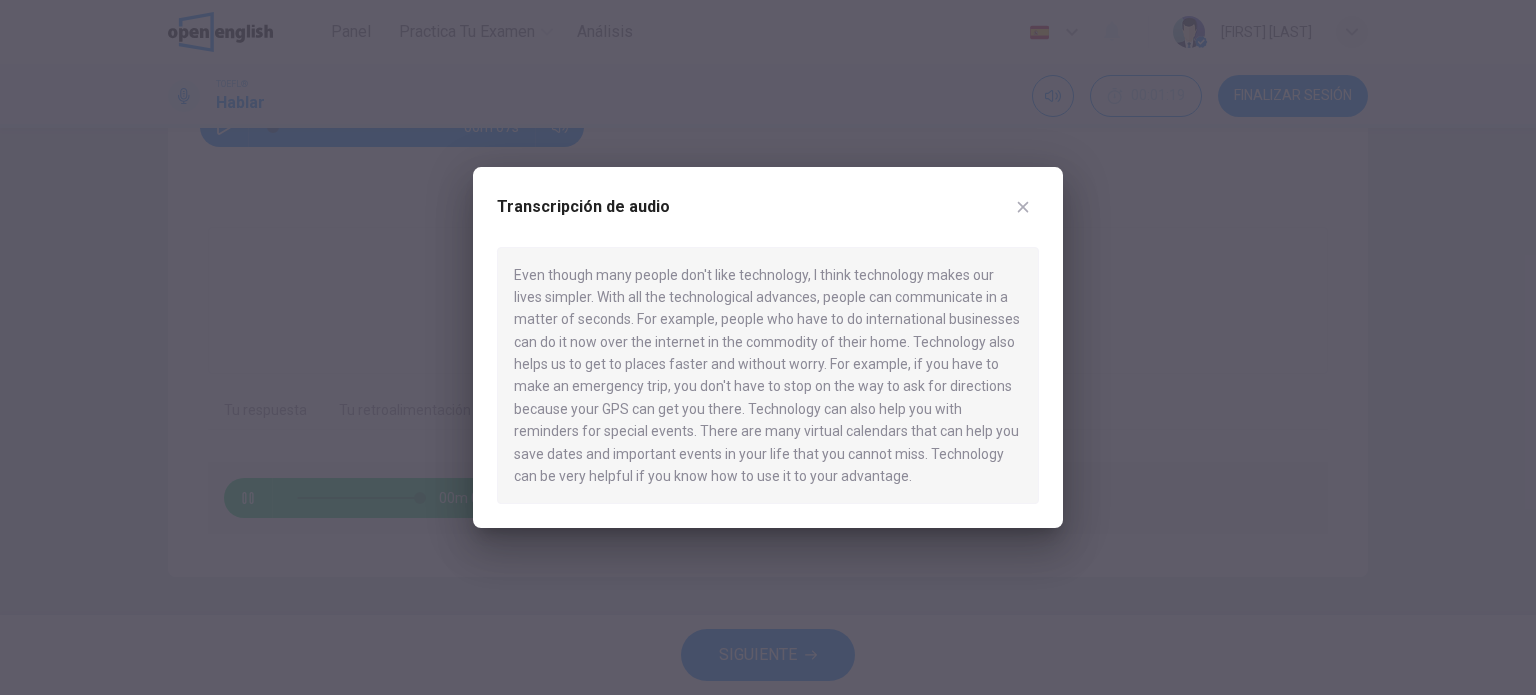 type on "*" 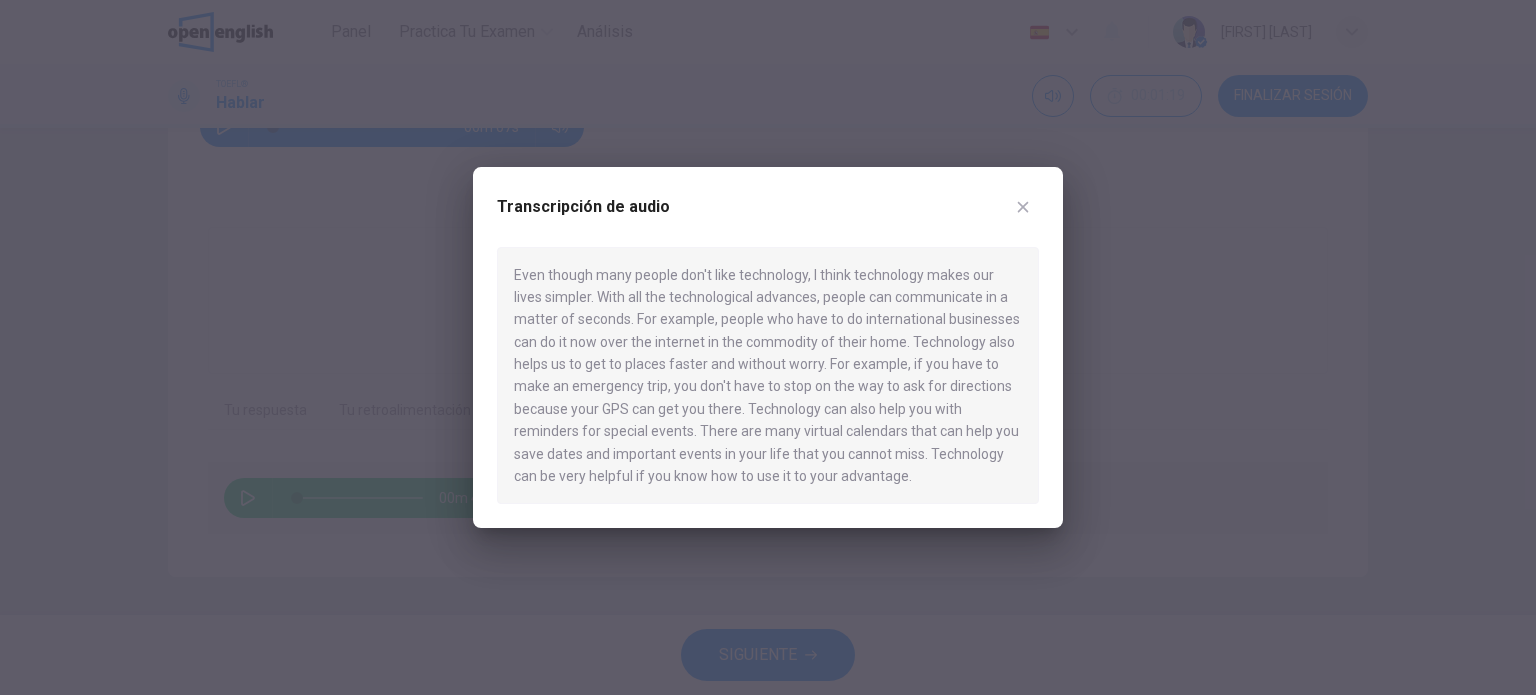 click 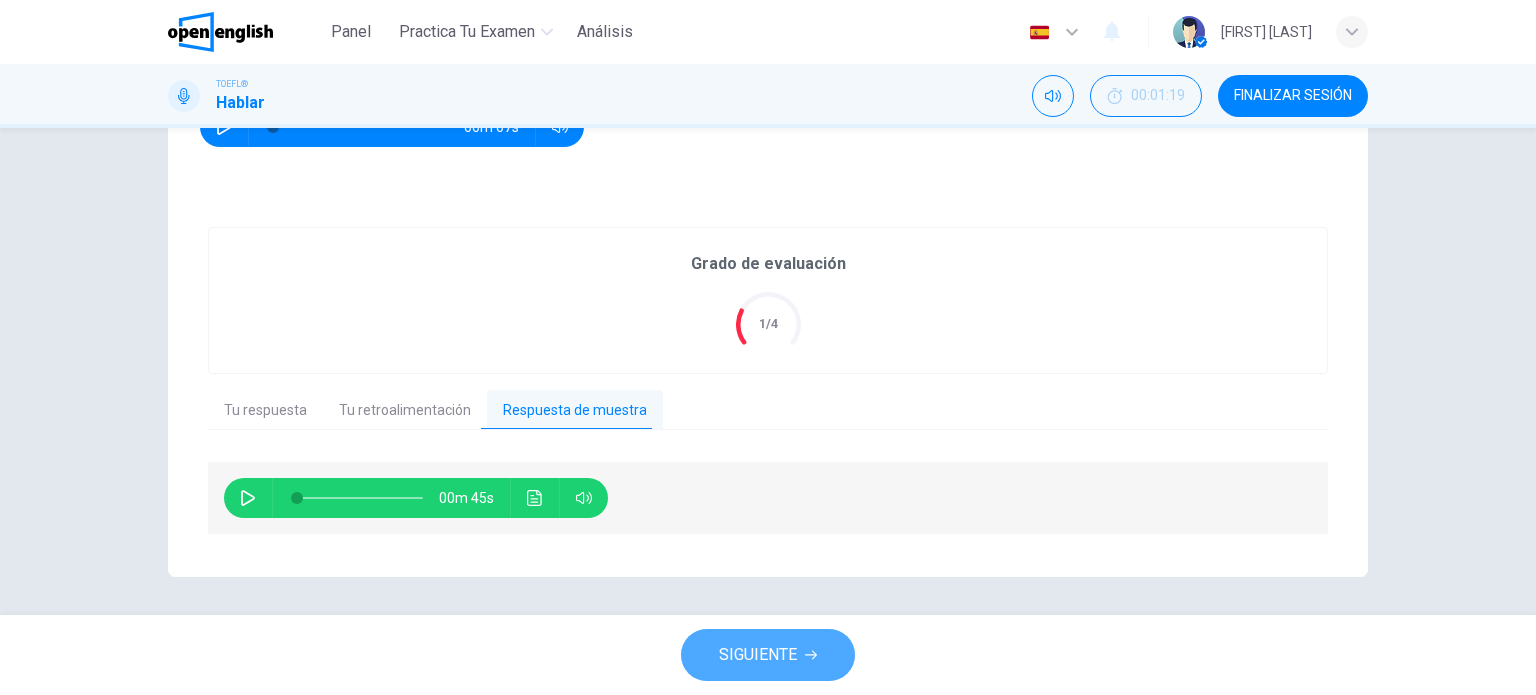 click on "SIGUIENTE" at bounding box center [768, 655] 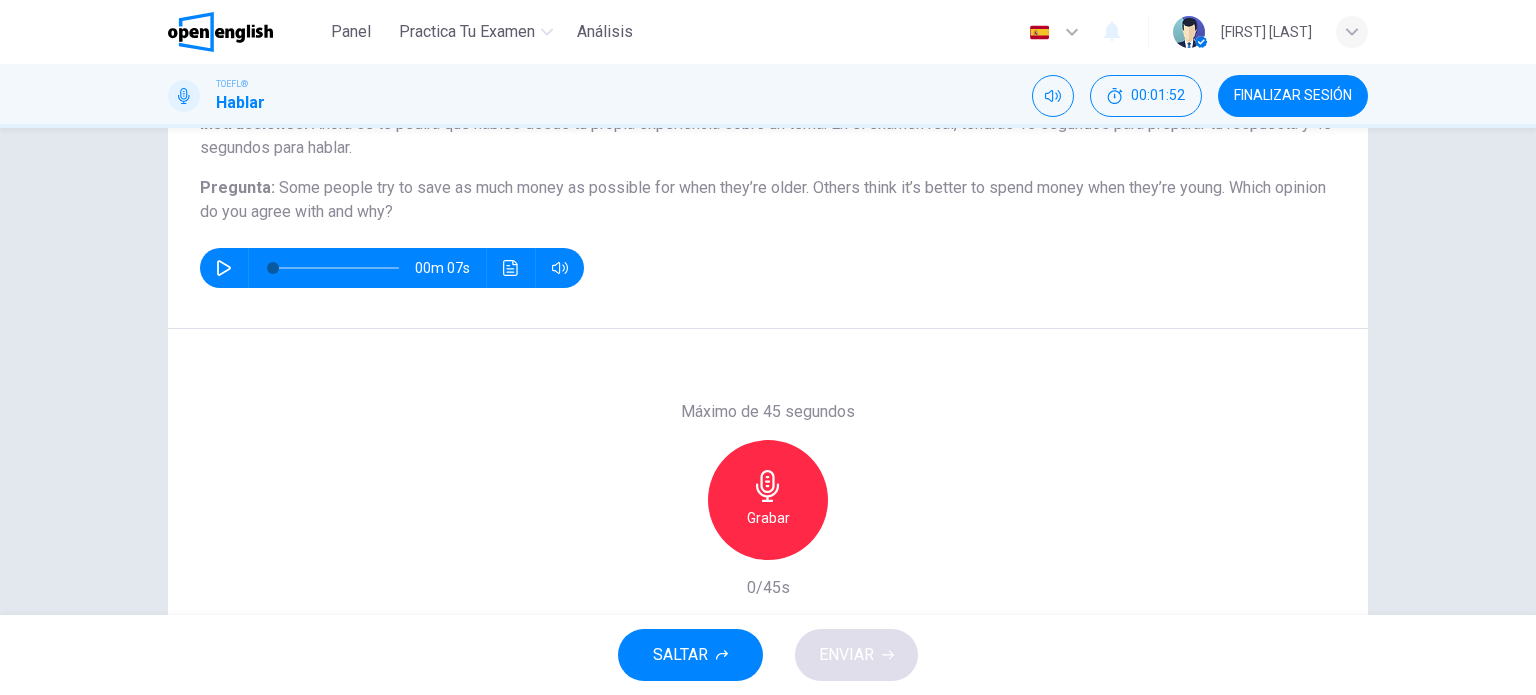 scroll, scrollTop: 188, scrollLeft: 0, axis: vertical 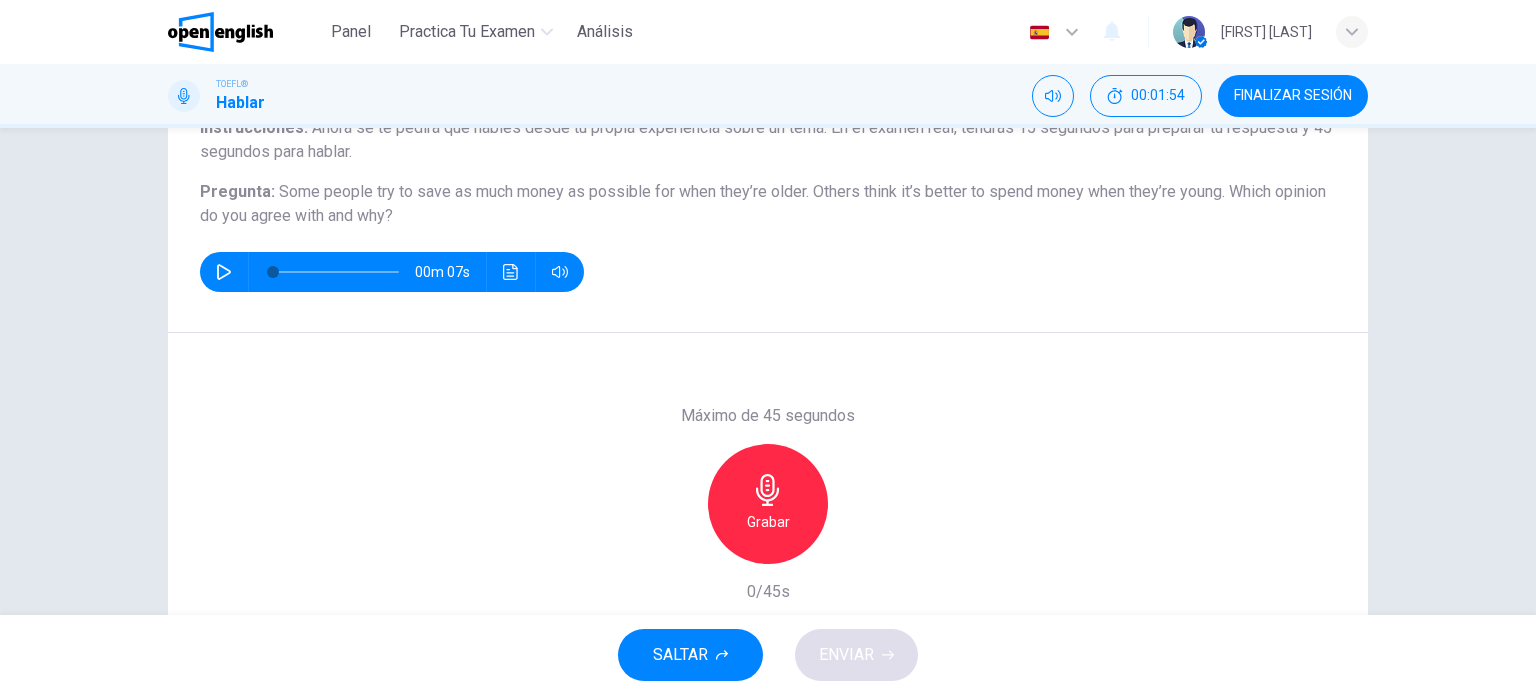 click 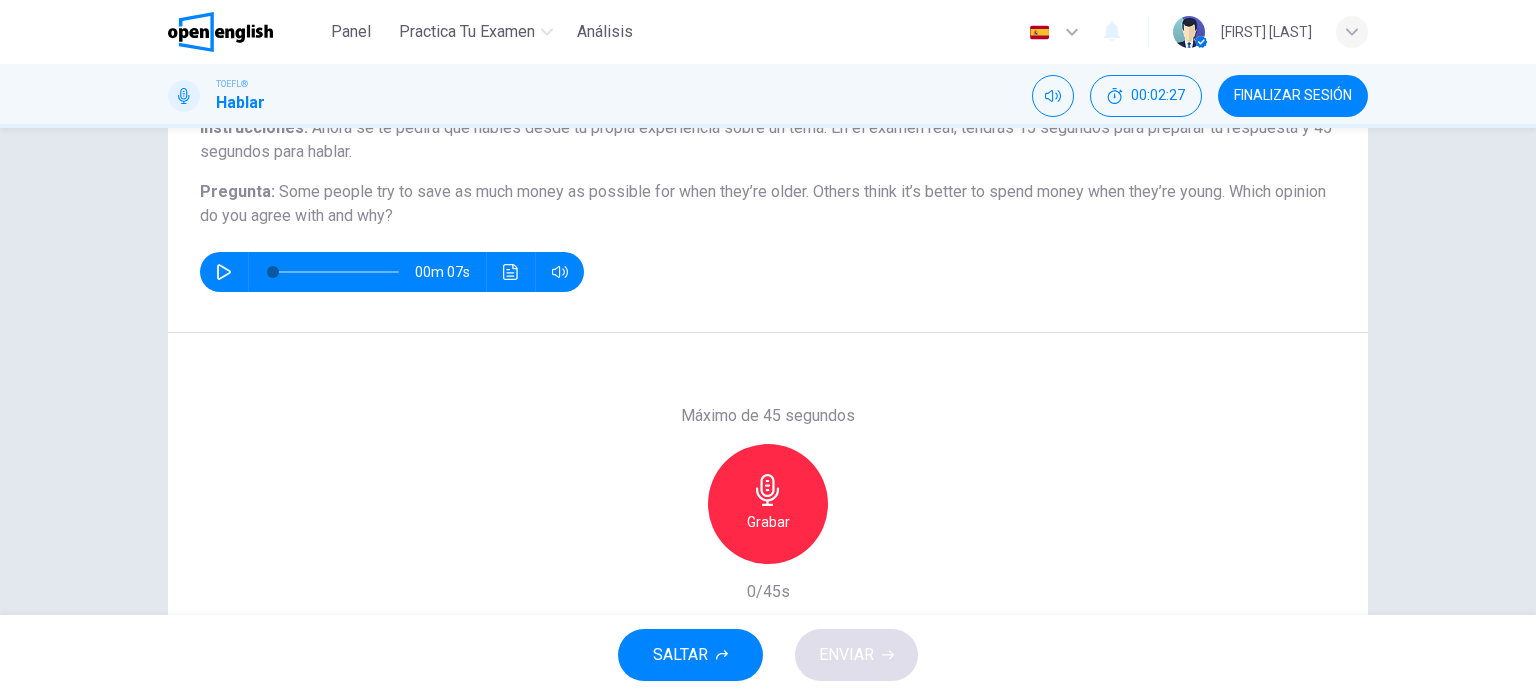 click 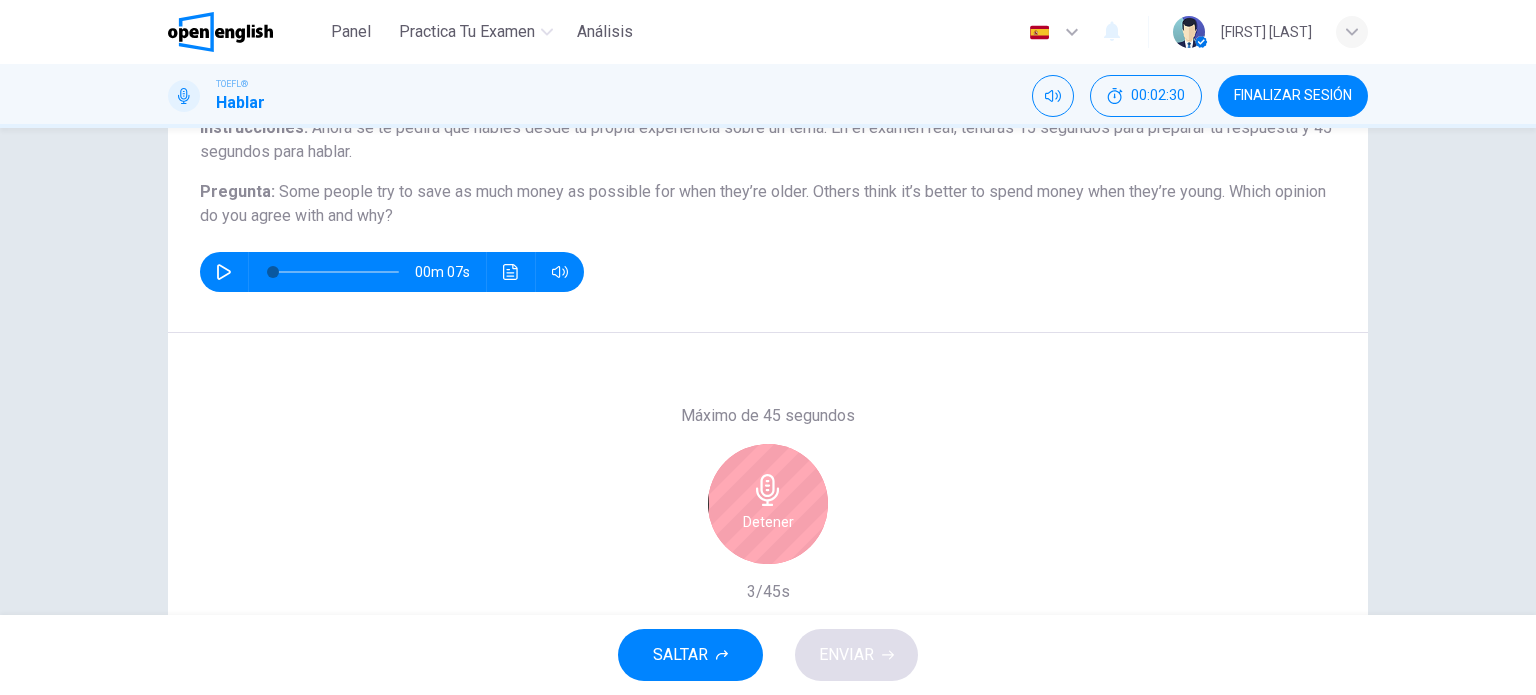 click 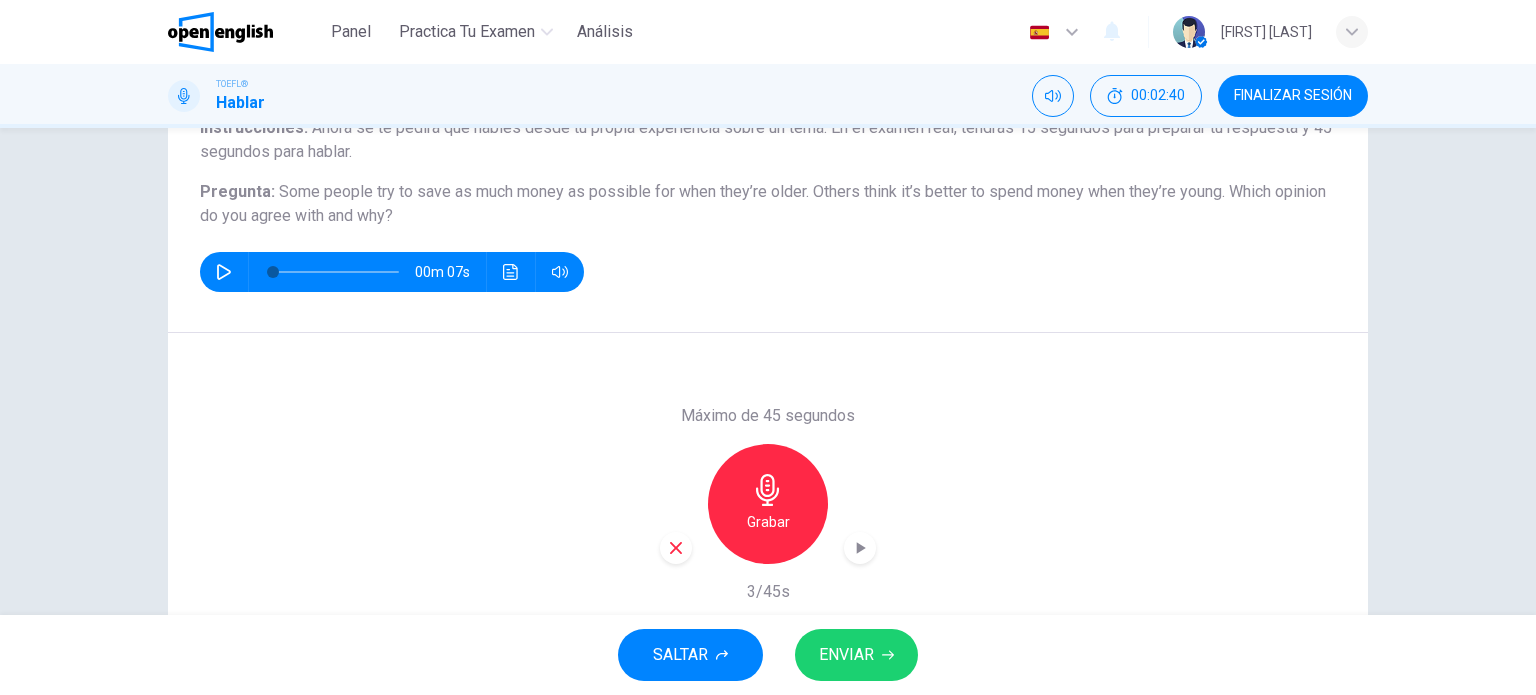click at bounding box center [224, 272] 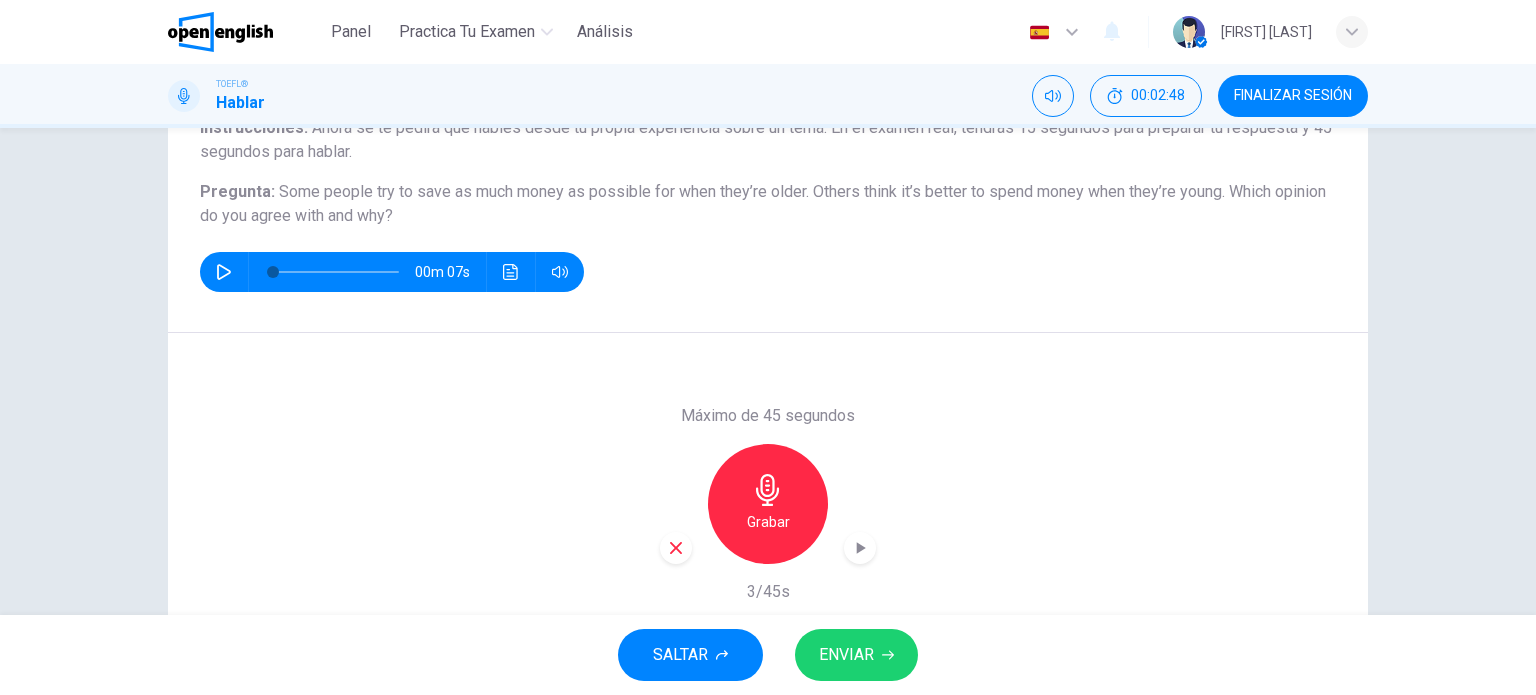 type on "*" 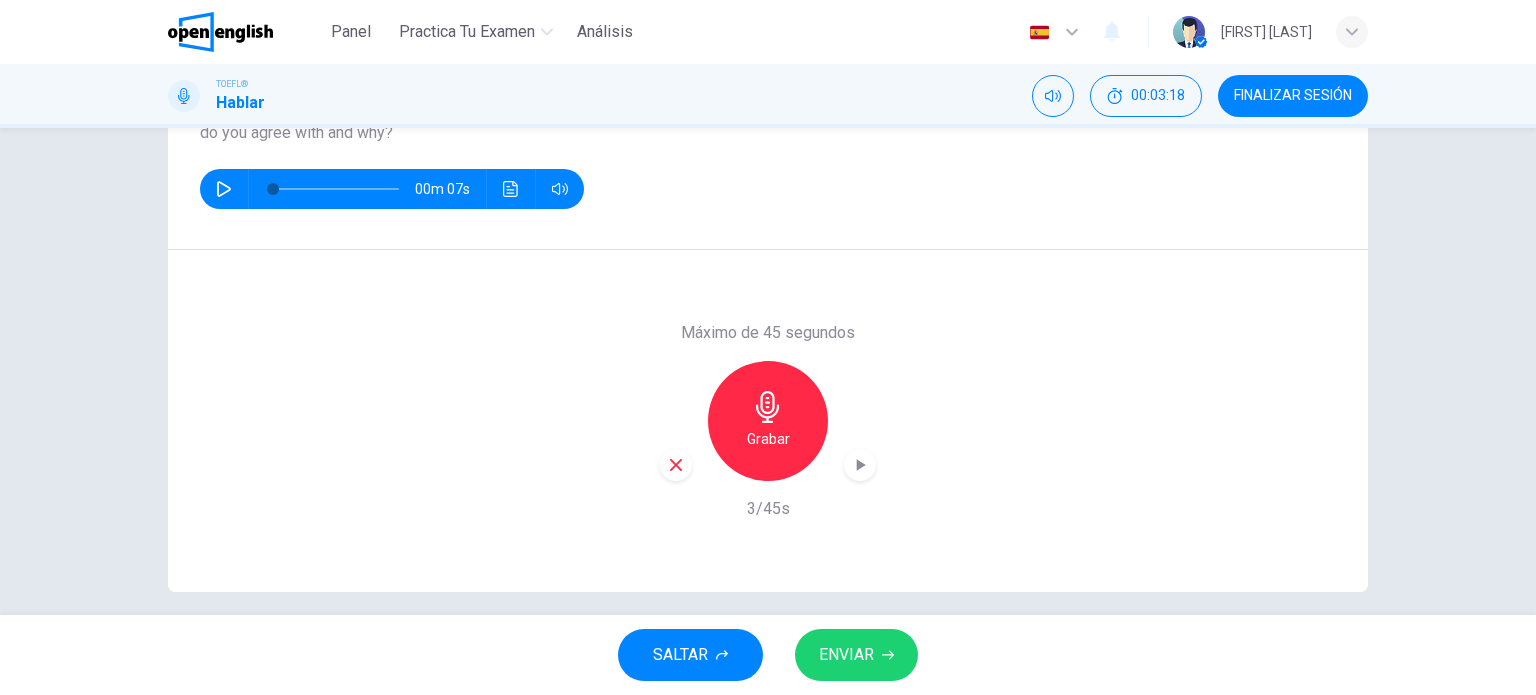 scroll, scrollTop: 288, scrollLeft: 0, axis: vertical 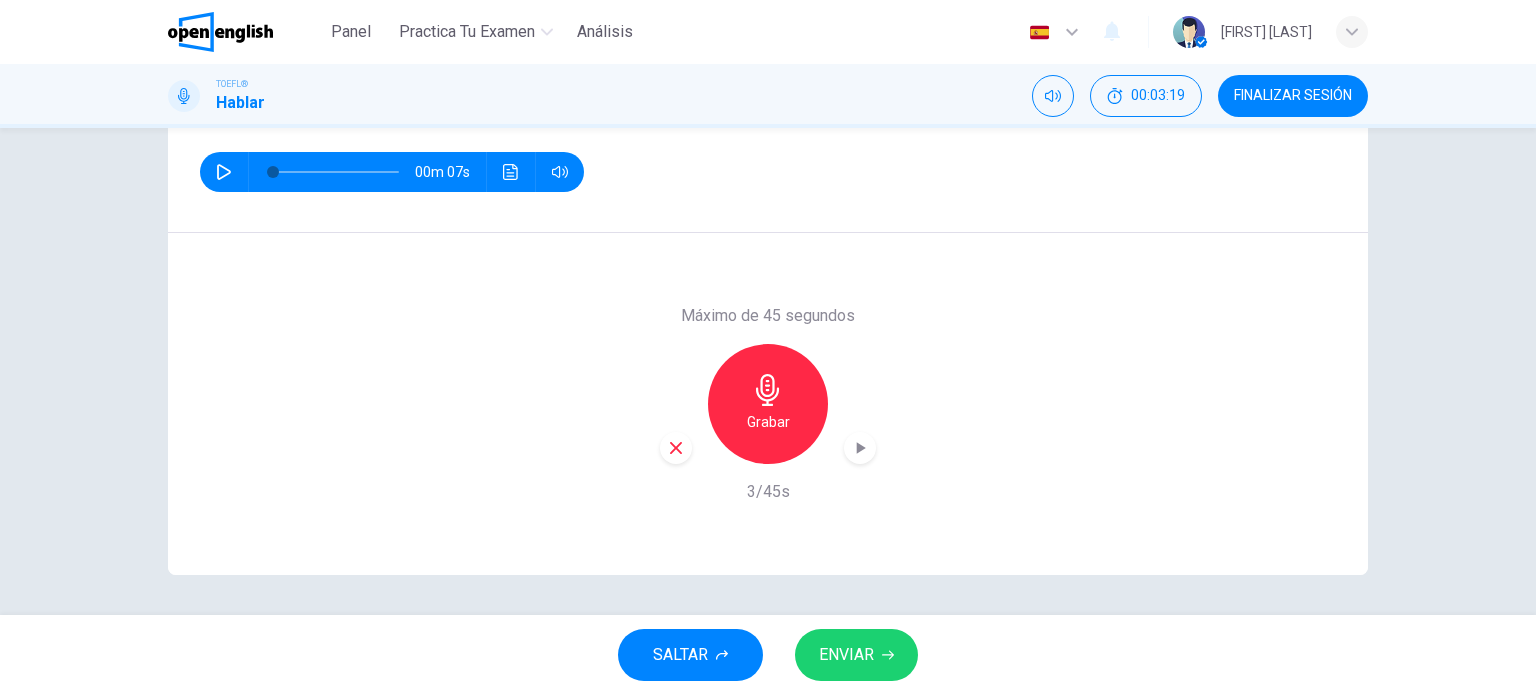 click 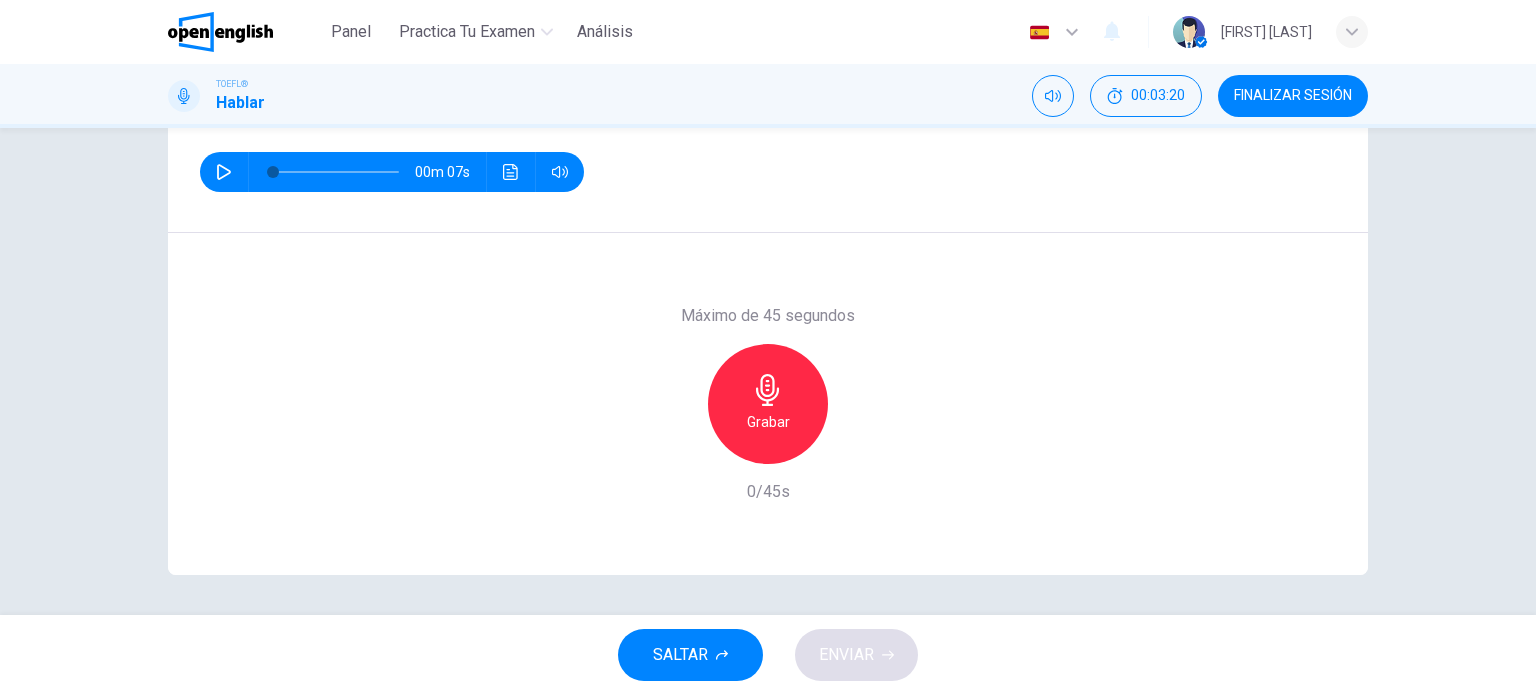 click on "Grabar" at bounding box center (768, 404) 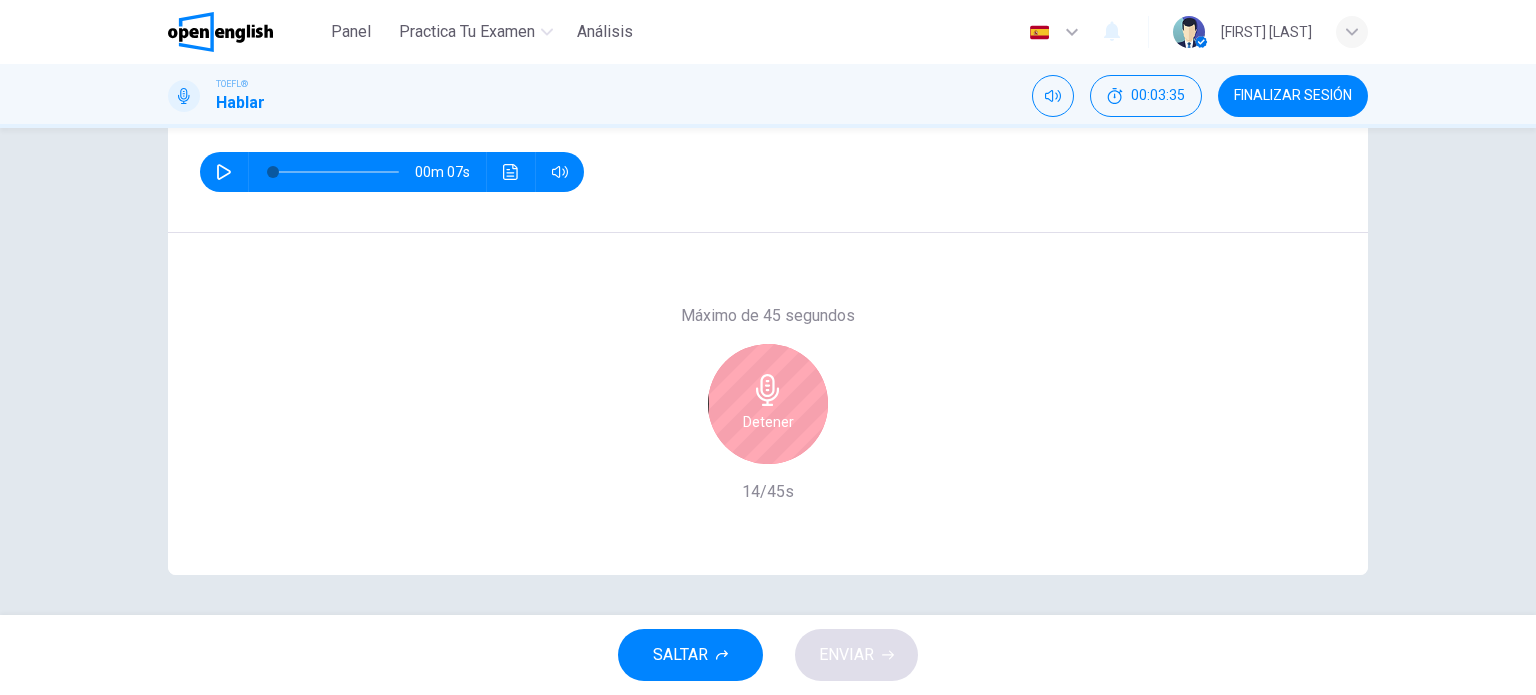 click on "Detener" at bounding box center (768, 404) 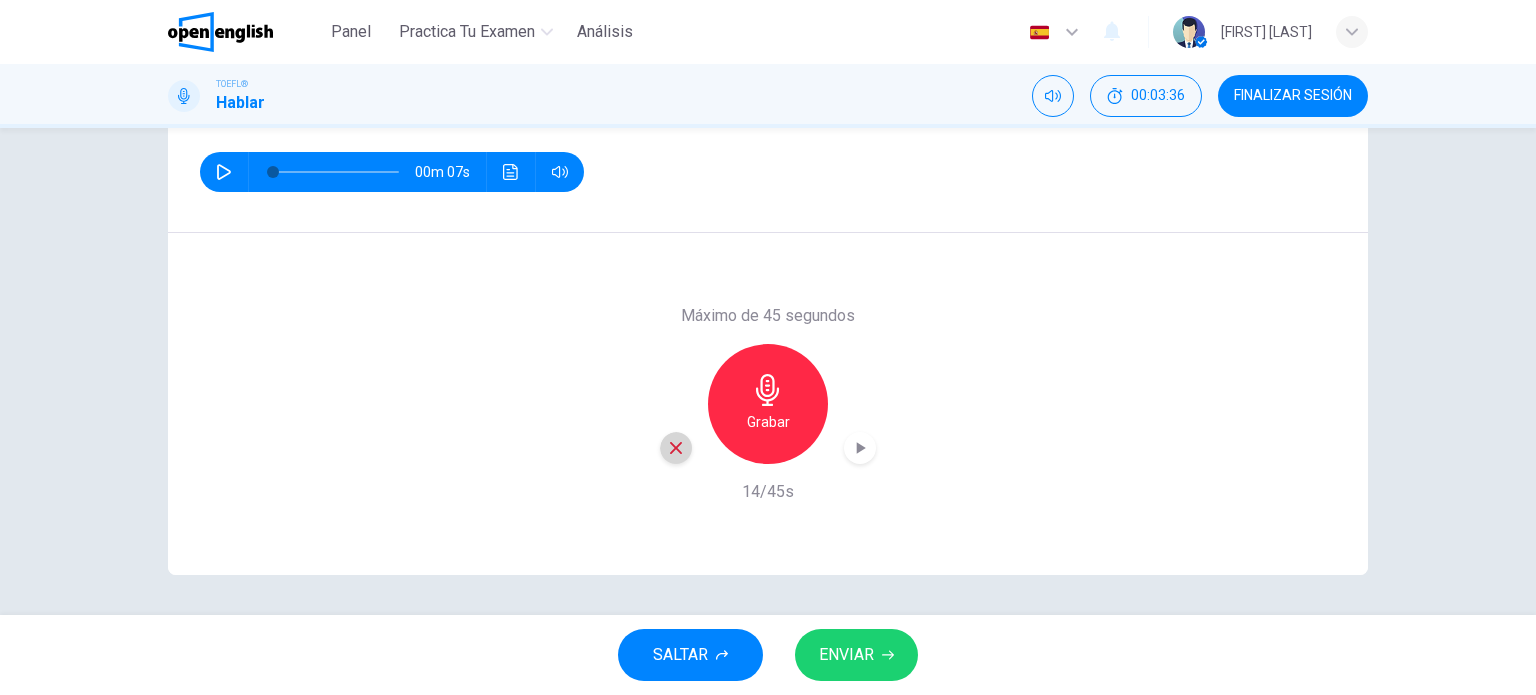 click 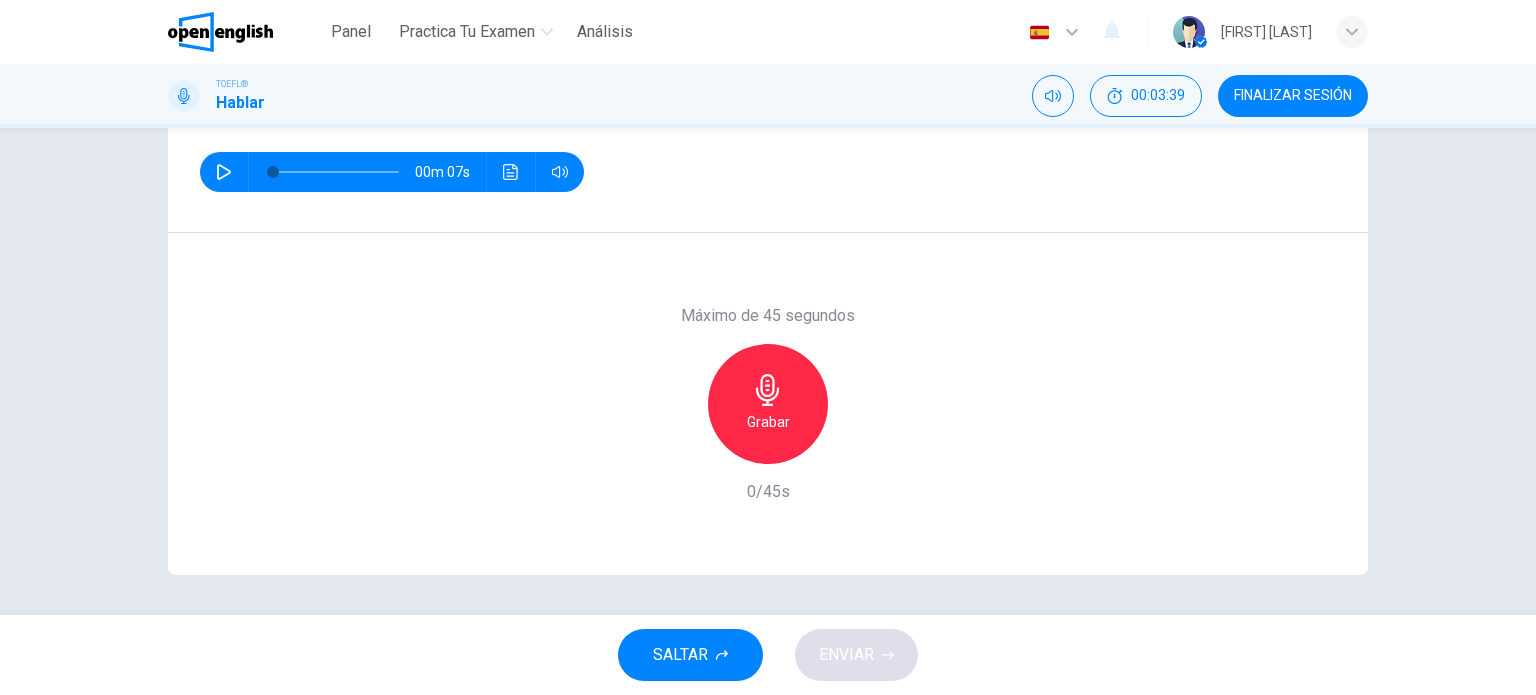 click on "Grabar" at bounding box center (768, 404) 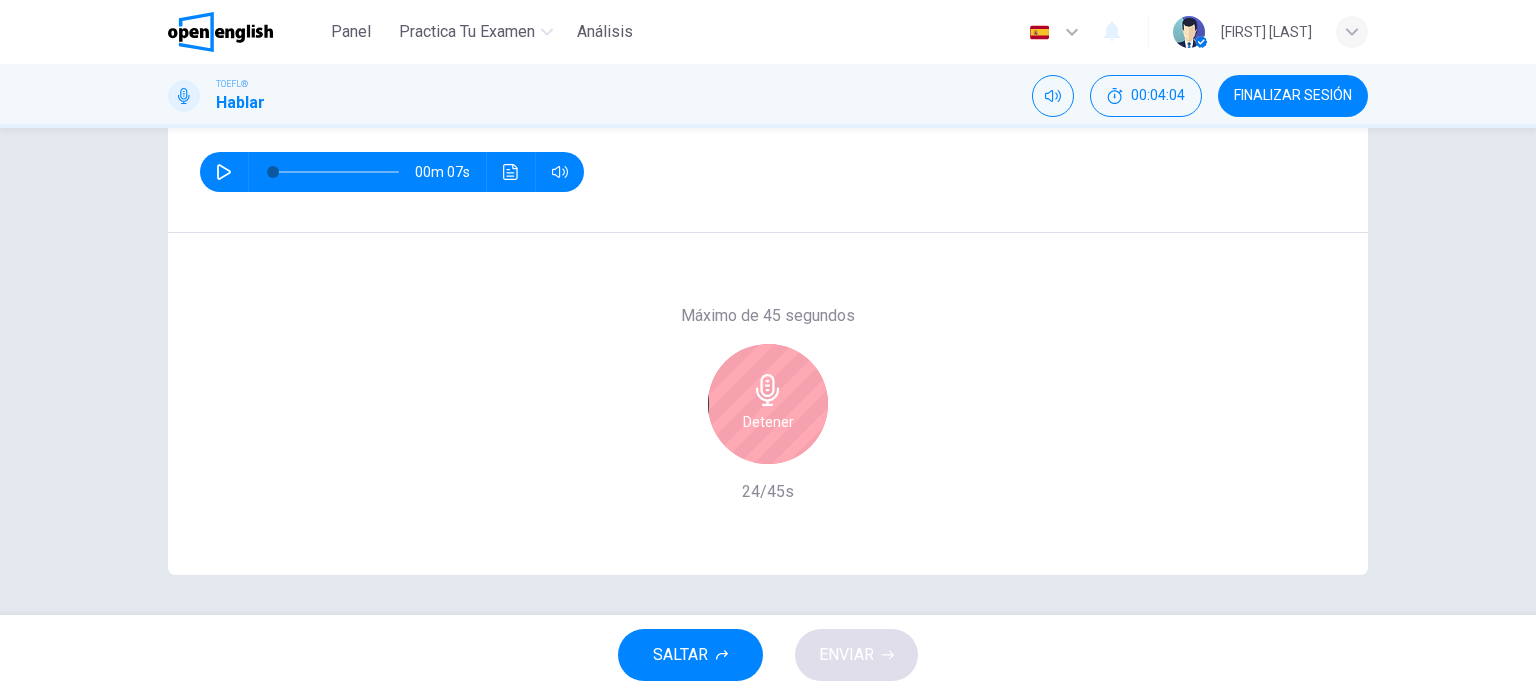 click on "Detener" at bounding box center (768, 422) 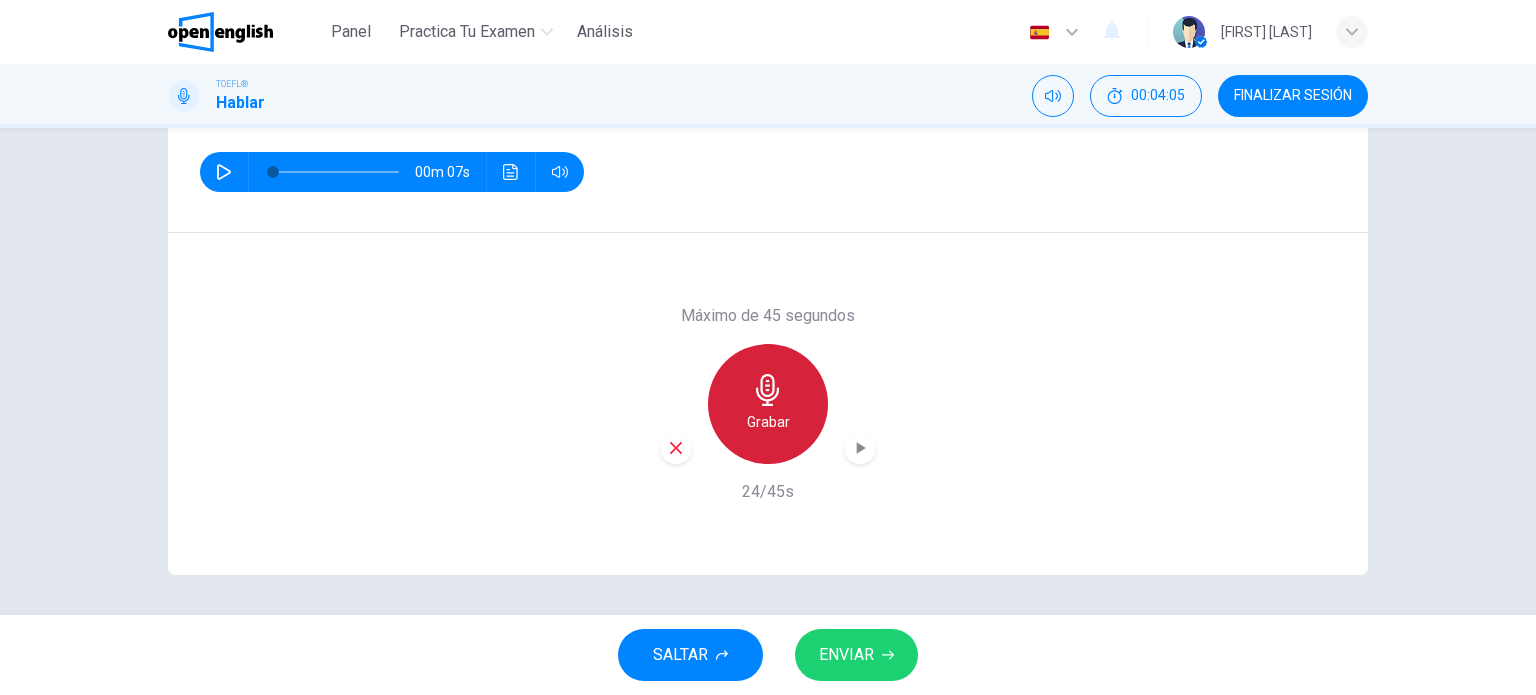 click on "Grabar" at bounding box center [768, 422] 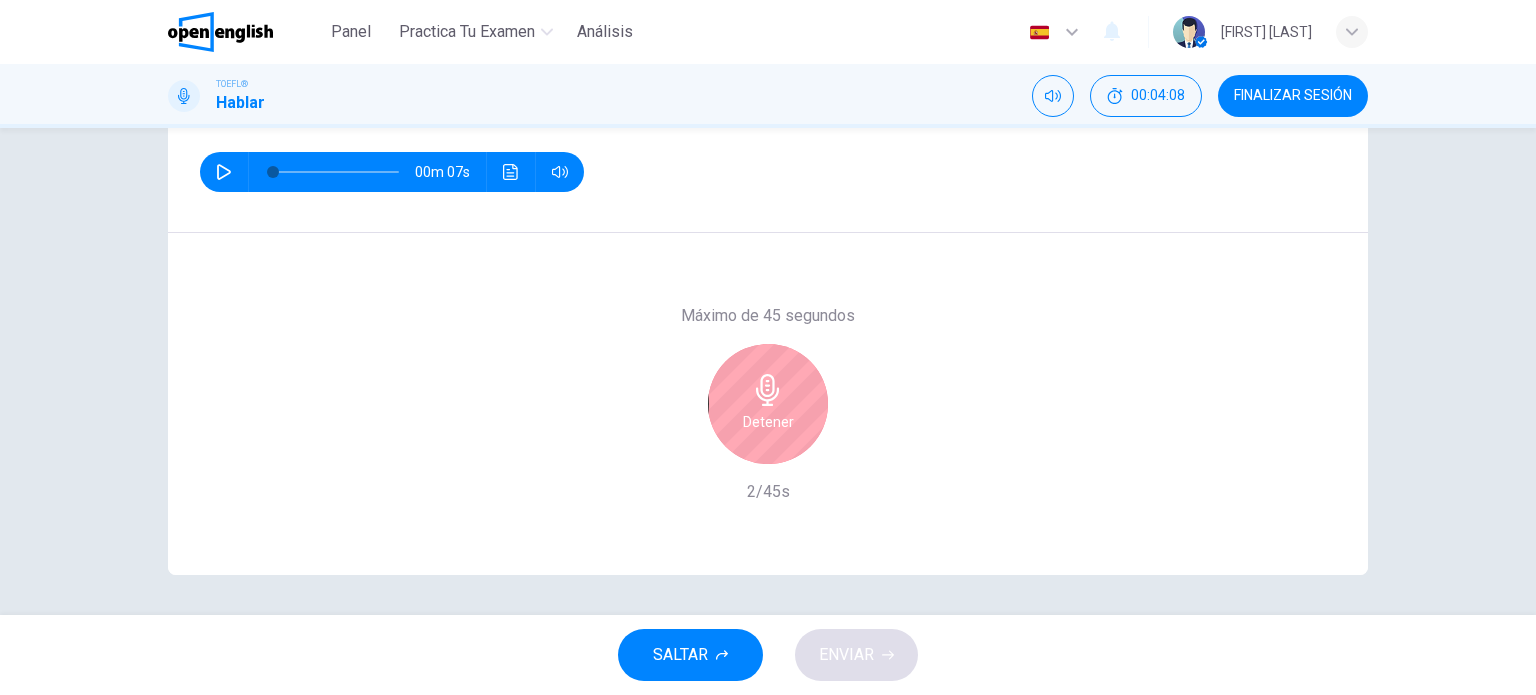 click on "Detener" at bounding box center (768, 404) 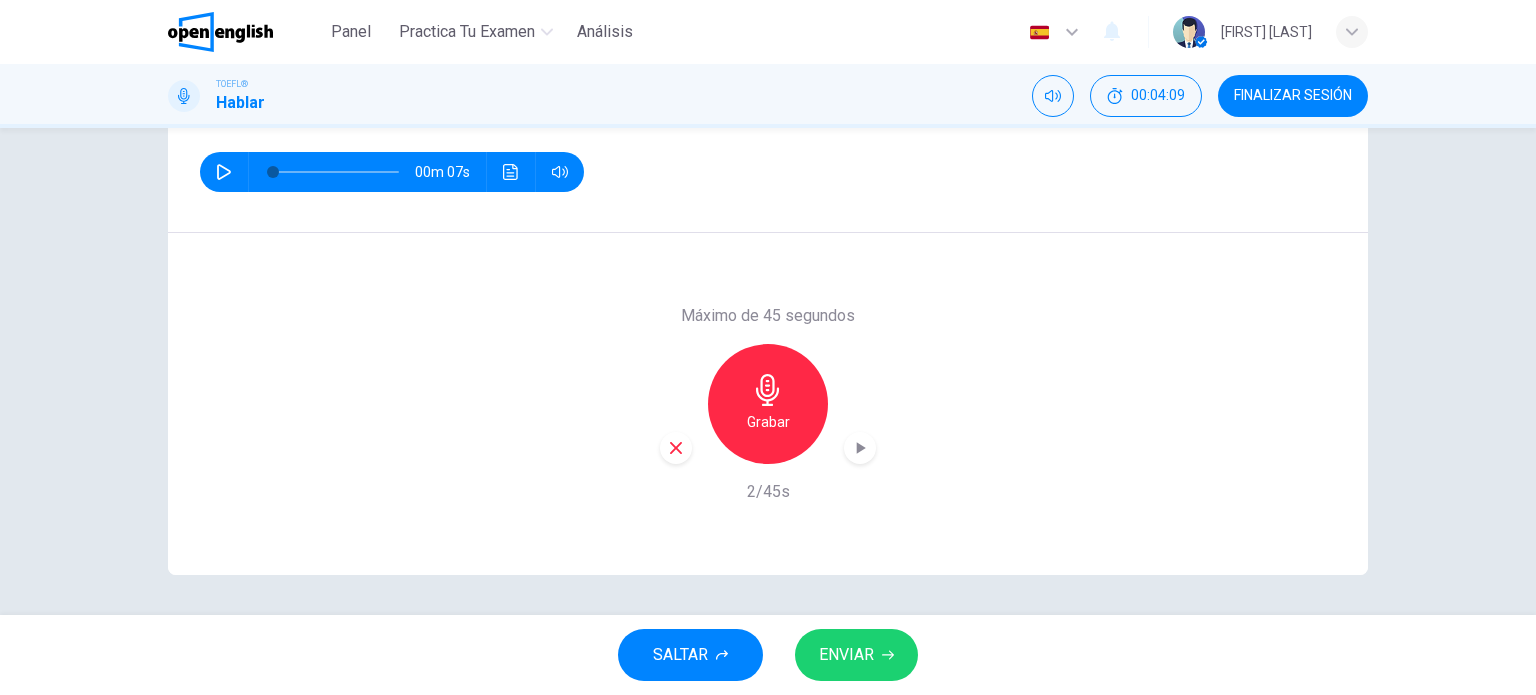 click 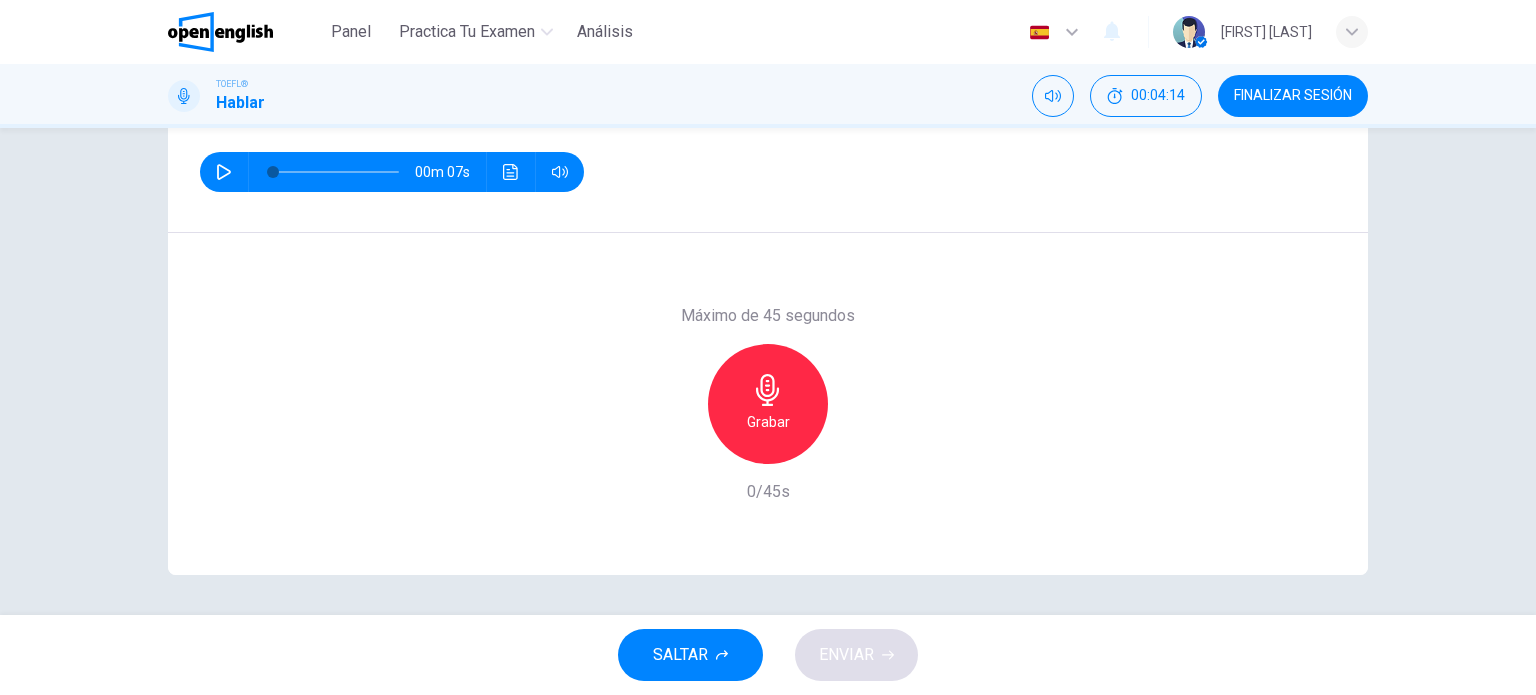 click 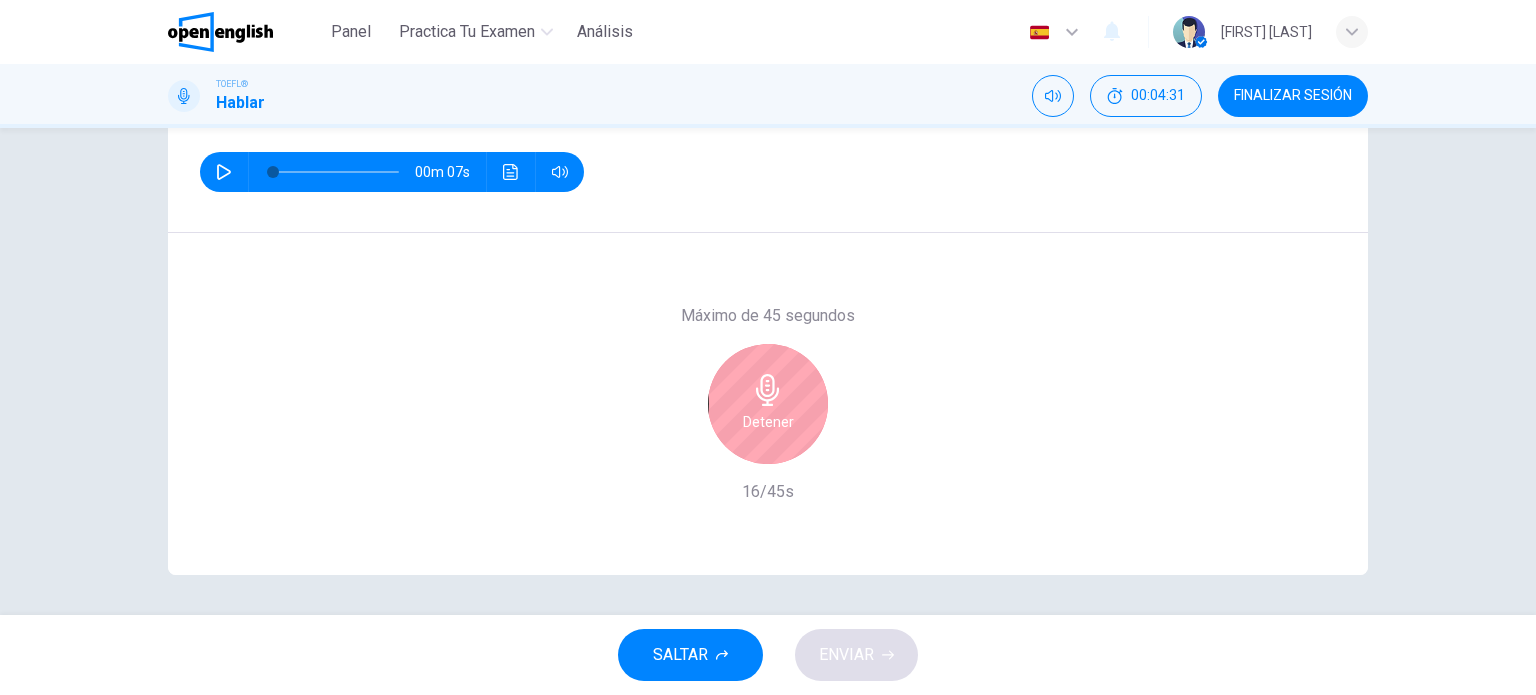 click 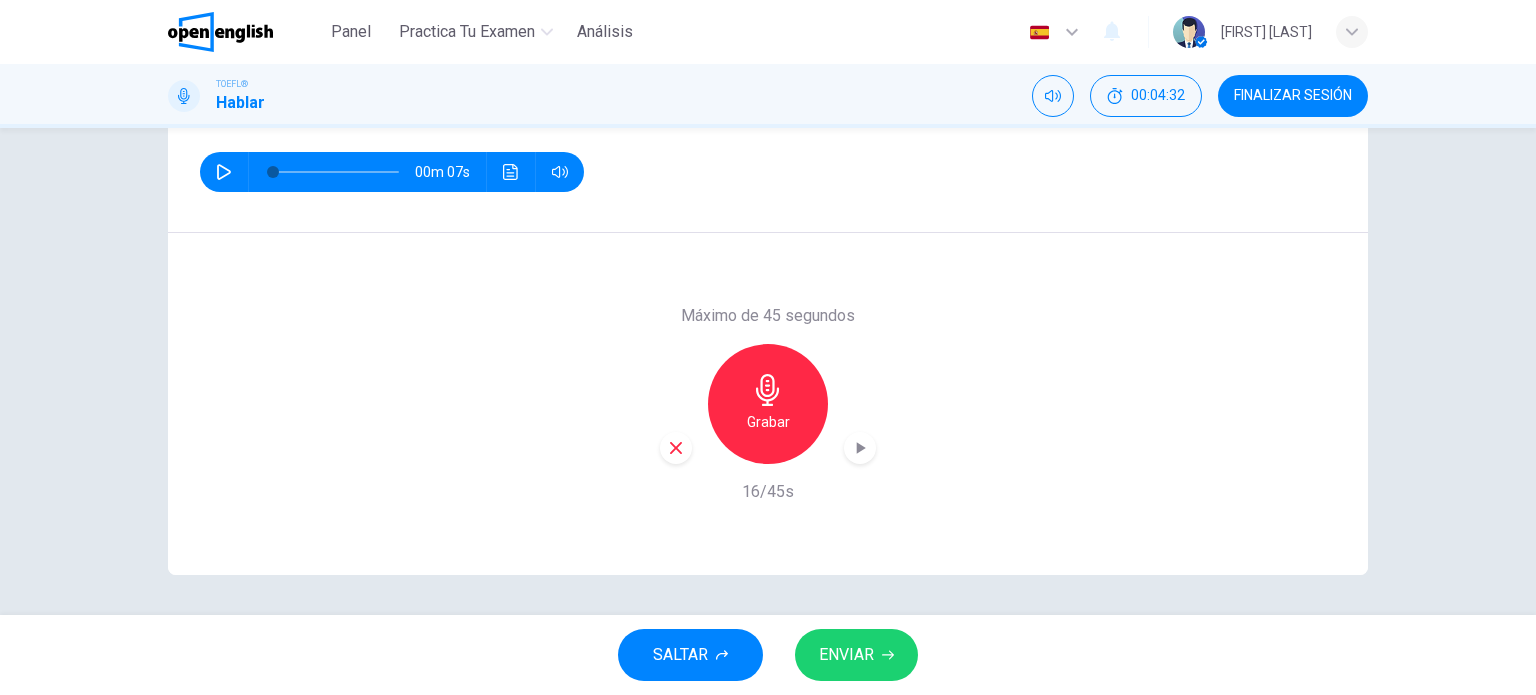 click at bounding box center [676, 448] 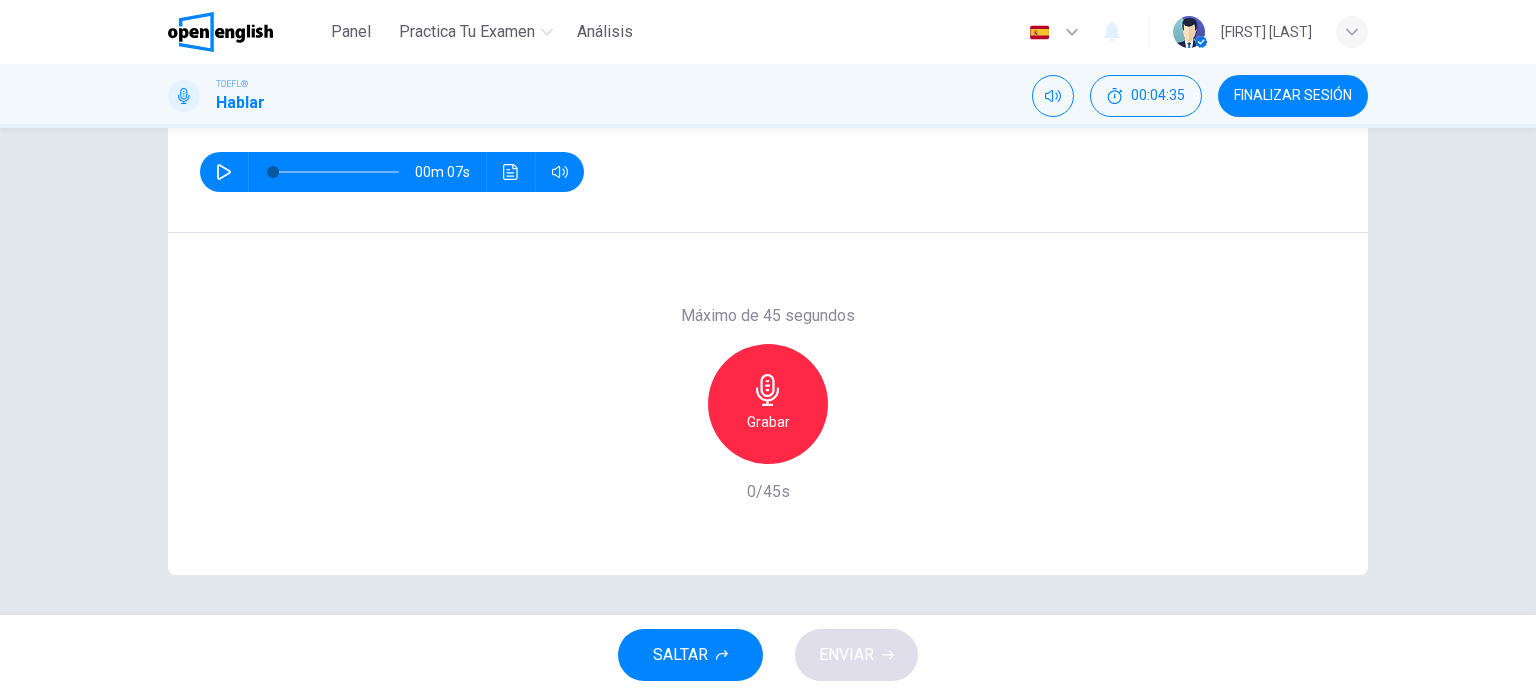 click on "Grabar" at bounding box center [768, 404] 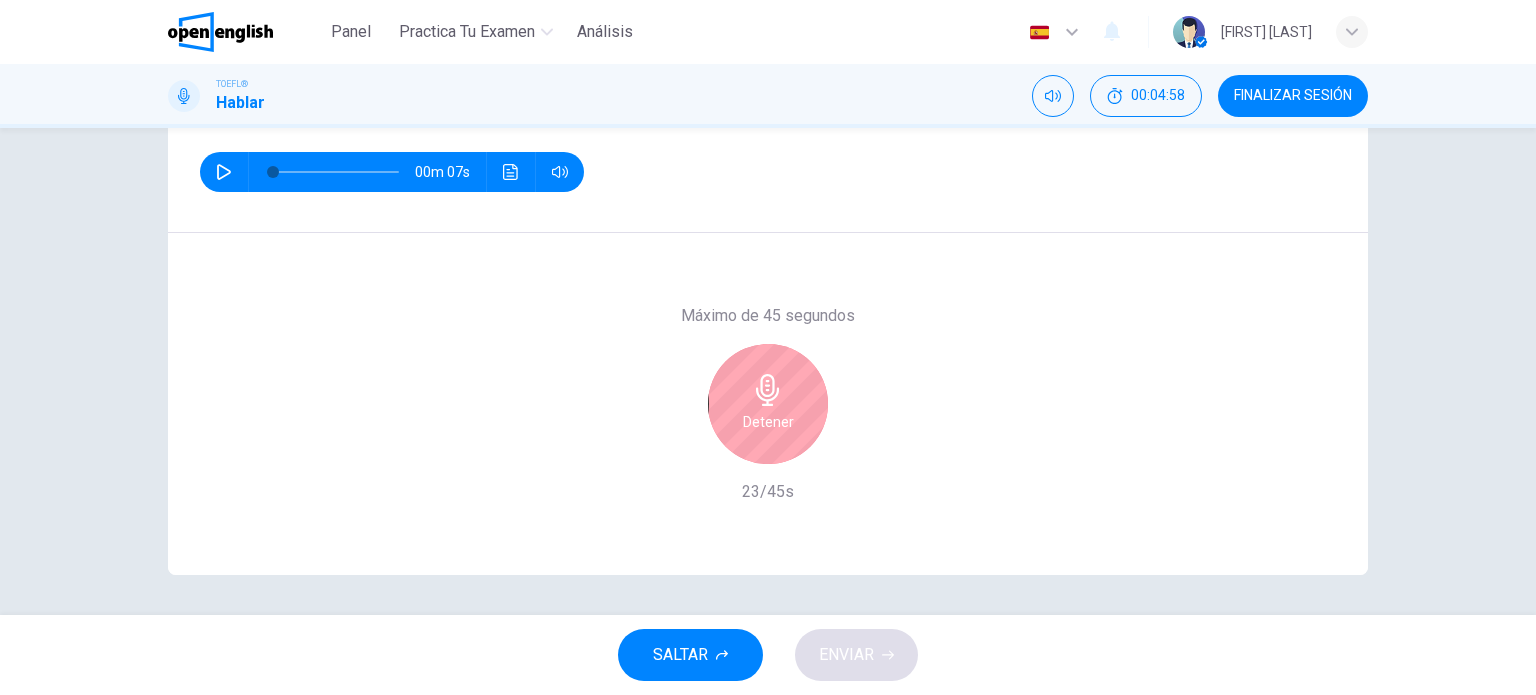 click on "Detener" at bounding box center [768, 422] 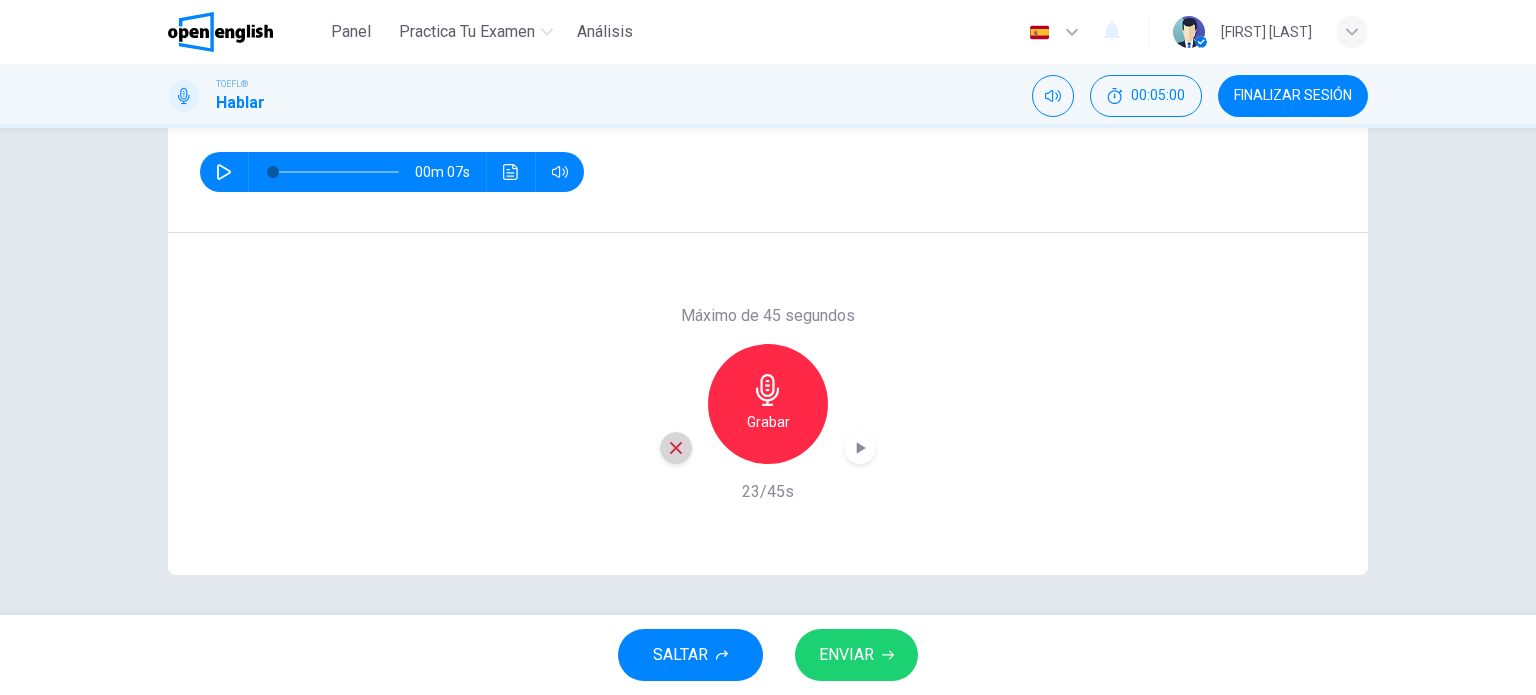click 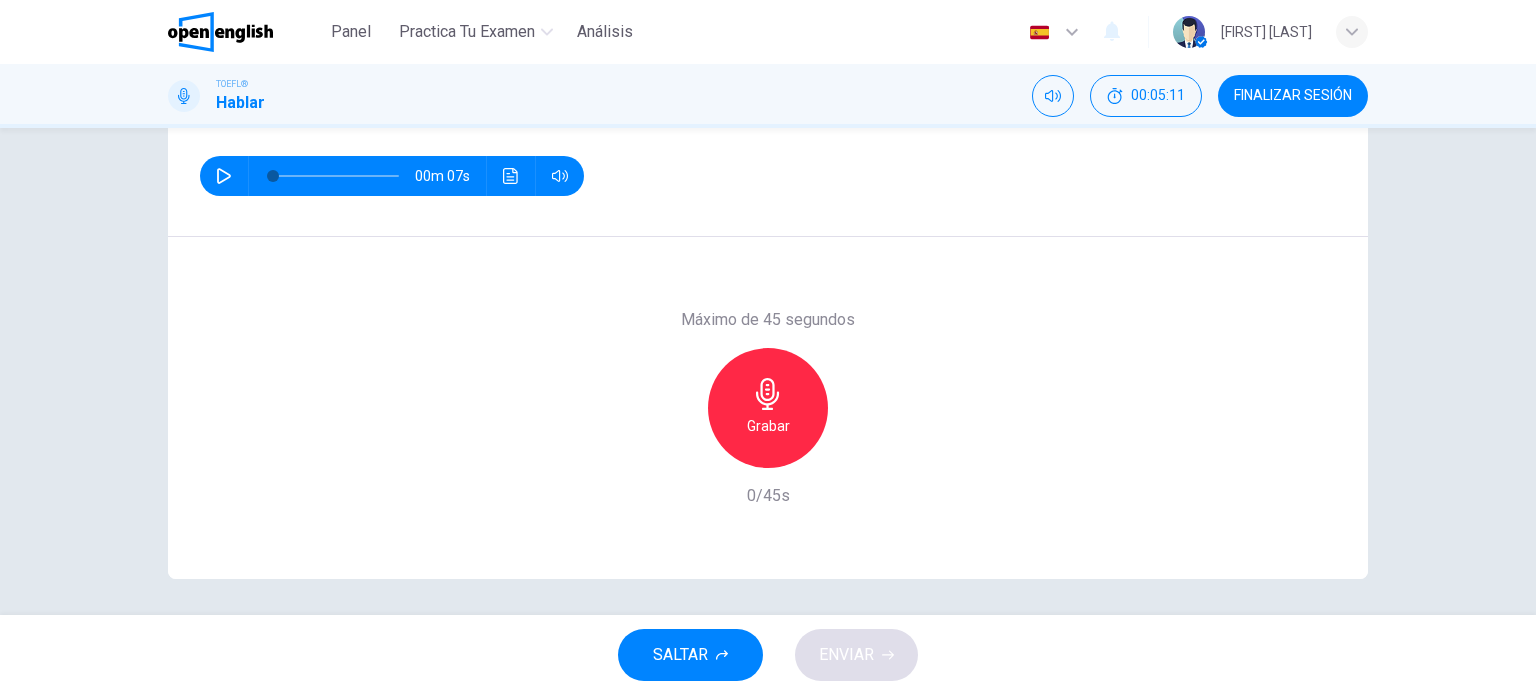scroll, scrollTop: 288, scrollLeft: 0, axis: vertical 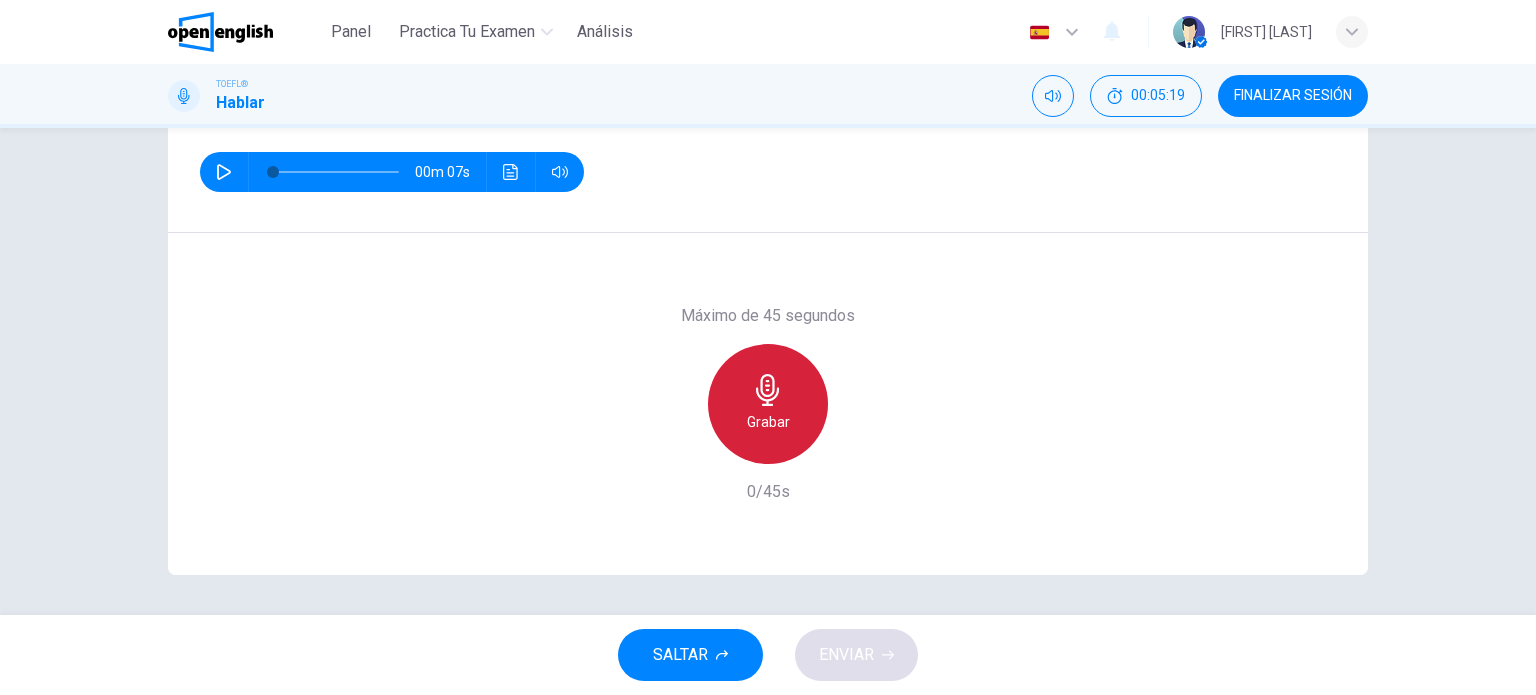click 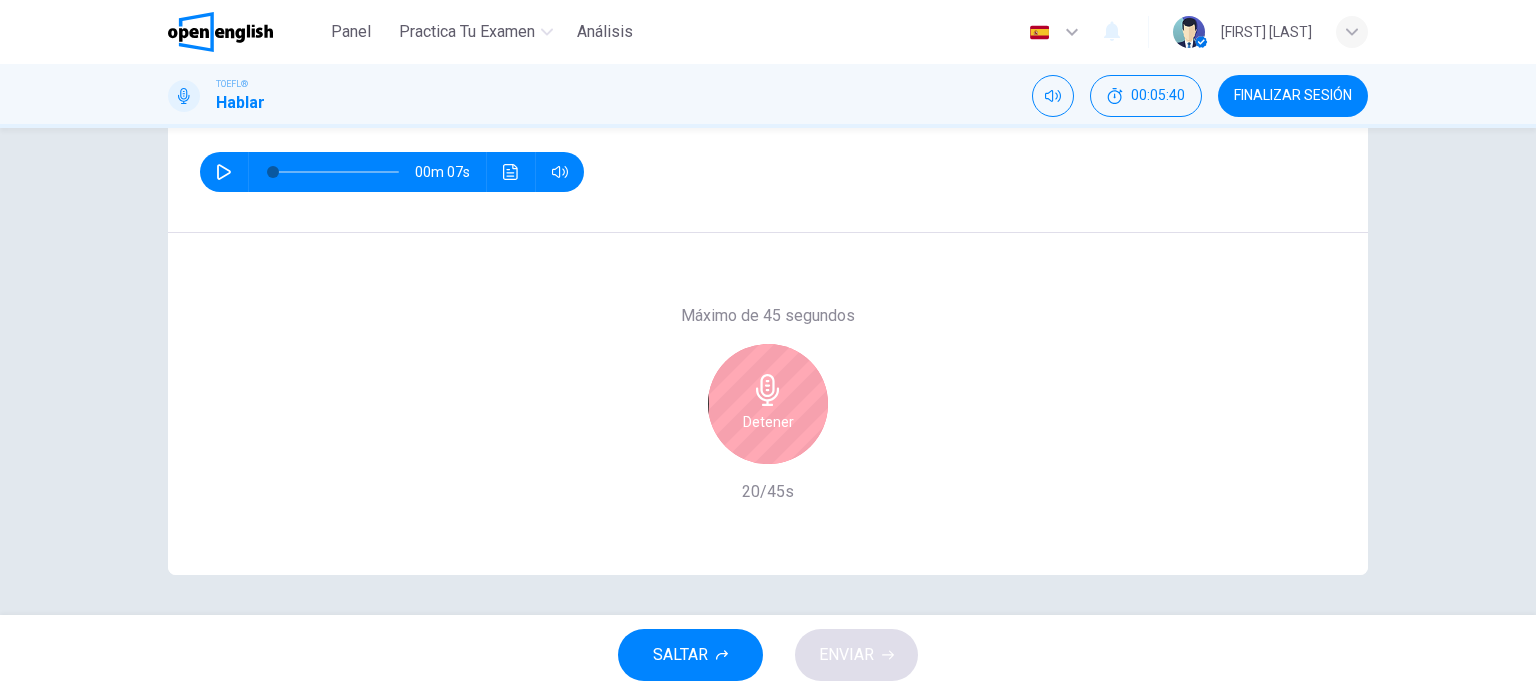 click on "Detener" at bounding box center (768, 422) 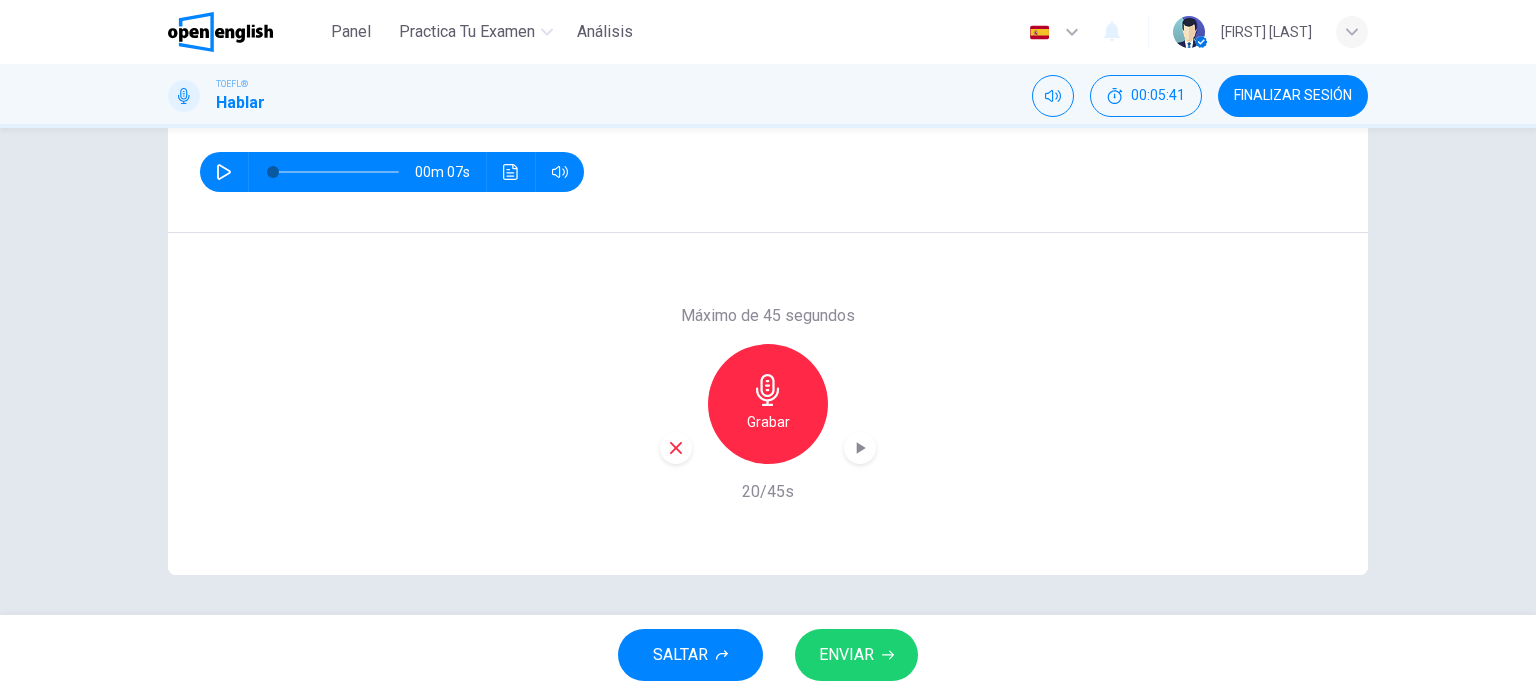 click 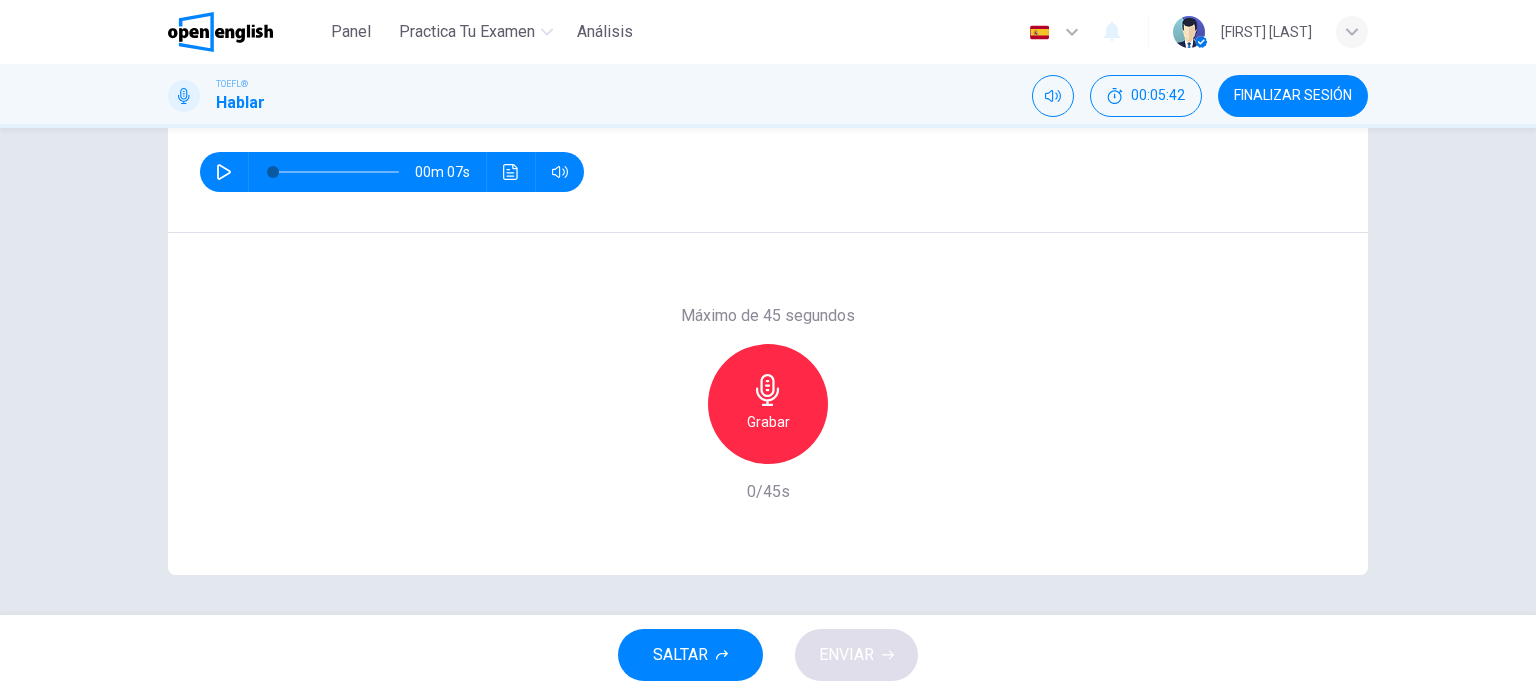 click 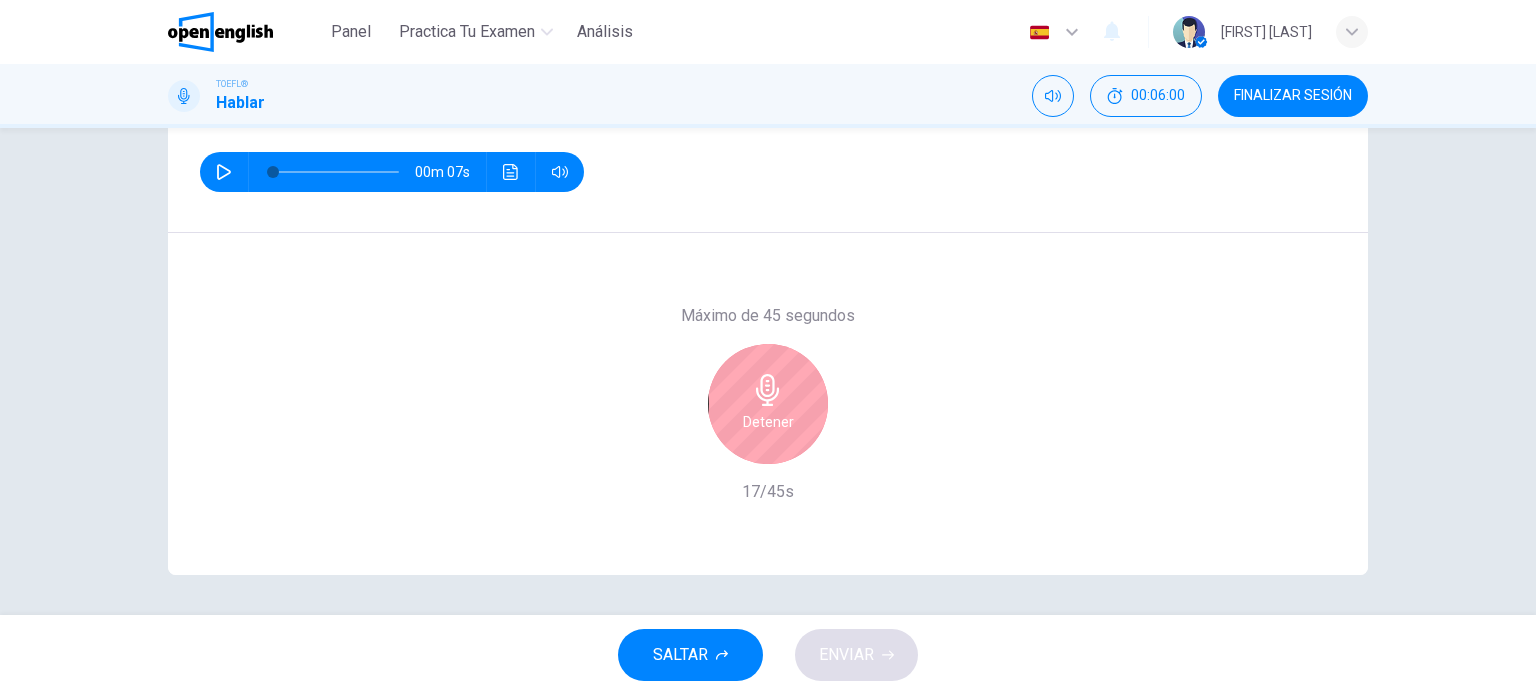 click on "Detener" at bounding box center [768, 404] 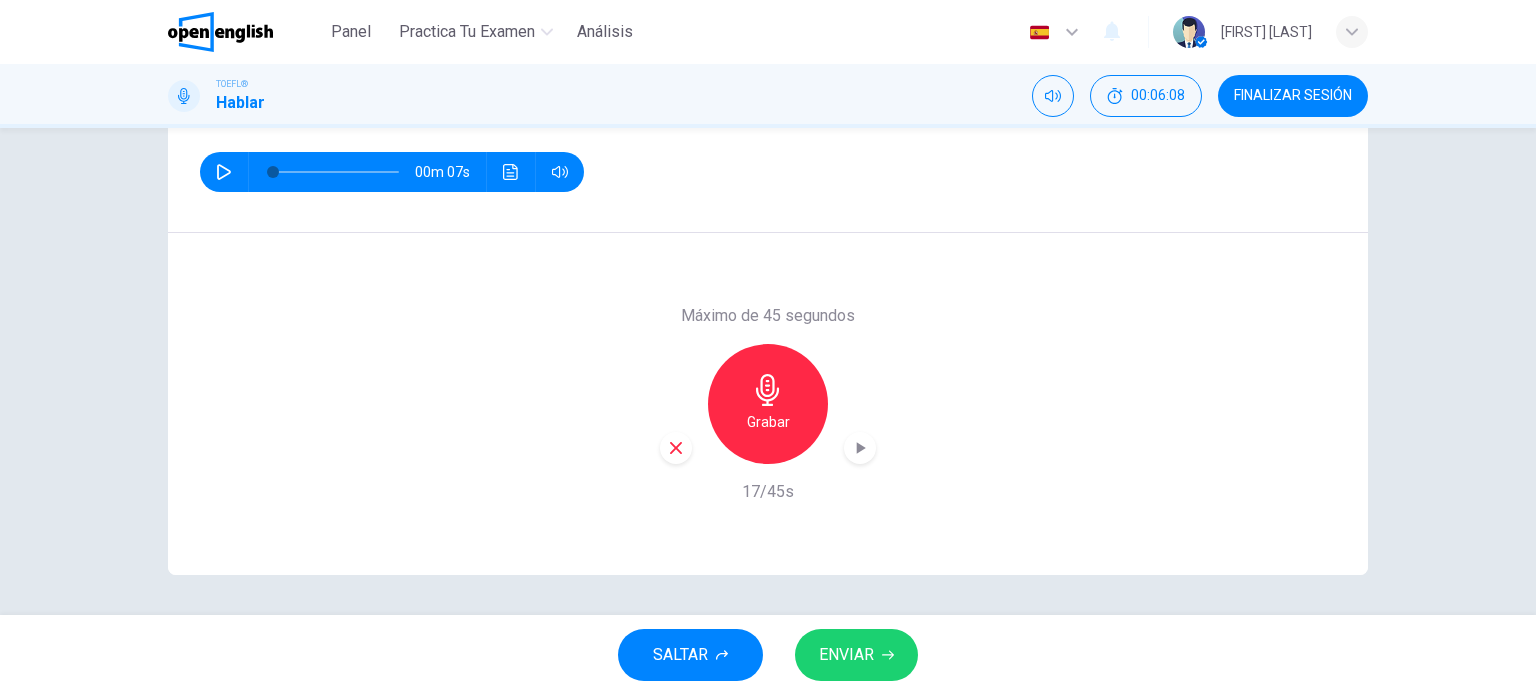click 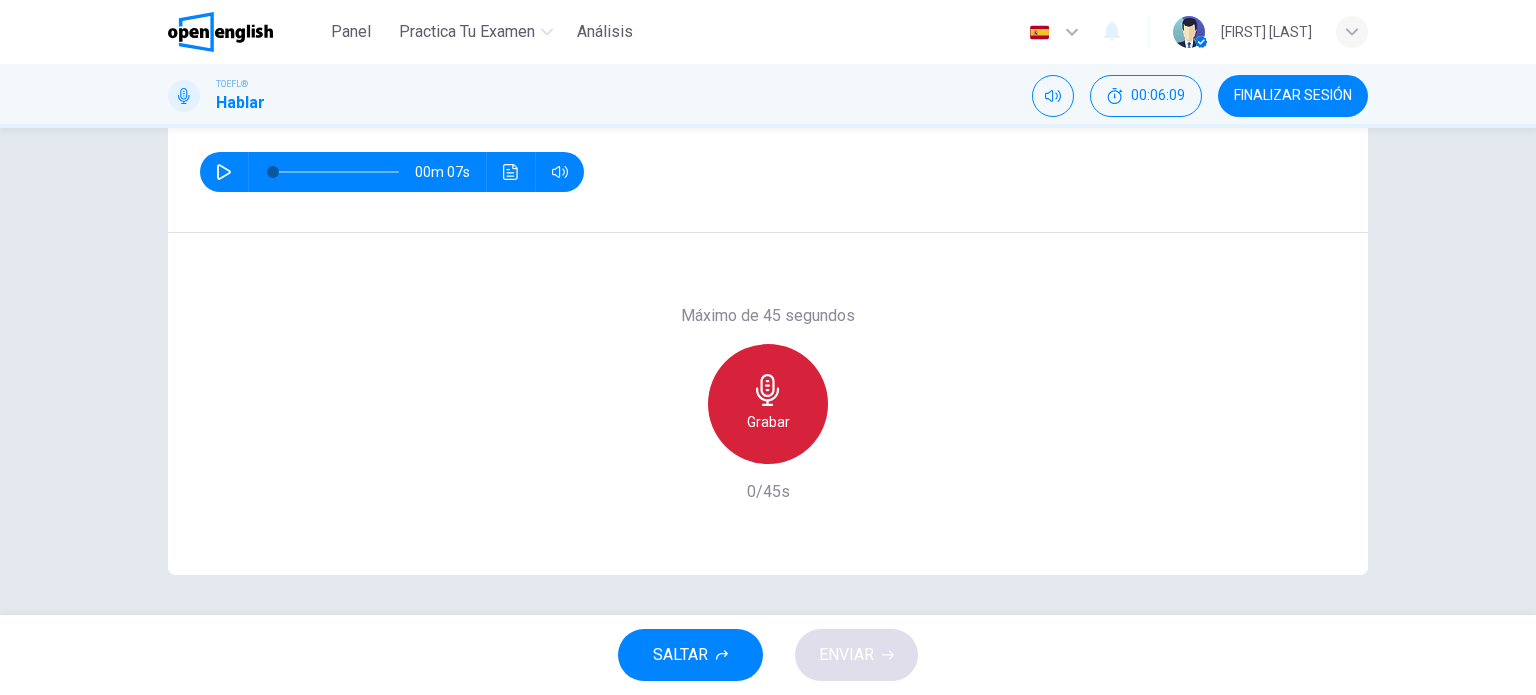 click on "Grabar" at bounding box center [768, 404] 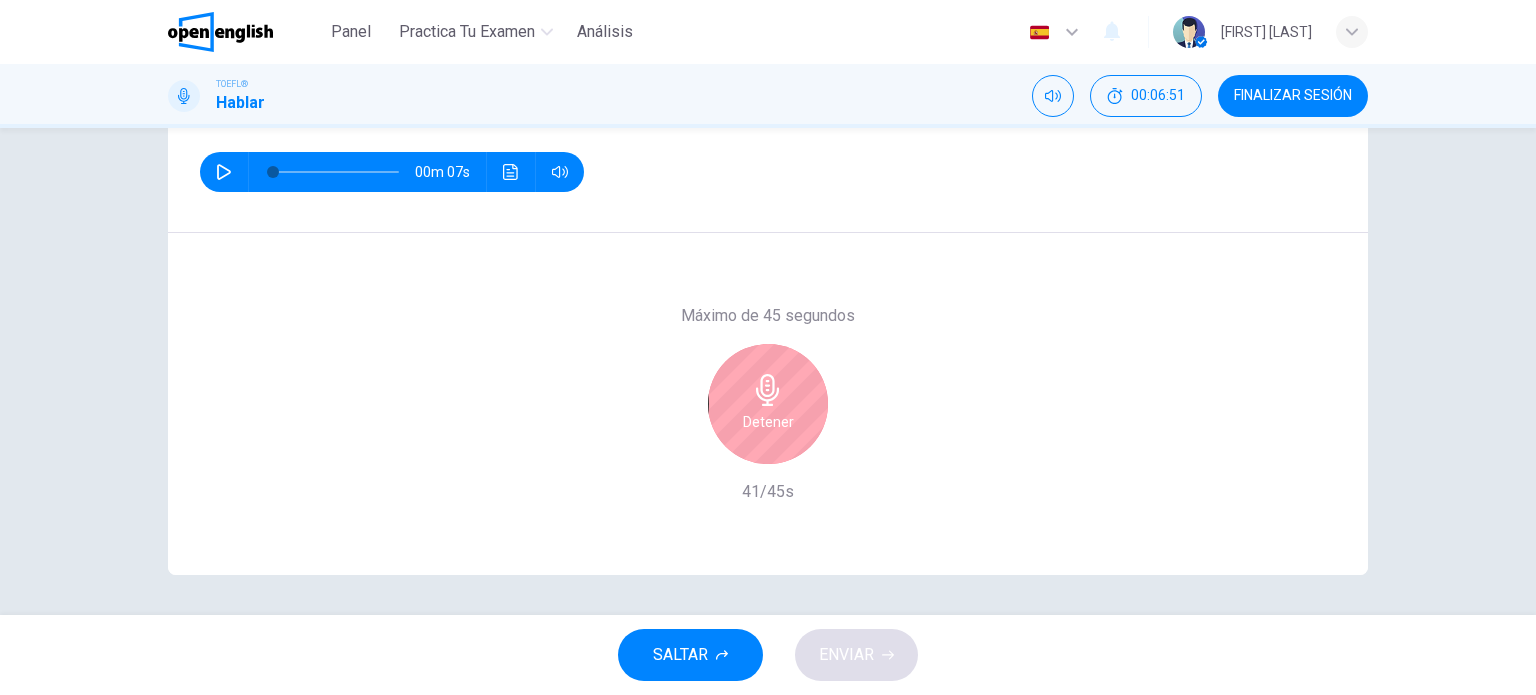 click 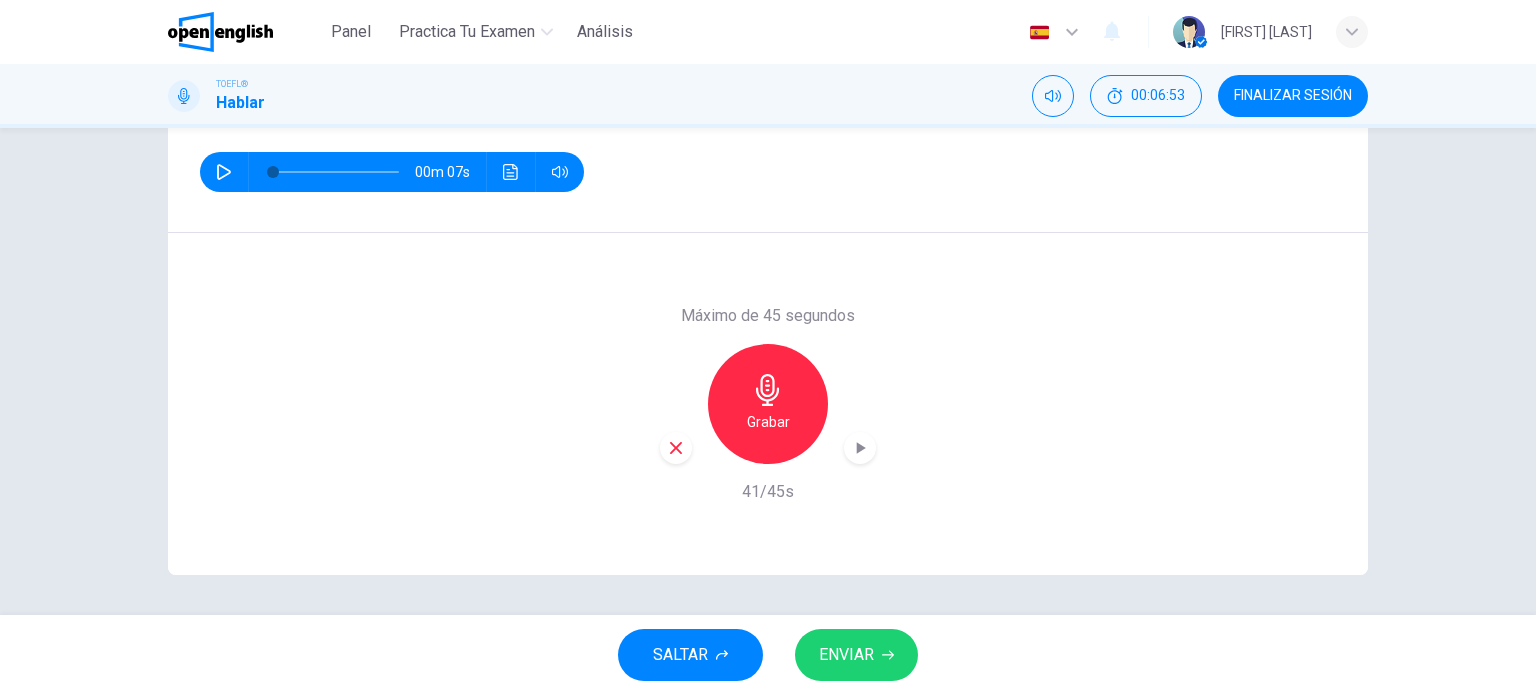 click 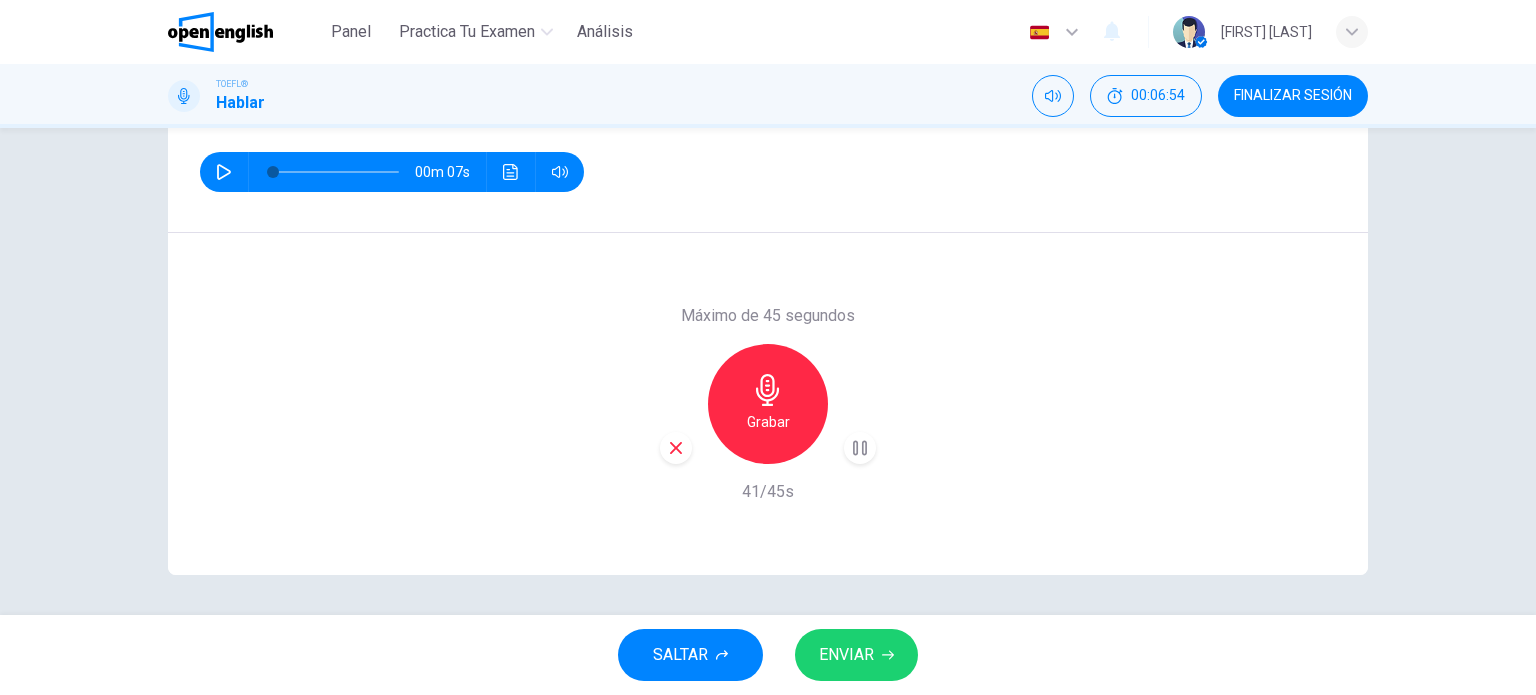 click 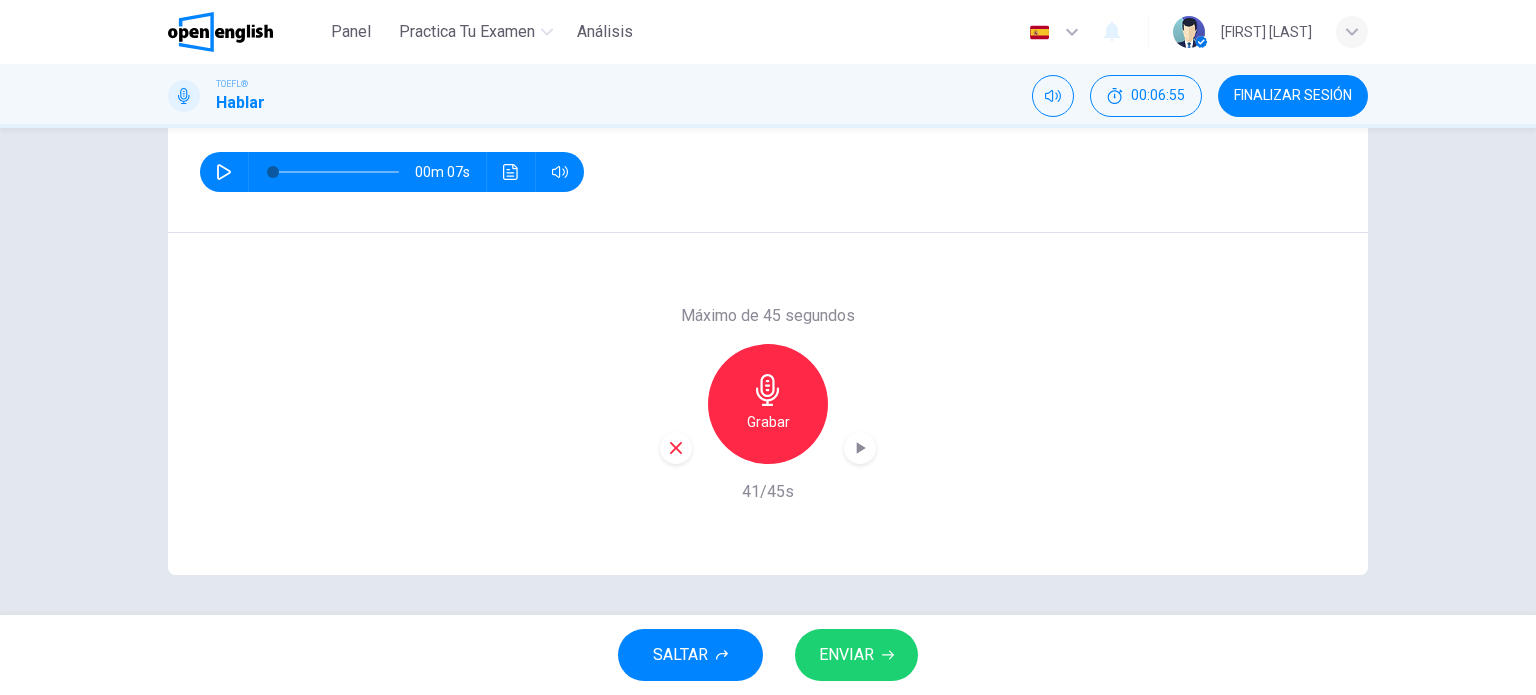 click on "ENVIAR" at bounding box center [846, 655] 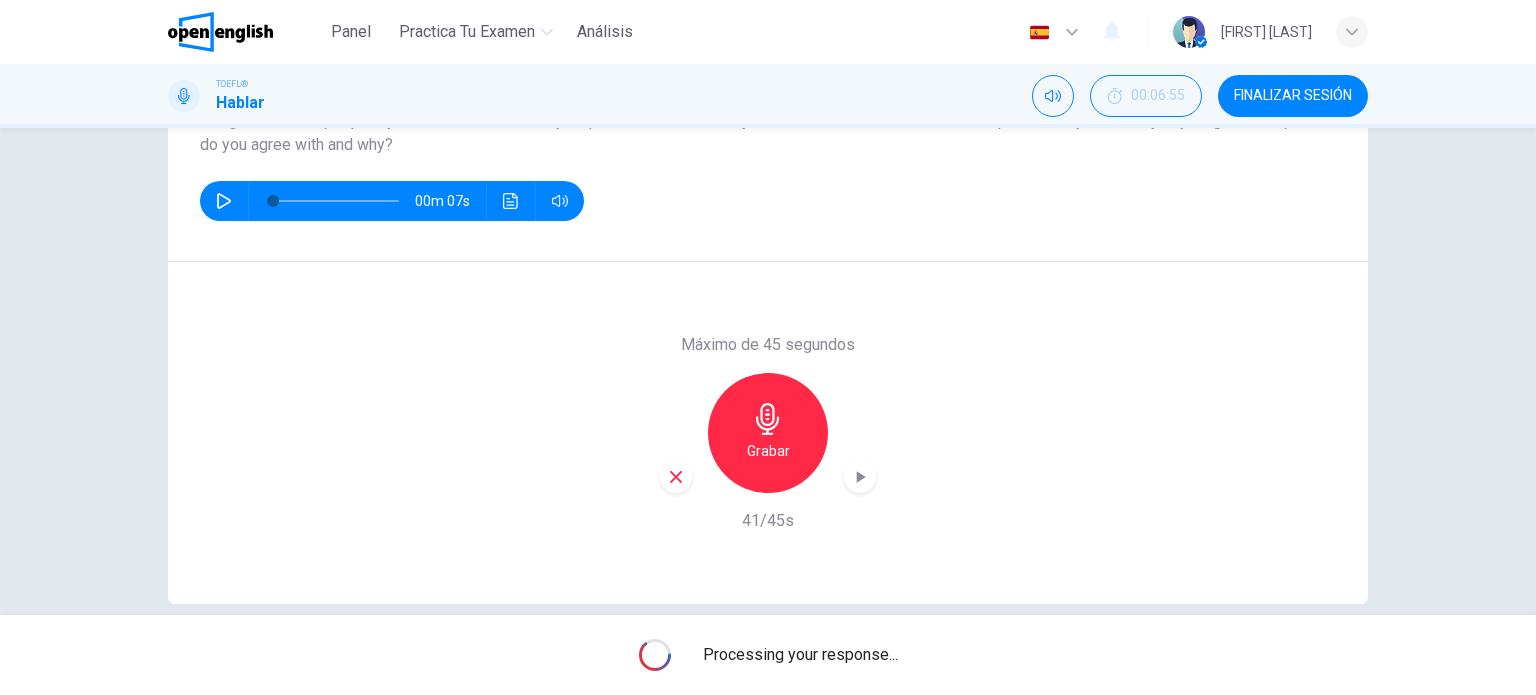 scroll, scrollTop: 288, scrollLeft: 0, axis: vertical 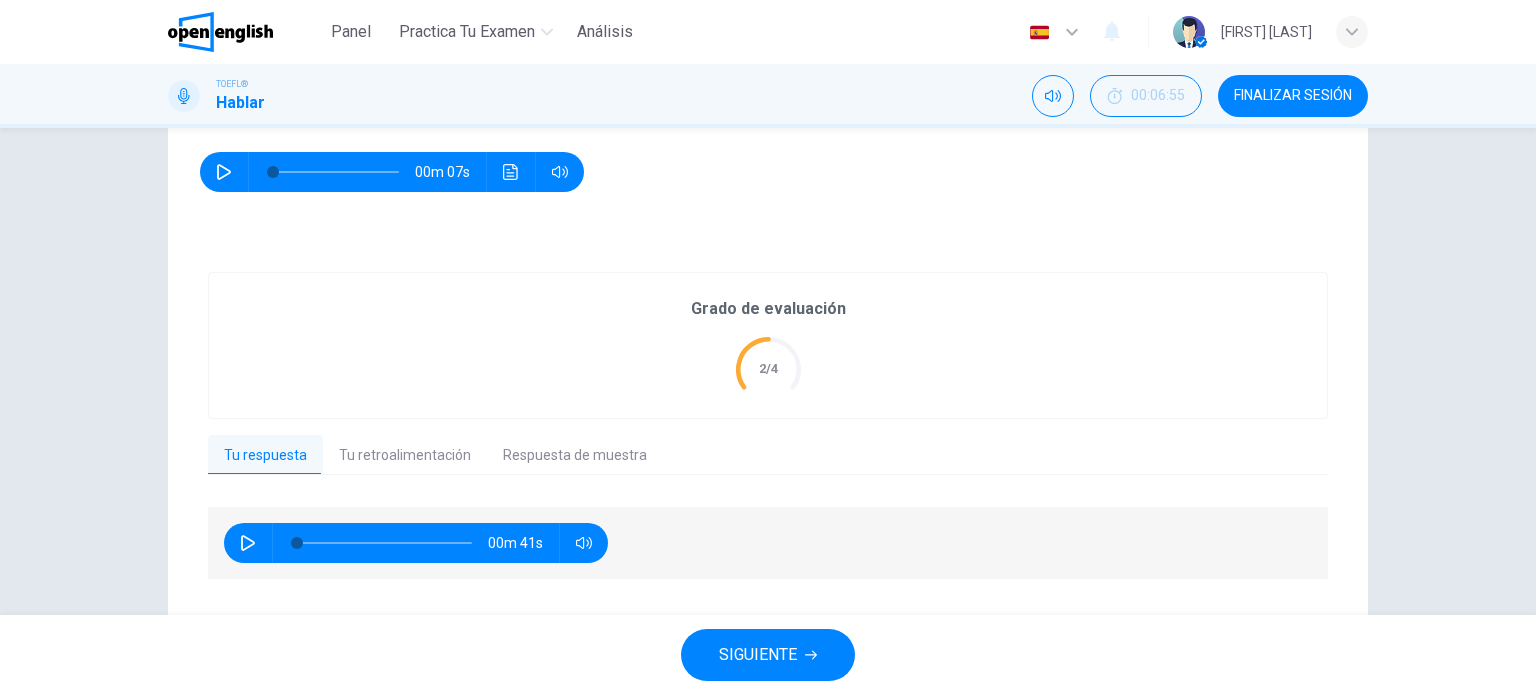 click 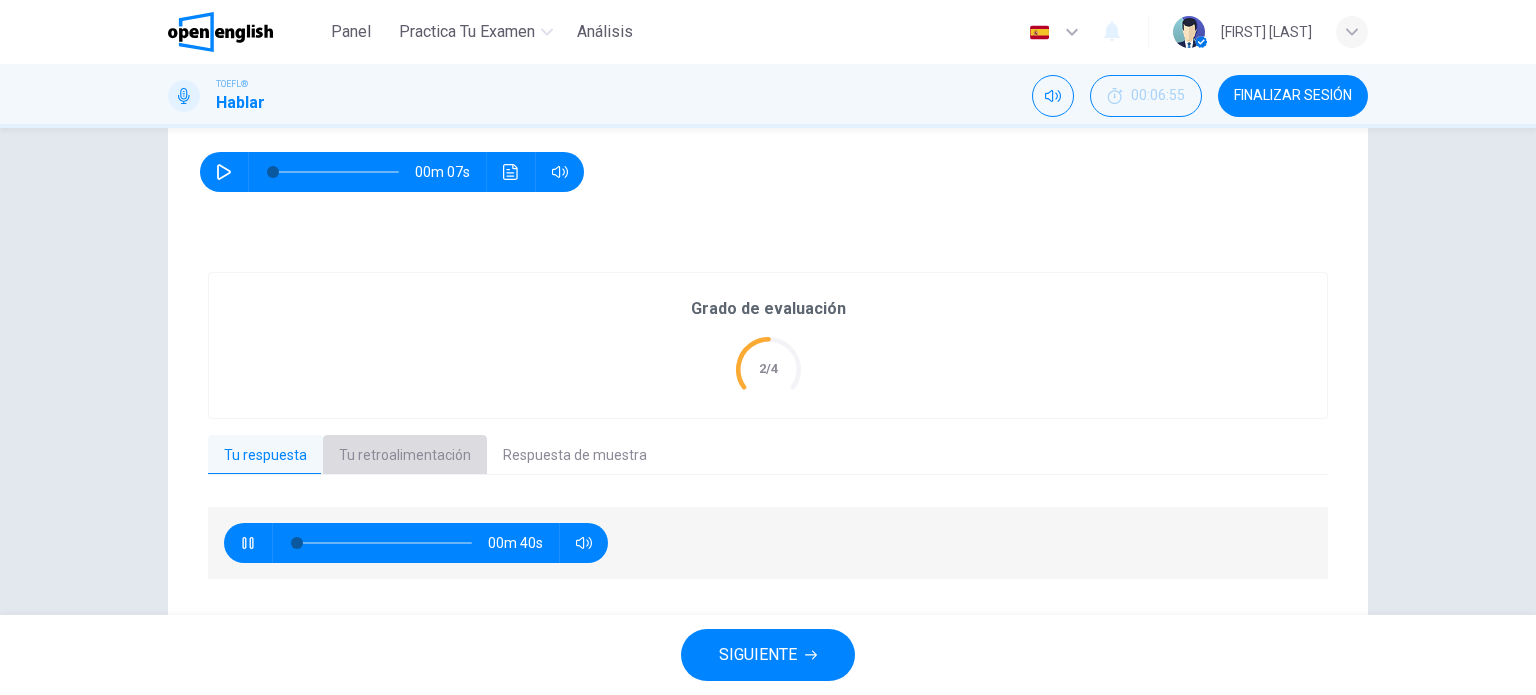 click on "Tu retroalimentación" at bounding box center [405, 456] 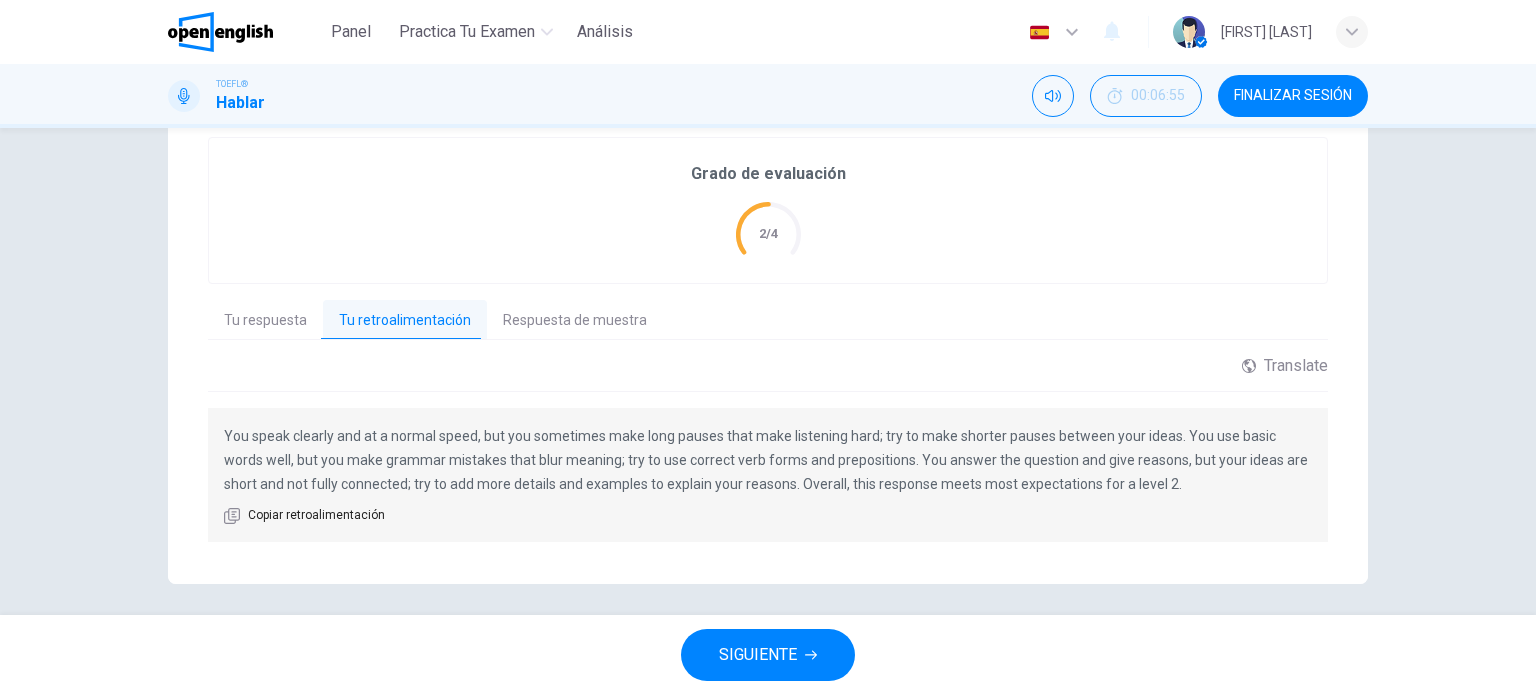 scroll, scrollTop: 432, scrollLeft: 0, axis: vertical 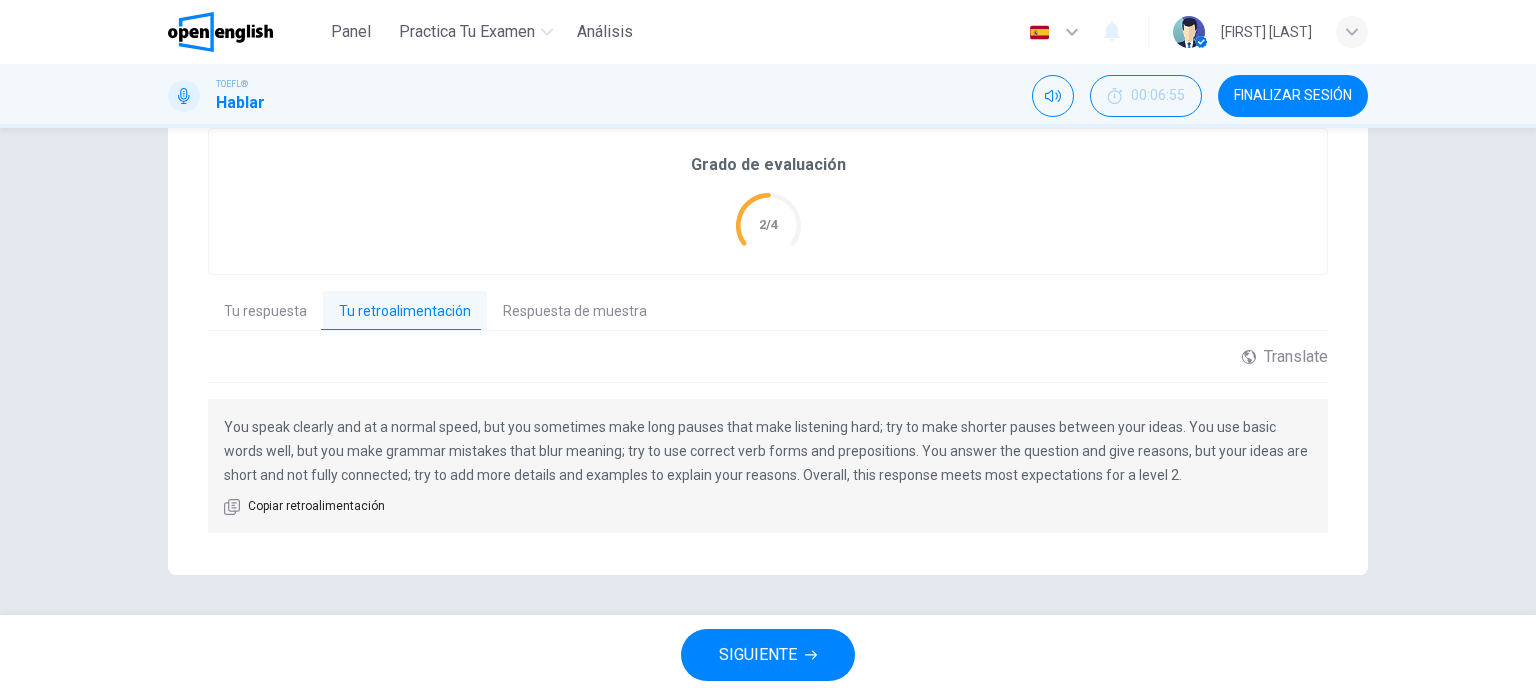 click on "Respuesta de muestra" at bounding box center (575, 312) 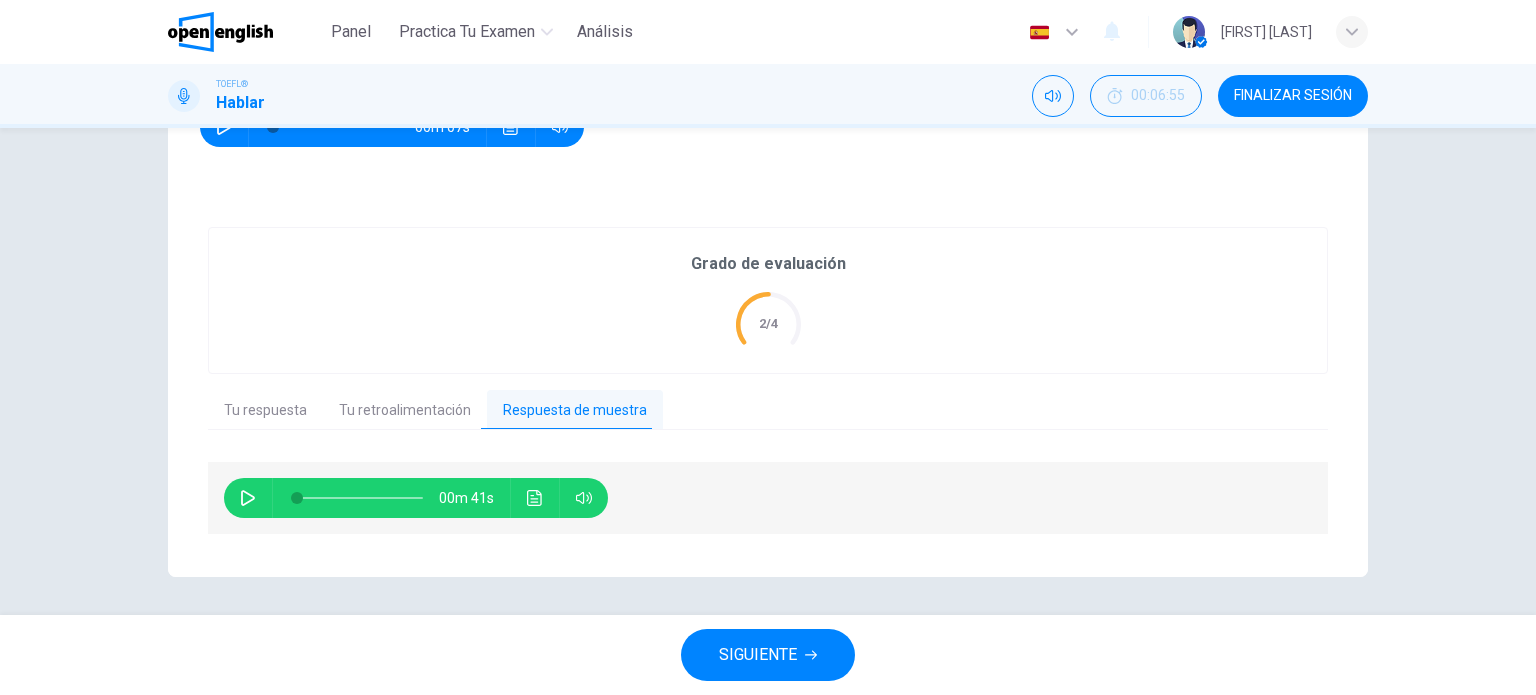 click 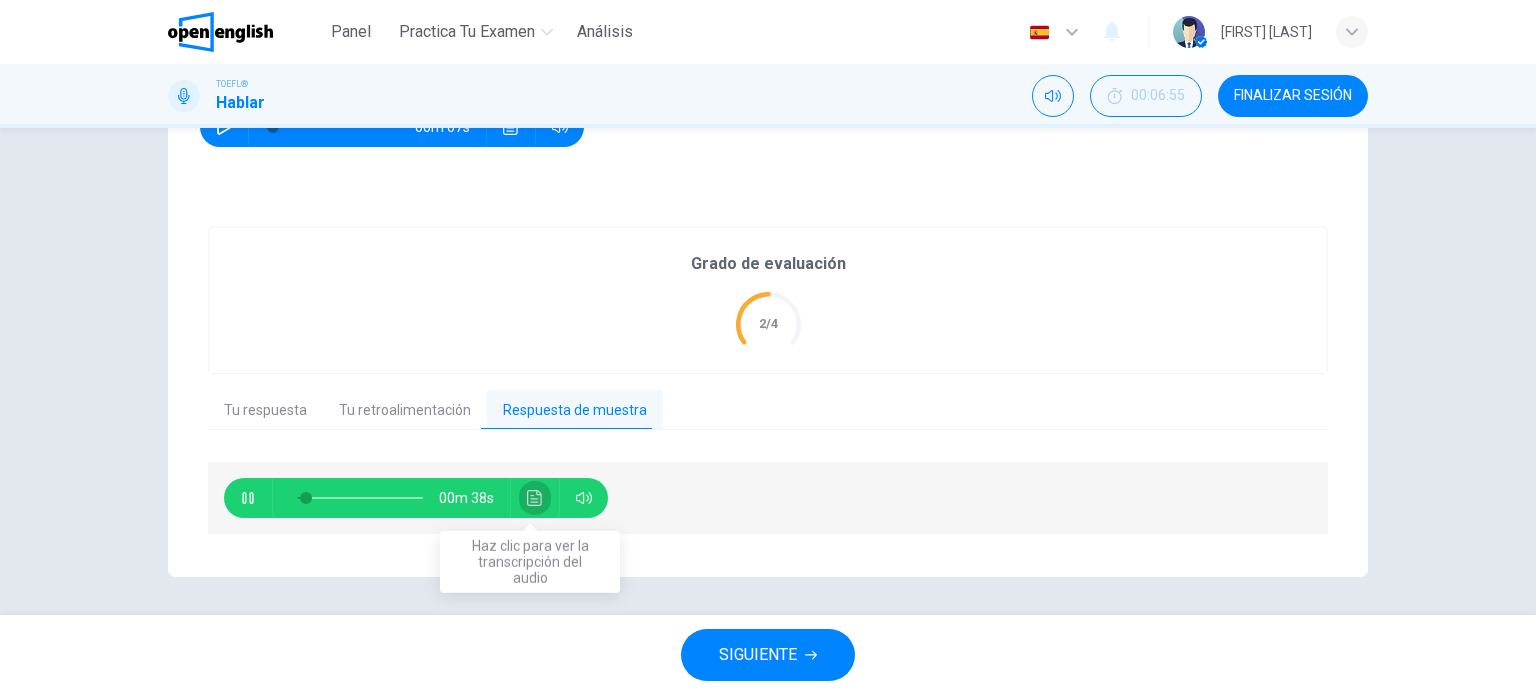 click 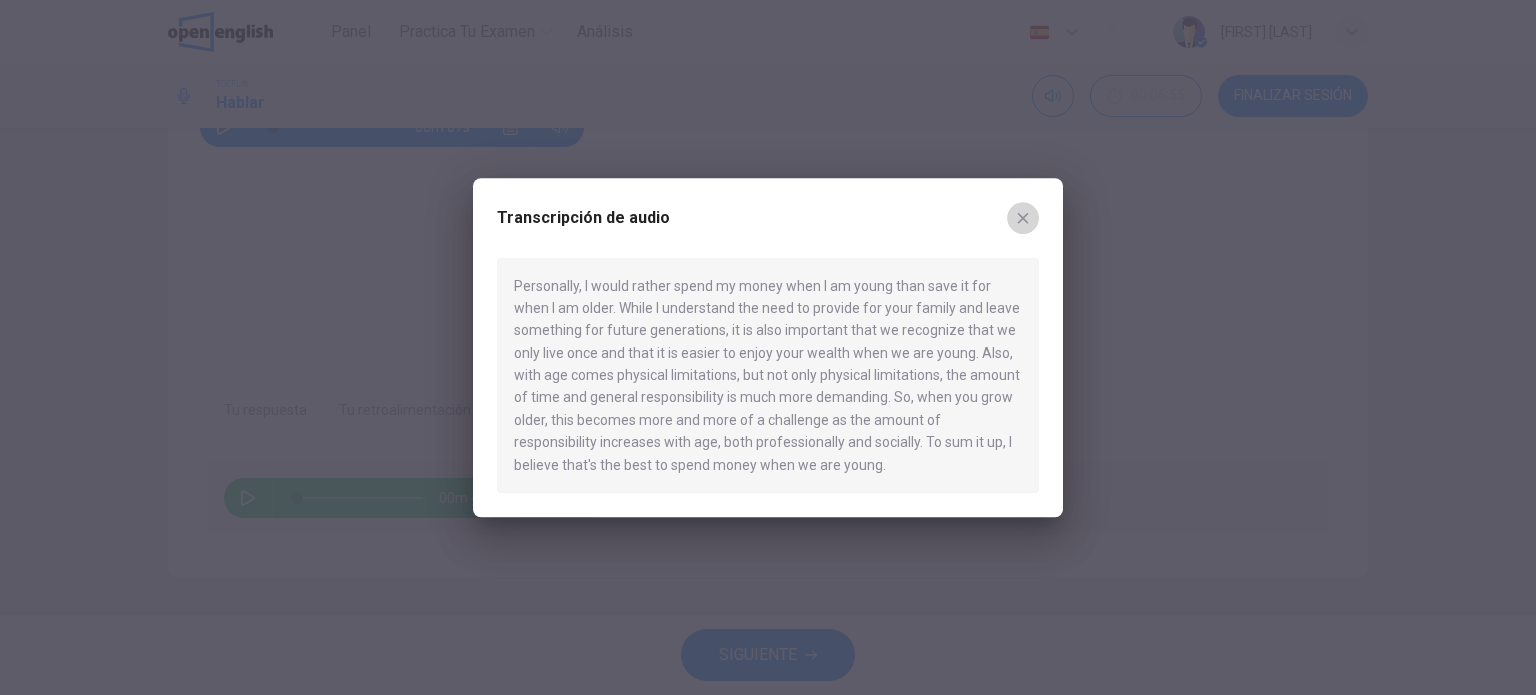 click 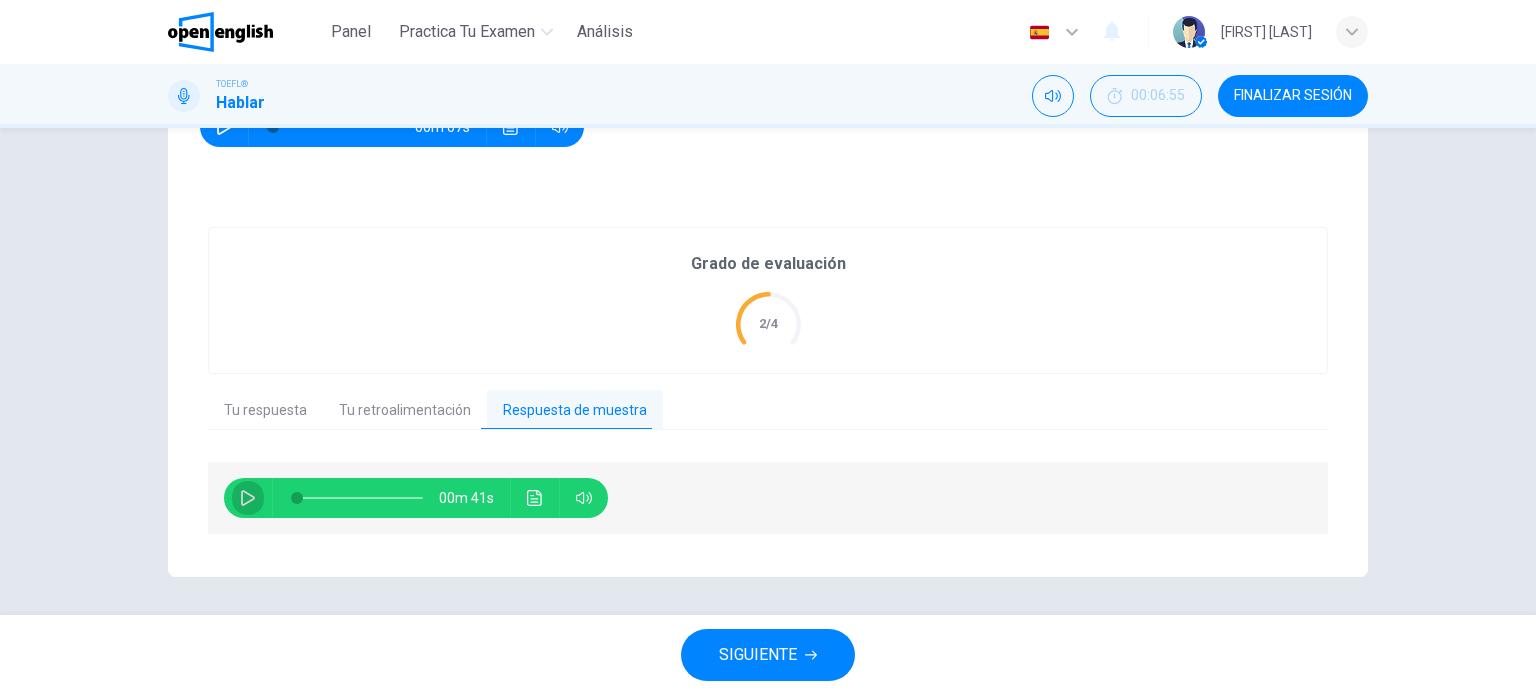 click 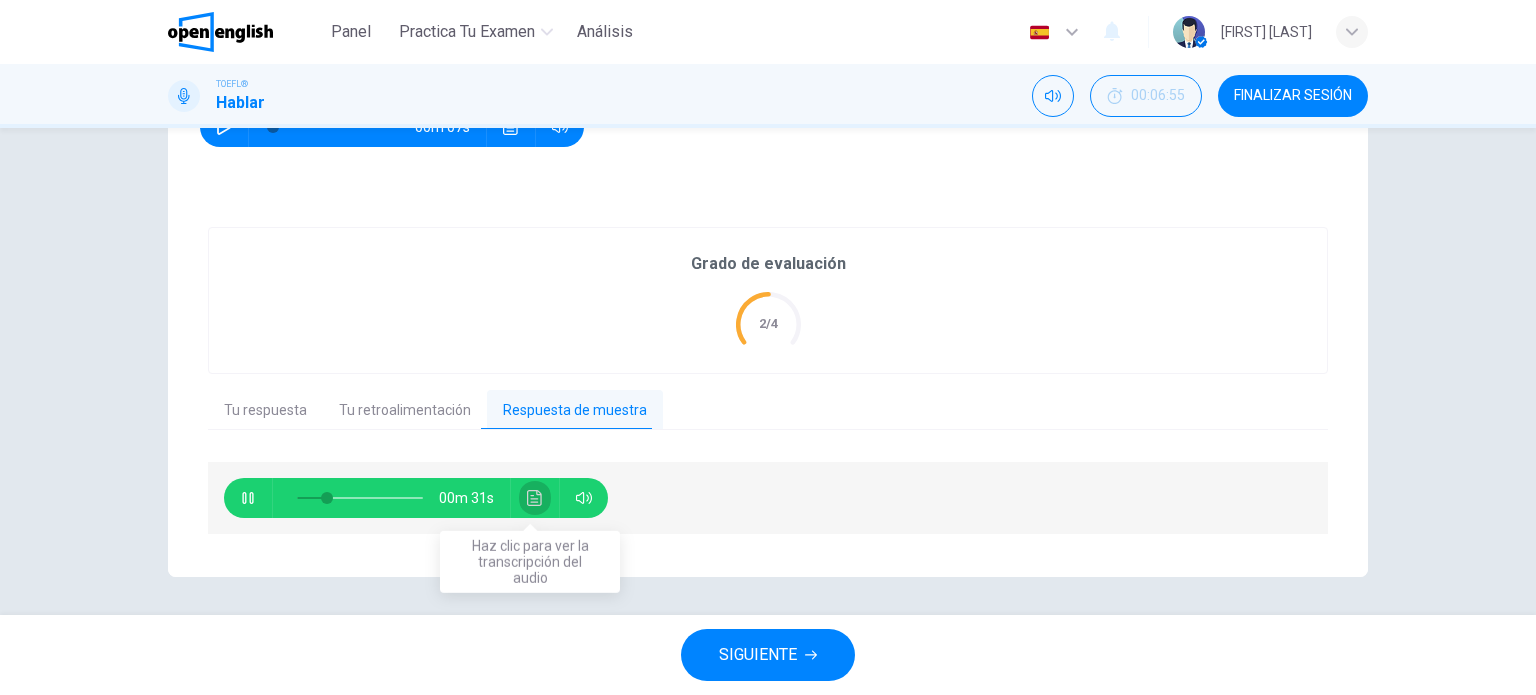 click at bounding box center [535, 498] 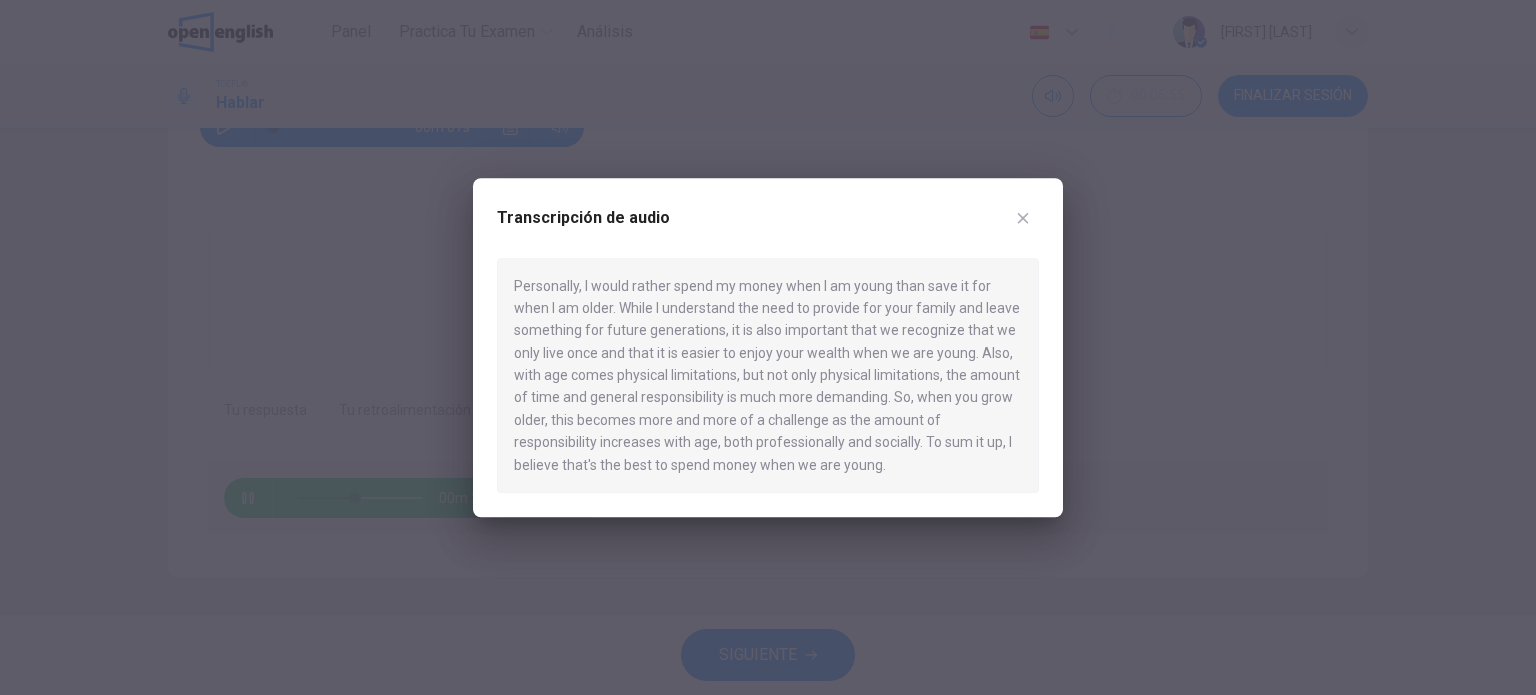 type on "**" 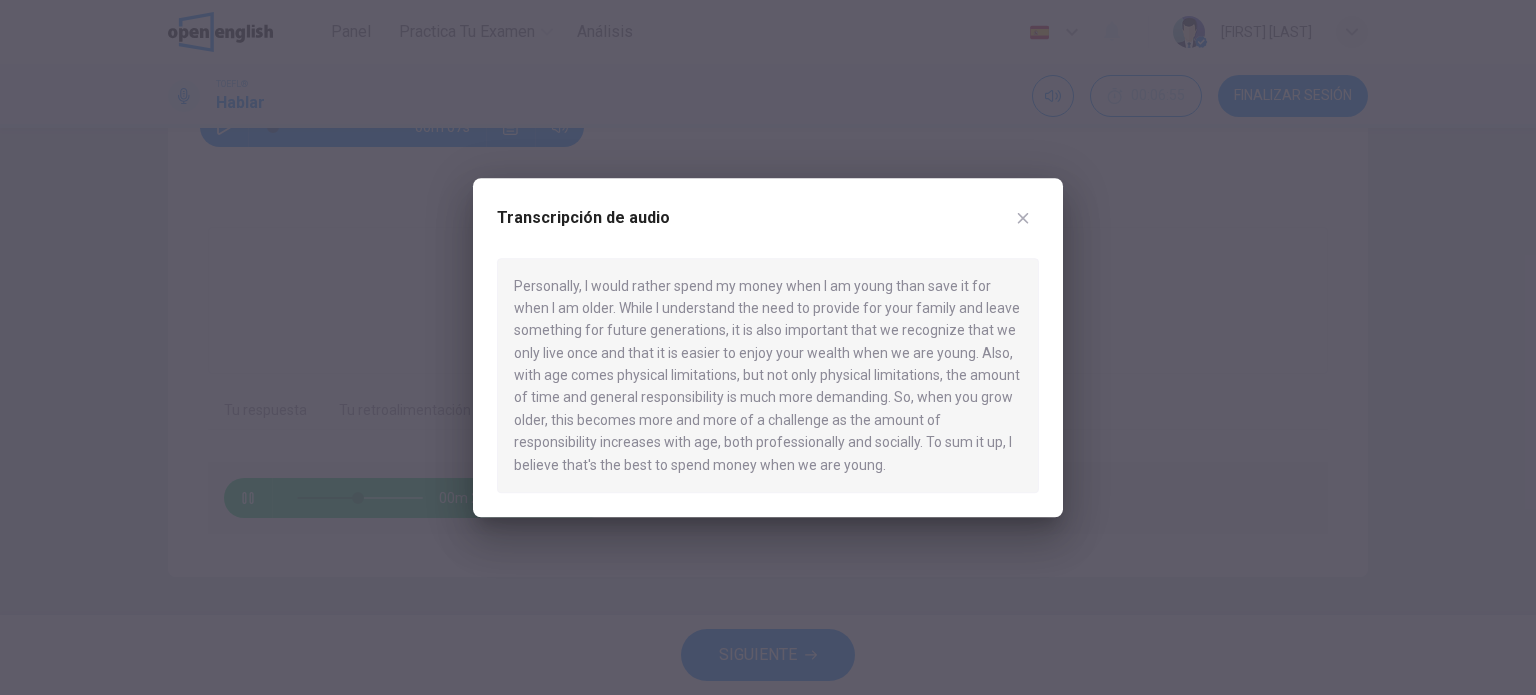 type 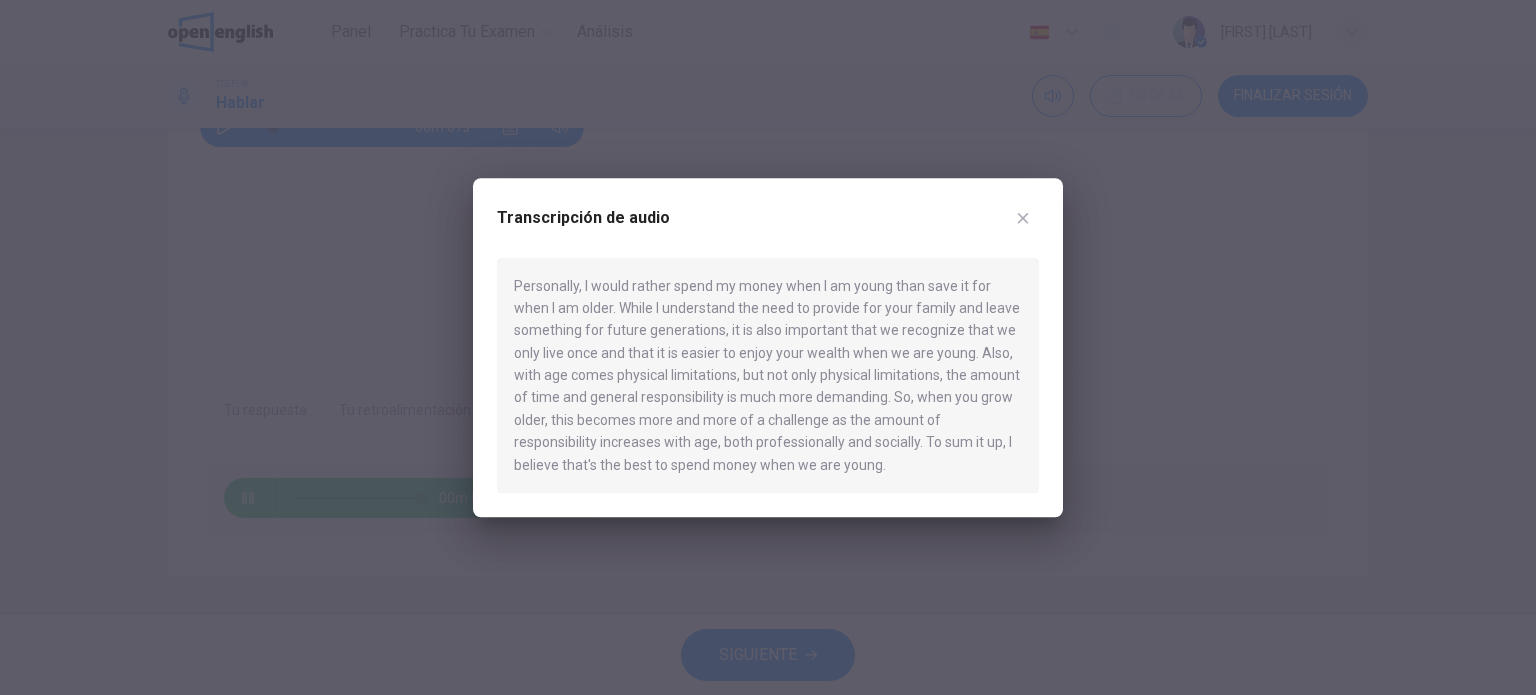 type on "*" 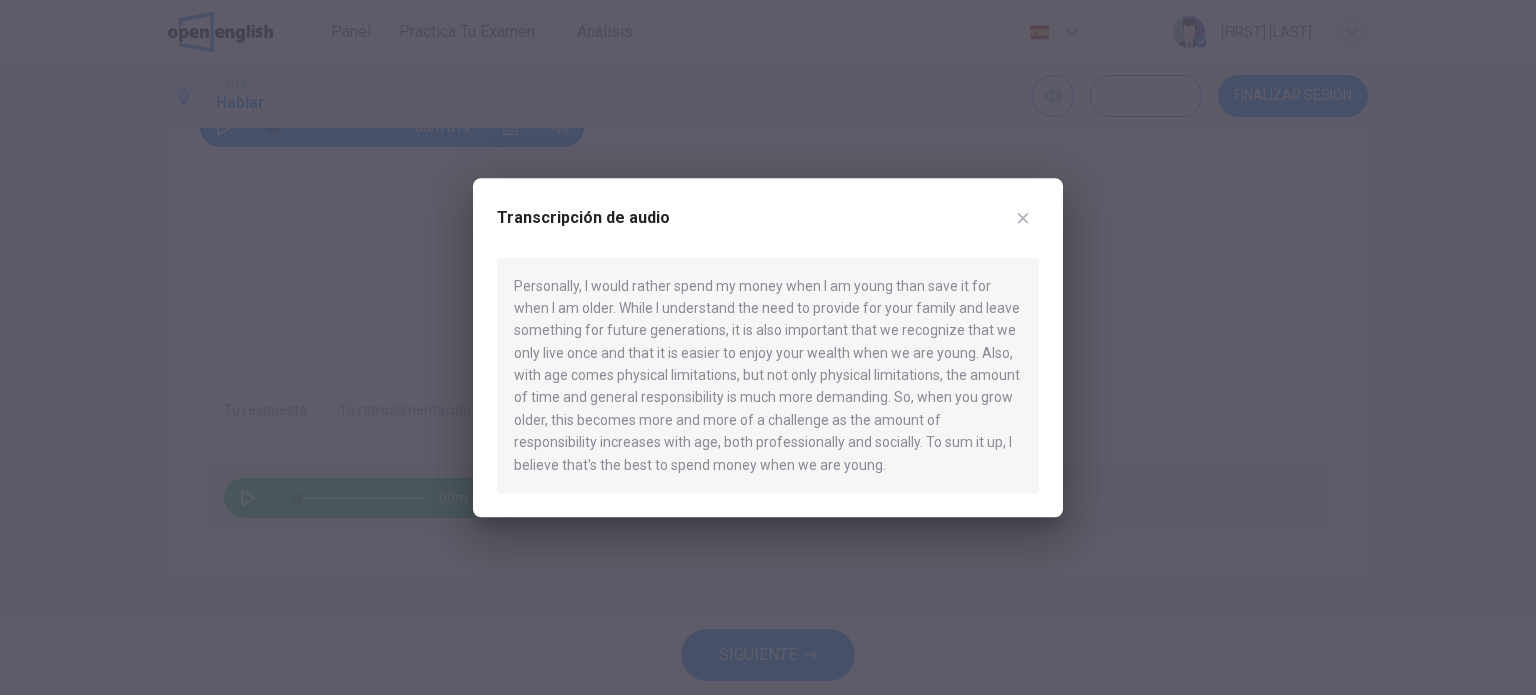 click 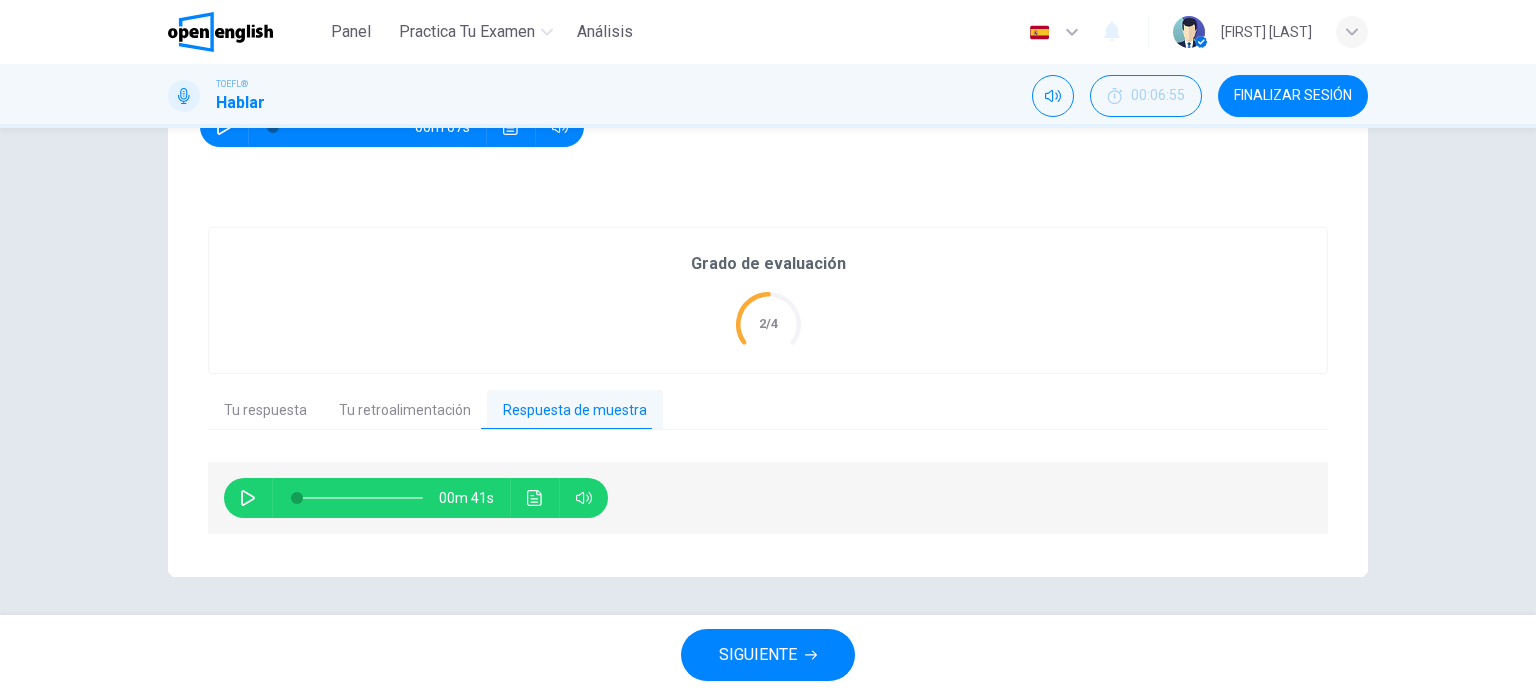 click on "SIGUIENTE" at bounding box center [758, 655] 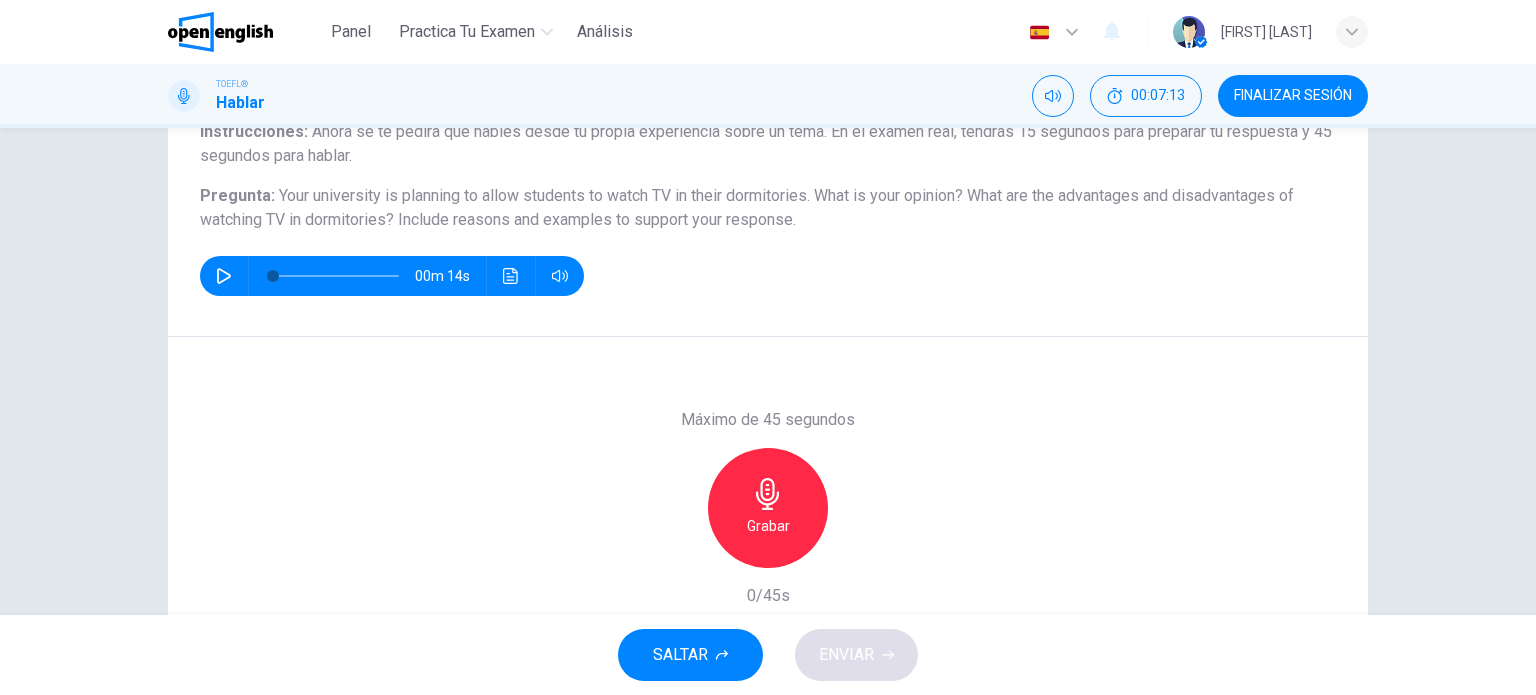 scroll, scrollTop: 188, scrollLeft: 0, axis: vertical 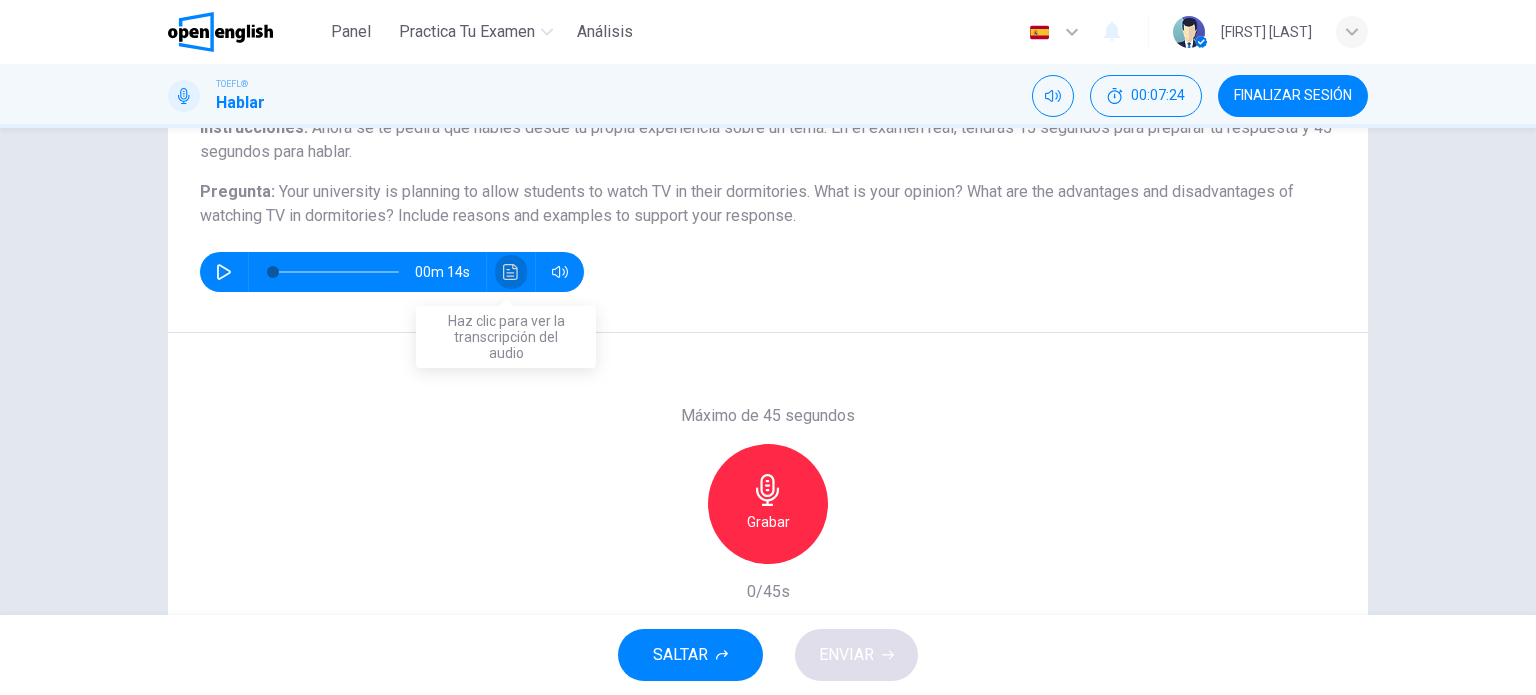 click 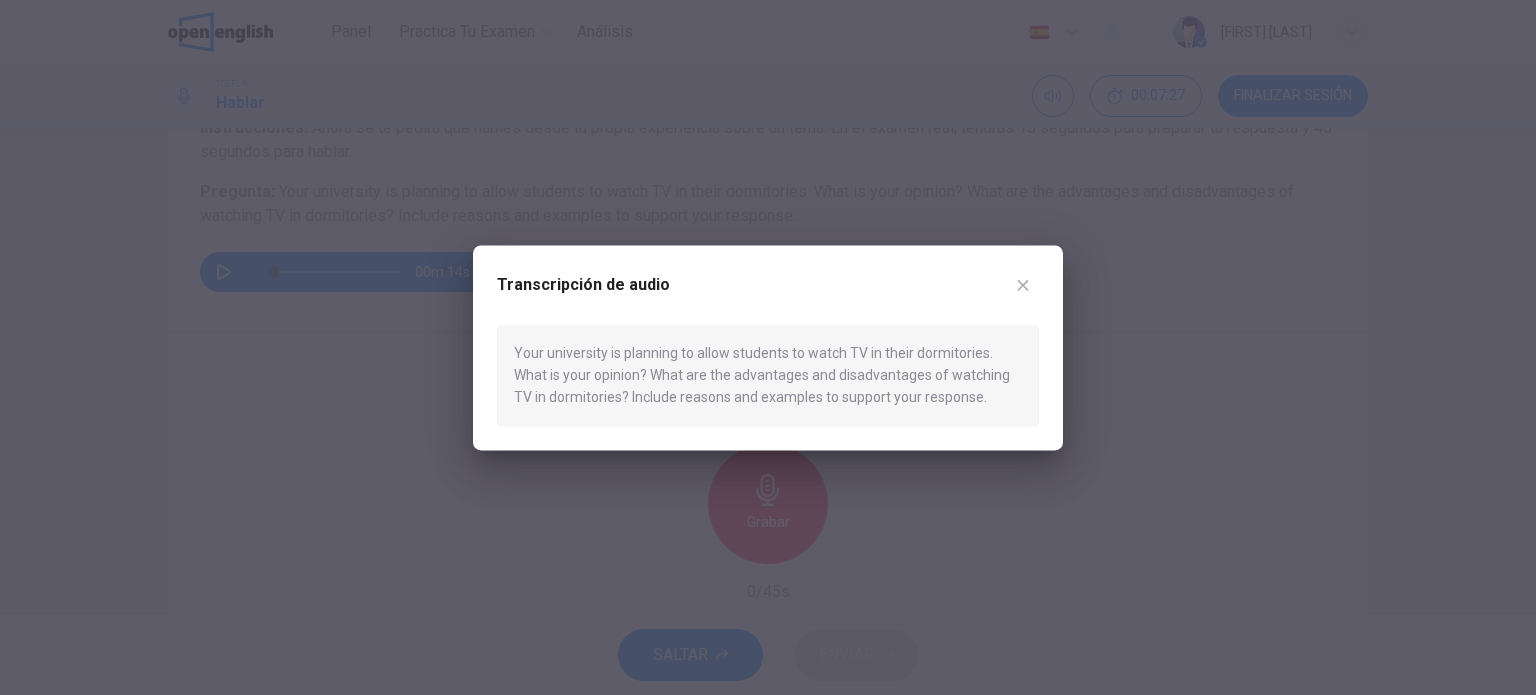 click 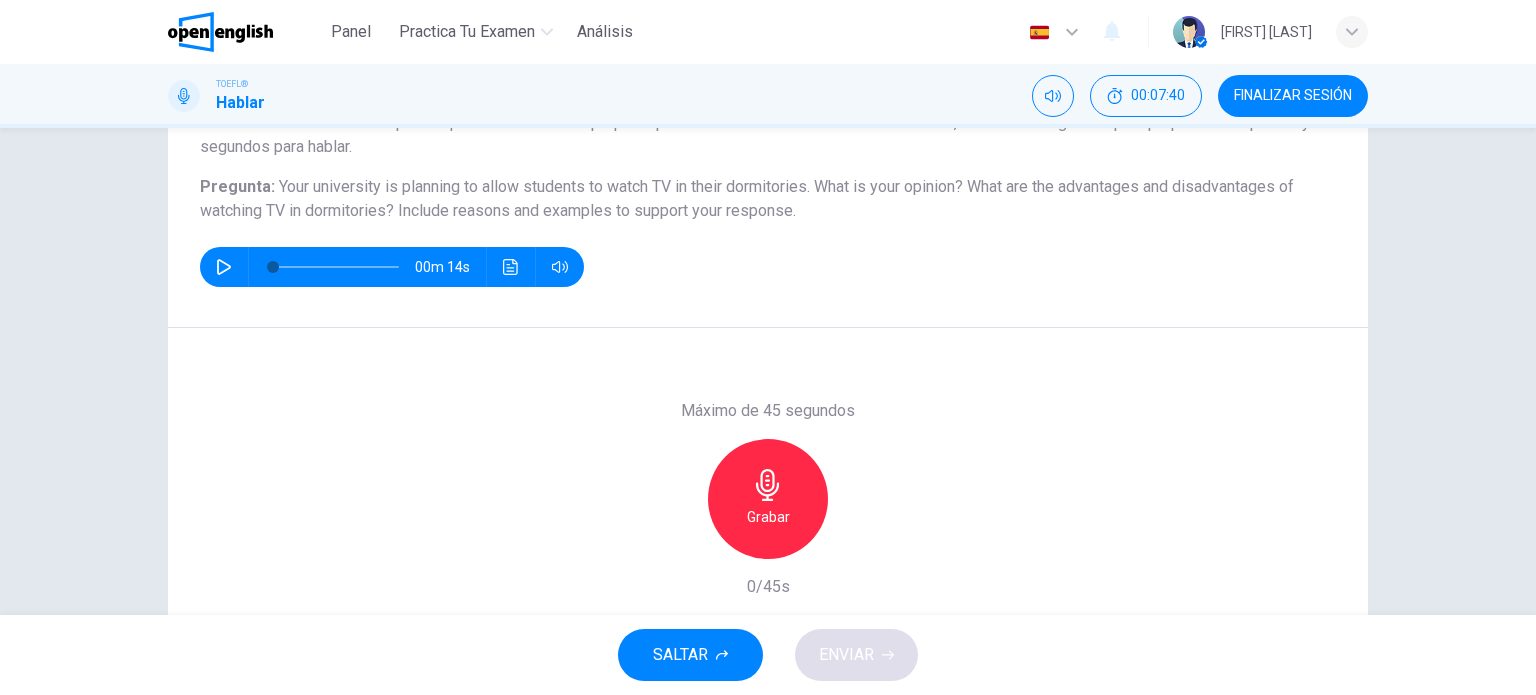scroll, scrollTop: 200, scrollLeft: 0, axis: vertical 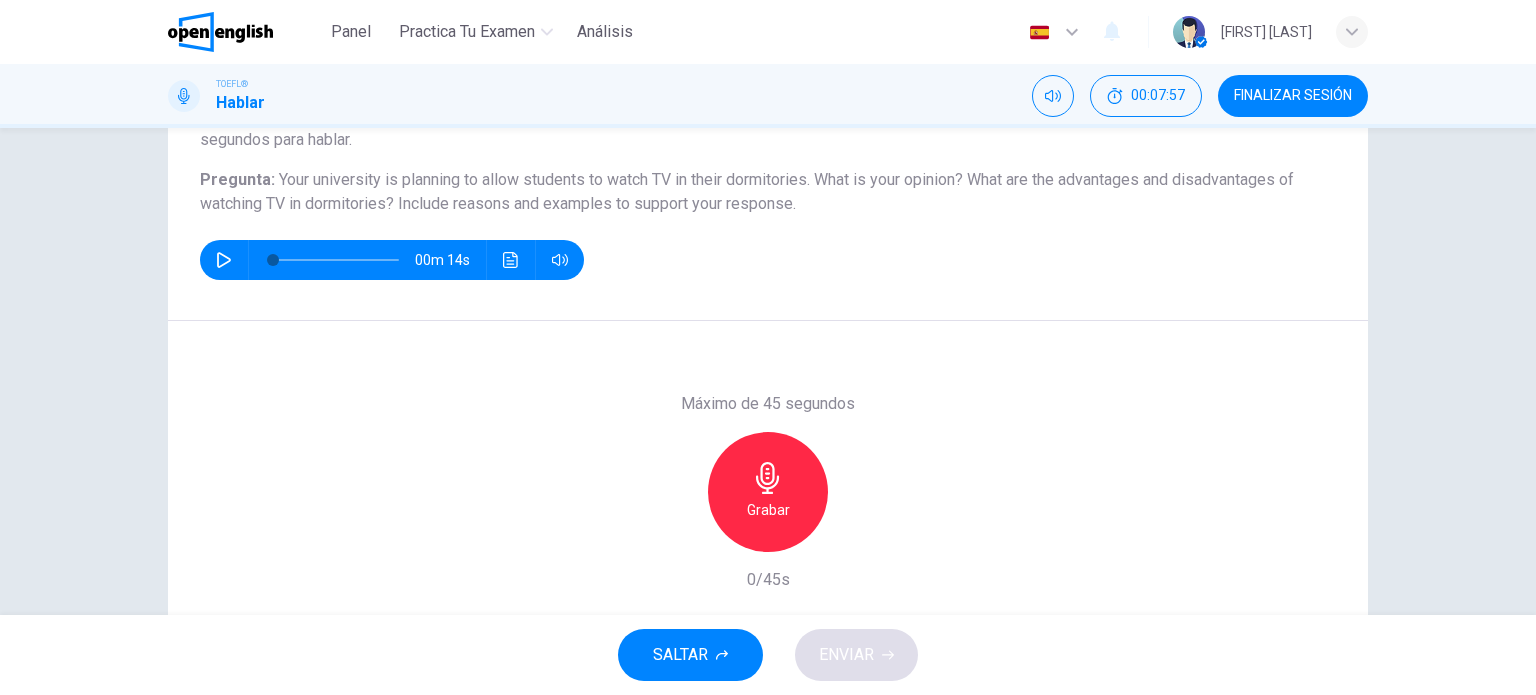 click at bounding box center [224, 260] 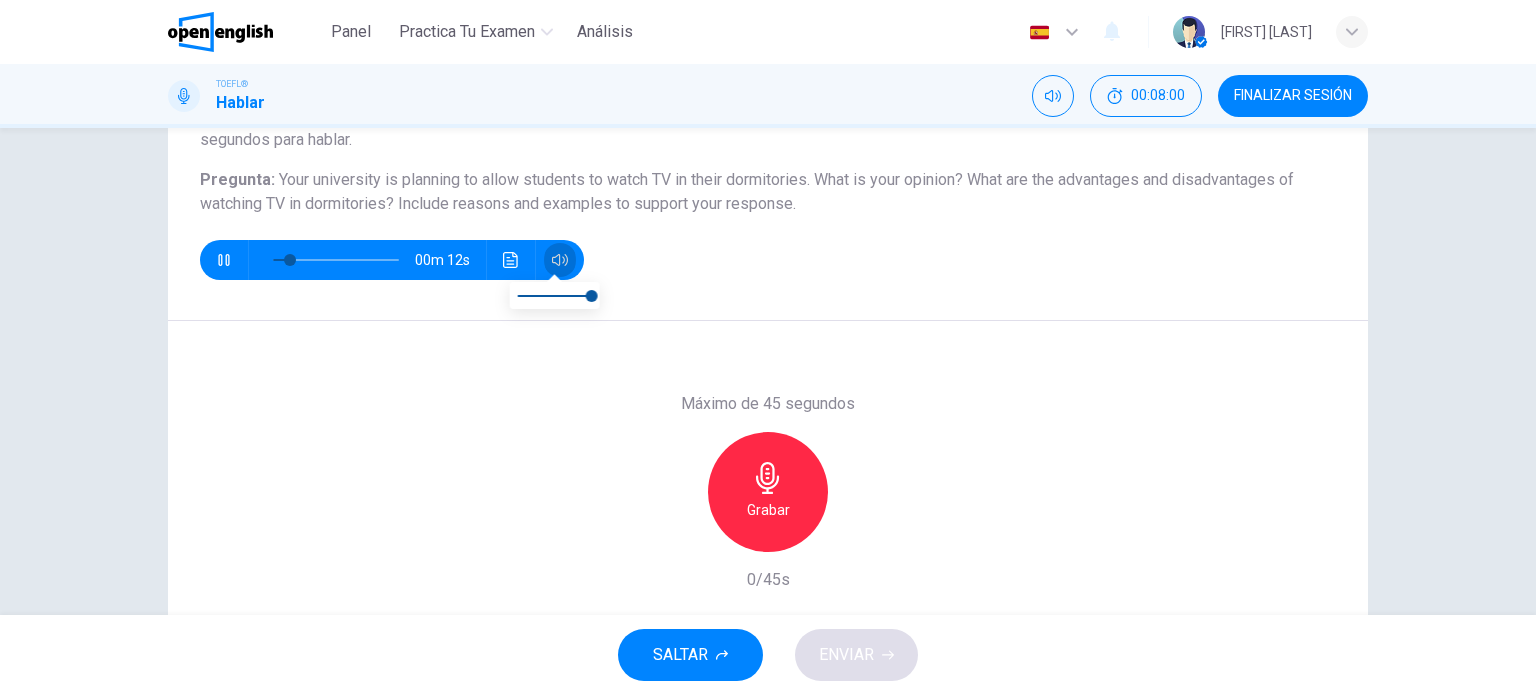 click at bounding box center [560, 260] 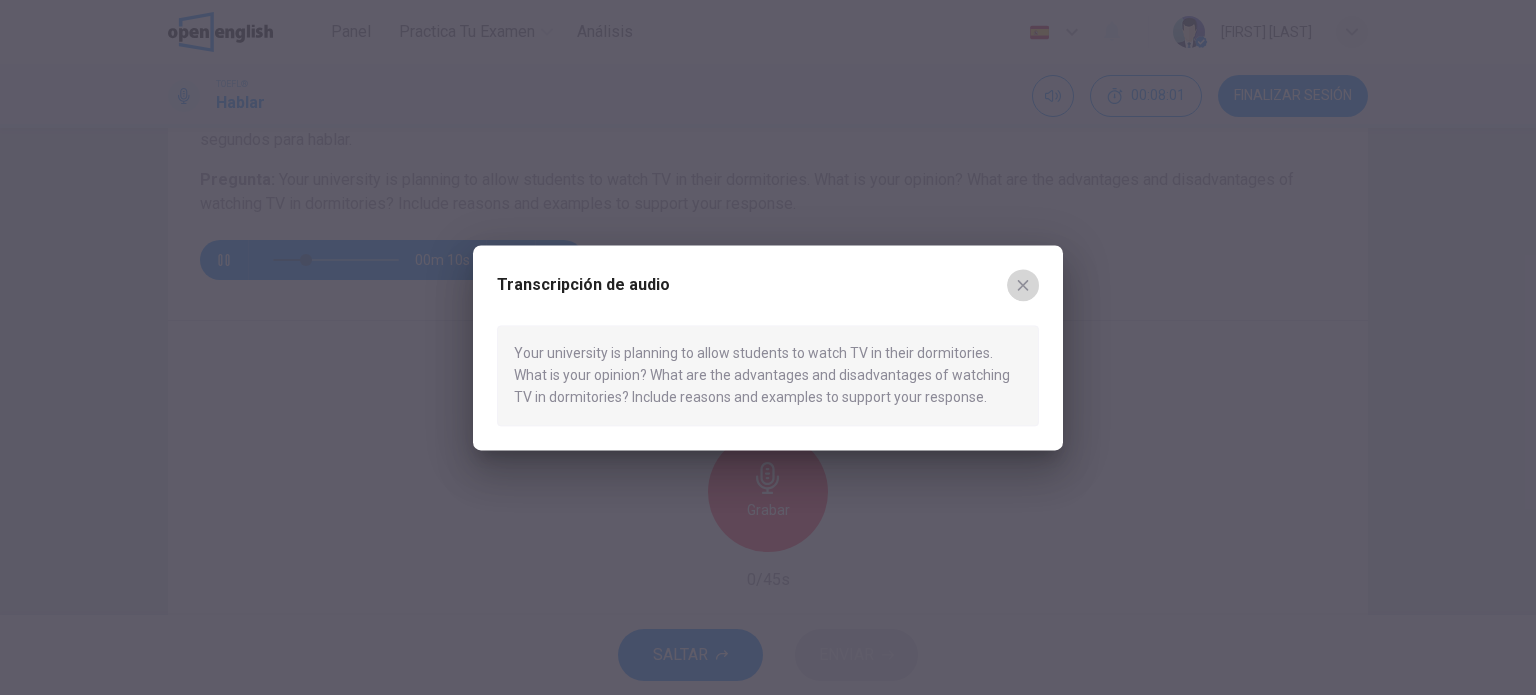 click at bounding box center (1023, 285) 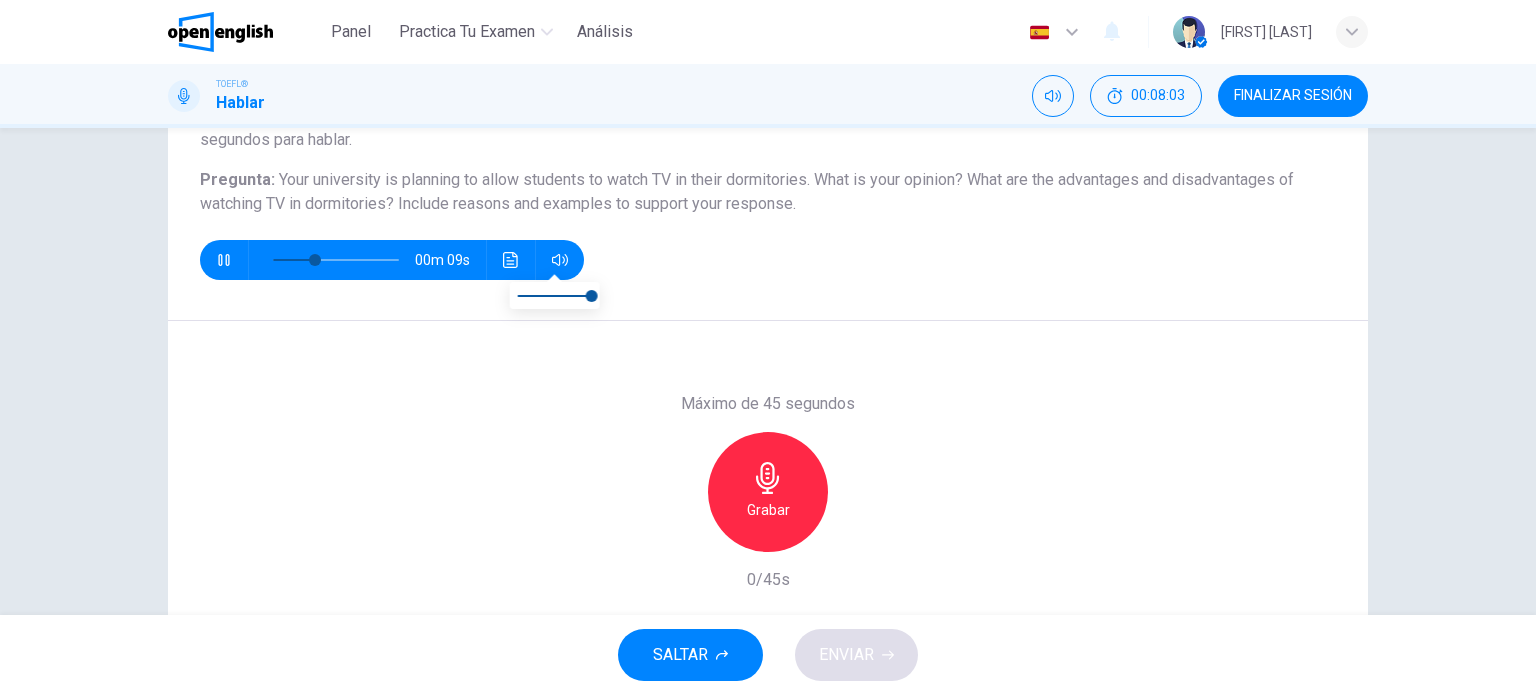 type on "**" 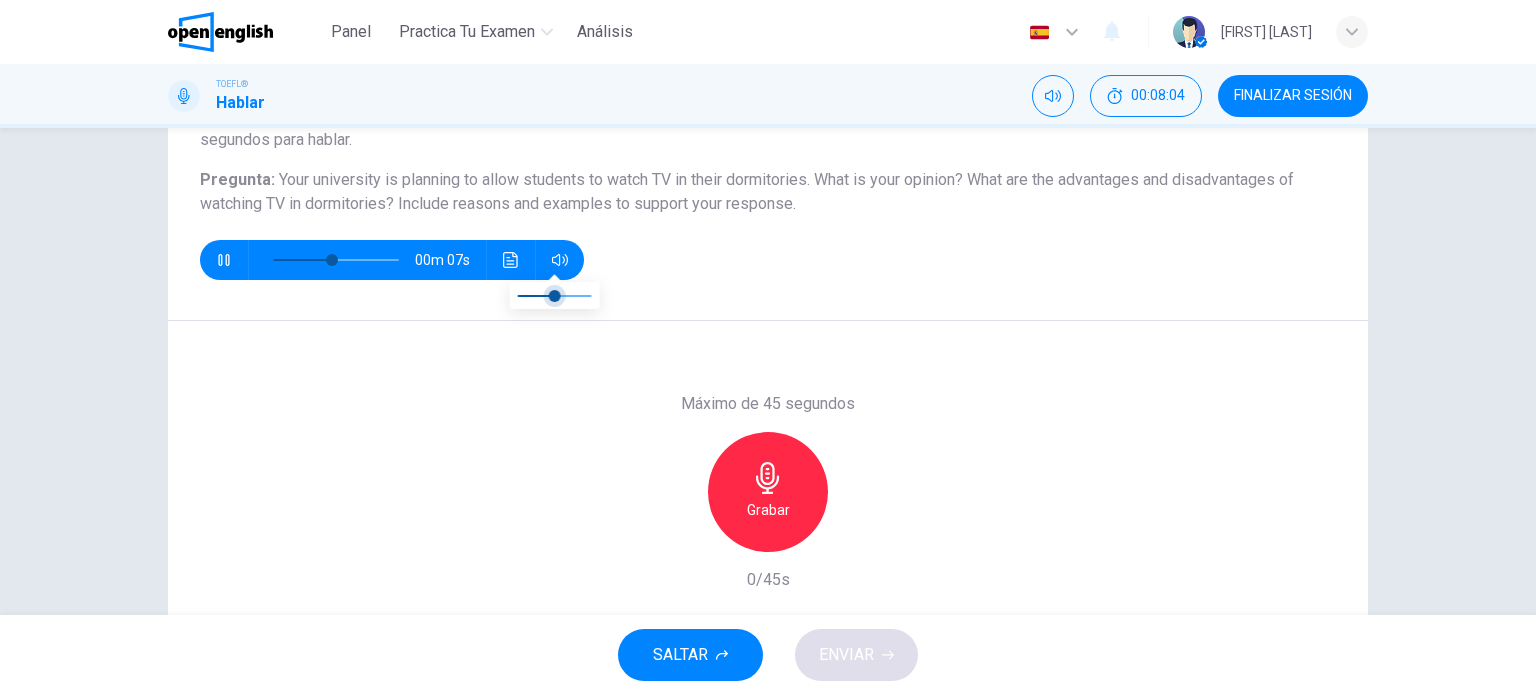 type on "**" 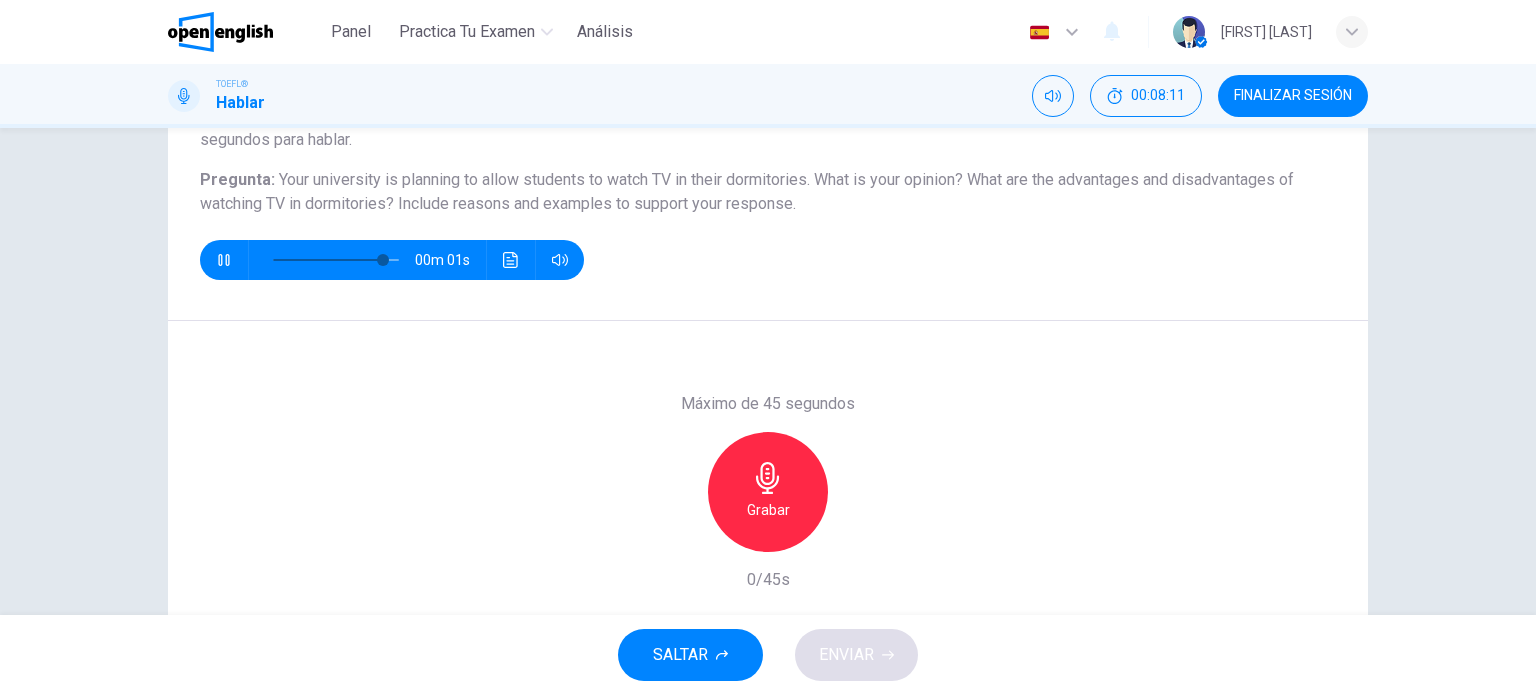 click on "Pregunta   3 Tipo de pregunta :   Independent 1 Instrucciones :   Ahora se te pedirá que hables desde tu propia experiencia sobre un tema. En el examen real, tendrás 15 segundos para preparar tu respuesta y 45 segundos para hablar. Pregunta :   Your university is planning to allow students to watch TV in their dormitories. What is your opinion? What are the advantages and disadvantages of watching TV in dormitories?    Include reasons and examples to support your response. 00m 01s" at bounding box center (768, 144) 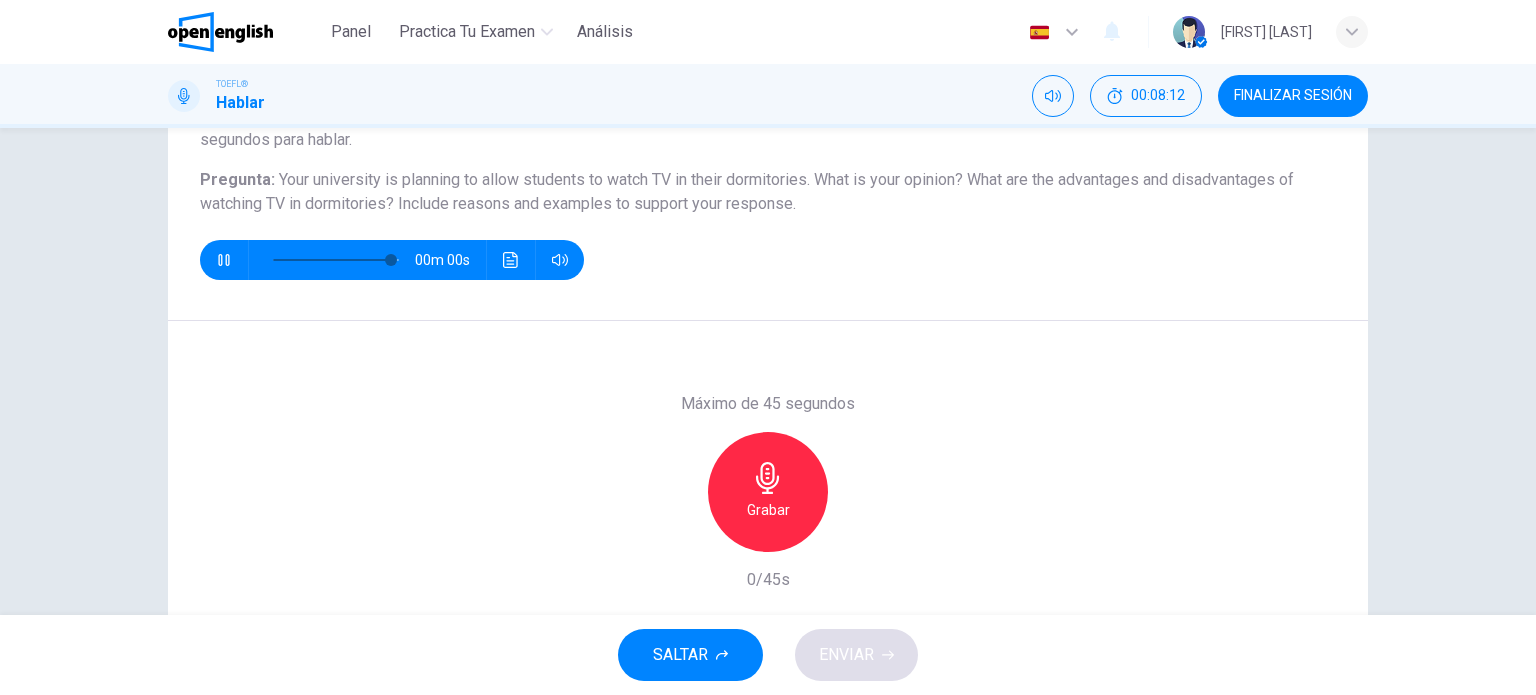 type on "*" 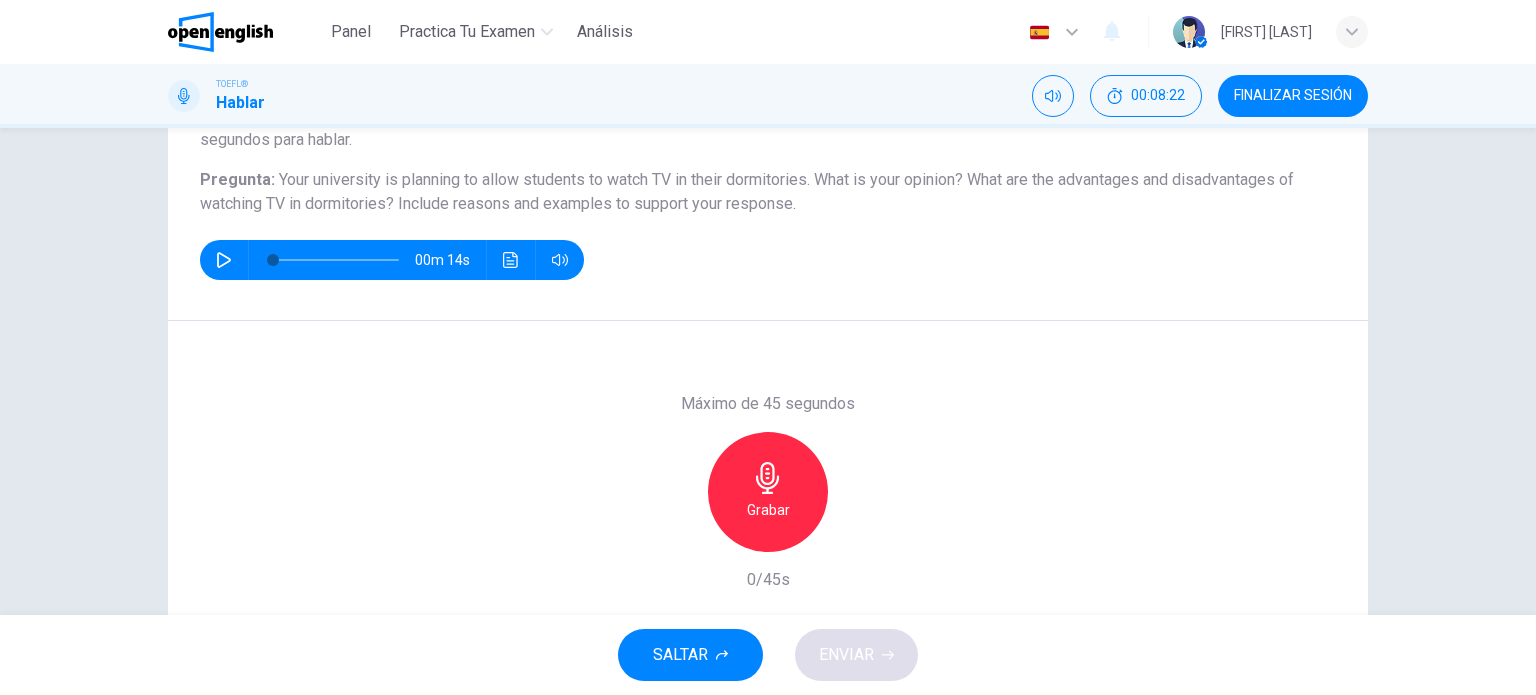 scroll, scrollTop: 188, scrollLeft: 0, axis: vertical 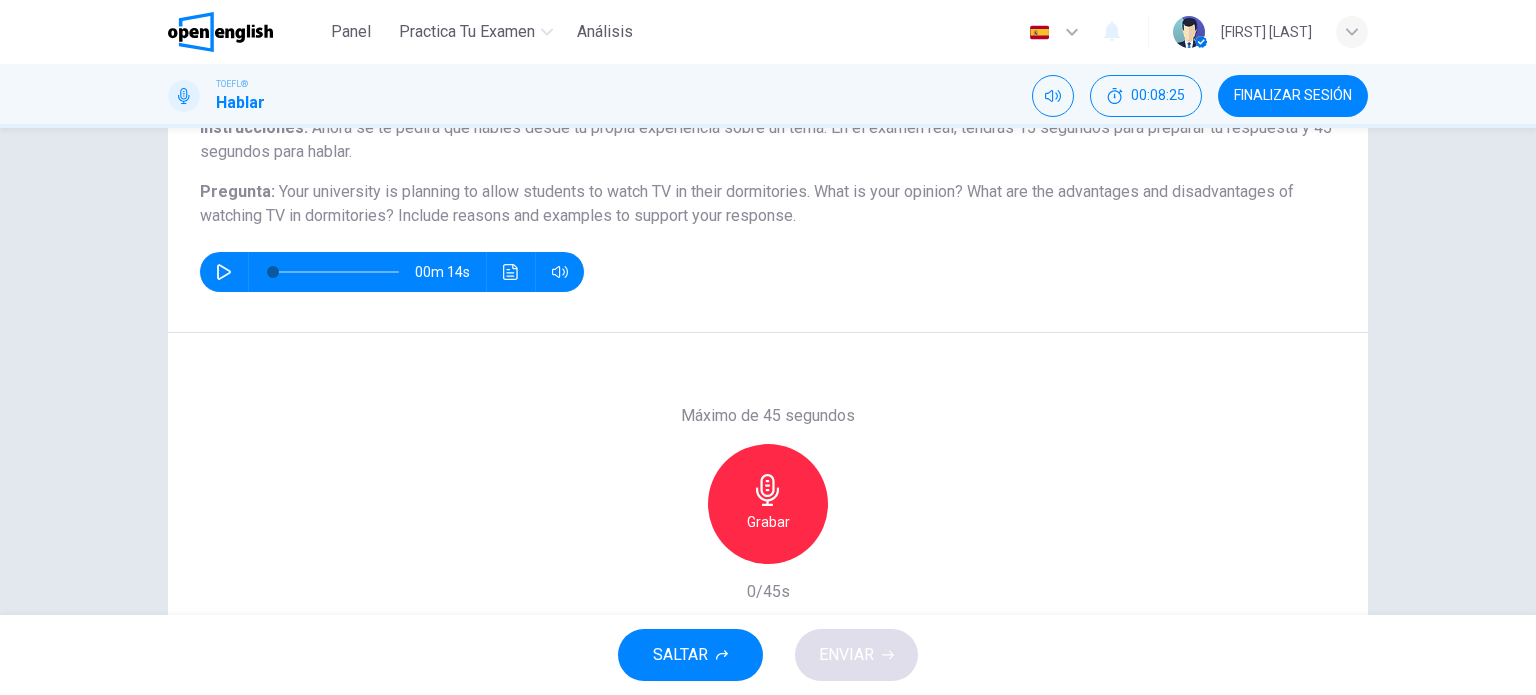 click on "Grabar" at bounding box center (768, 504) 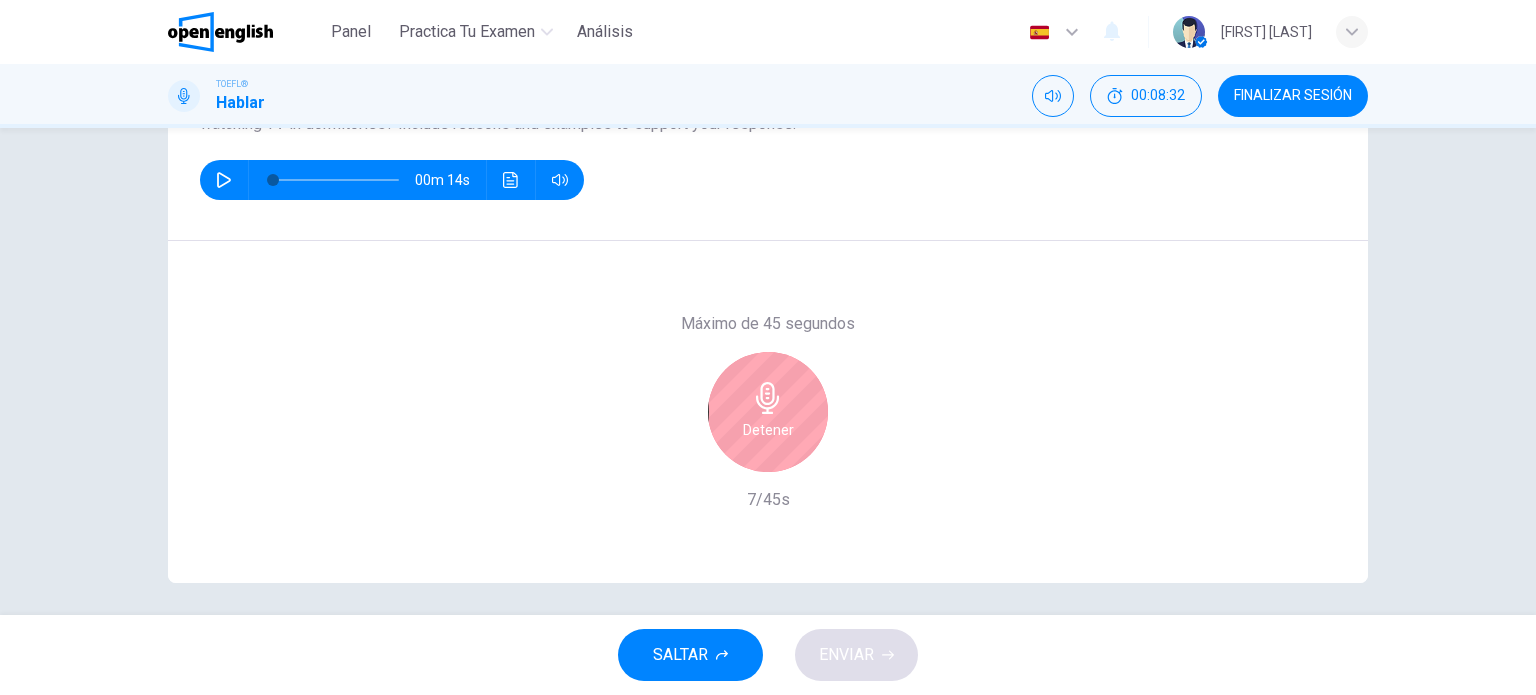 scroll, scrollTop: 288, scrollLeft: 0, axis: vertical 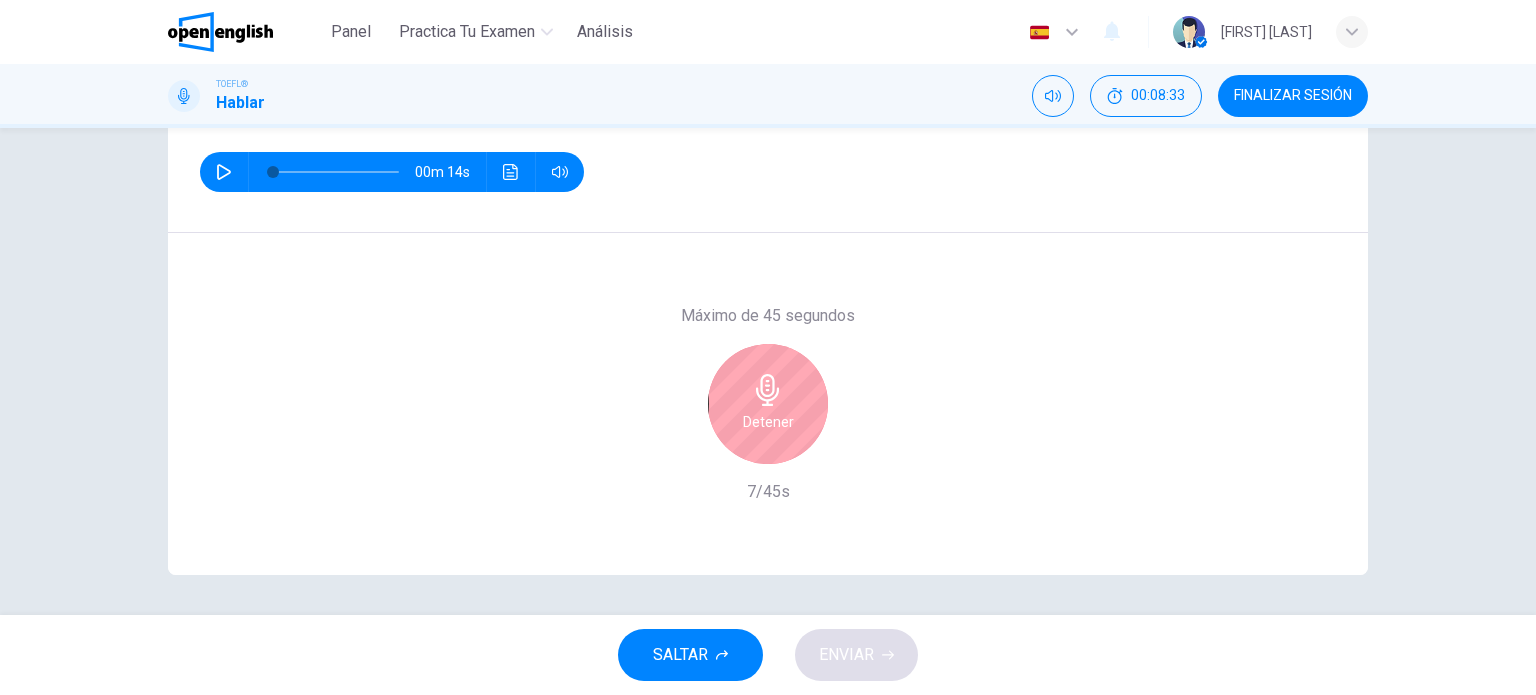 click on "Detener" at bounding box center [768, 422] 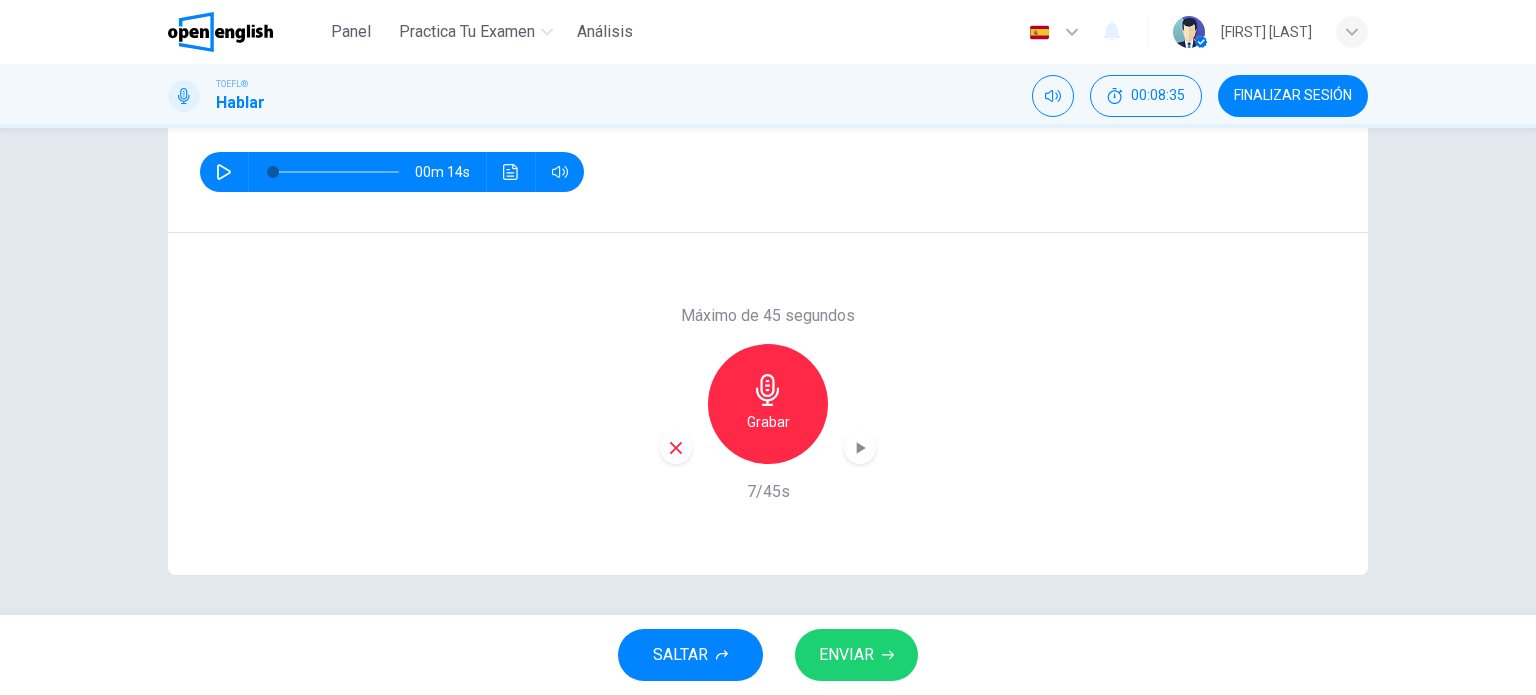 click 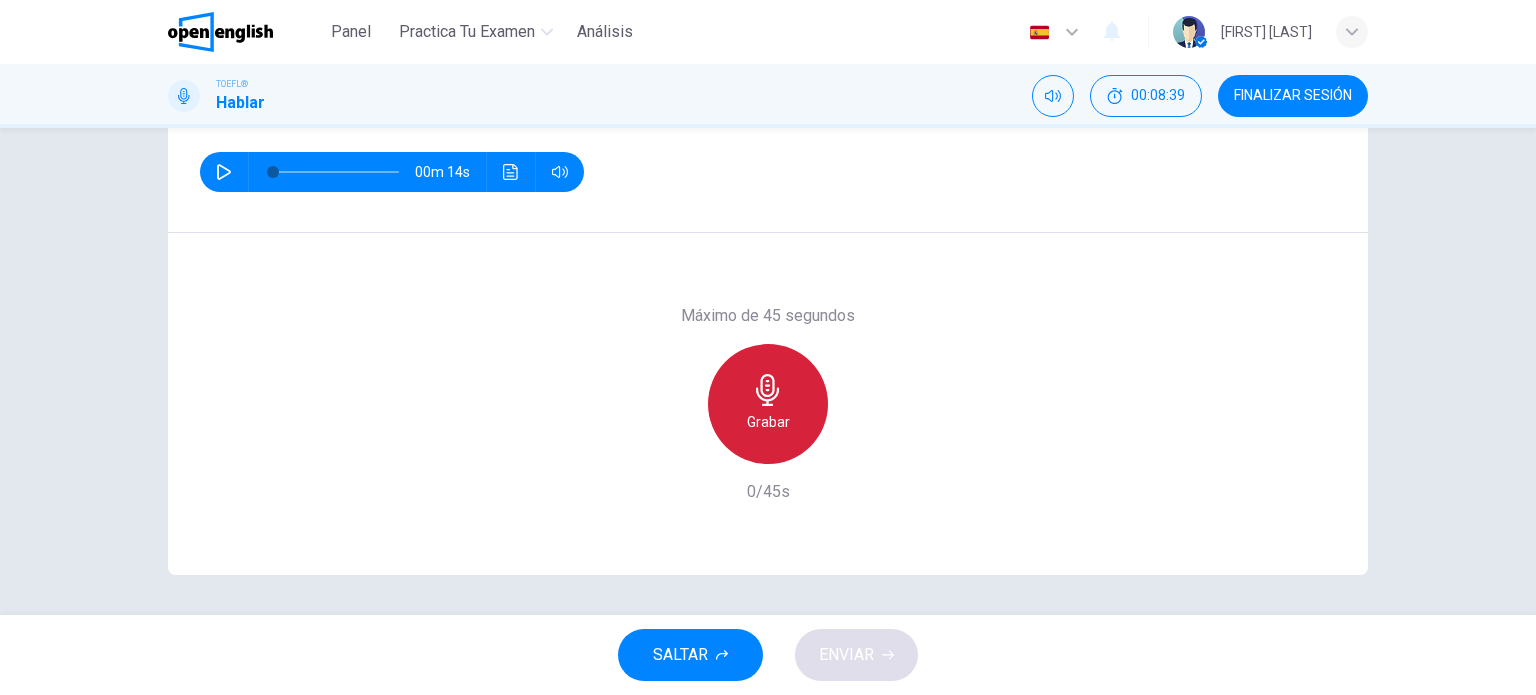 click on "Grabar" at bounding box center (768, 404) 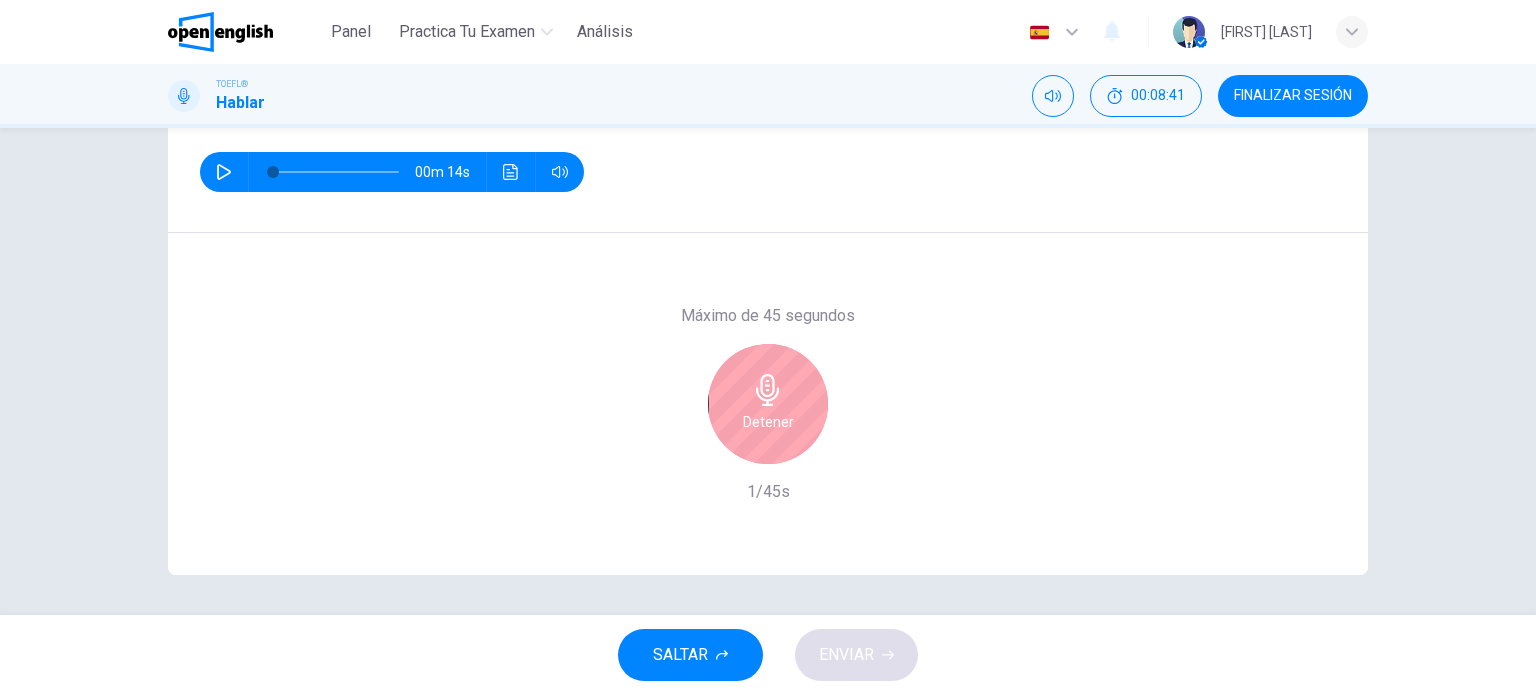 click on "Detener" at bounding box center (768, 404) 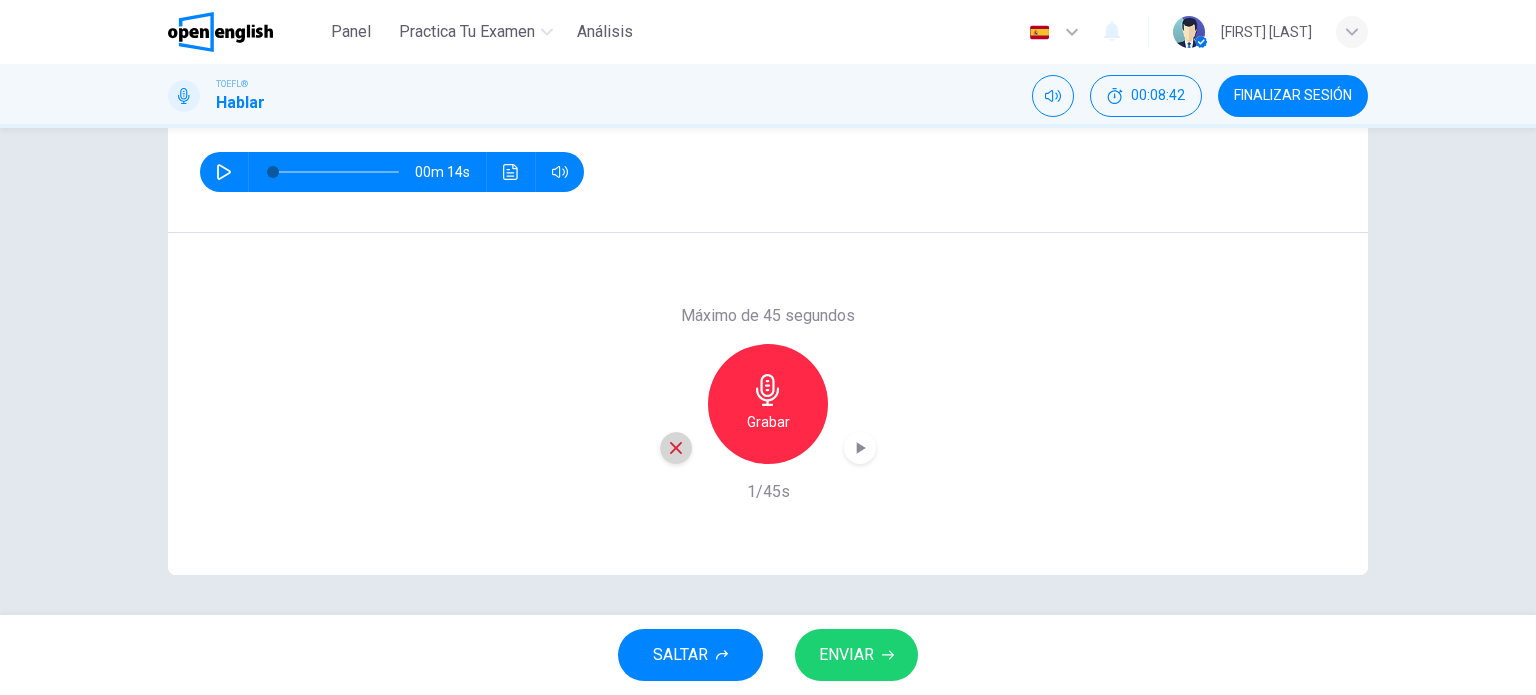 click 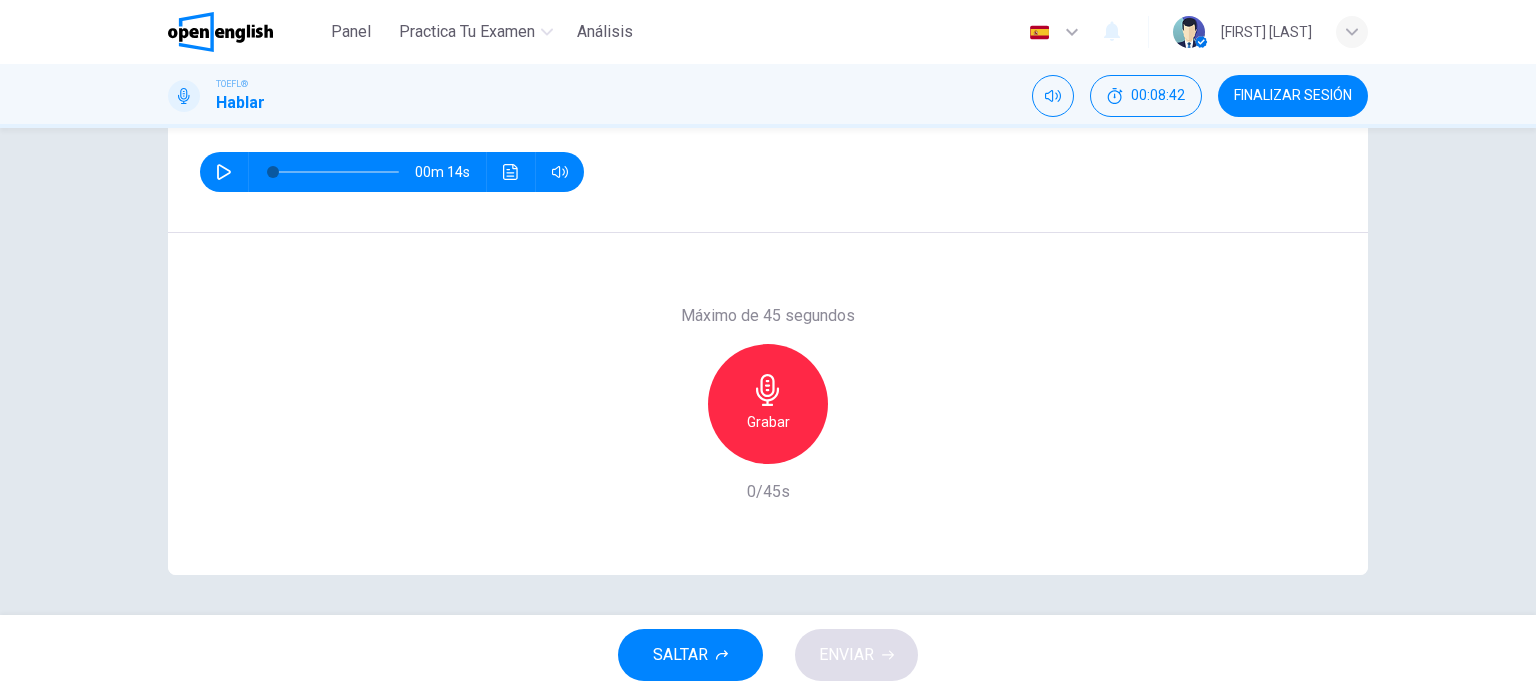 click on "Grabar" at bounding box center [768, 404] 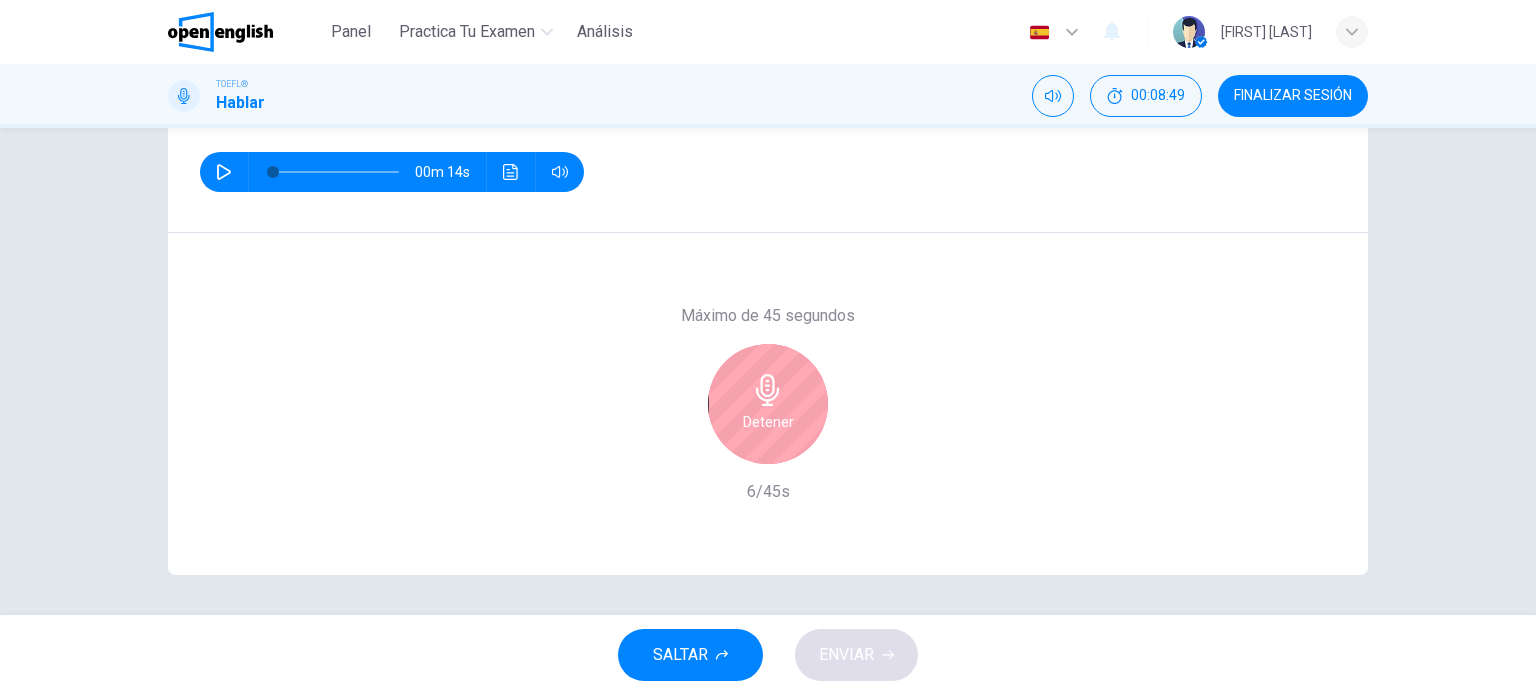 click on "Detener" at bounding box center (768, 404) 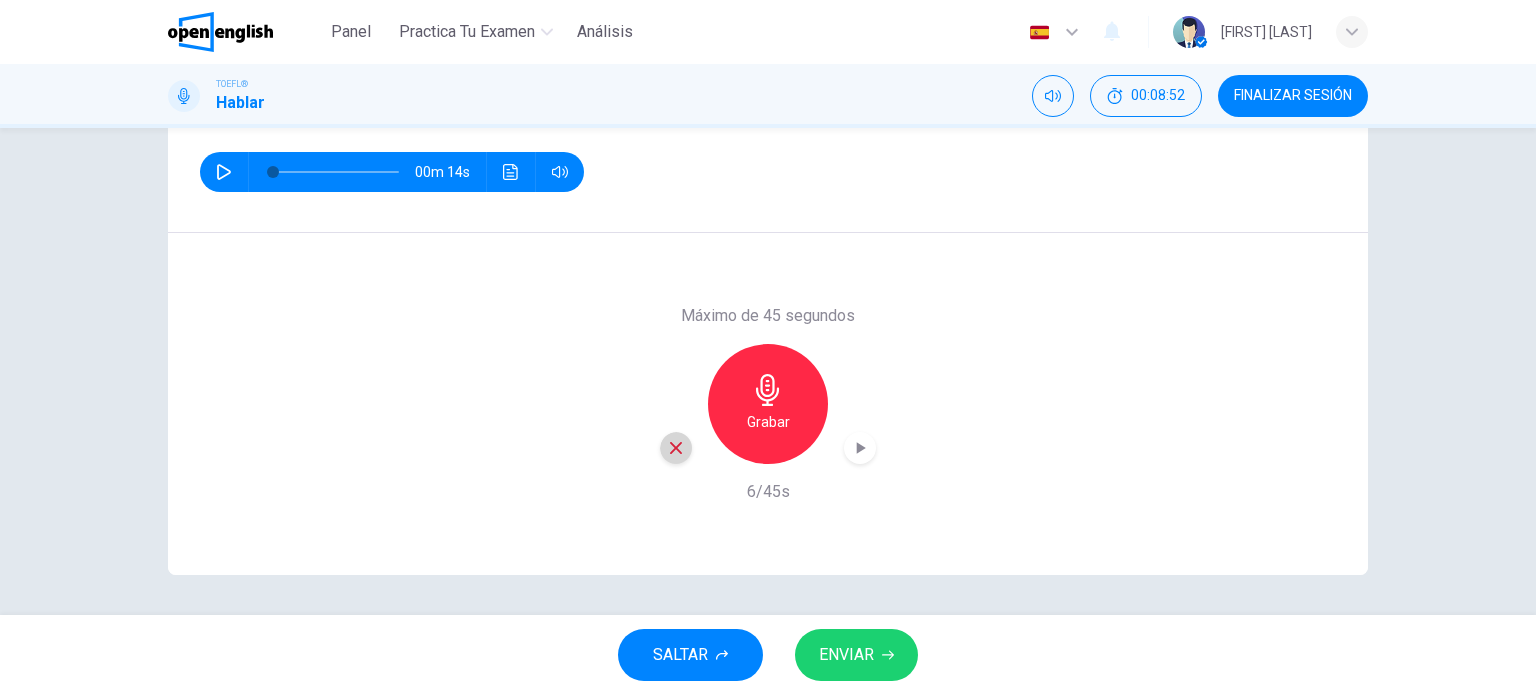 click 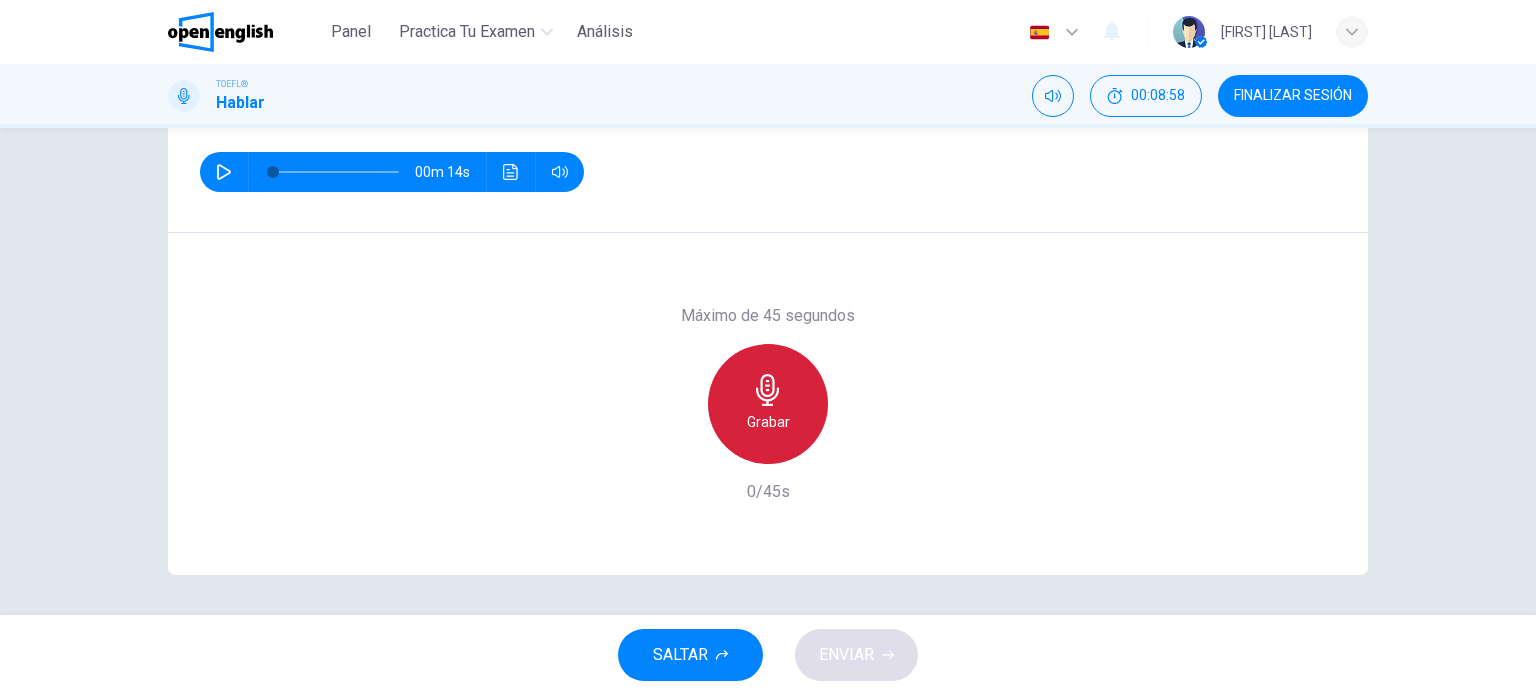 click 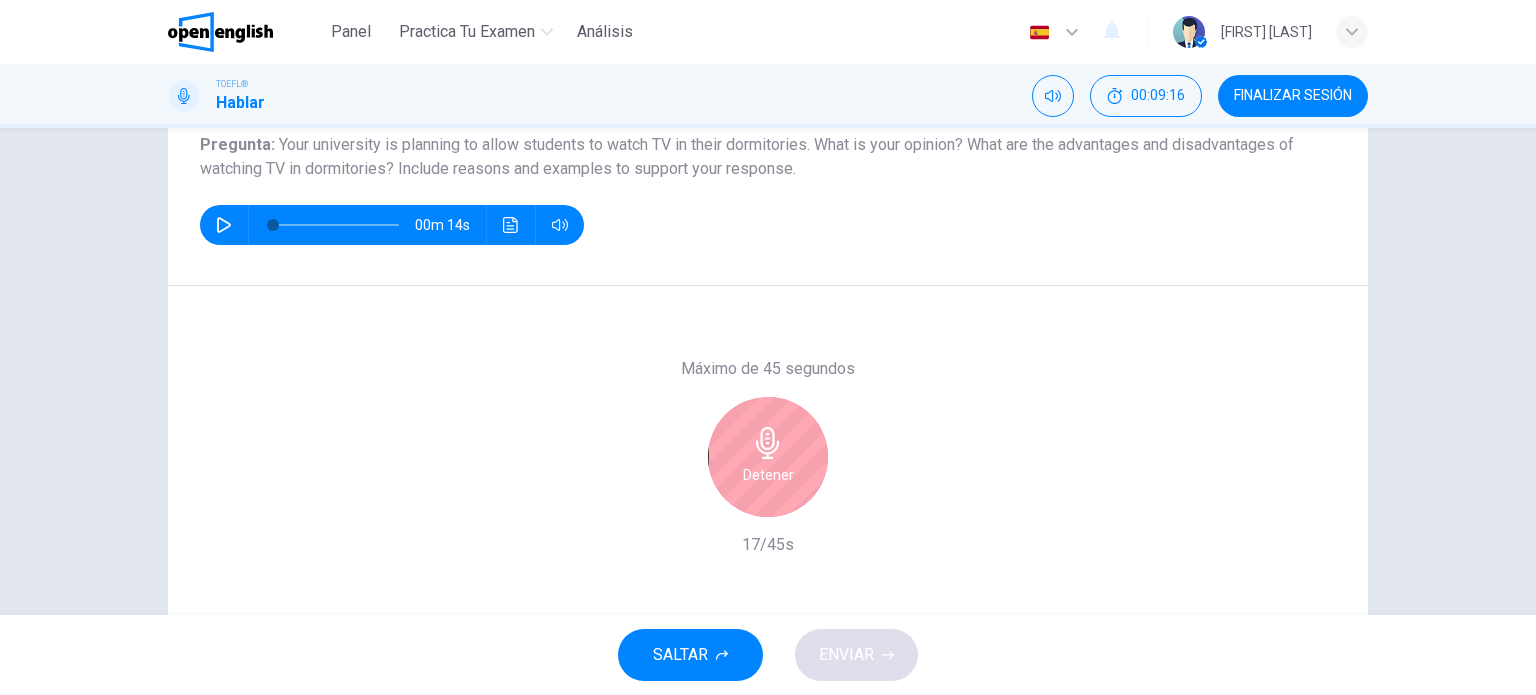 scroll, scrollTop: 288, scrollLeft: 0, axis: vertical 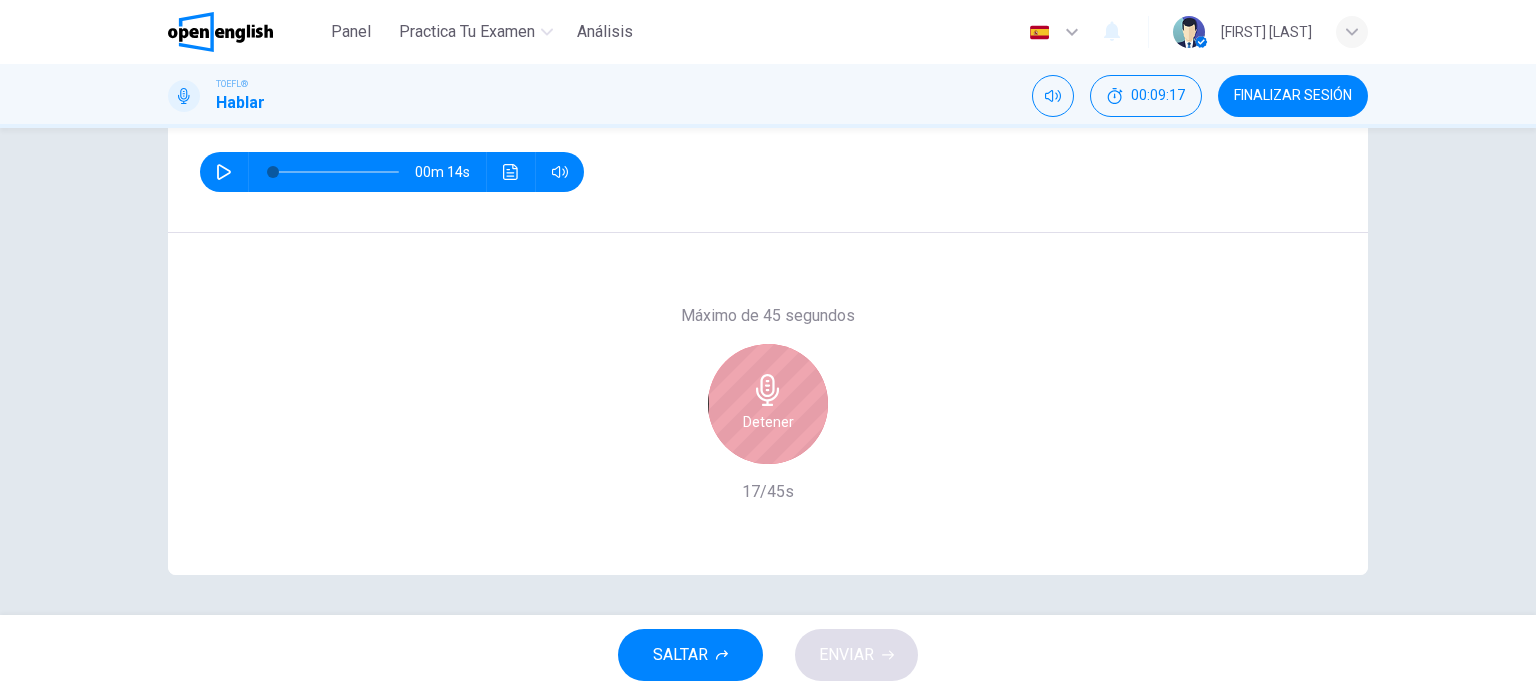 click 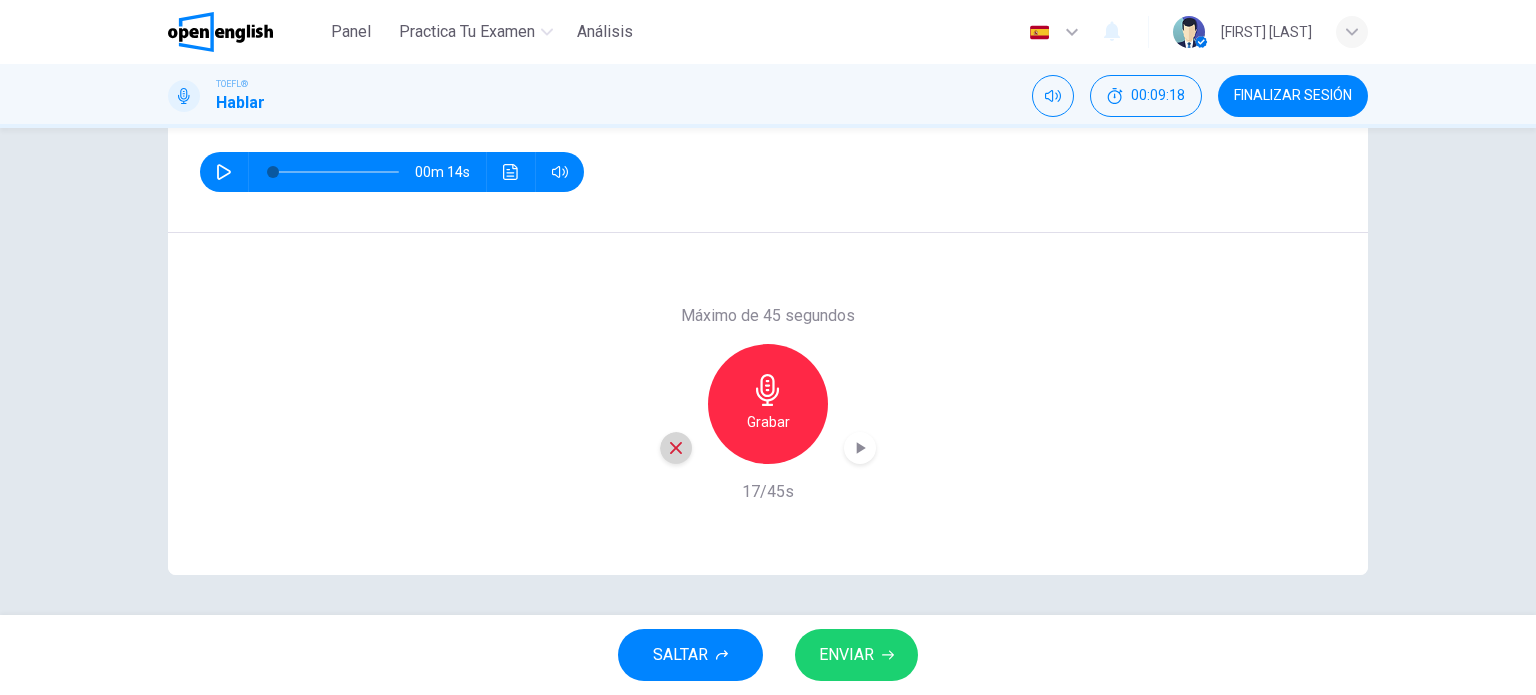 click 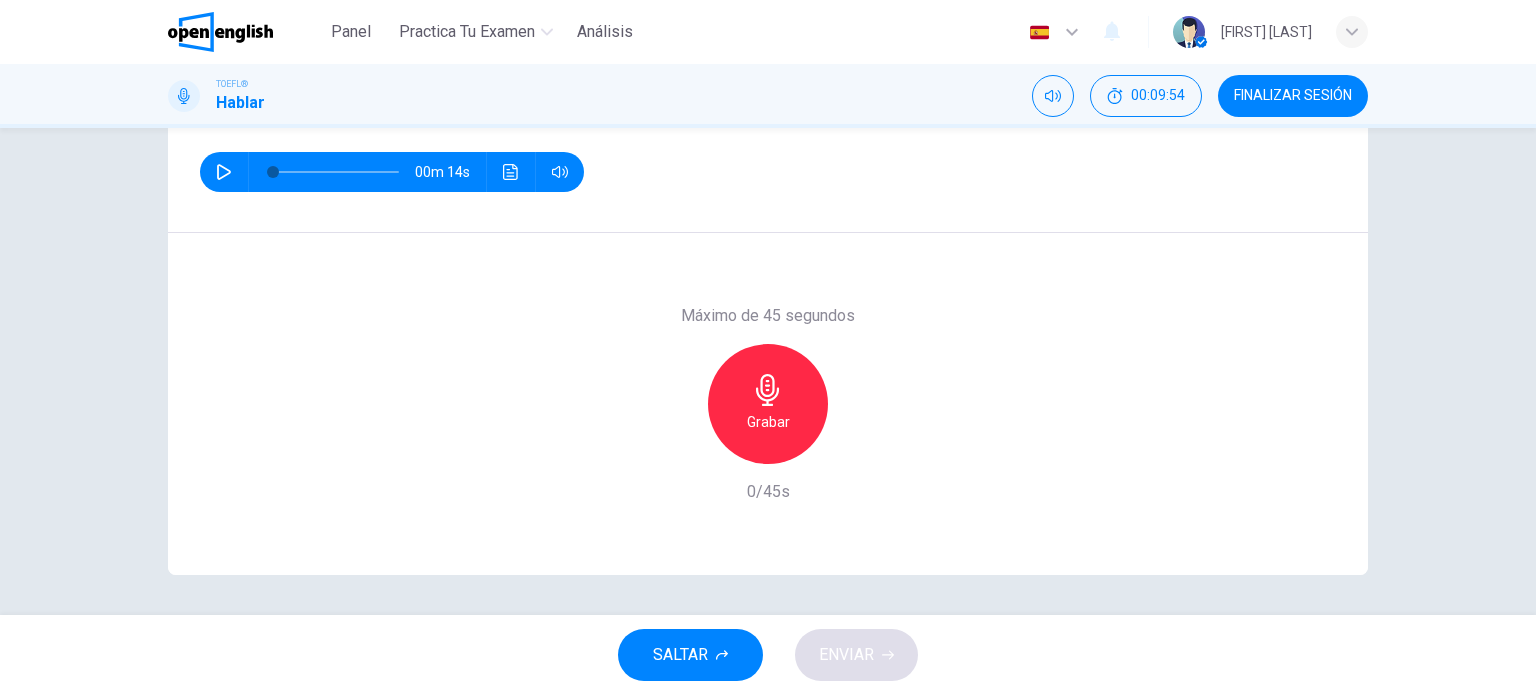 click 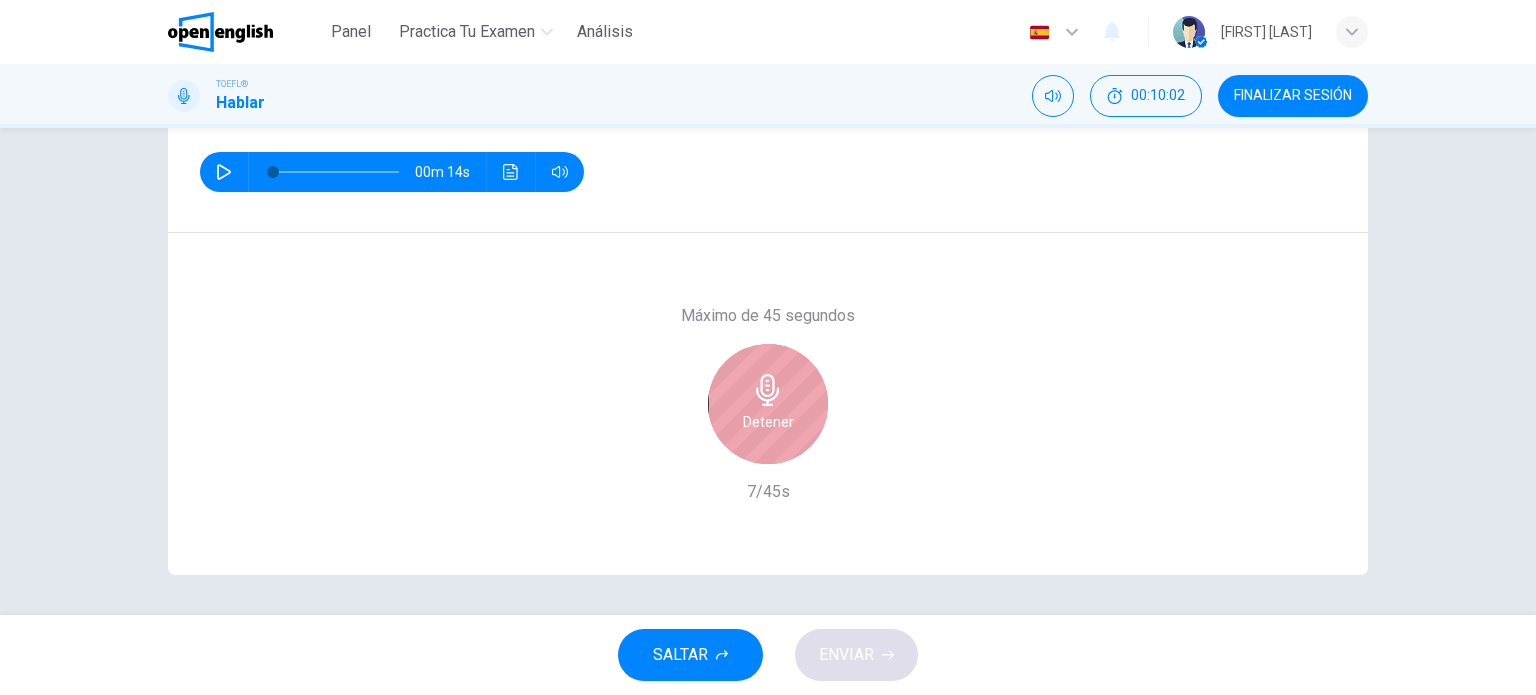 click on "Detener" at bounding box center (768, 404) 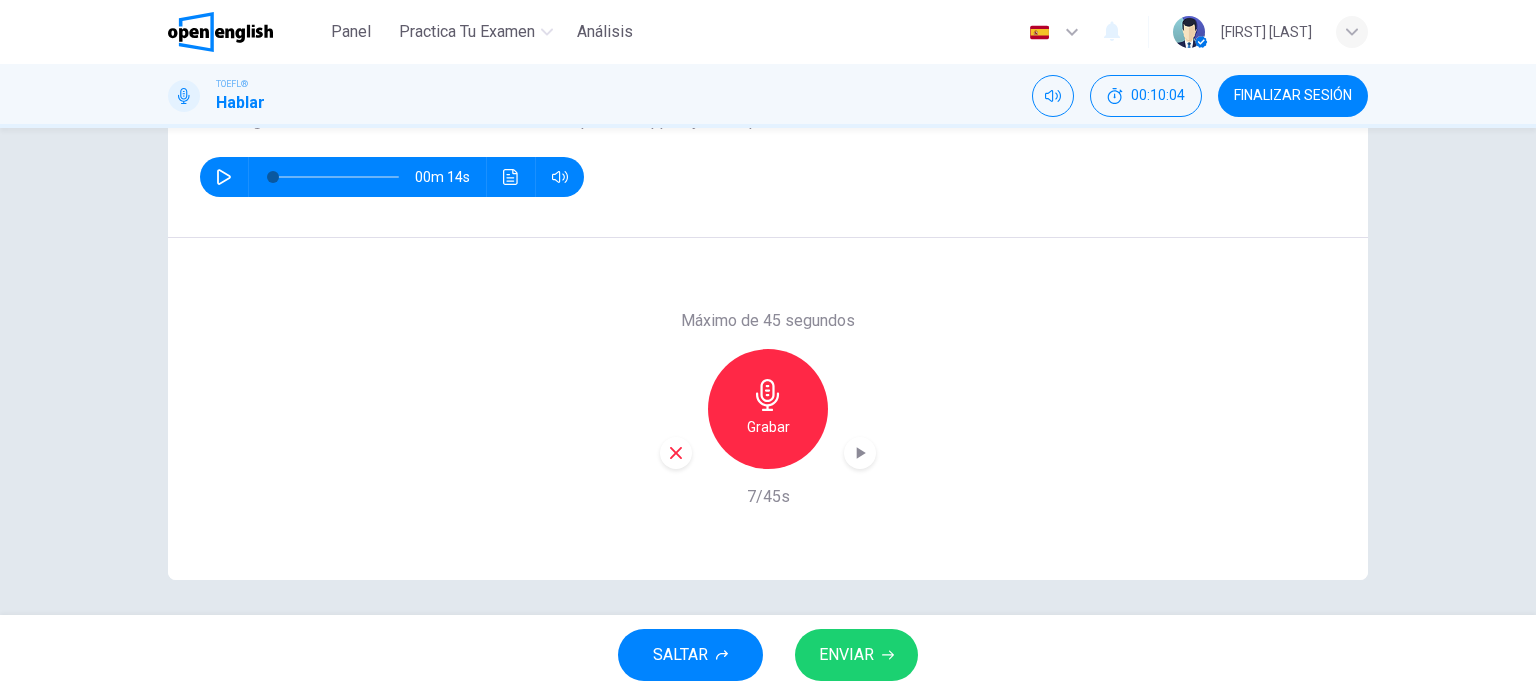 scroll, scrollTop: 288, scrollLeft: 0, axis: vertical 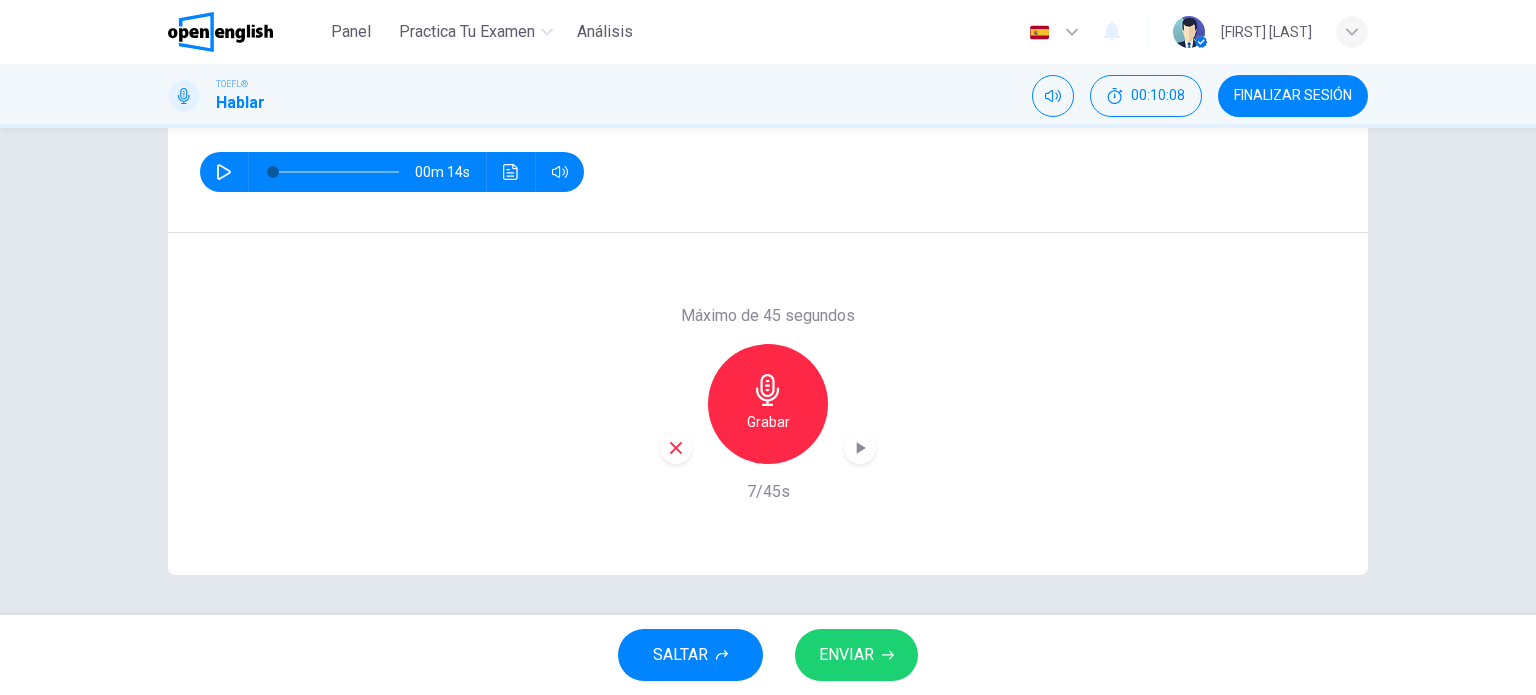 click 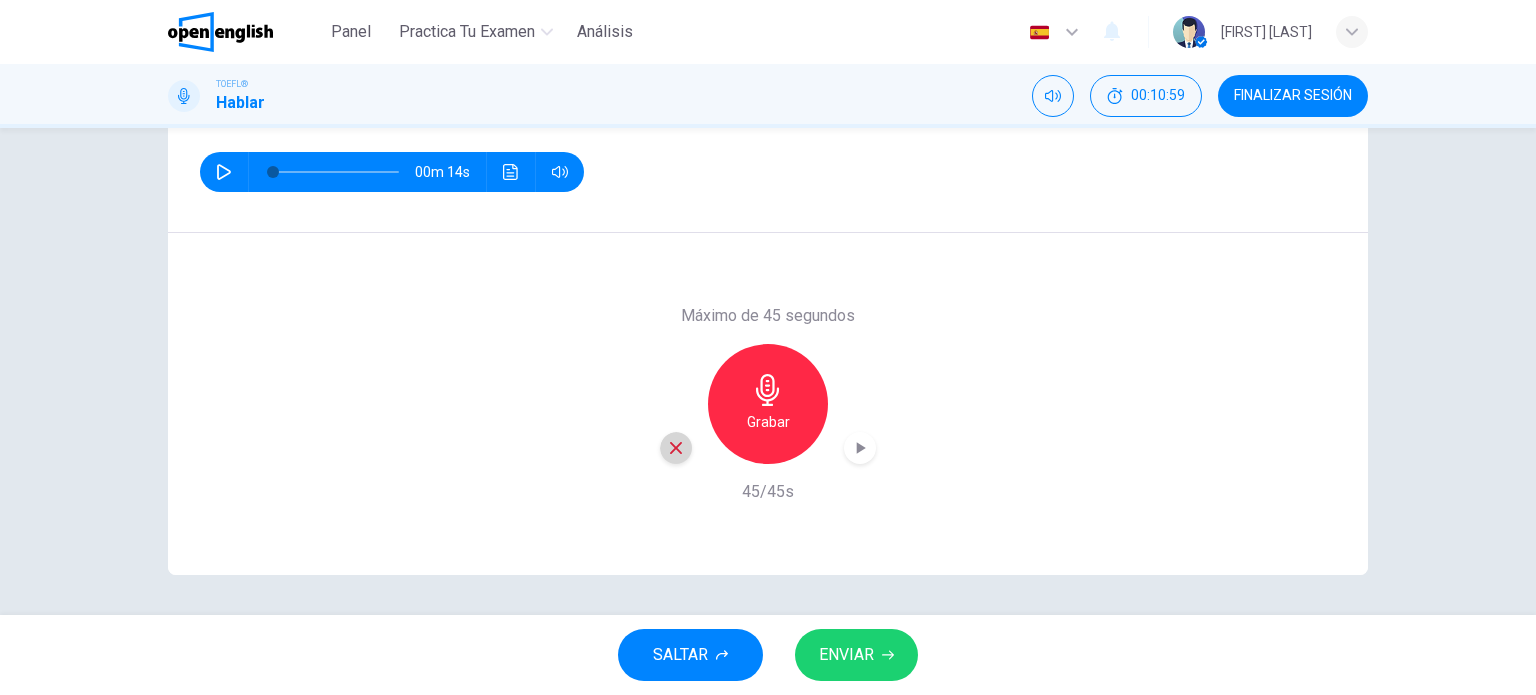 click 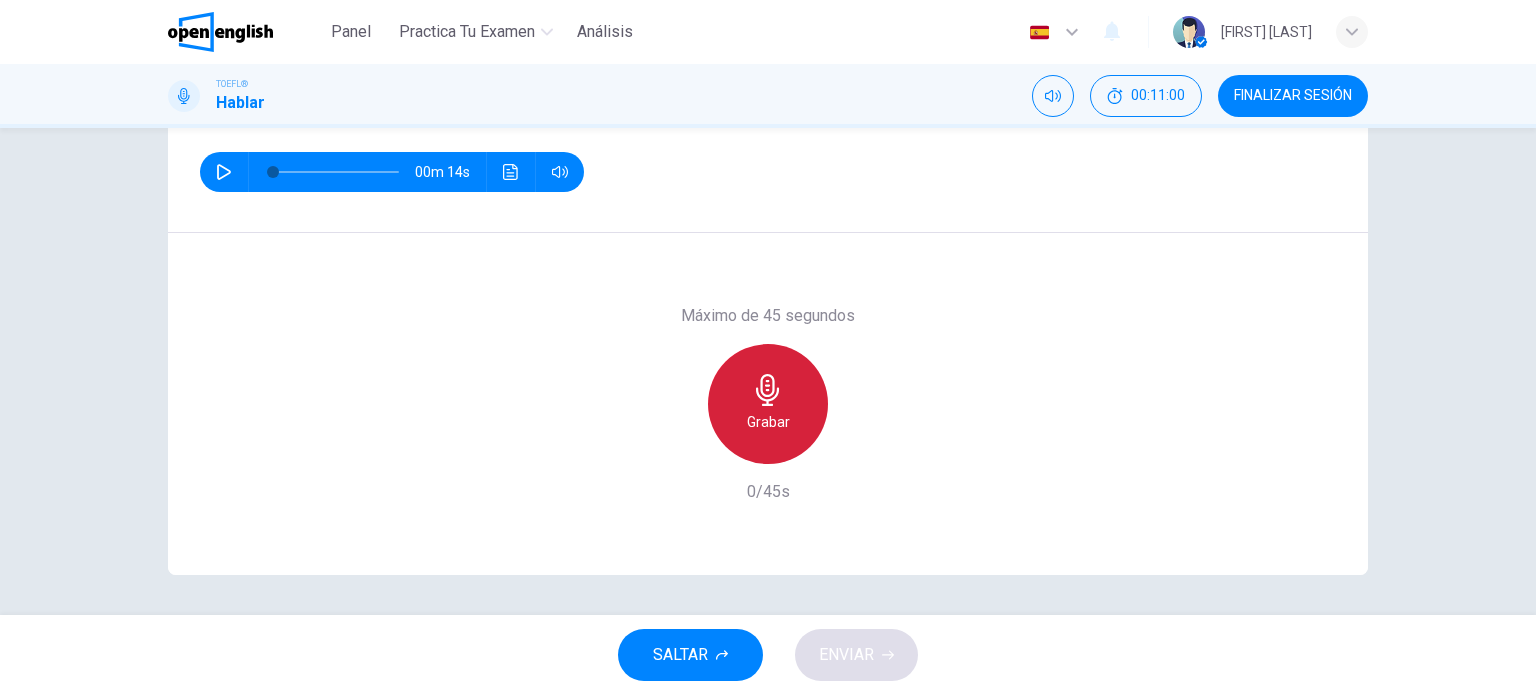 click 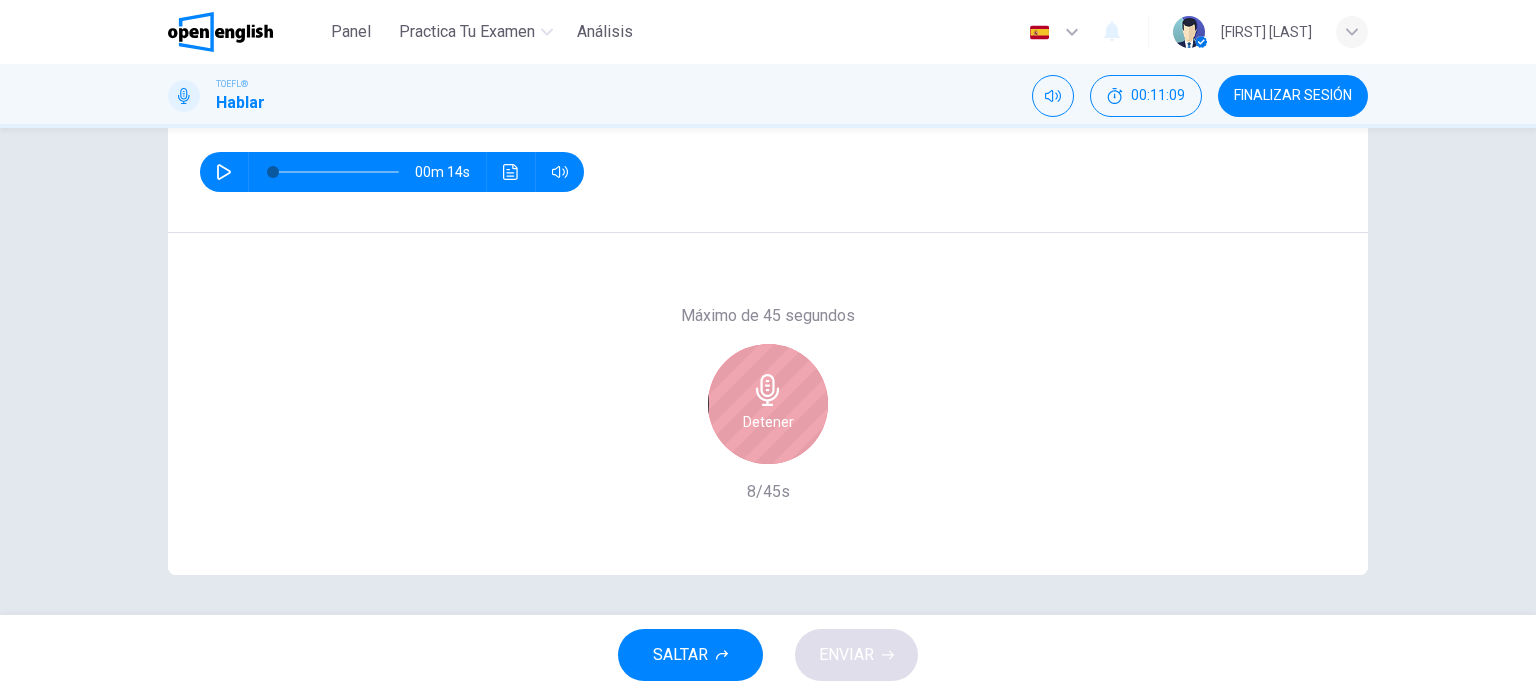 click 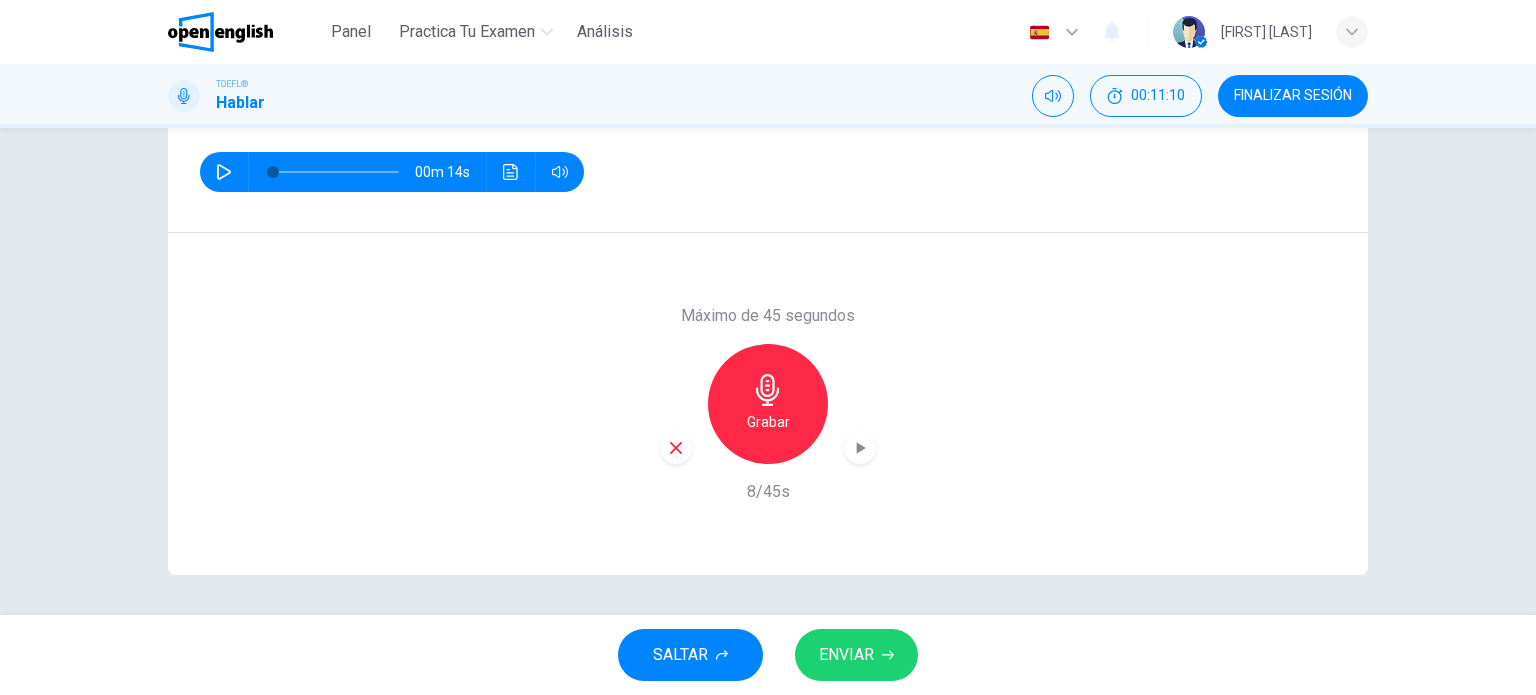 click 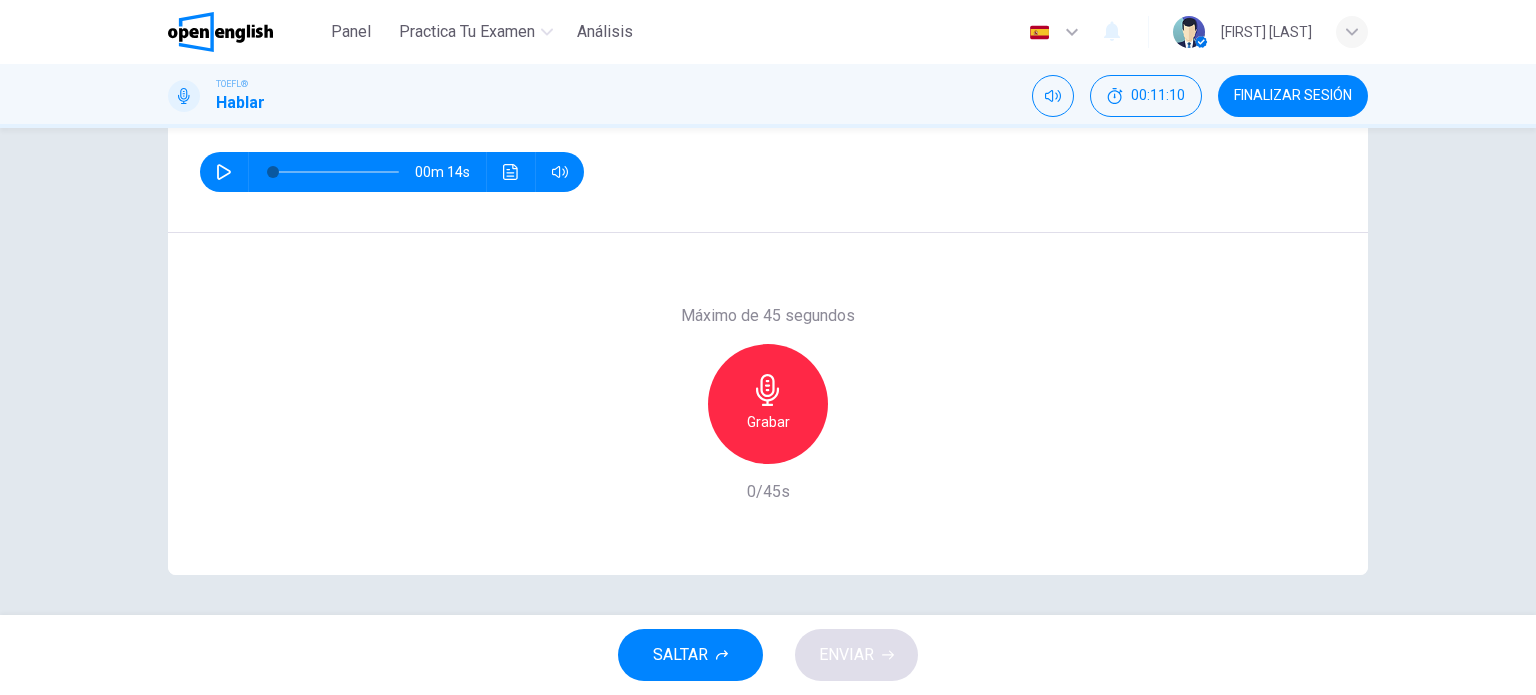 click on "Grabar" at bounding box center (768, 404) 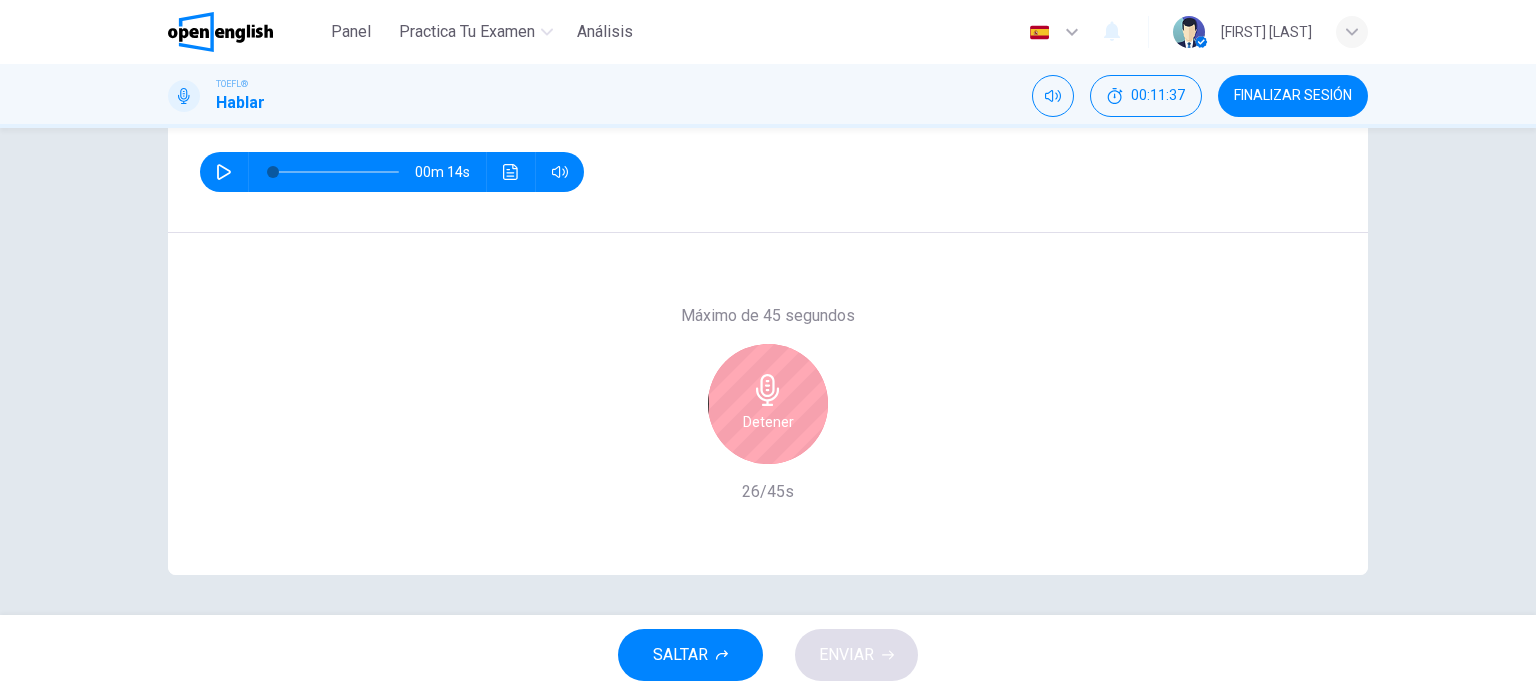 click on "Detener" at bounding box center [768, 404] 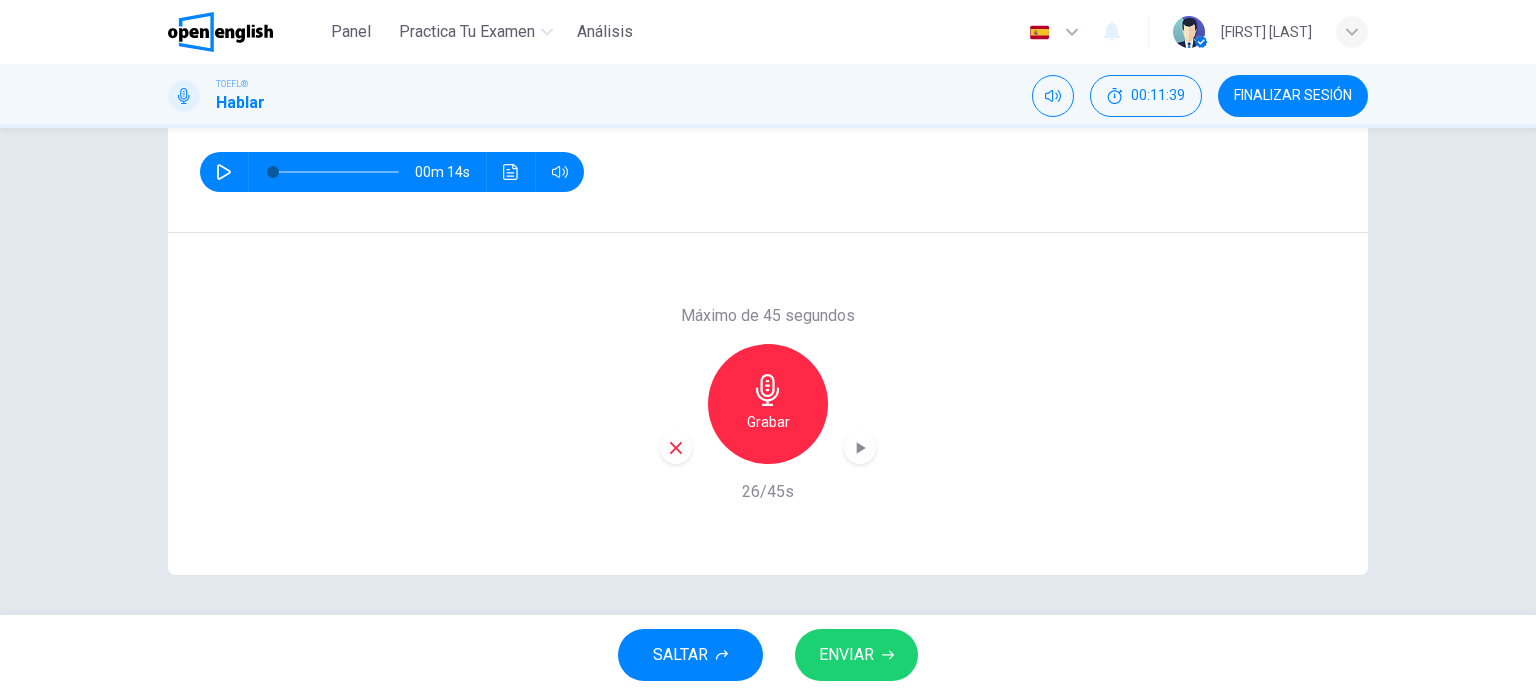 click 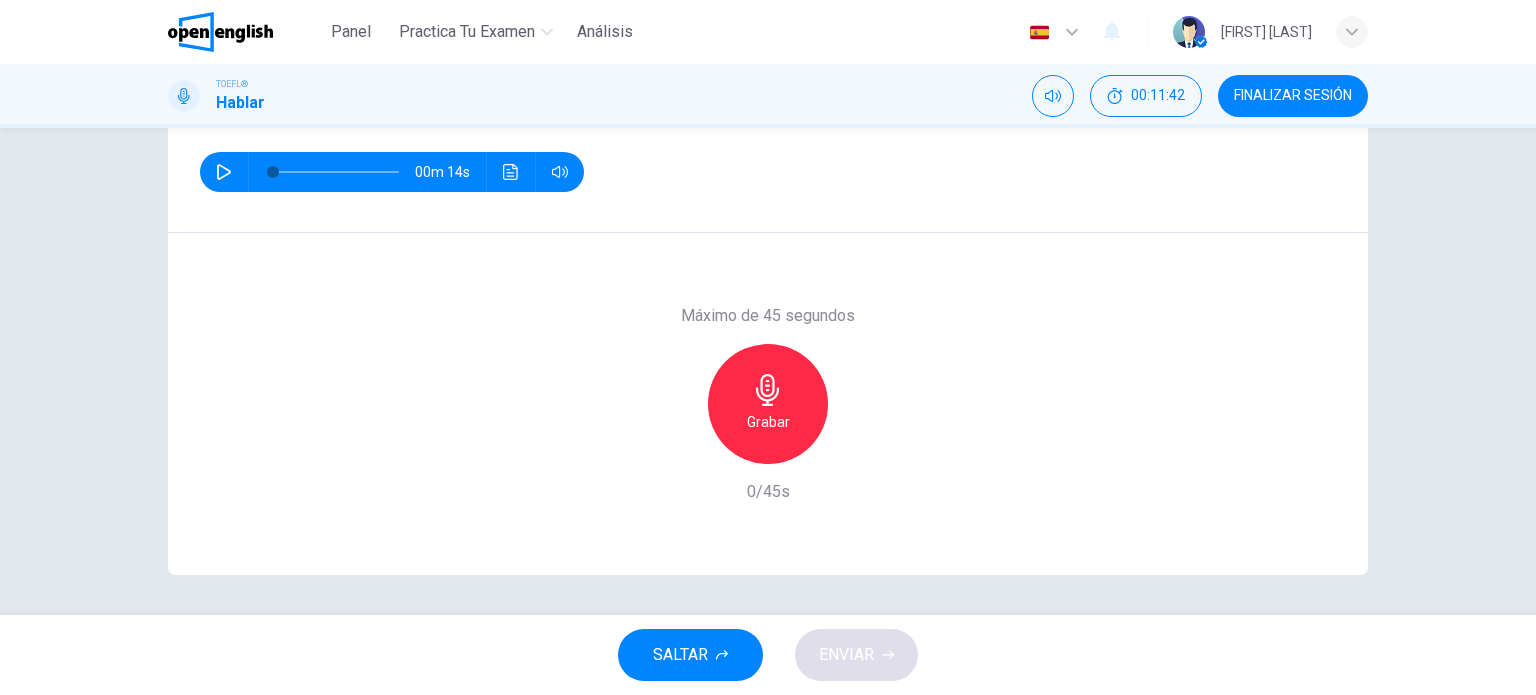 click 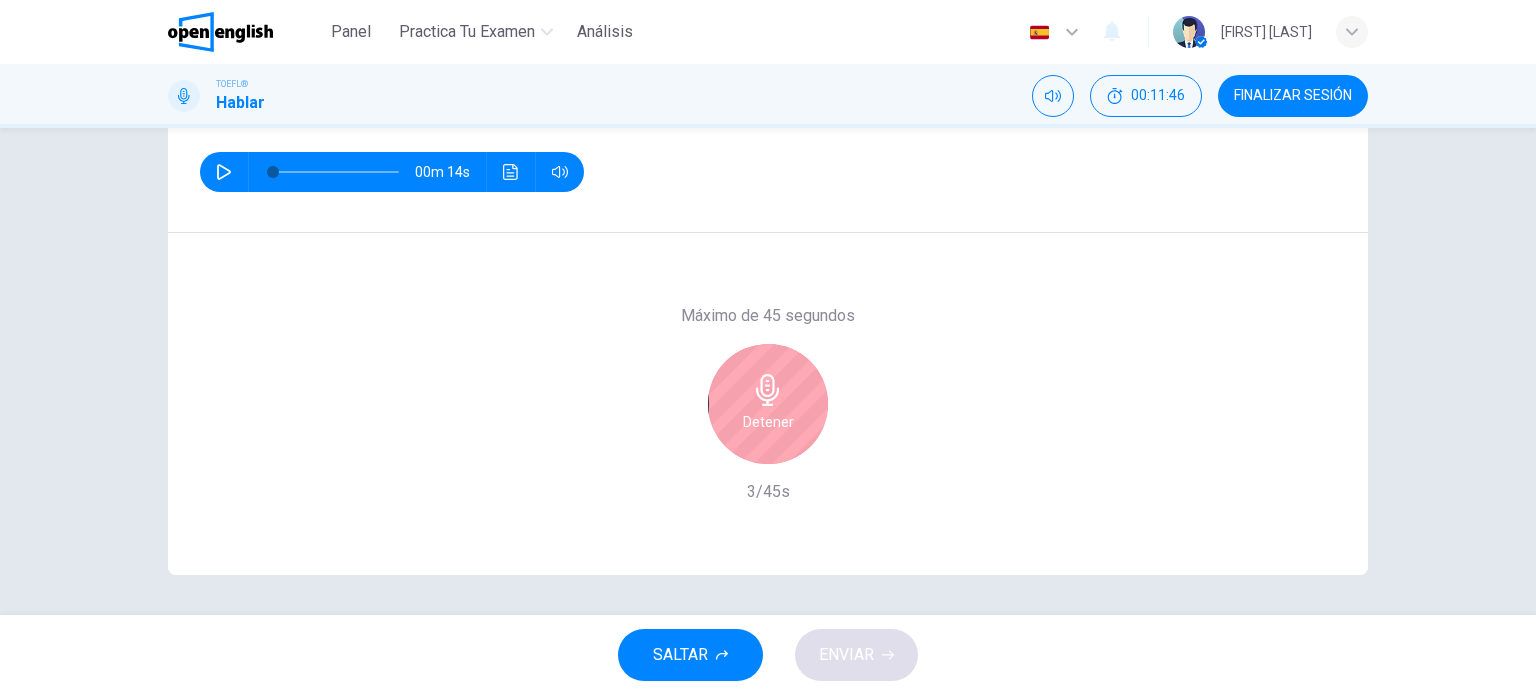 click 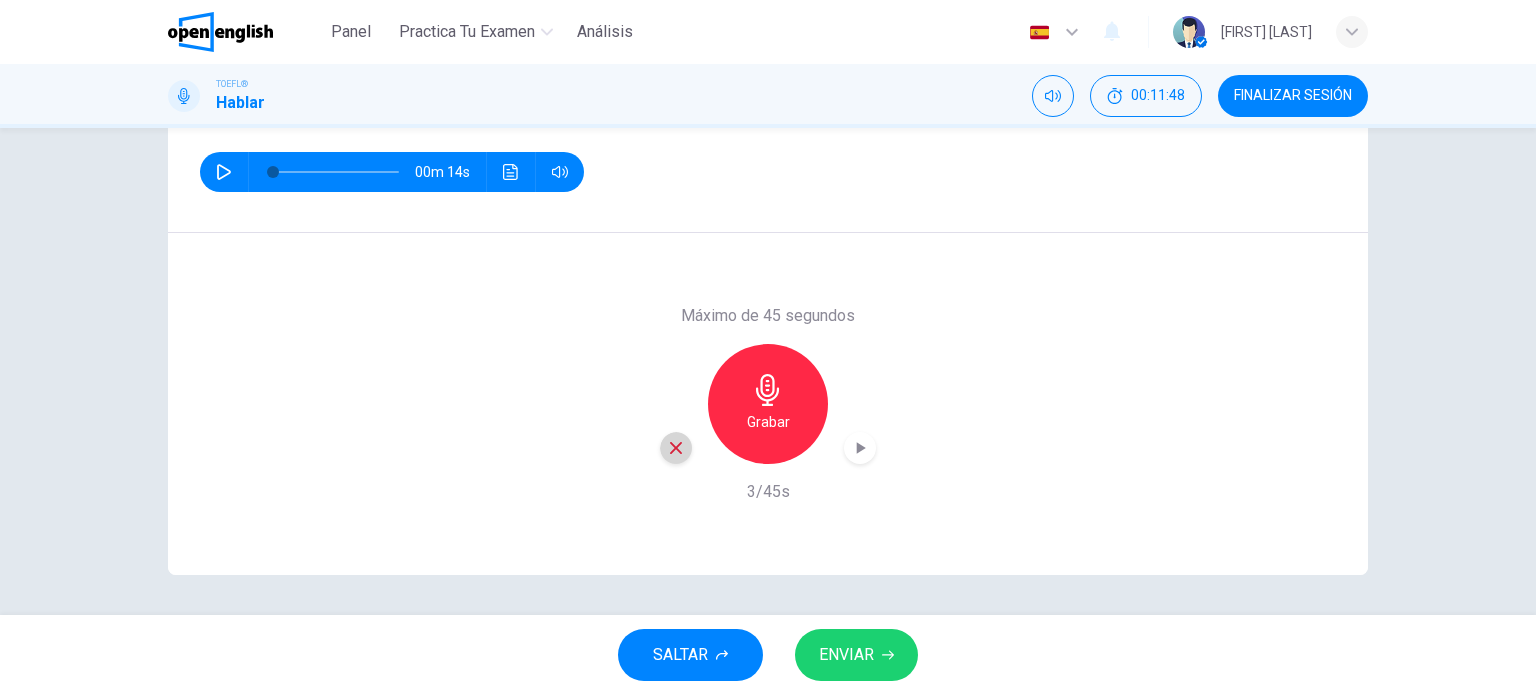 click at bounding box center [676, 448] 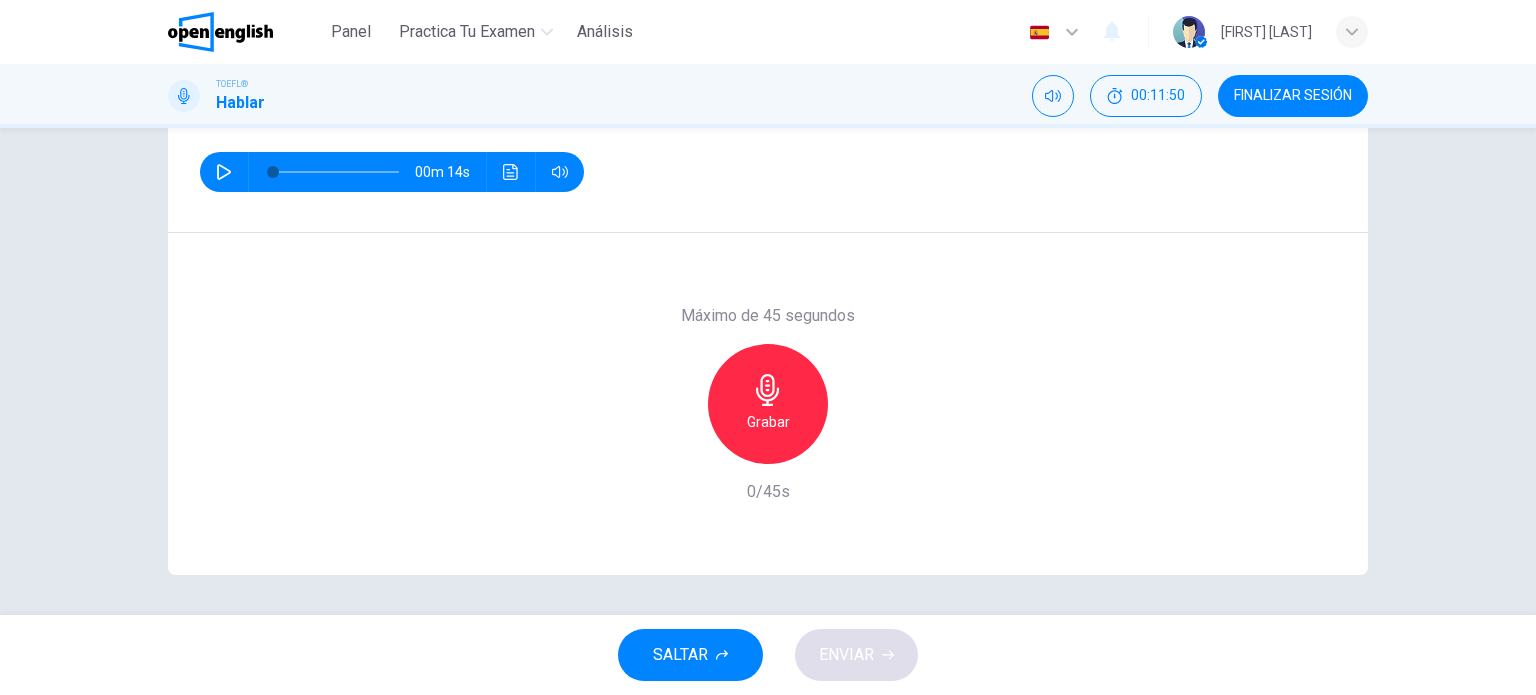 click on "Grabar" at bounding box center [768, 422] 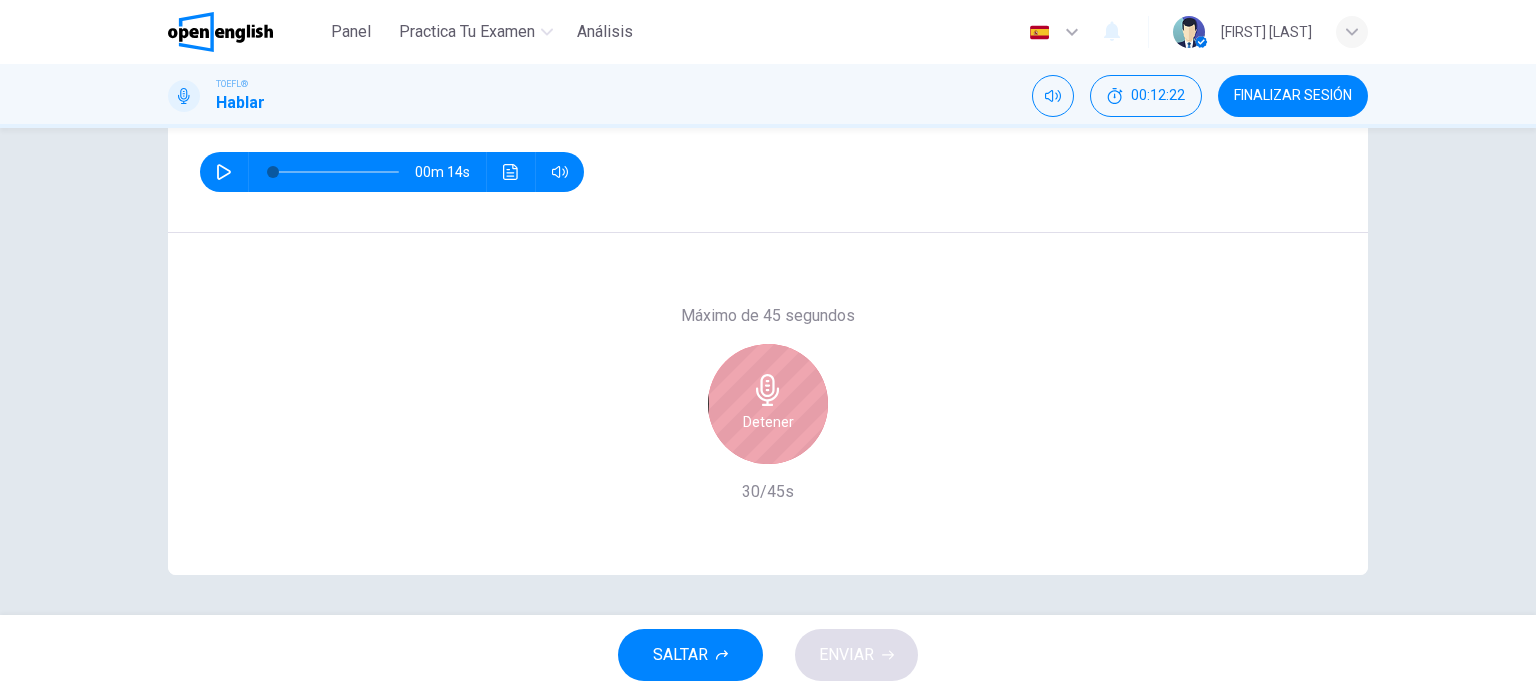 click on "Detener" at bounding box center [768, 422] 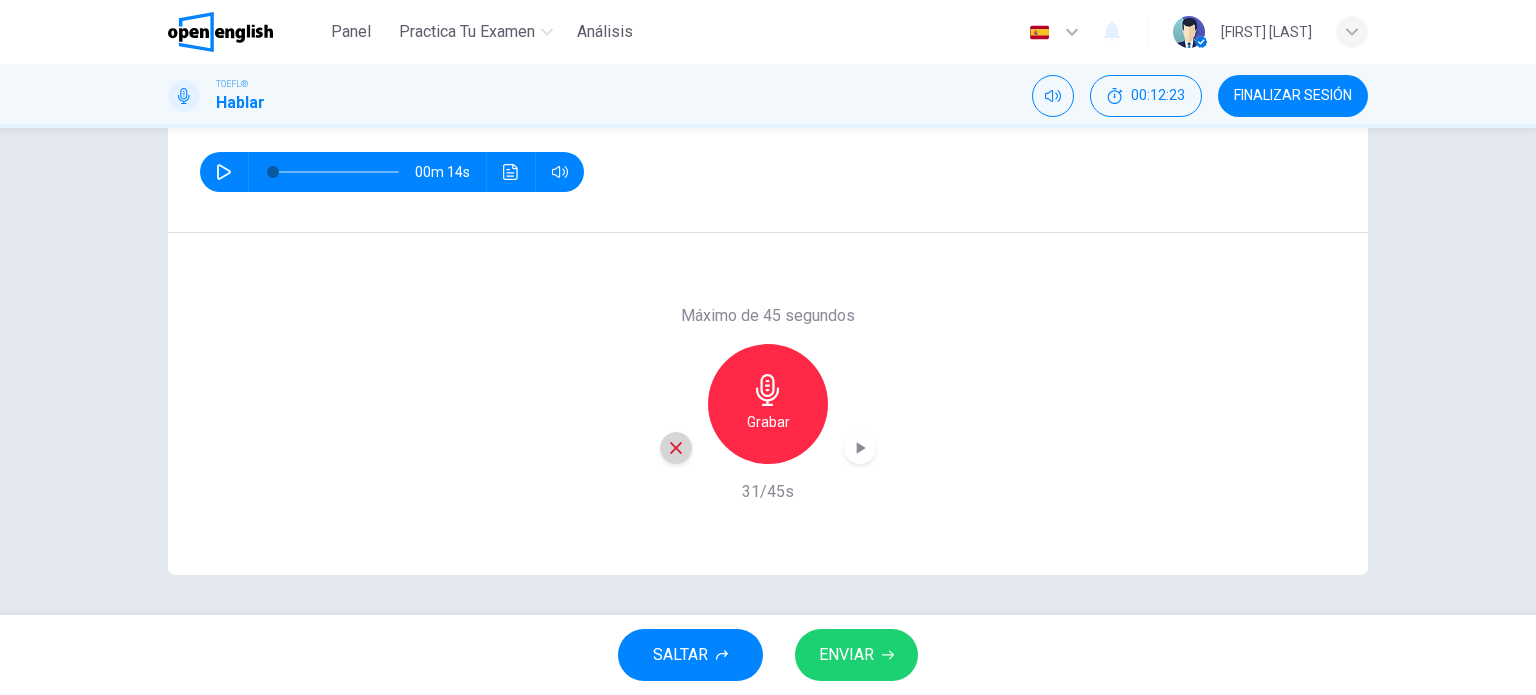 click 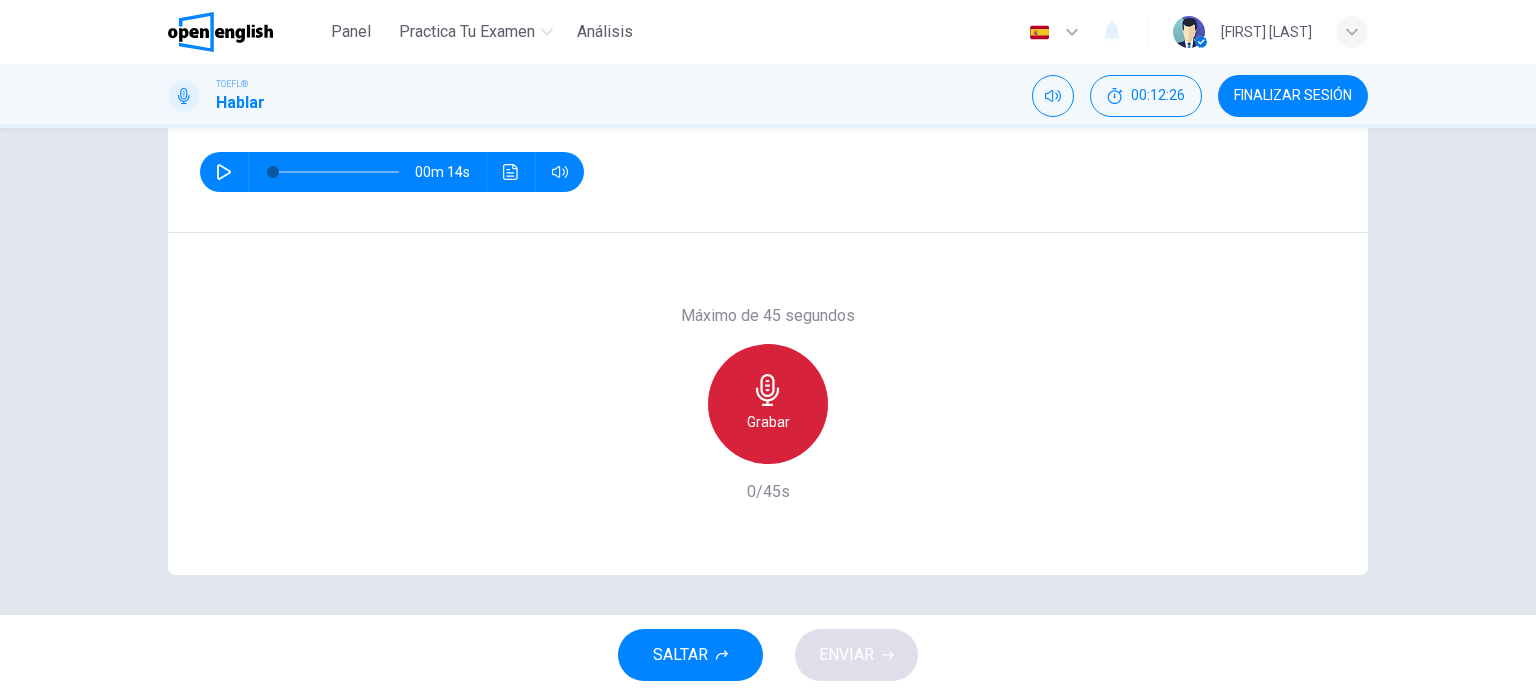 click on "Grabar" at bounding box center [768, 422] 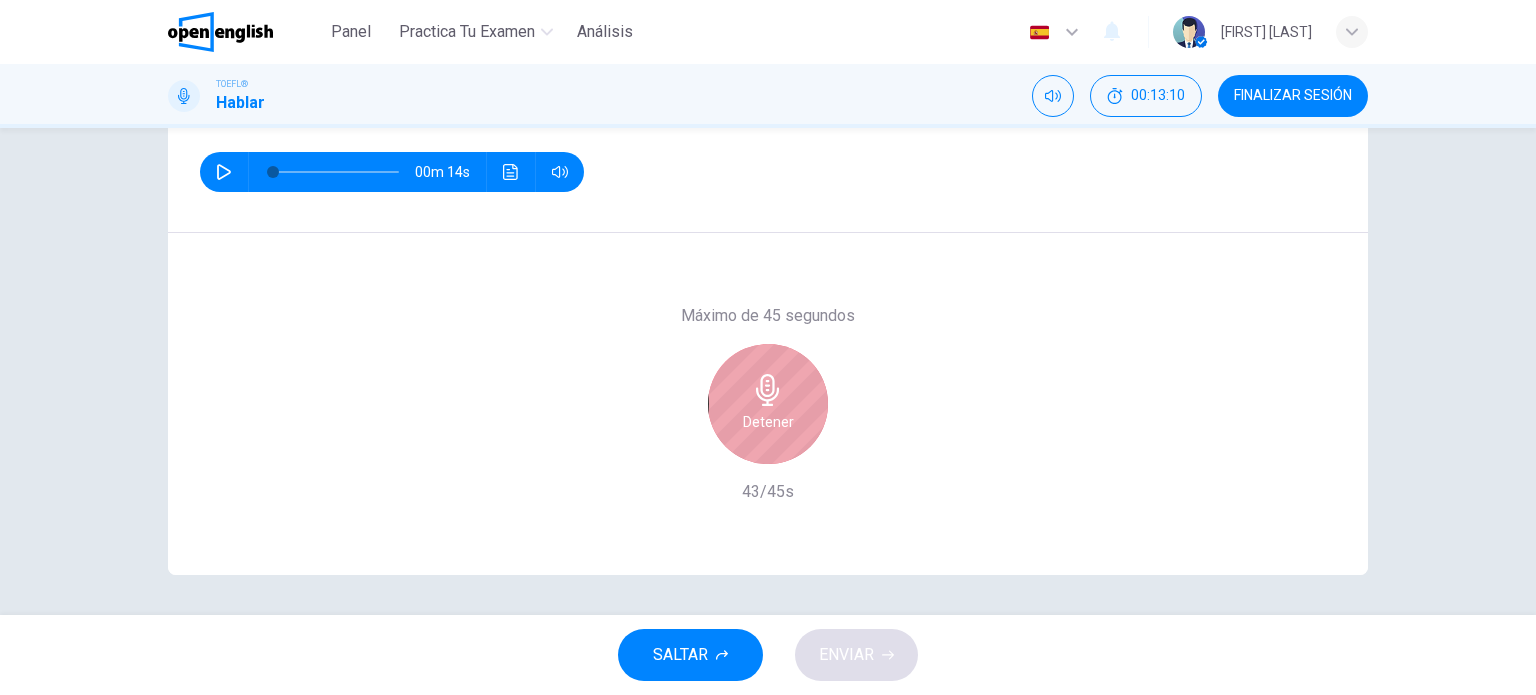 click on "Detener" at bounding box center [768, 422] 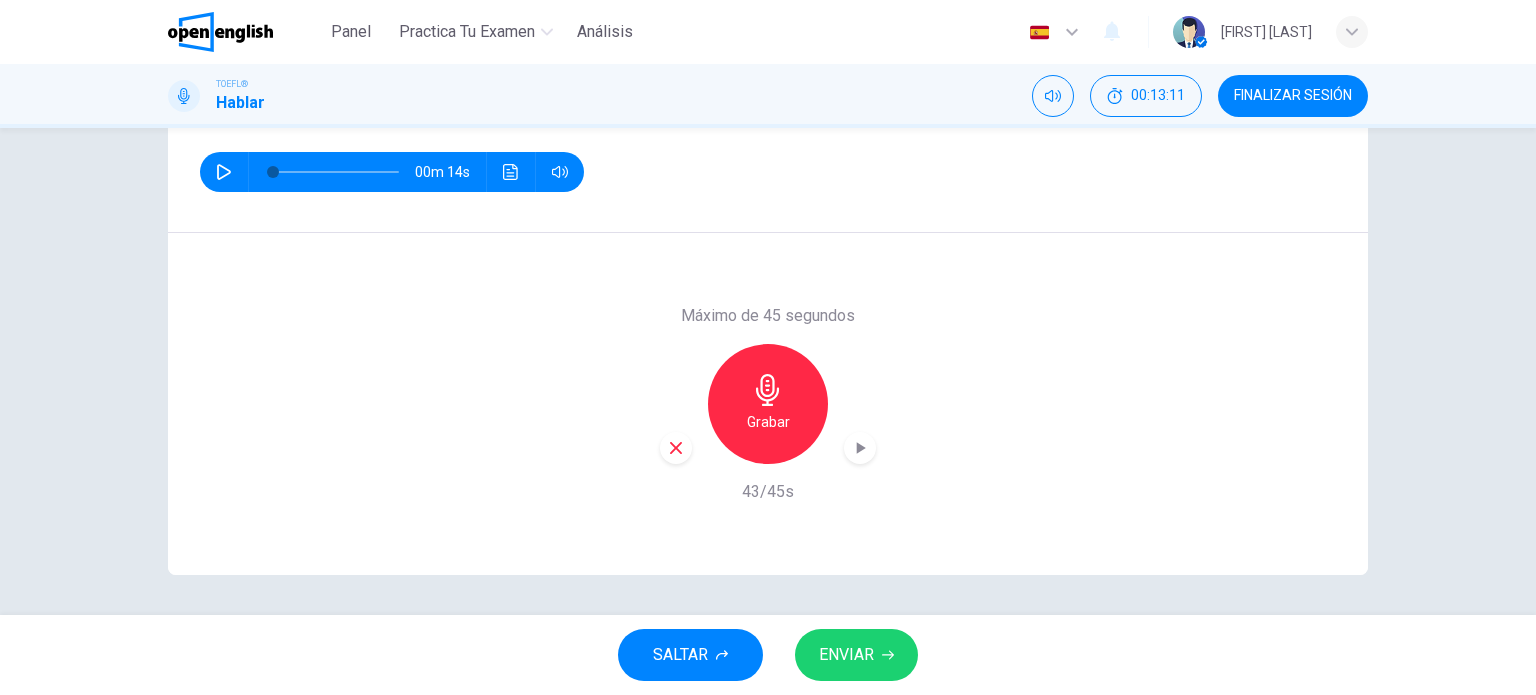 click 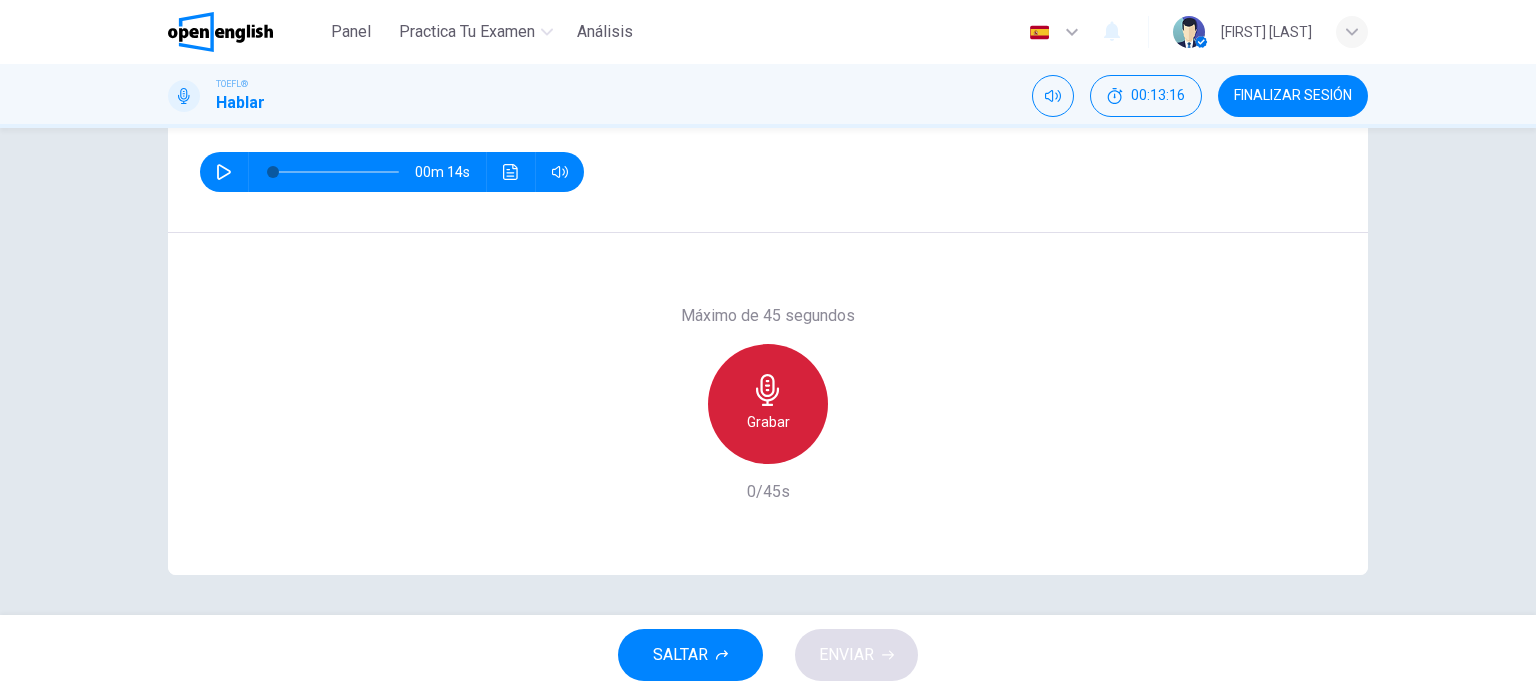 click 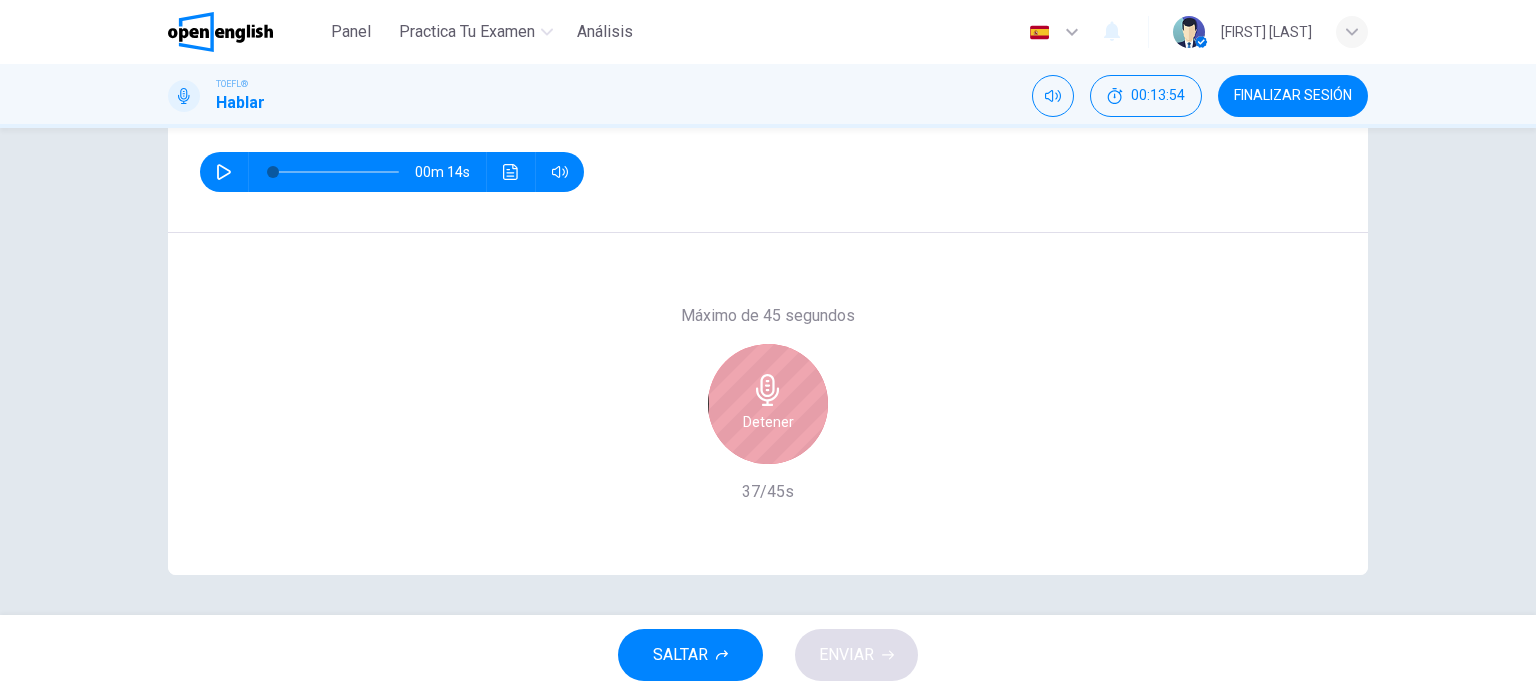 click on "Detener" at bounding box center [768, 422] 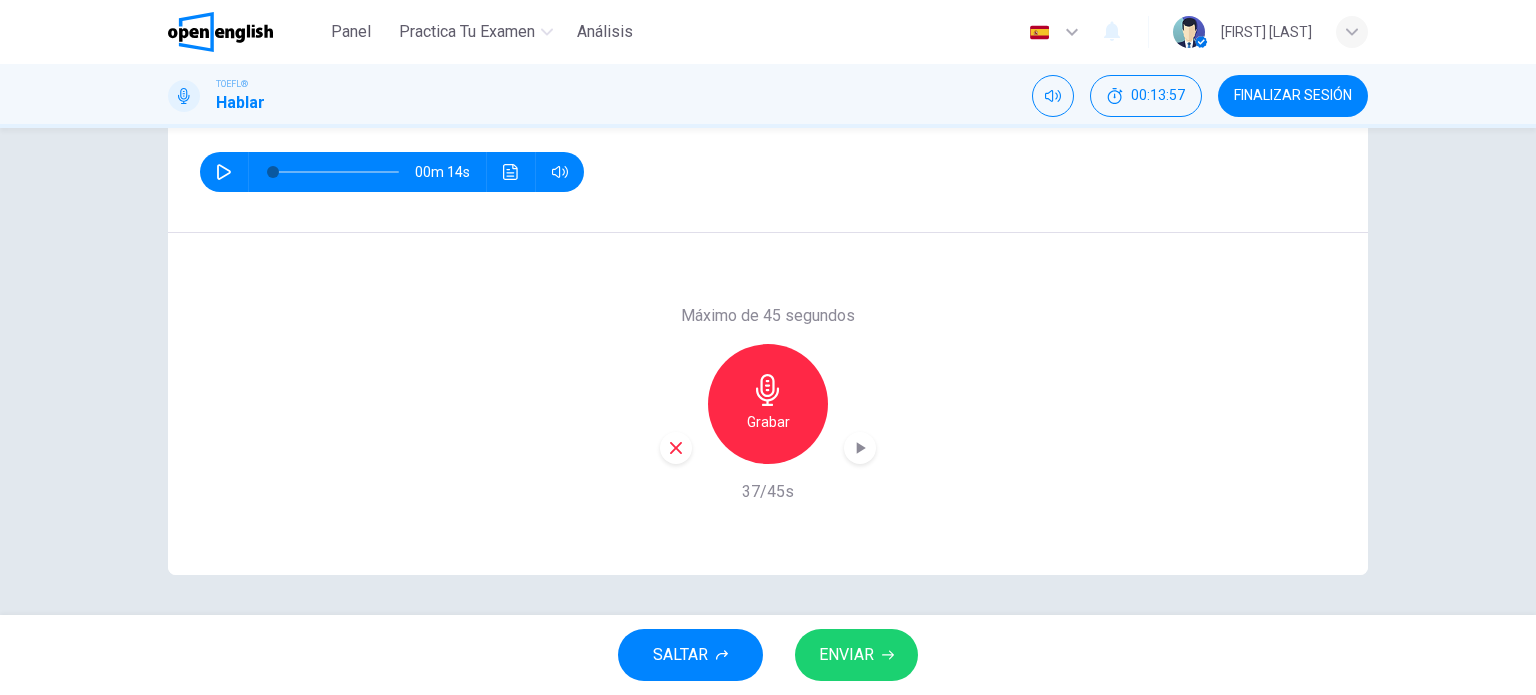 click 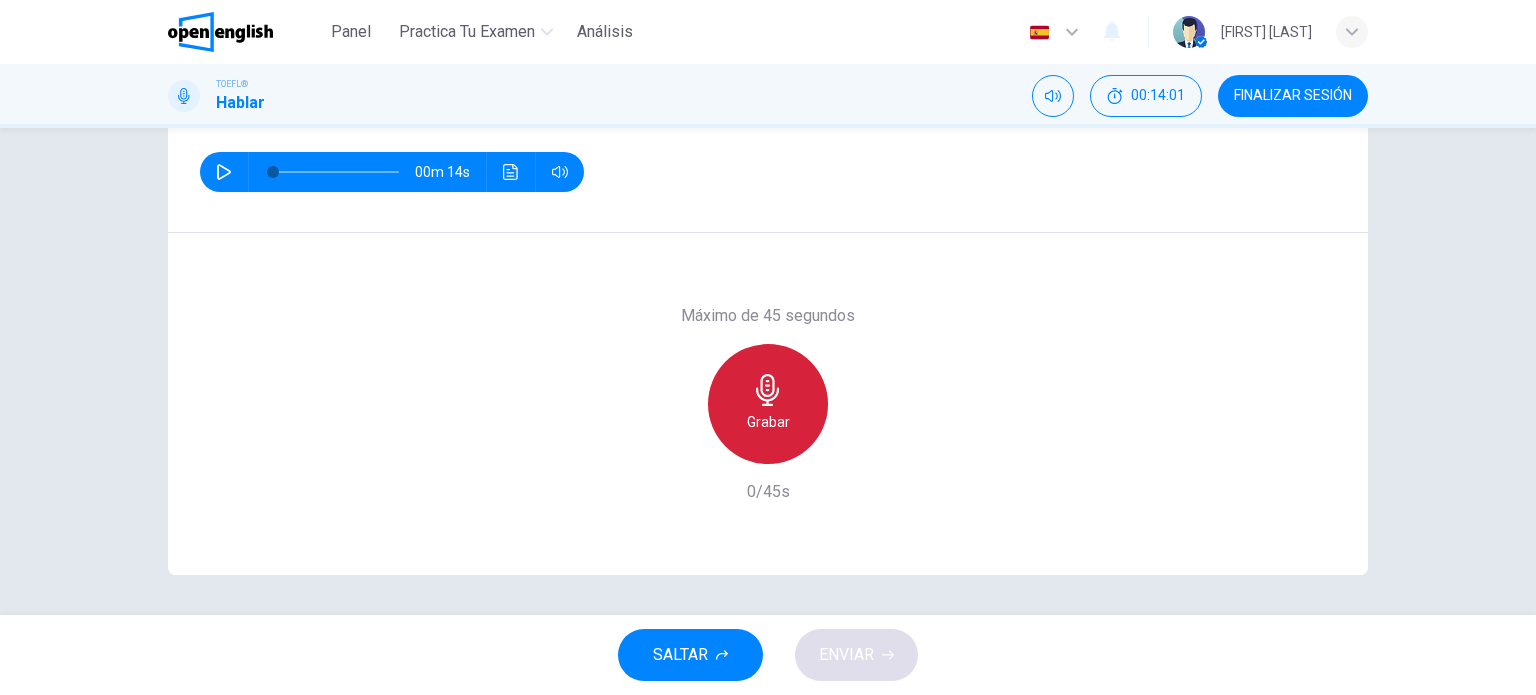 click 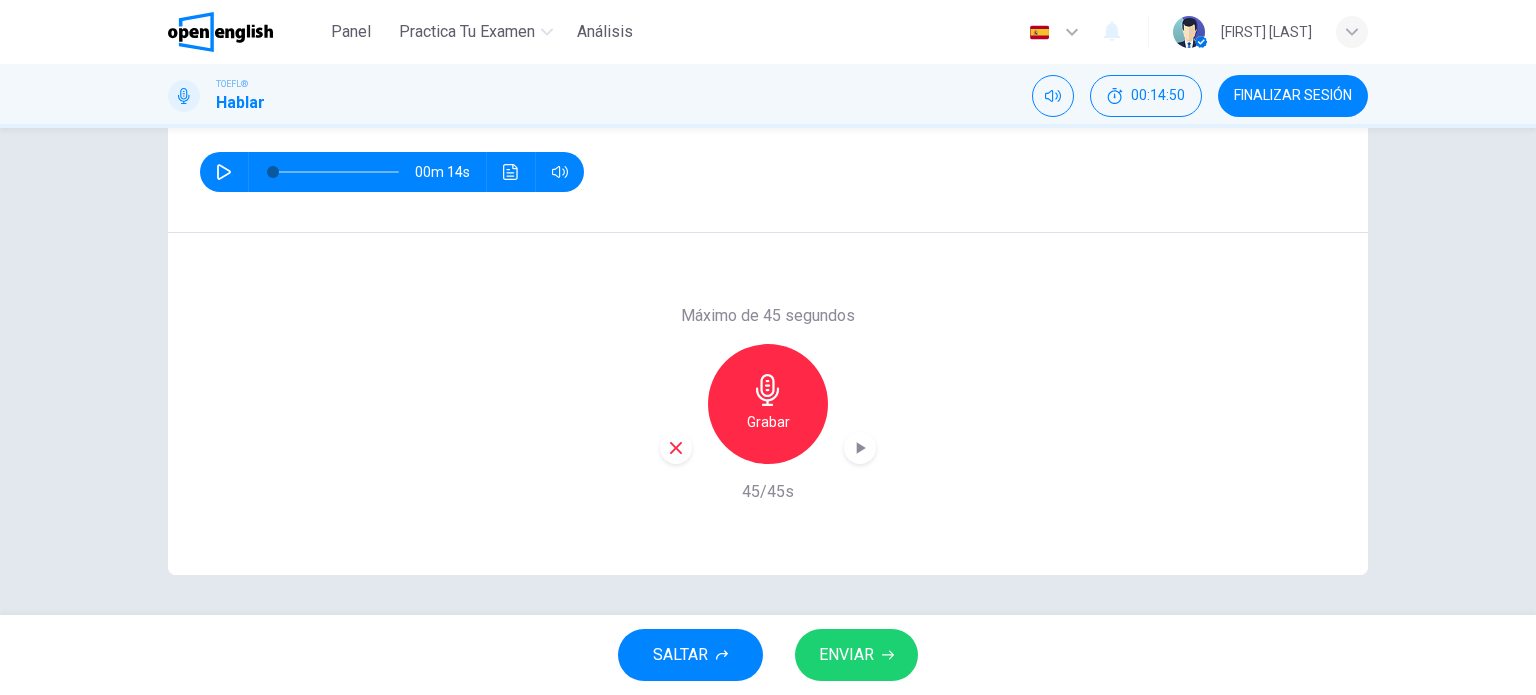 click 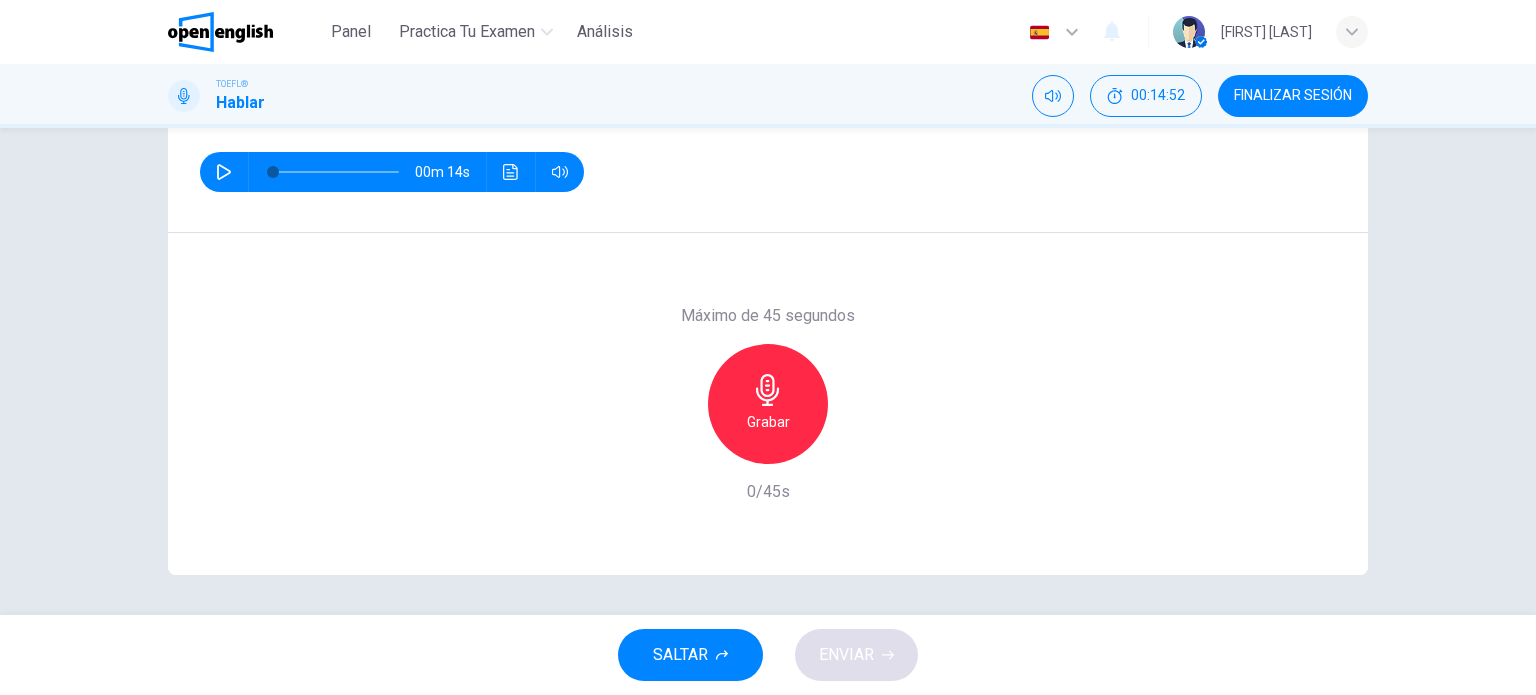 click on "Grabar" at bounding box center (768, 404) 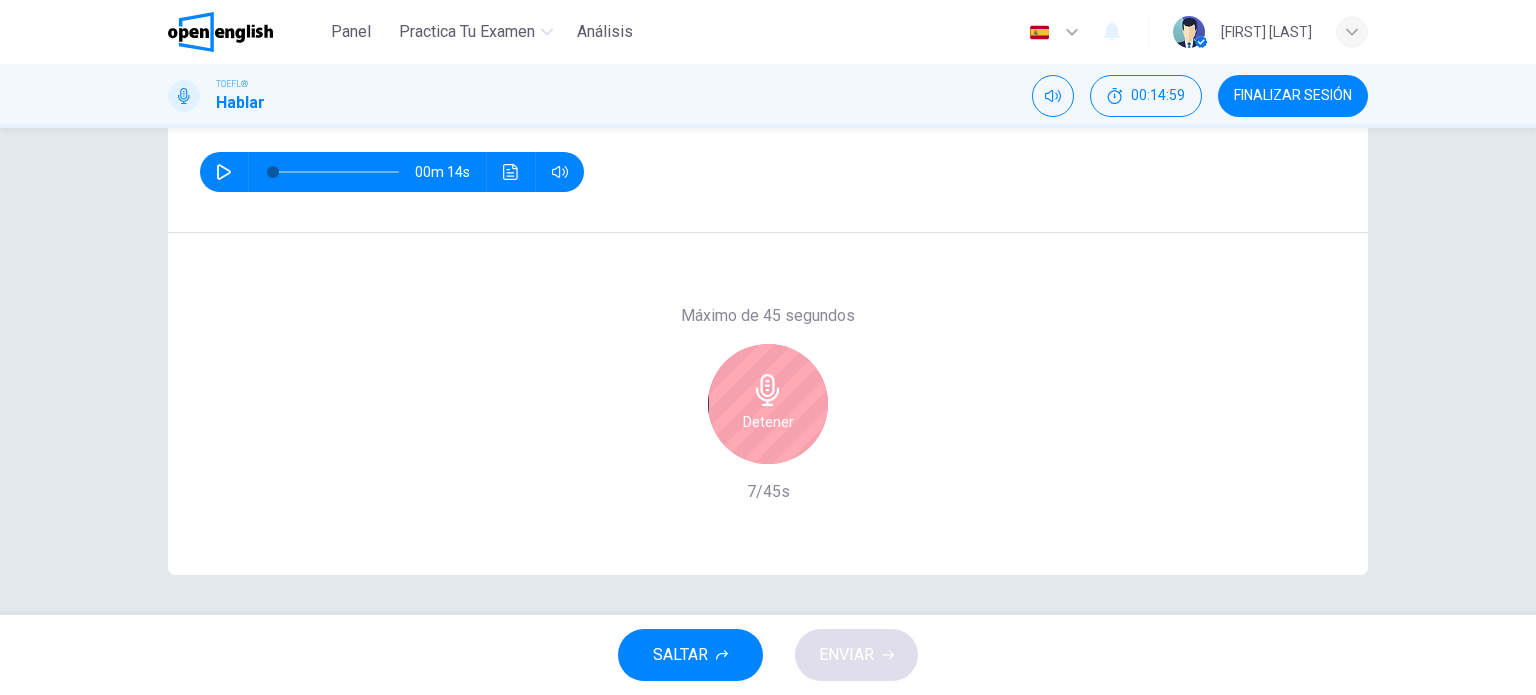 click on "Detener" at bounding box center [768, 422] 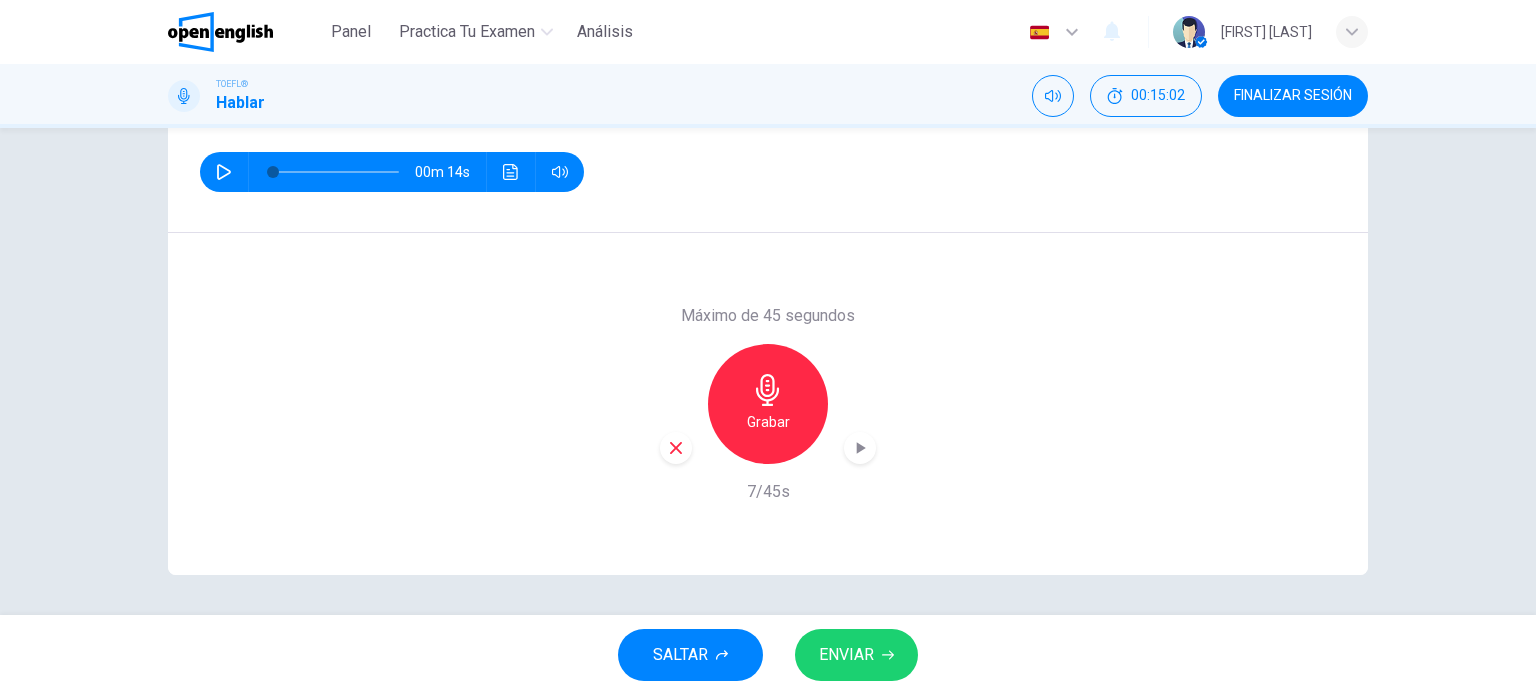 click 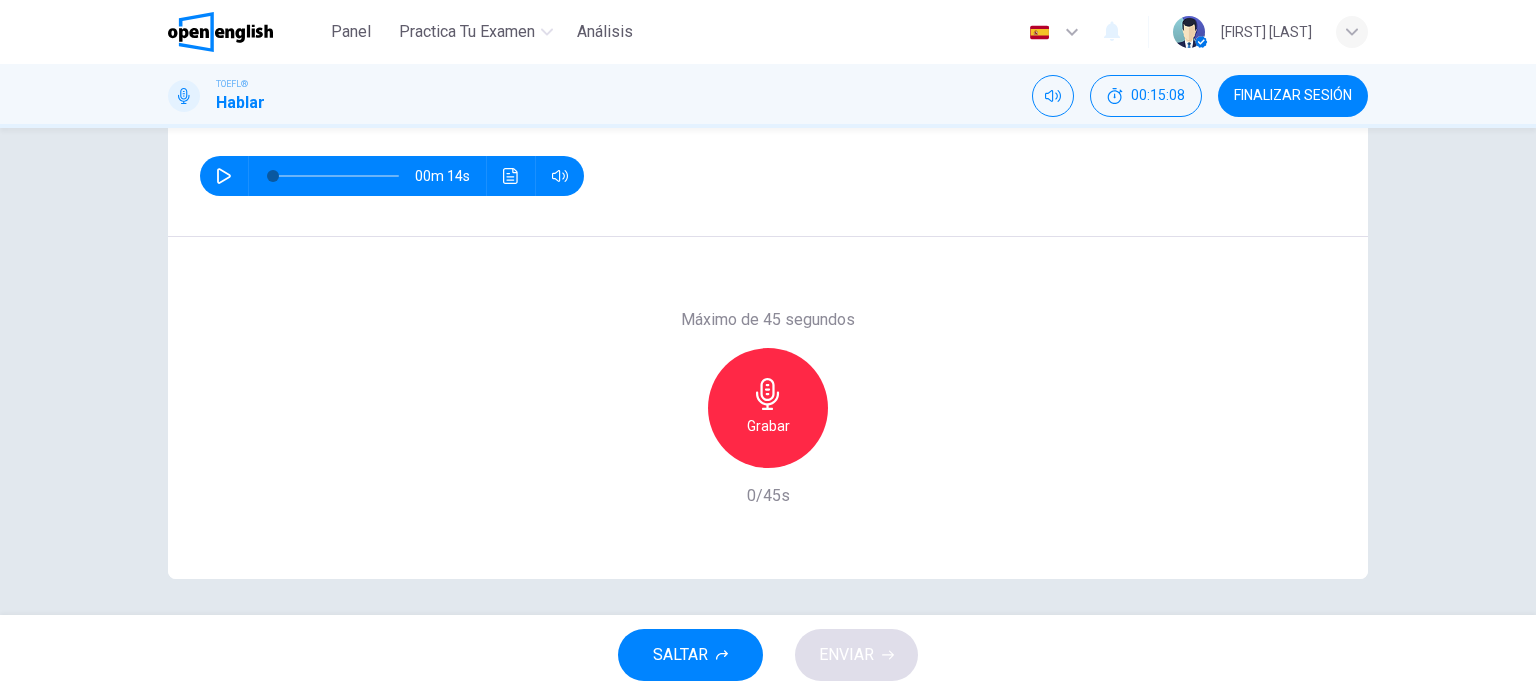 scroll, scrollTop: 288, scrollLeft: 0, axis: vertical 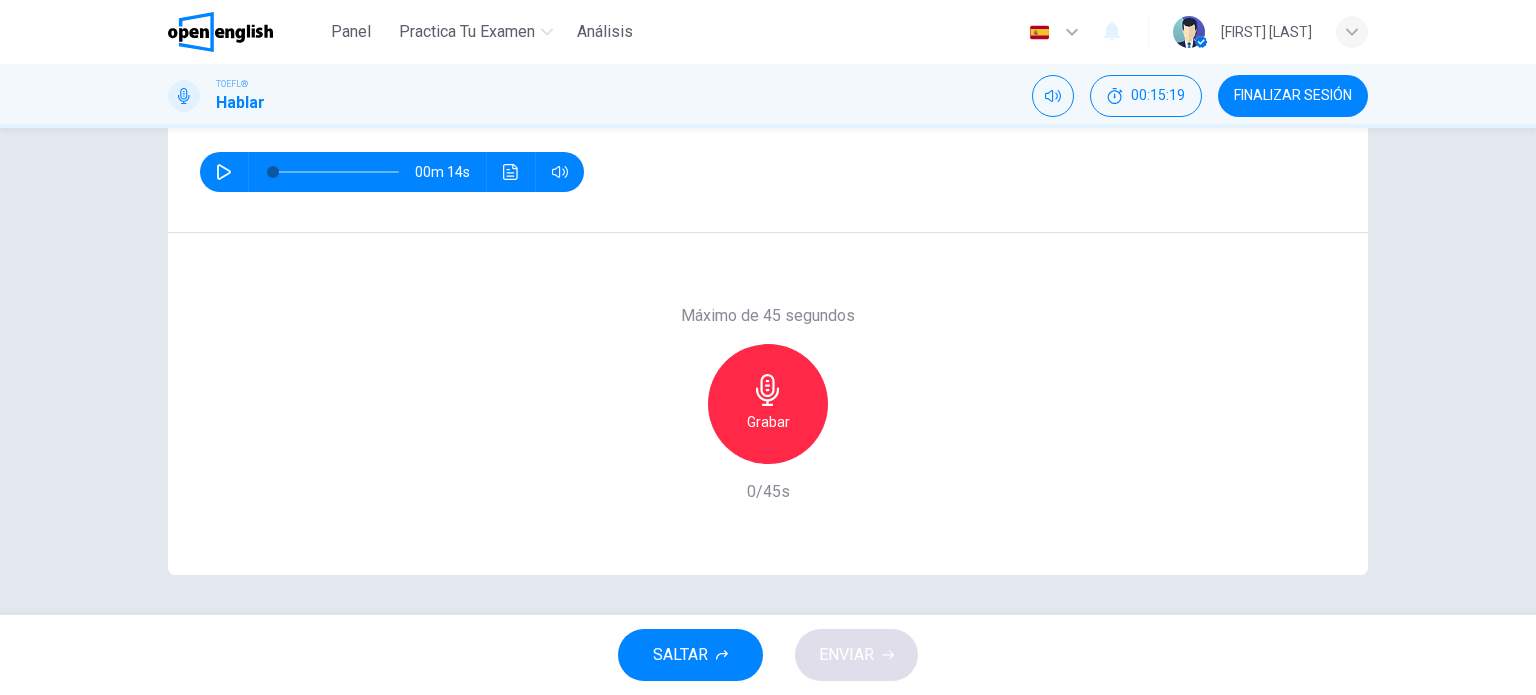 click 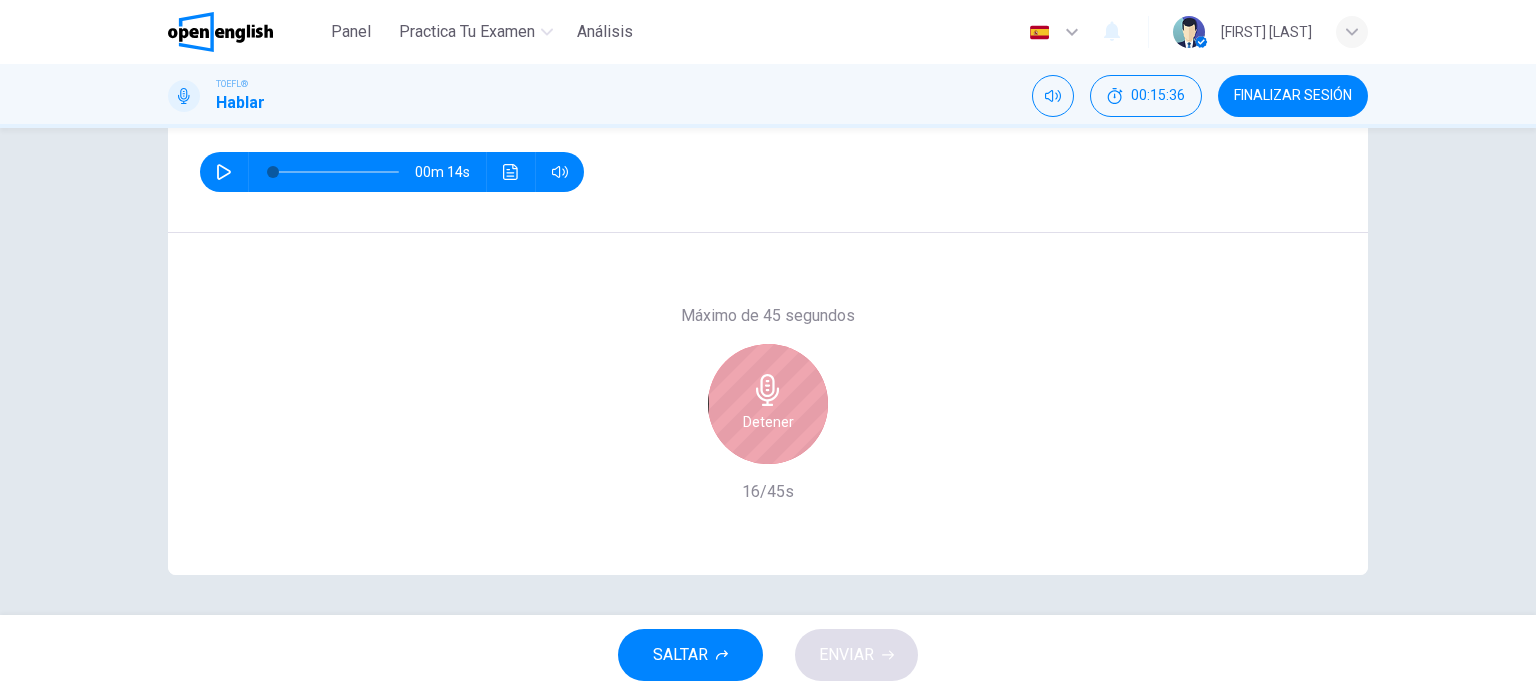 click on "Detener" at bounding box center [768, 404] 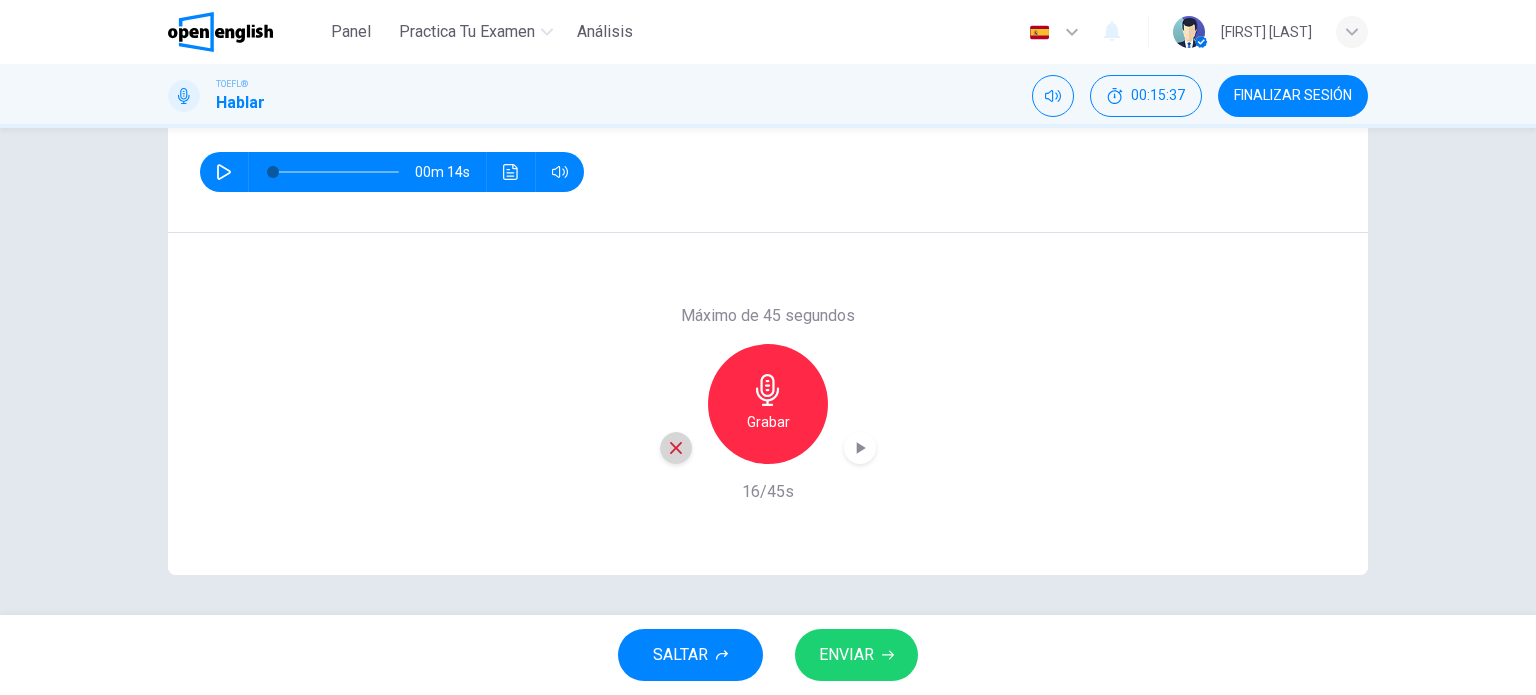 click 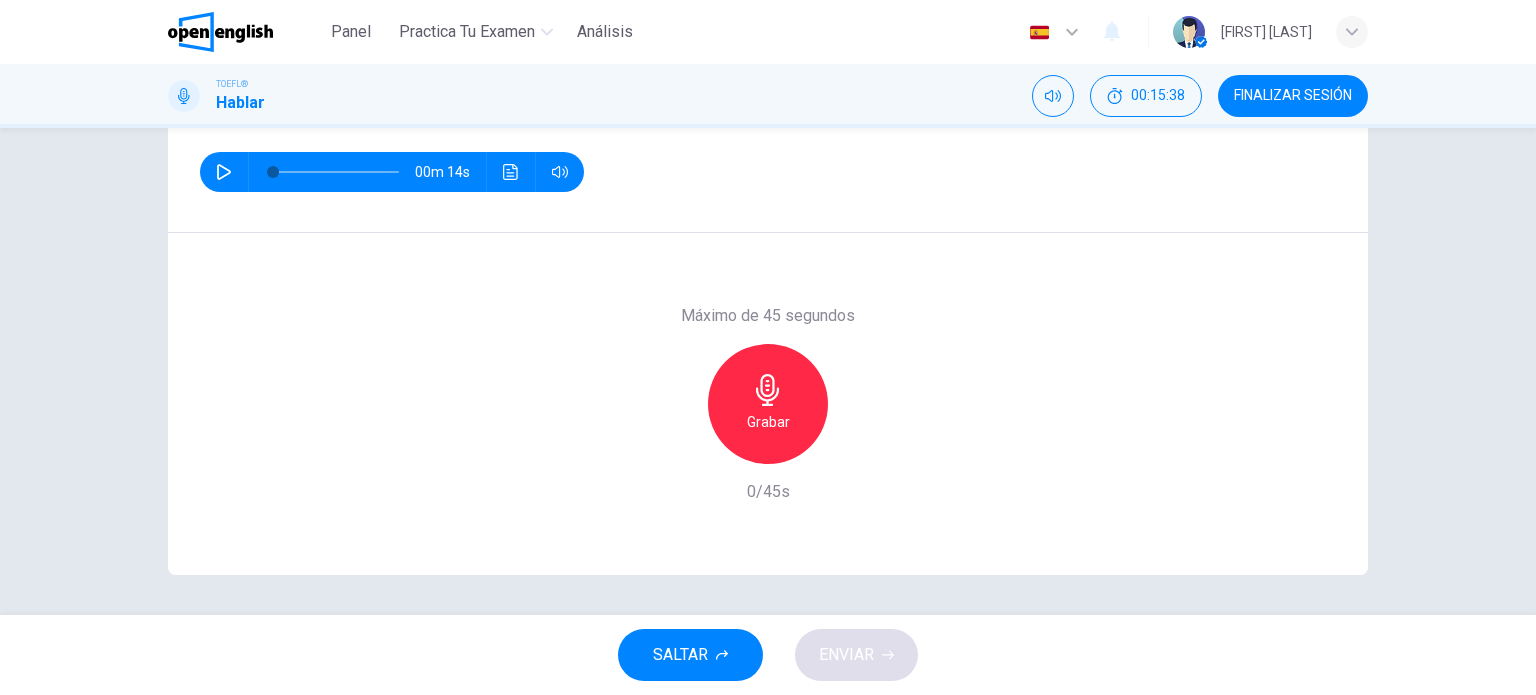 click on "Grabar" at bounding box center (768, 404) 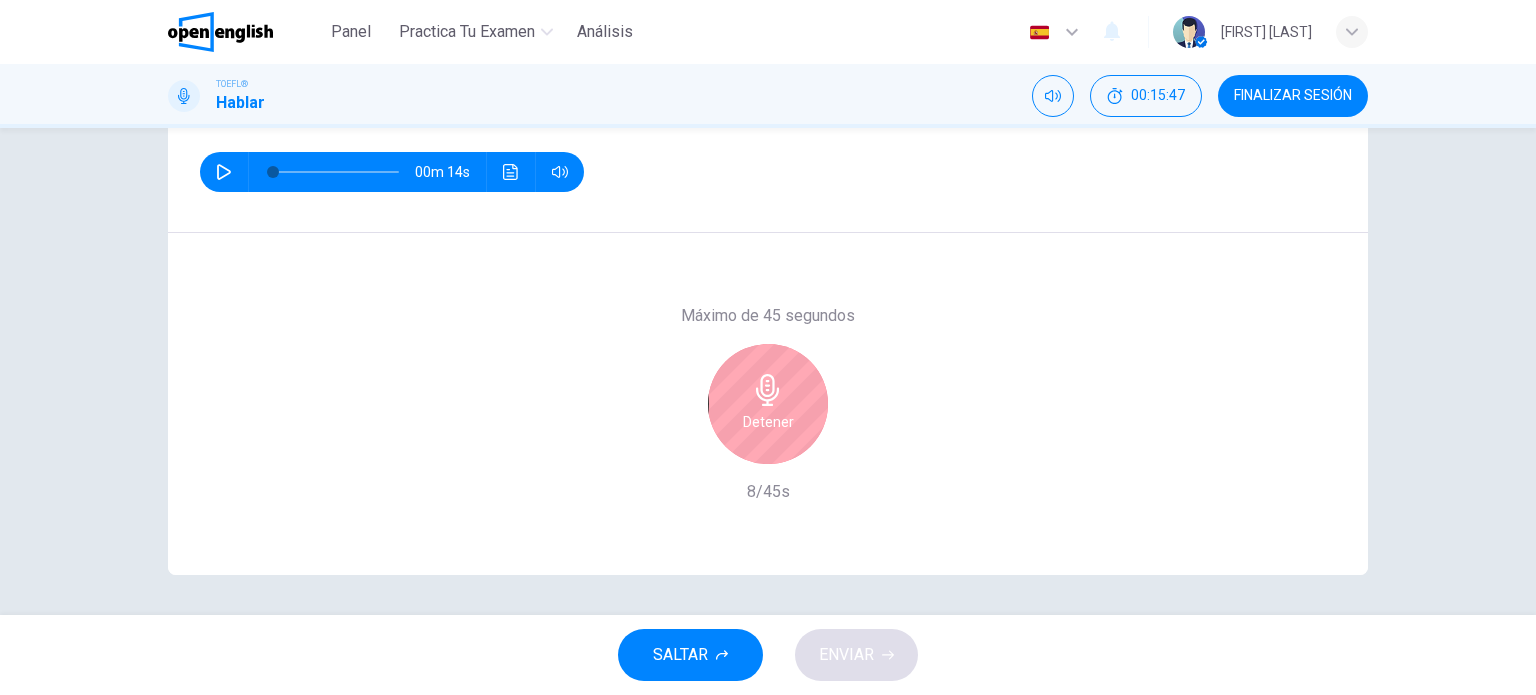 click on "Detener" at bounding box center (768, 404) 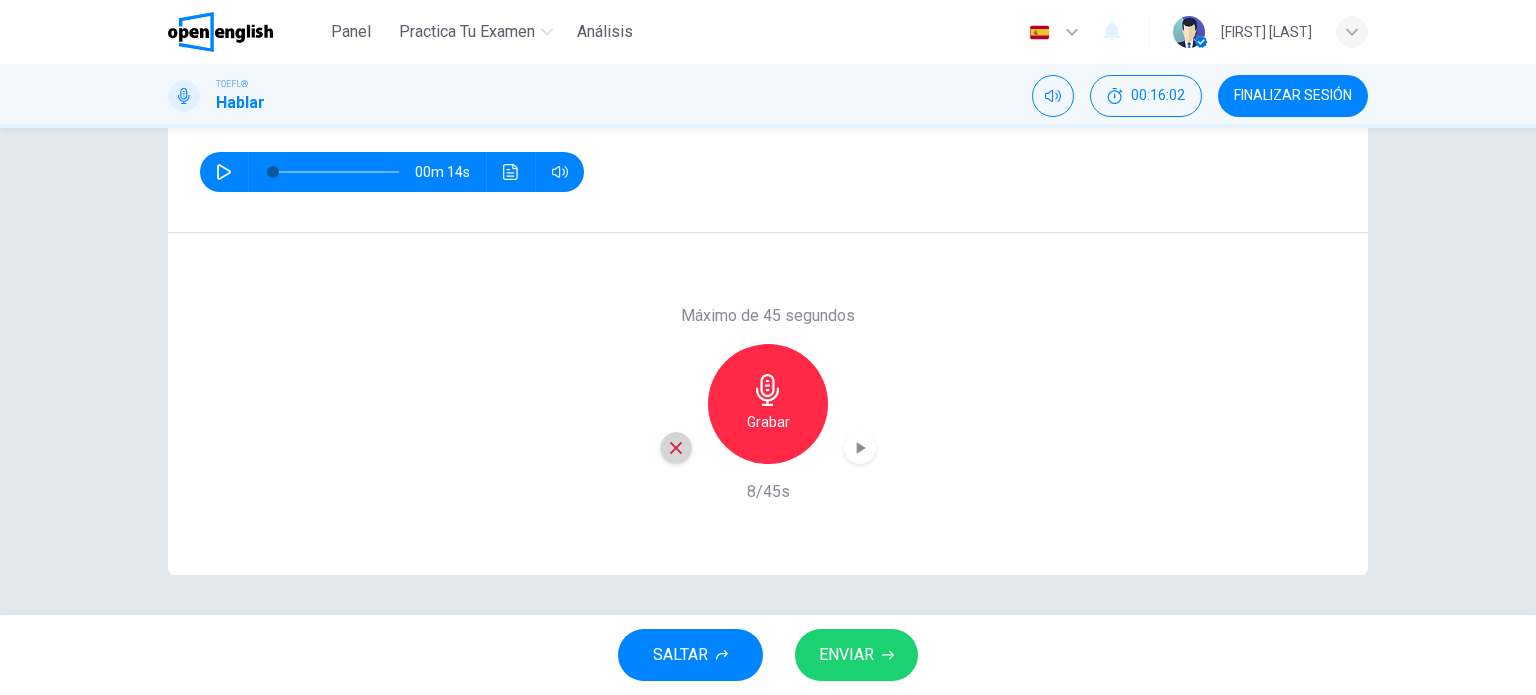 click at bounding box center (676, 448) 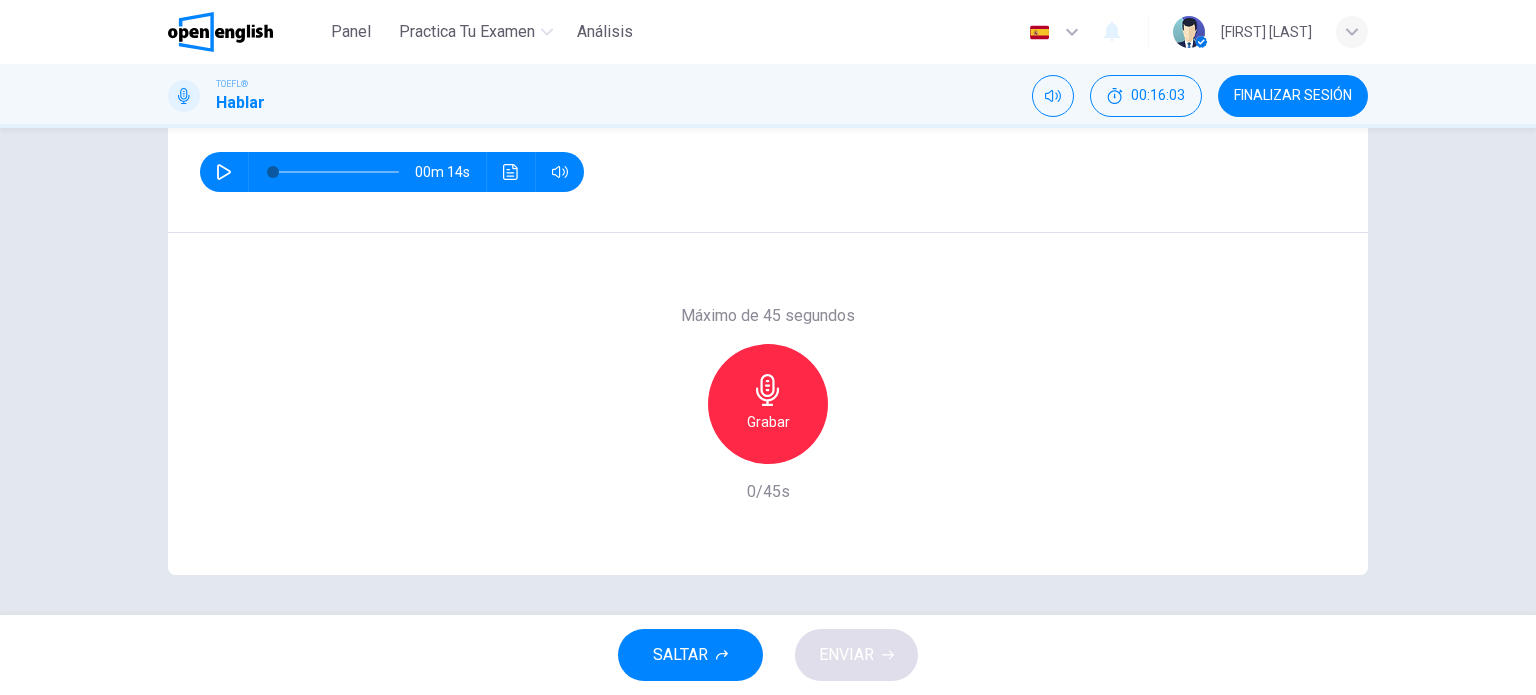 click on "Grabar" at bounding box center (768, 404) 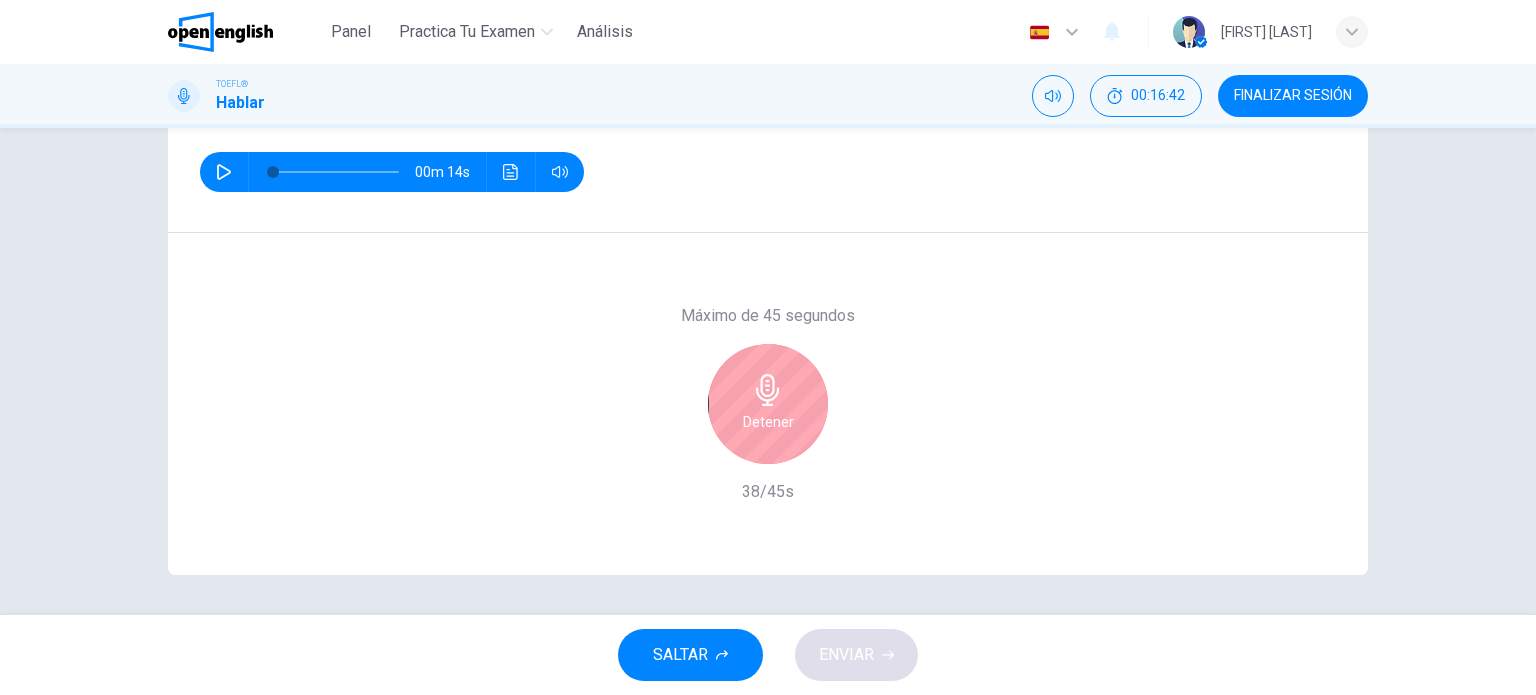 click on "Detener" at bounding box center (768, 404) 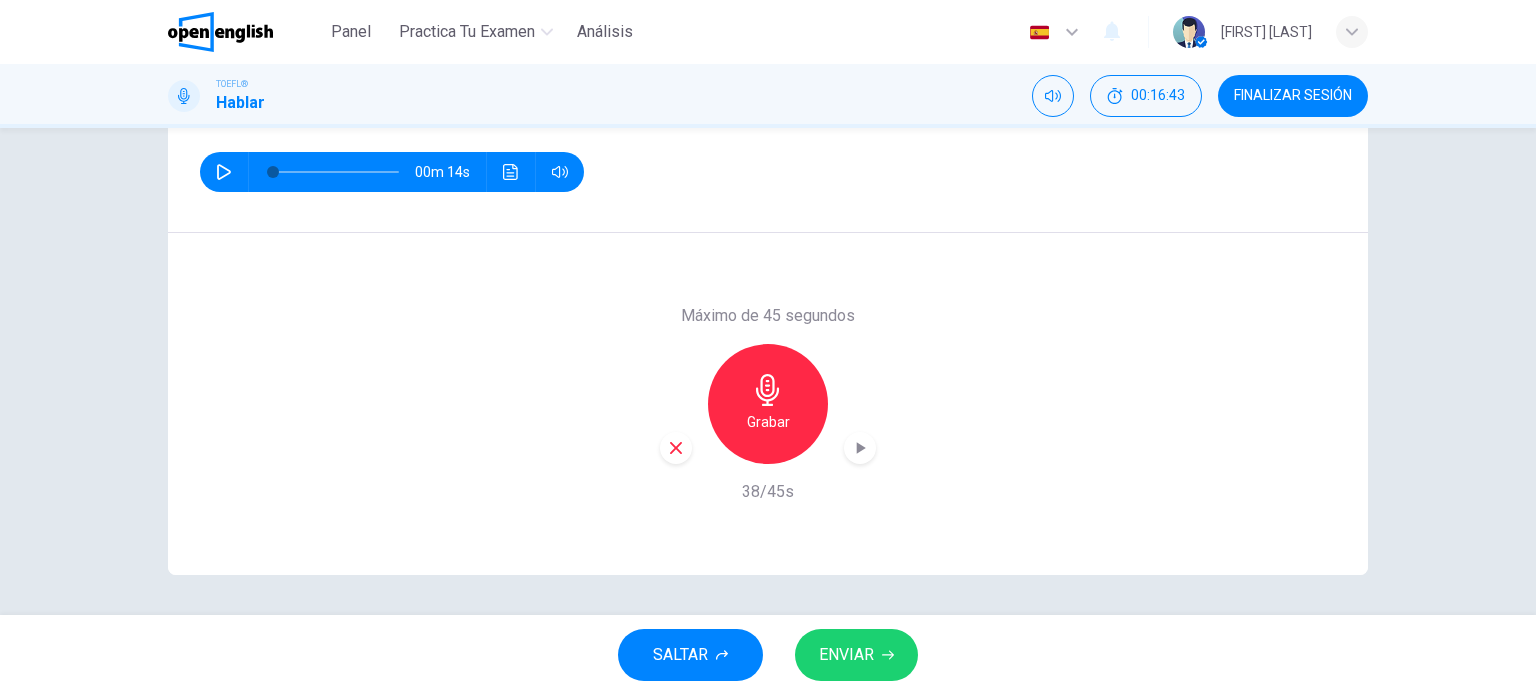 click 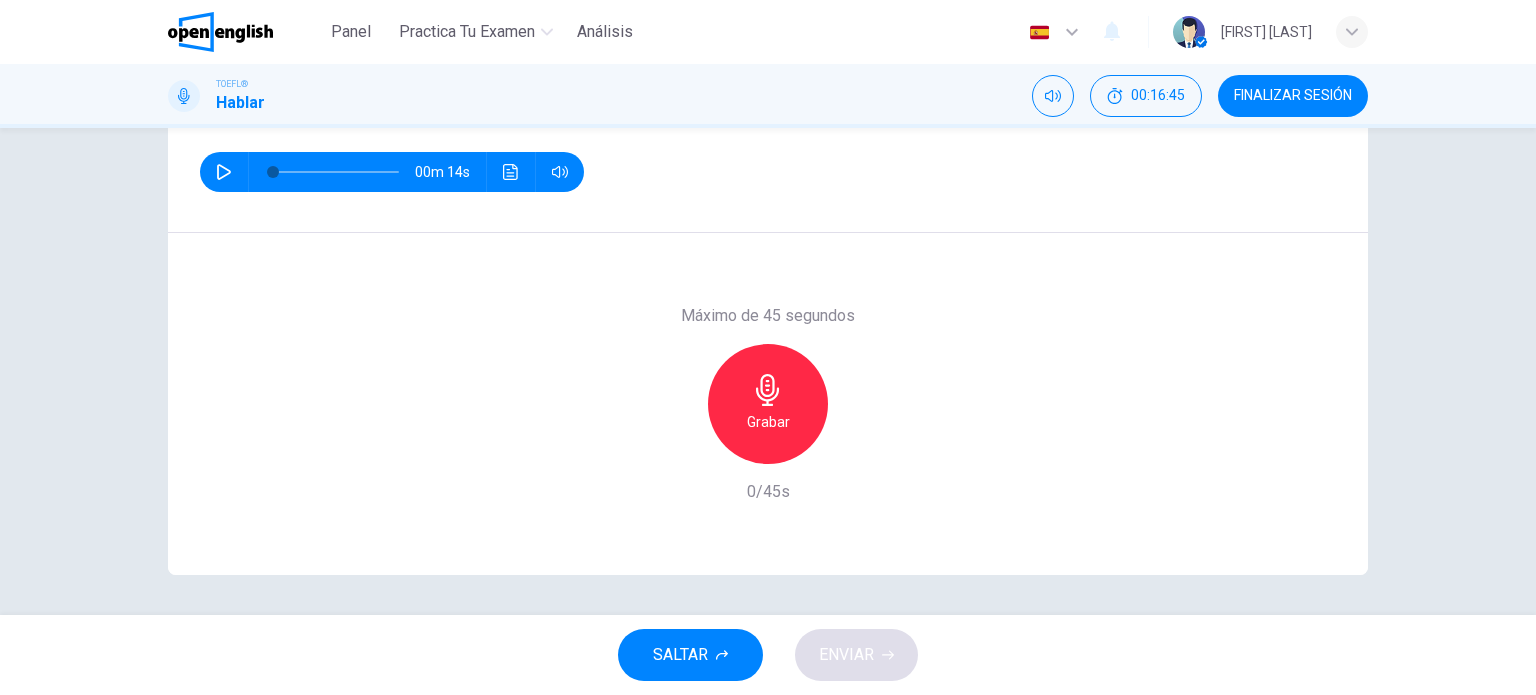 click 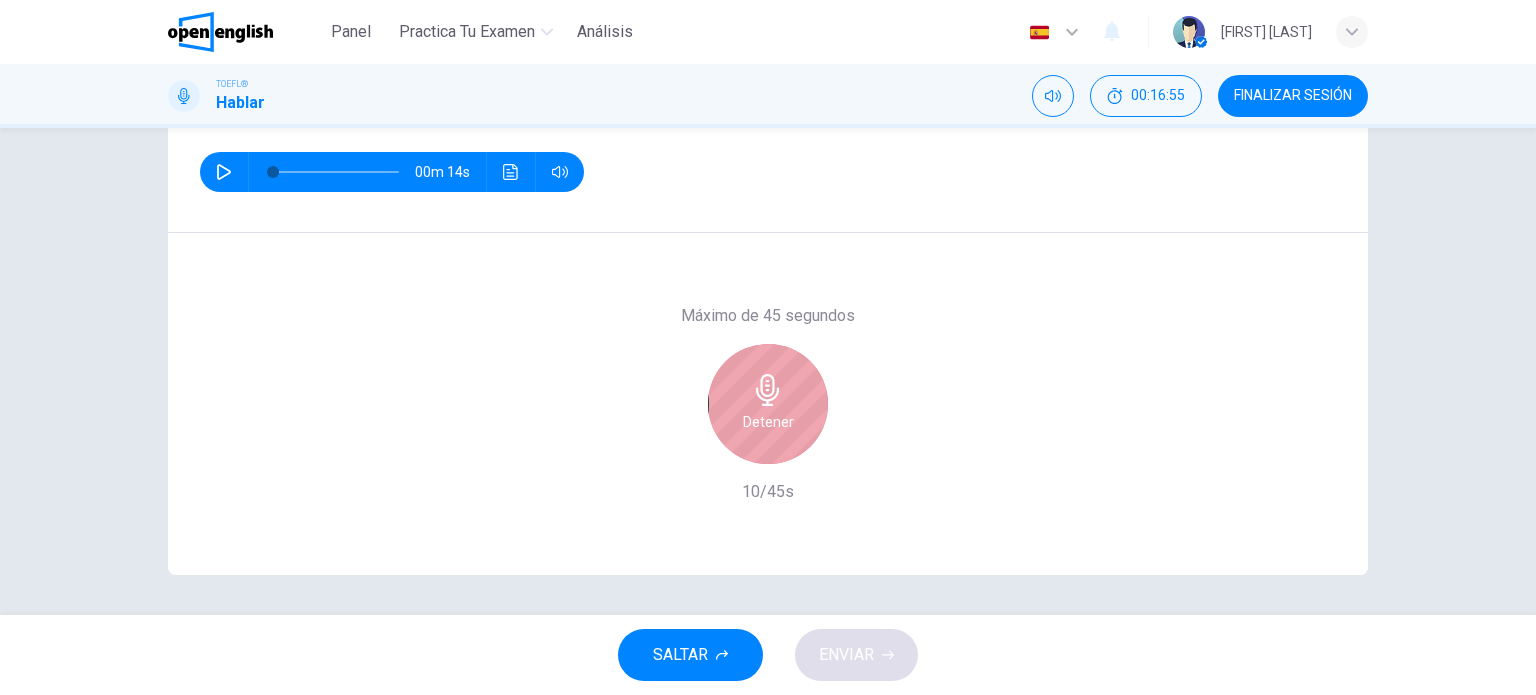 click 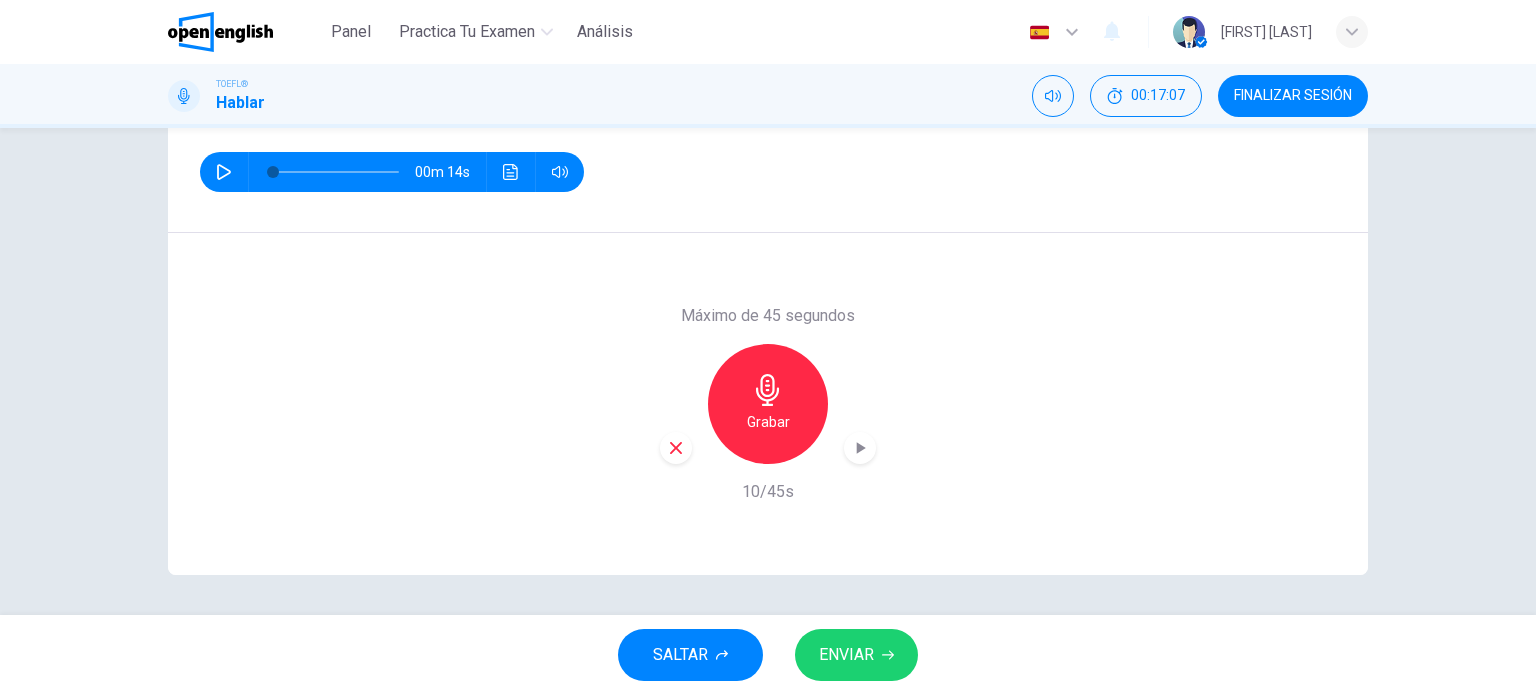 click 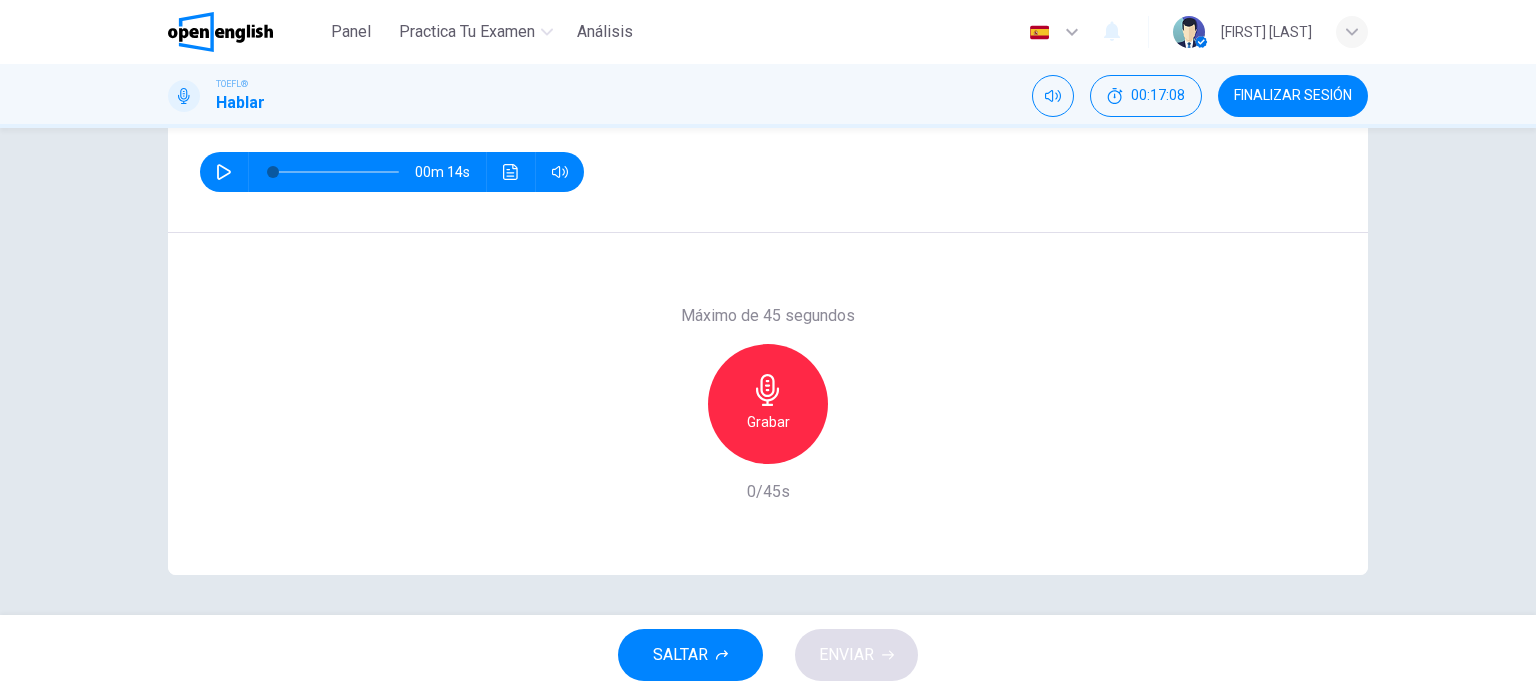 click 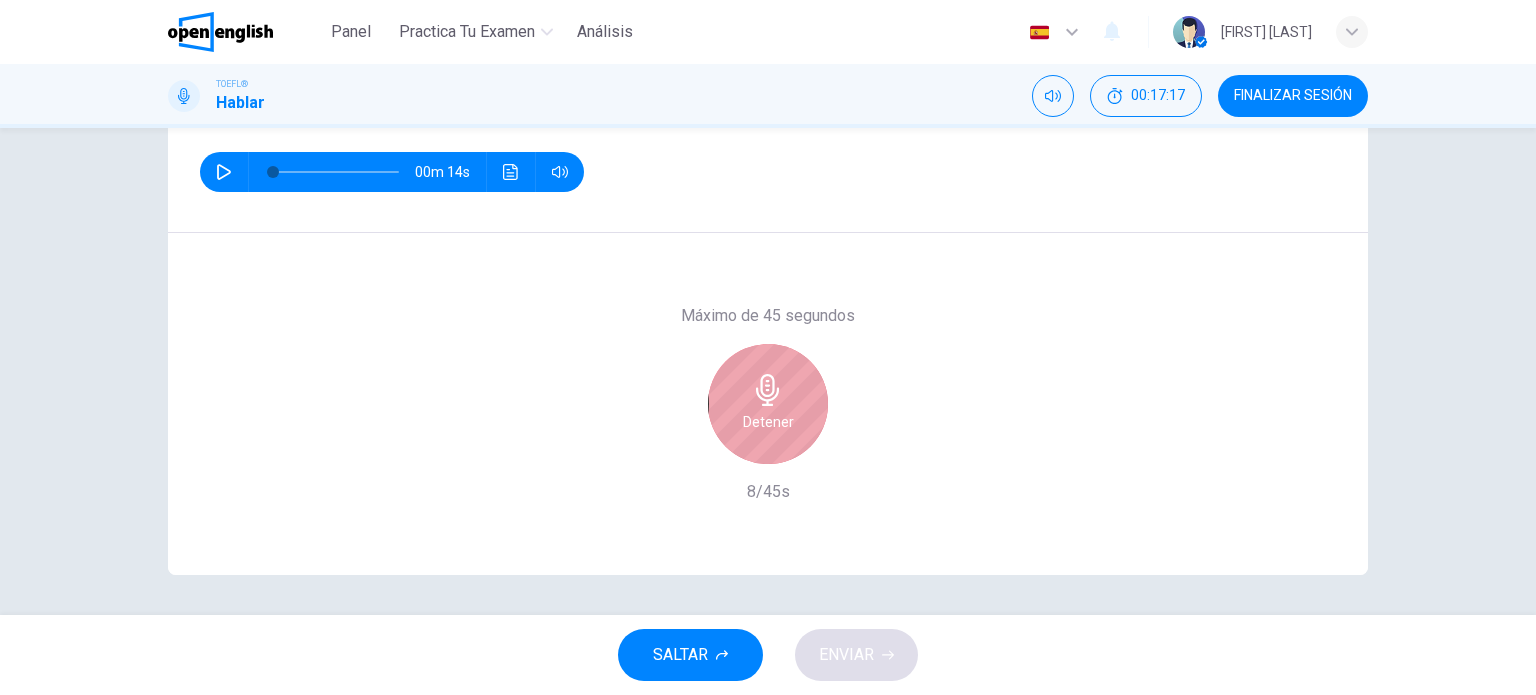 click on "Detener" at bounding box center (768, 404) 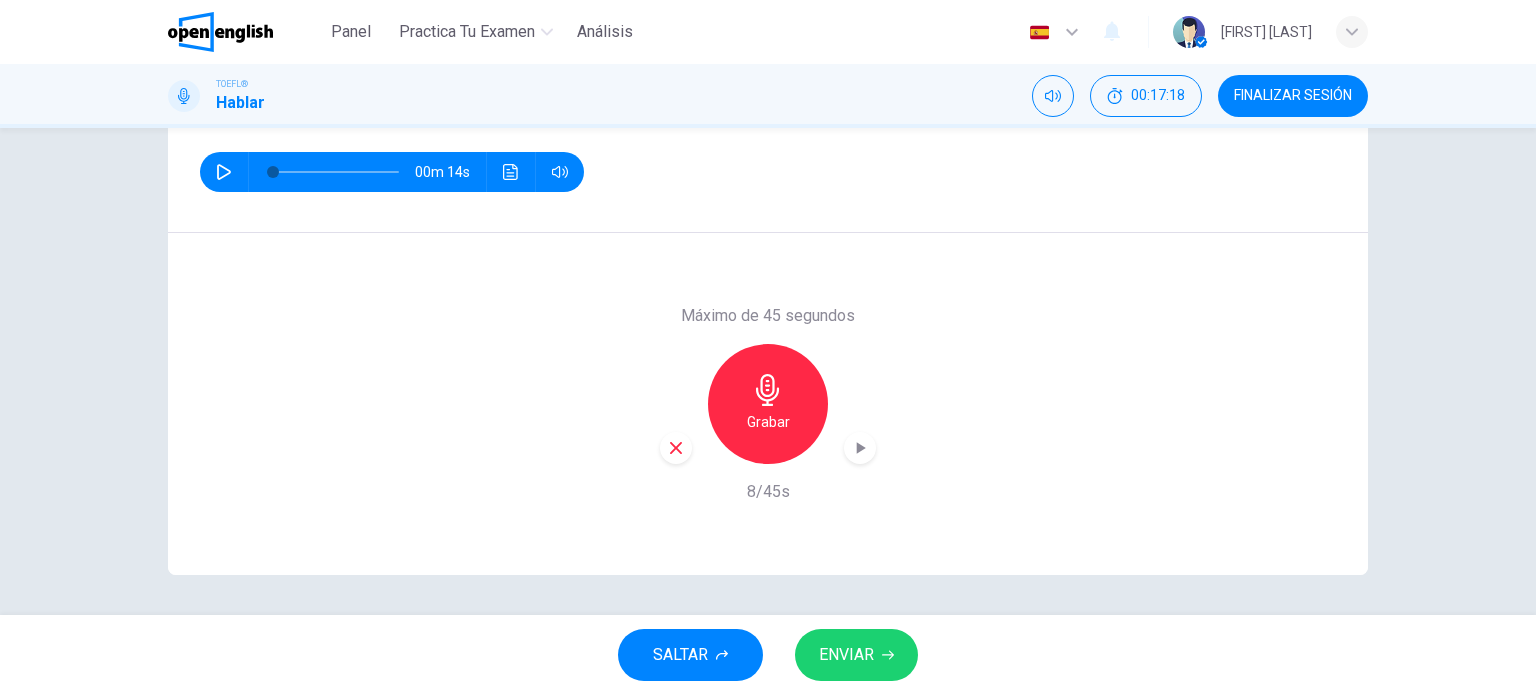 click 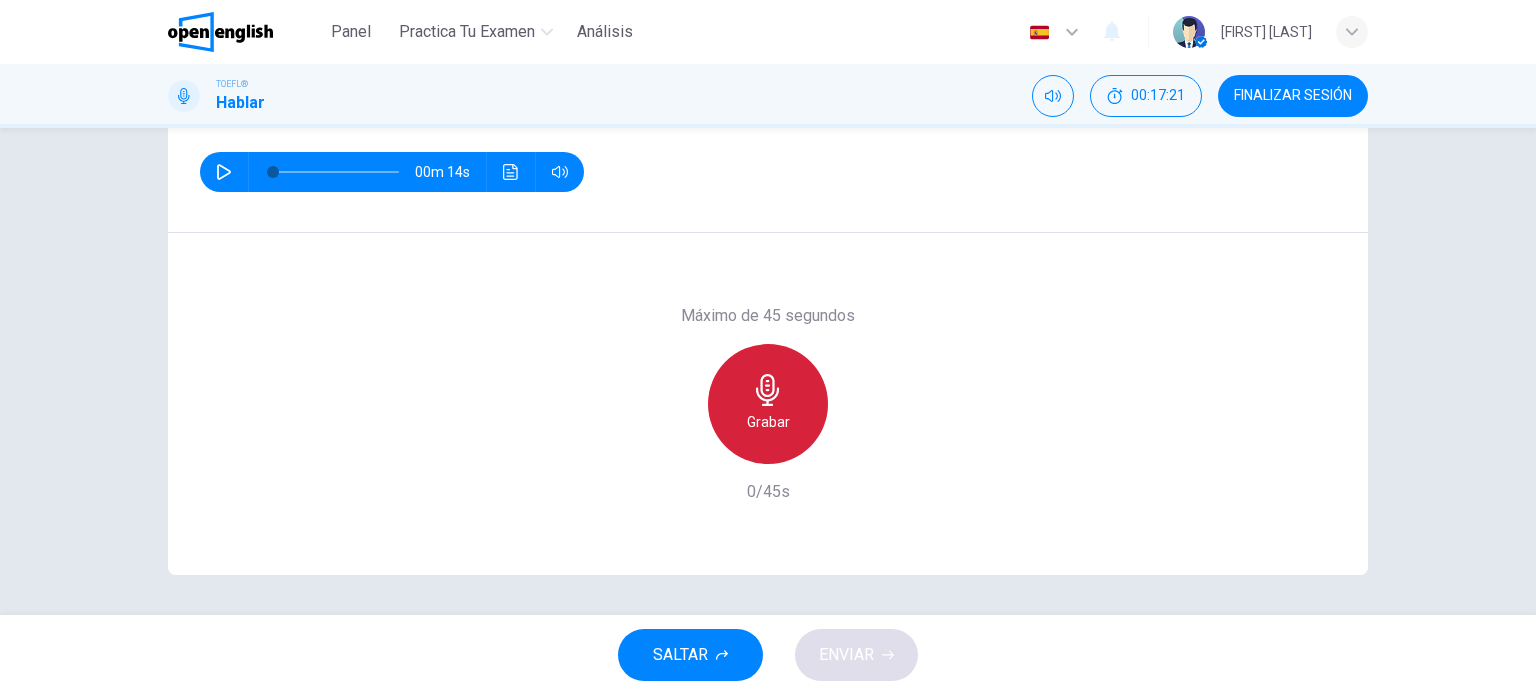 click on "Grabar" at bounding box center [768, 422] 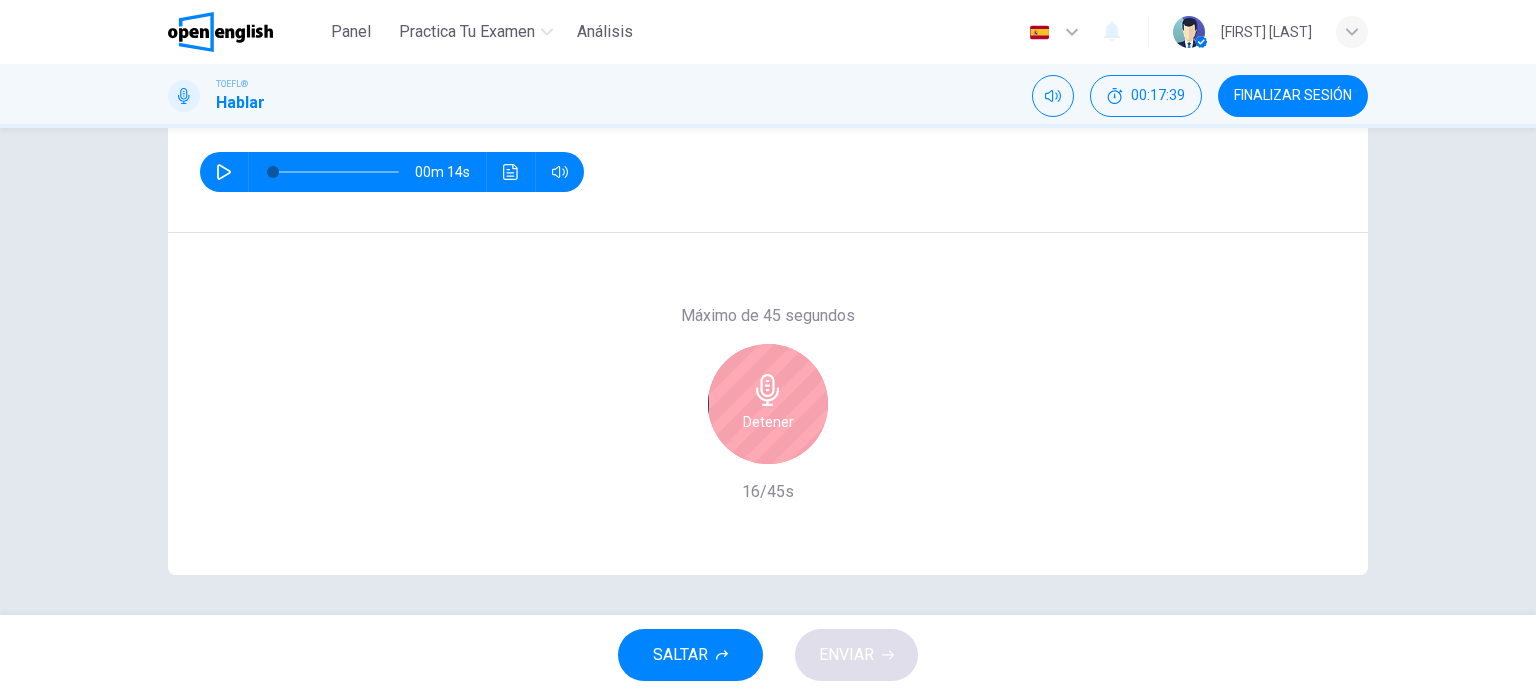 click 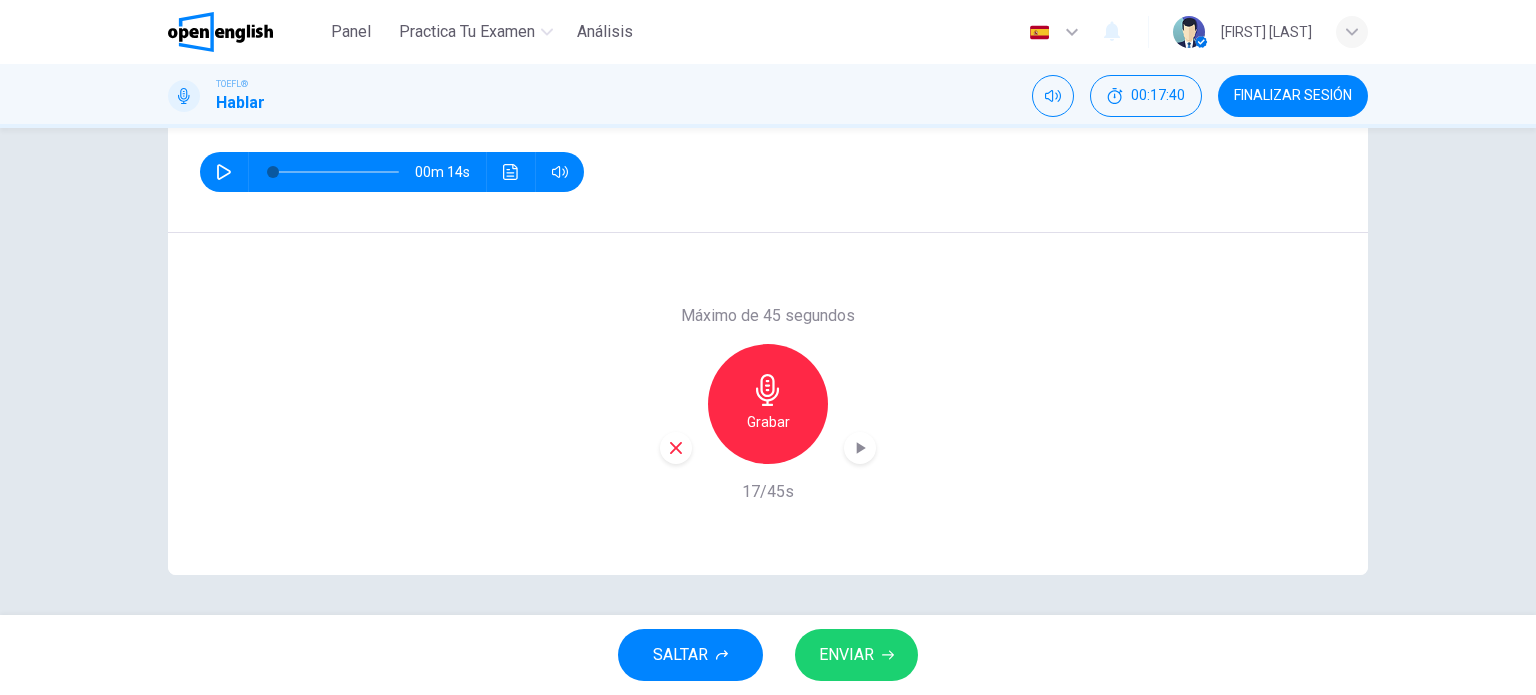 click 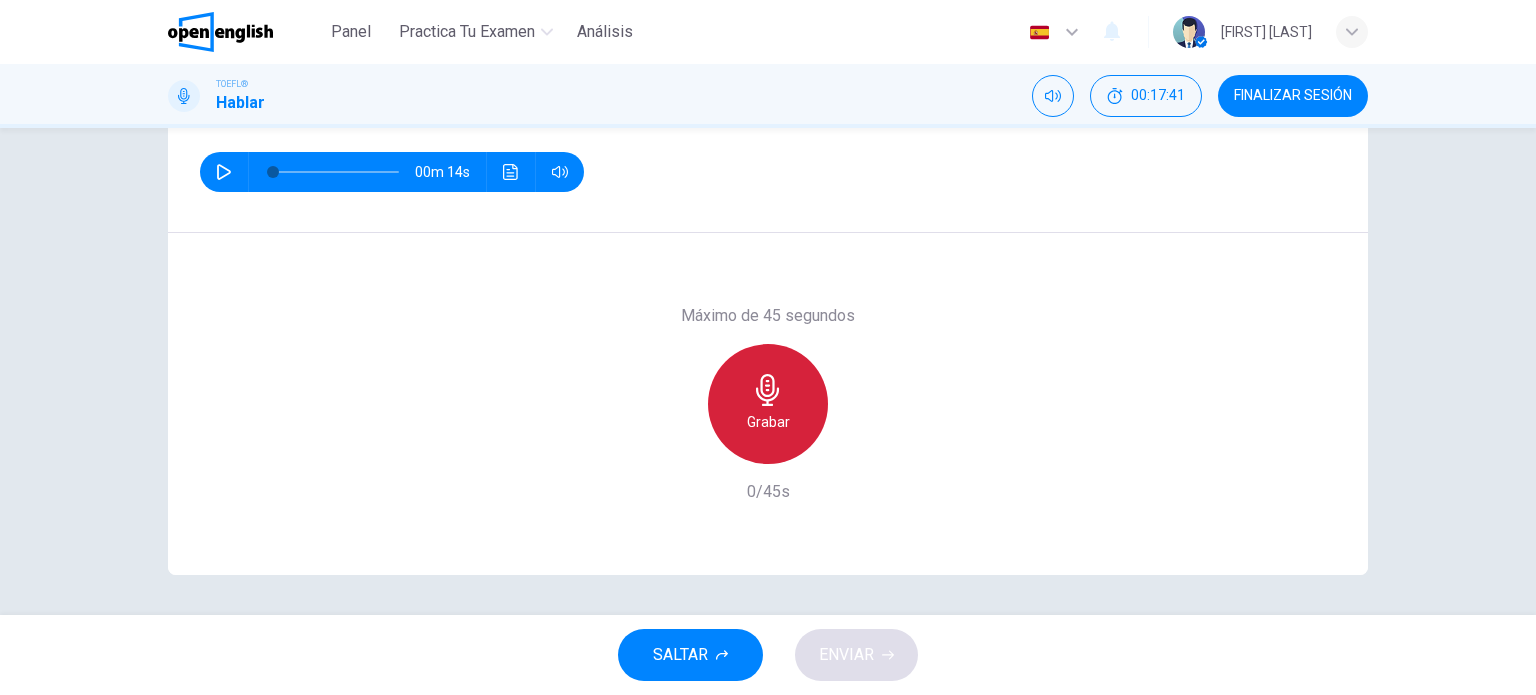 click 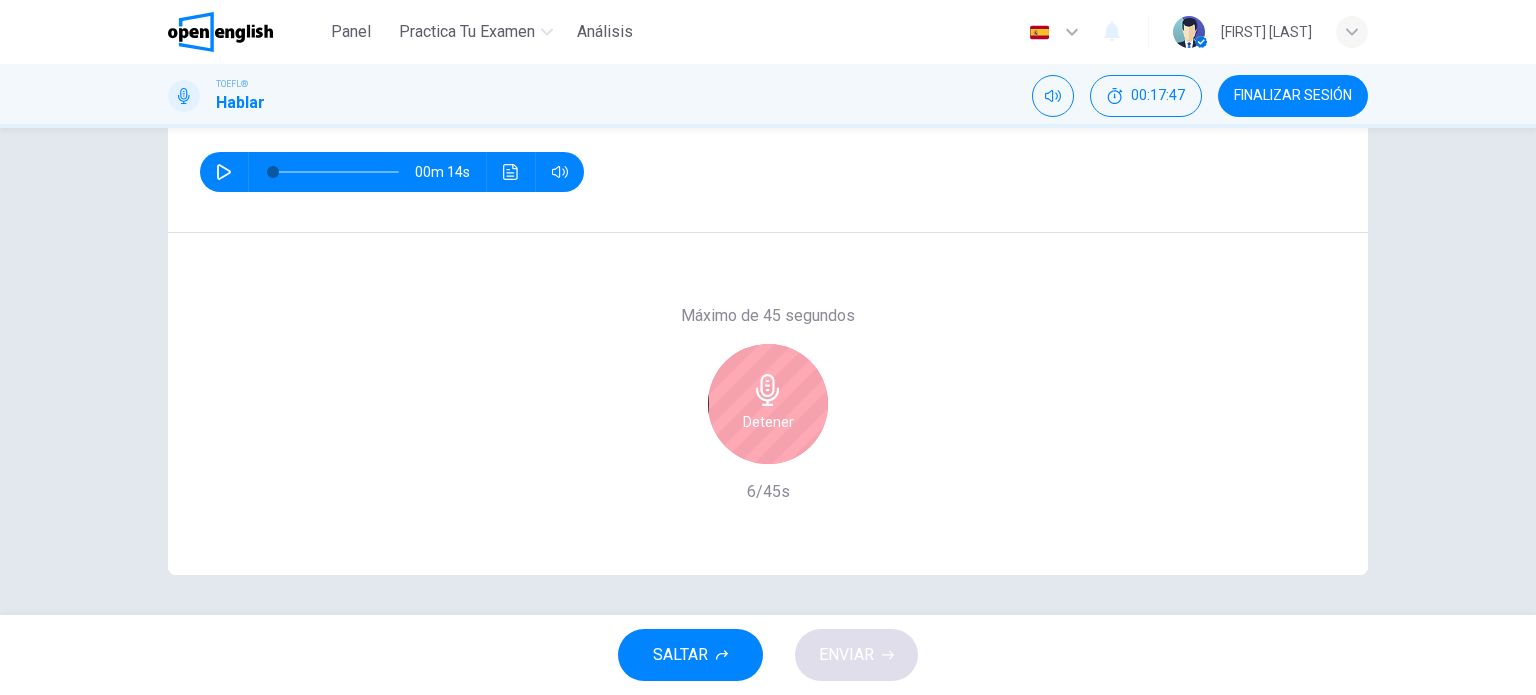 click on "Detener" at bounding box center (768, 422) 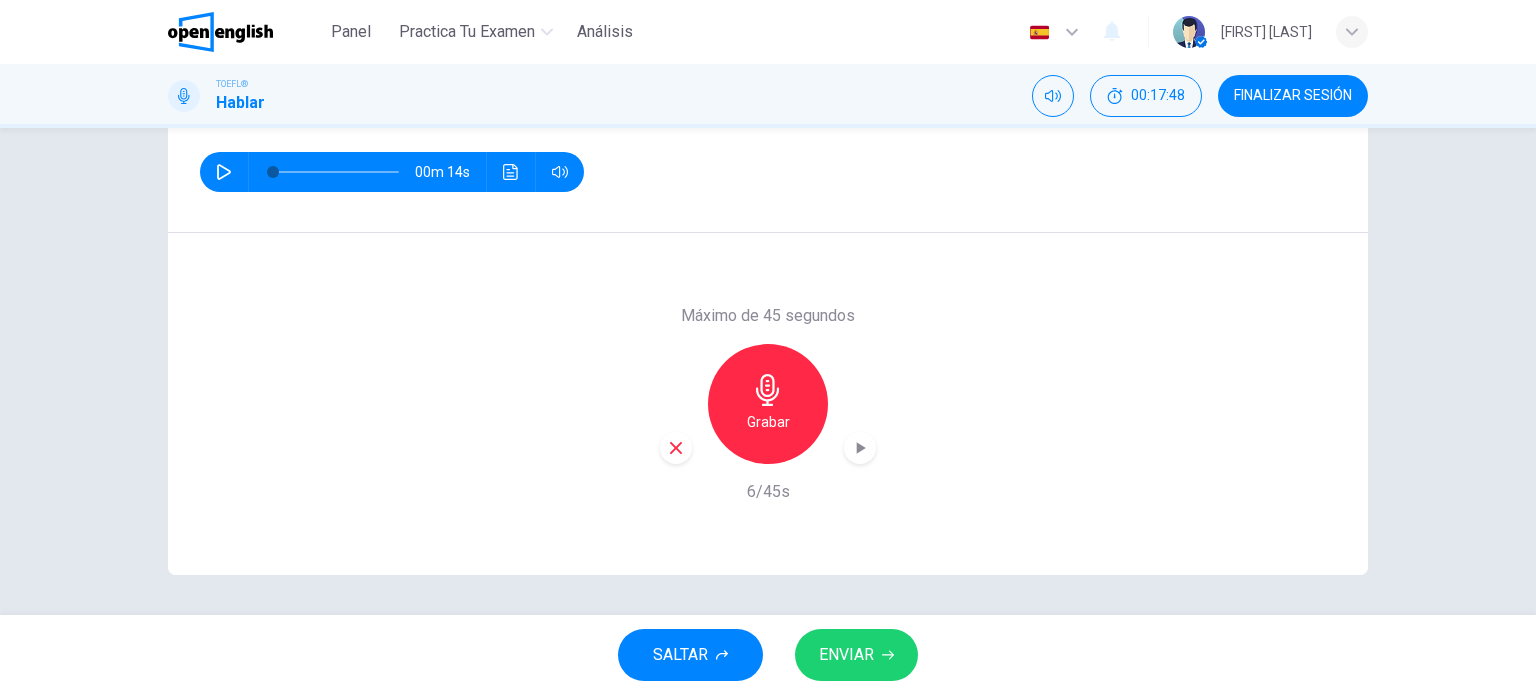 click 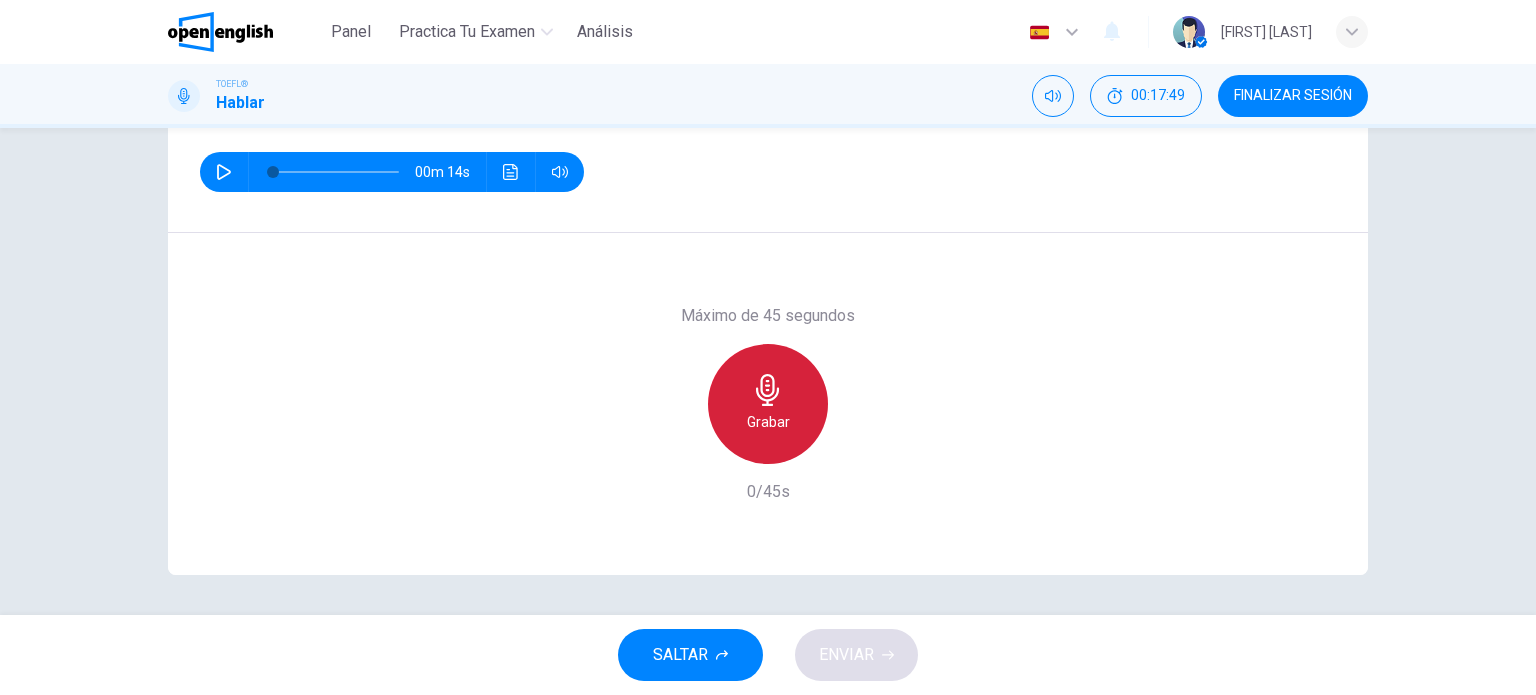 click 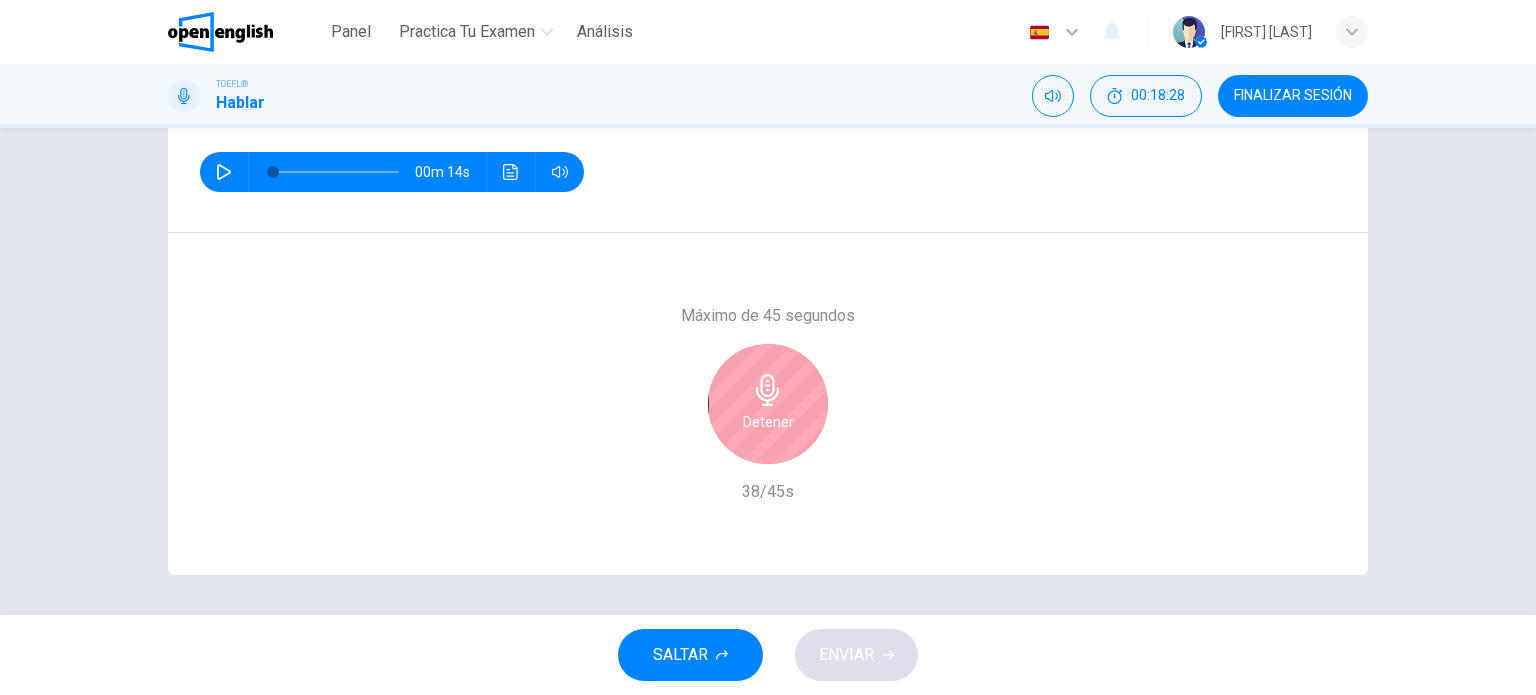 click 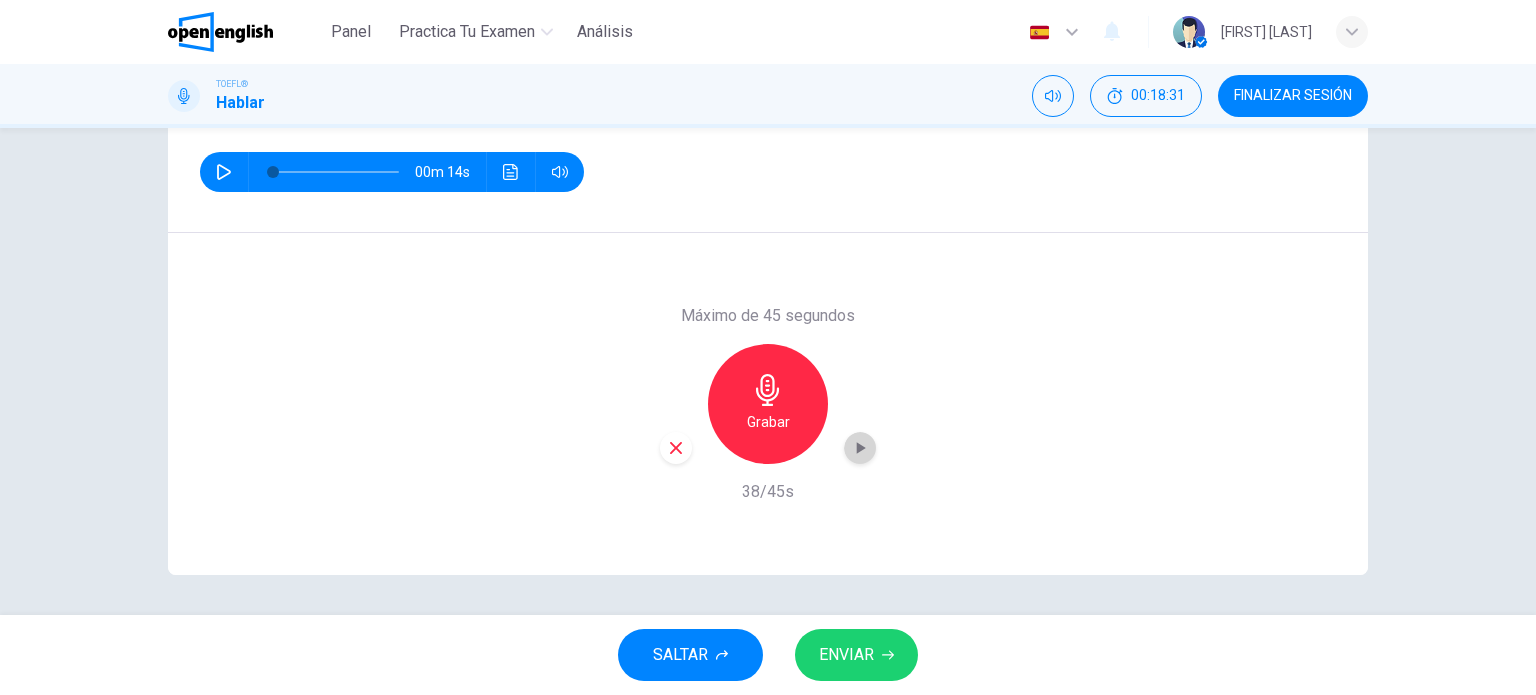 click 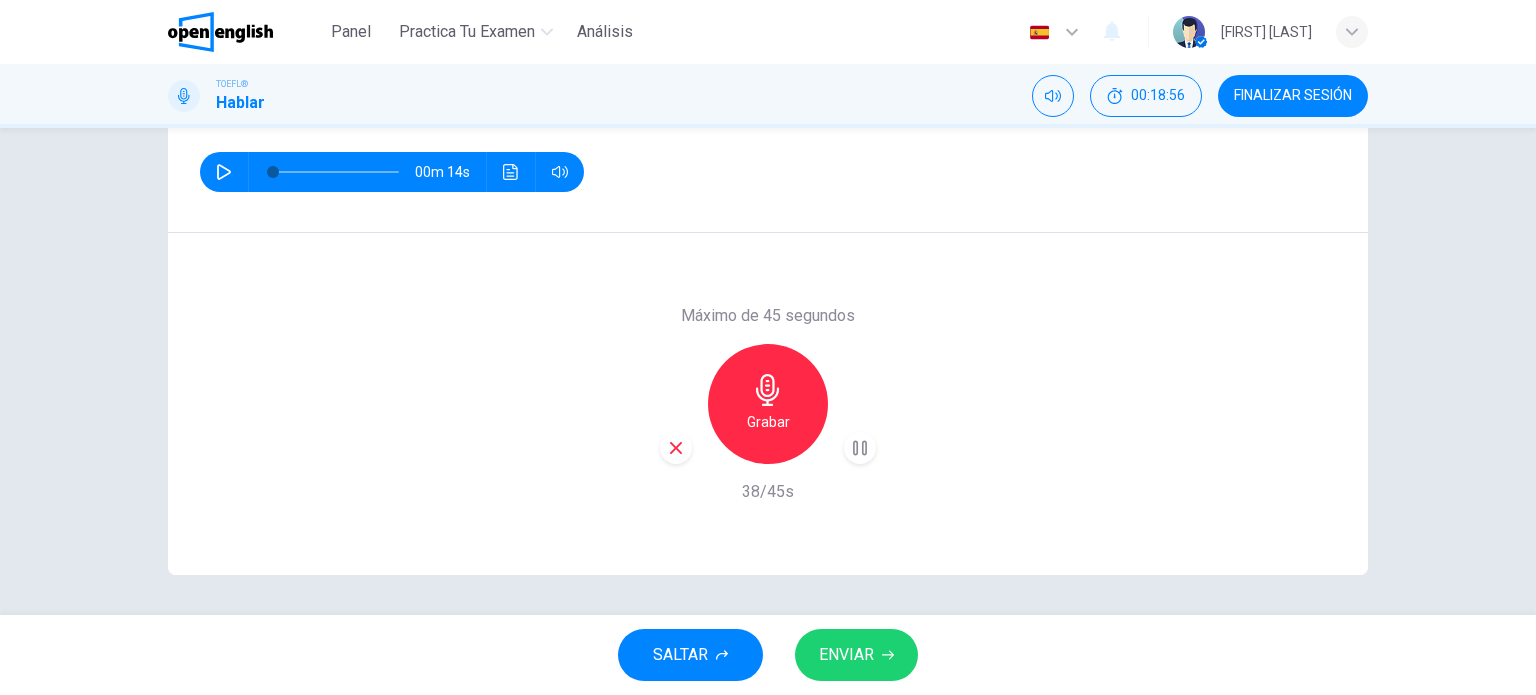 click 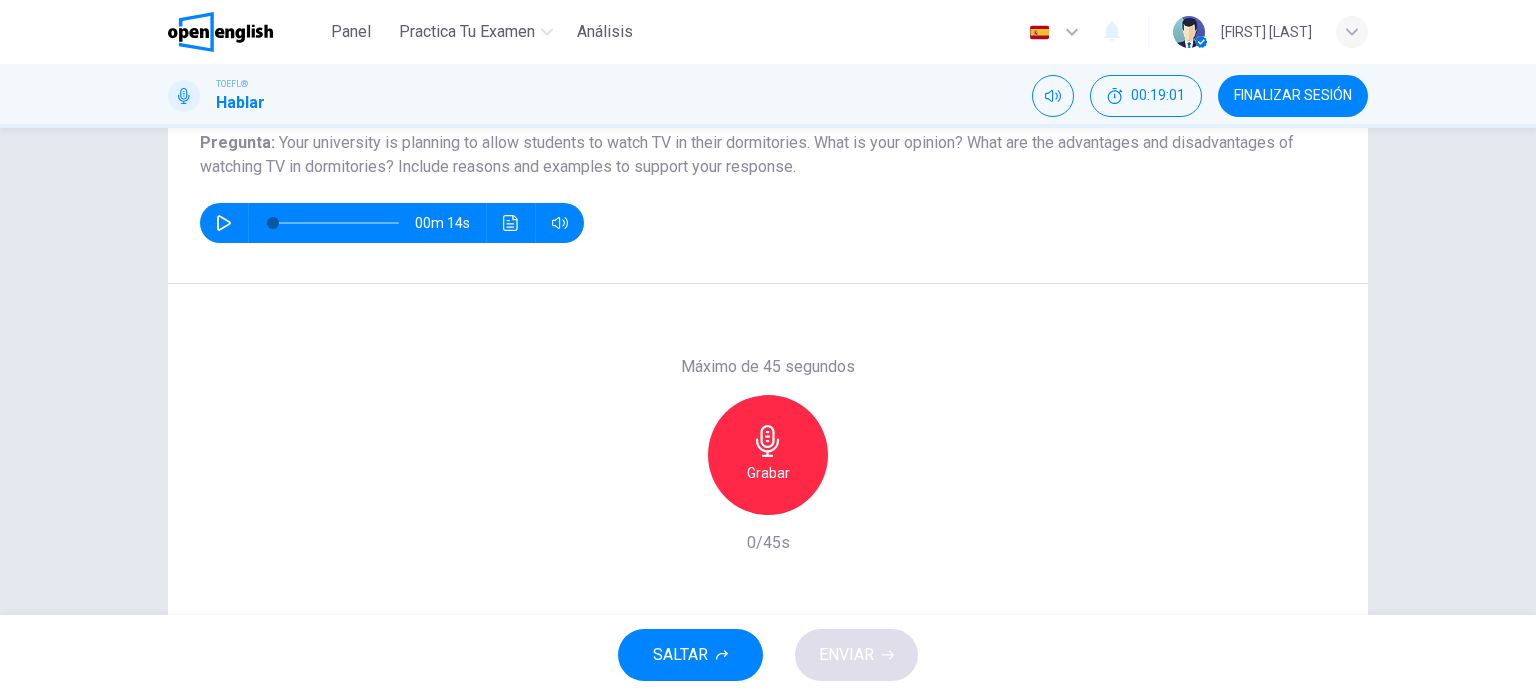 scroll, scrollTop: 288, scrollLeft: 0, axis: vertical 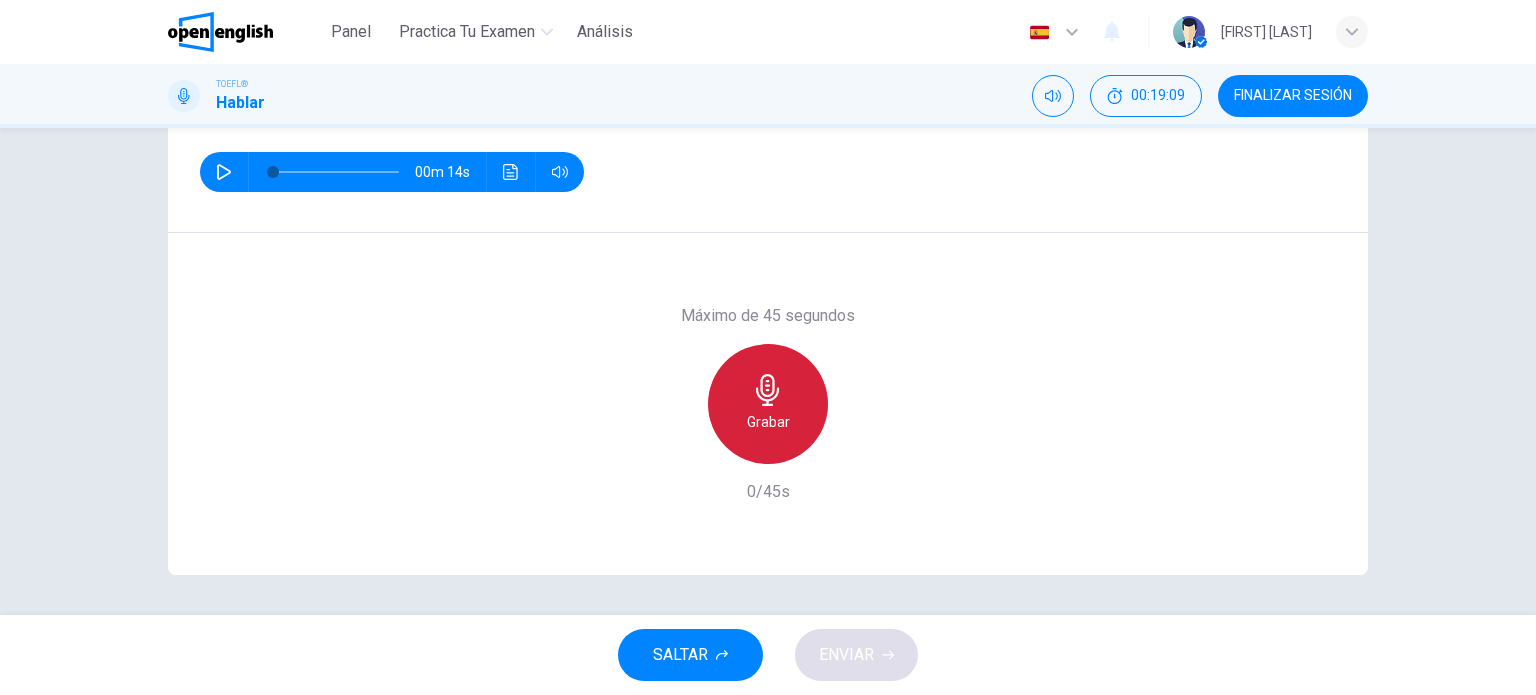click 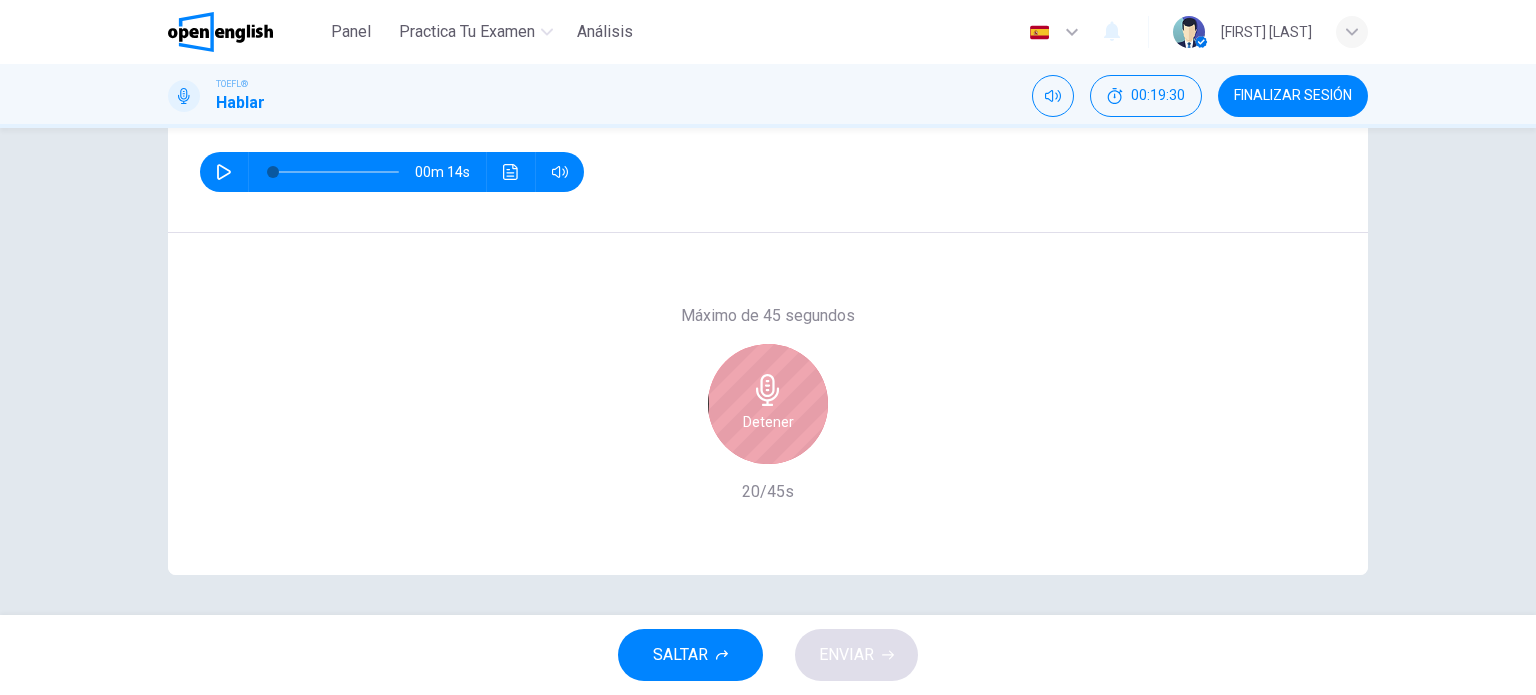 click on "Detener" at bounding box center [768, 404] 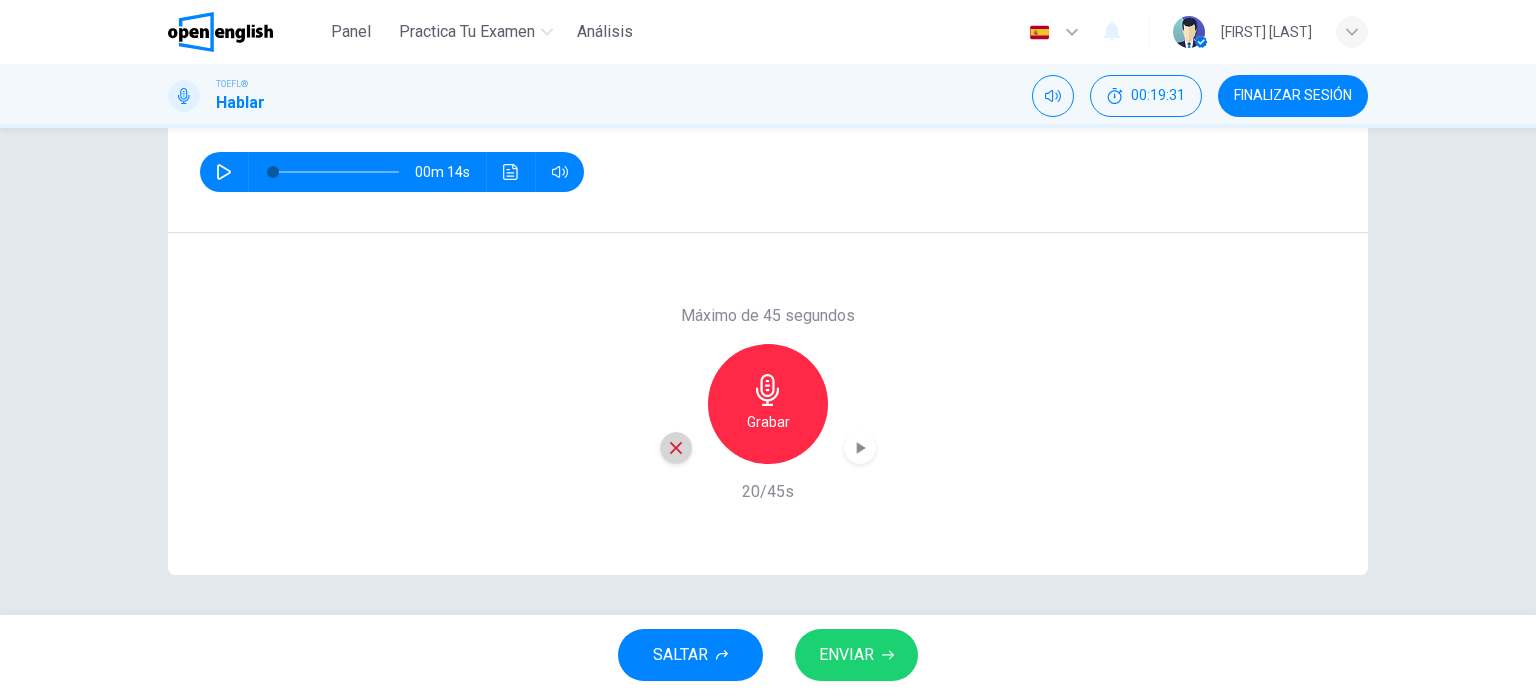 click 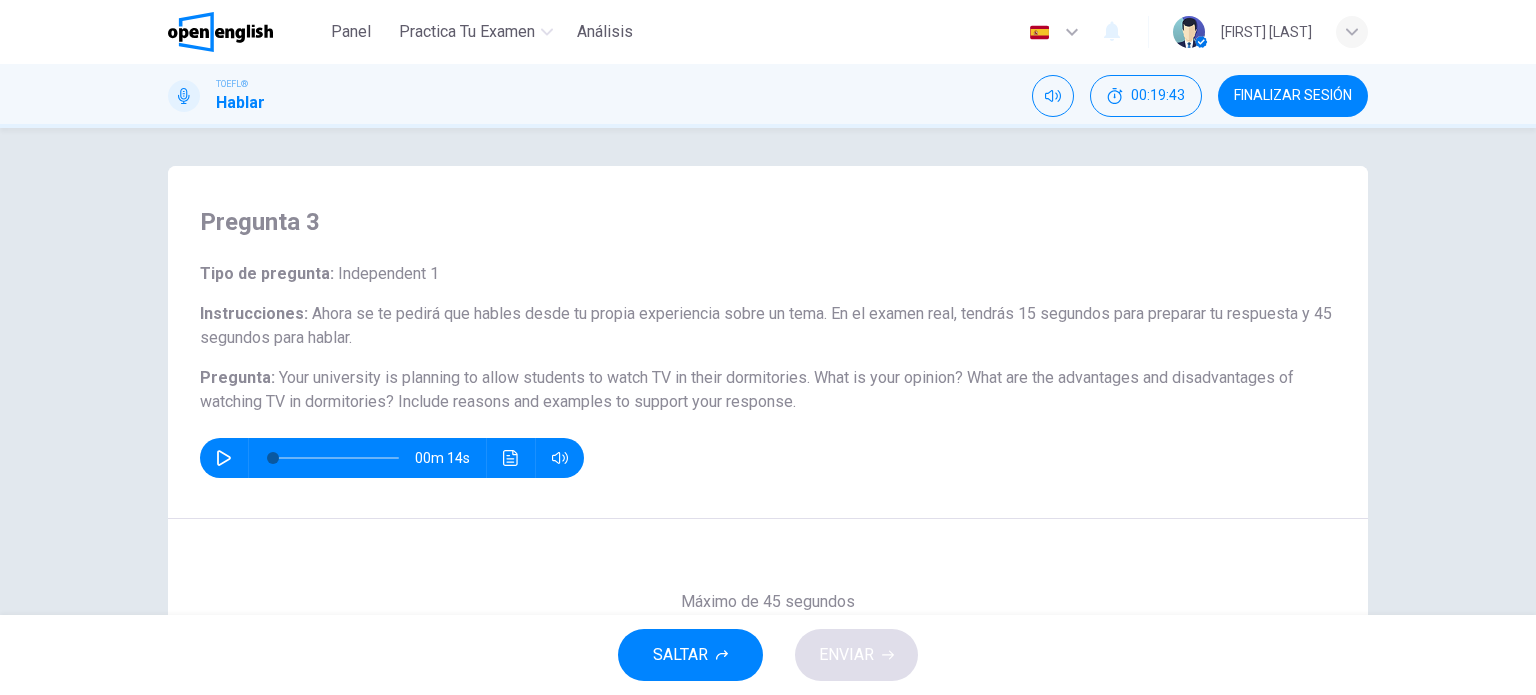 scroll, scrollTop: 0, scrollLeft: 0, axis: both 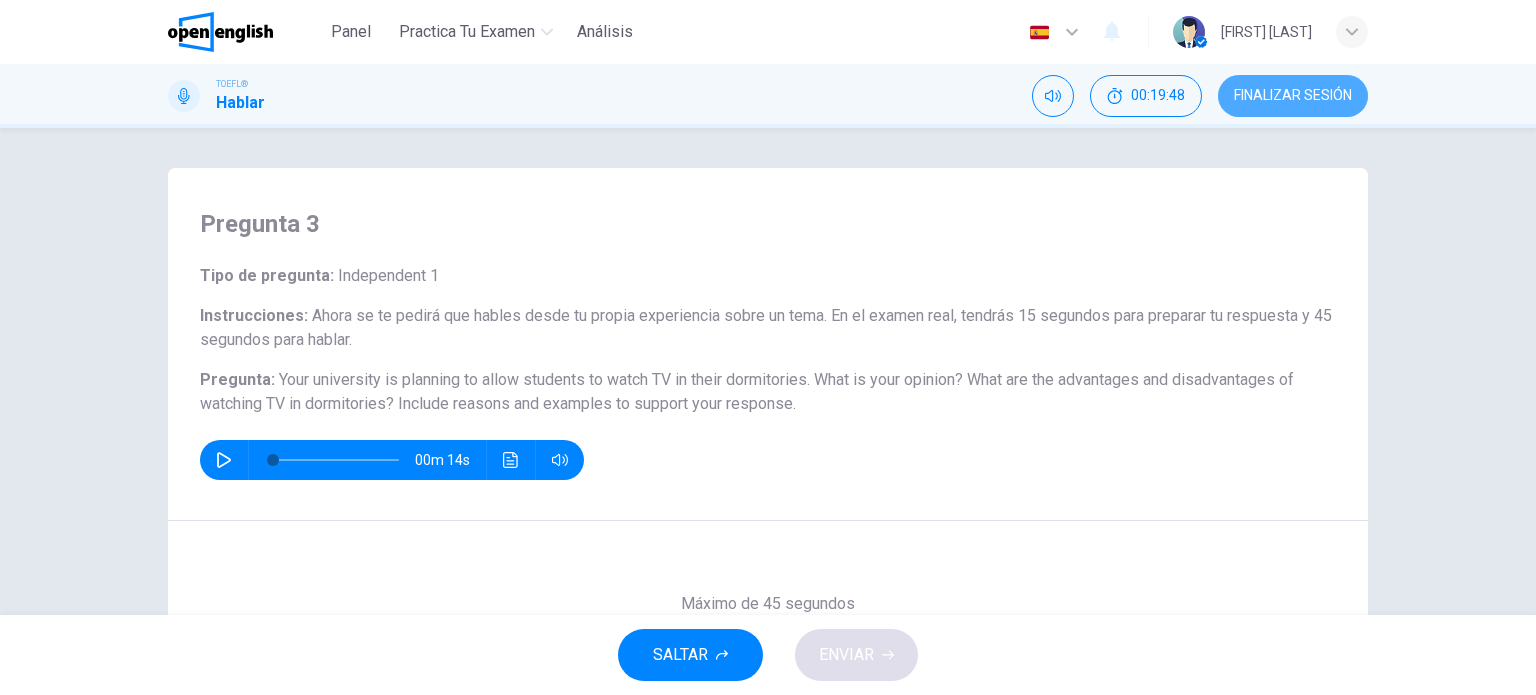 click on "FINALIZAR SESIÓN" at bounding box center (1293, 96) 